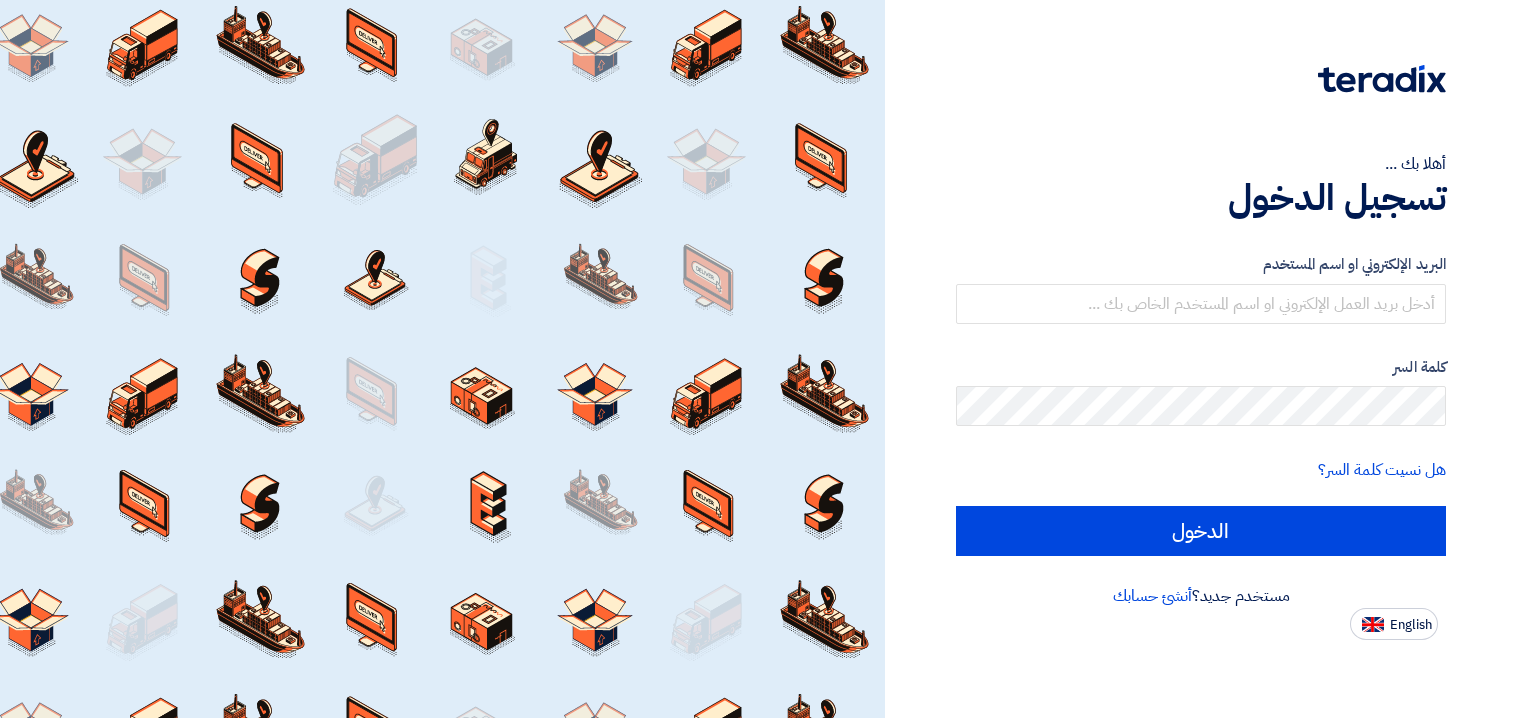 scroll, scrollTop: 0, scrollLeft: 0, axis: both 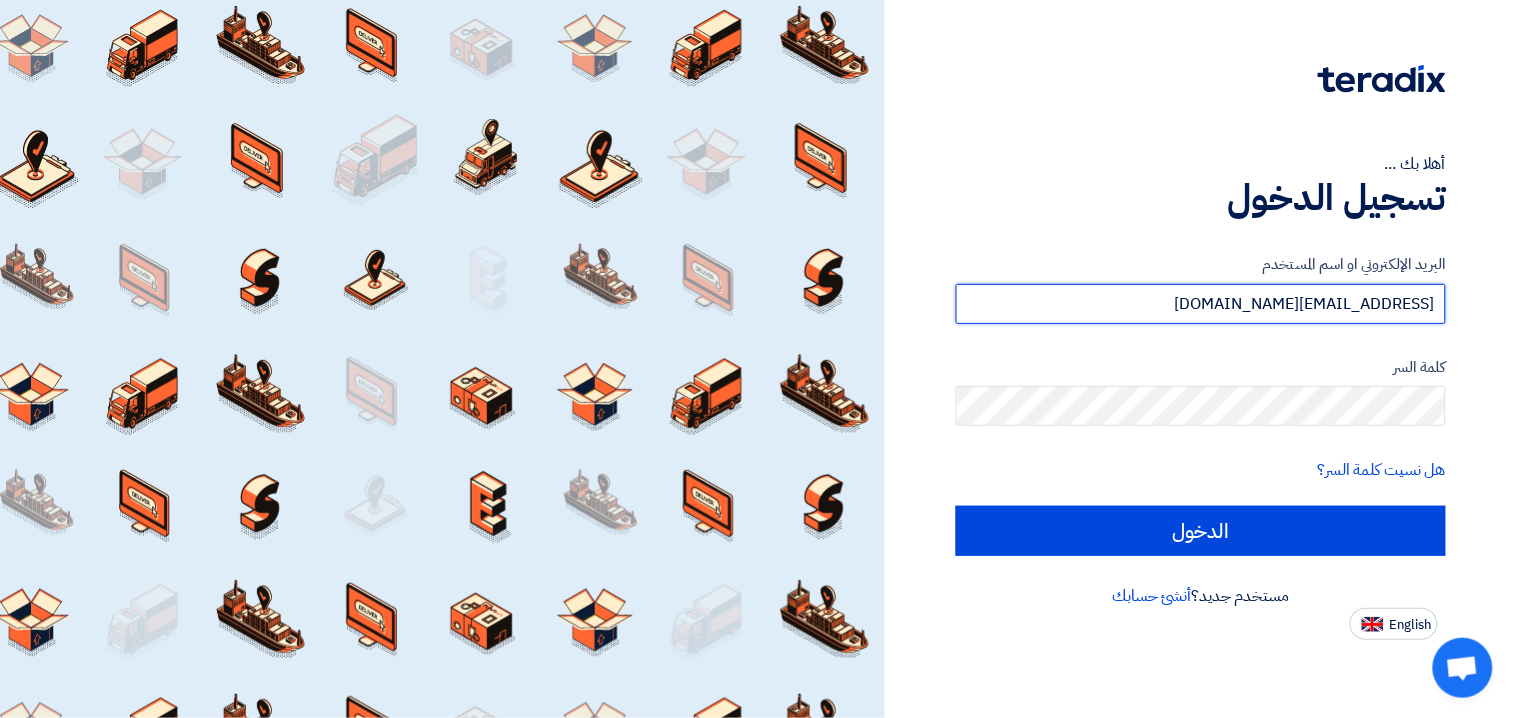 click on "[EMAIL_ADDRESS][DOMAIN_NAME]" at bounding box center [1201, 304] 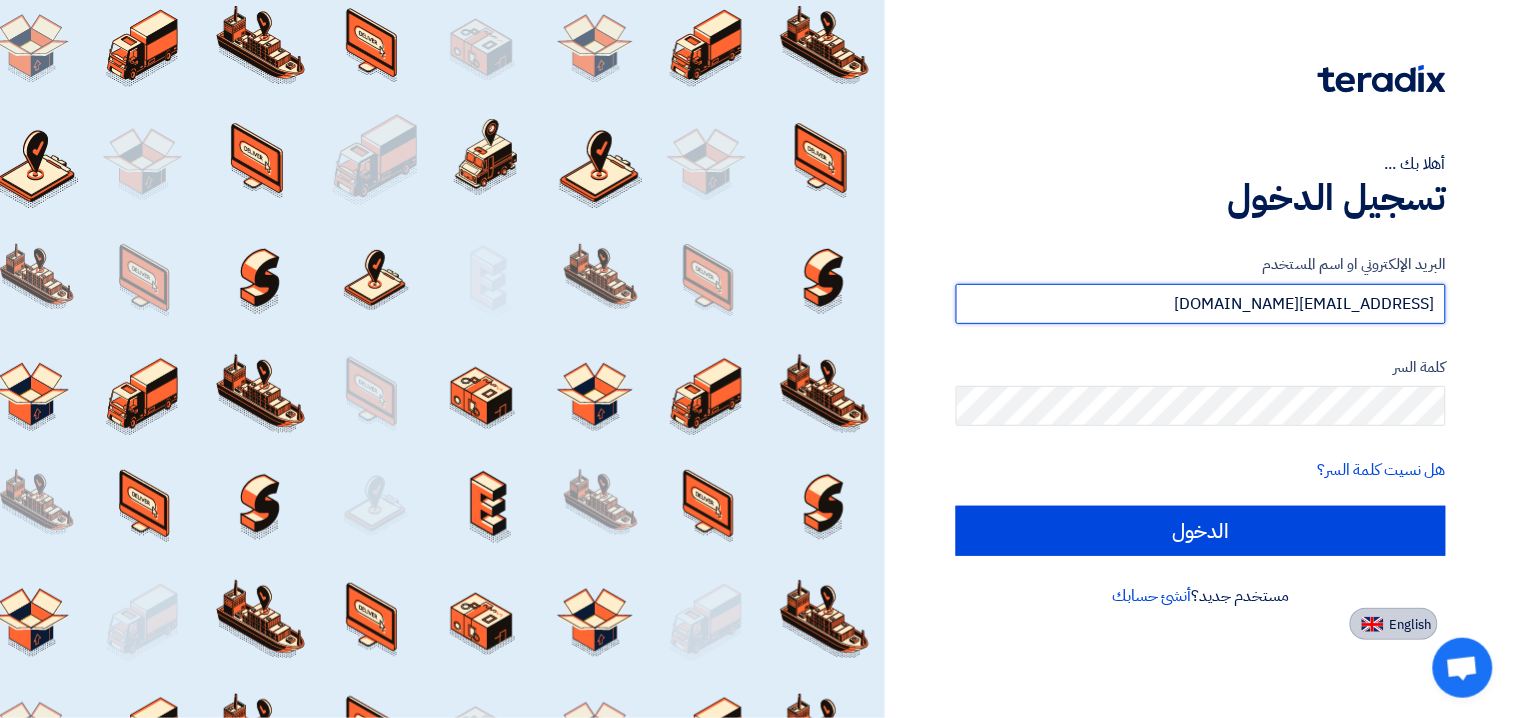 type on "[EMAIL_ADDRESS][DOMAIN_NAME]" 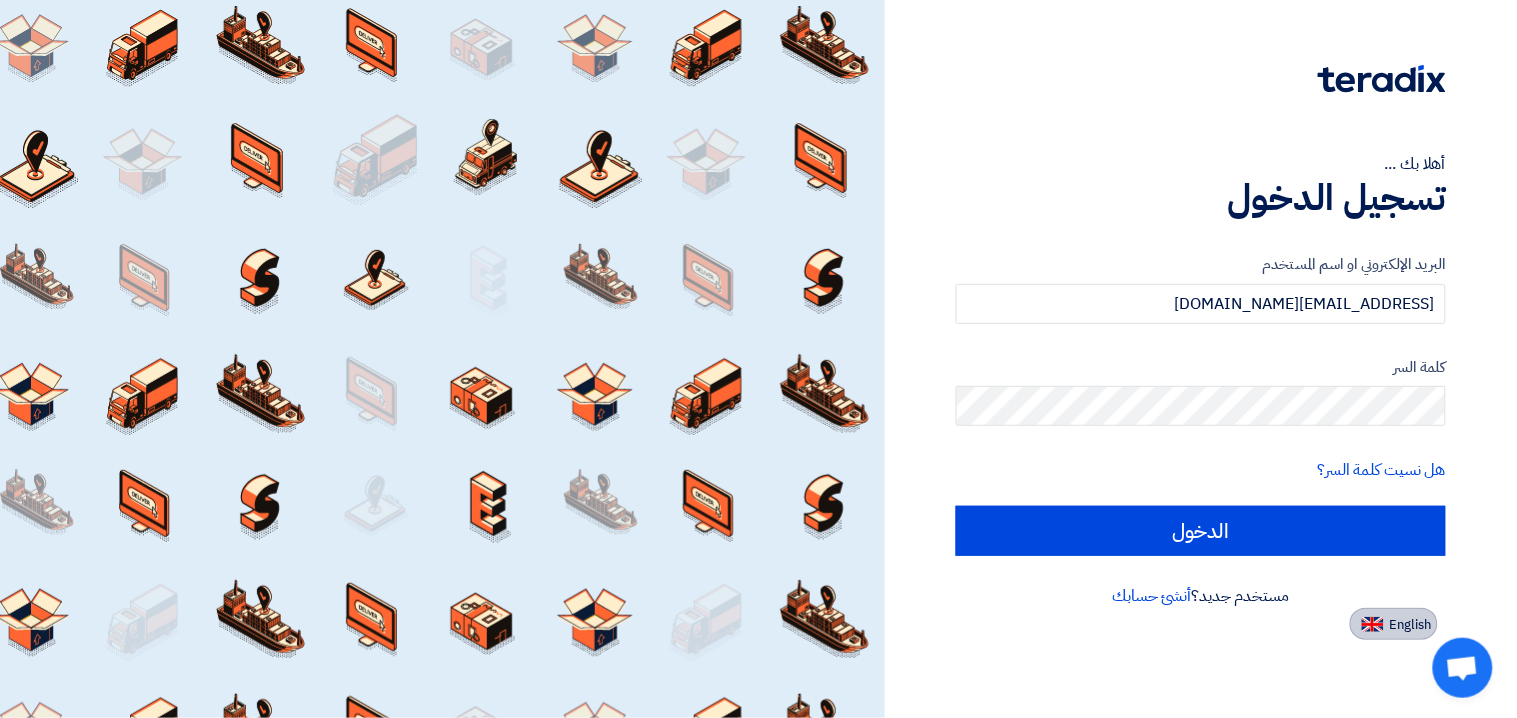 click on "English" 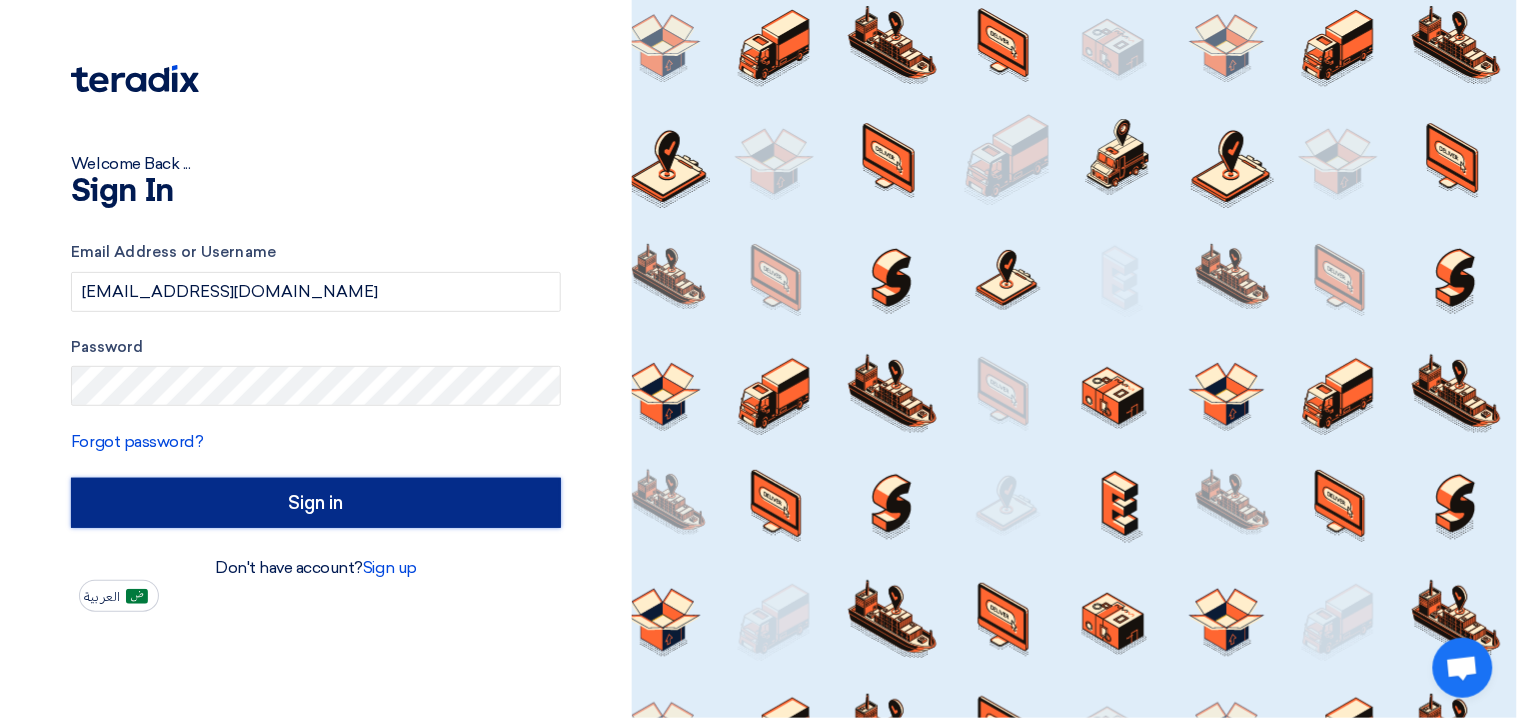 click on "Sign in" 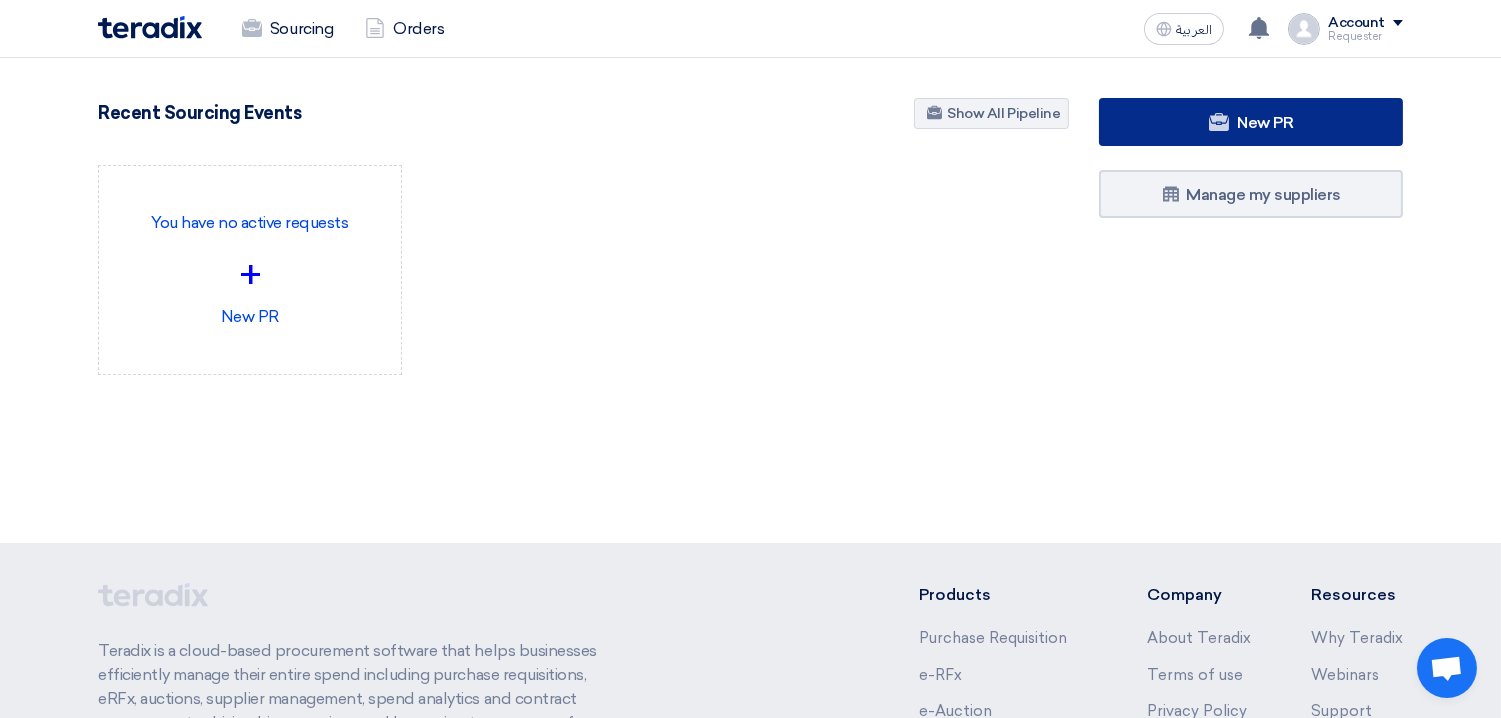 click on "New PR" 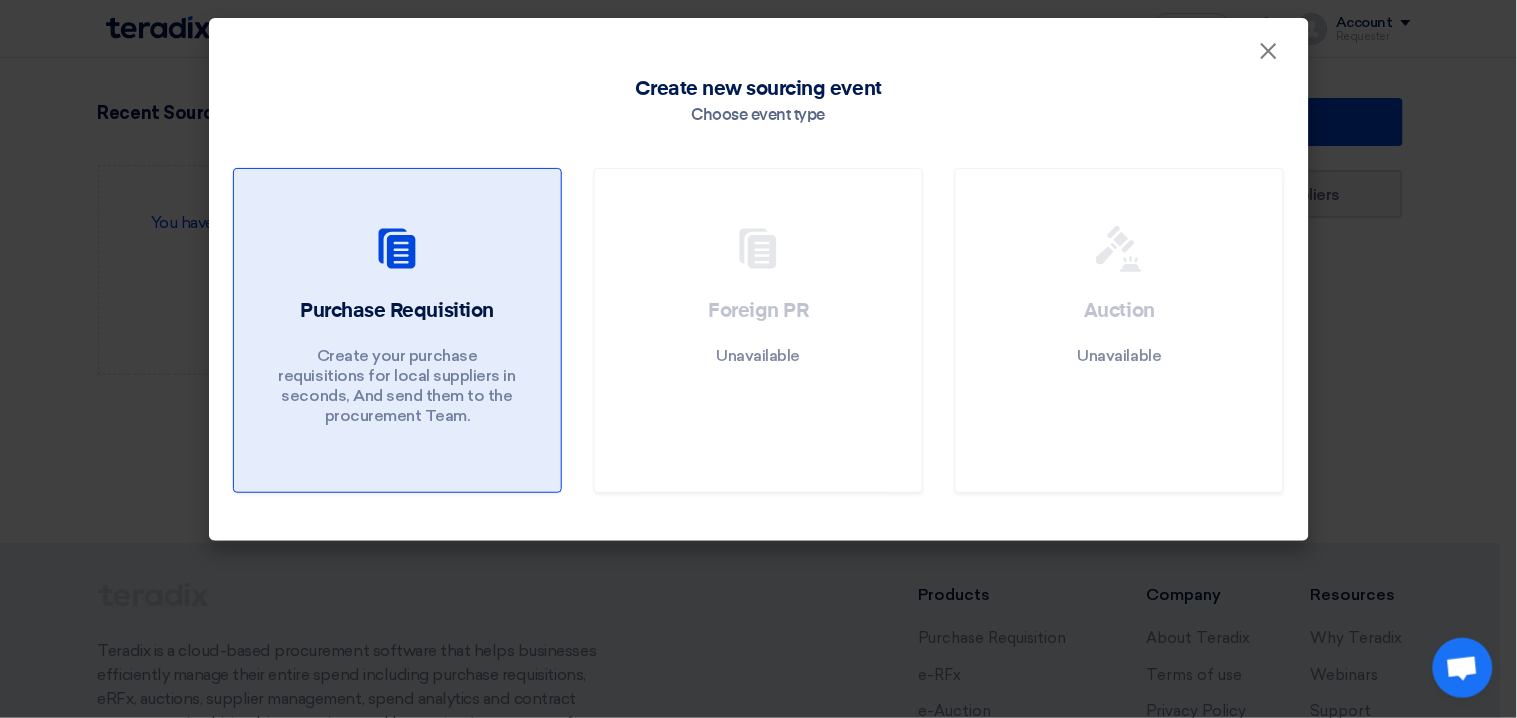 click on "Purchase Requisition" 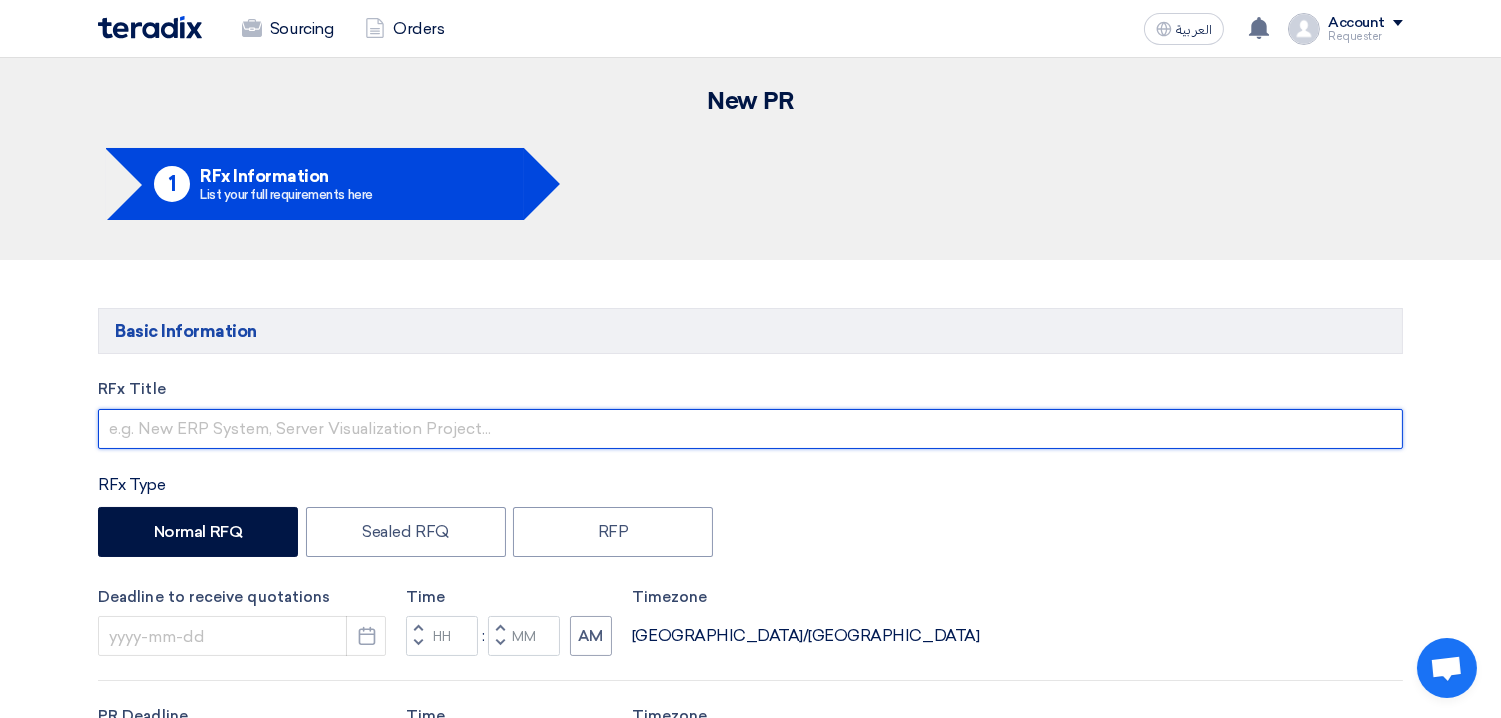 click at bounding box center [750, 429] 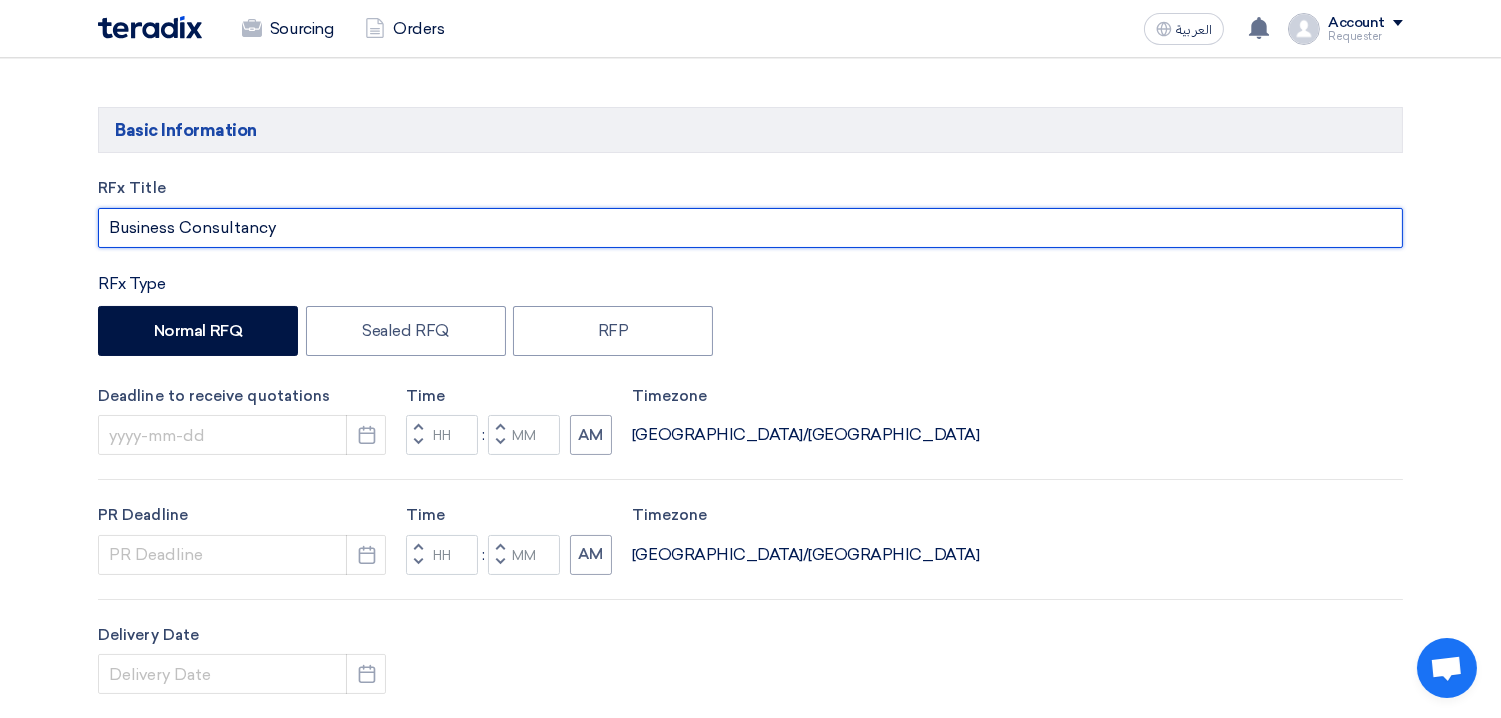 scroll, scrollTop: 170, scrollLeft: 0, axis: vertical 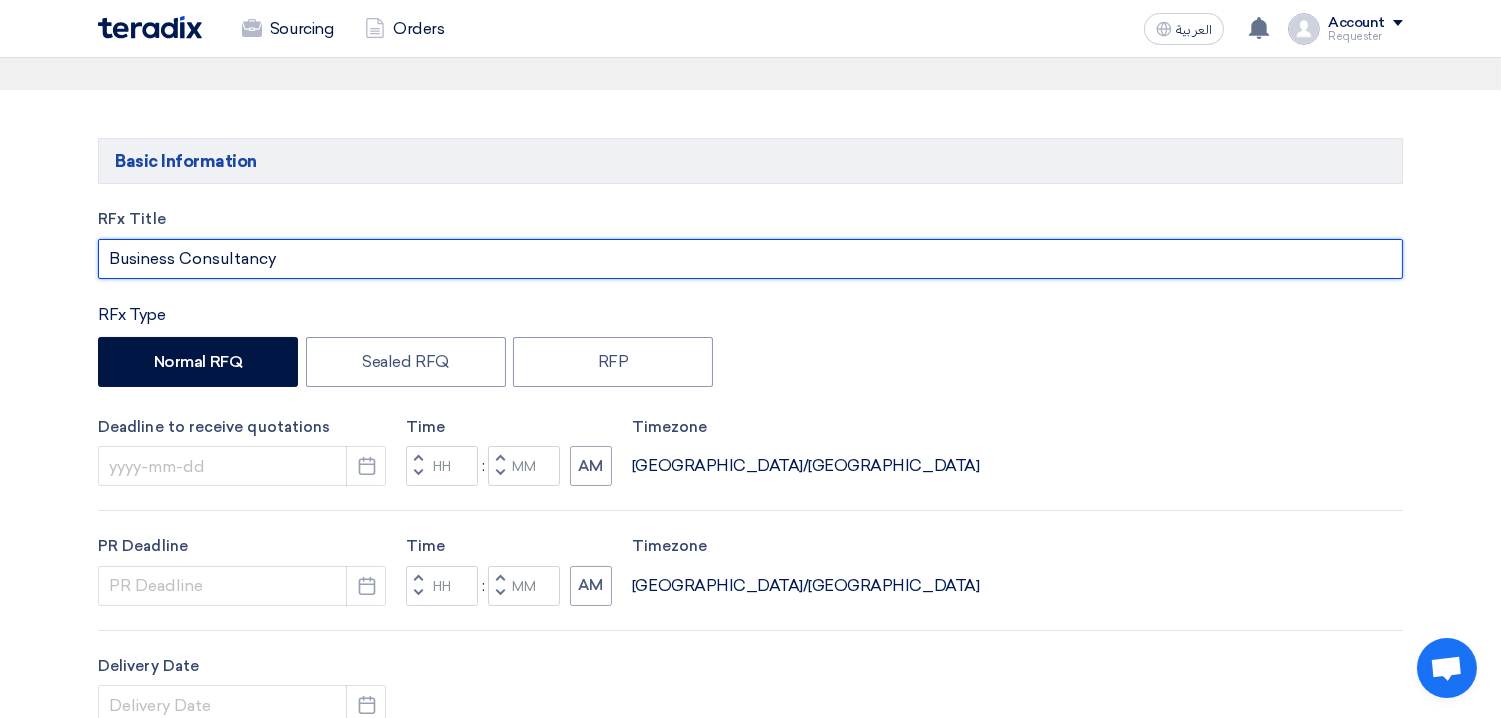 click on "Business Consultancy" at bounding box center (750, 259) 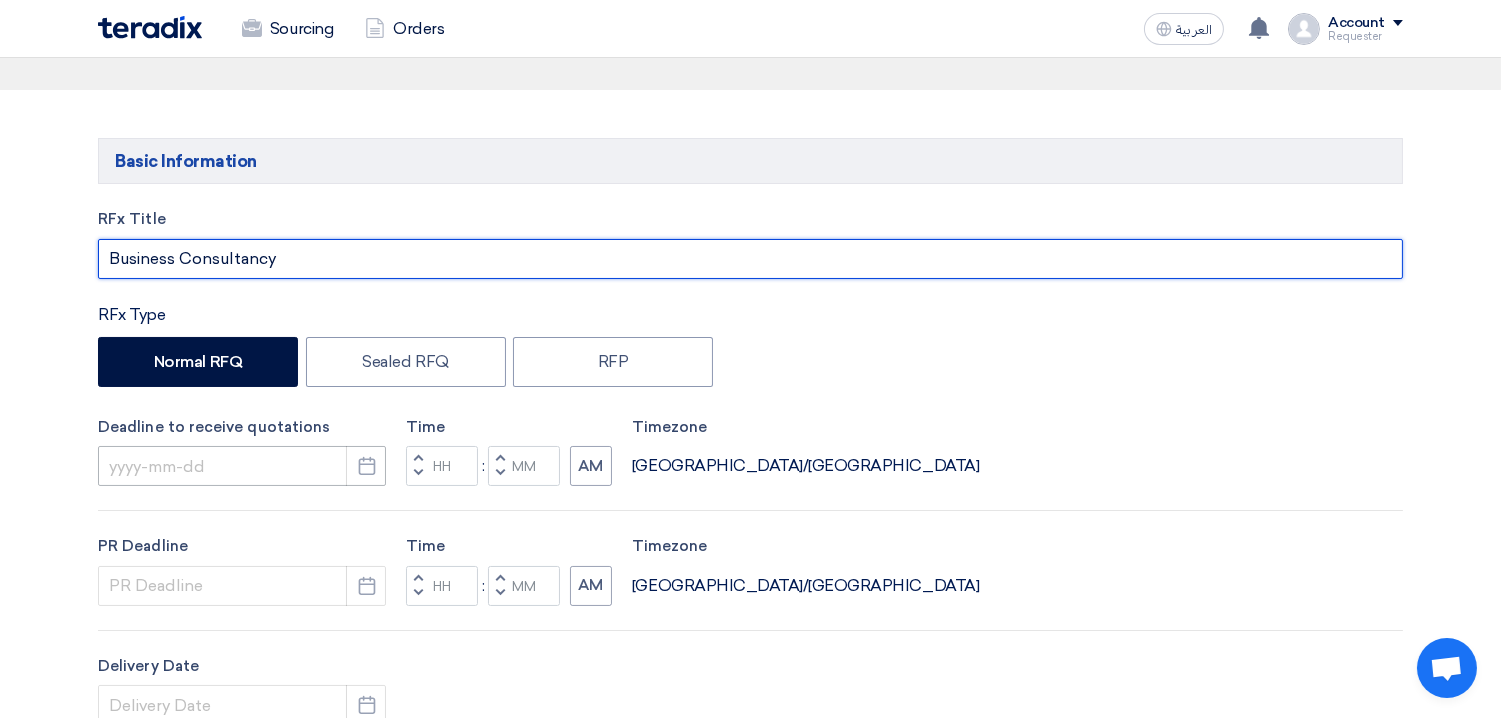 type on "Business Consultancy" 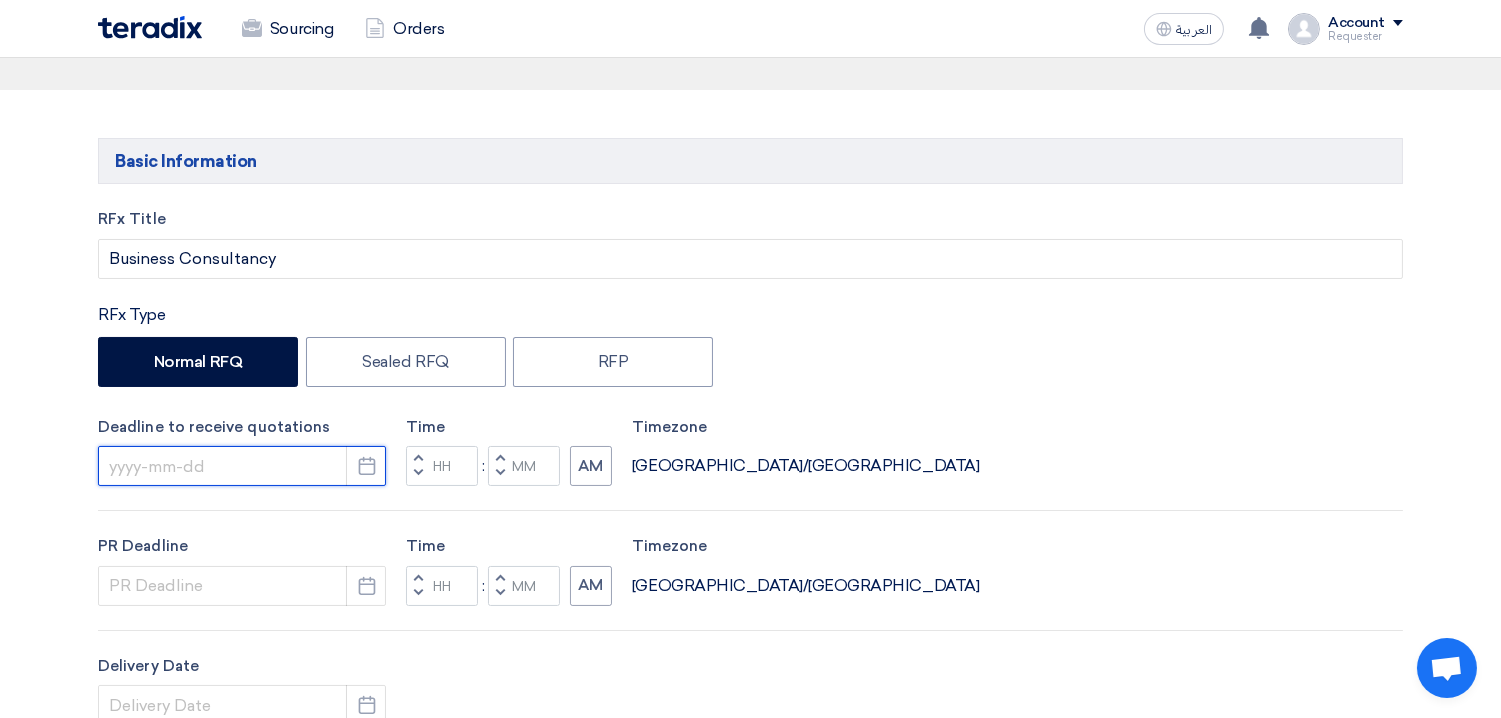 click 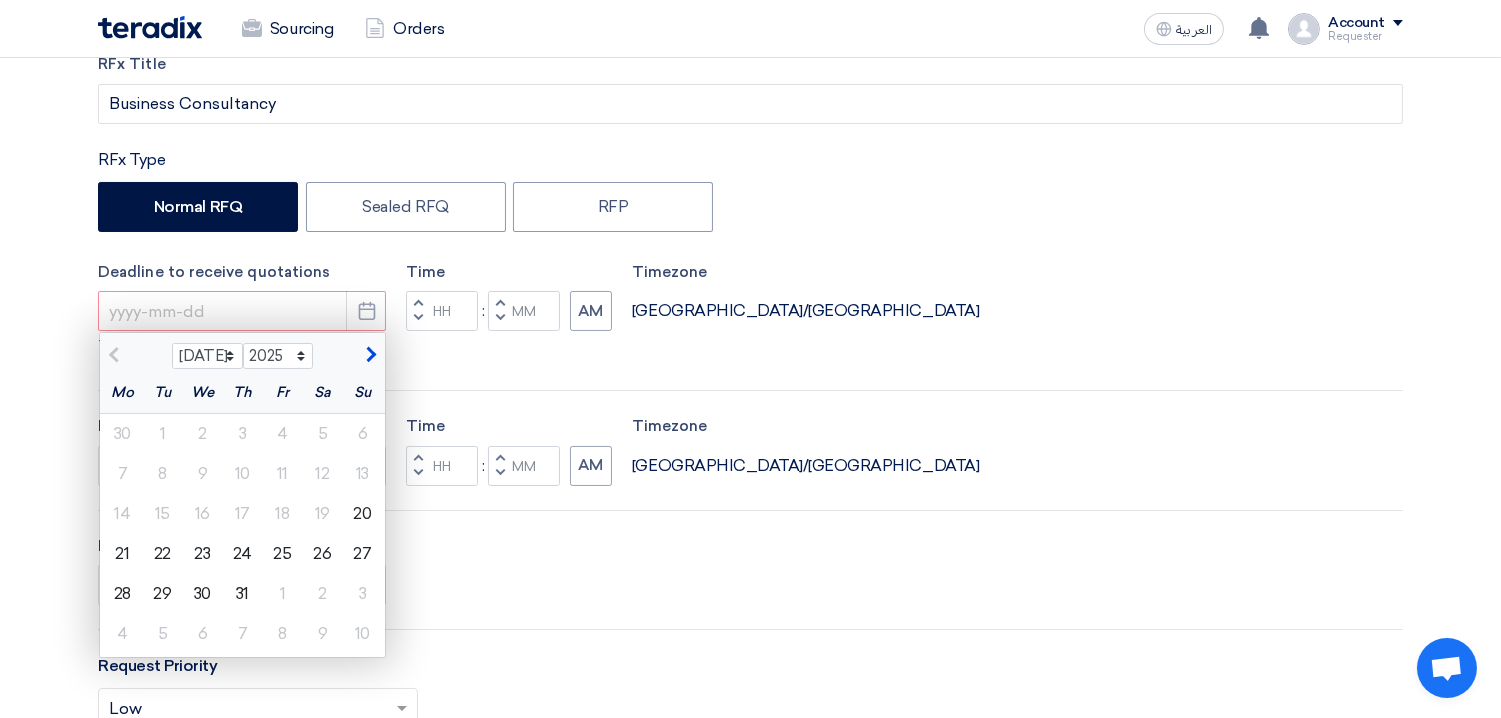 scroll, scrollTop: 341, scrollLeft: 0, axis: vertical 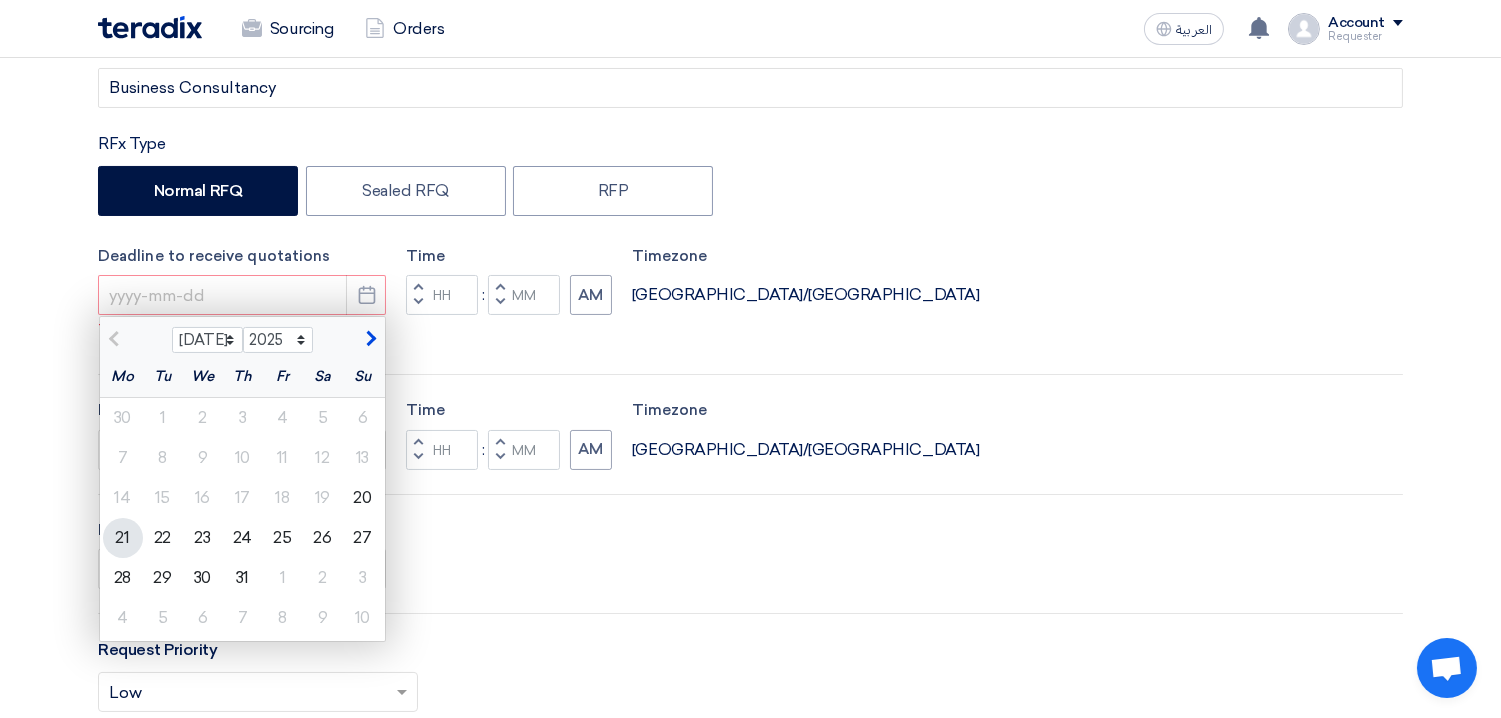 click on "21" 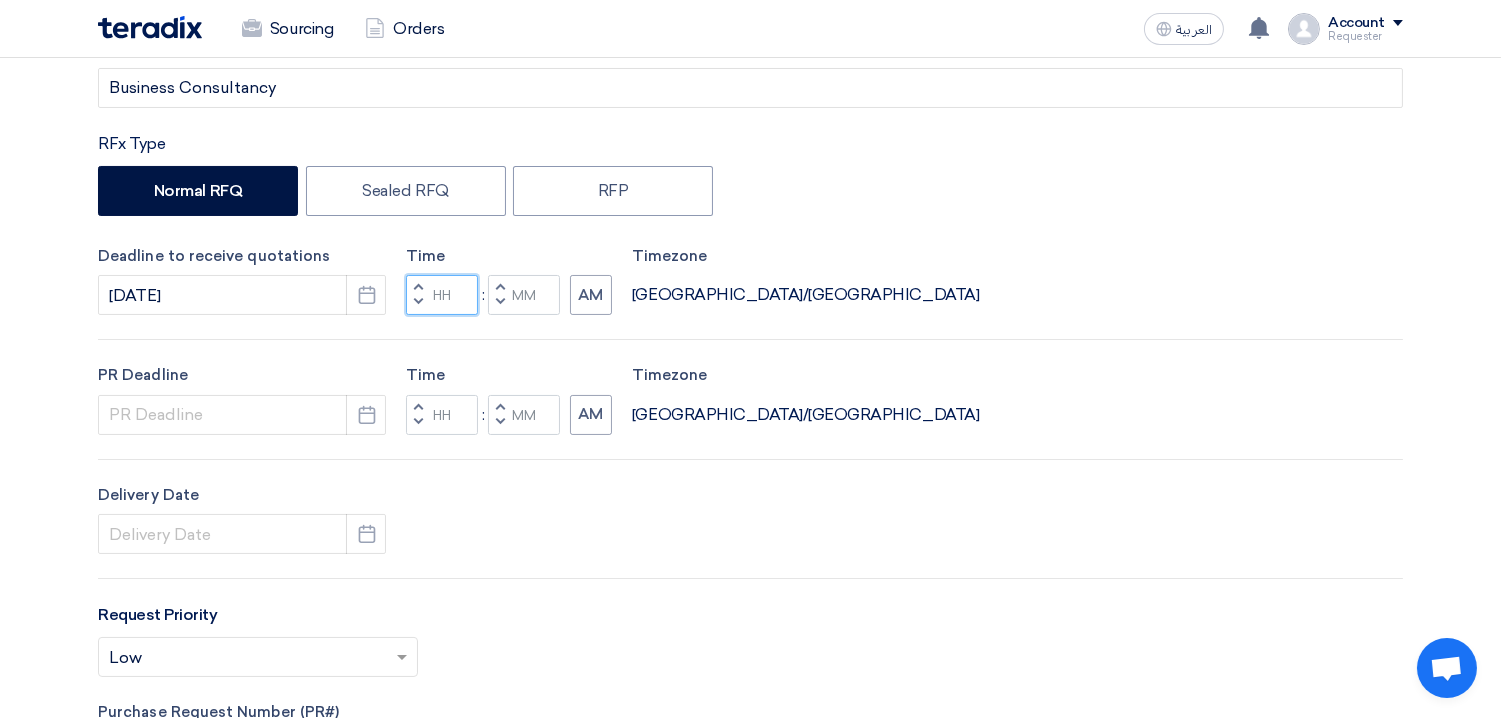 click 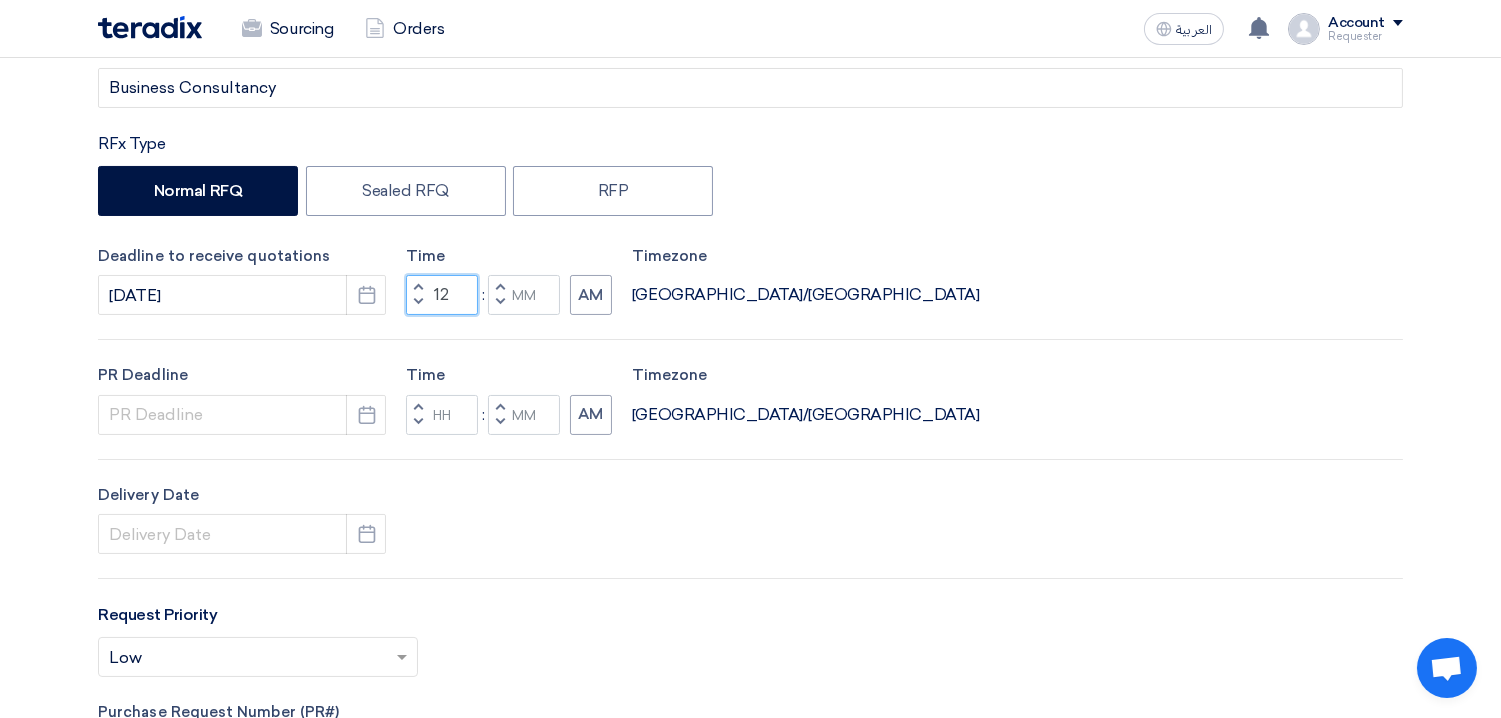 type on "12" 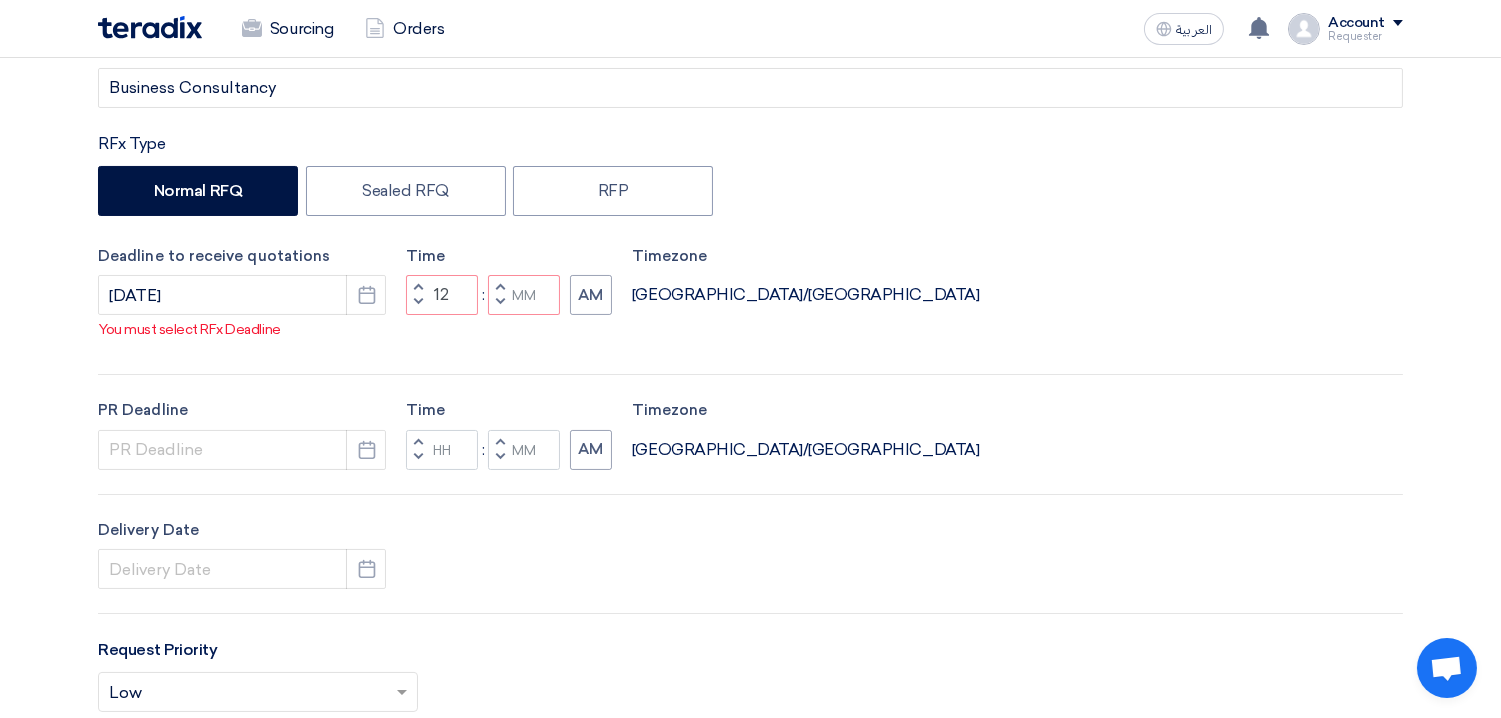 type 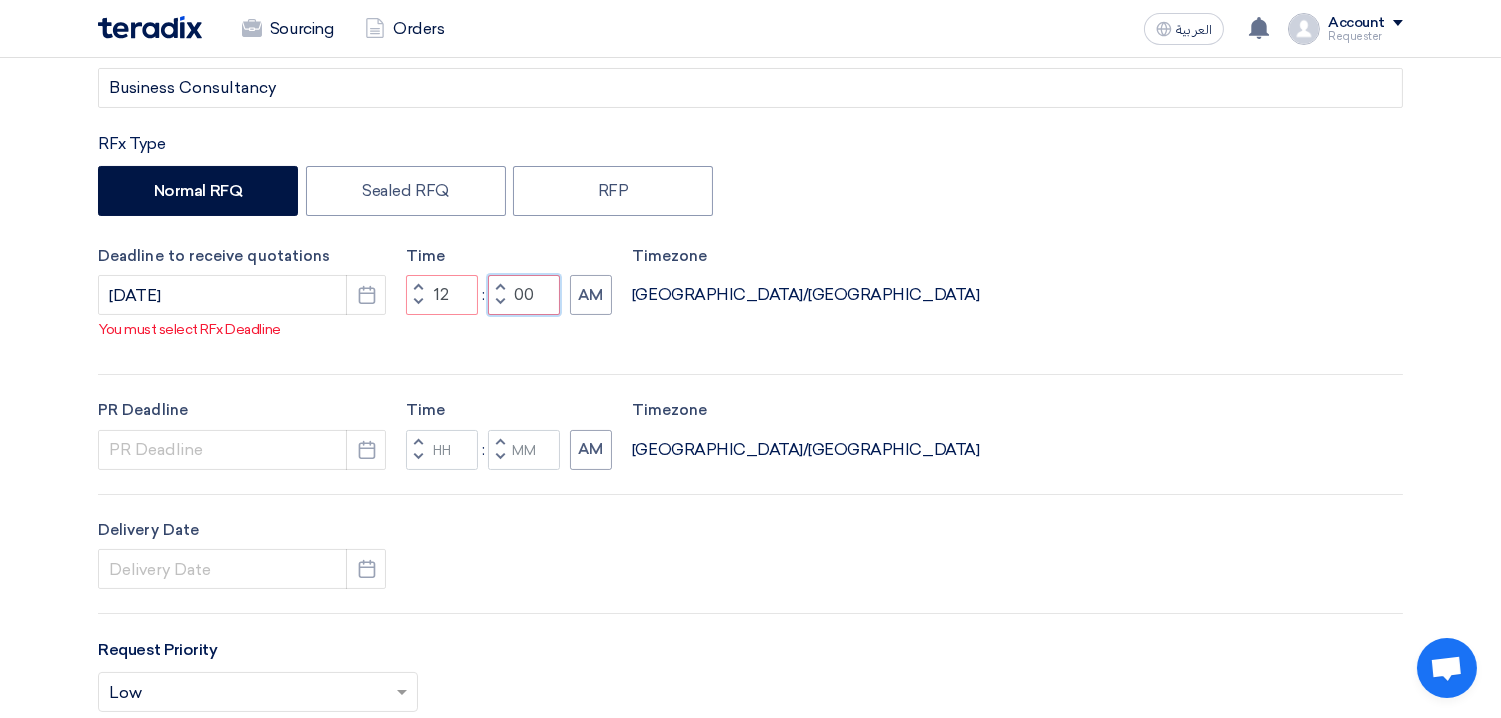 type on "00" 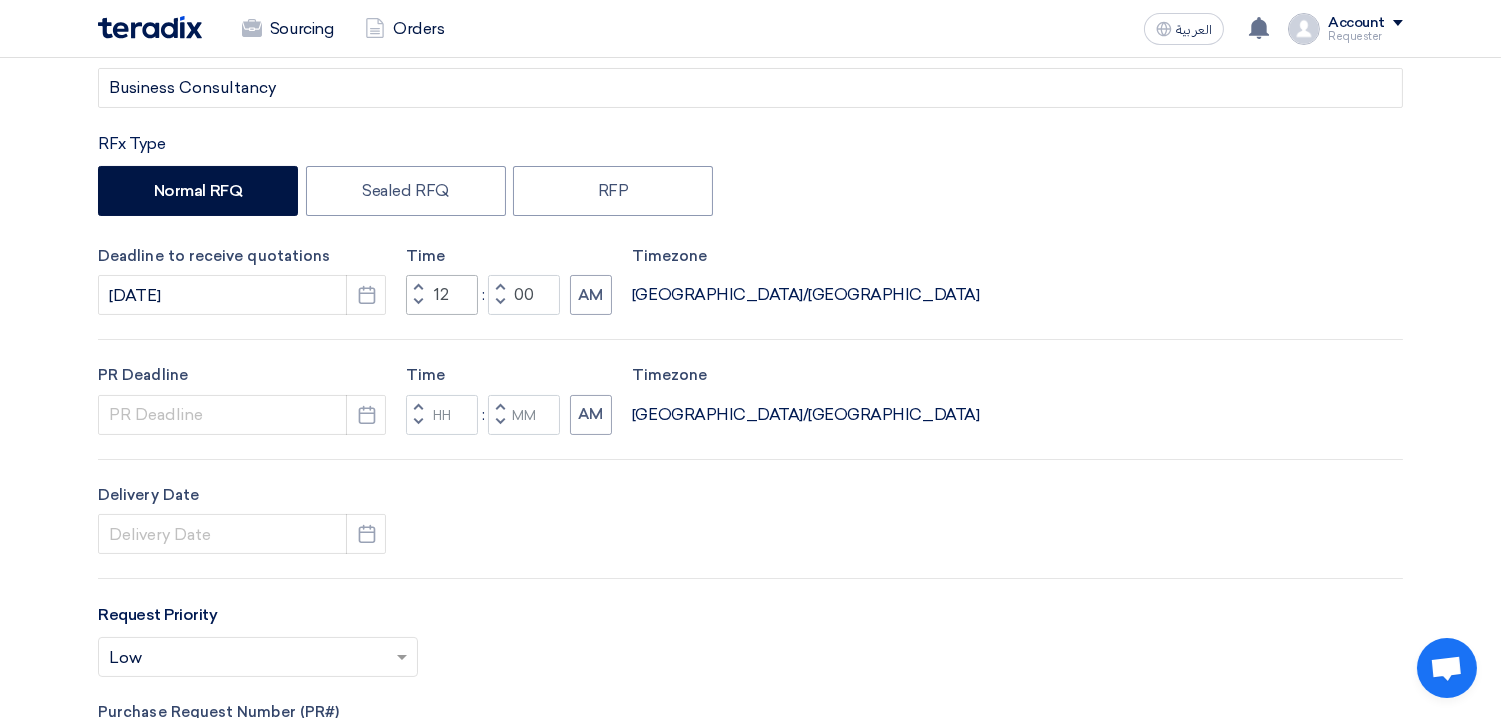 type 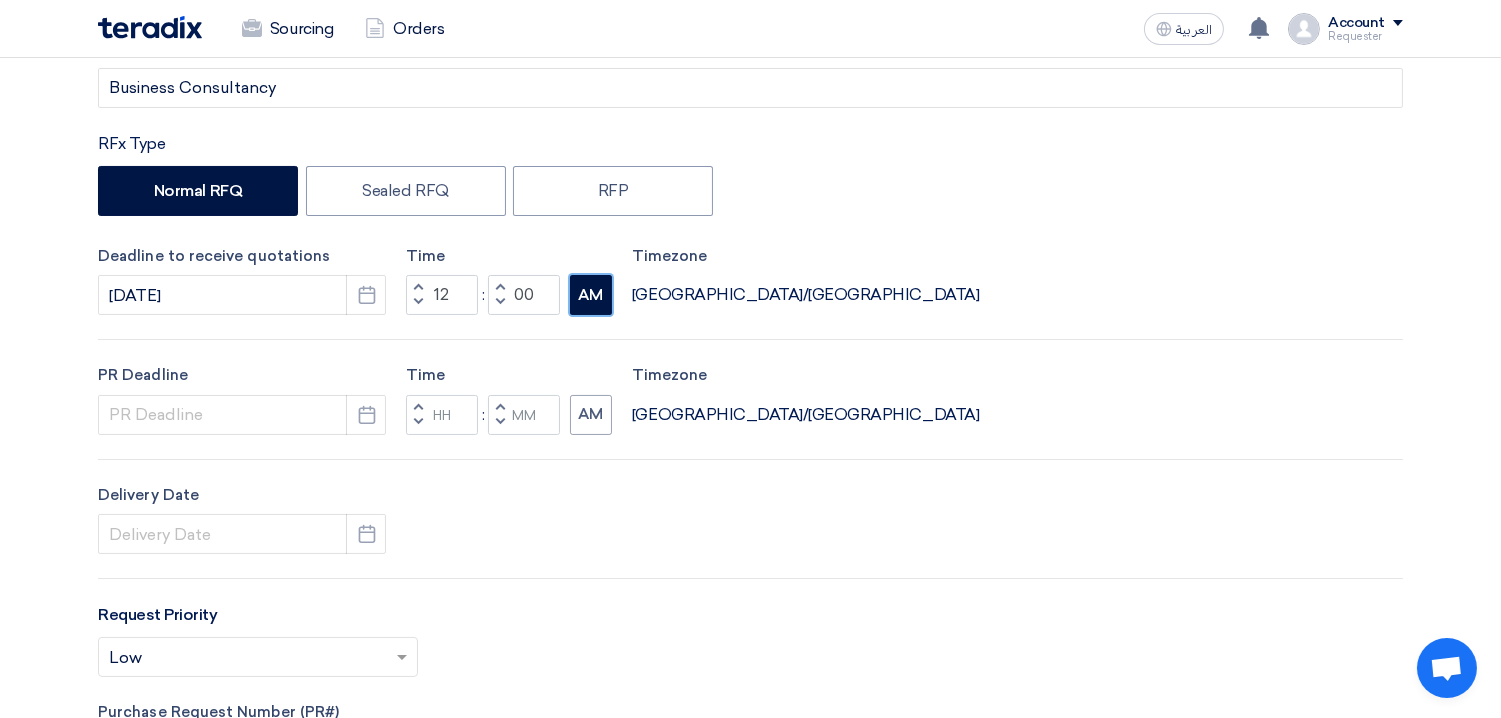 click on "AM" 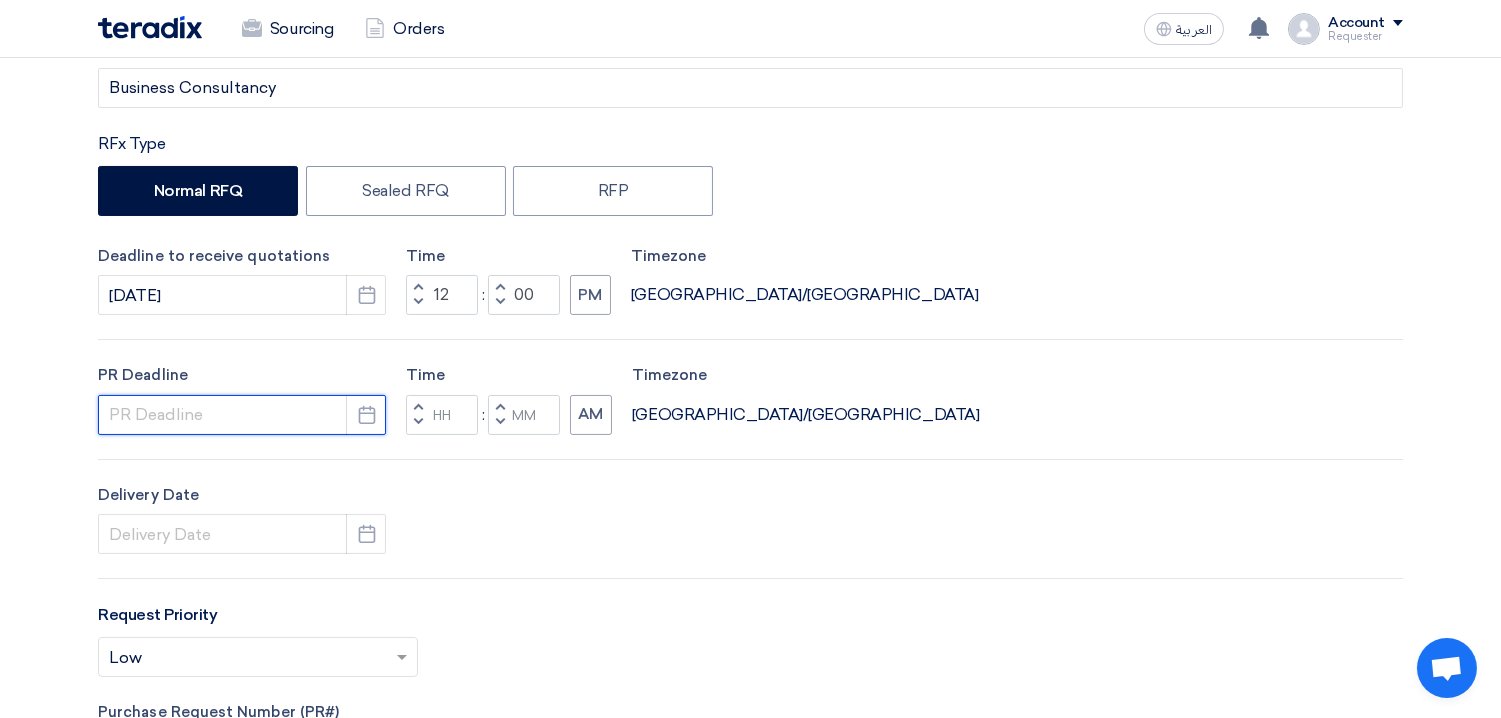 click 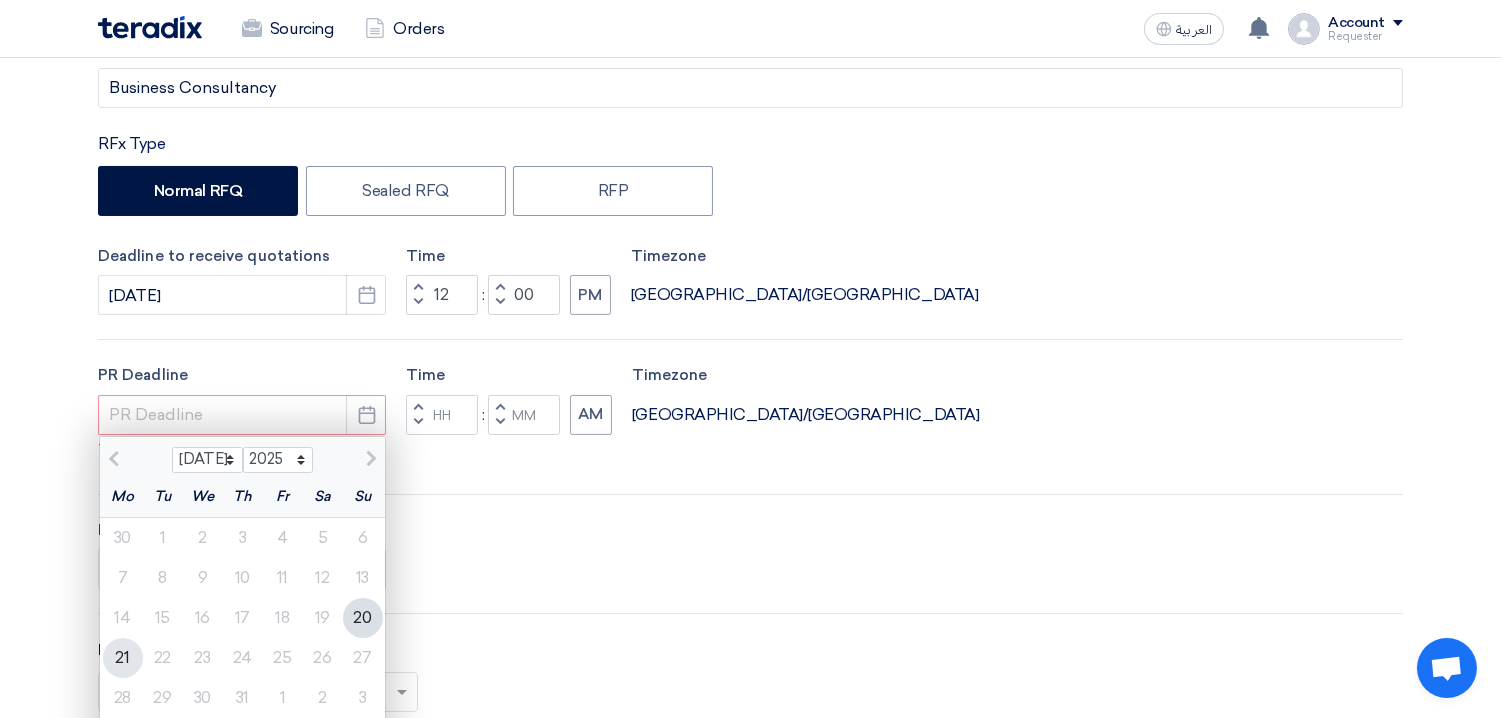 click on "21" 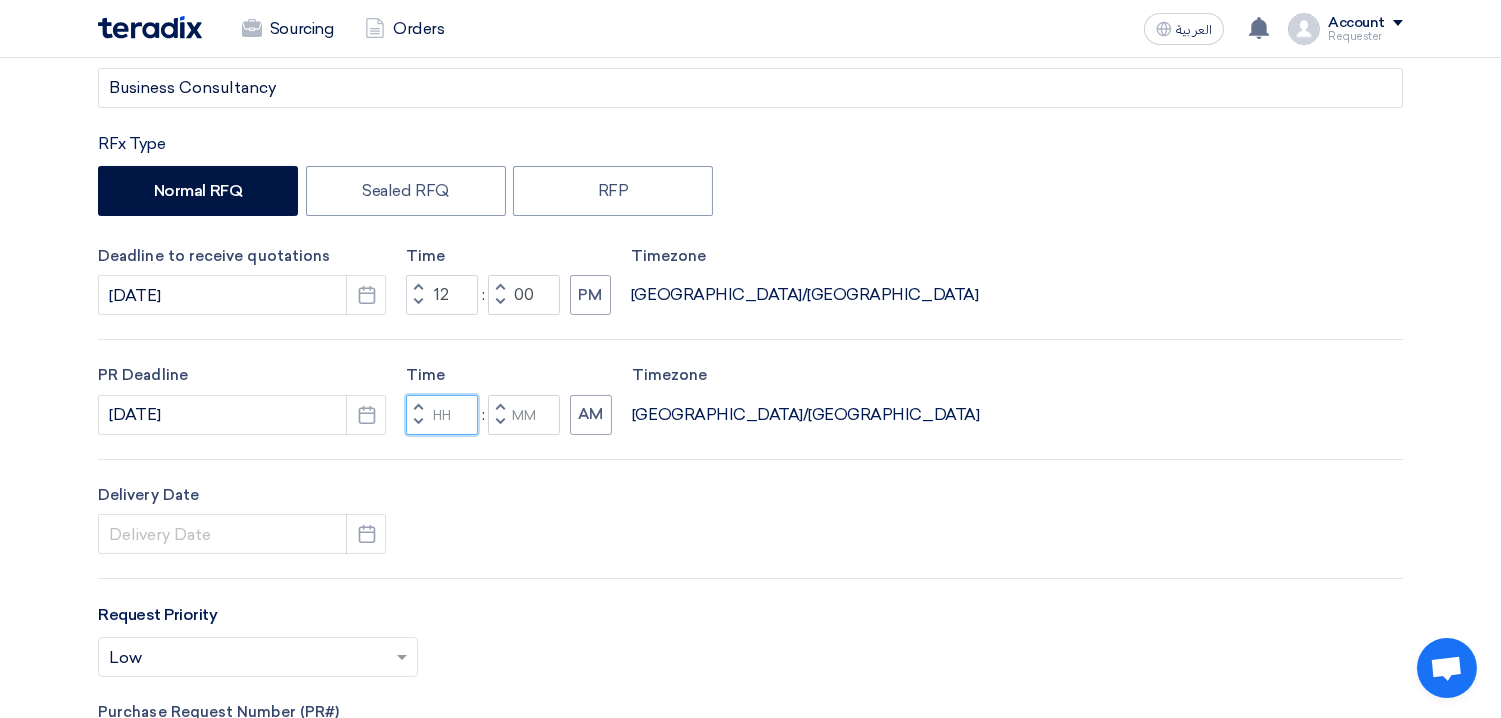 click 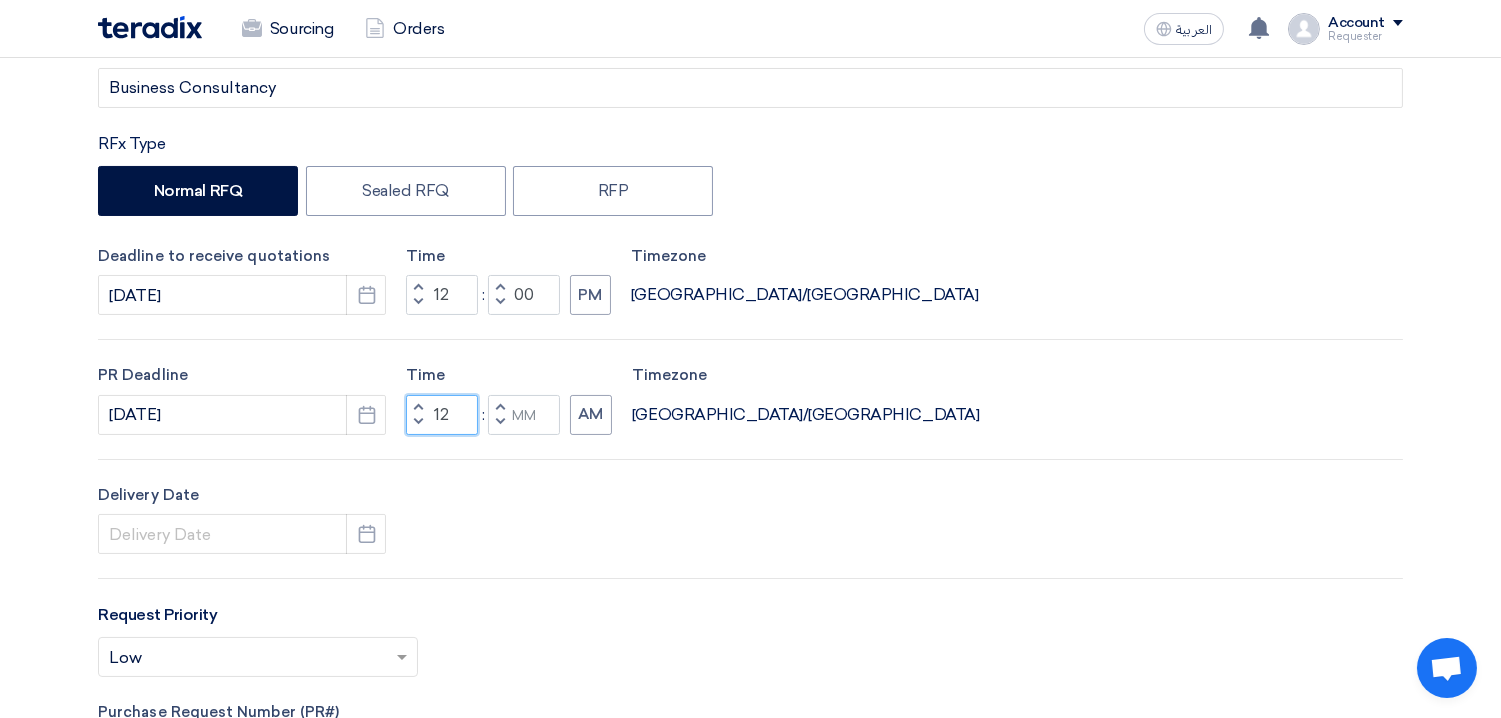 type on "12" 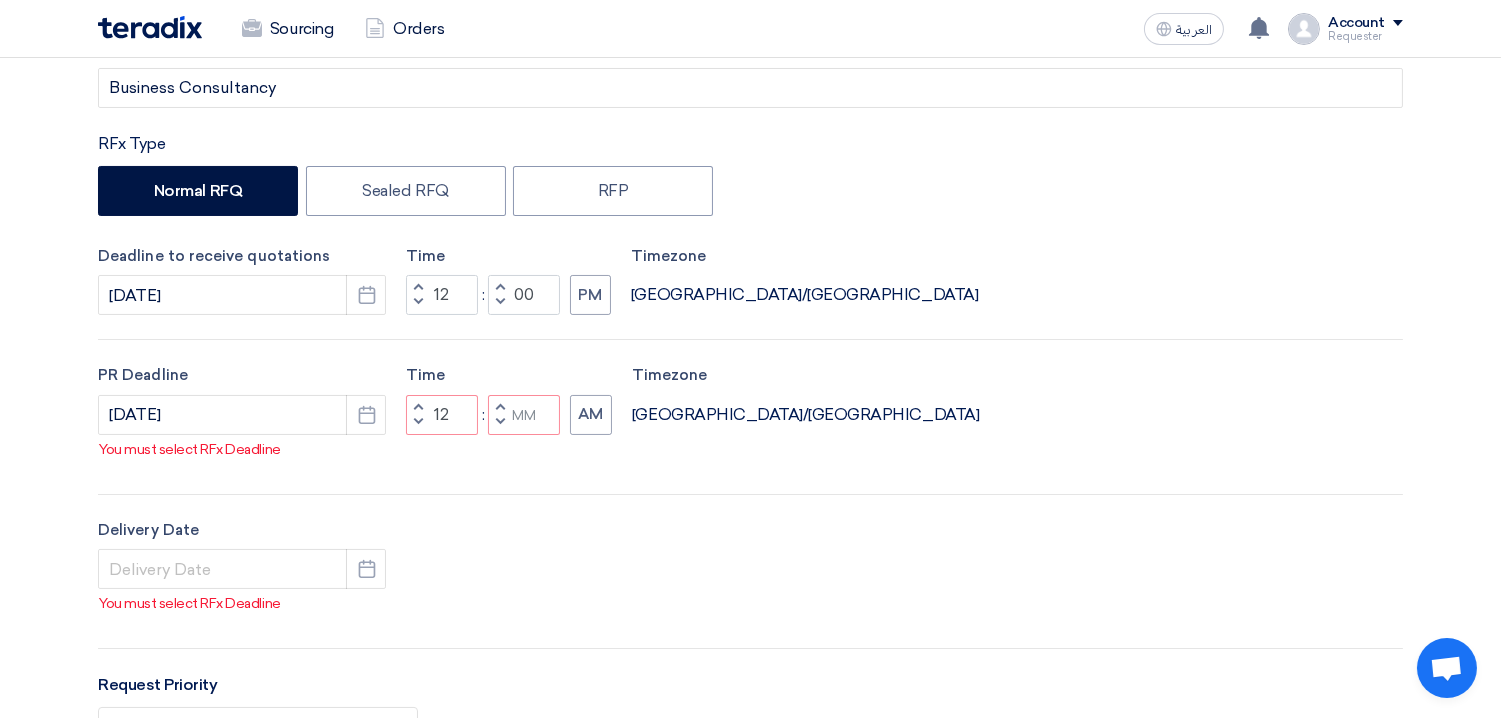 type 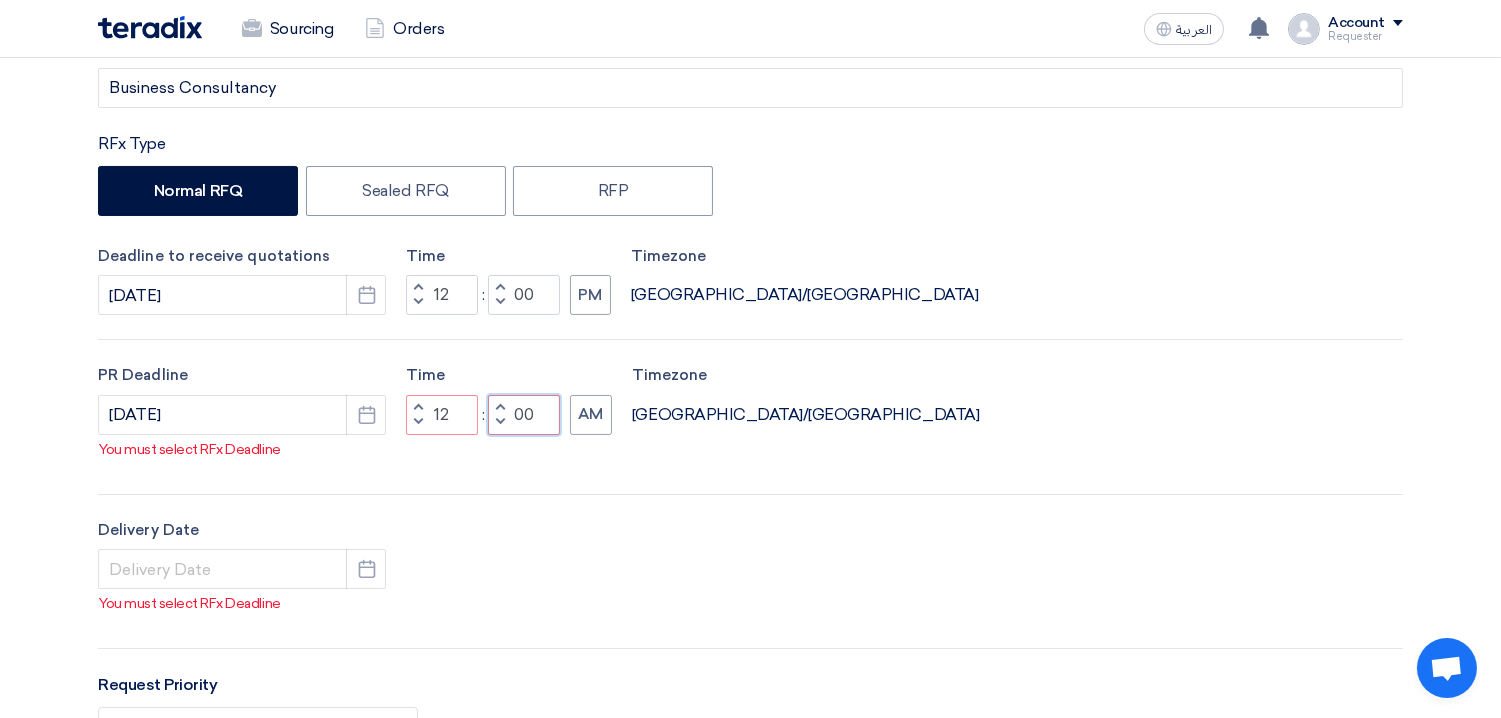 type on "00" 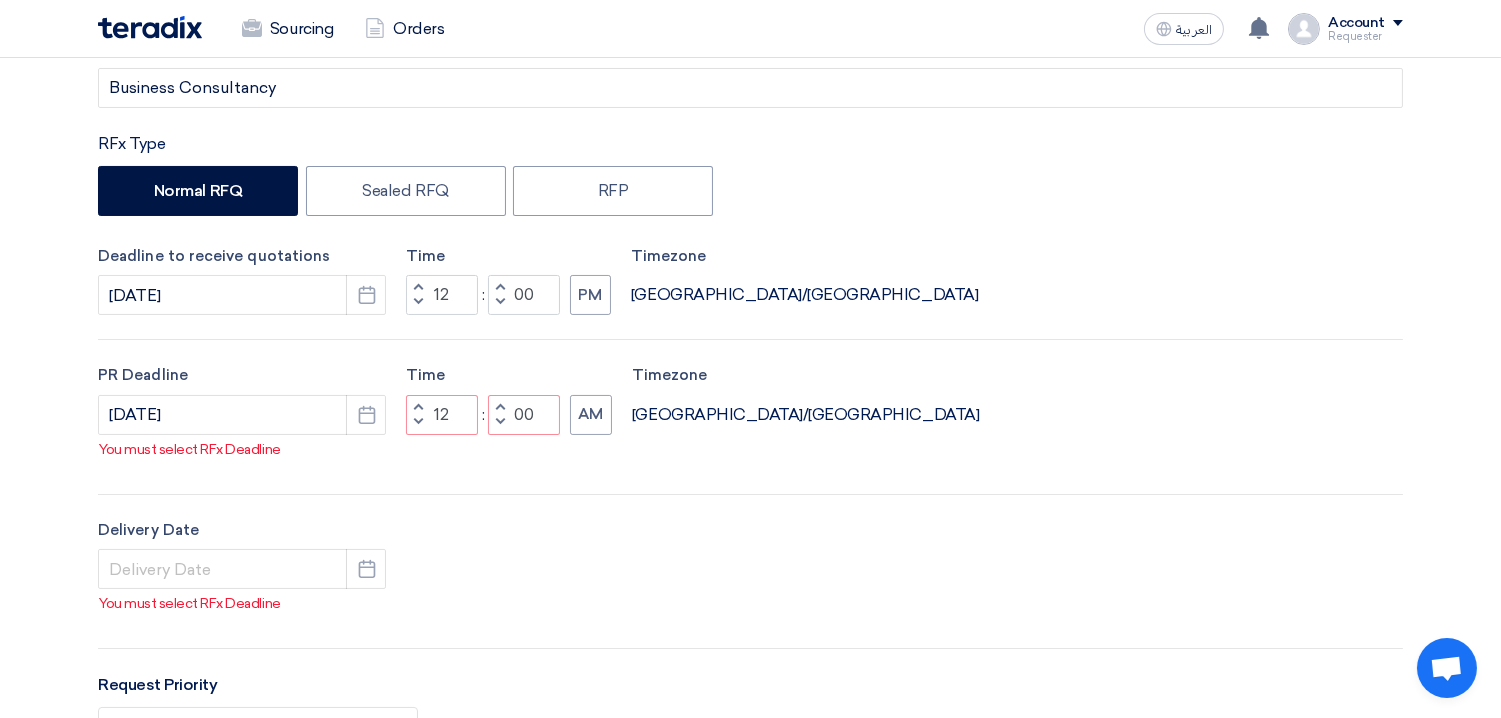 type 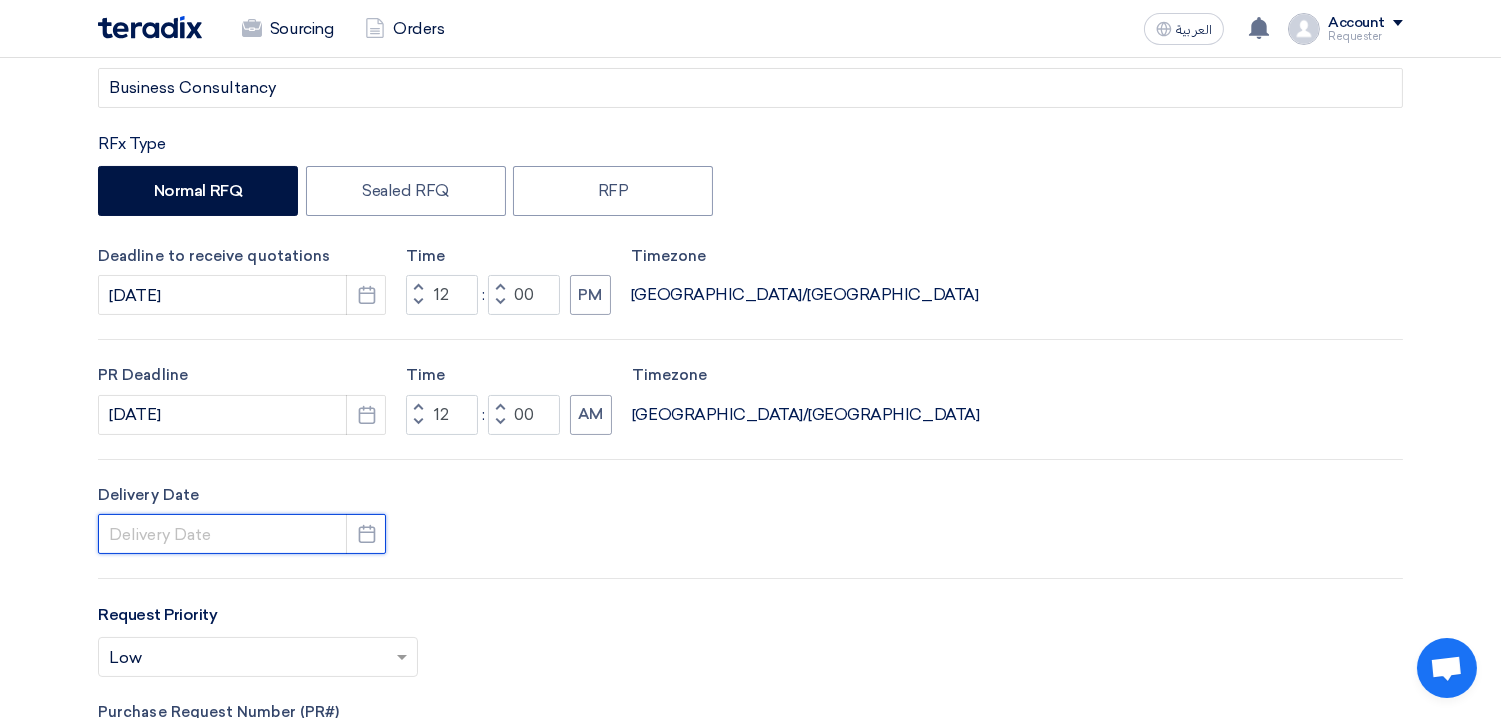 click 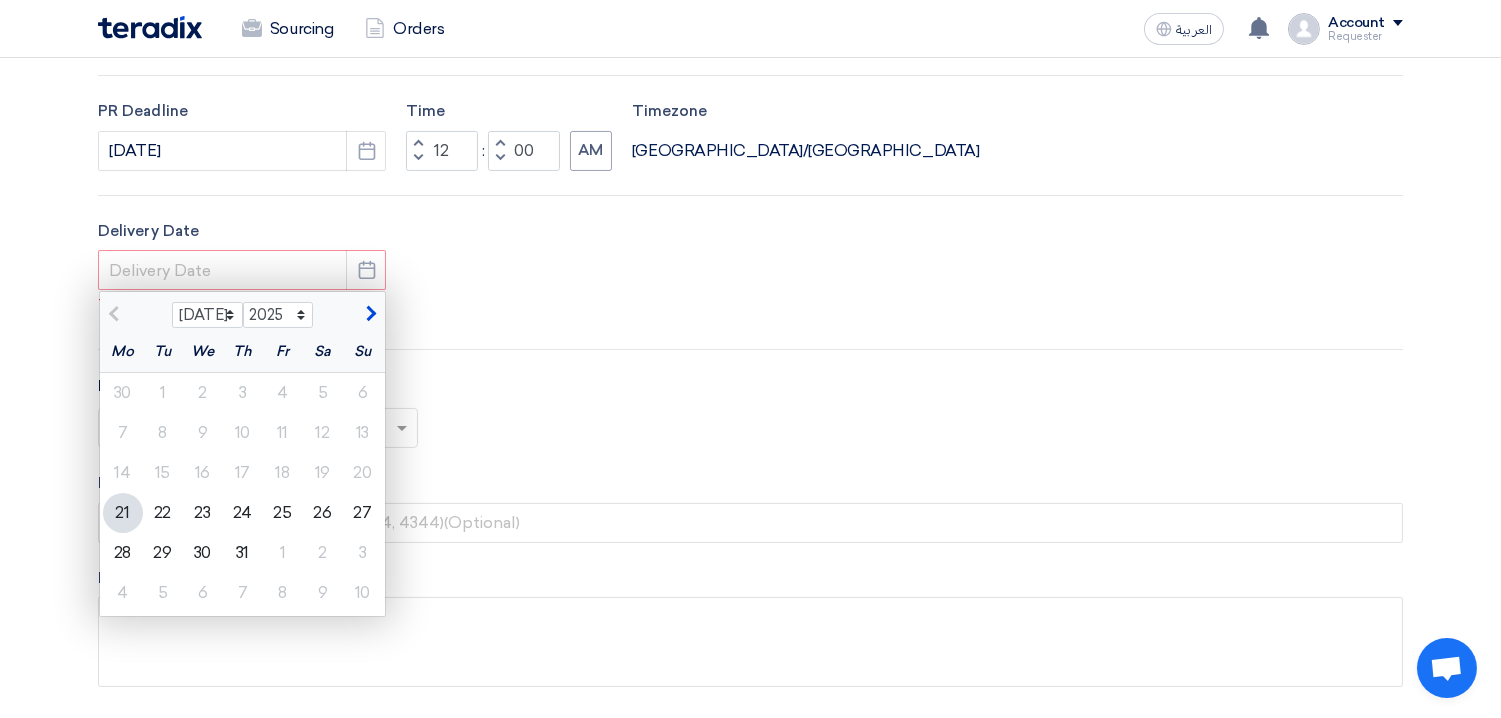 scroll, scrollTop: 583, scrollLeft: 0, axis: vertical 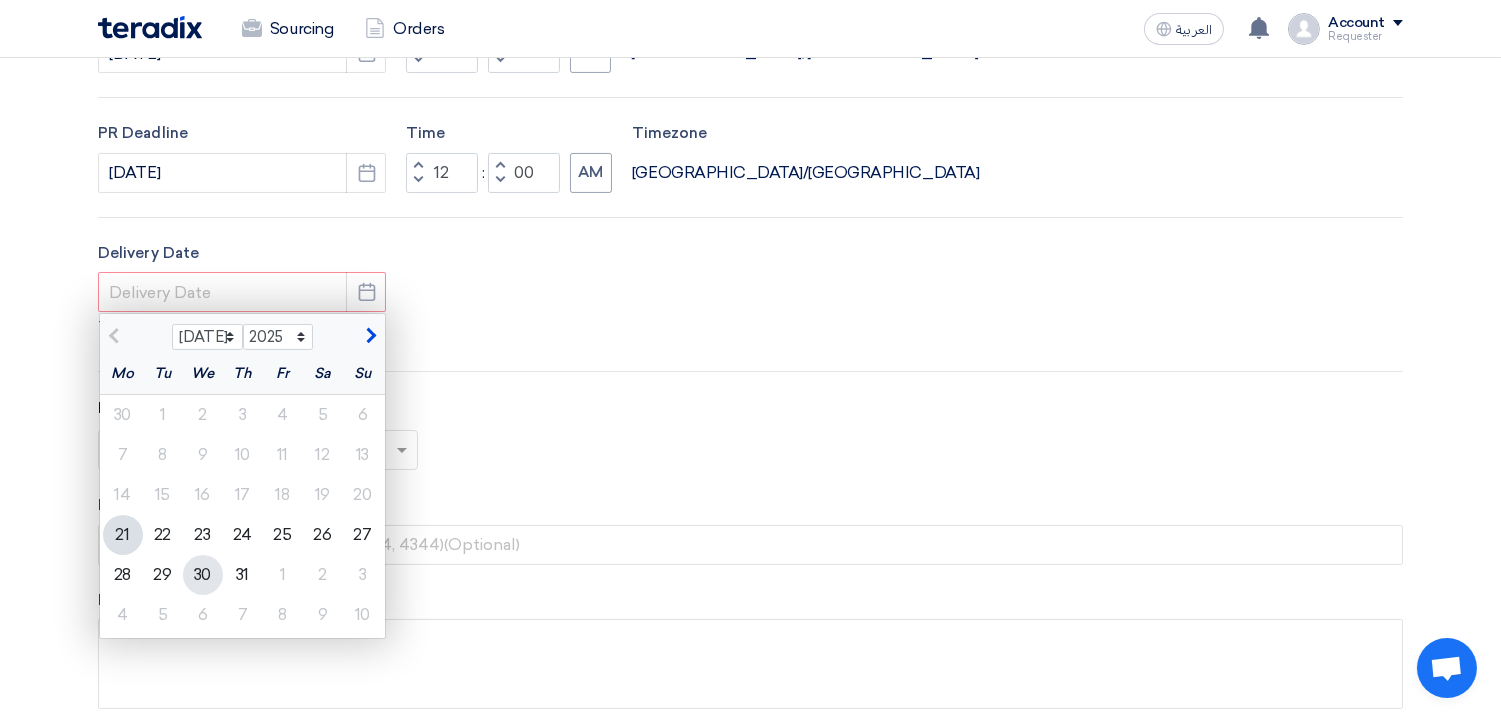 click on "30" 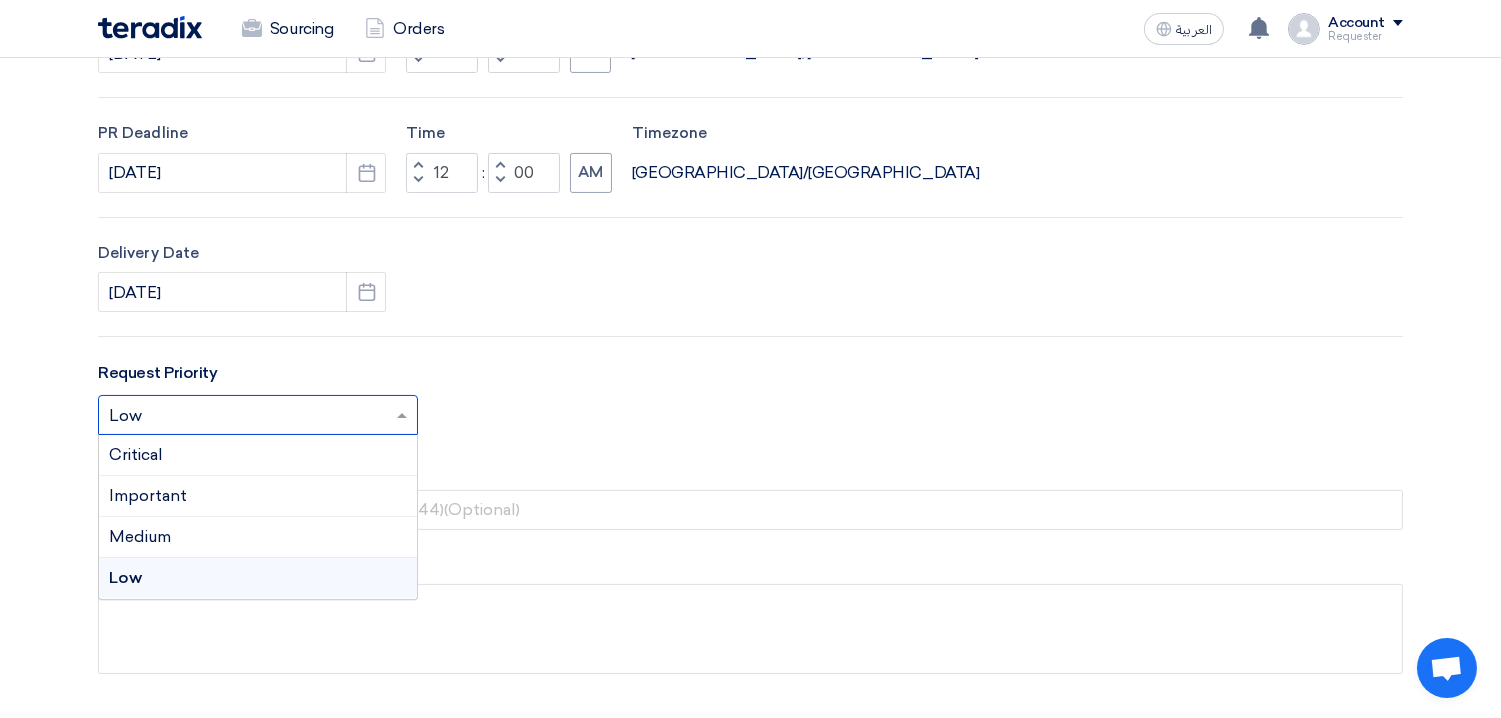 click 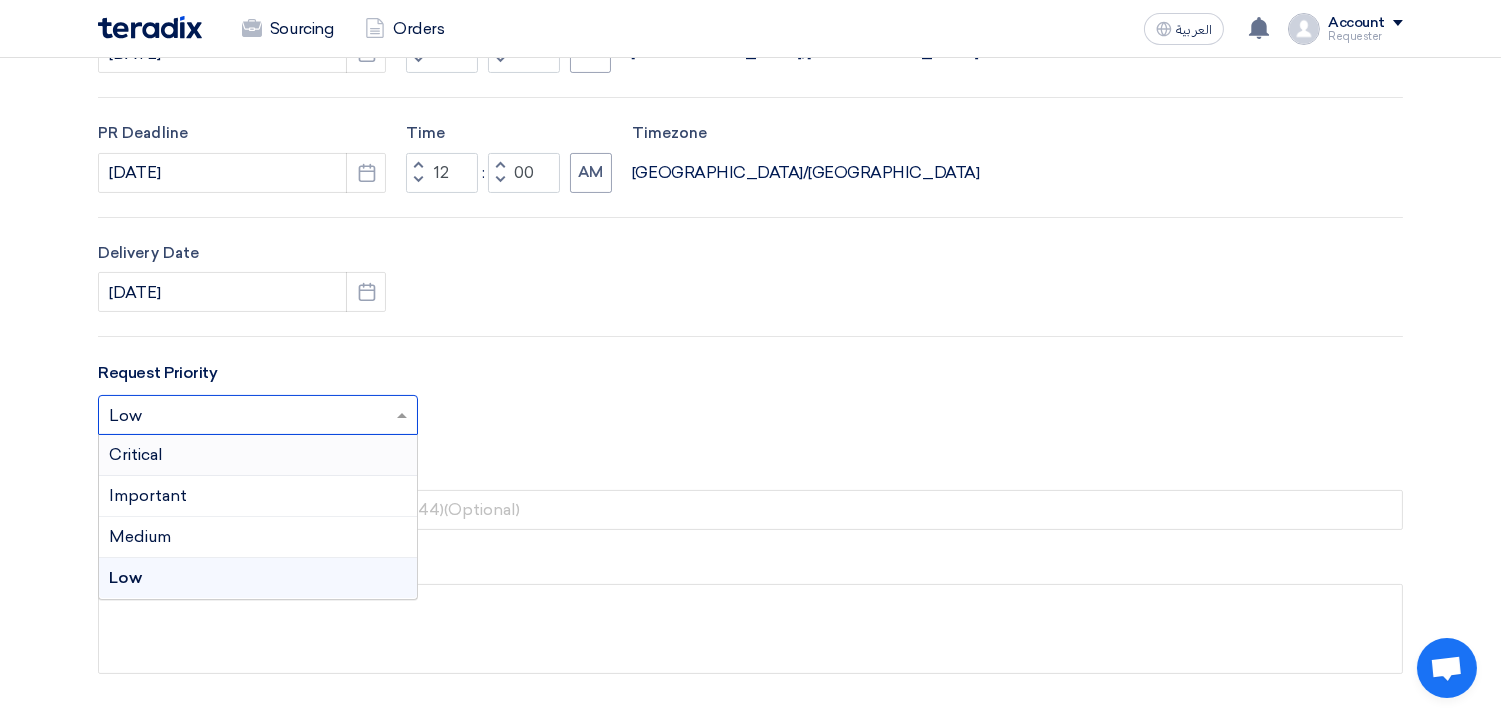 click on "Critical" at bounding box center (258, 455) 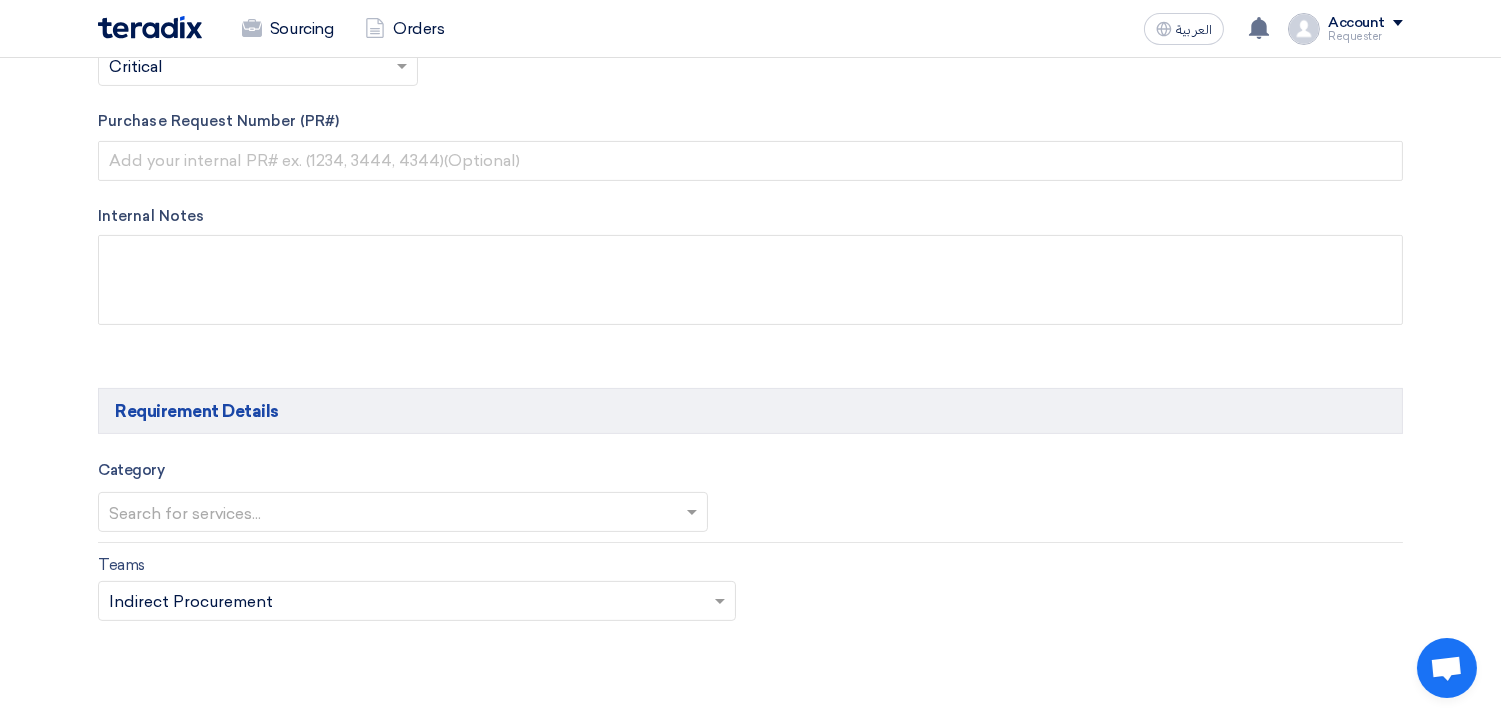 scroll, scrollTop: 930, scrollLeft: 0, axis: vertical 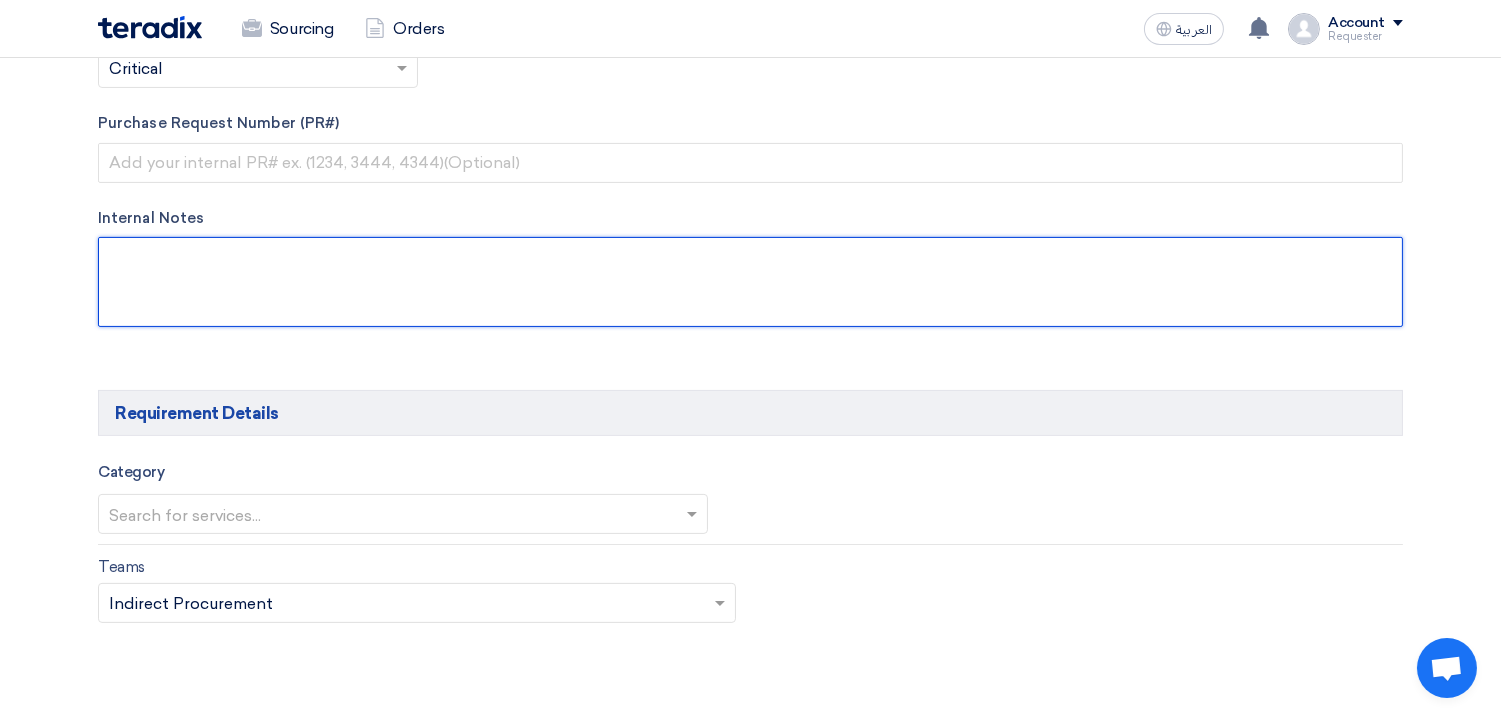click 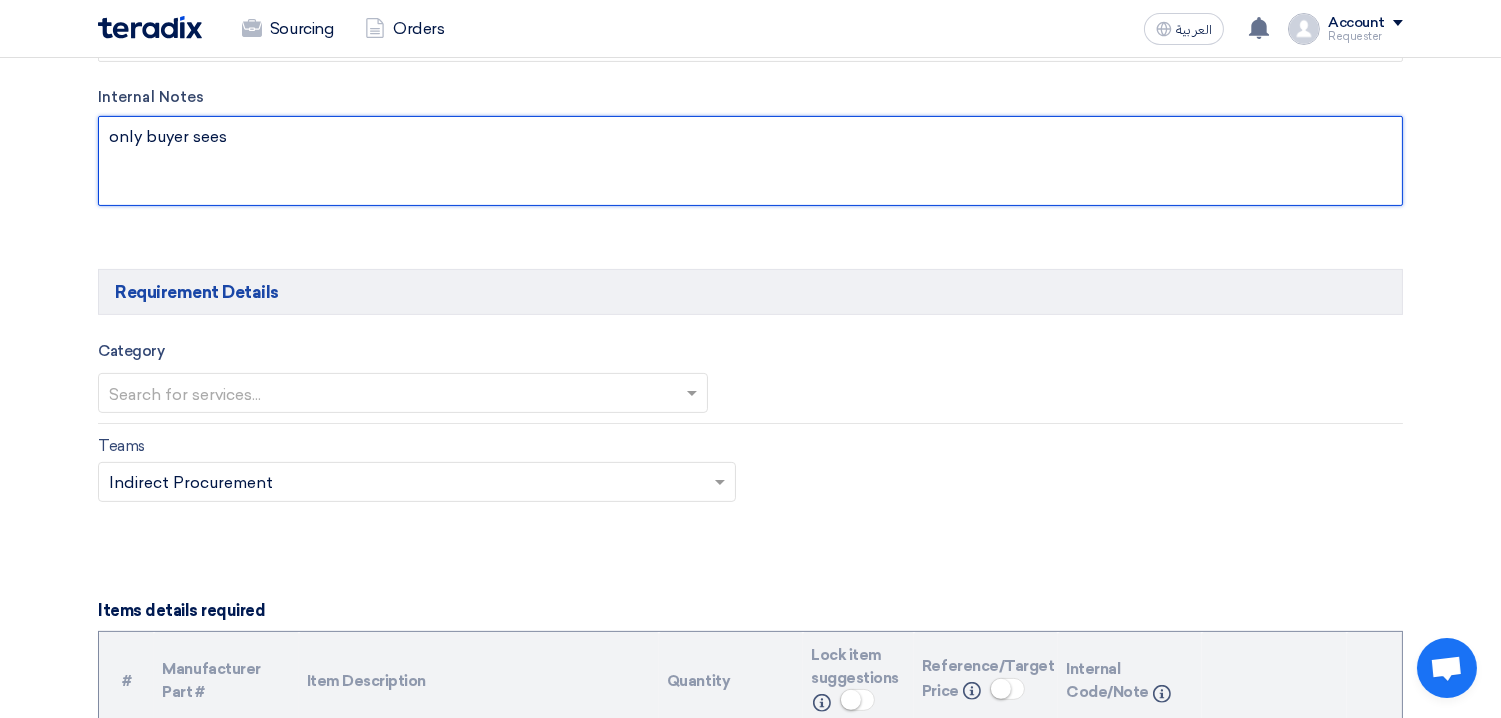 scroll, scrollTop: 1020, scrollLeft: 0, axis: vertical 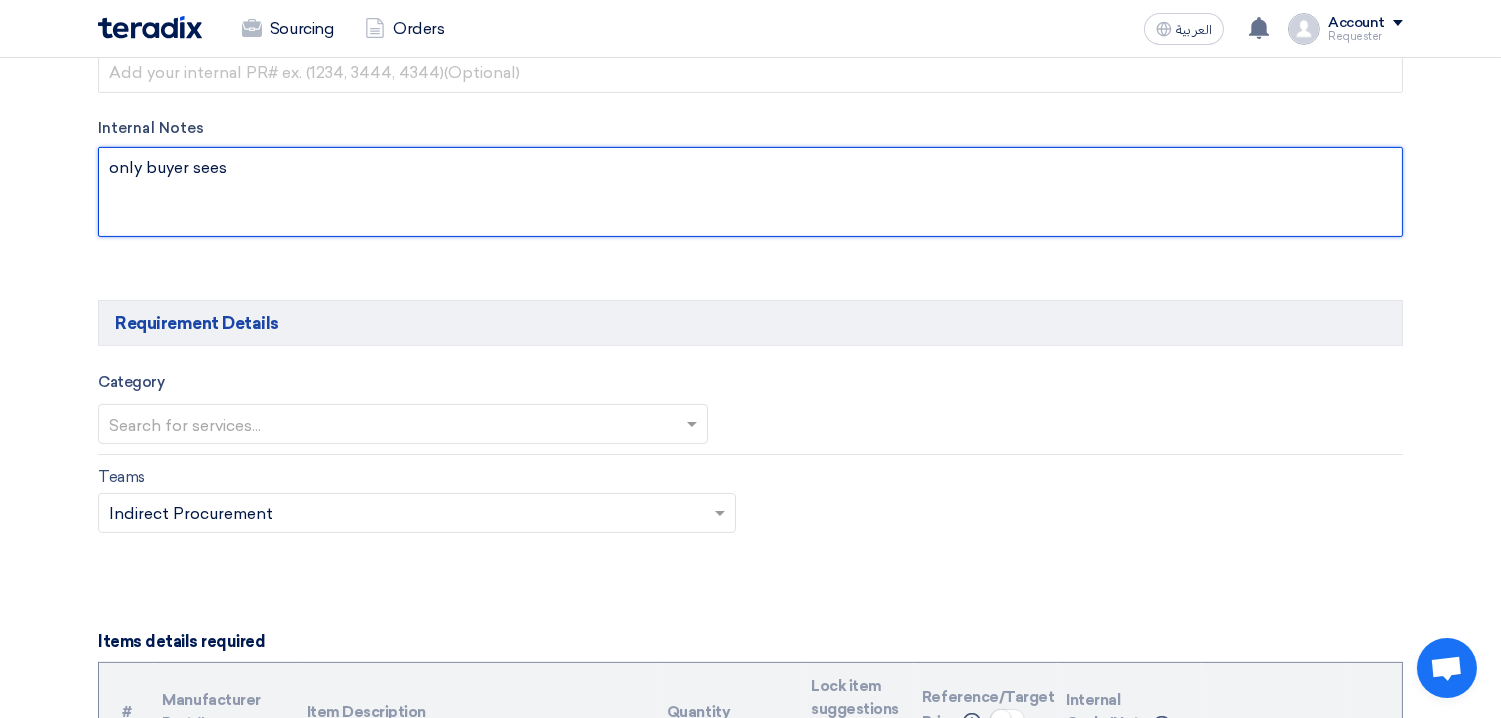type on "only buyer sees" 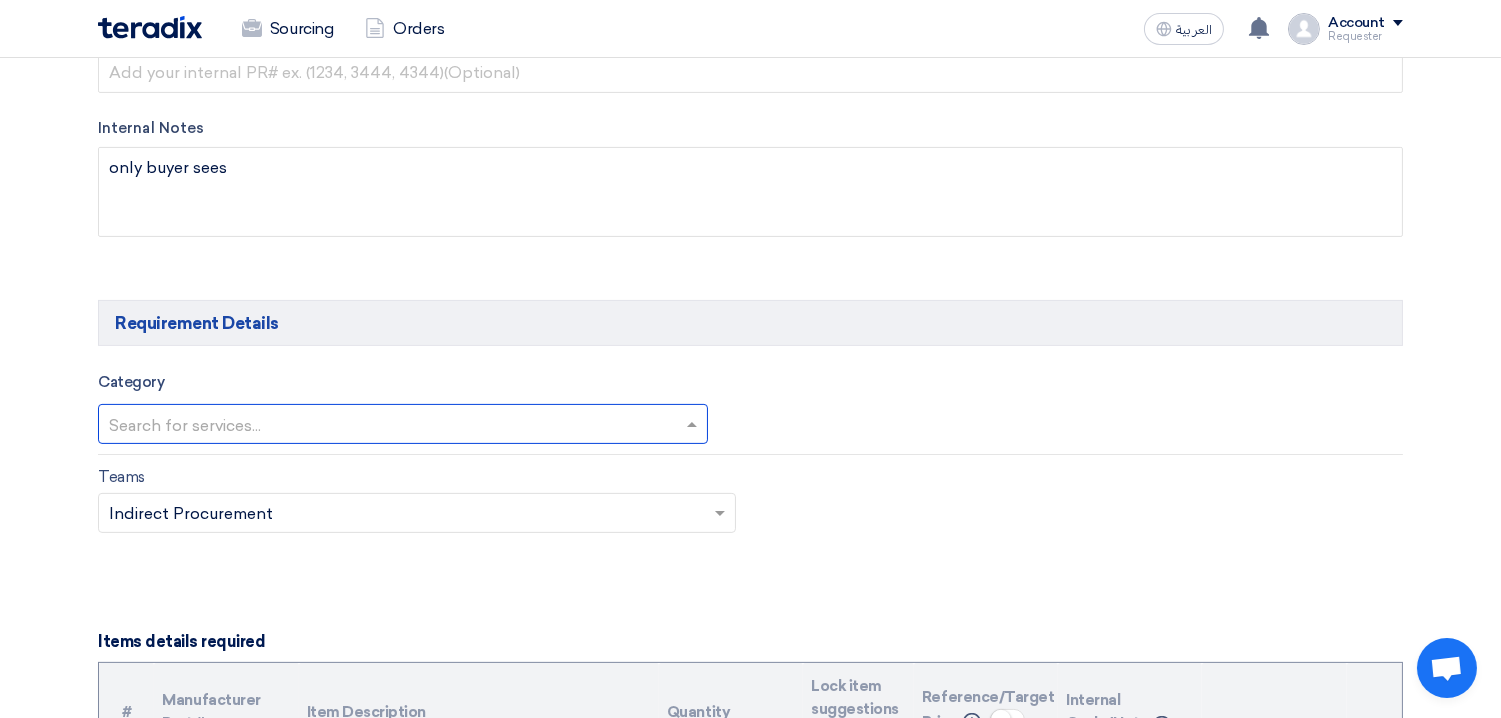 click at bounding box center (393, 425) 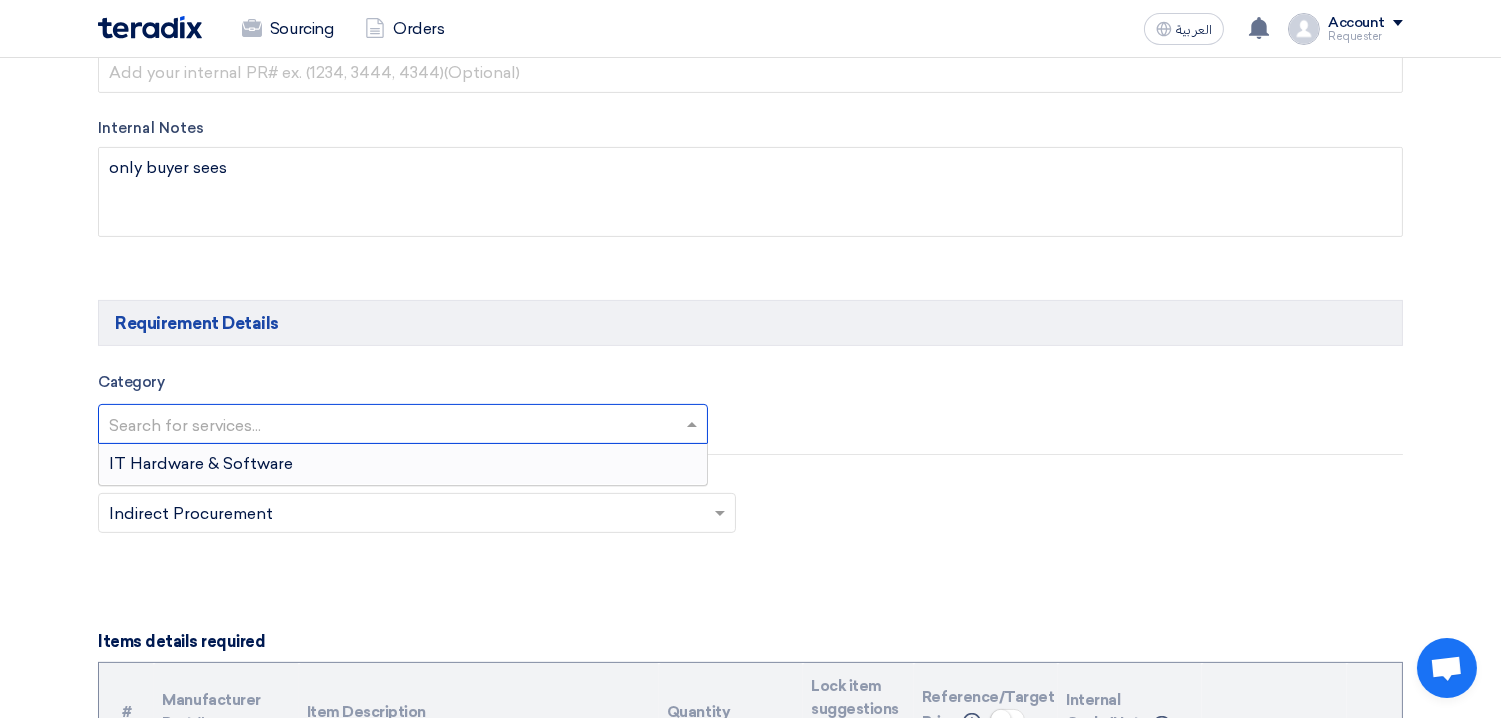 click on "IT Hardware & Software" at bounding box center [403, 464] 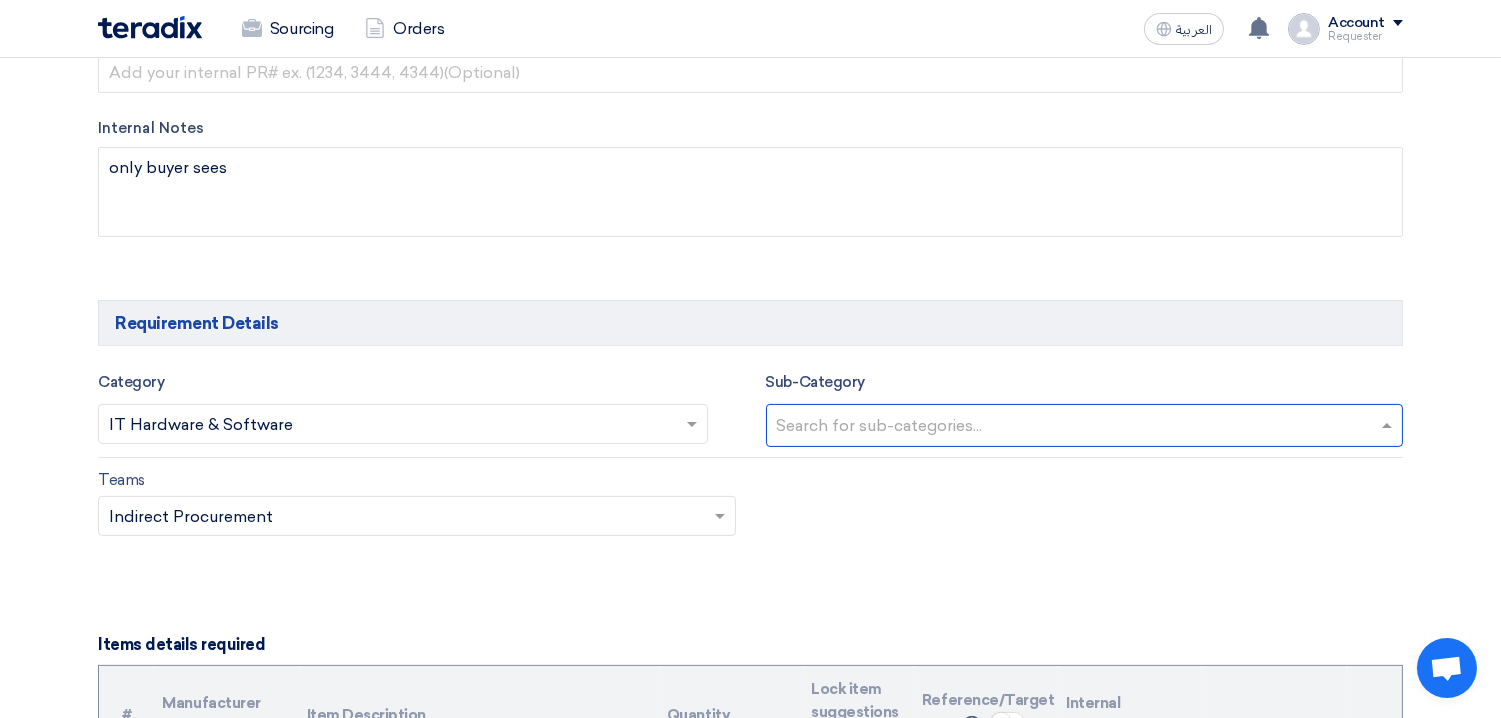 click at bounding box center [1087, 427] 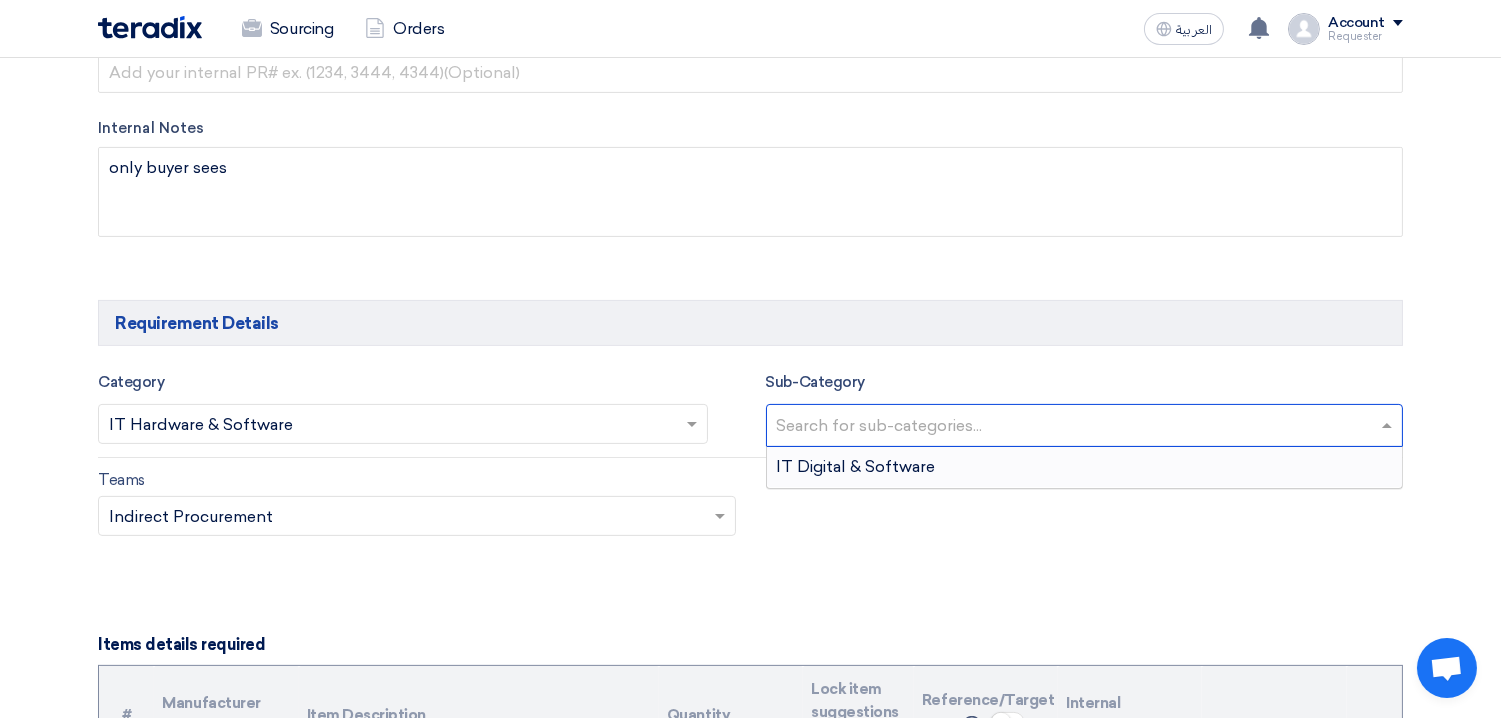 click on "IT Digital & Software" at bounding box center [856, 466] 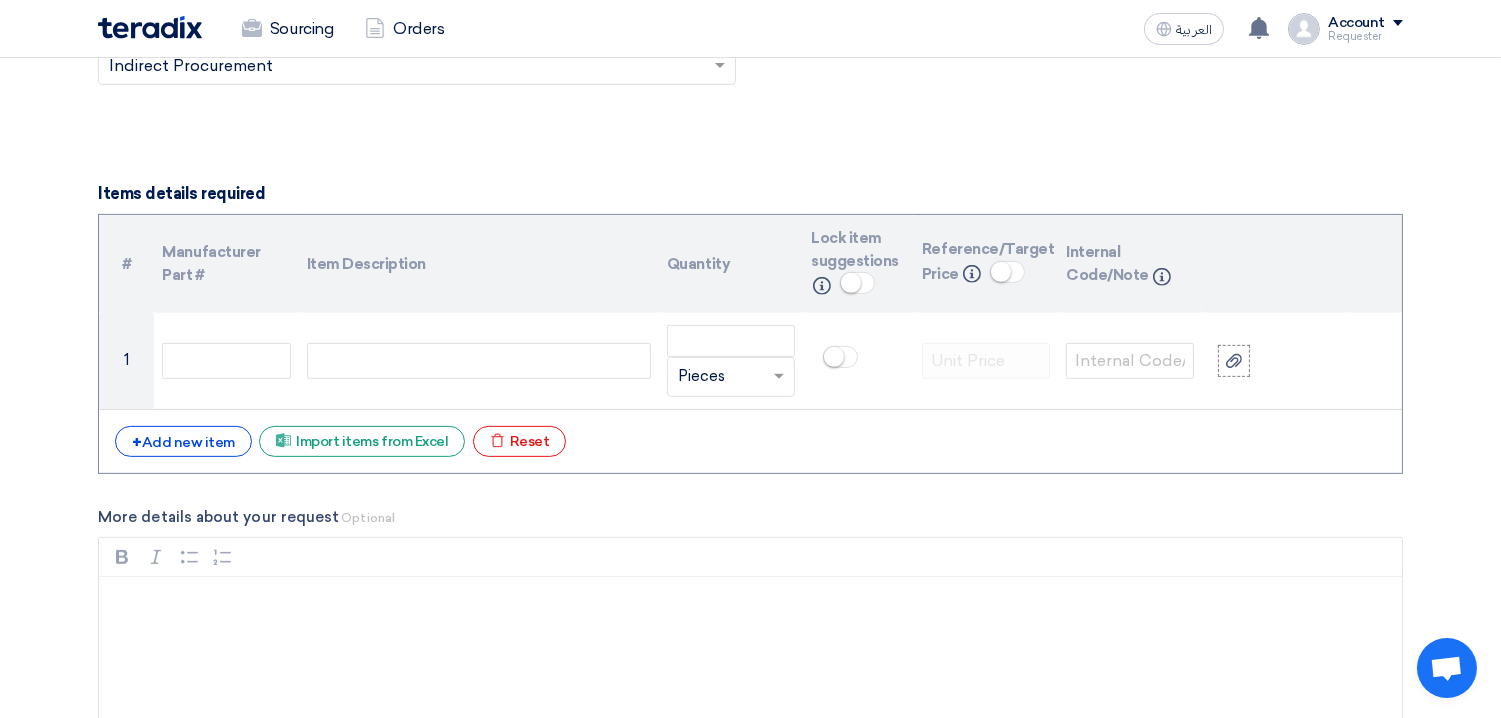 scroll, scrollTop: 1480, scrollLeft: 0, axis: vertical 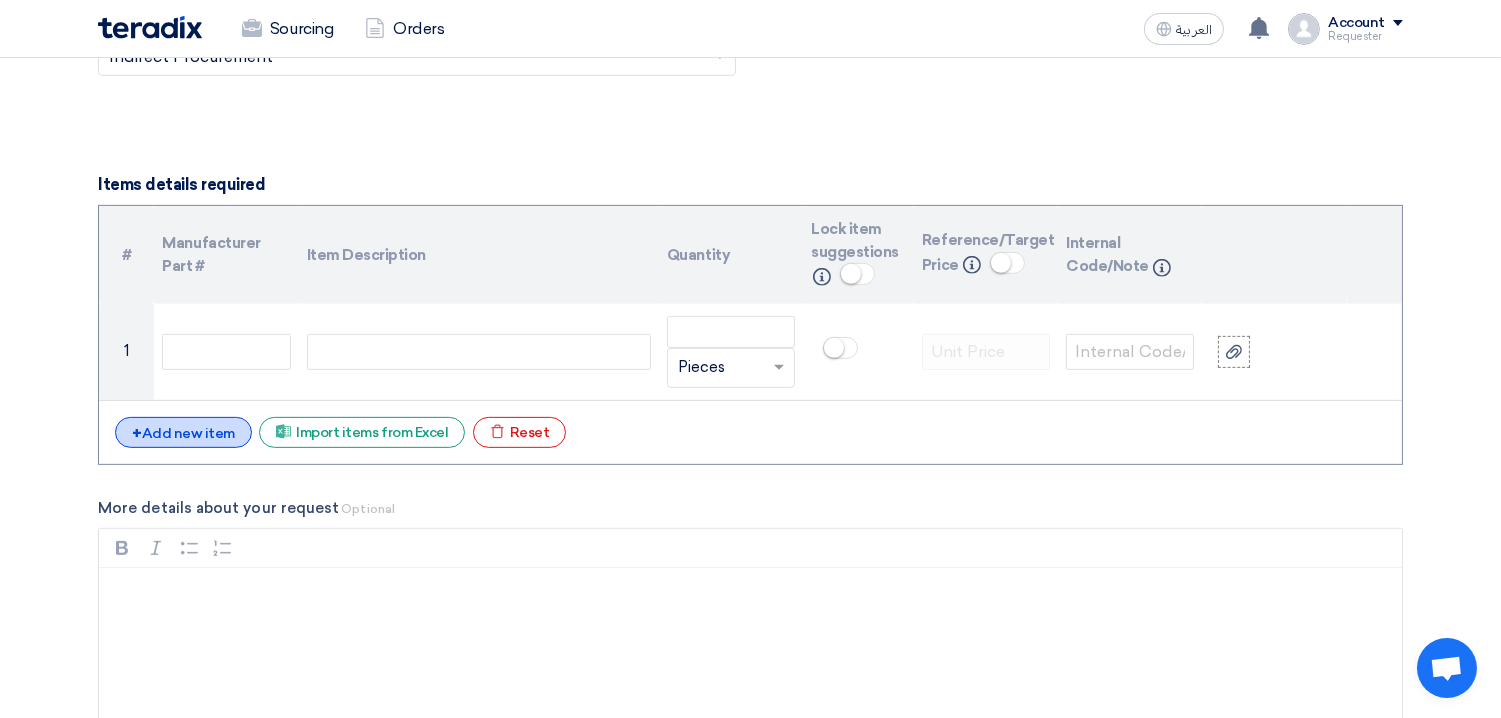 click on "+
Add new item" 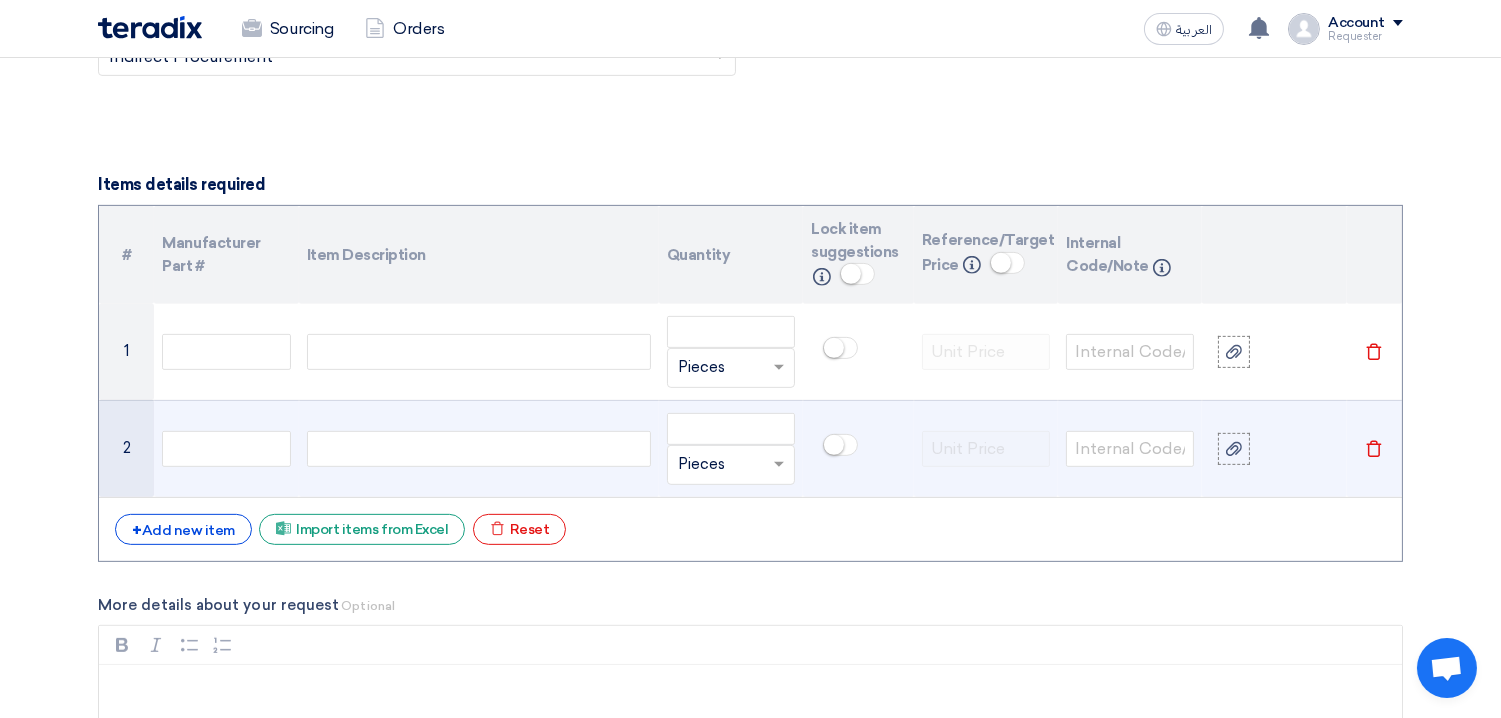 click on "Delete" 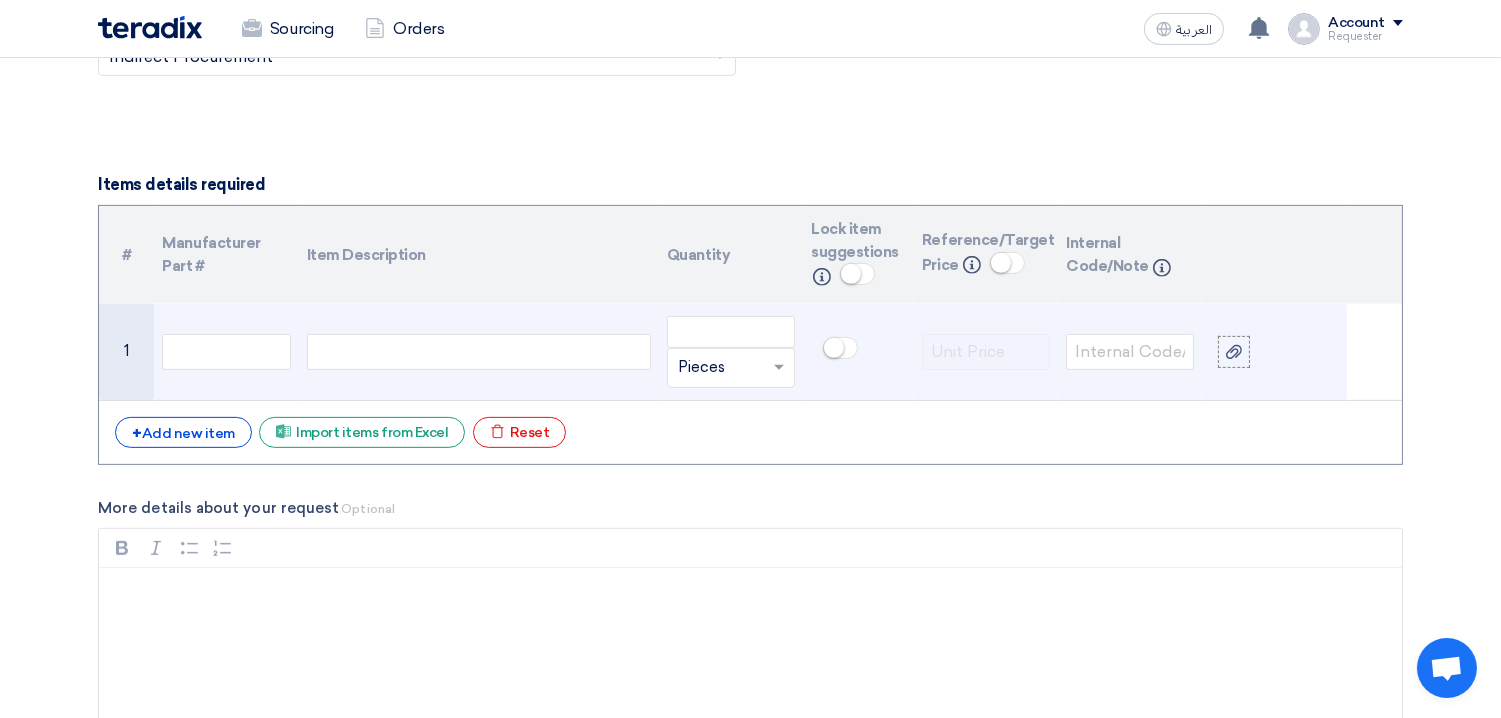 click 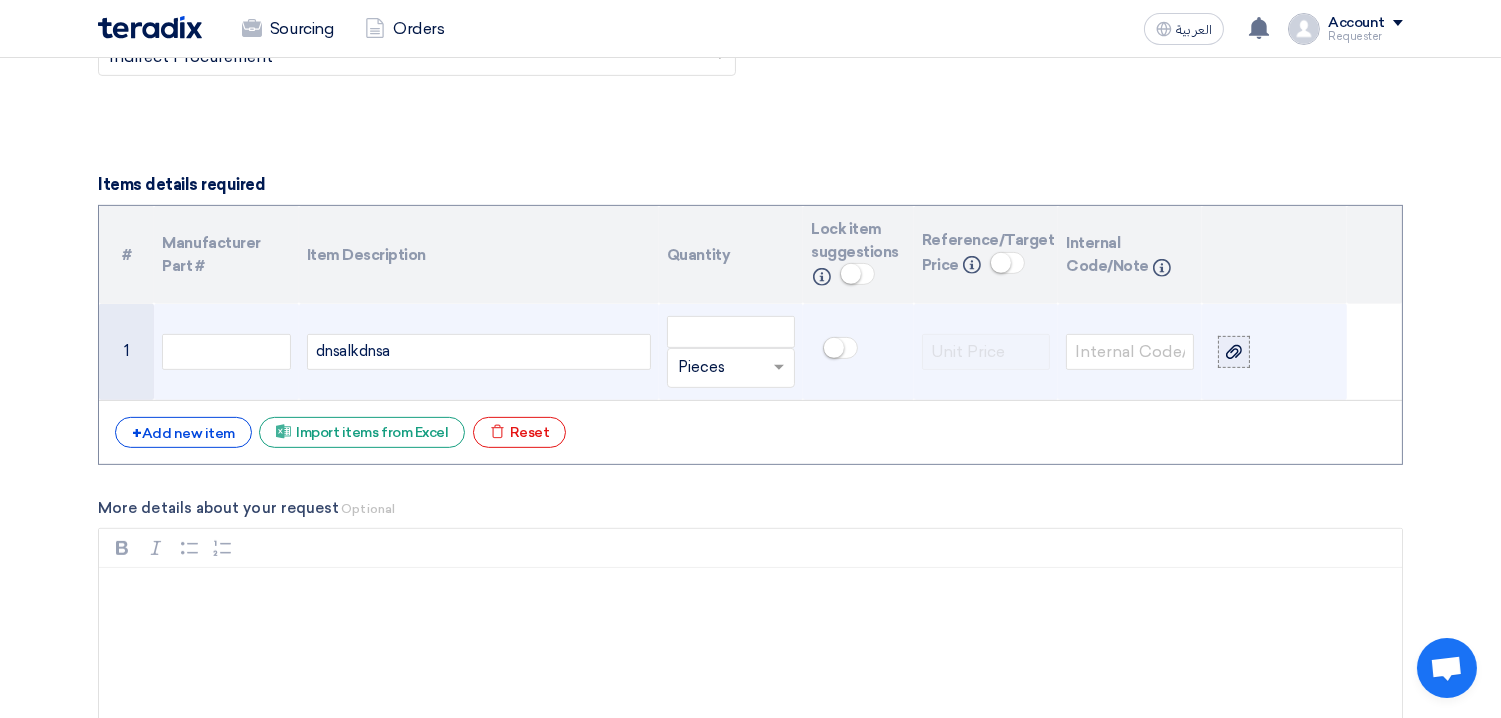 click 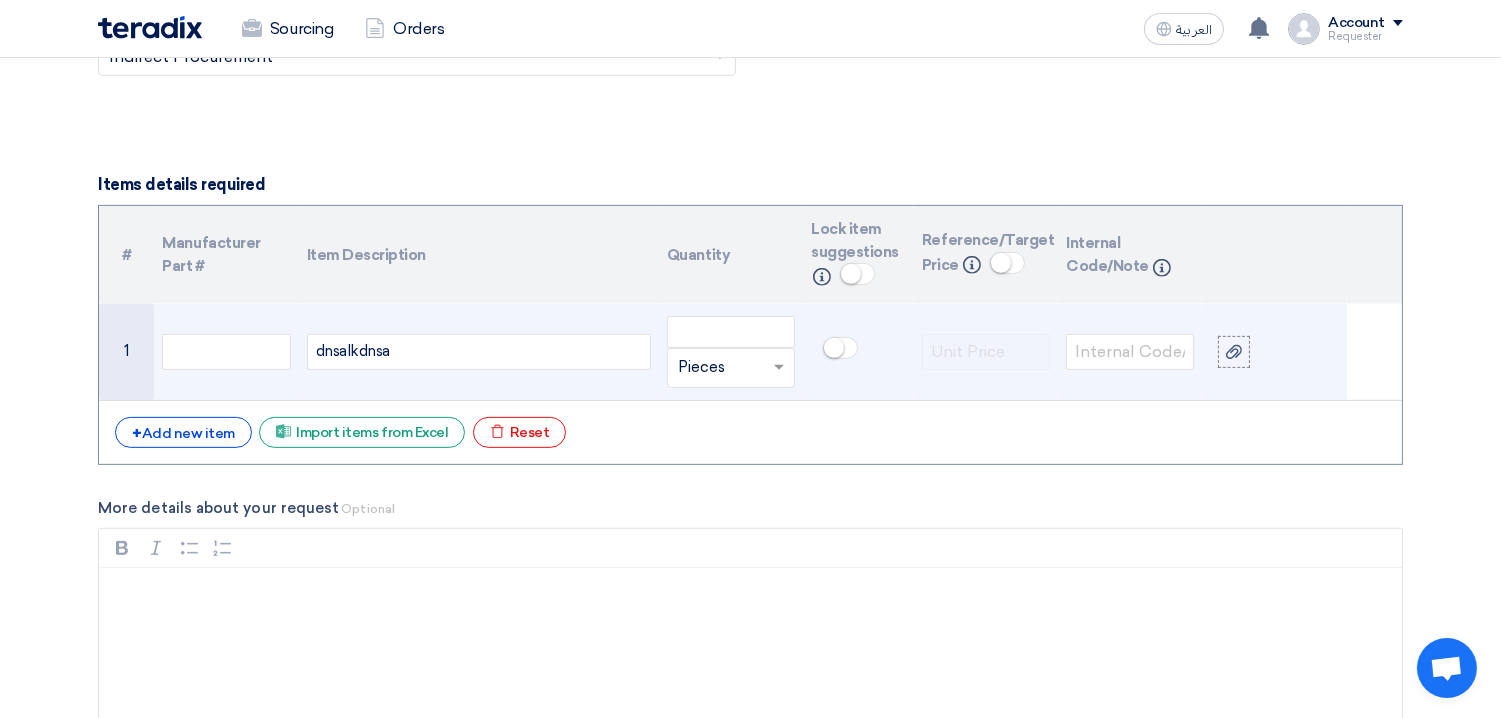 click on "dnsalkdnsa" 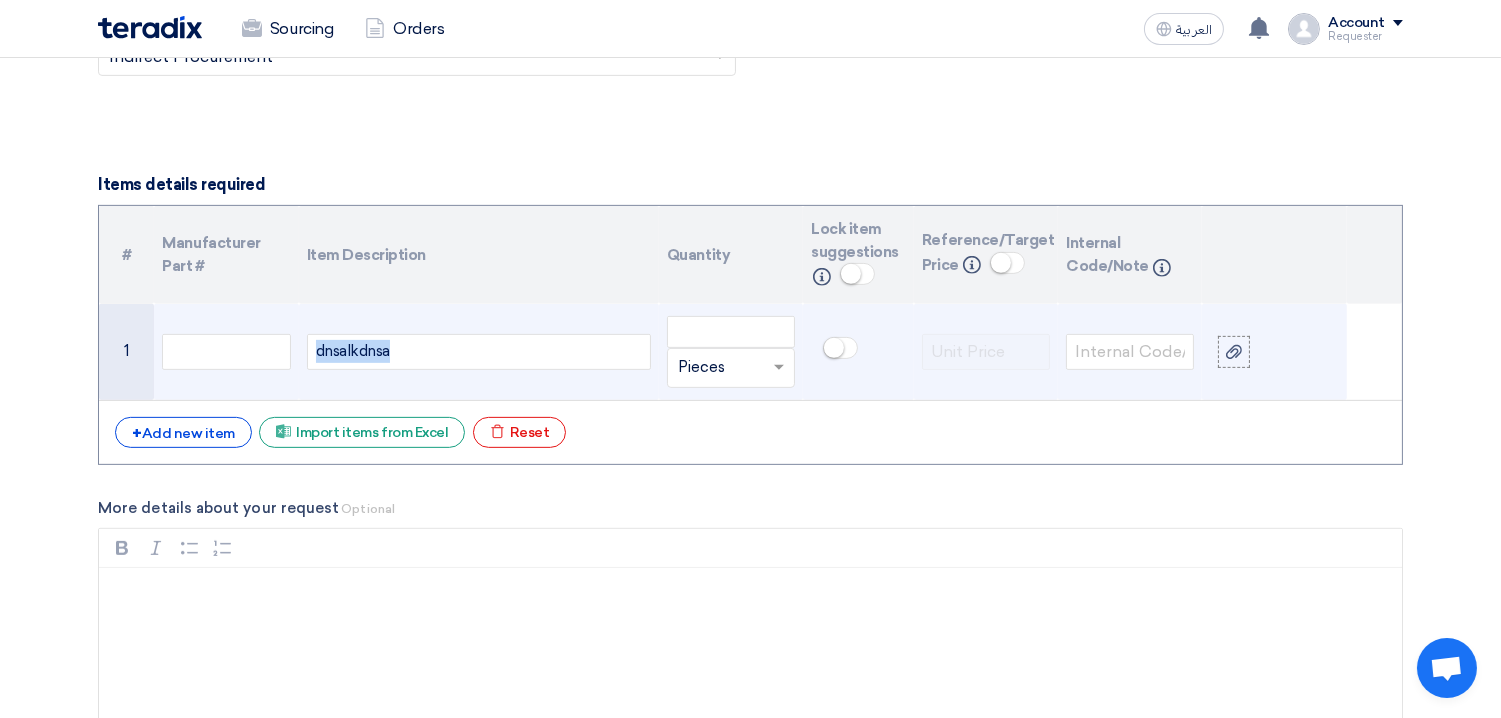 click on "dnsalkdnsa" 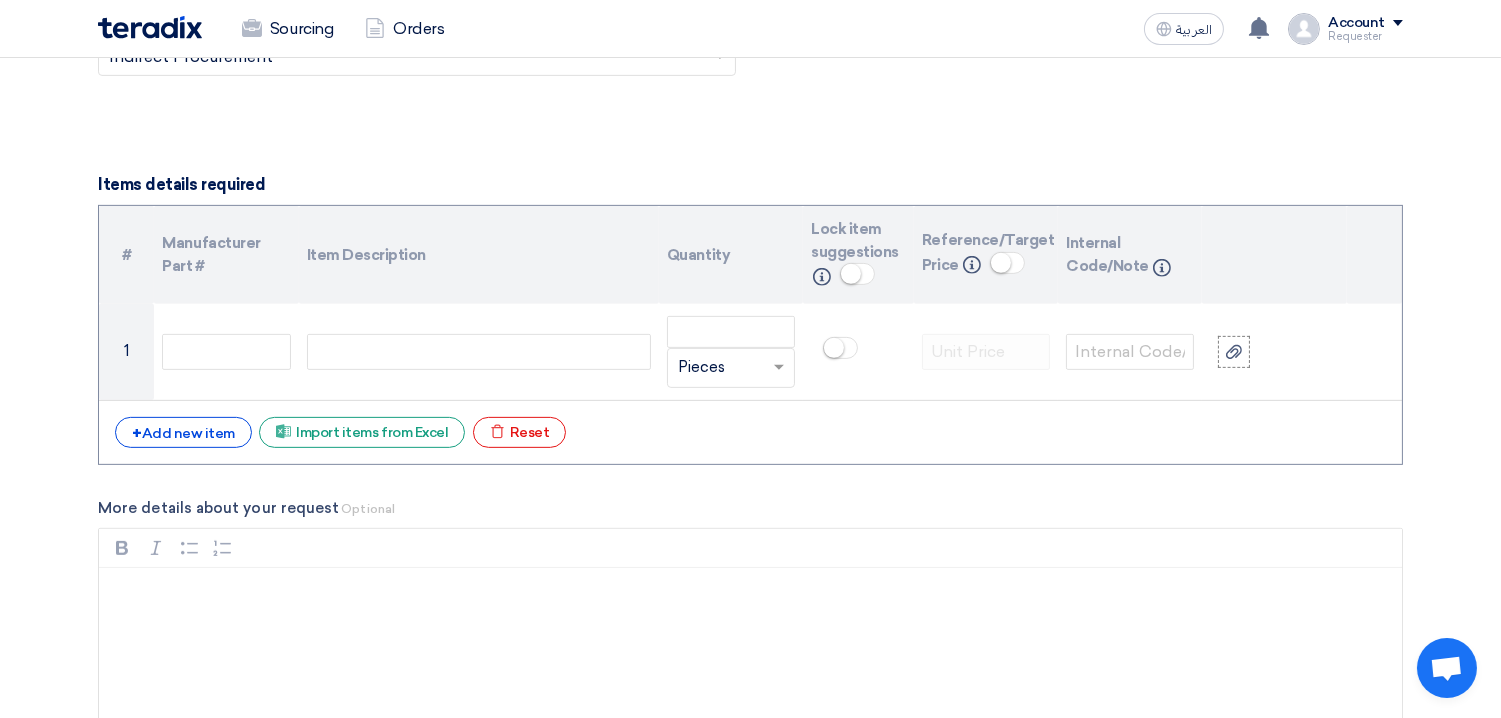 click on "Items details required" 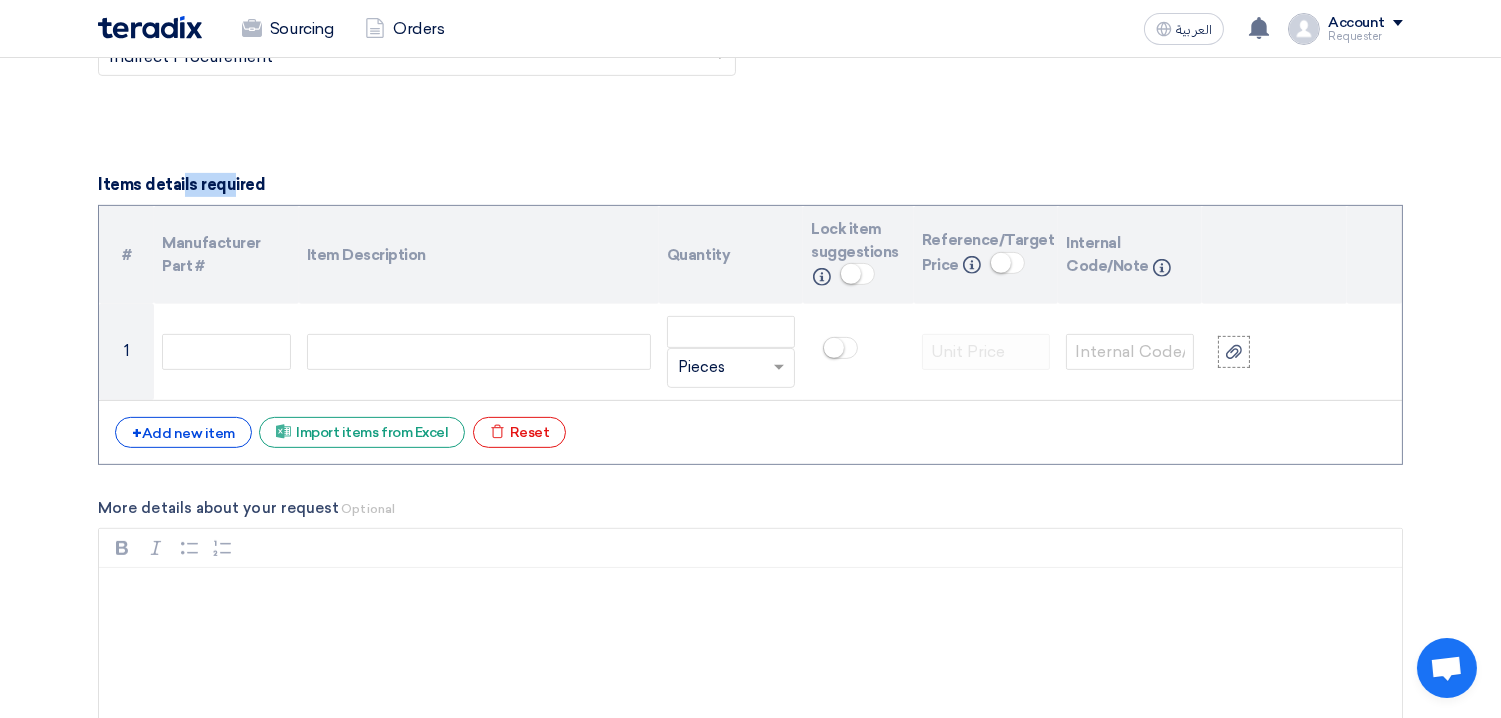 click on "Items details required" 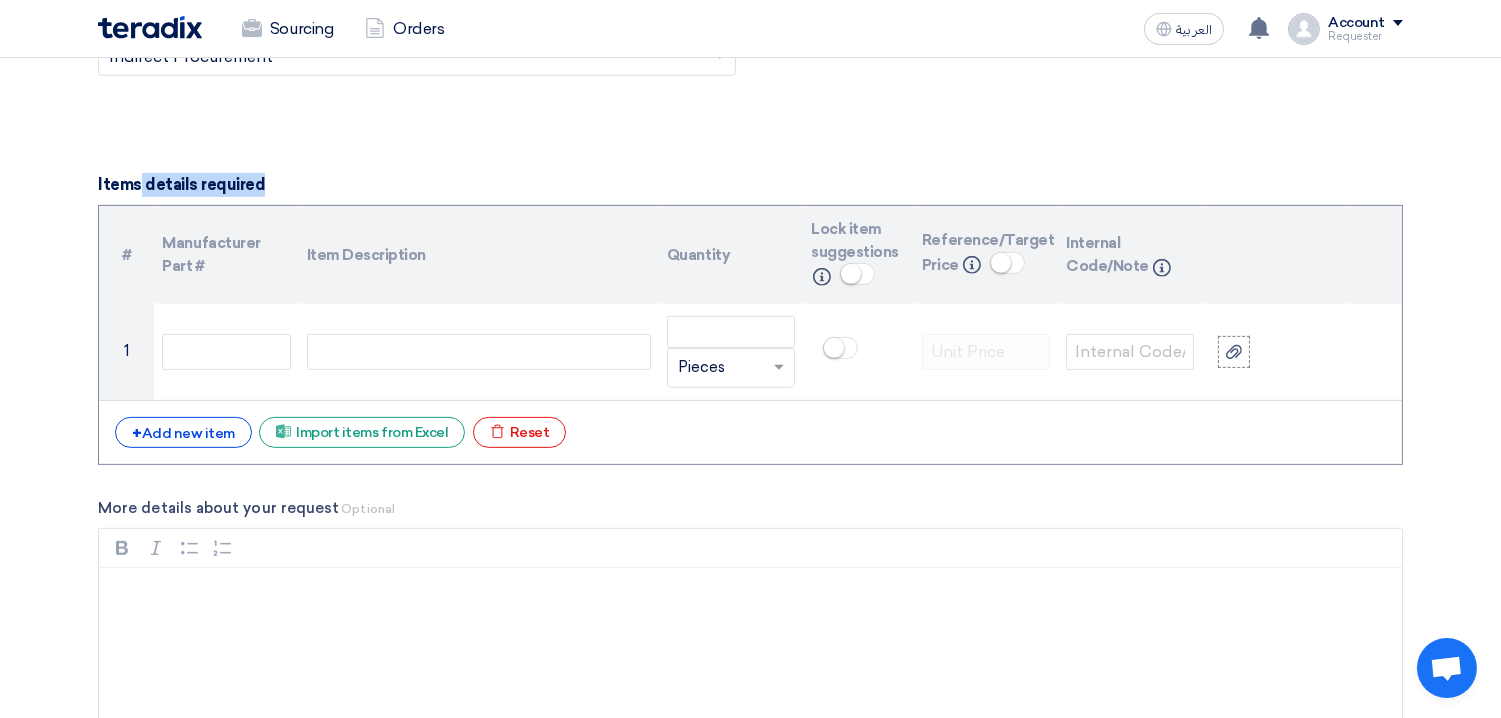 click on "Items details required" 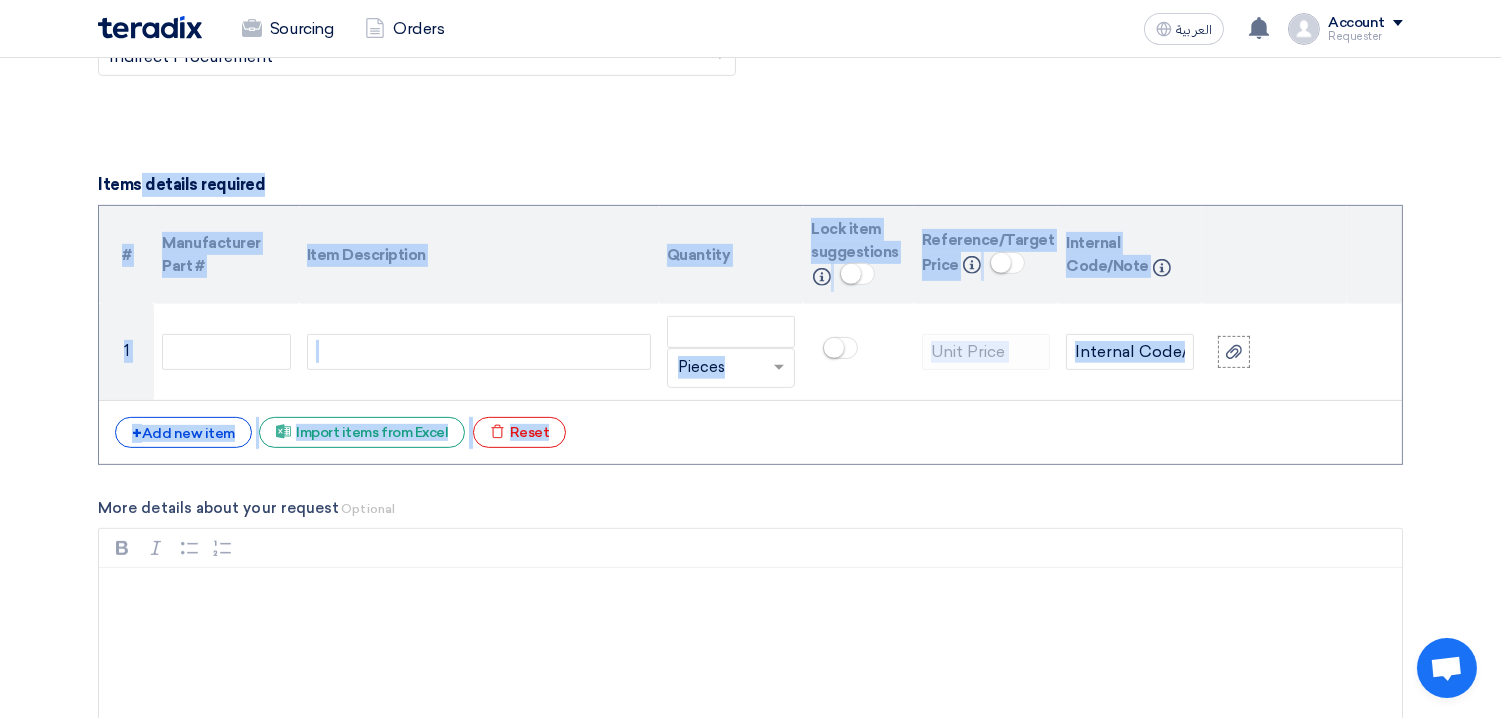 click on "+
Add new item
Excel file
Import items from Excel
Excel file
Reset" 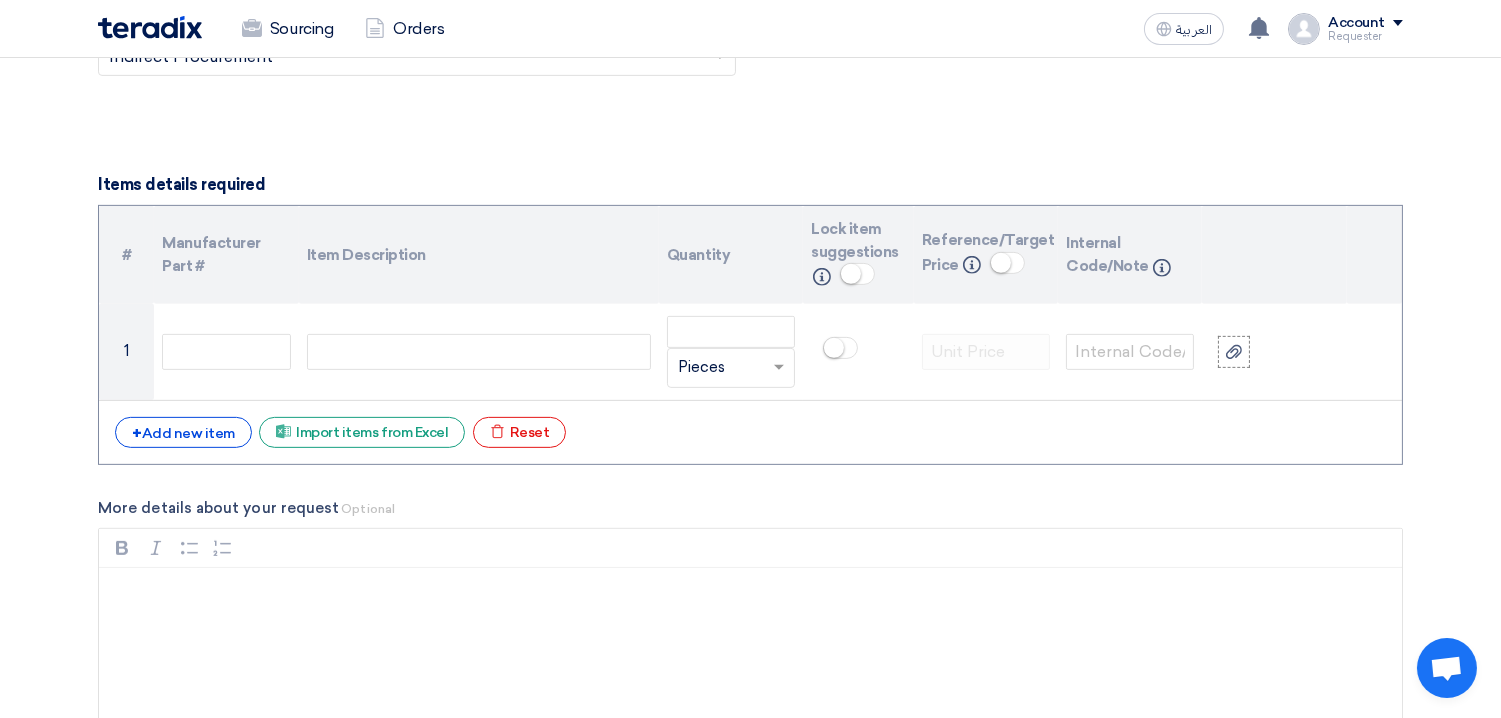 click on "Items details required" 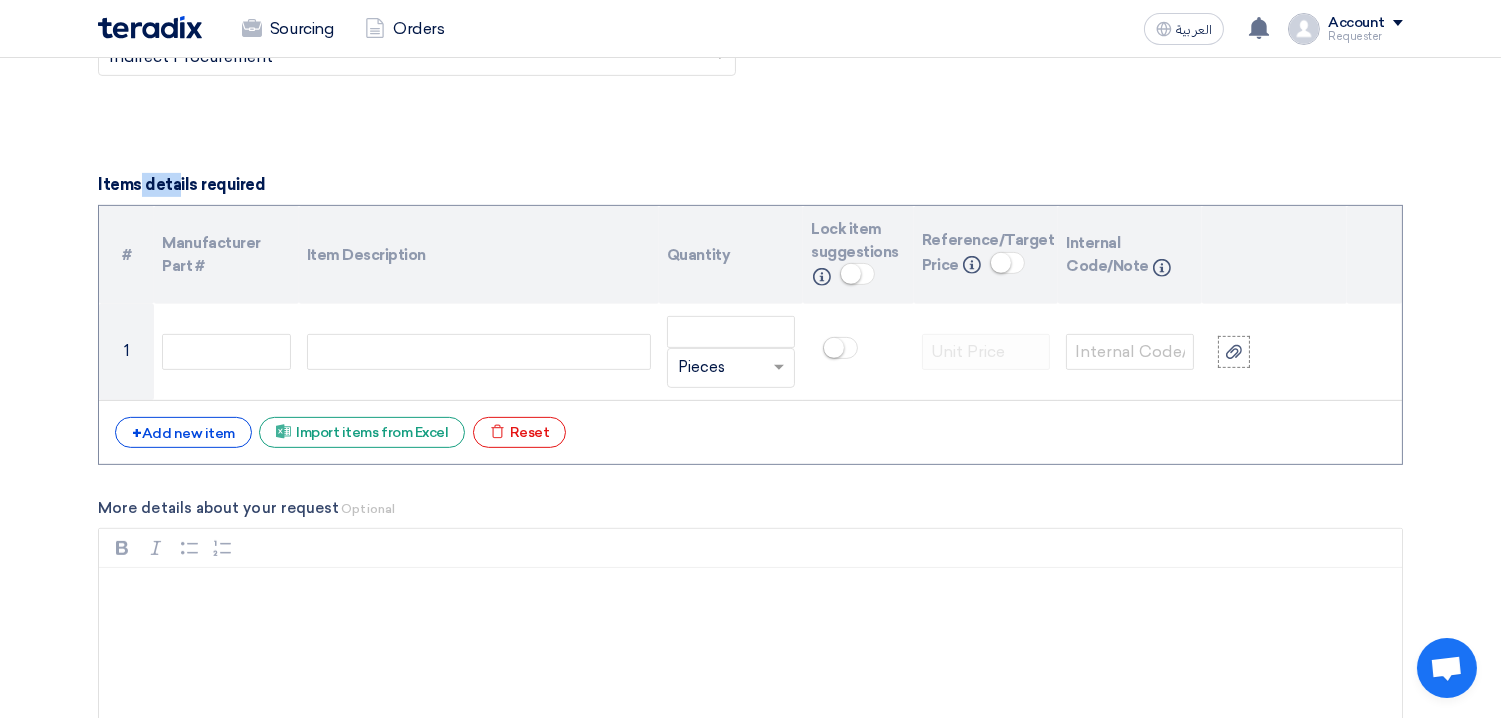 click on "Items details required" 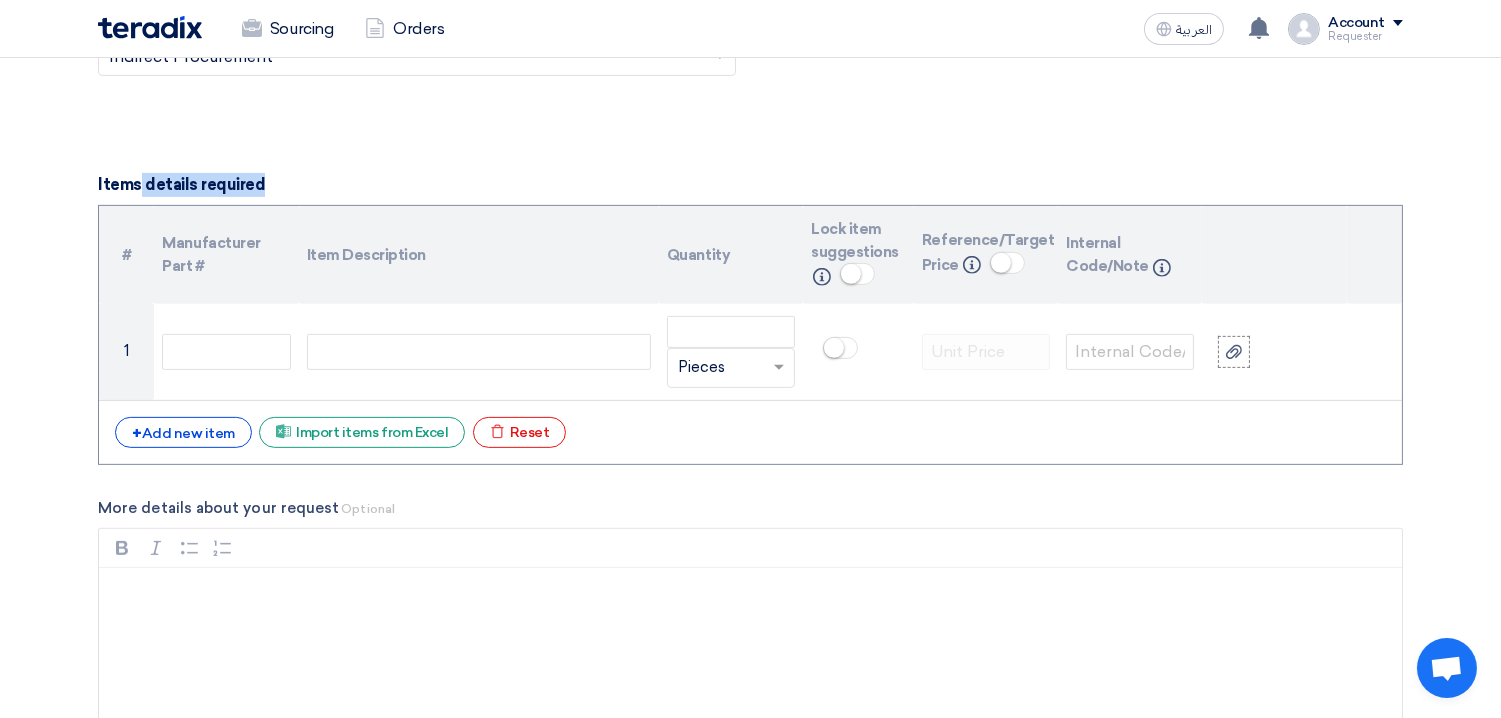 click on "Items details required" 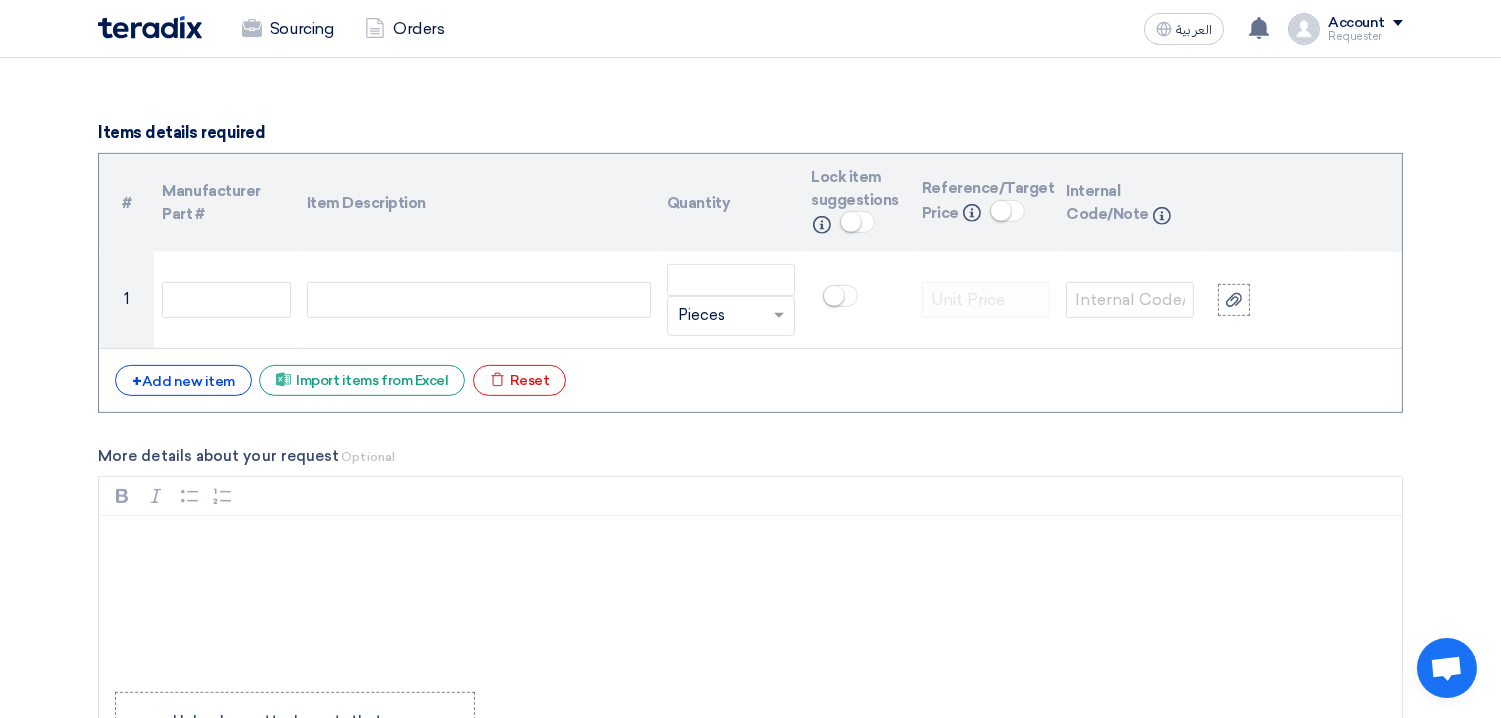 scroll, scrollTop: 1548, scrollLeft: 0, axis: vertical 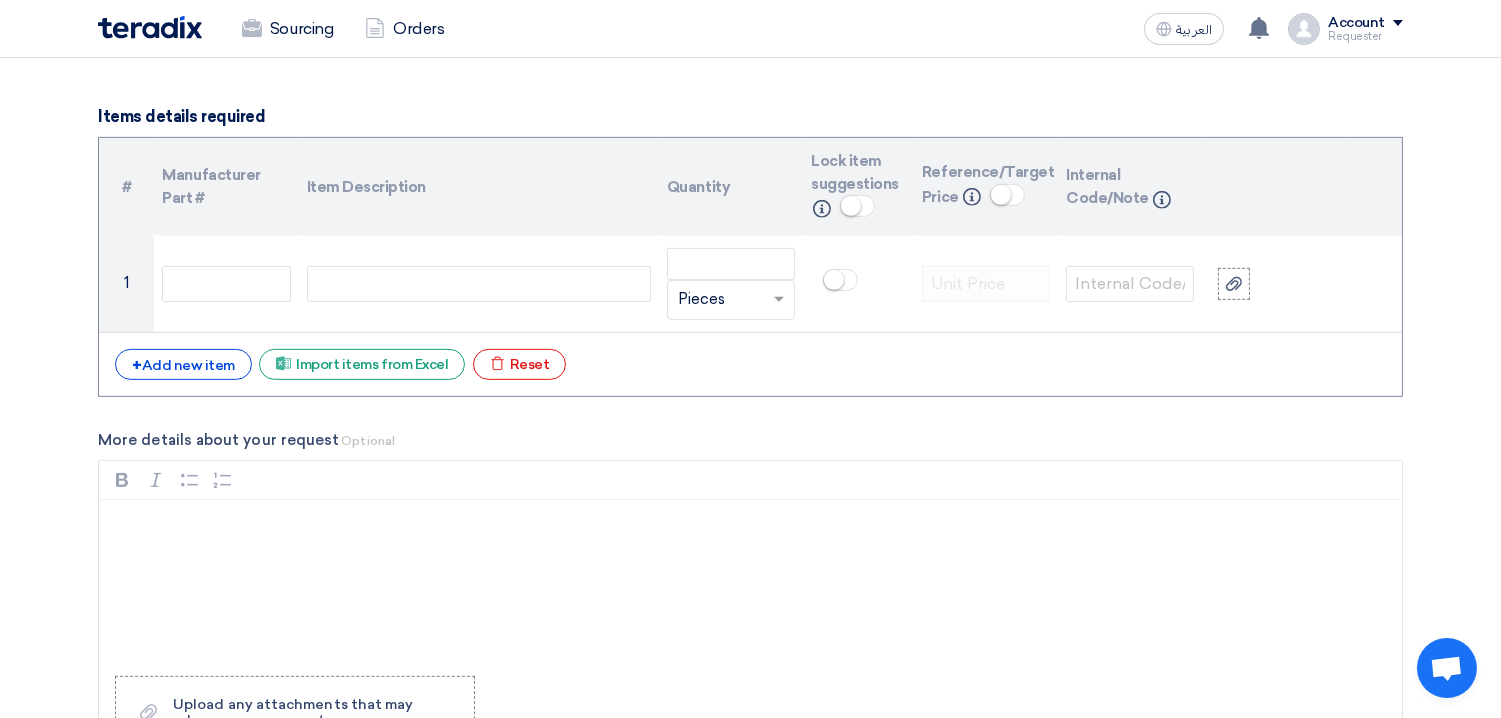 click on "Basic Information
RFx Title
Business Consultancy
RFx Type
Normal RFQ
Sealed RFQ
RFP
Deadline to receive quotations
7/21/2025
Pick a date
Time
Increment hours
12
Decrement hours
:" 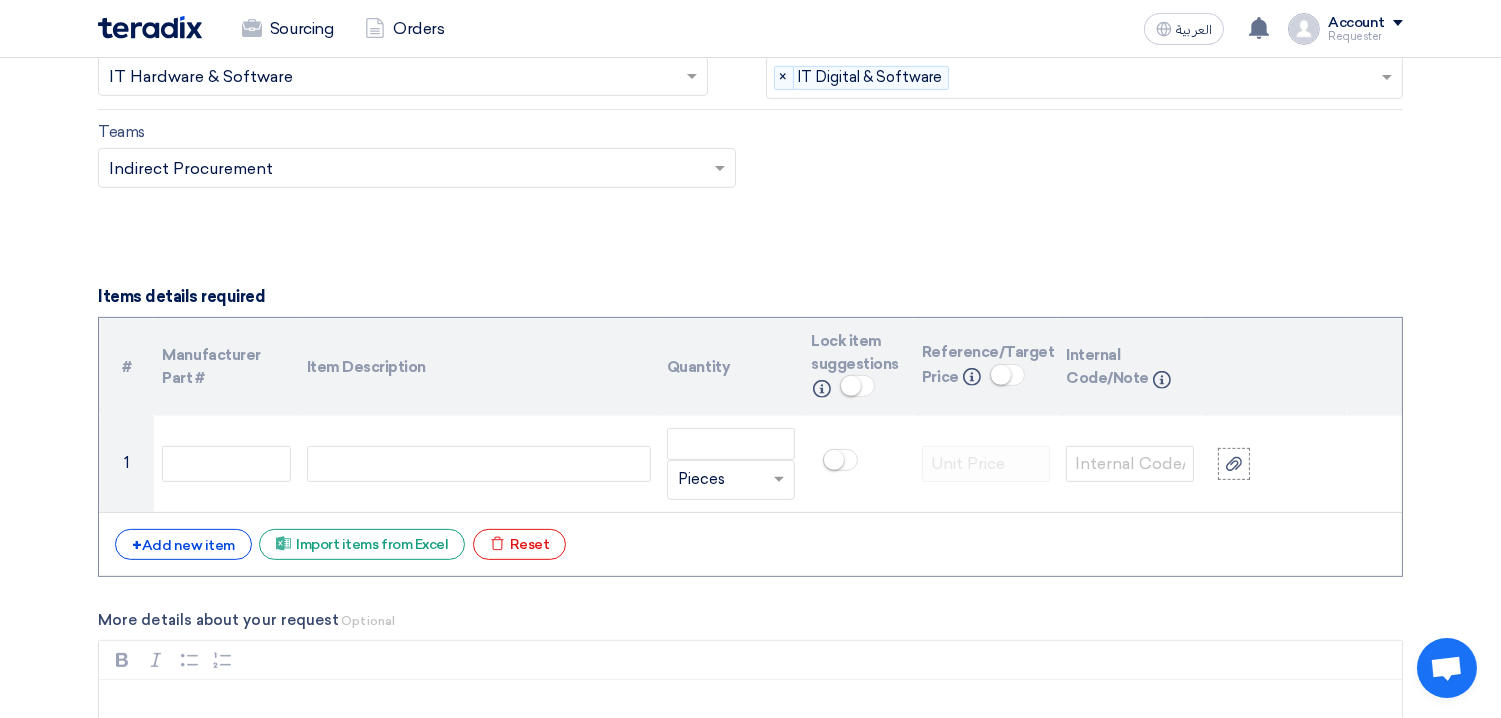 scroll, scrollTop: 1400, scrollLeft: 0, axis: vertical 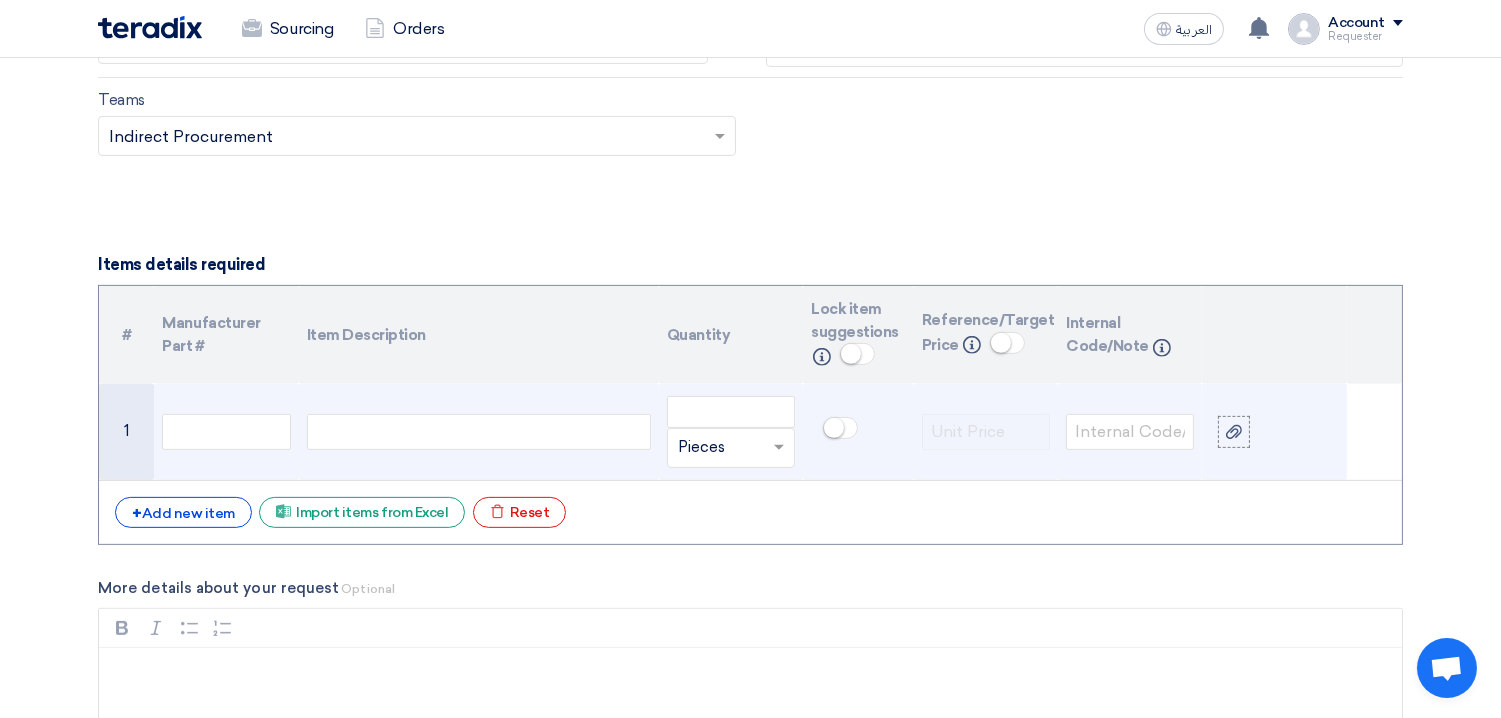 click 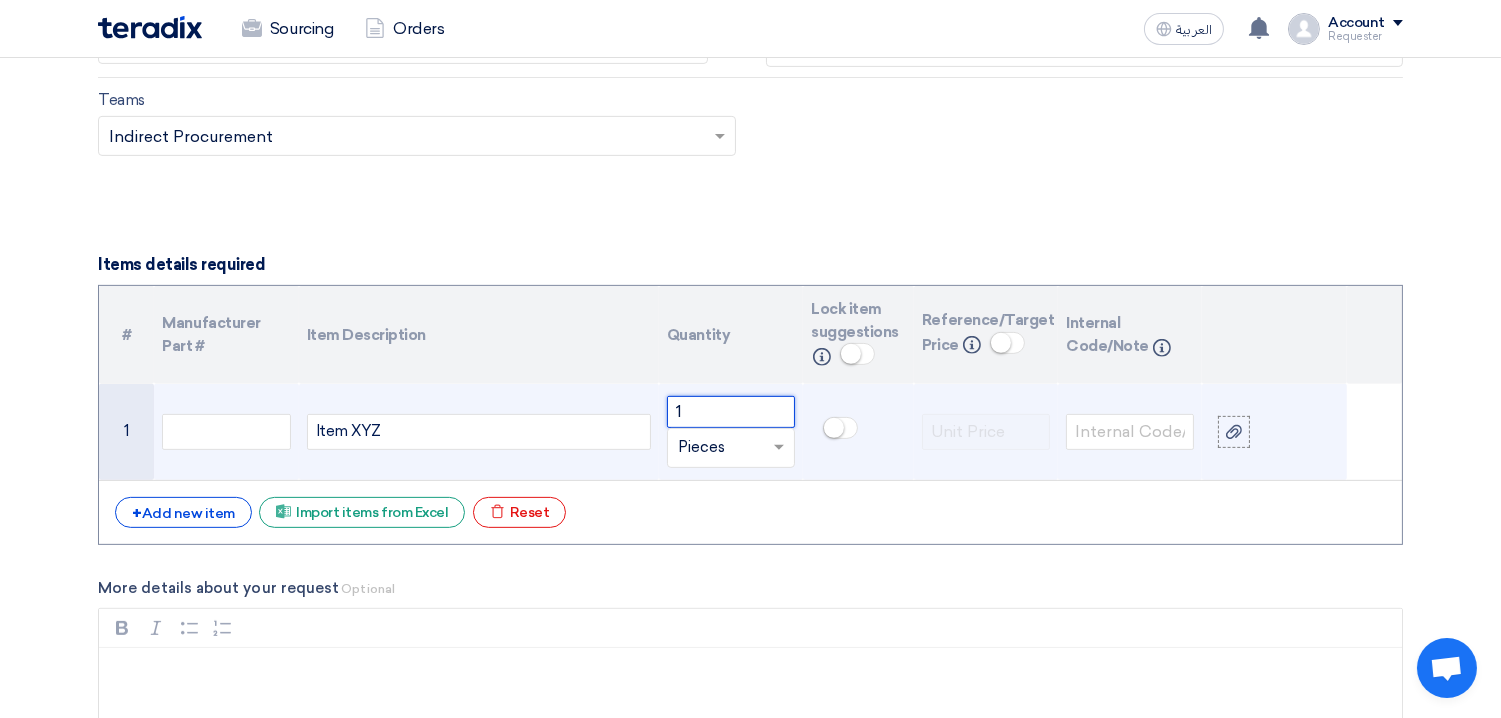 type on "1" 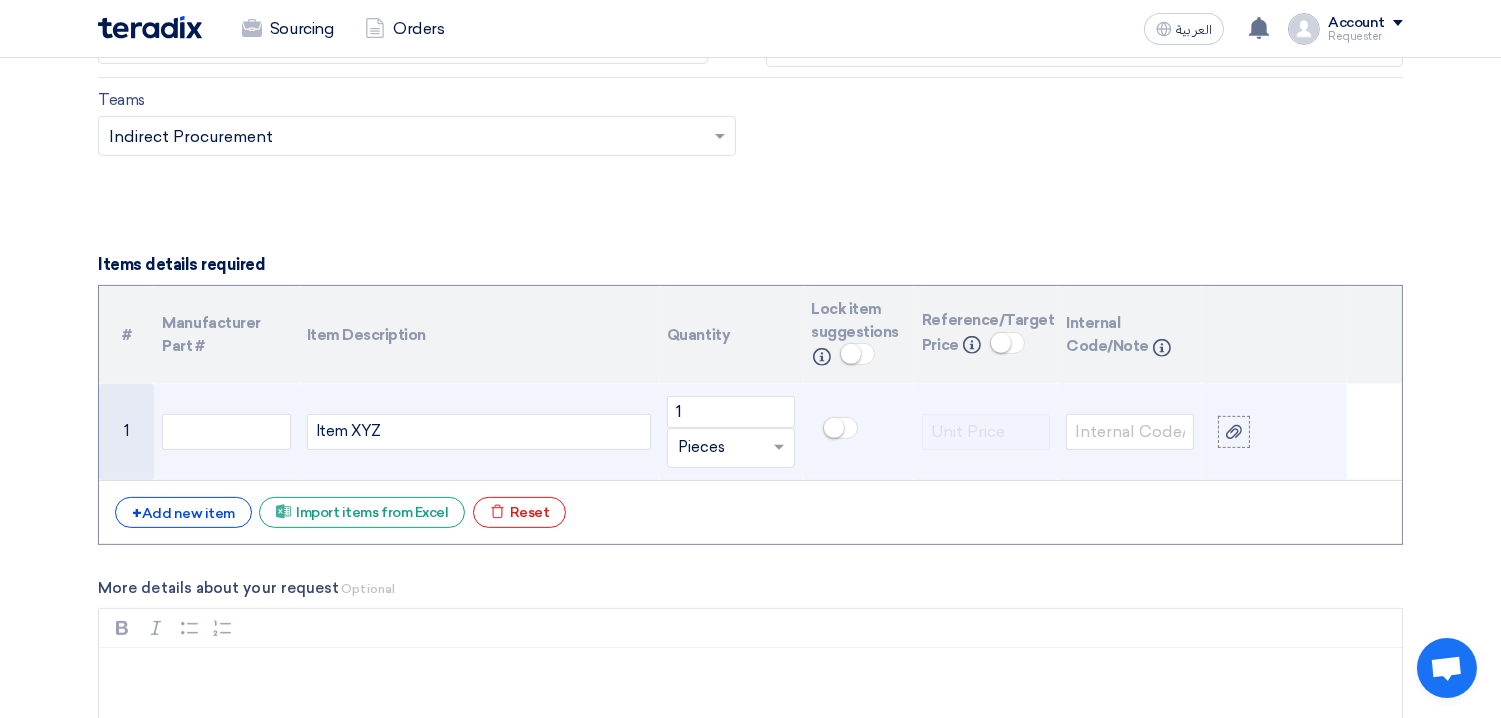 click 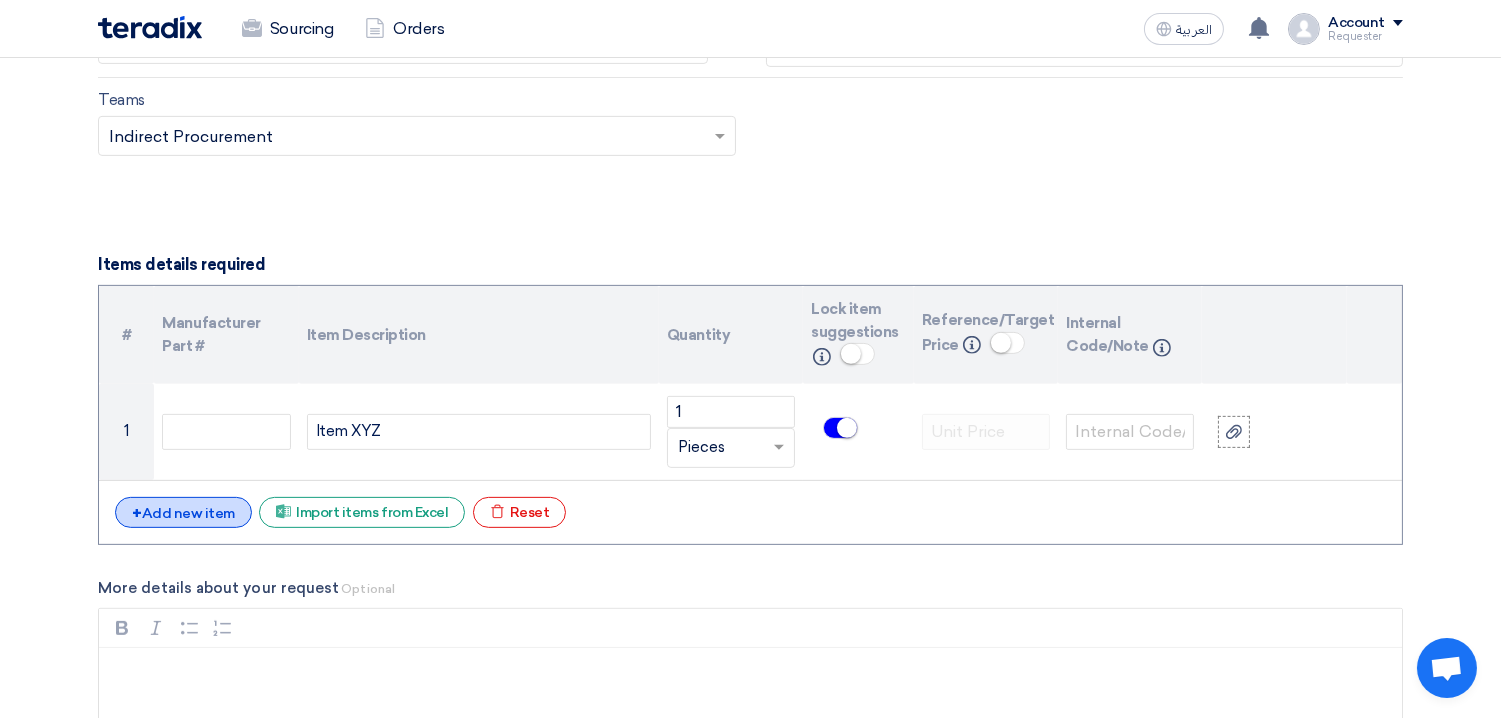 click on "+
Add new item" 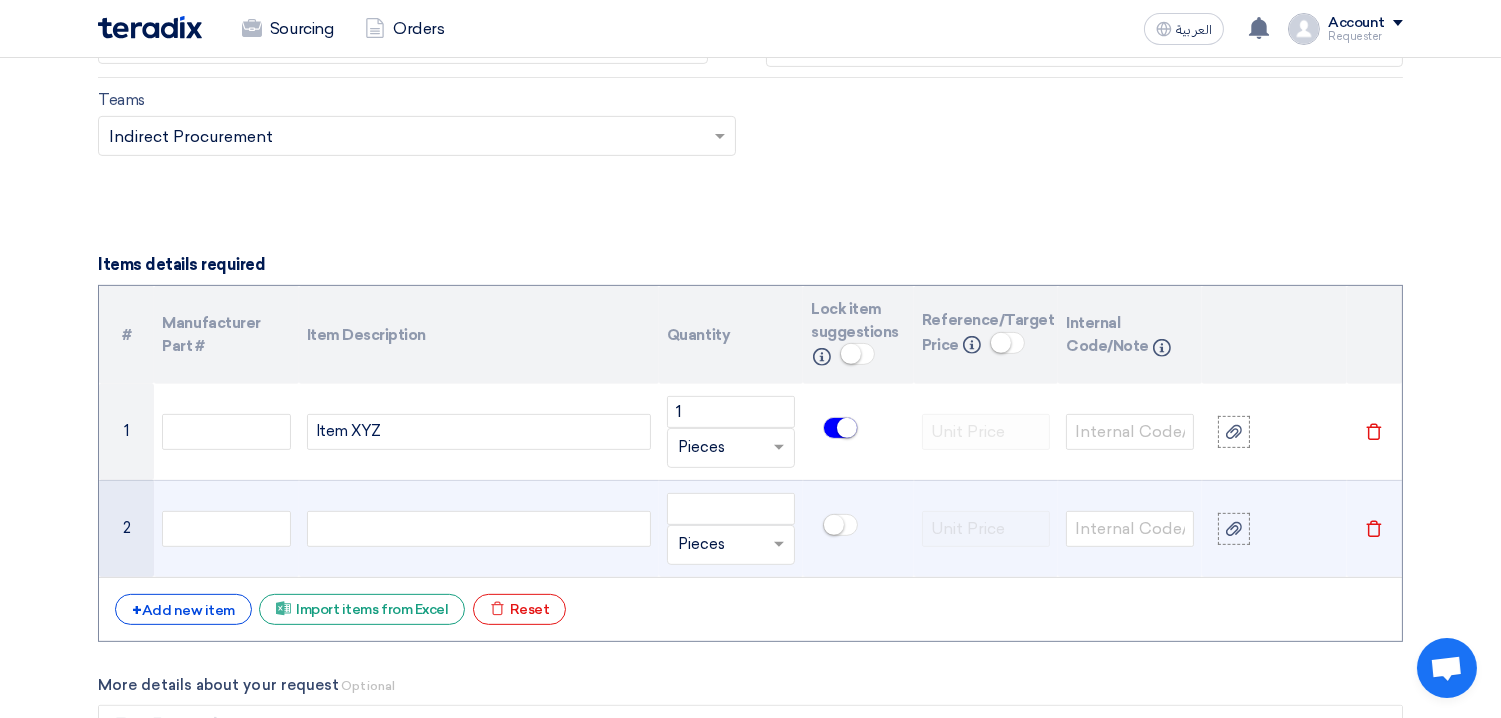 click 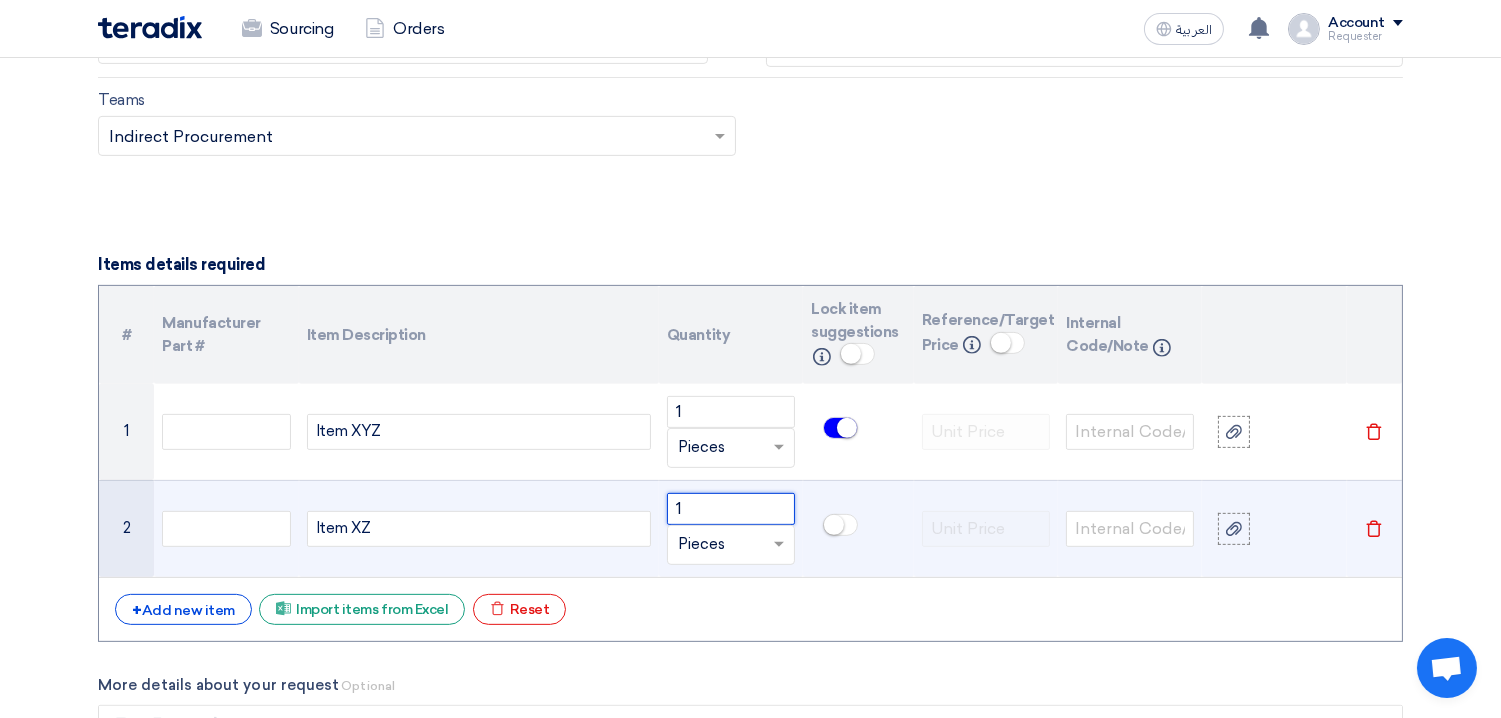 type on "1" 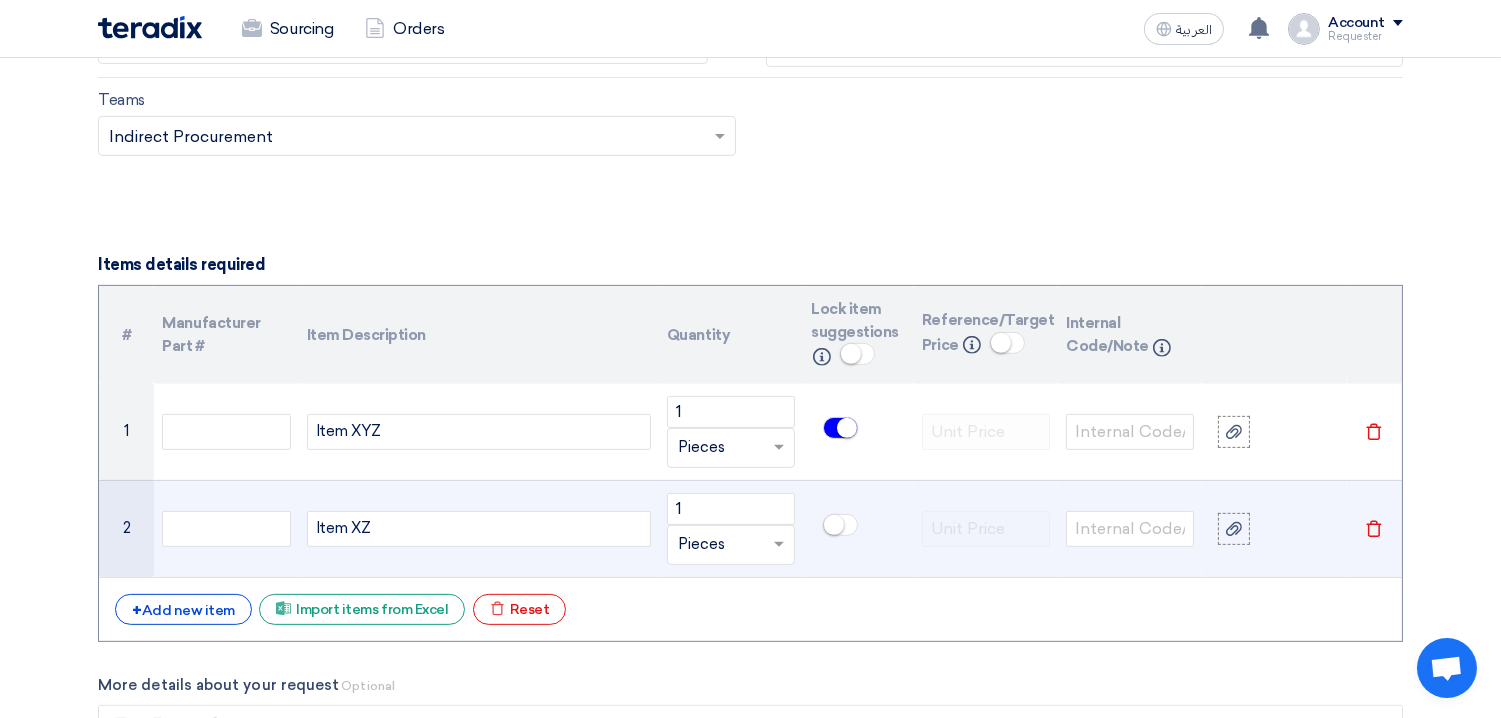 click 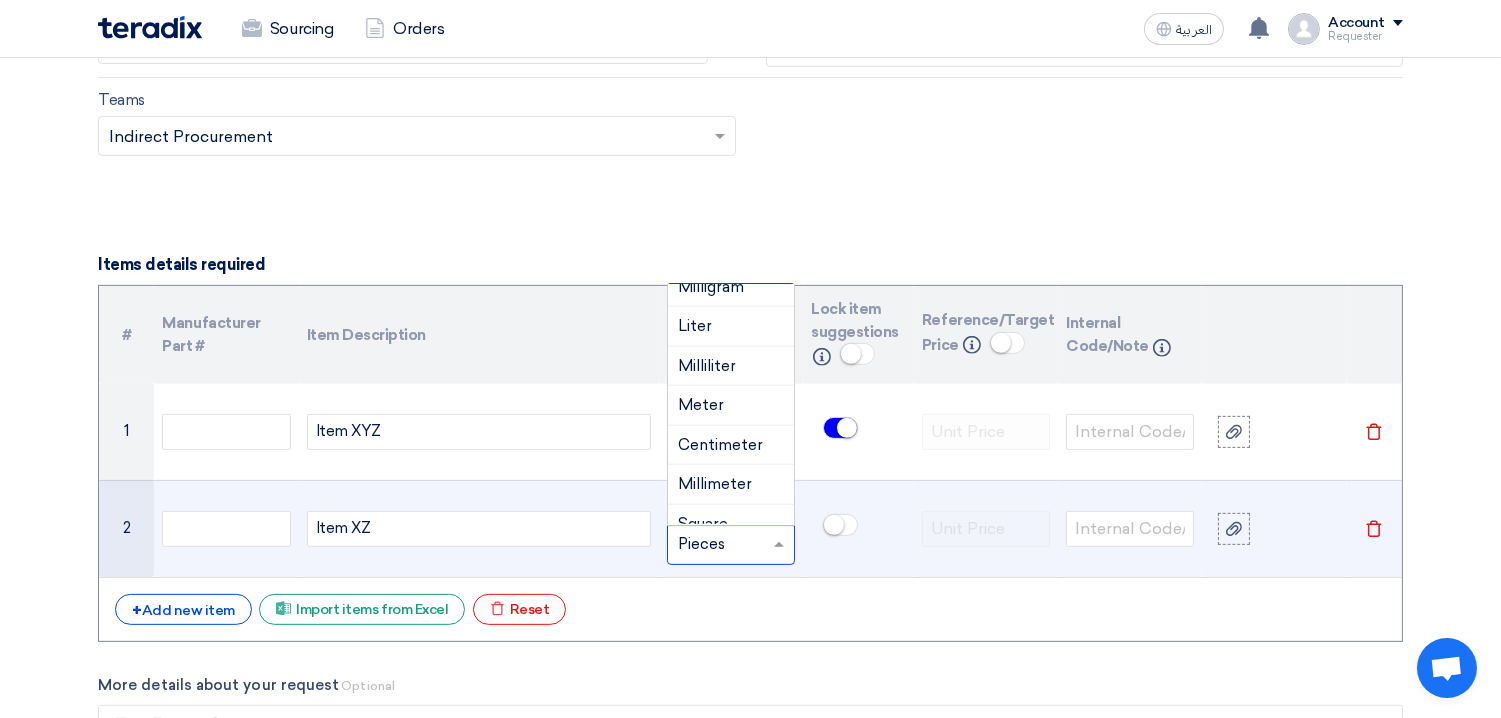 scroll, scrollTop: 488, scrollLeft: 0, axis: vertical 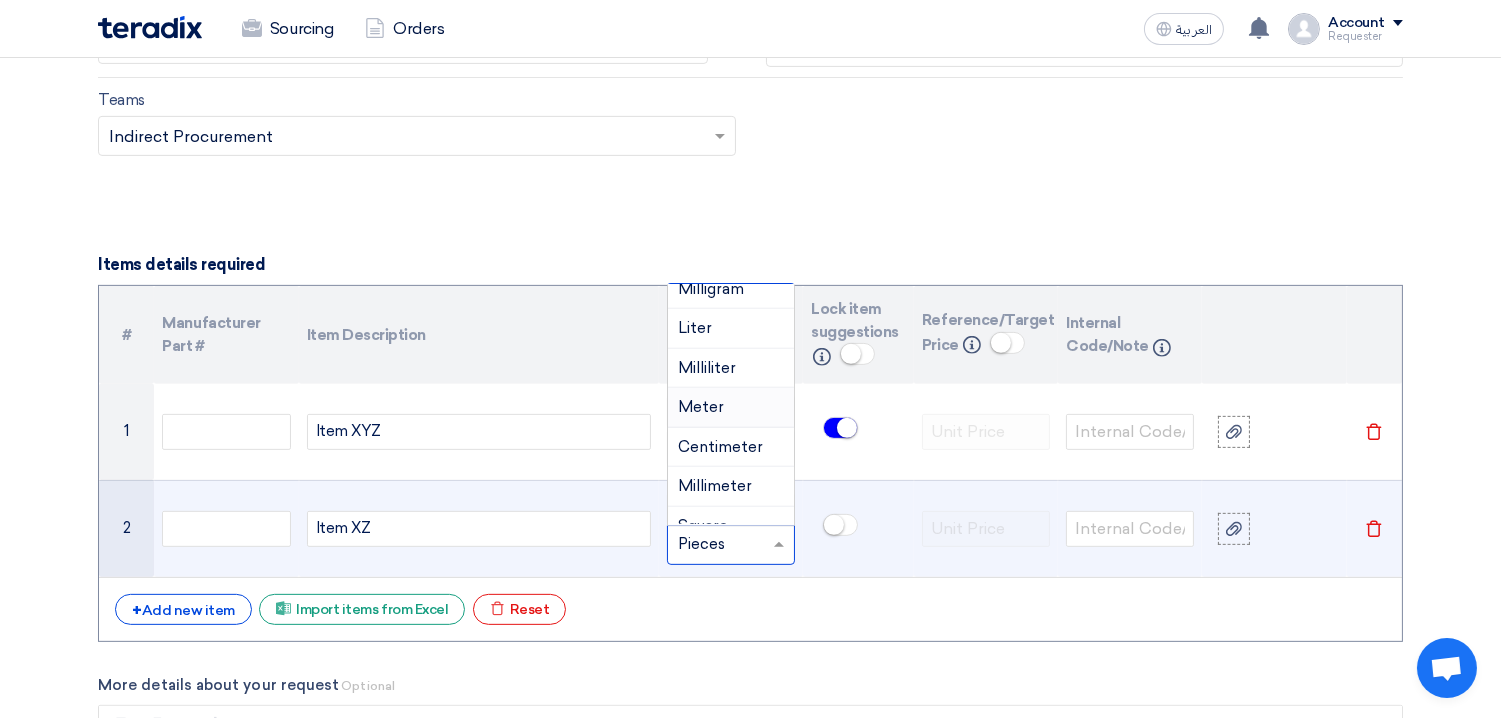 click on "Meter" at bounding box center [731, 408] 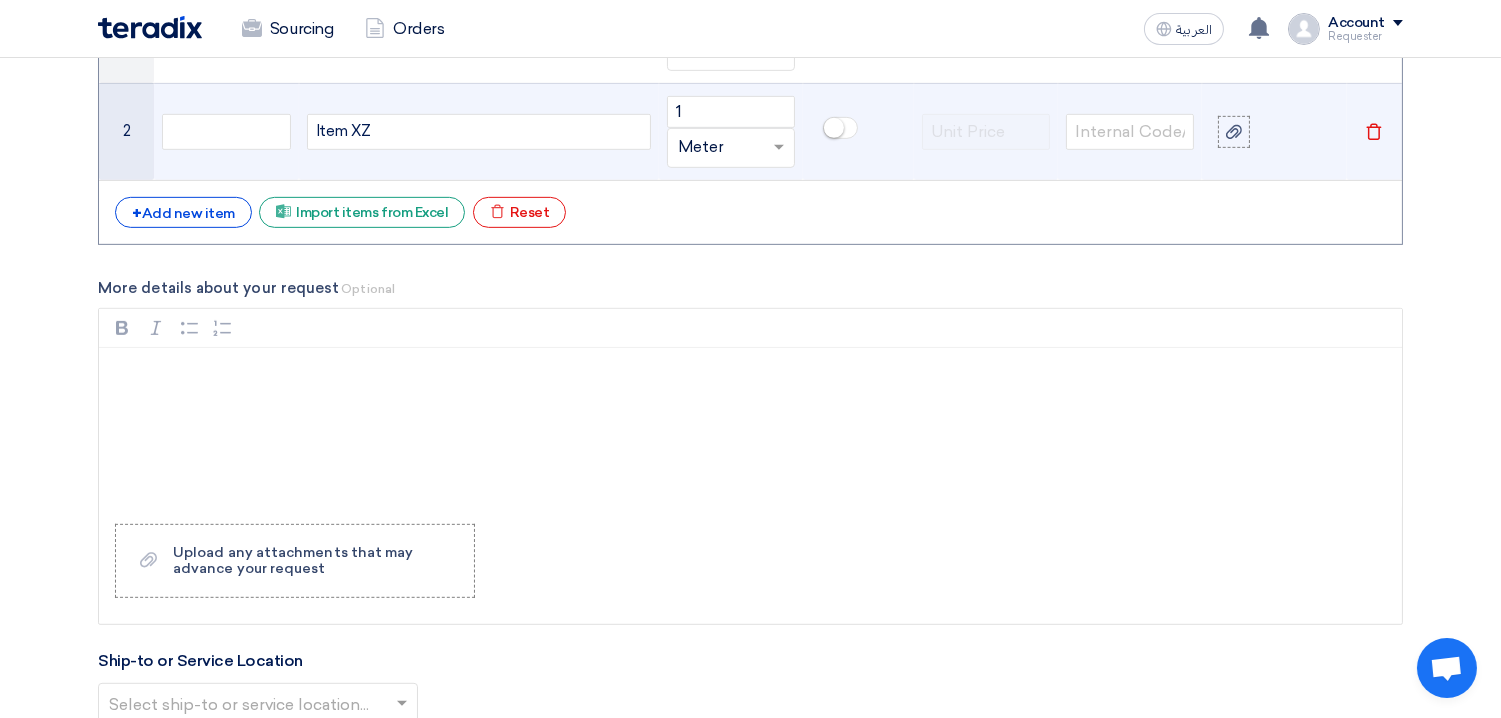 scroll, scrollTop: 1815, scrollLeft: 0, axis: vertical 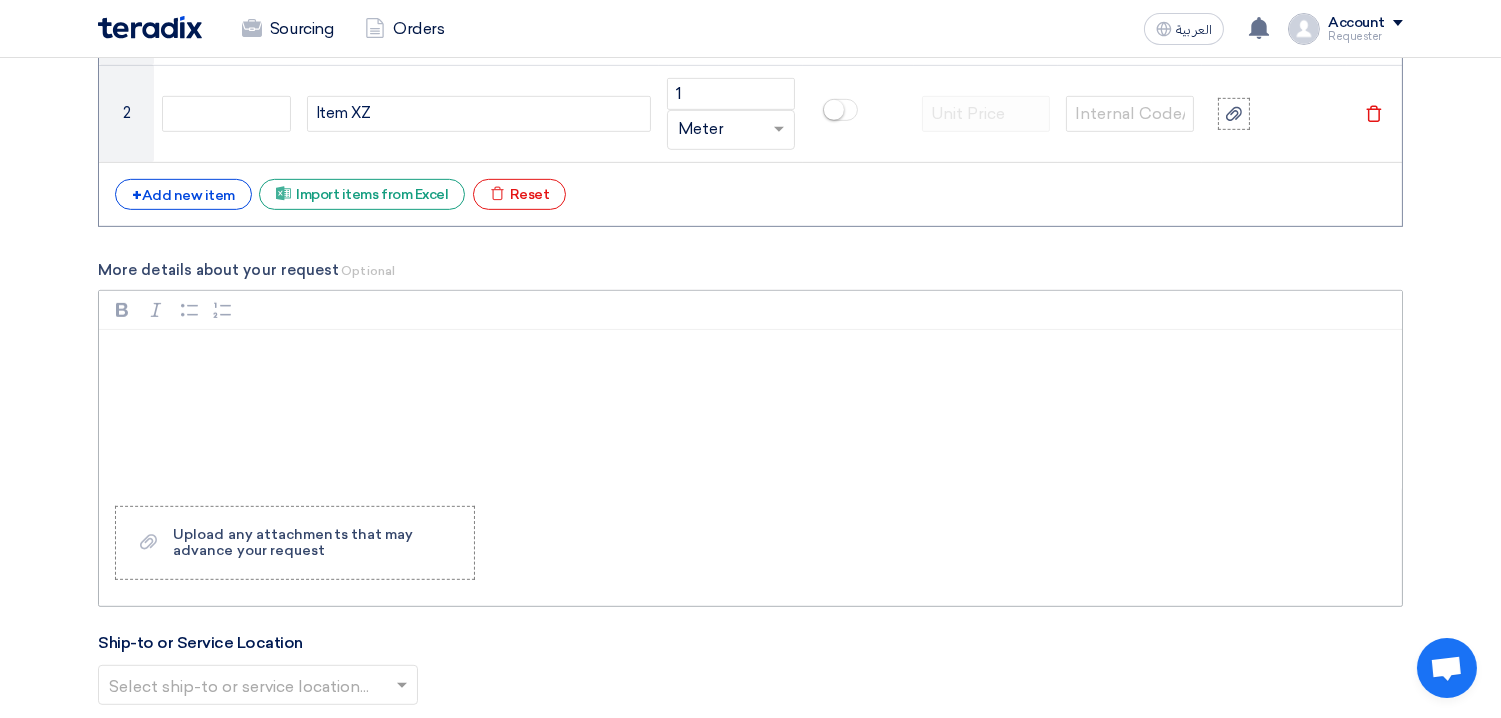 click at bounding box center (757, 356) 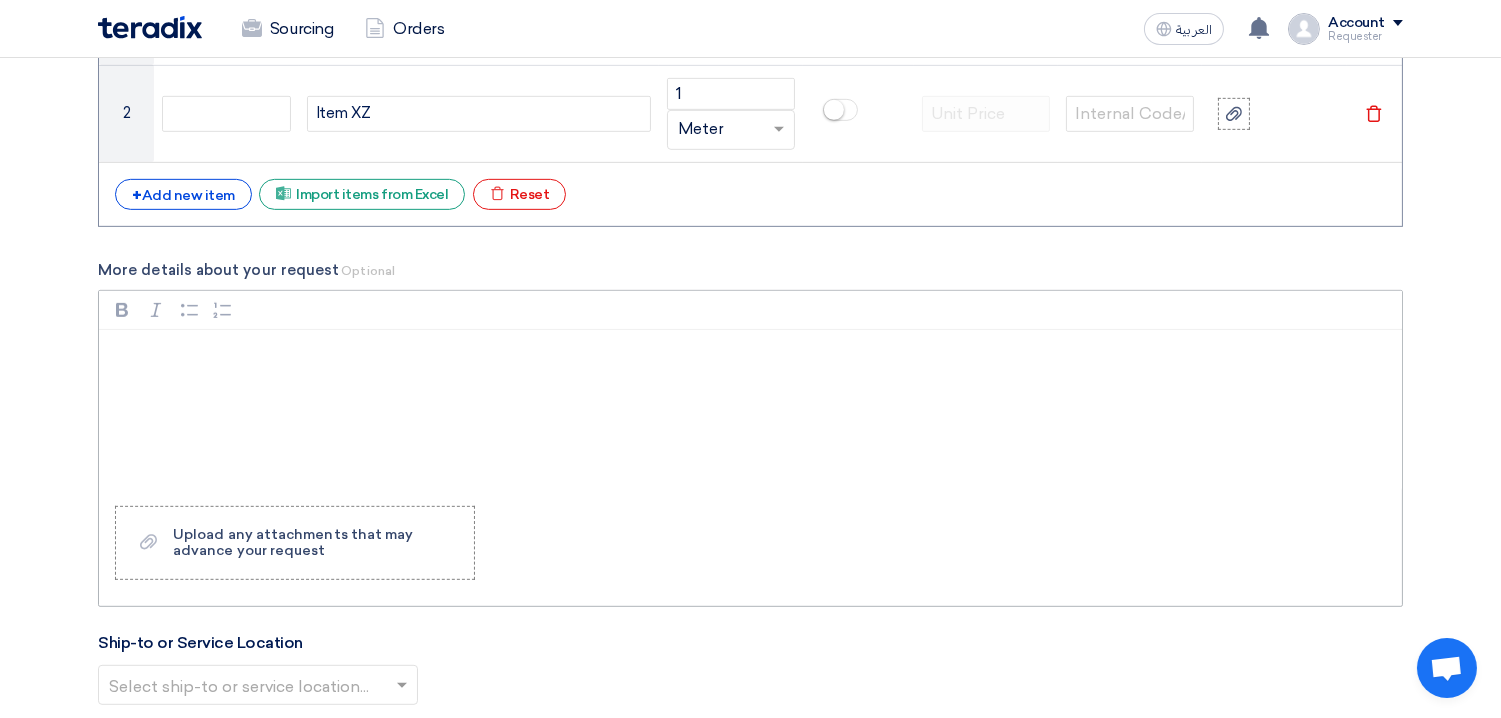 type 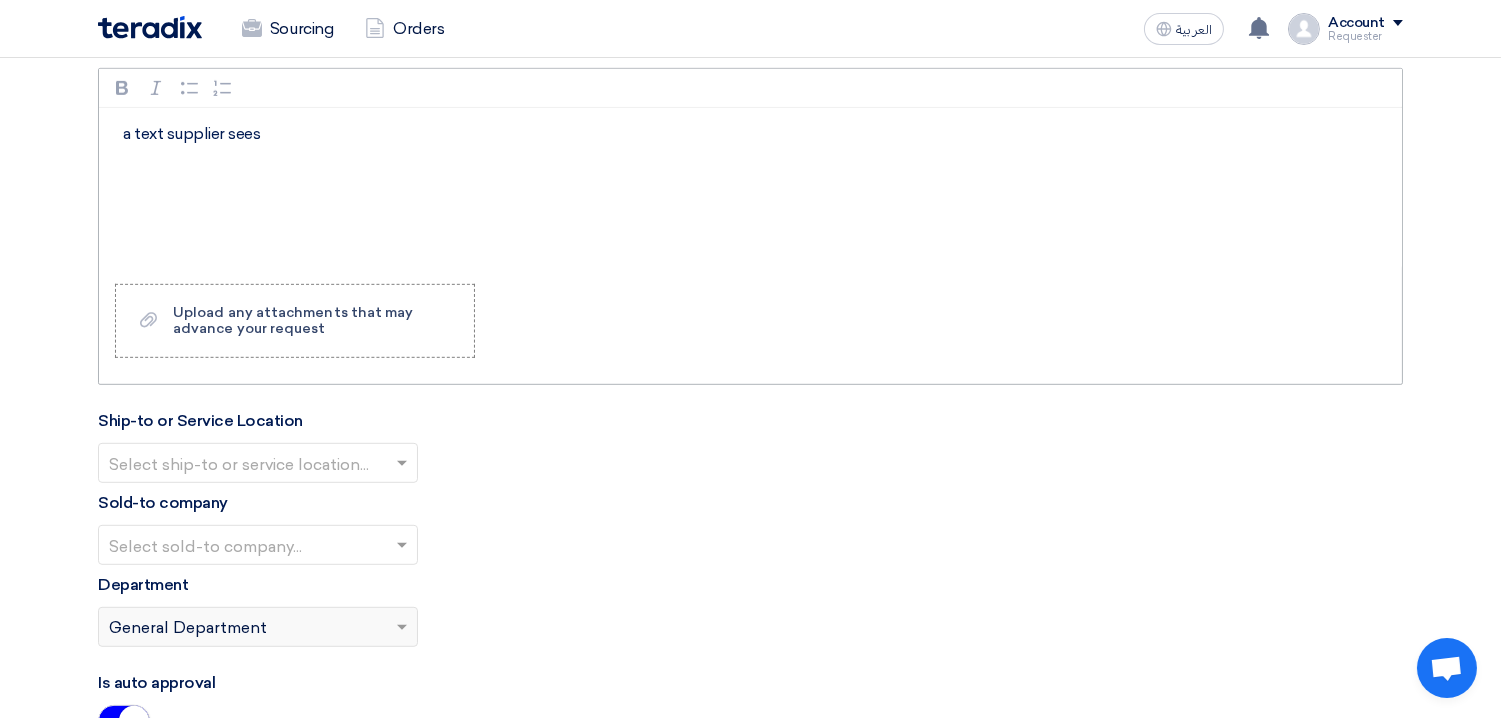 scroll, scrollTop: 2213, scrollLeft: 0, axis: vertical 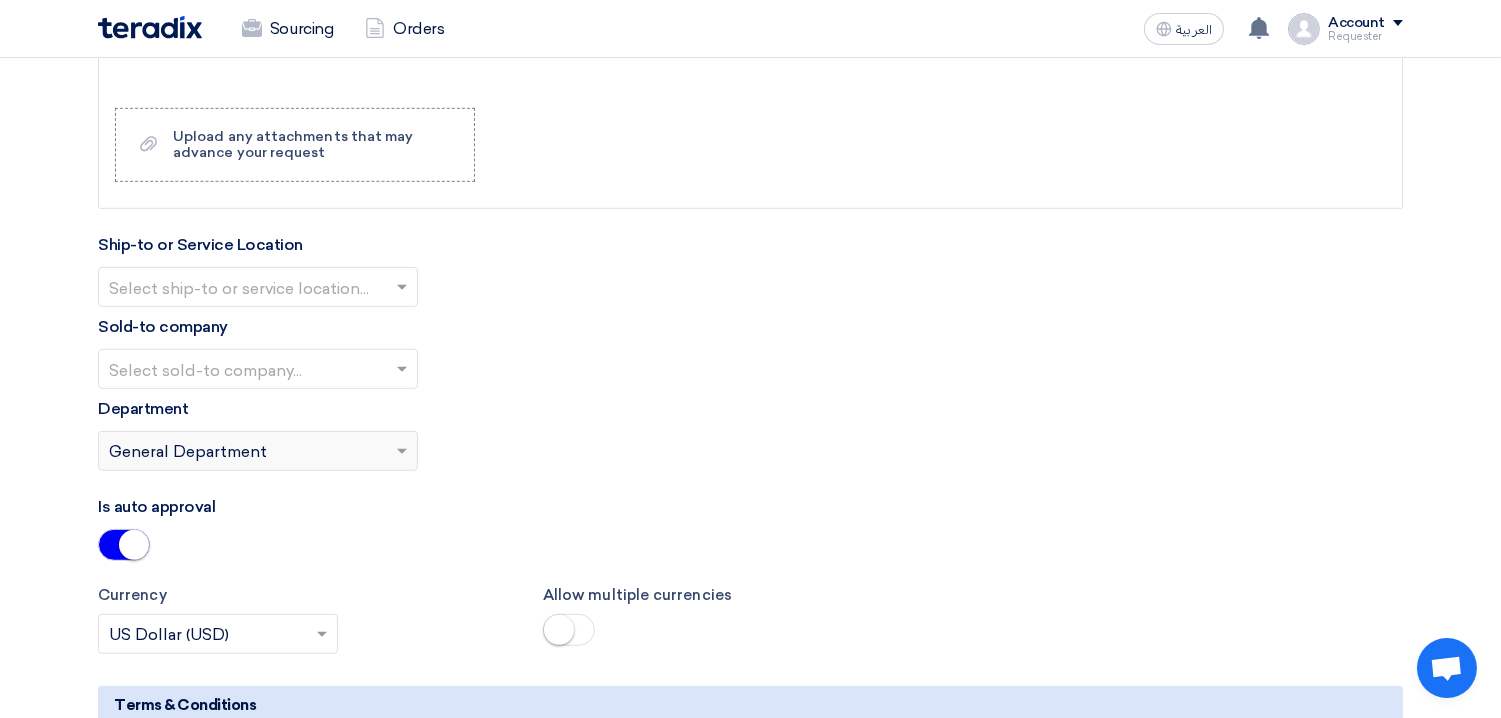click 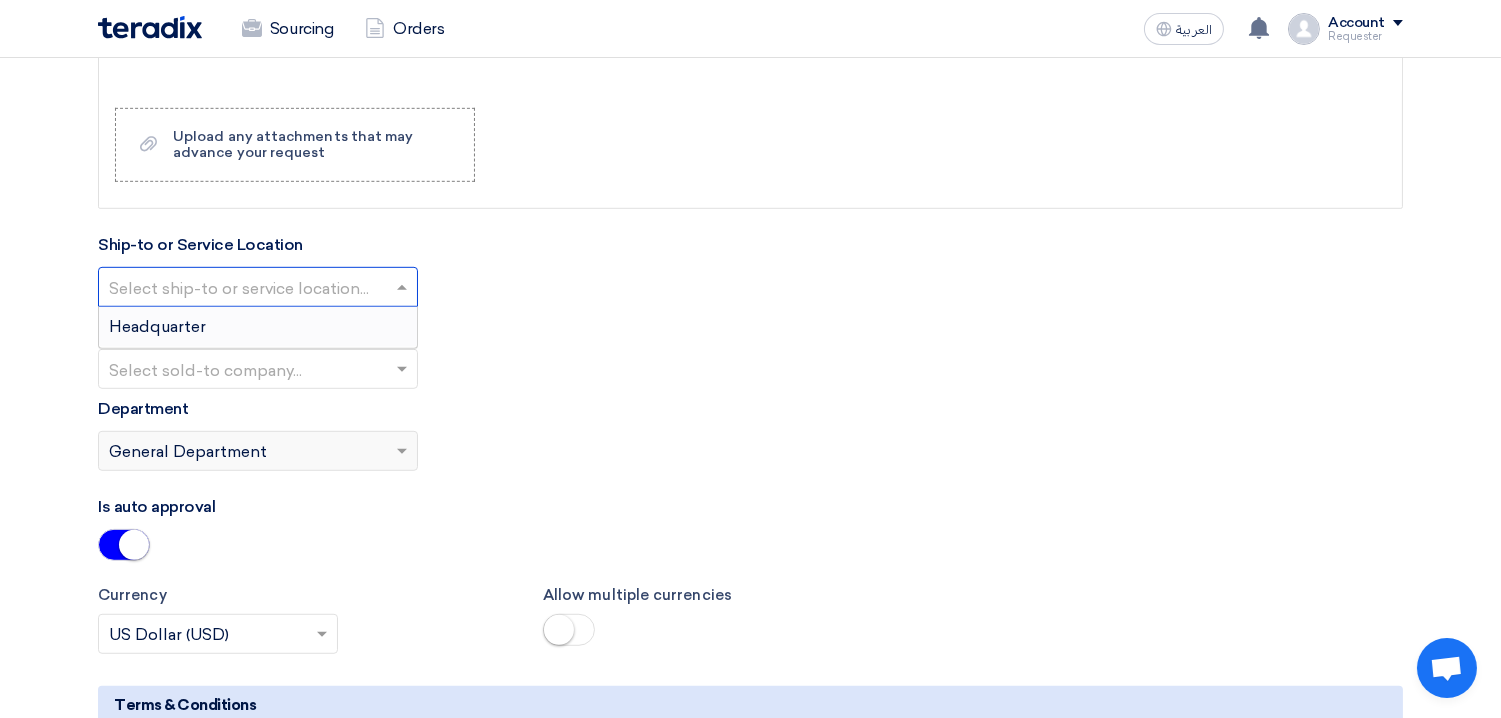 click on "Headquarter" at bounding box center (258, 327) 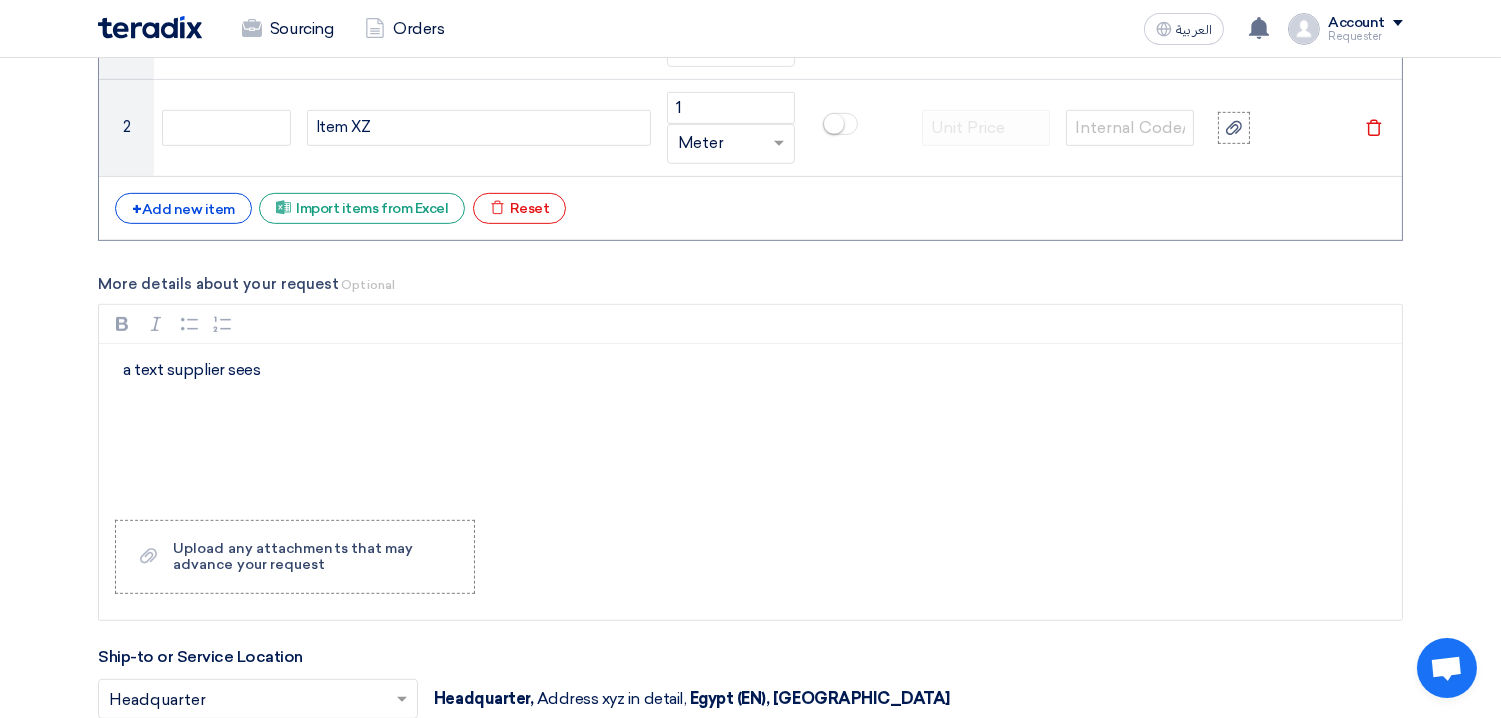 scroll, scrollTop: 1797, scrollLeft: 0, axis: vertical 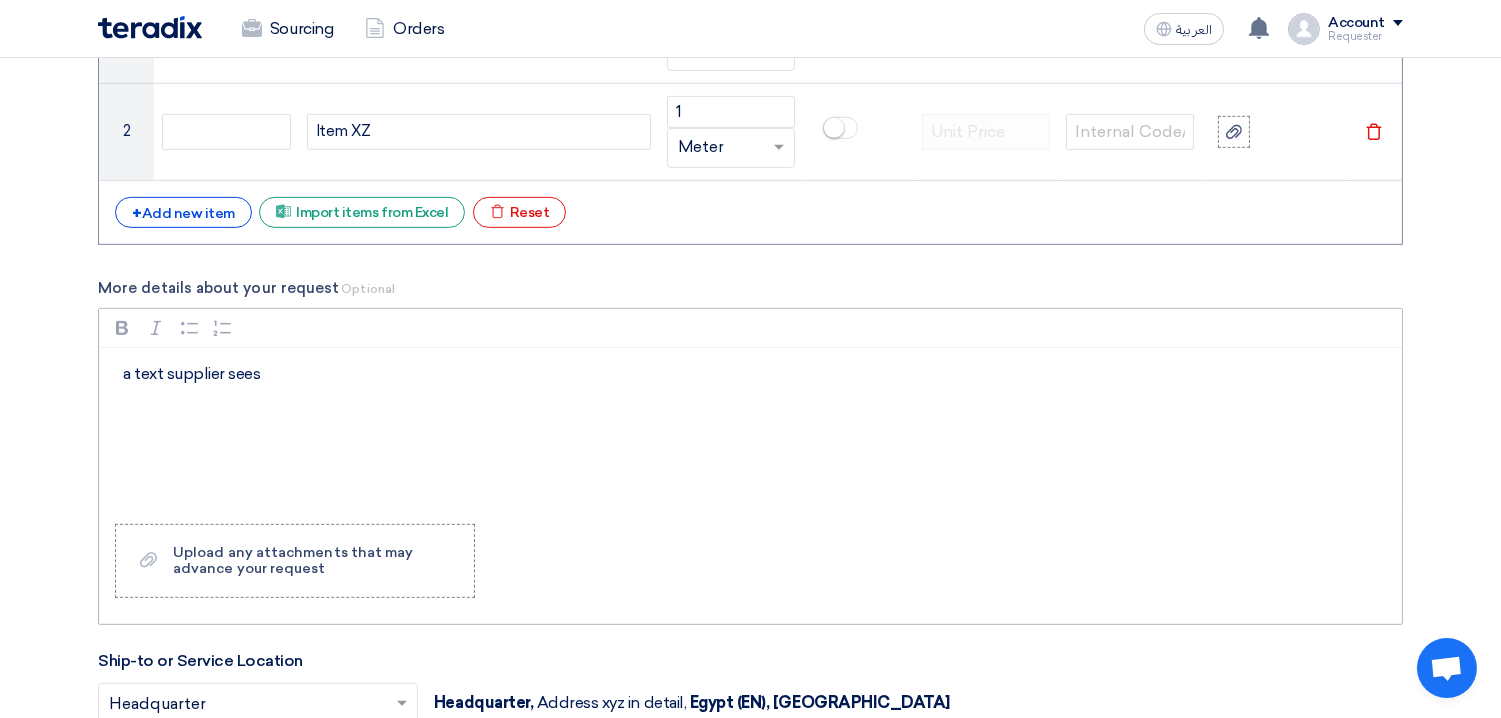 click on "a text supplier sees" at bounding box center [750, 428] 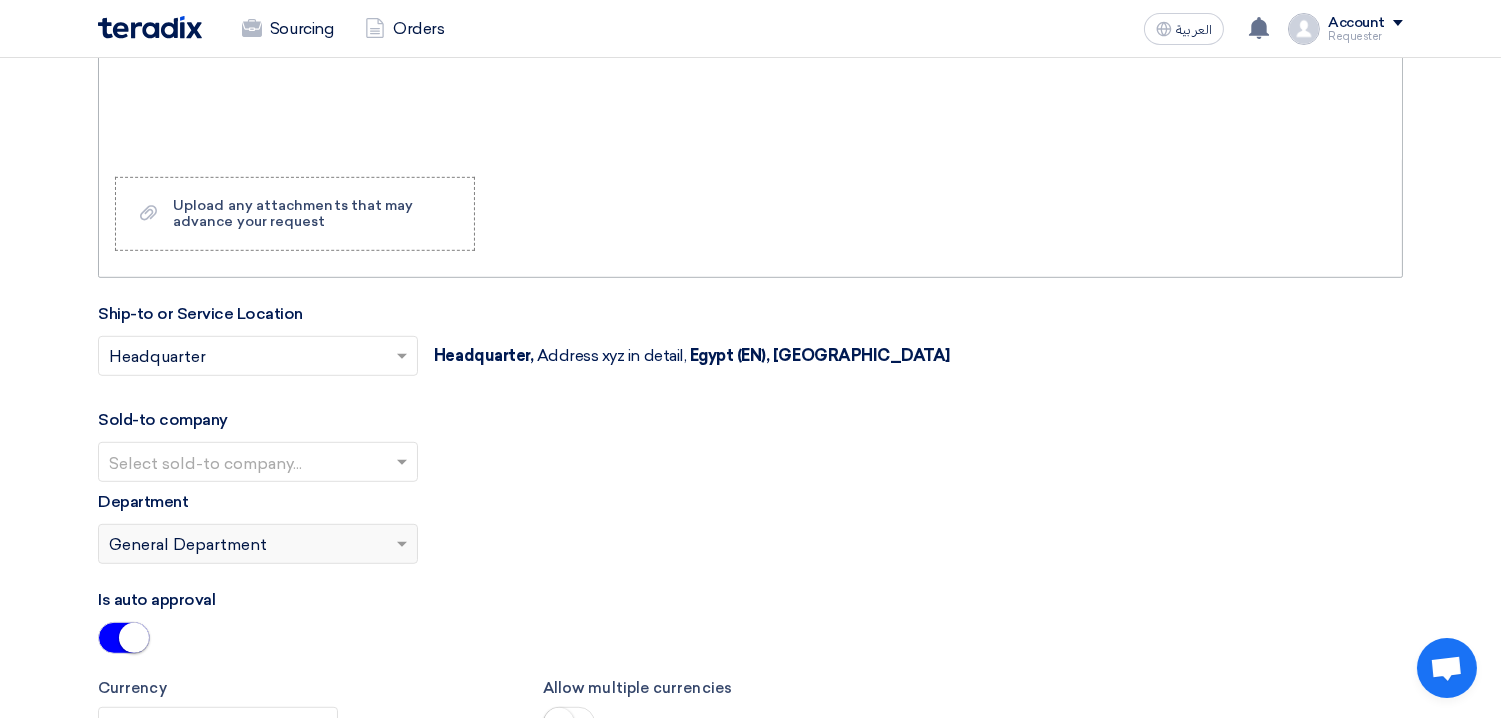 scroll, scrollTop: 2152, scrollLeft: 0, axis: vertical 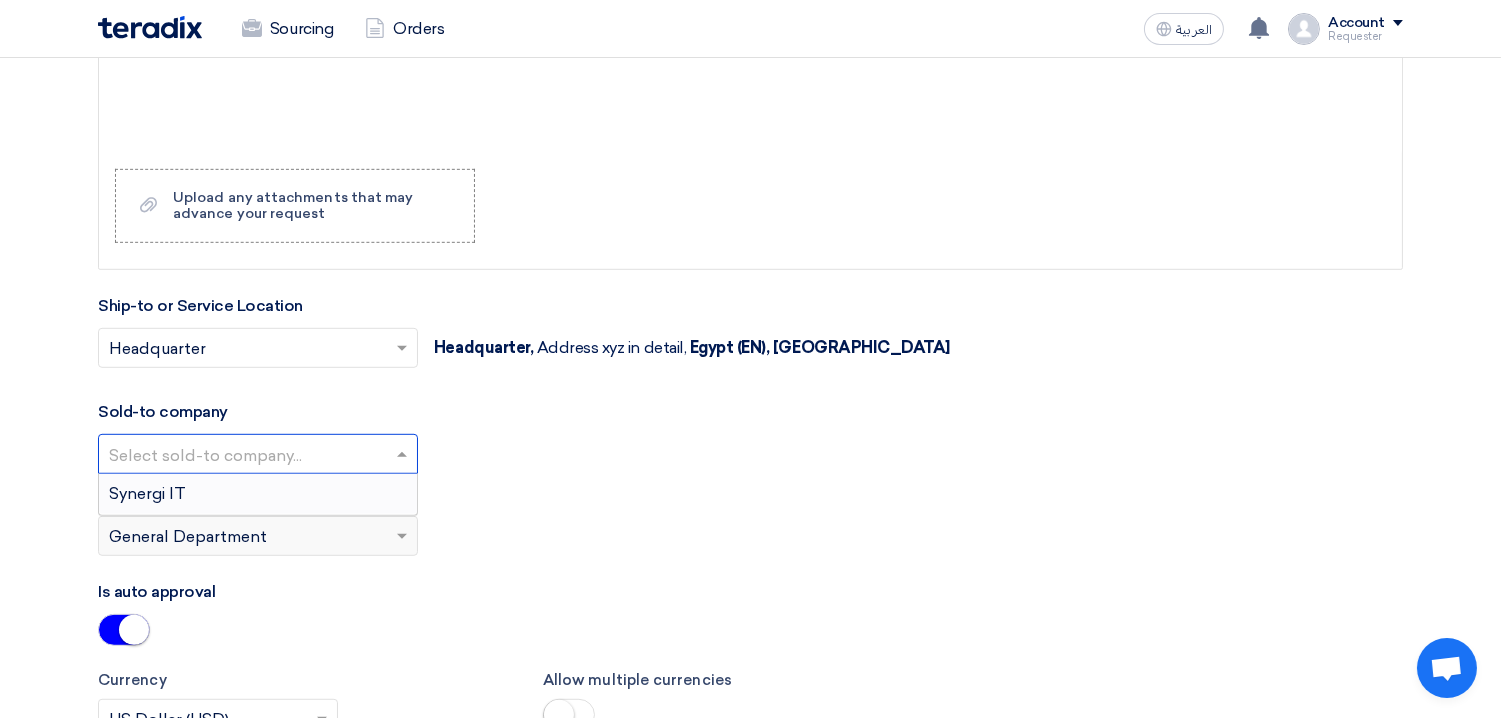 click 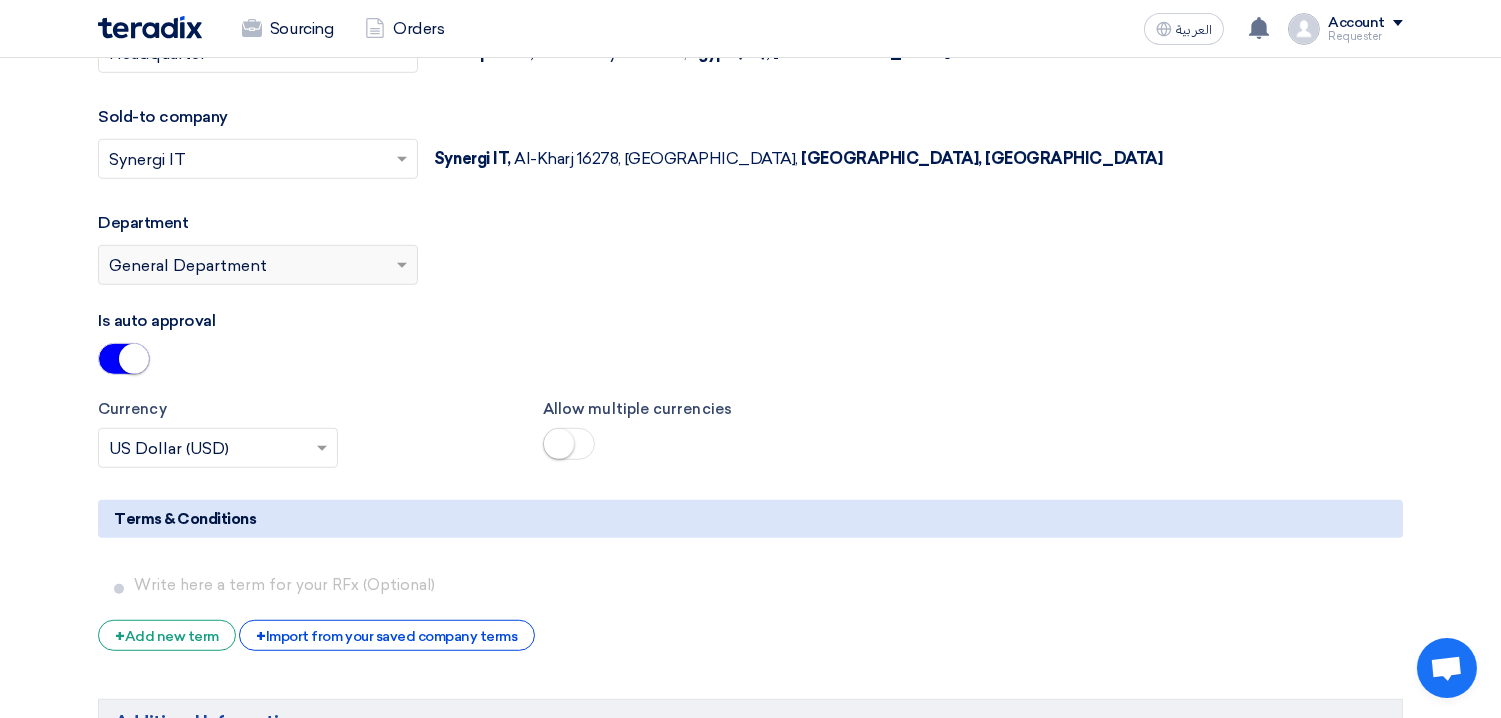 scroll, scrollTop: 2458, scrollLeft: 0, axis: vertical 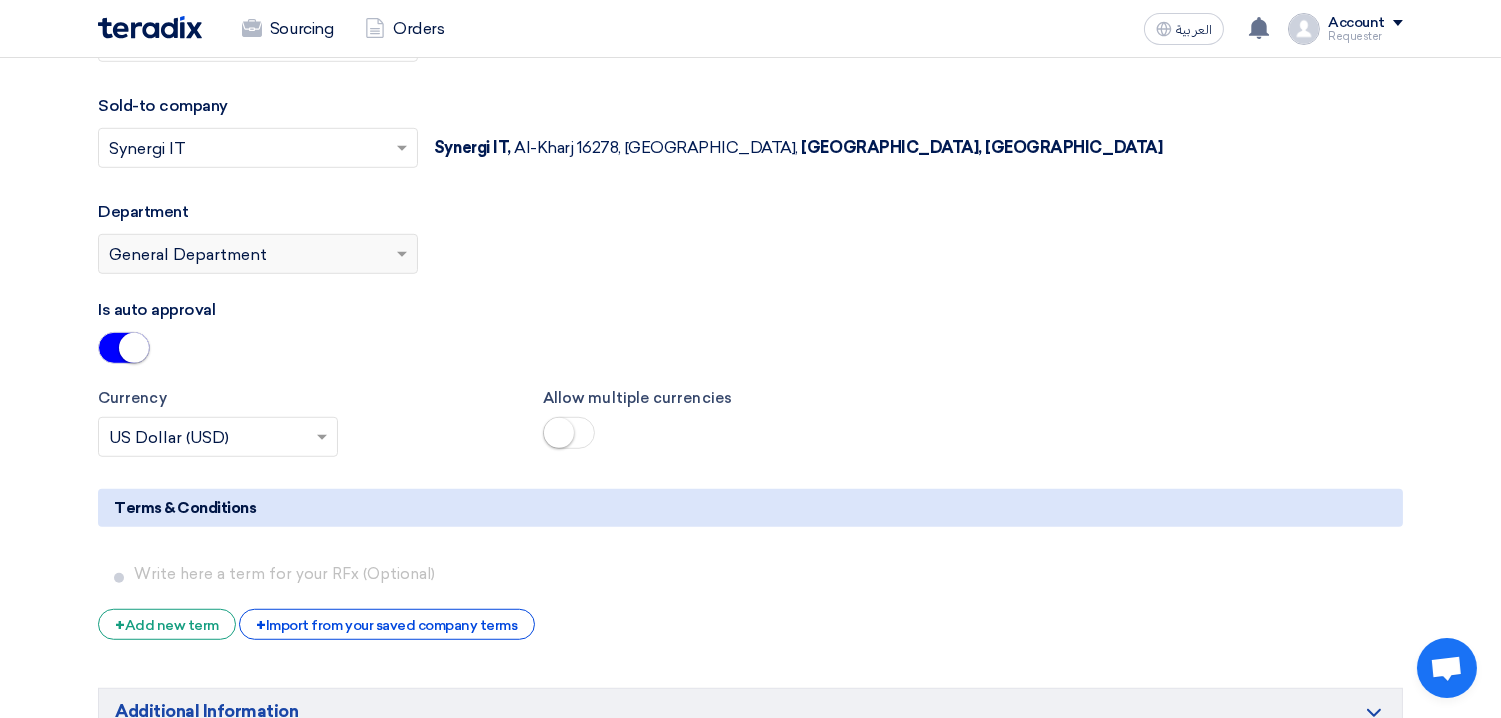click at bounding box center [134, 348] 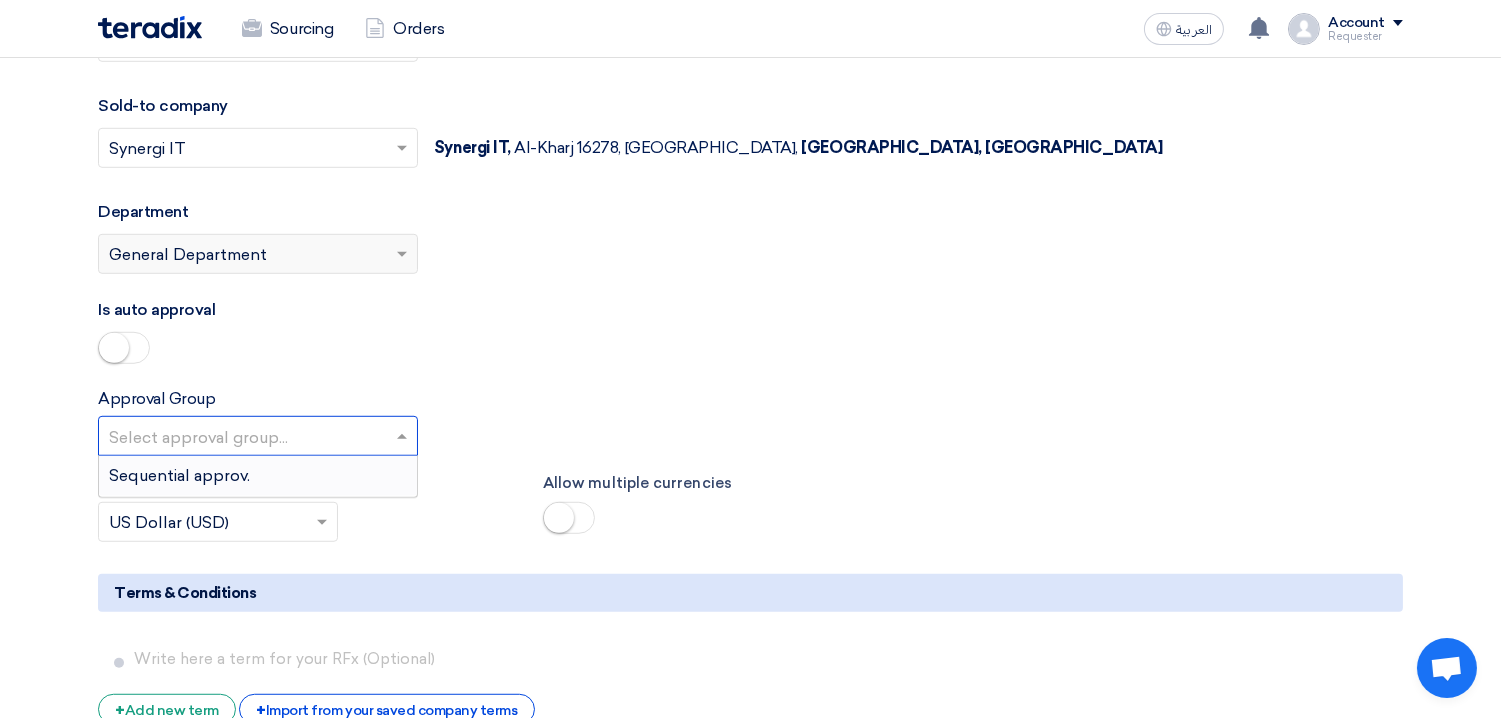 click at bounding box center (248, 437) 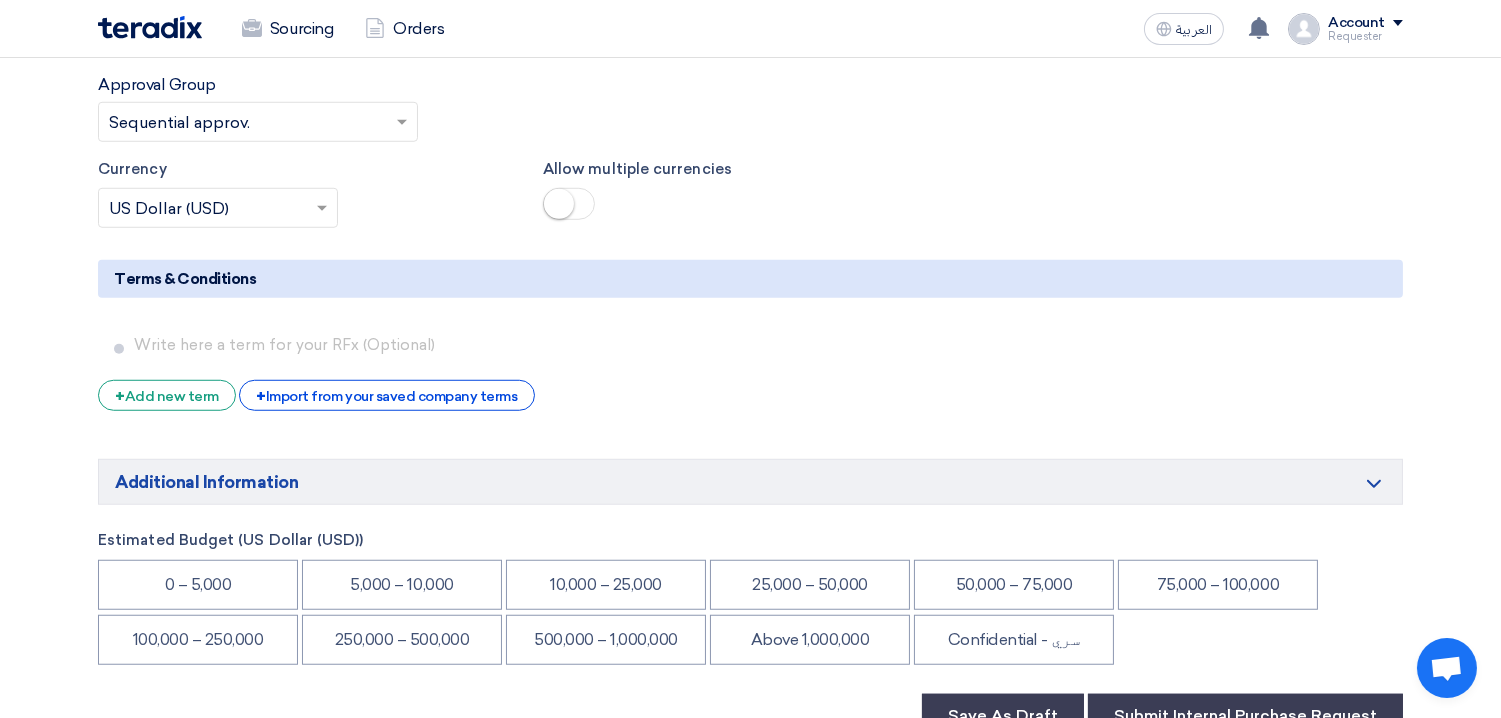 scroll, scrollTop: 2777, scrollLeft: 0, axis: vertical 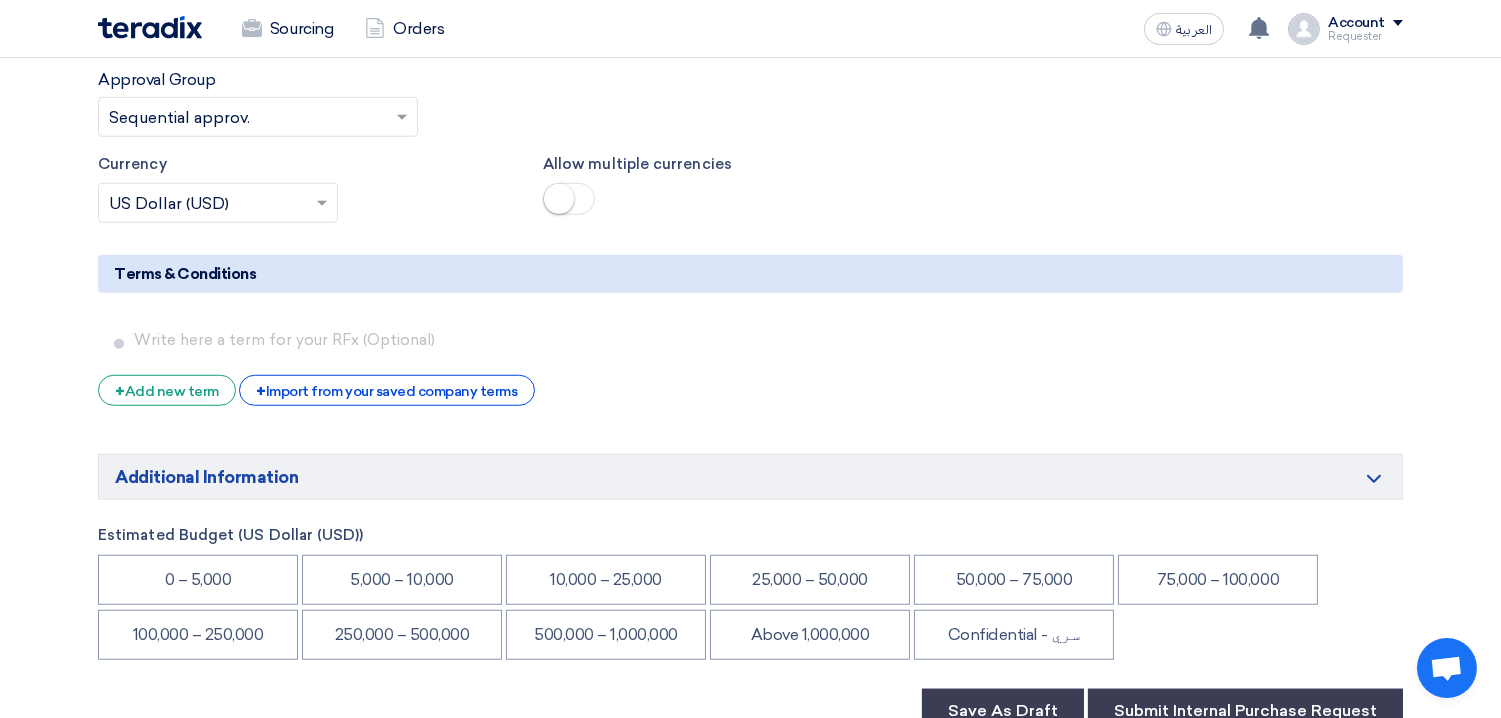 click 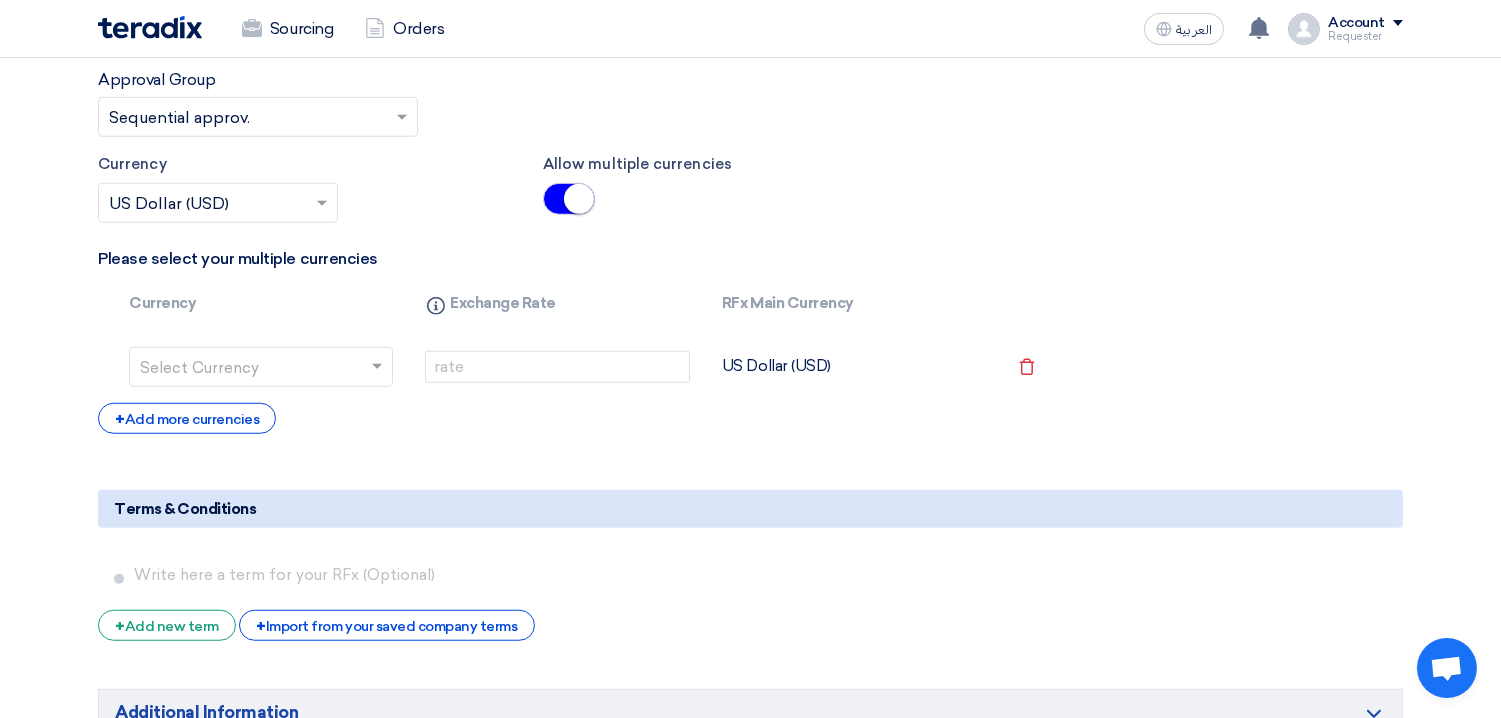 click on "Select Currency" at bounding box center (261, 367) 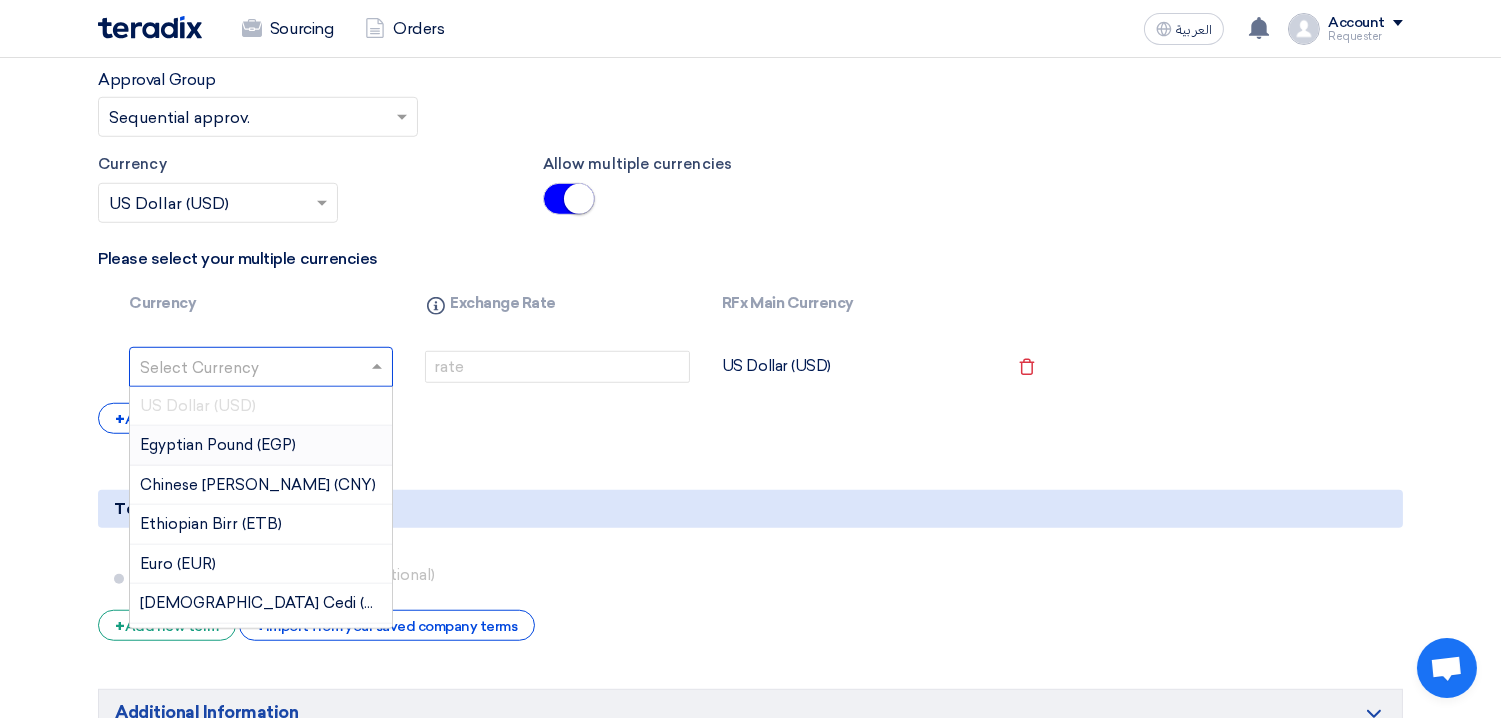 click on "Egyptian Pound (EGP)" at bounding box center (218, 445) 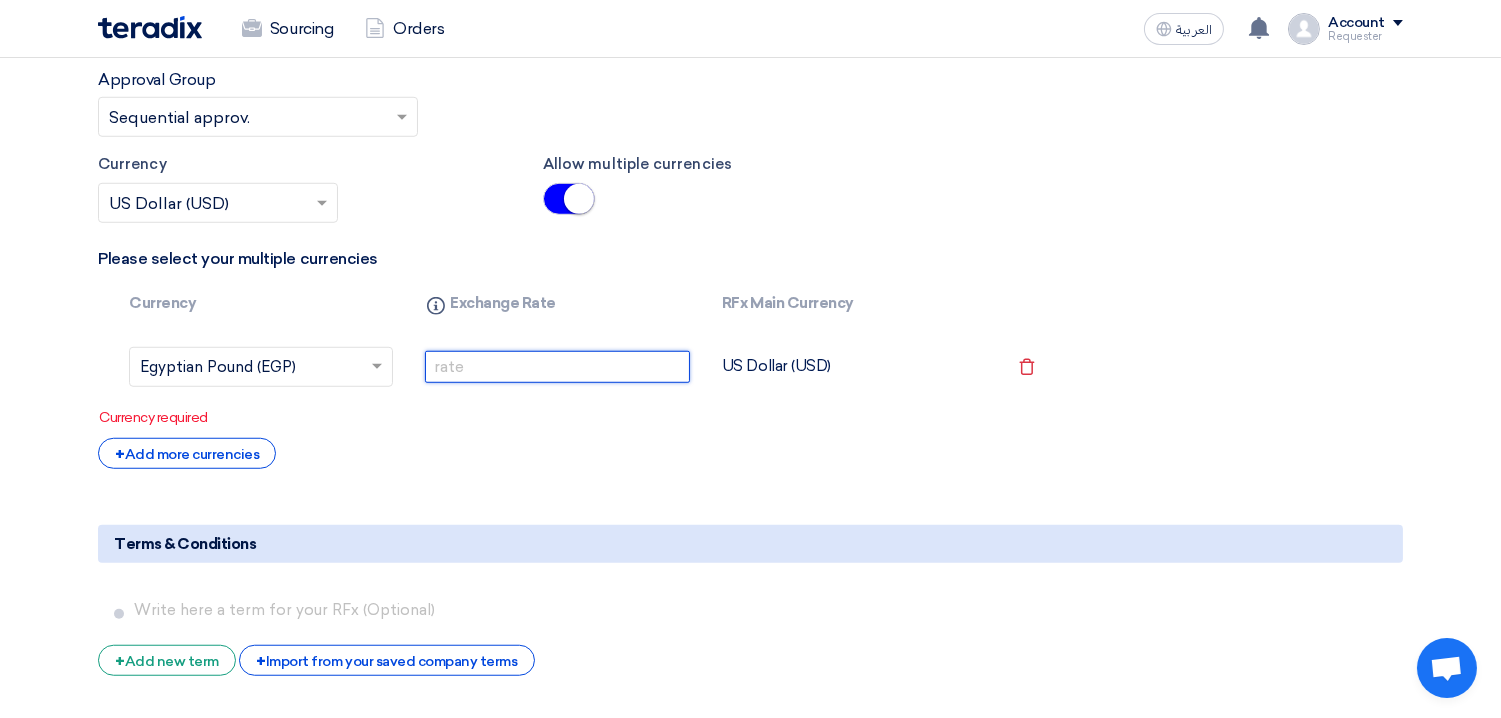 click at bounding box center (557, 367) 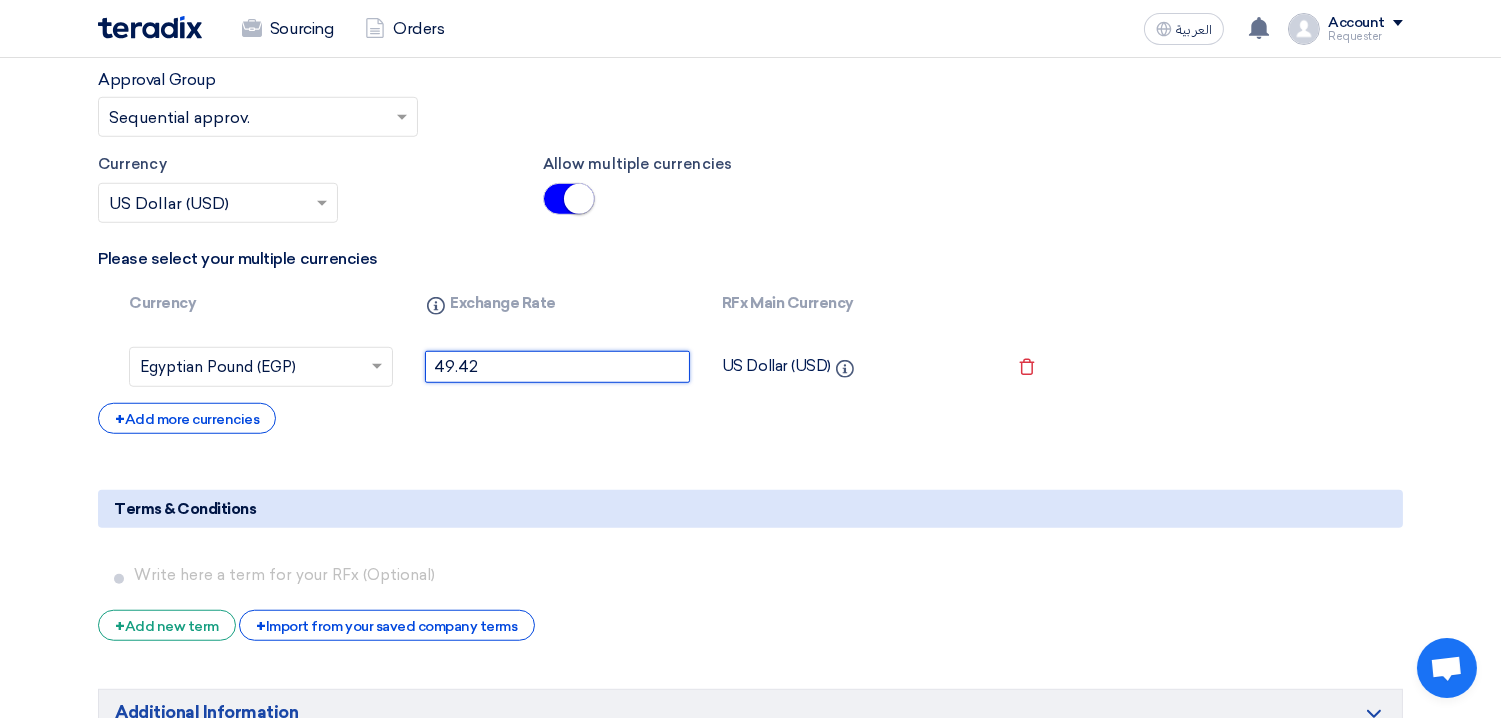 type on "49.42" 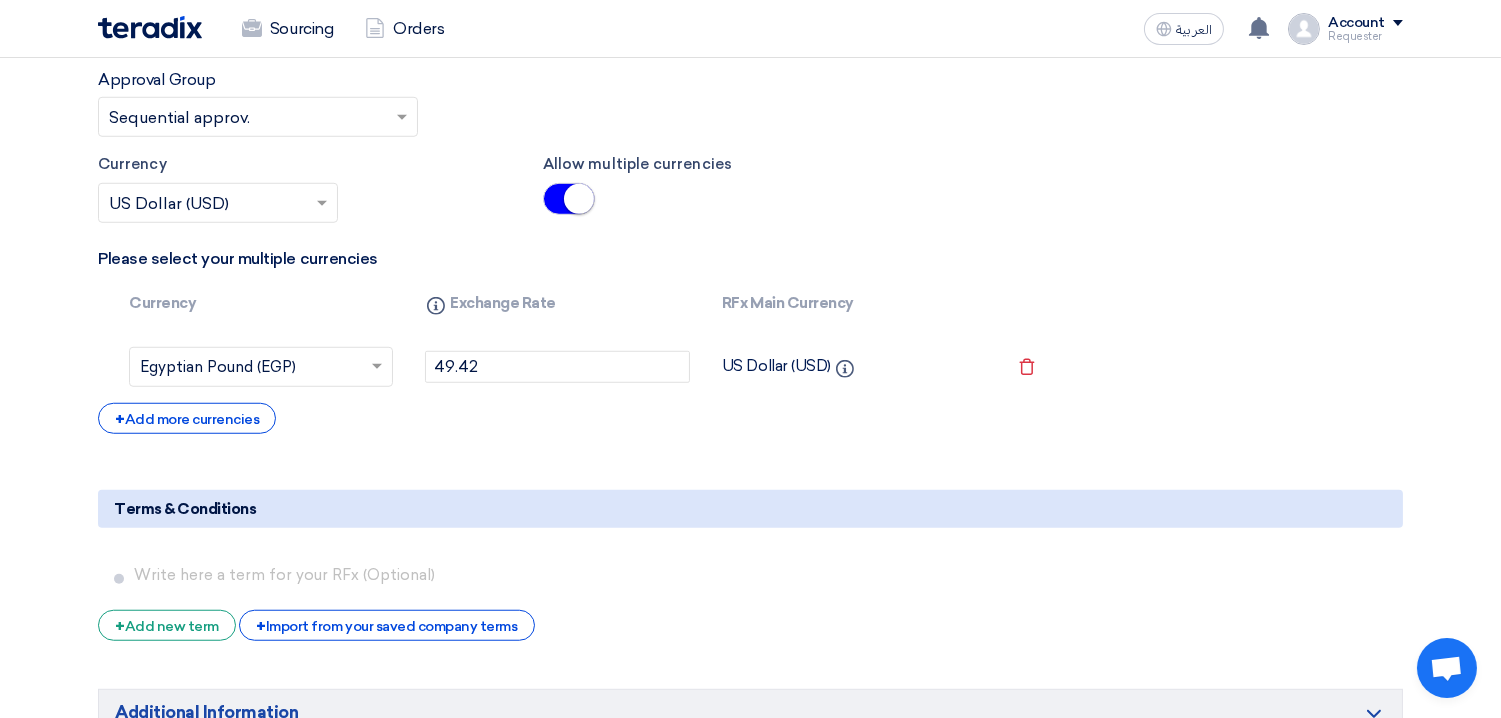 click on "Basic Information
RFx Title
Business Consultancy
RFx Type
Normal RFQ
Sealed RFQ
RFP
Deadline to receive quotations
7/21/2025
Pick a date
Time
Increment hours
12
Decrement hours
:
00 :" 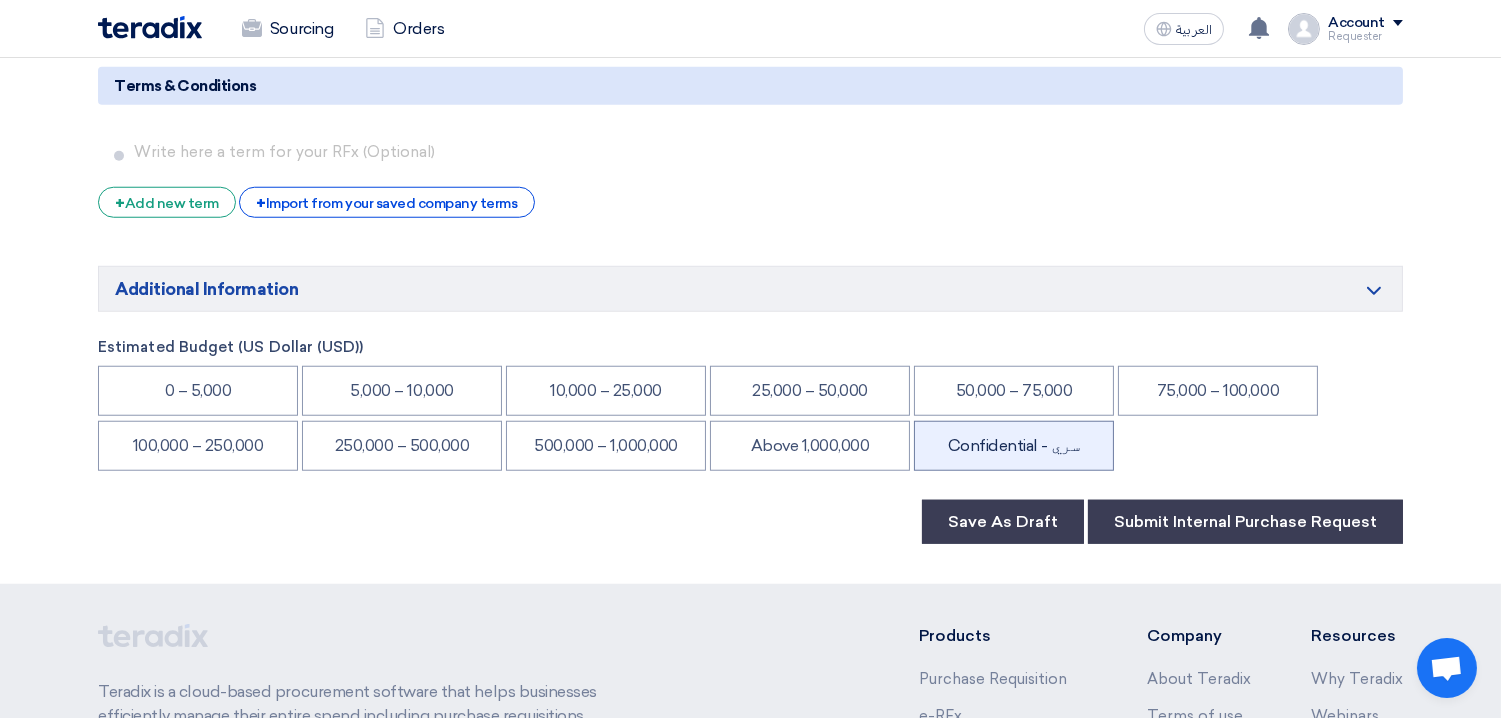 scroll, scrollTop: 3211, scrollLeft: 0, axis: vertical 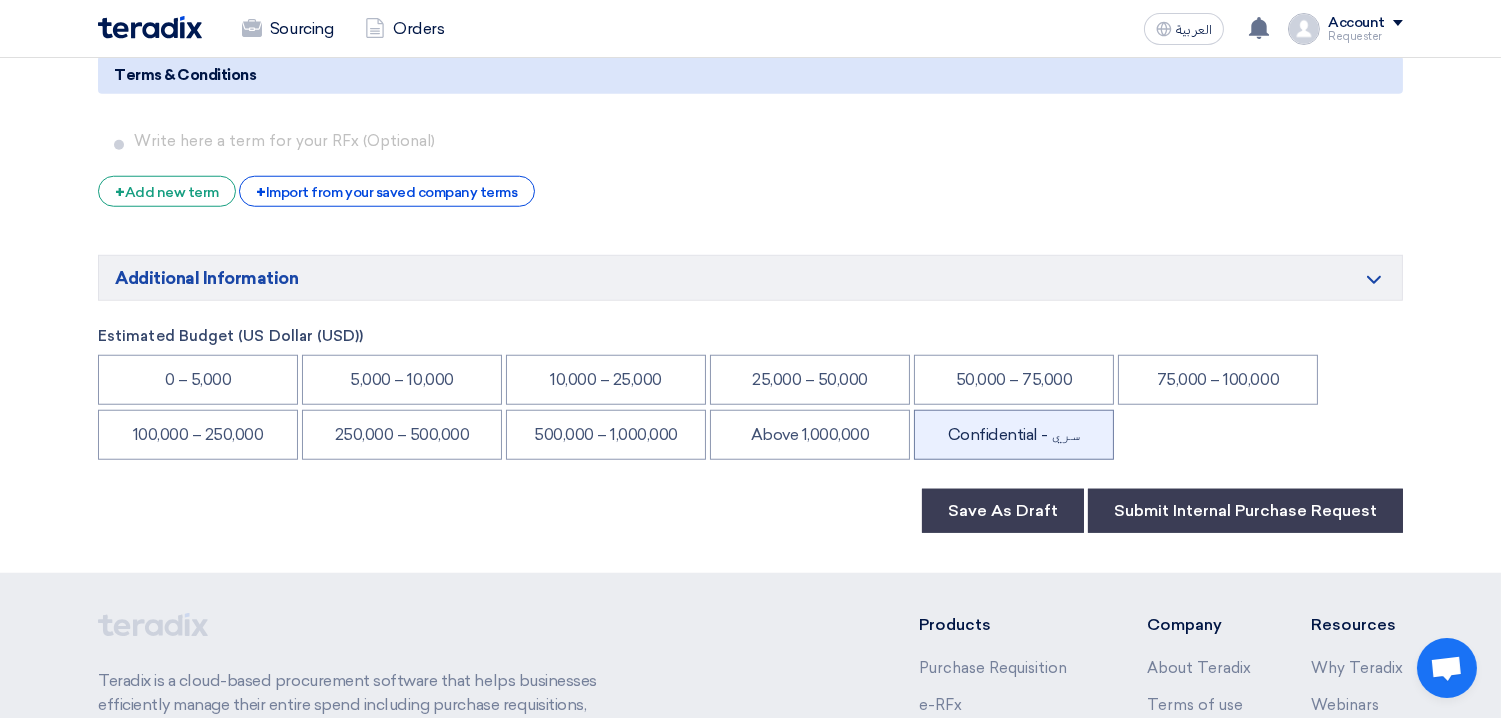 click on "Confidential - سري" at bounding box center (1014, 435) 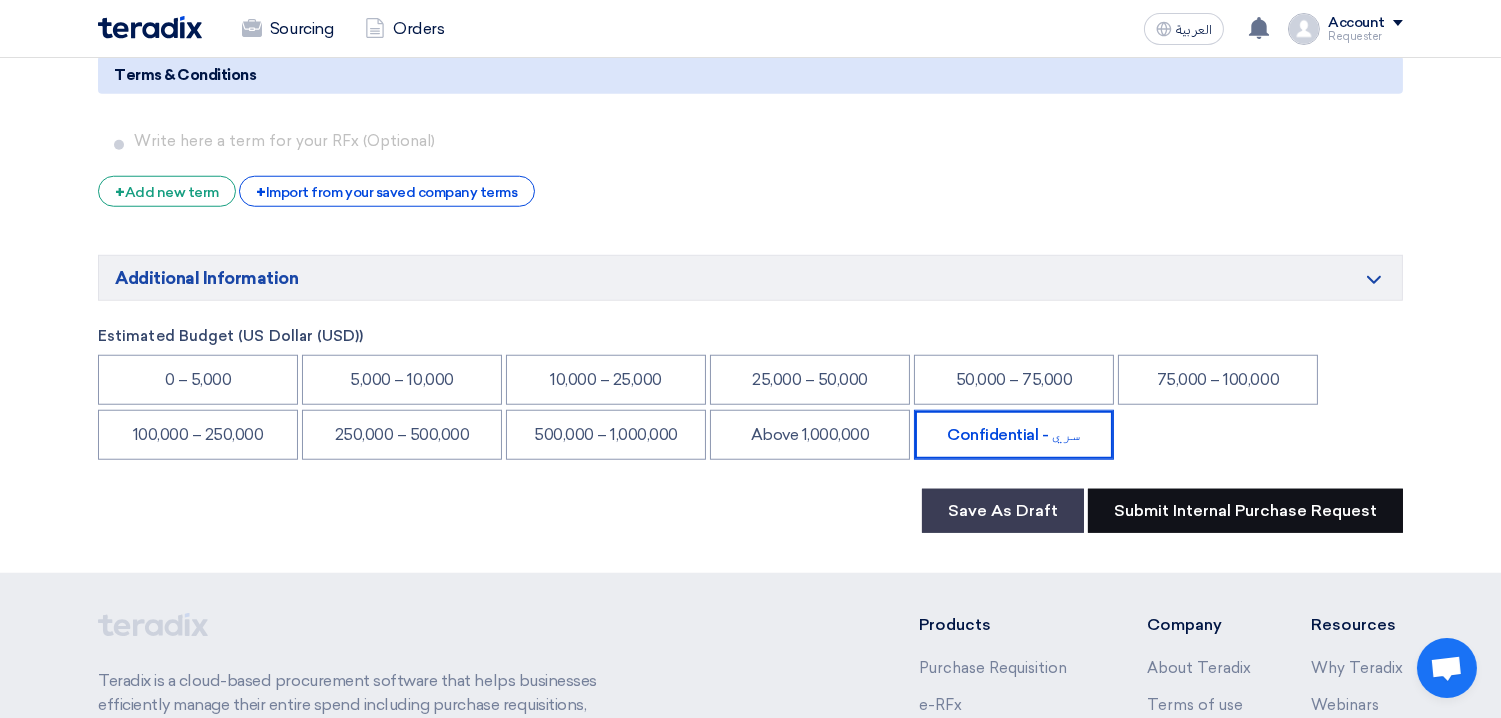 click on "Submit Internal Purchase Request" 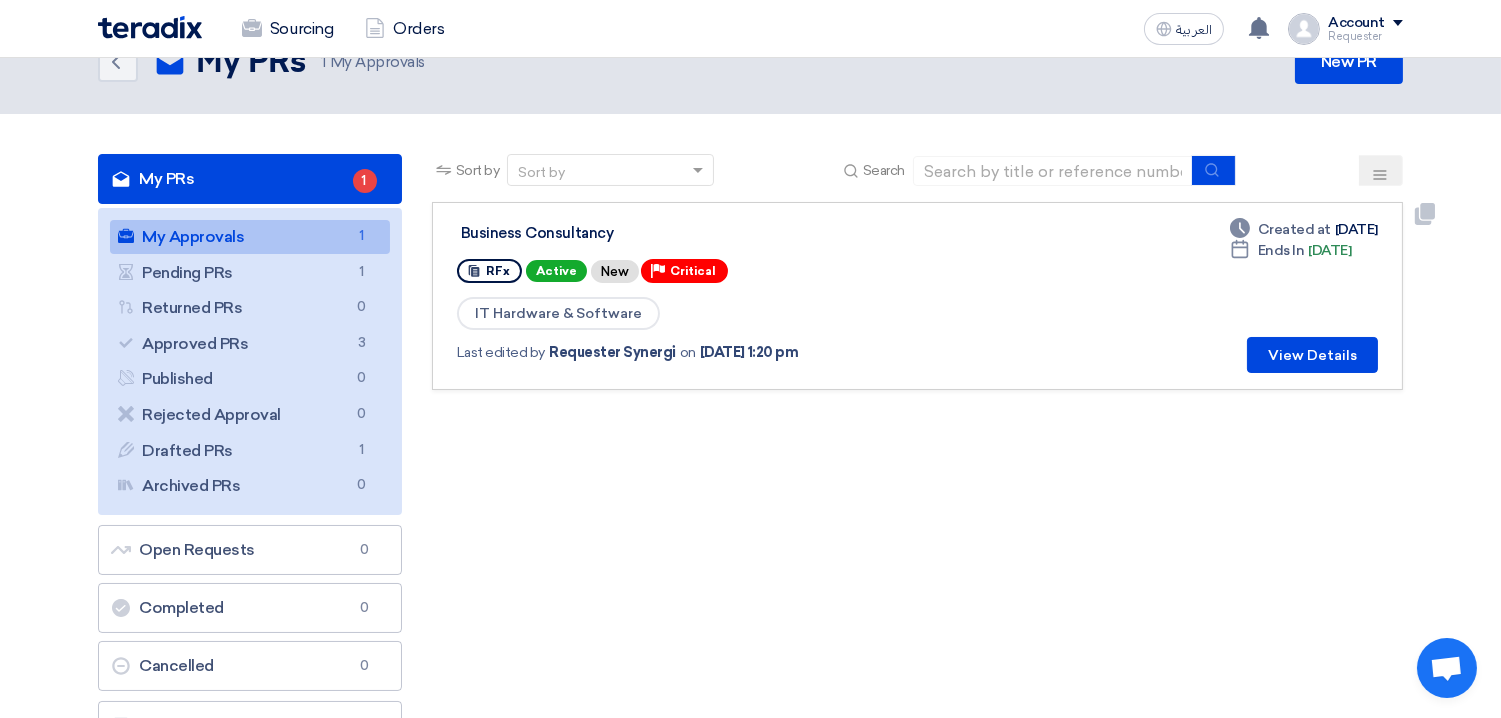 scroll, scrollTop: 0, scrollLeft: 0, axis: both 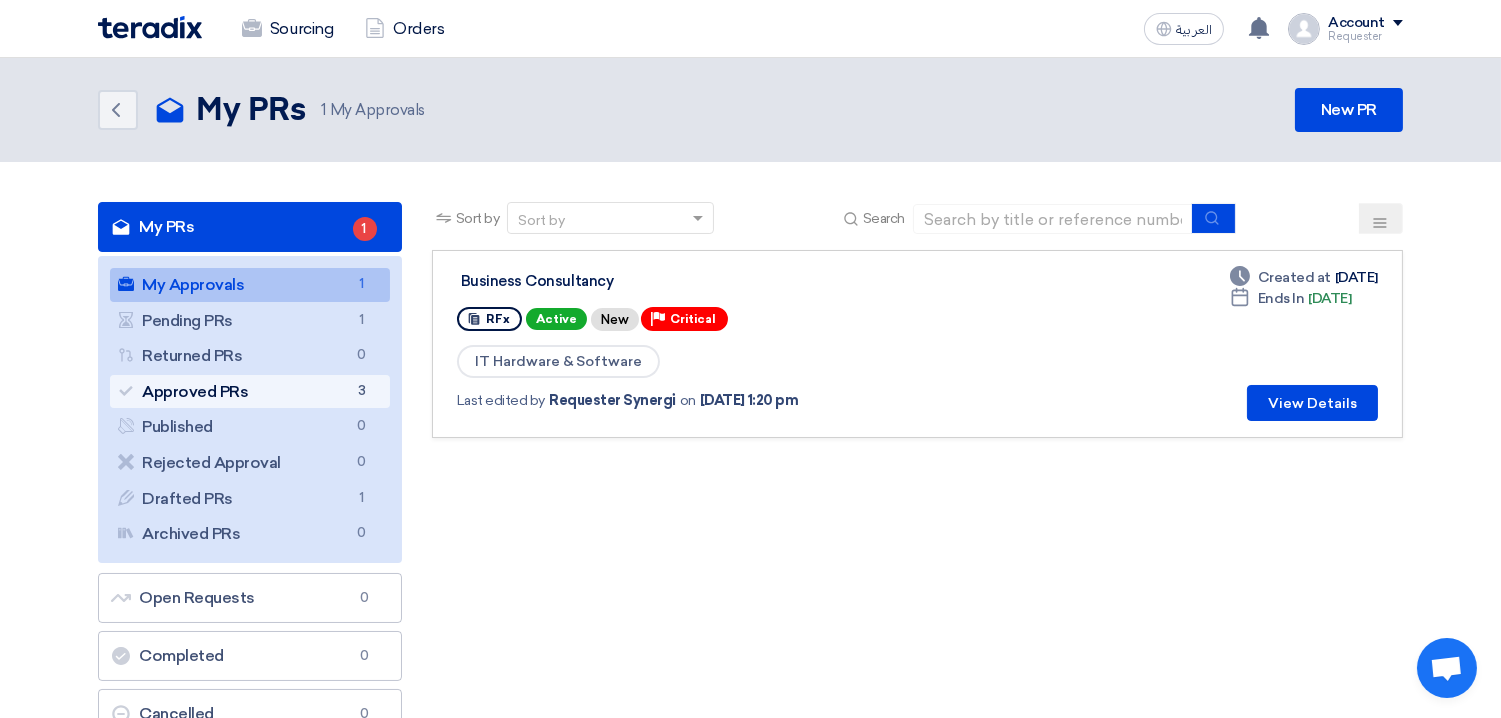 click on "Approved PRs
Approved PRs
3" 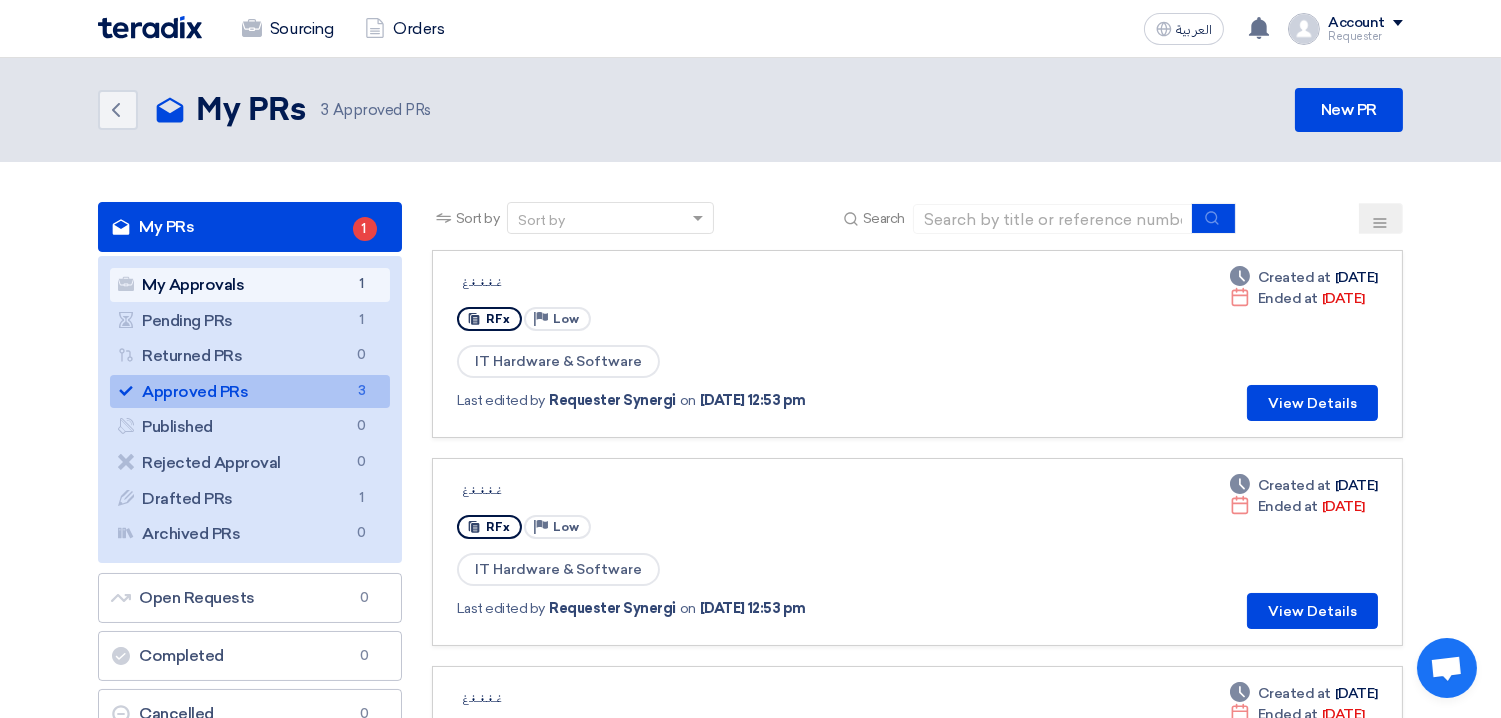 click on "My Approvals
My Approvals
1" 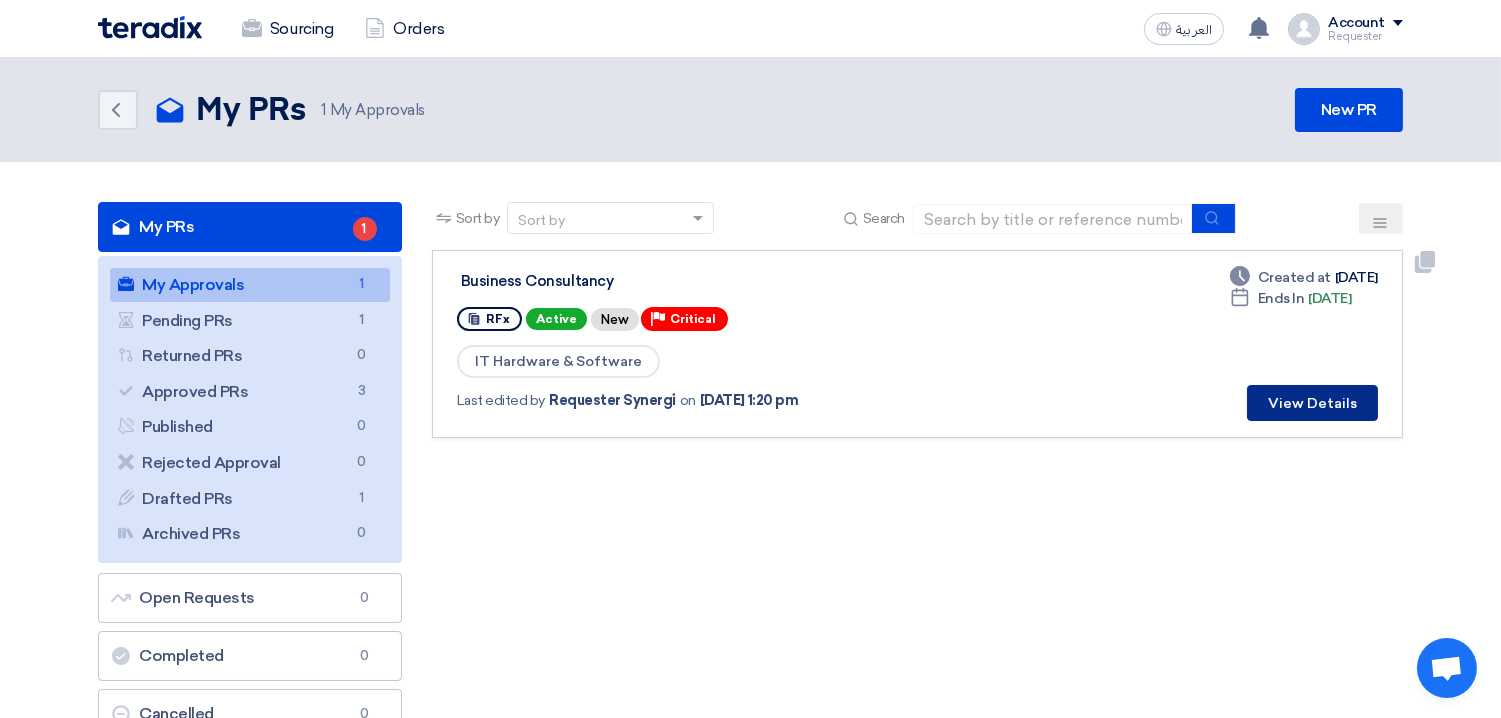 click on "View Details" 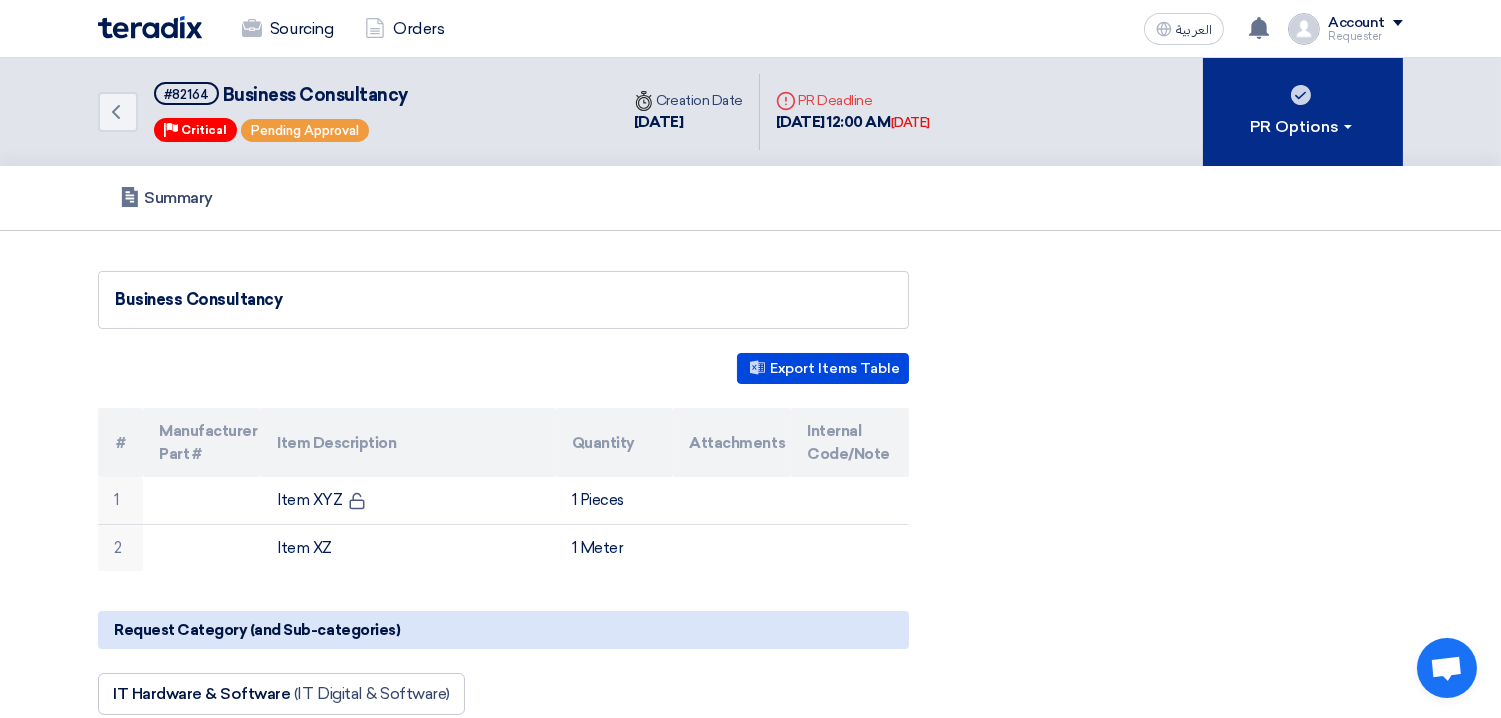 click on "PR Options" at bounding box center (1303, 127) 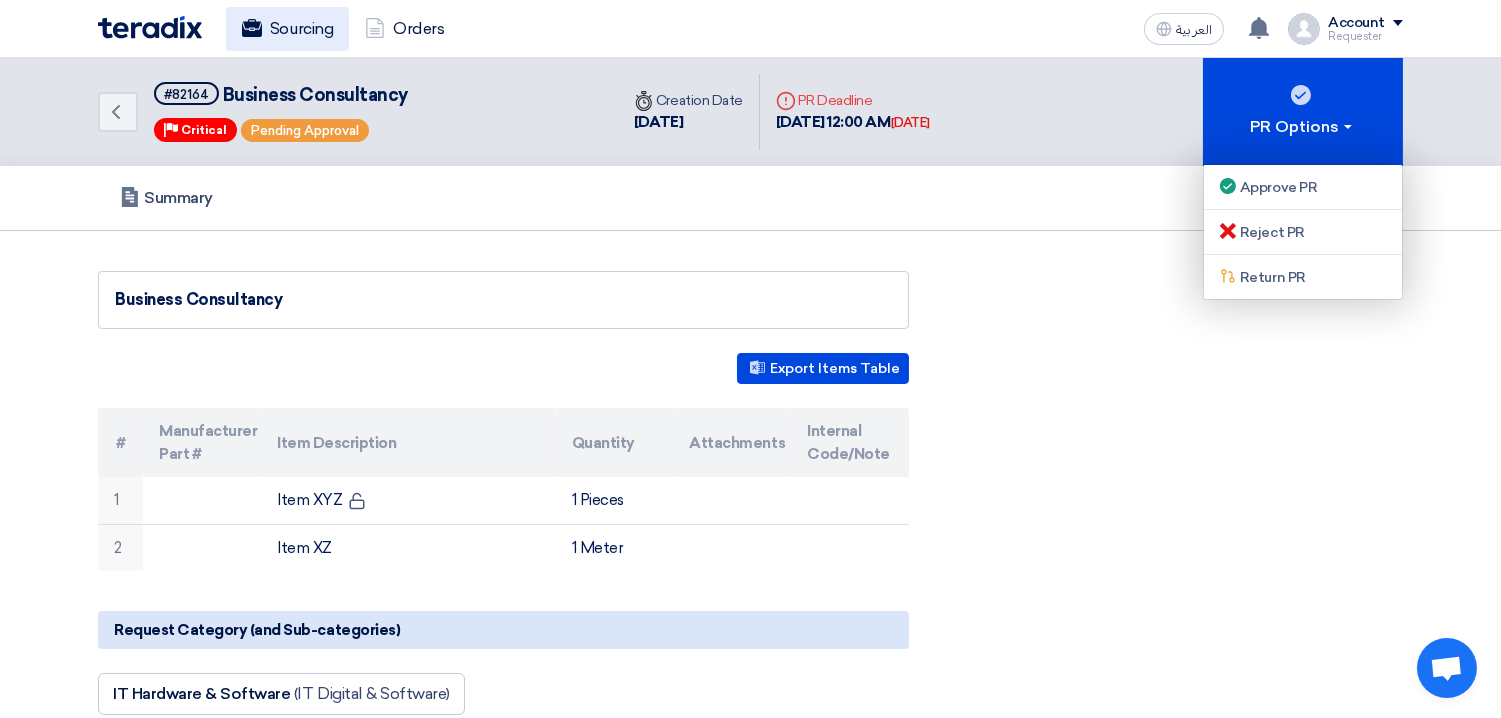 click on "Sourcing" 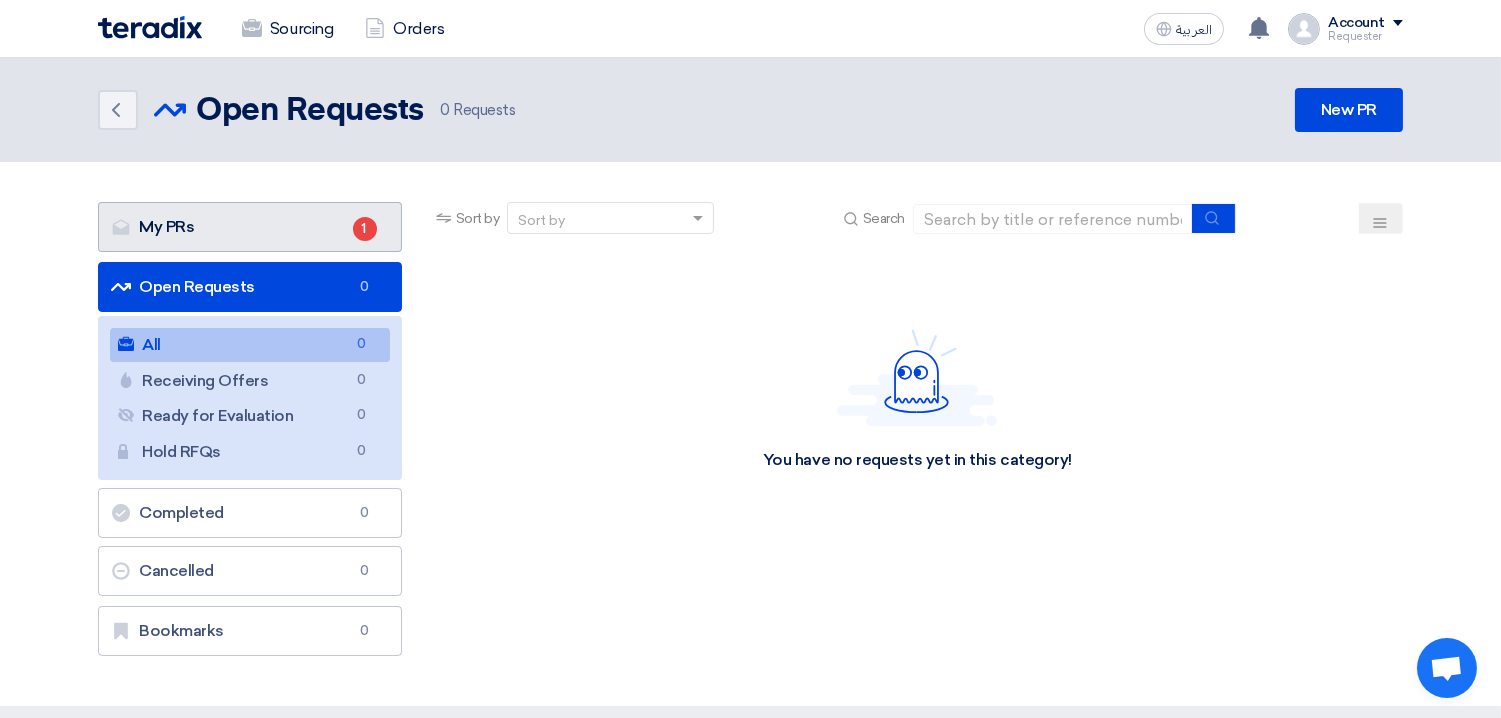 click on "My PRs
My PRs
1" 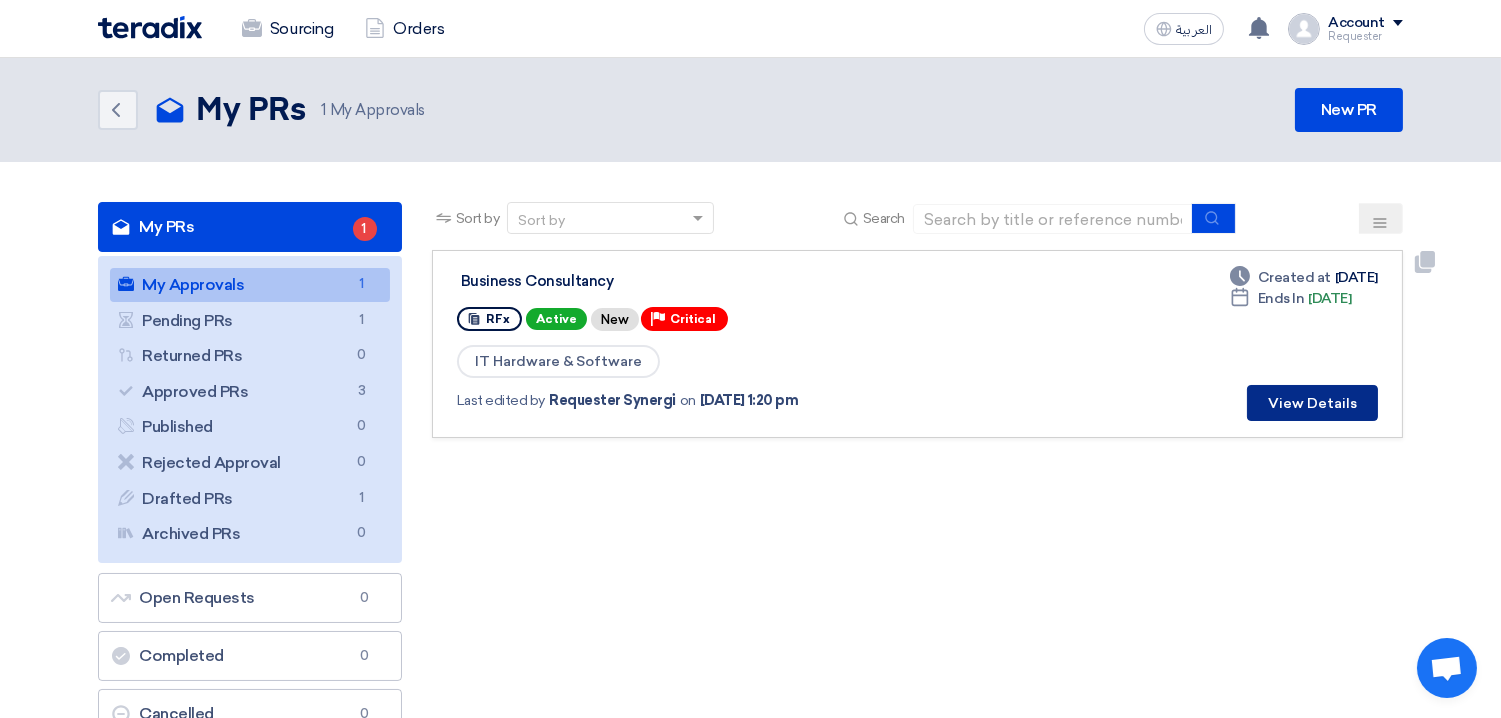 click on "View Details" 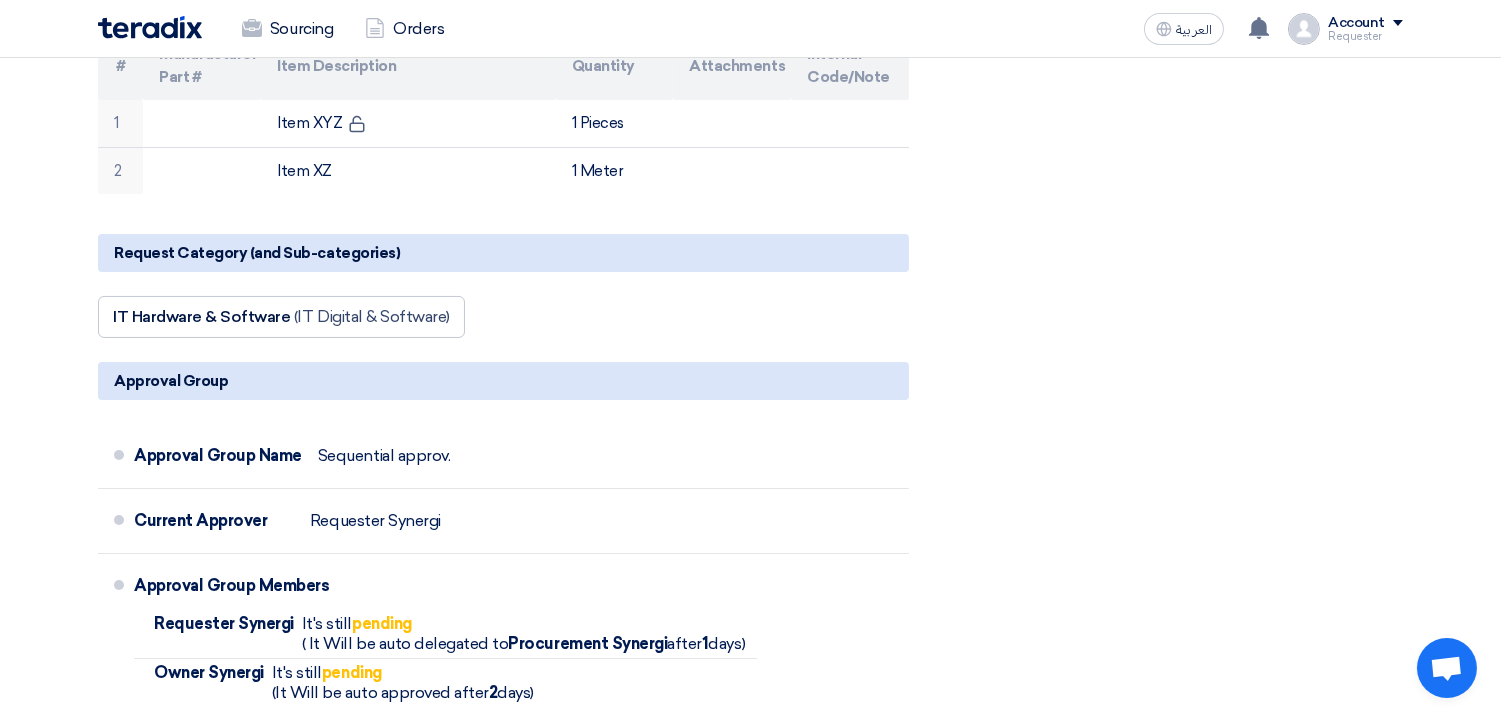 scroll, scrollTop: 0, scrollLeft: 0, axis: both 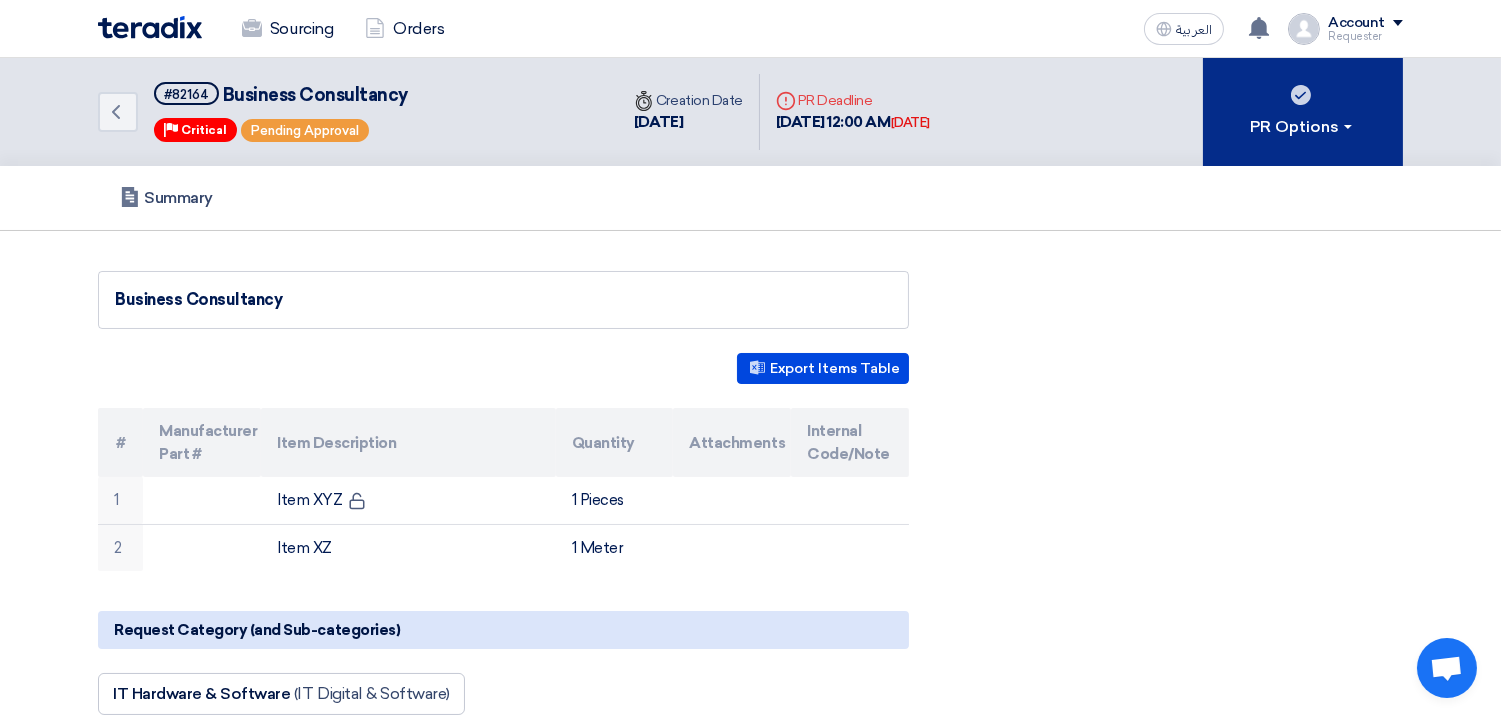 click on "PR Options" at bounding box center (1303, 127) 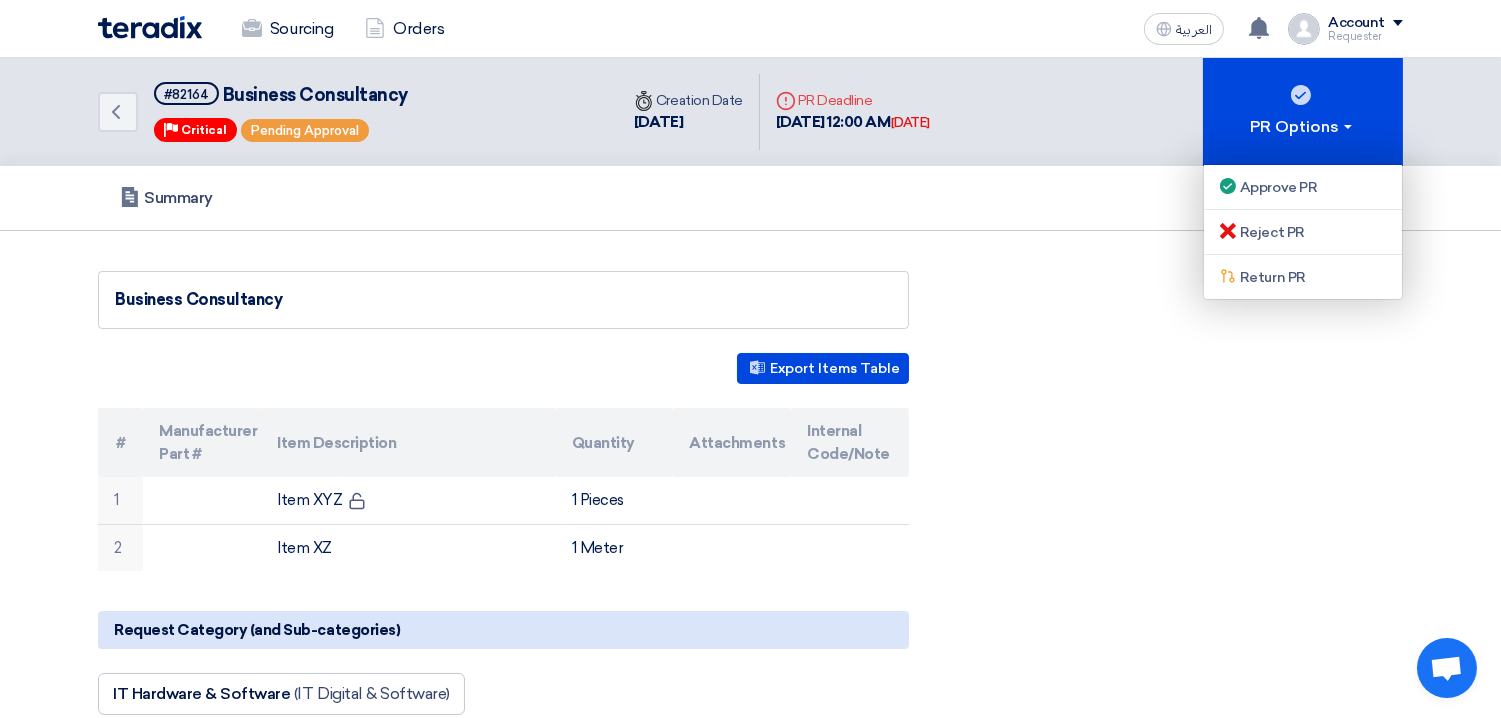 click on "Business Consultancy
Export Items Table
#
Manufacturer Part #
Item Description
Quantity
Attachments
Internal Code/Note" 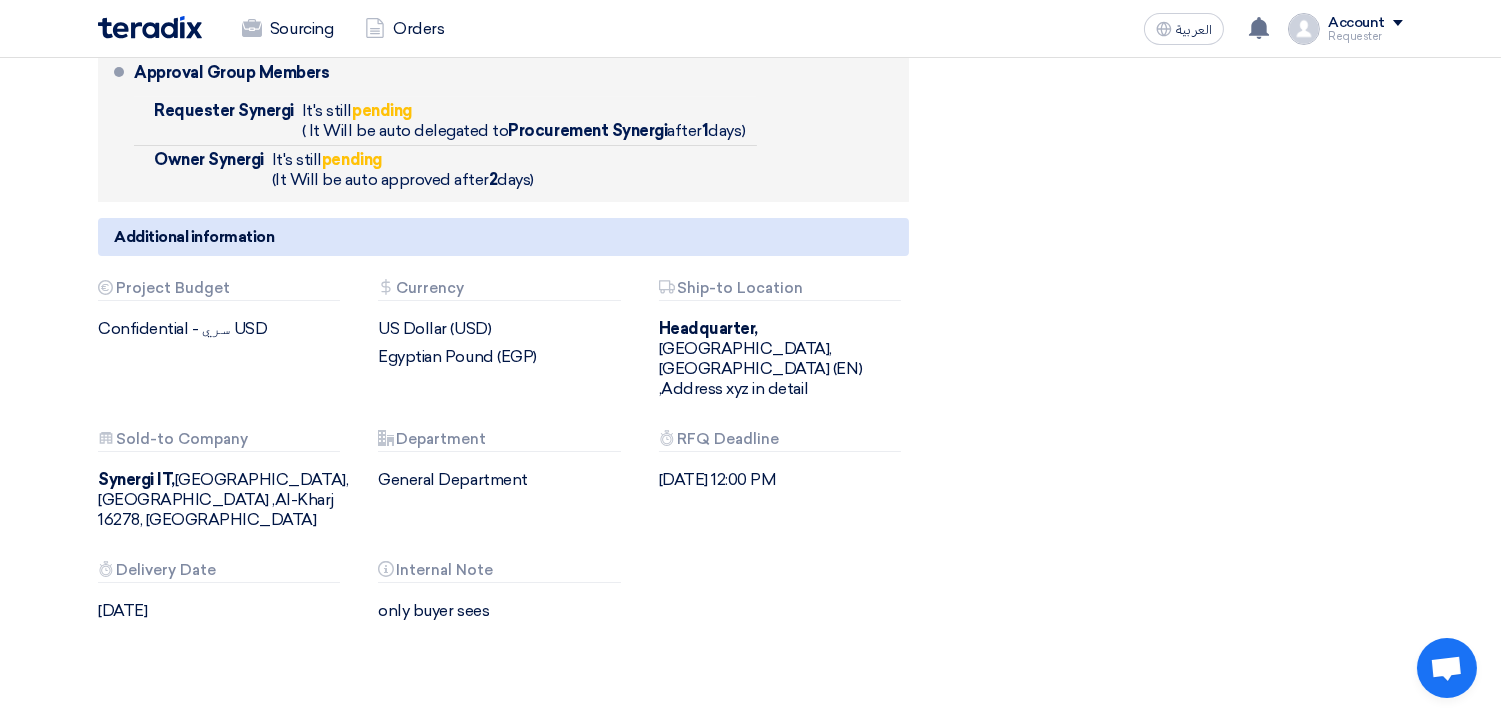 scroll, scrollTop: 921, scrollLeft: 0, axis: vertical 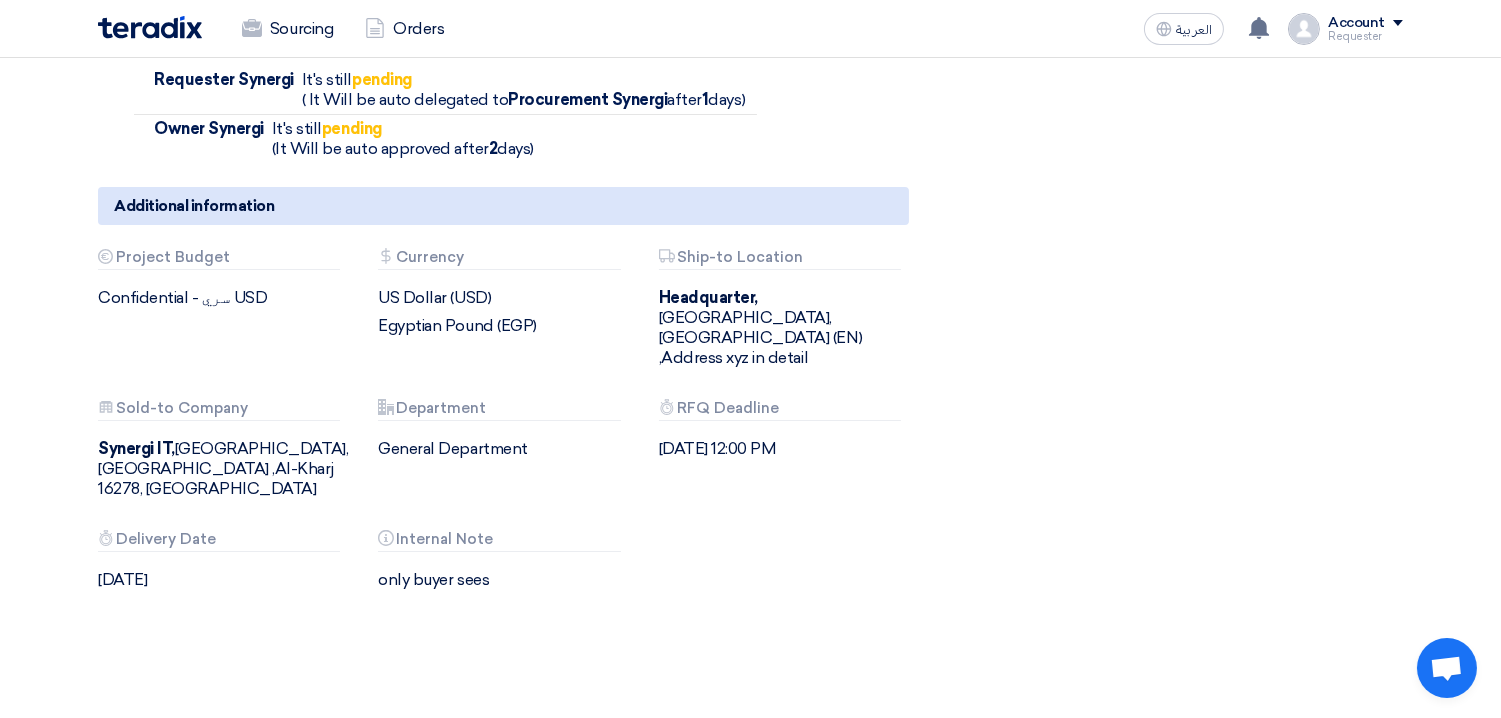 click on "only buyer sees" 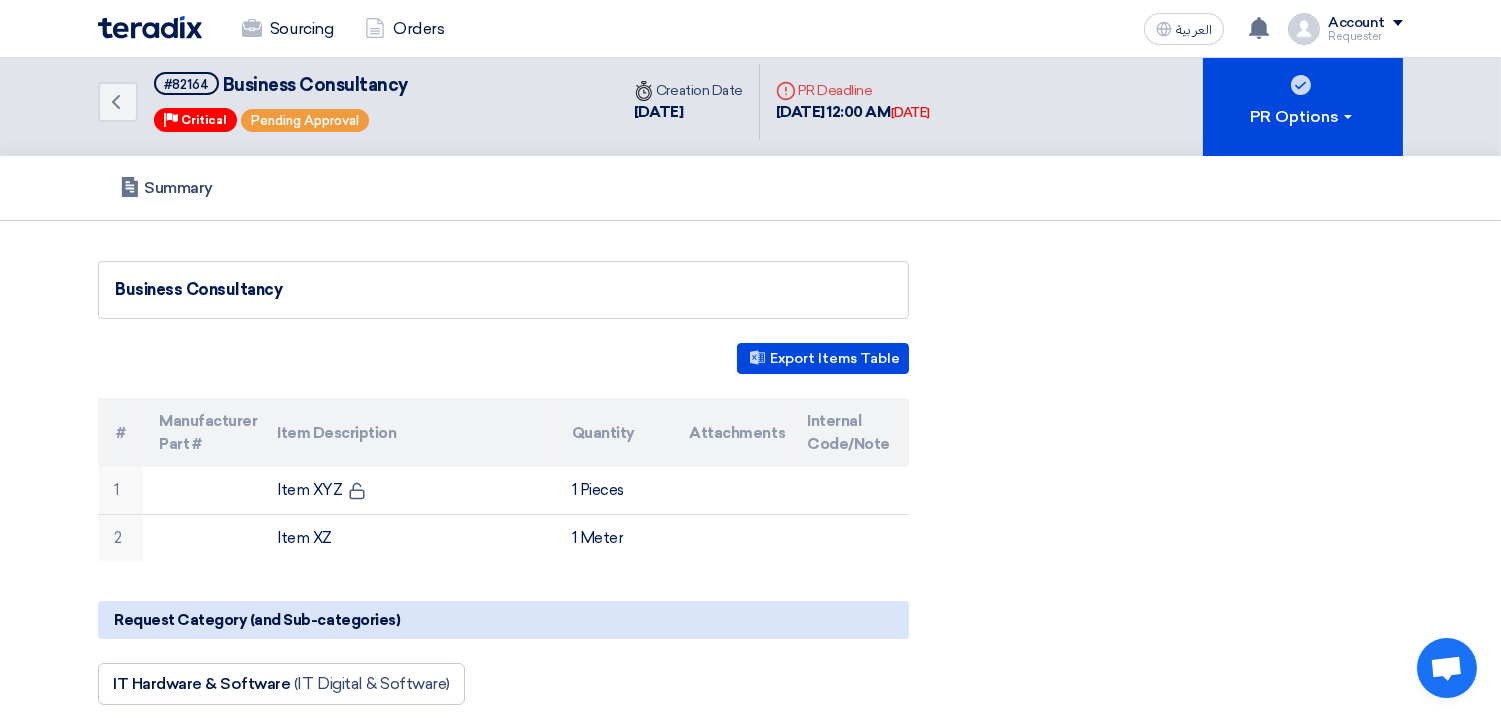 scroll, scrollTop: 13, scrollLeft: 0, axis: vertical 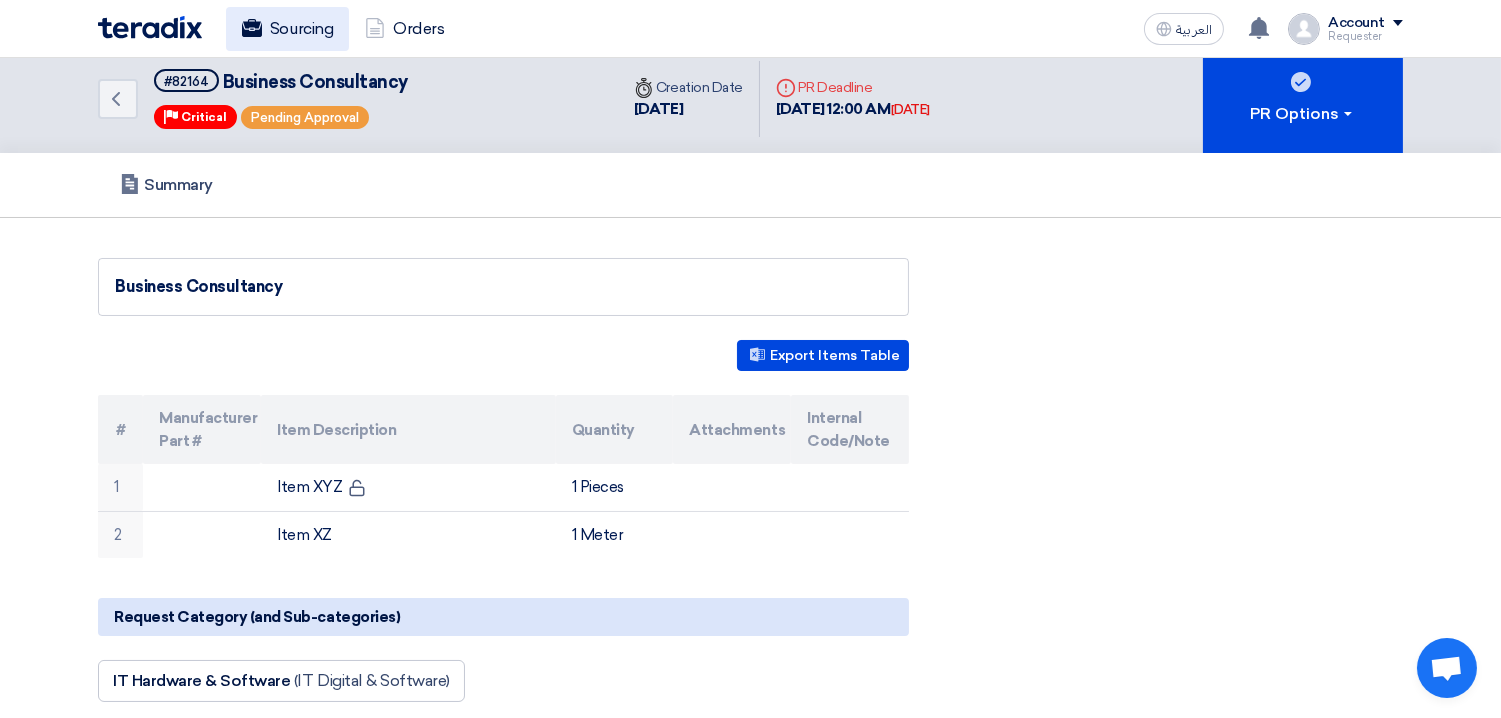 click on "Sourcing" 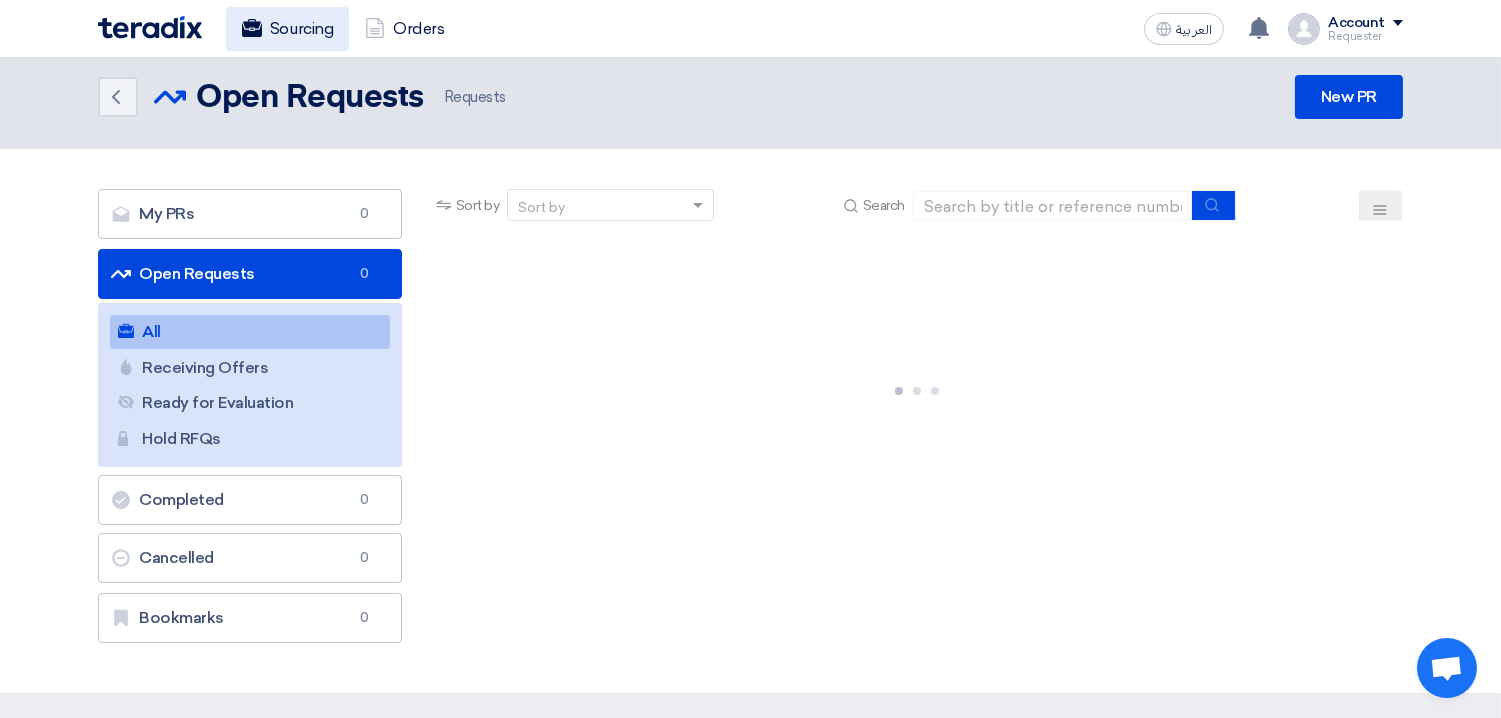 scroll, scrollTop: 0, scrollLeft: 0, axis: both 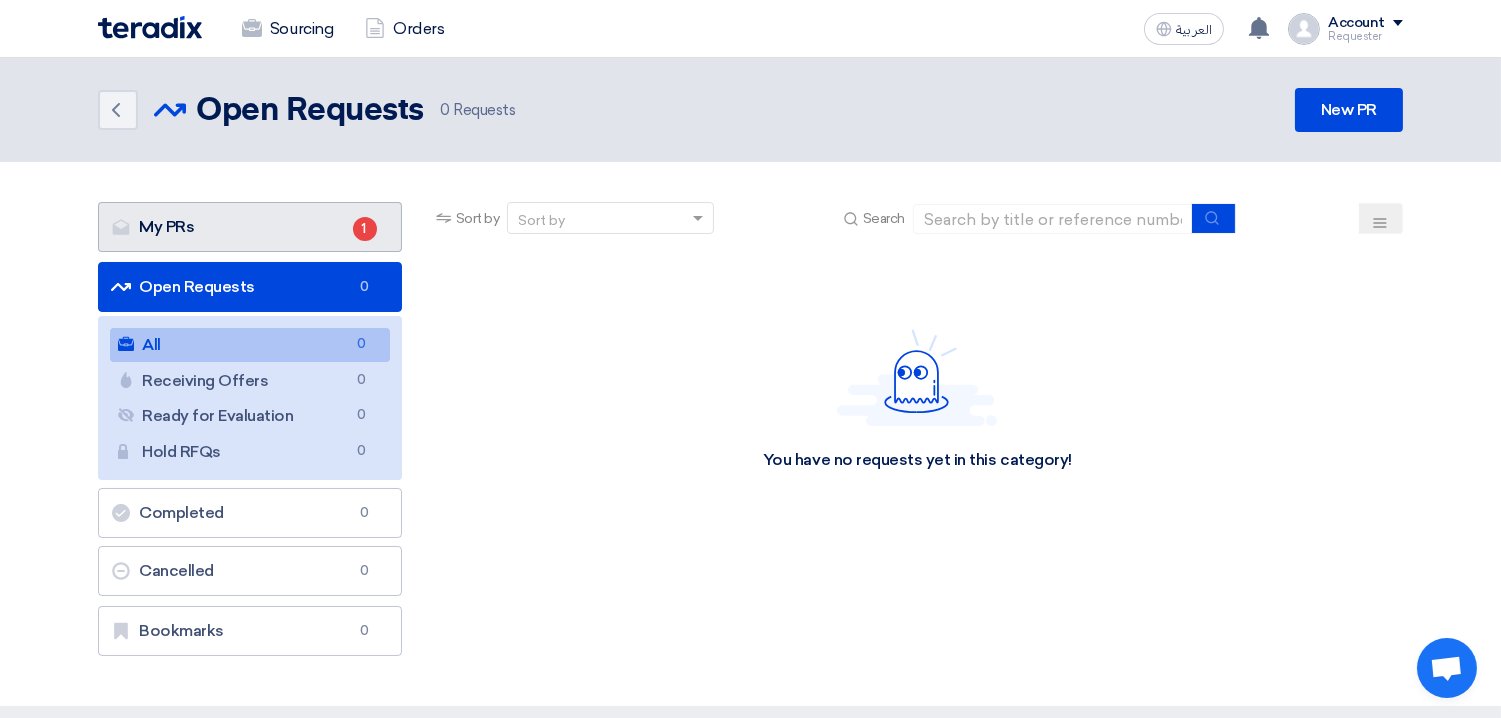 click on "My PRs
My PRs
1" 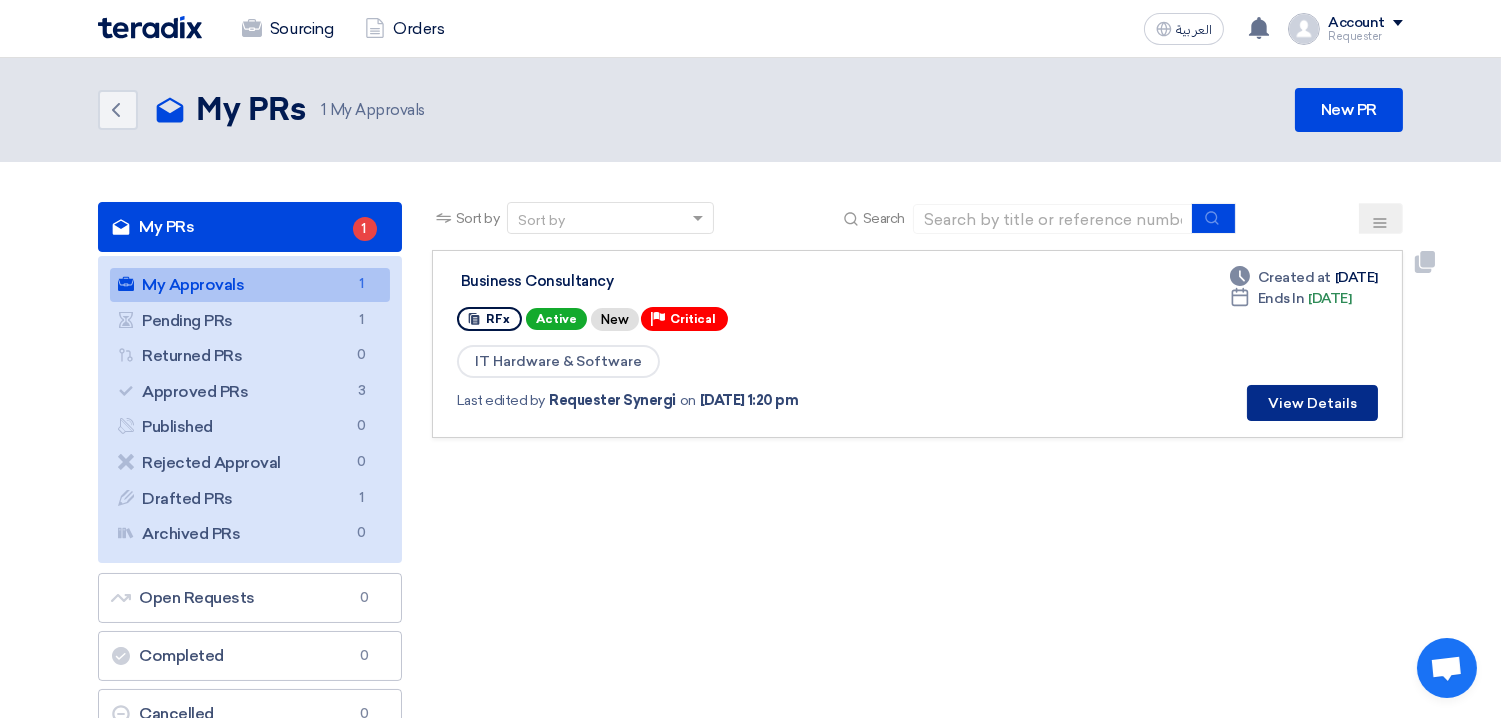 click on "View Details" 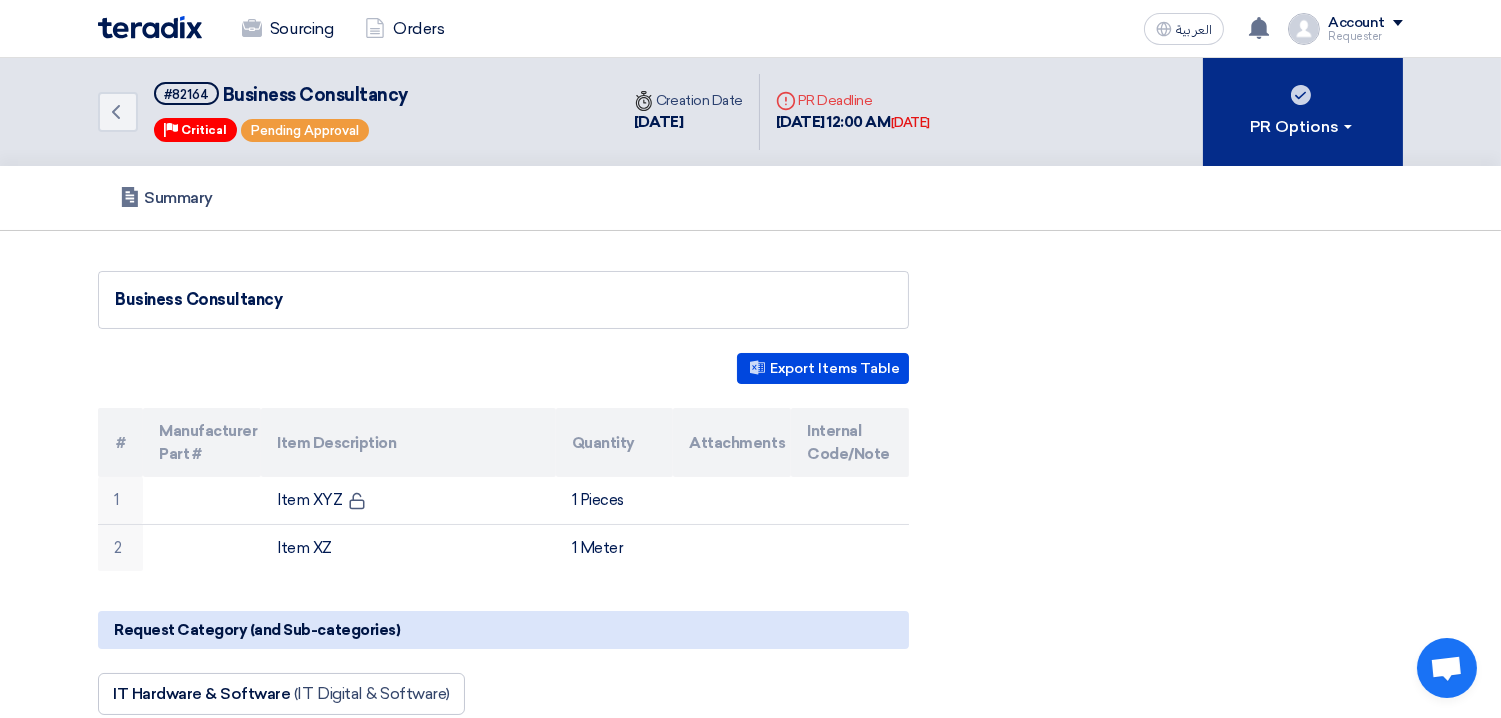 click on "PR Options" at bounding box center (1303, 112) 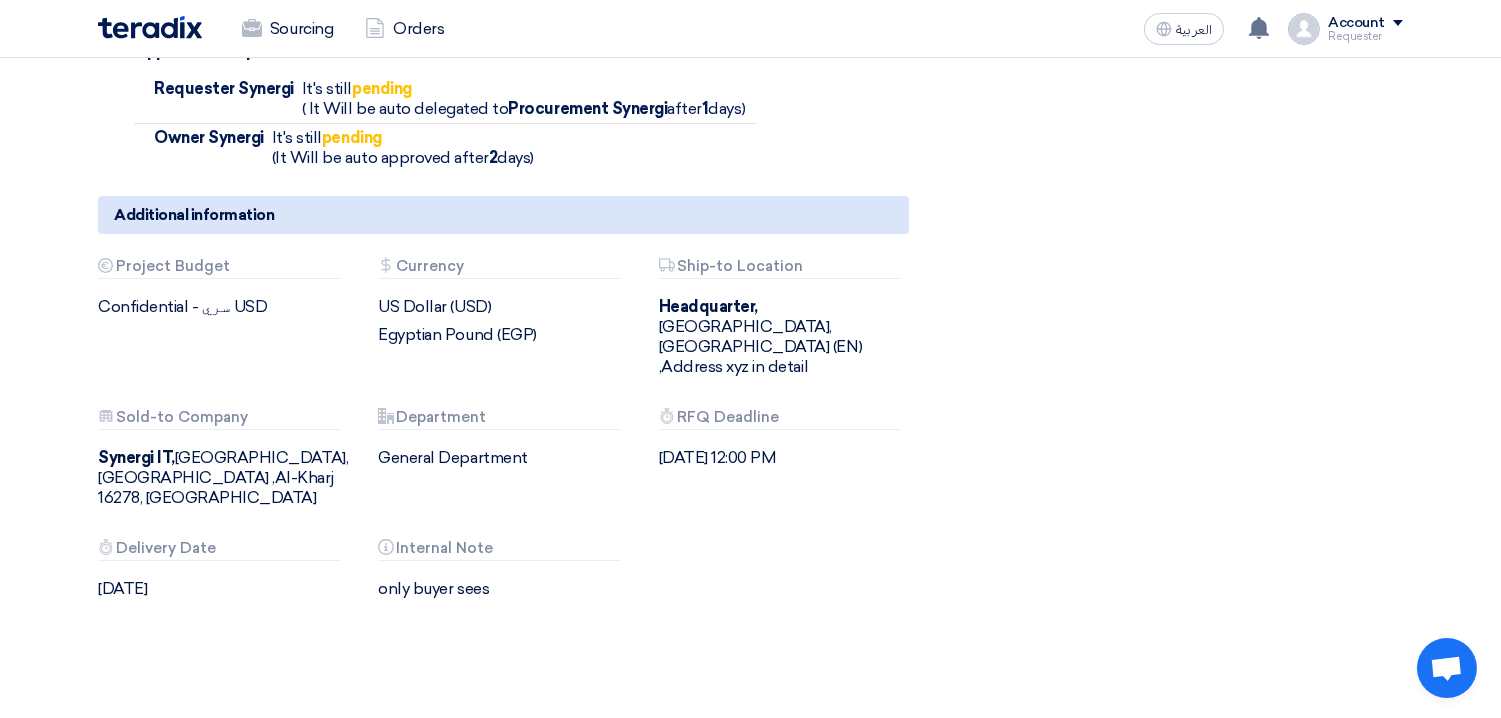 scroll, scrollTop: 911, scrollLeft: 0, axis: vertical 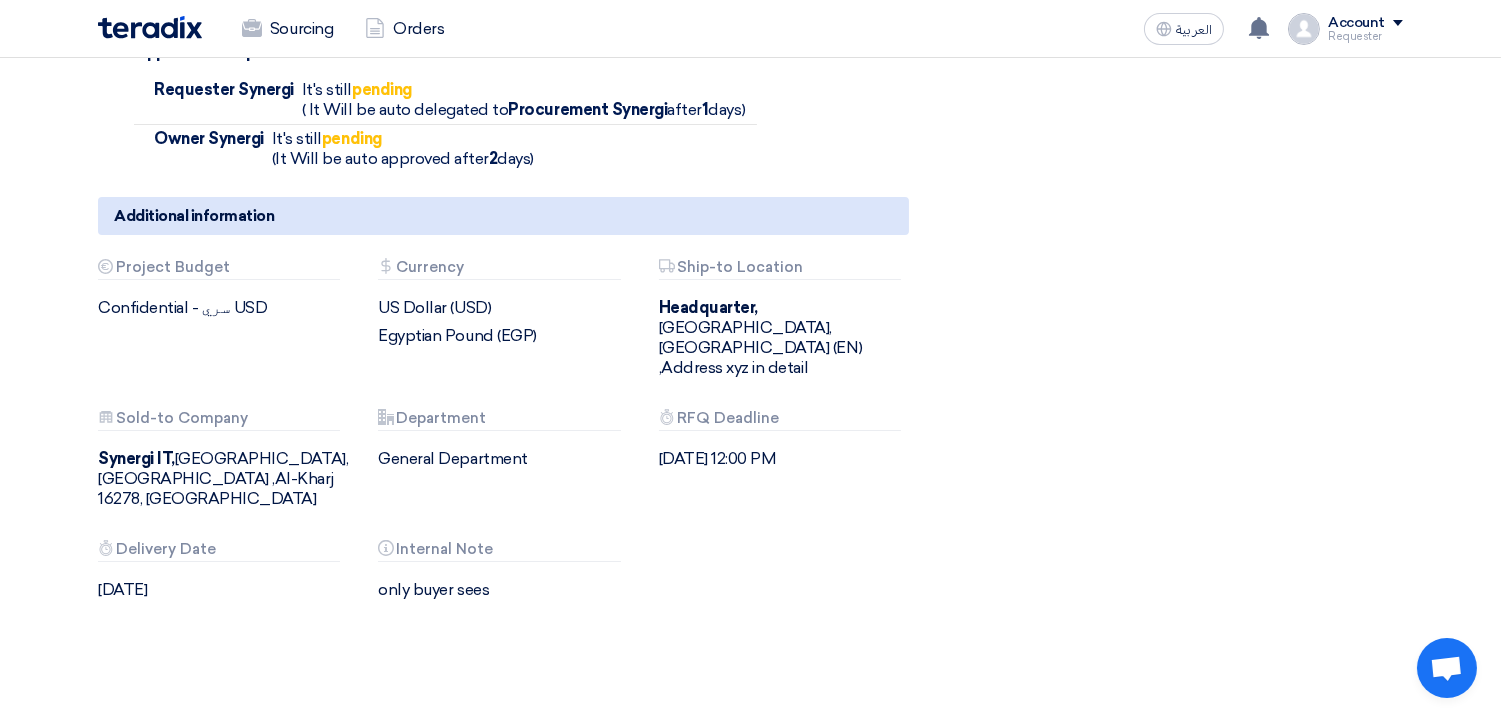click on "only buyer sees" 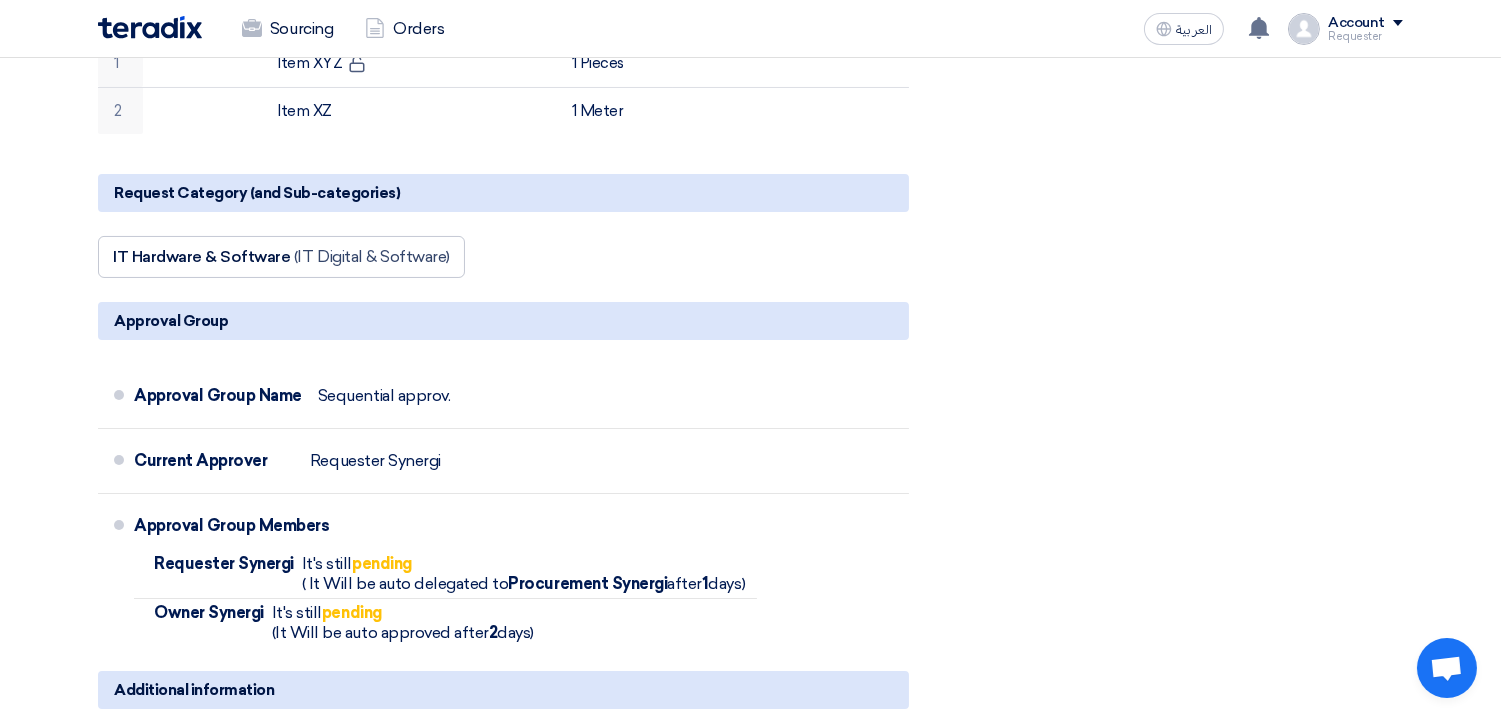 scroll, scrollTop: 0, scrollLeft: 0, axis: both 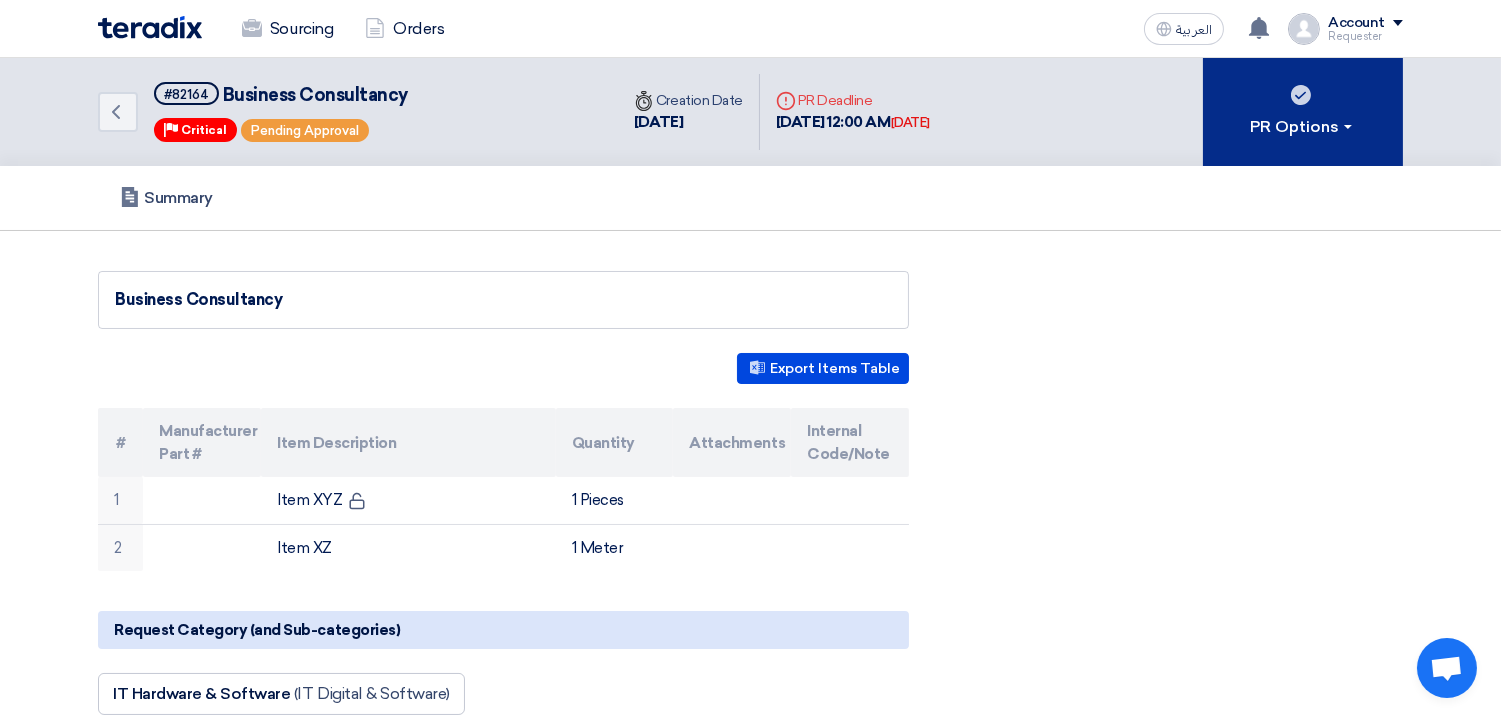 click on "PR Options" at bounding box center (1303, 127) 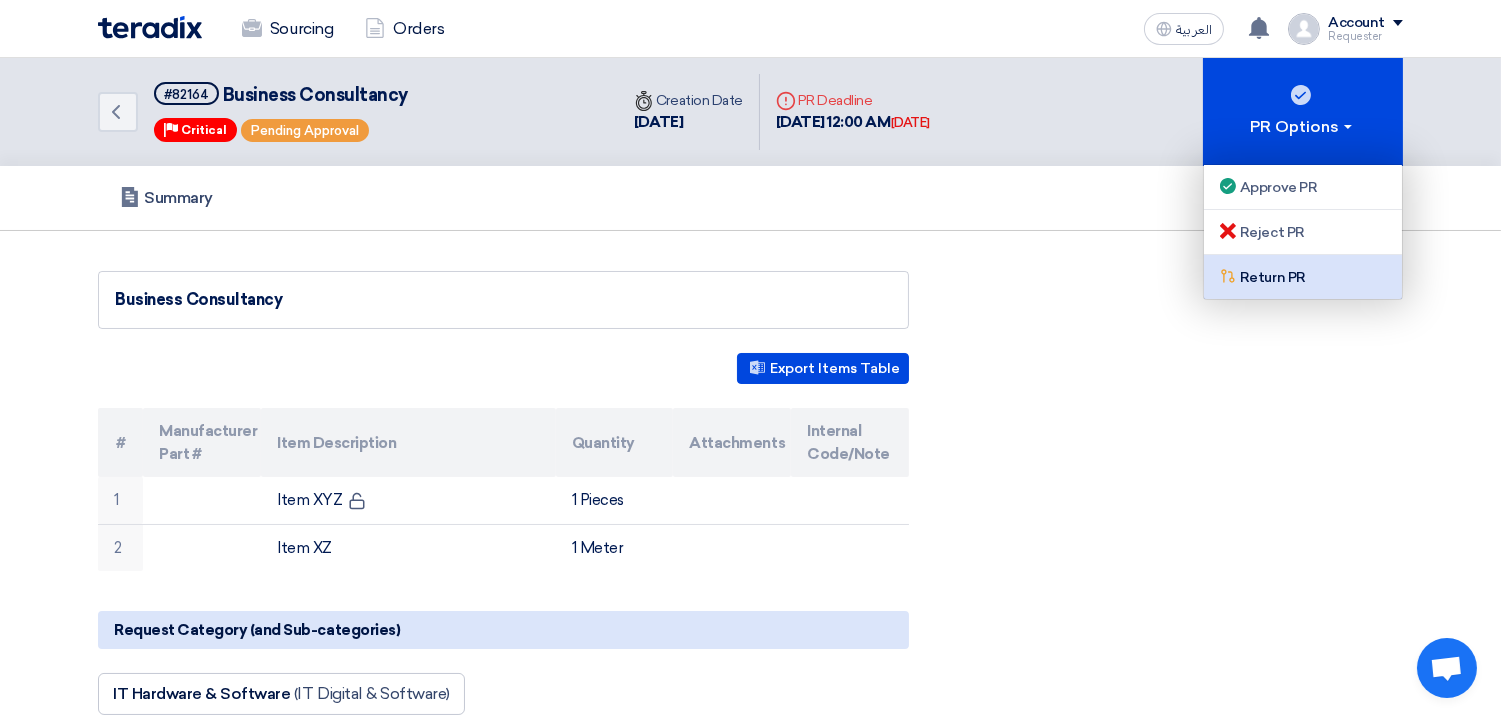 click on "Return PR" 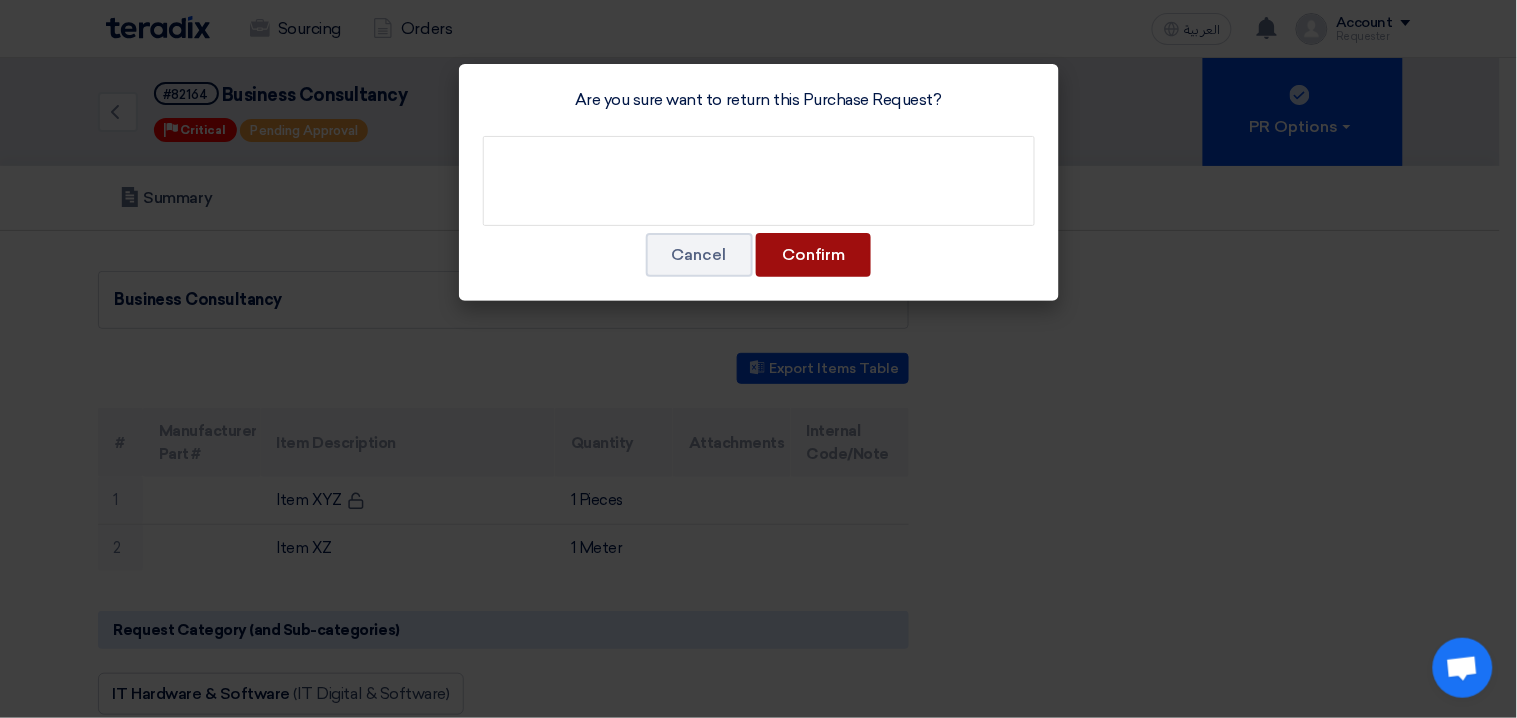 click on "Confirm" 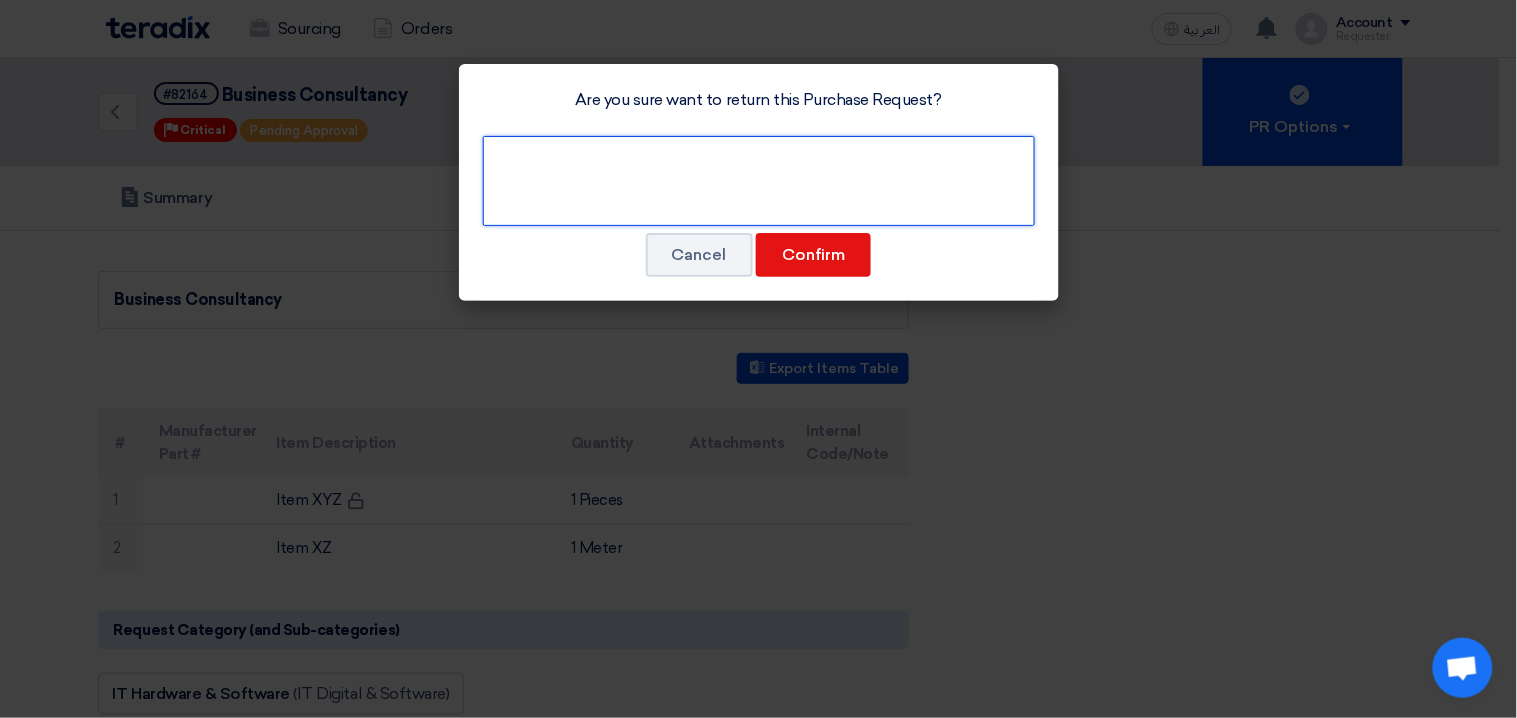 click 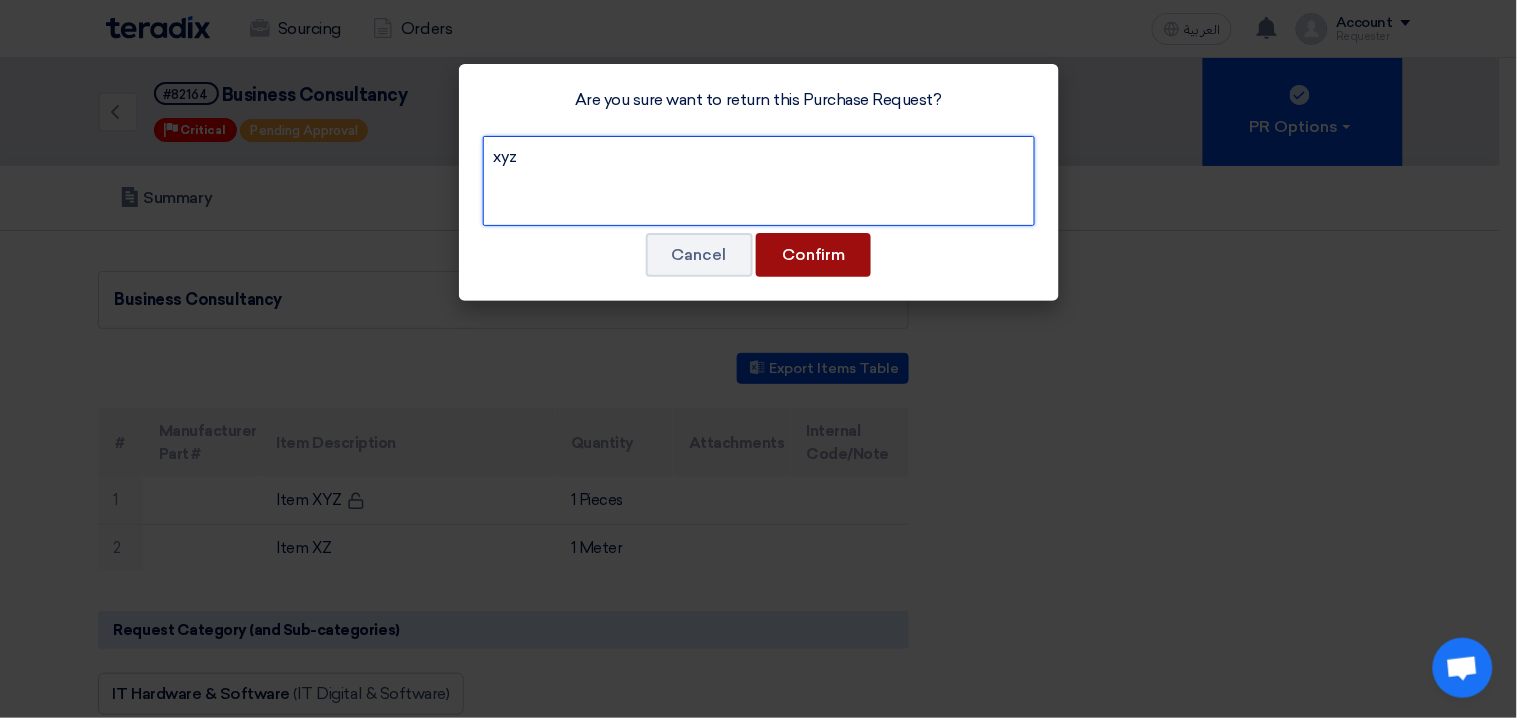 type on "xyz" 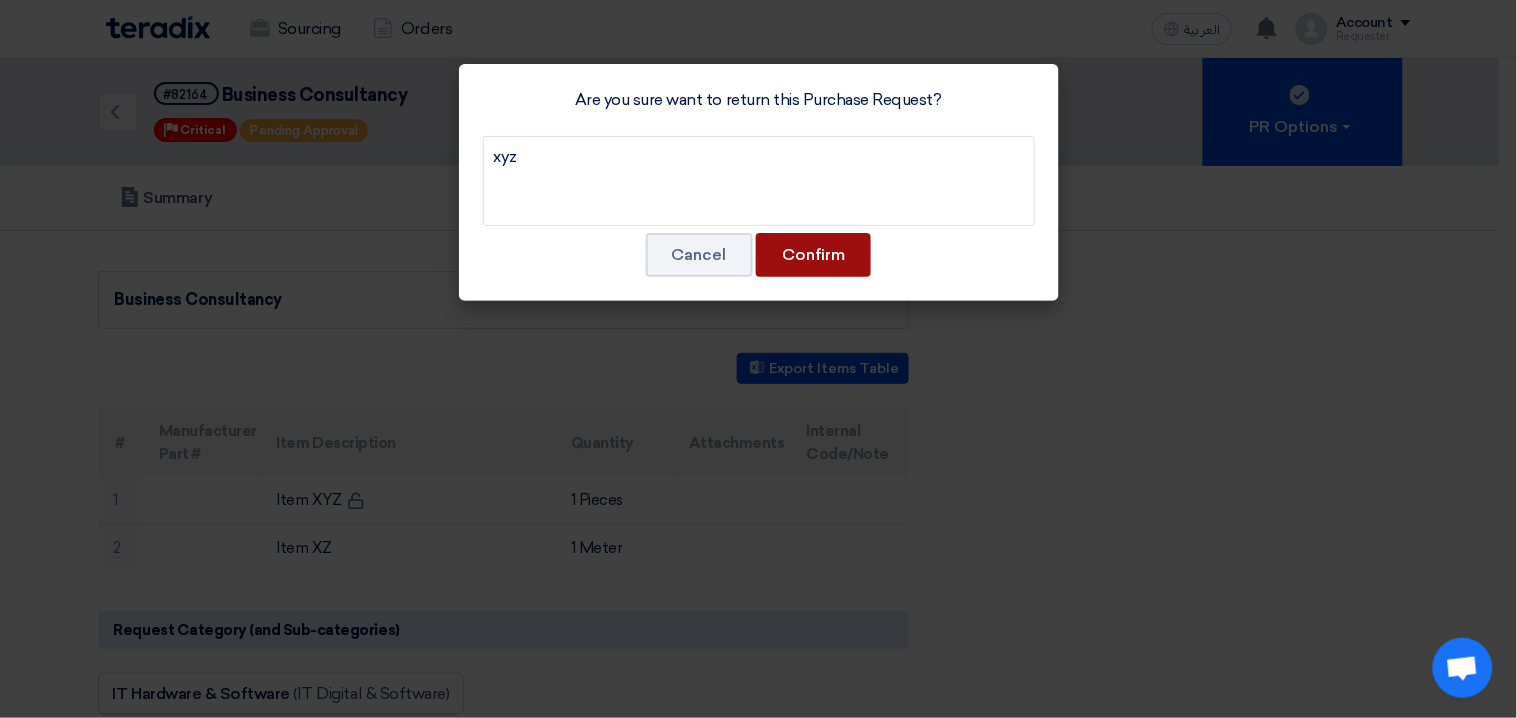 click on "Confirm" 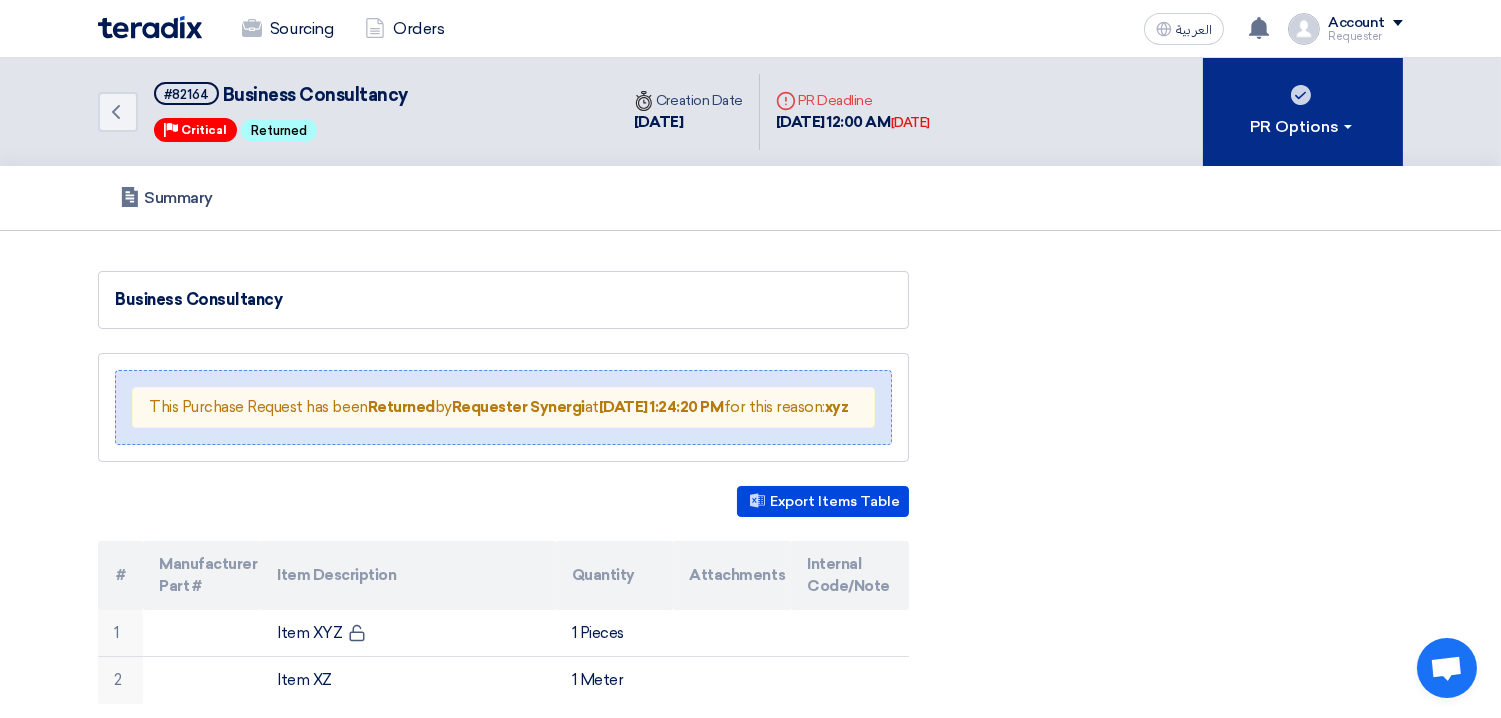 click on "PR Options" at bounding box center (1303, 127) 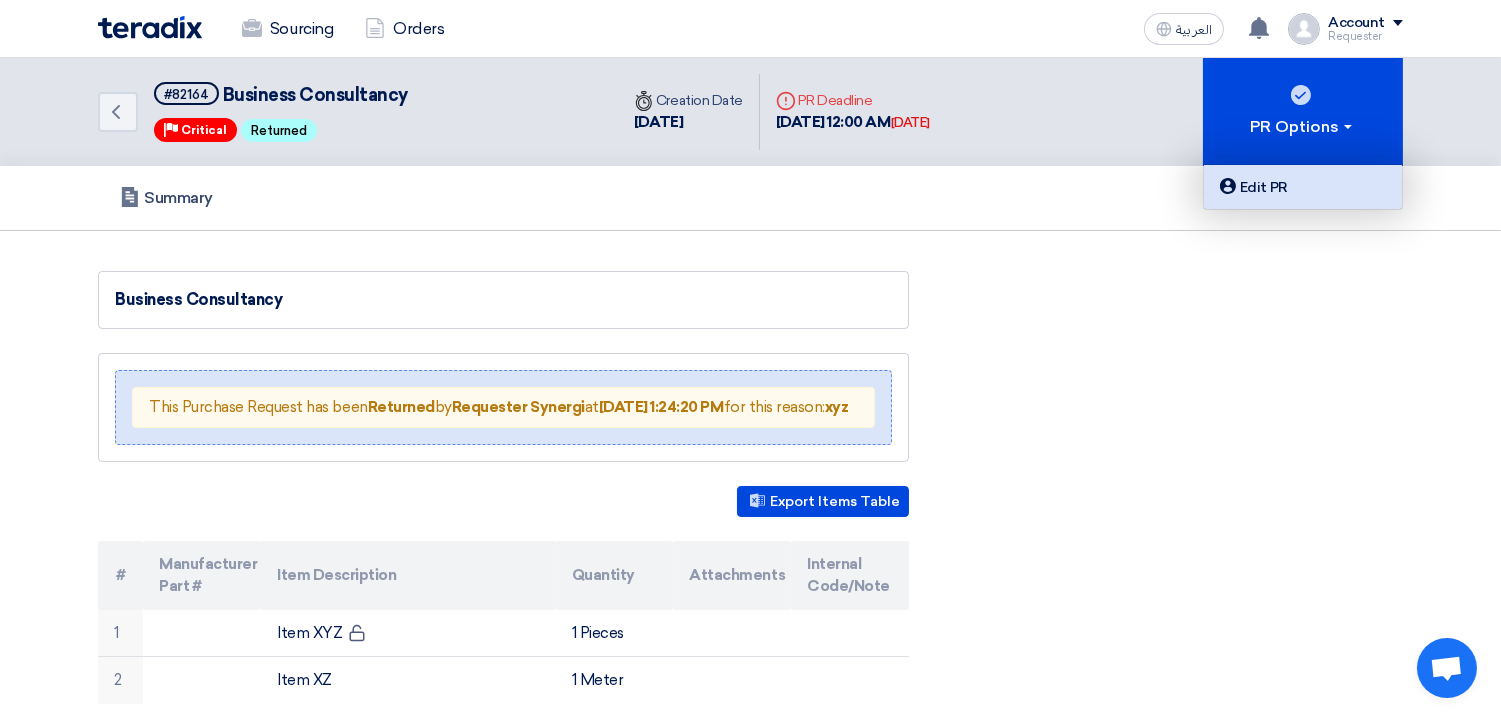 click on "Edit PR" 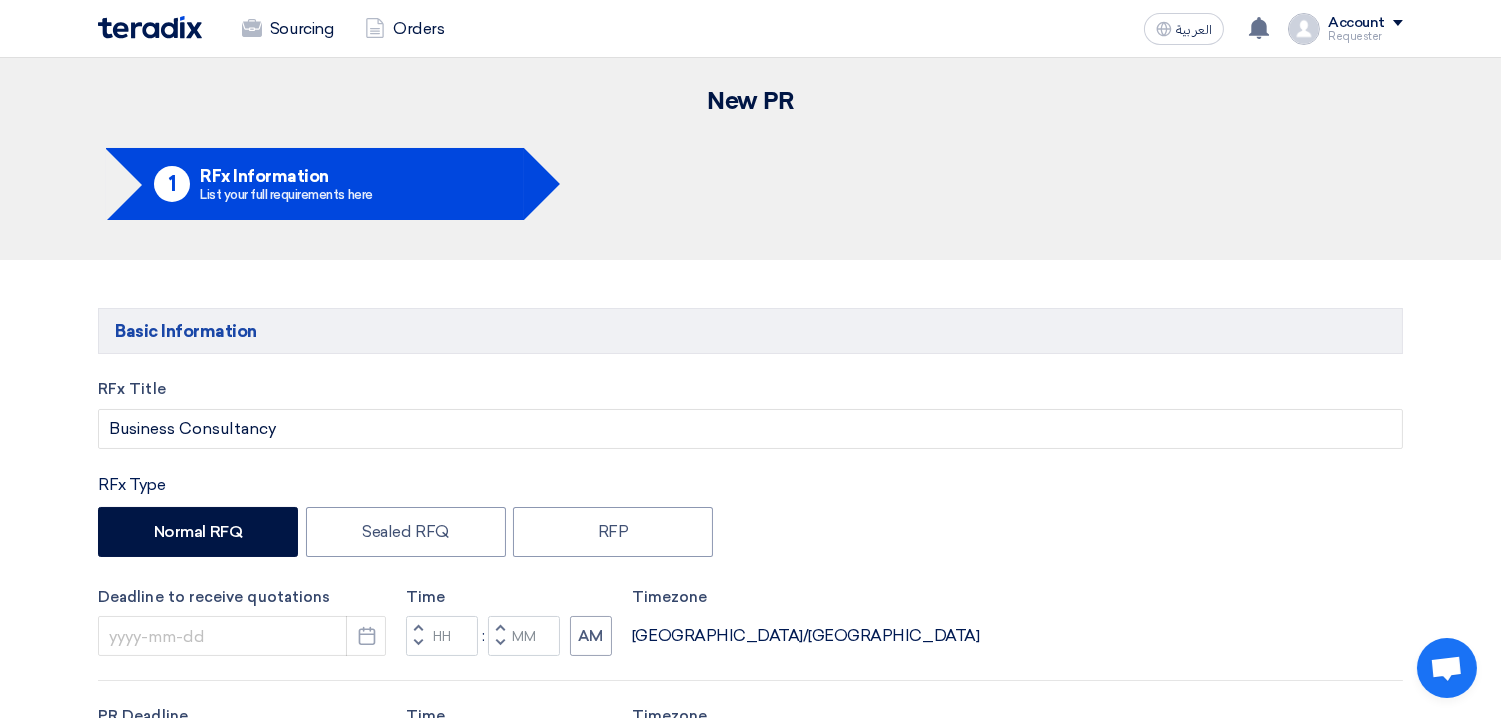 type on "[DATE]" 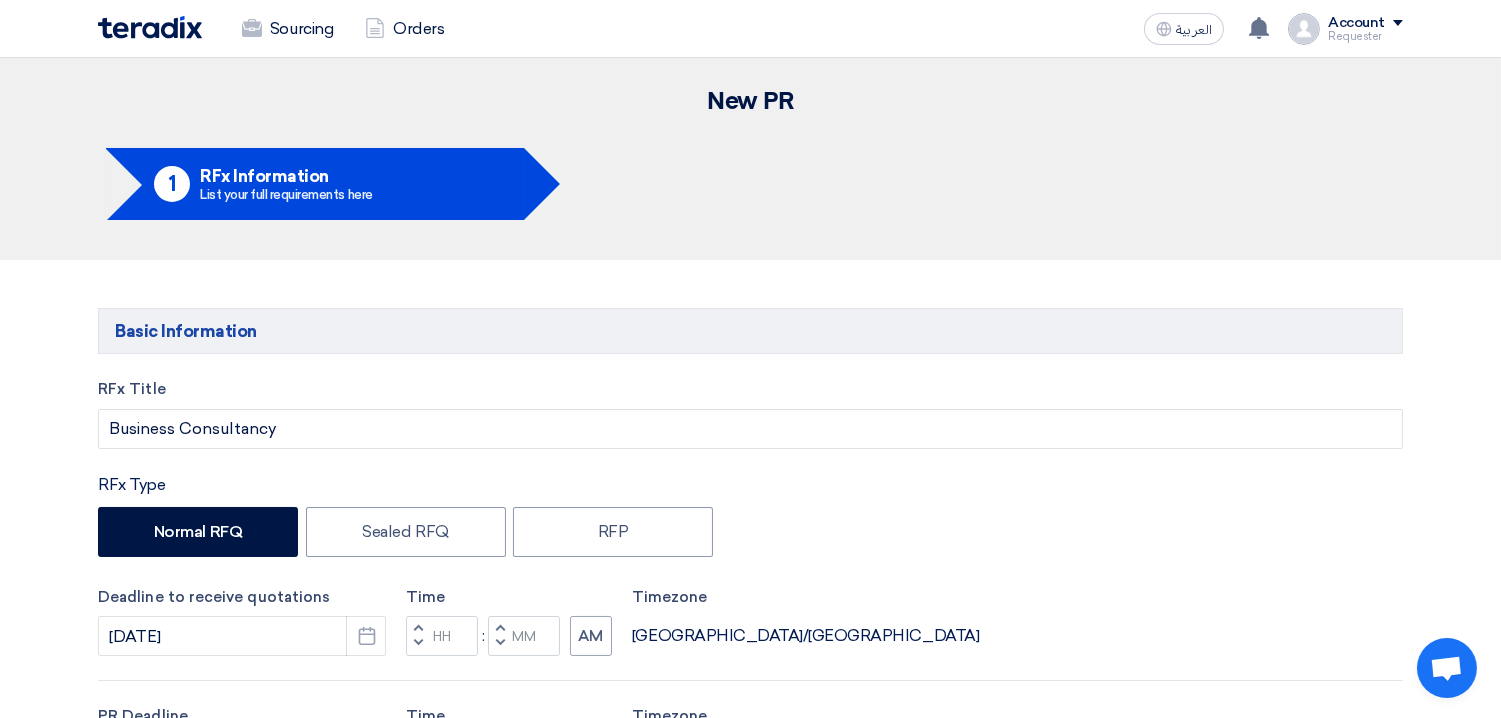 type on "12" 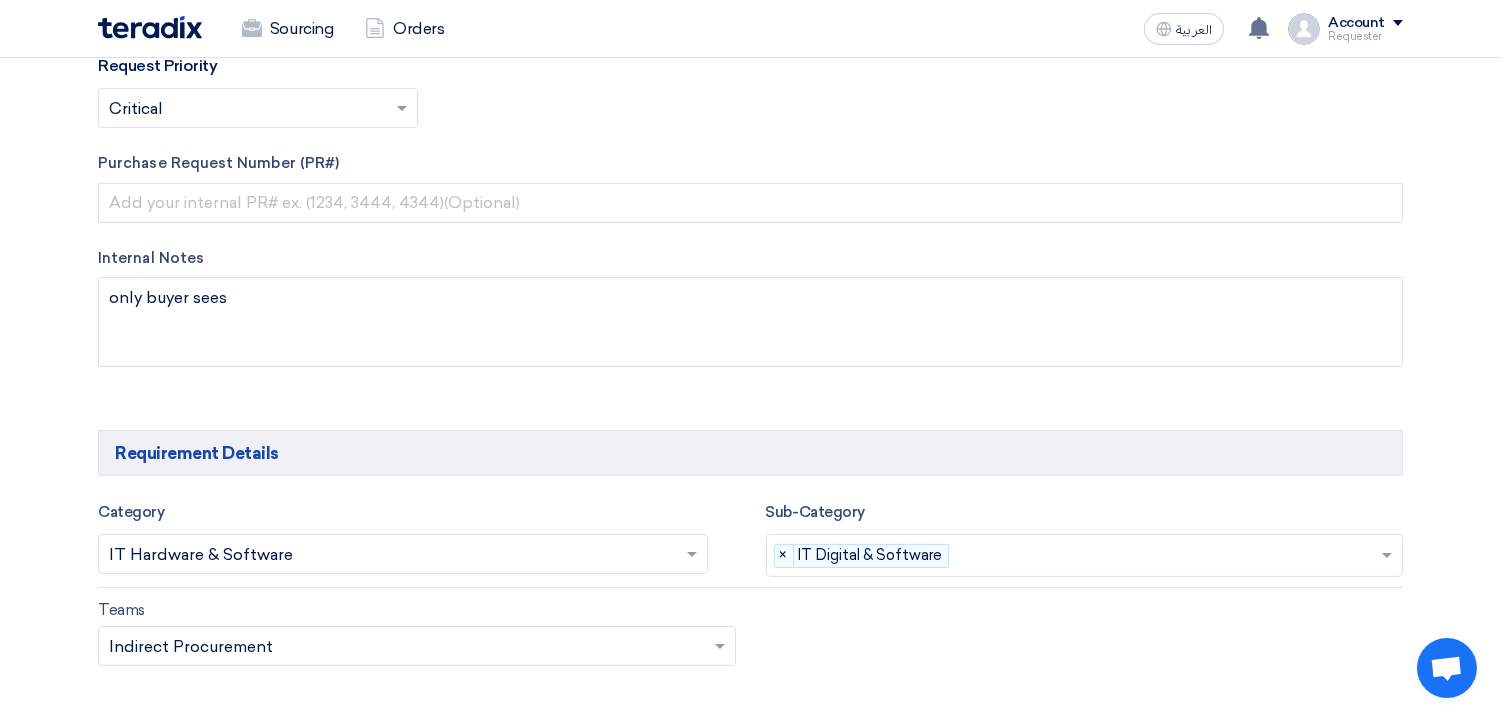 scroll, scrollTop: 867, scrollLeft: 0, axis: vertical 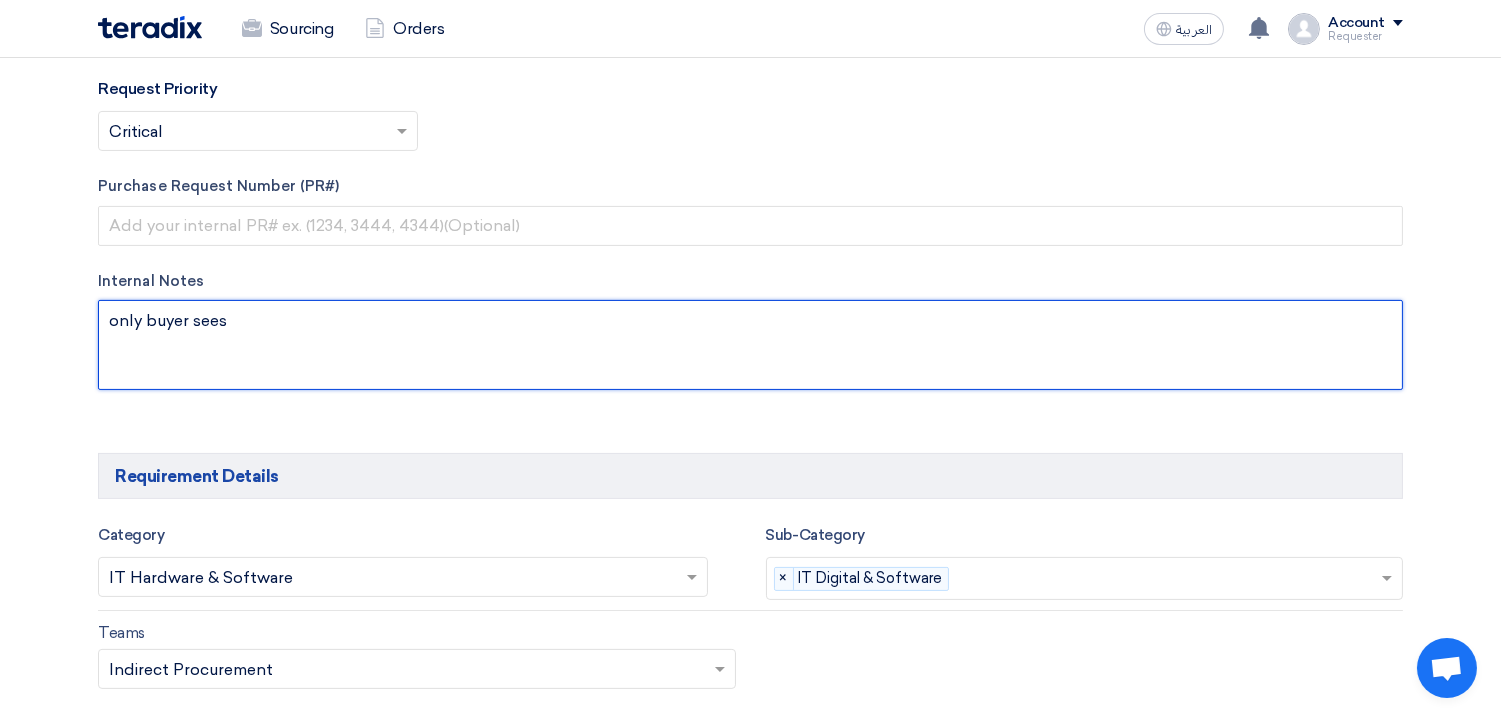 click 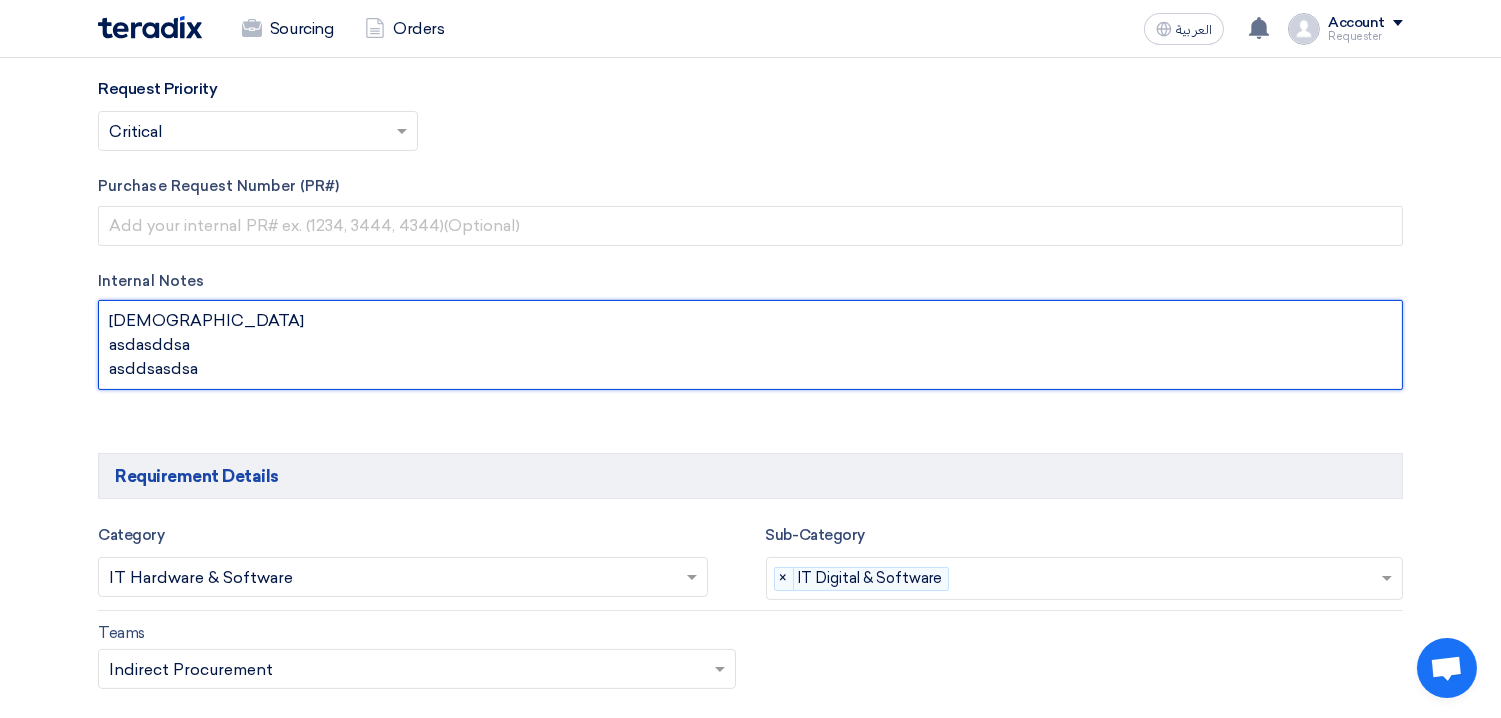 type on "dsadsad
asdasddsa
asddsasdsad" 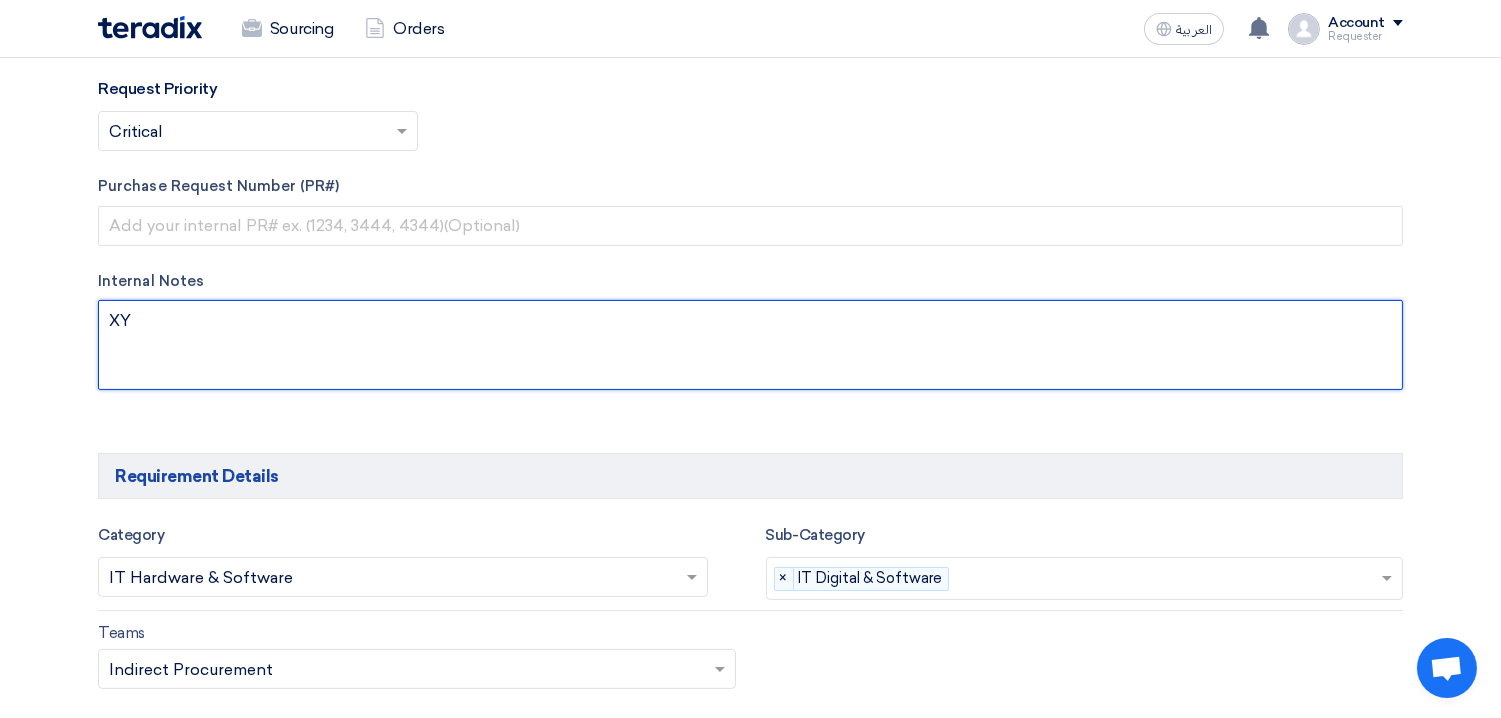 type on "XYZ" 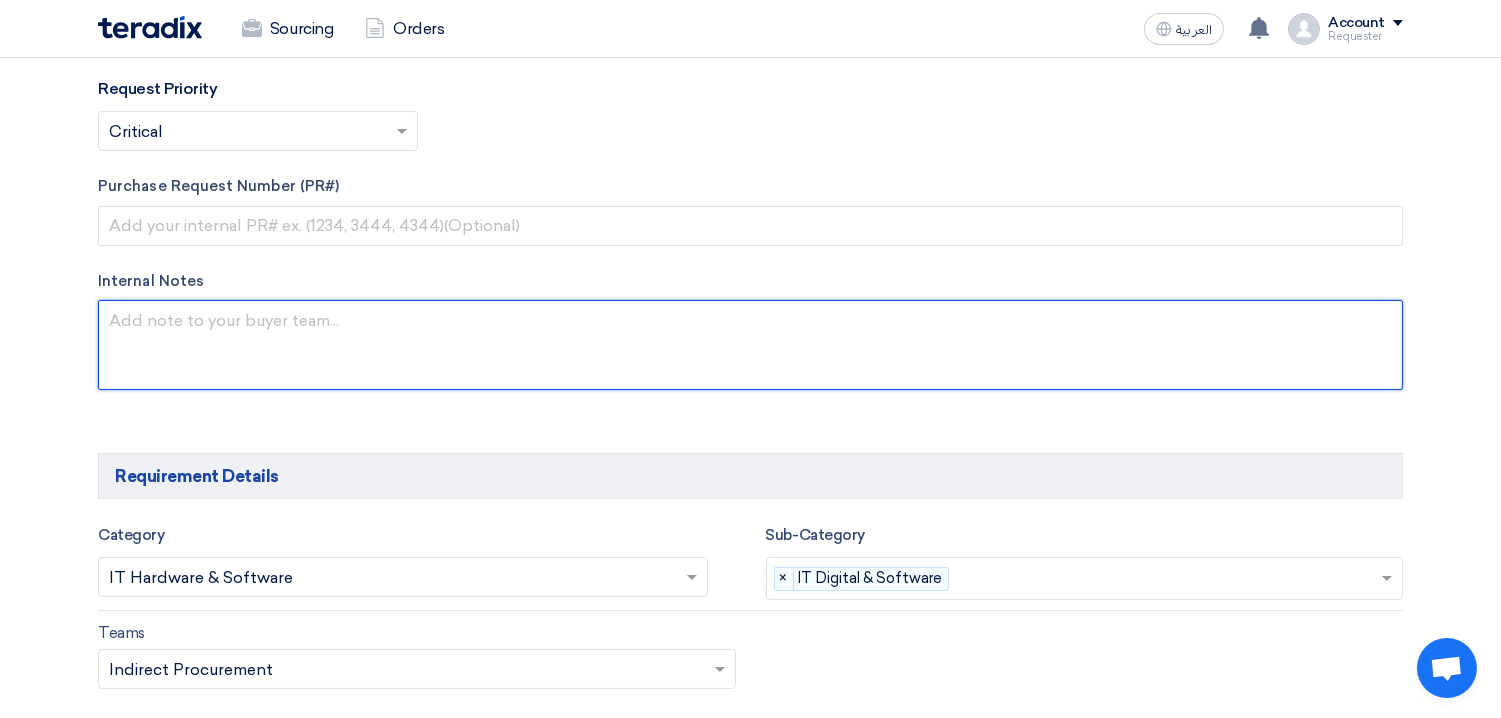 type 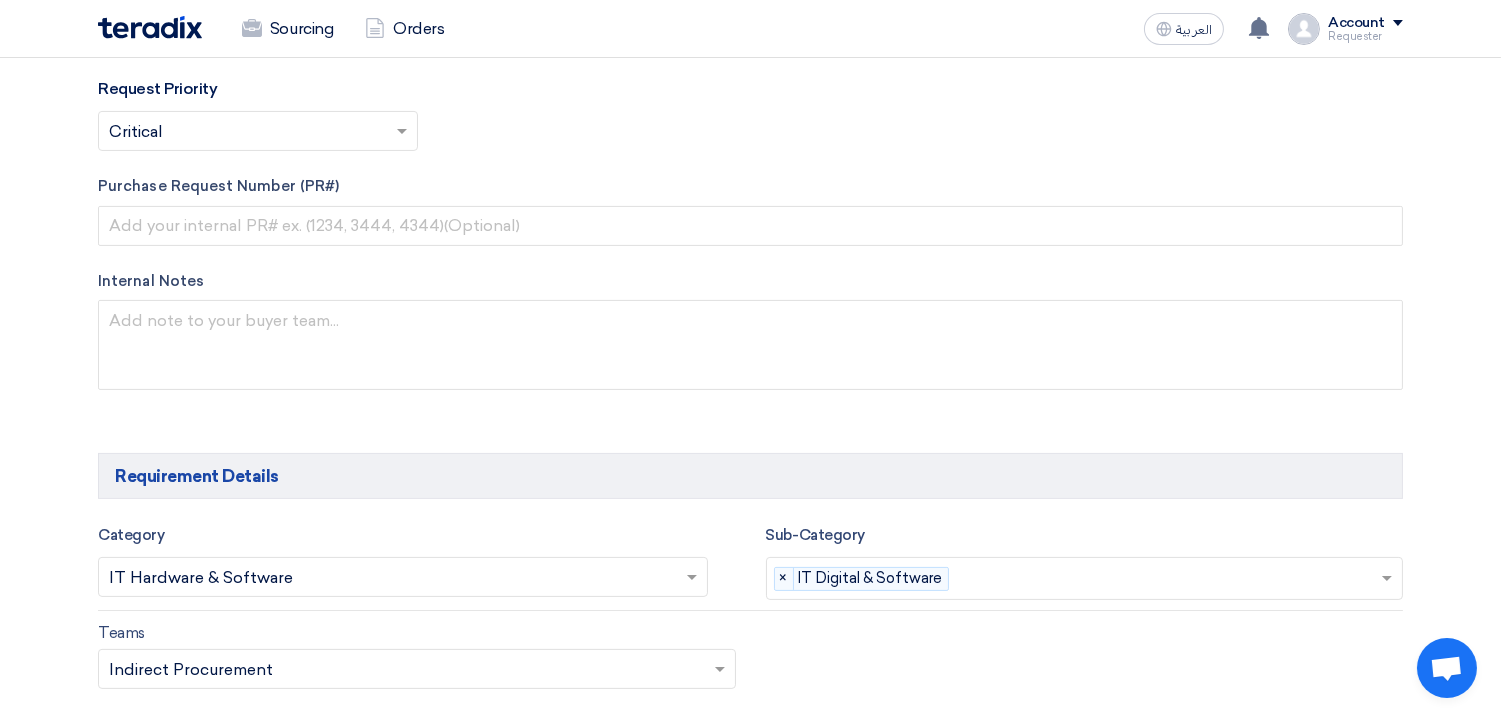 click on "Basic Information
RFx Title
Business Consultancy
RFx Type
Normal RFQ
Sealed RFQ
RFP
Deadline to receive quotations
7/21/2025
Pick a date
Time
Increment hours
12
Decrement hours
:" 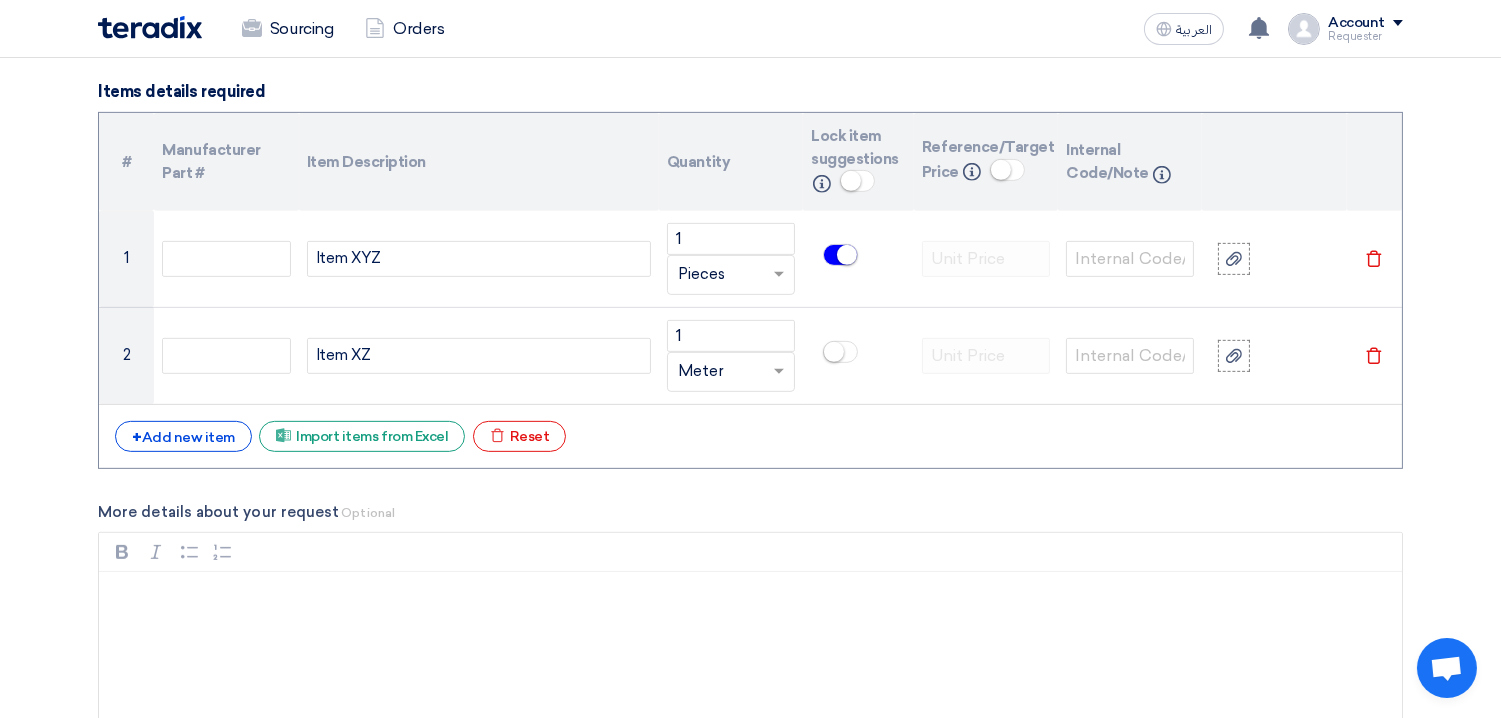 scroll, scrollTop: 1508, scrollLeft: 0, axis: vertical 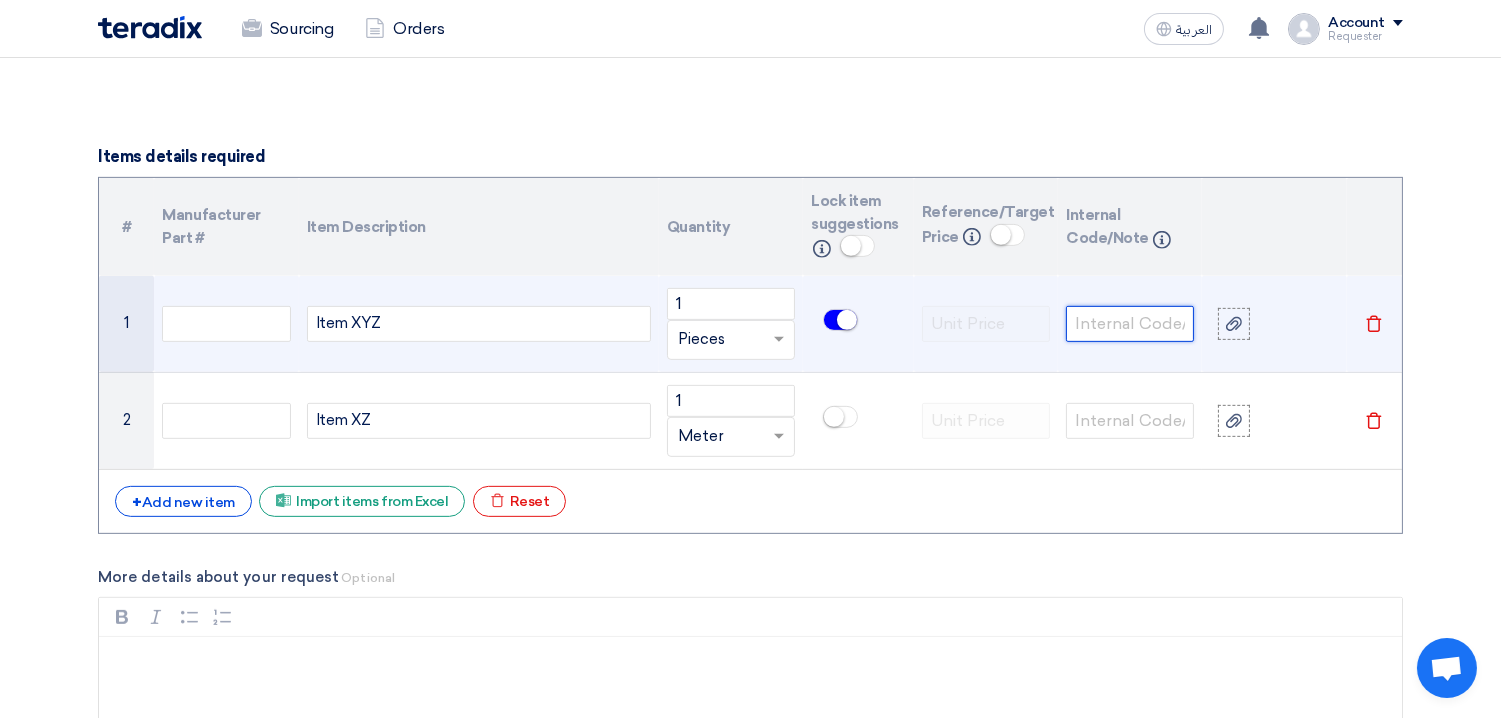 click 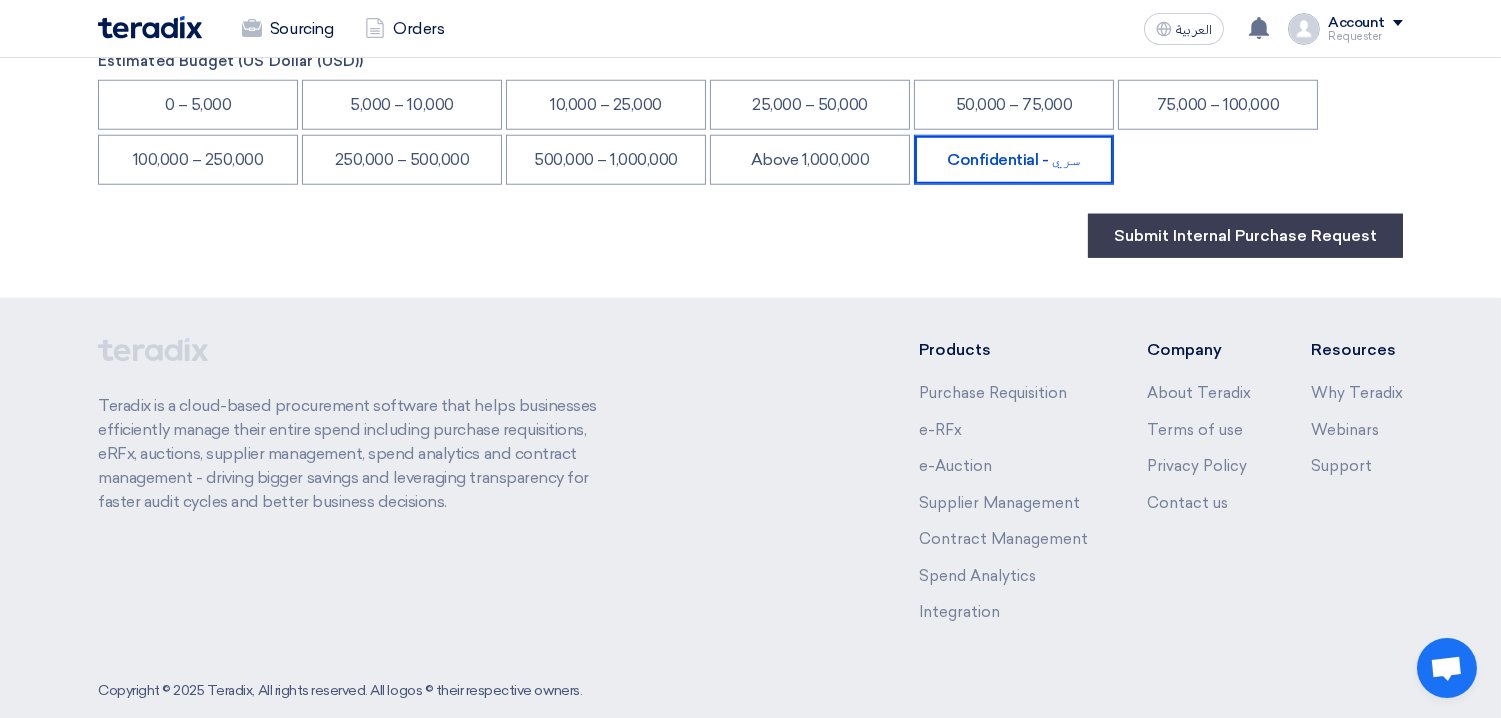 scroll, scrollTop: 3518, scrollLeft: 0, axis: vertical 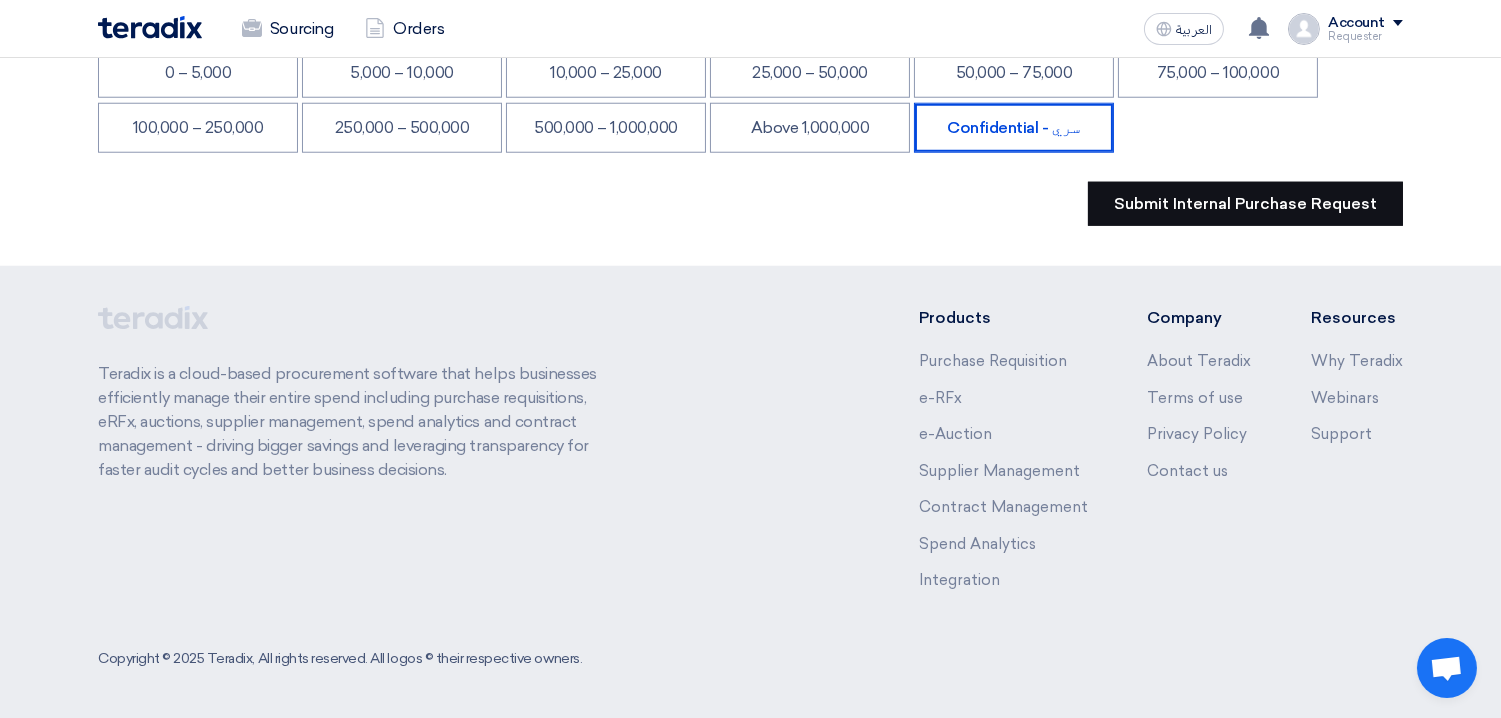click on "Submit Internal Purchase Request" 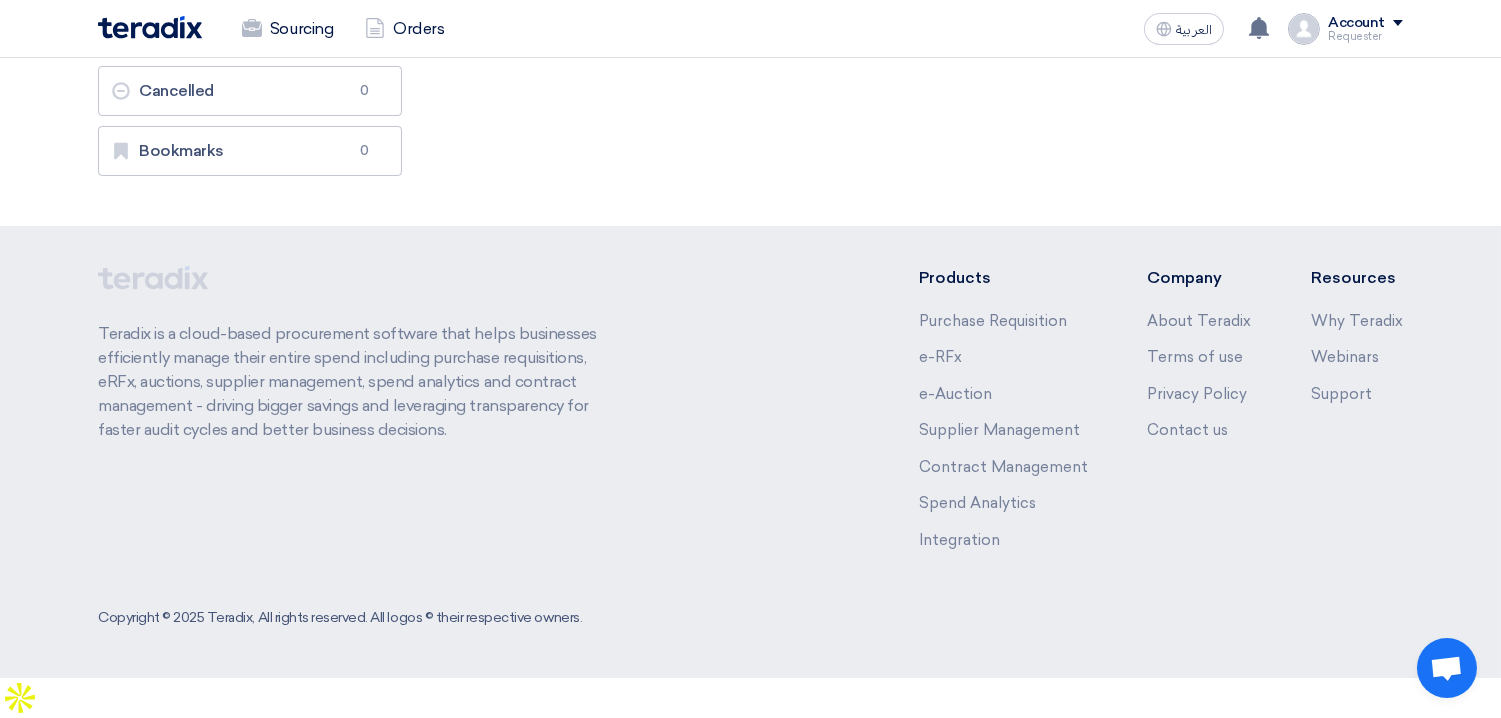 scroll, scrollTop: 0, scrollLeft: 0, axis: both 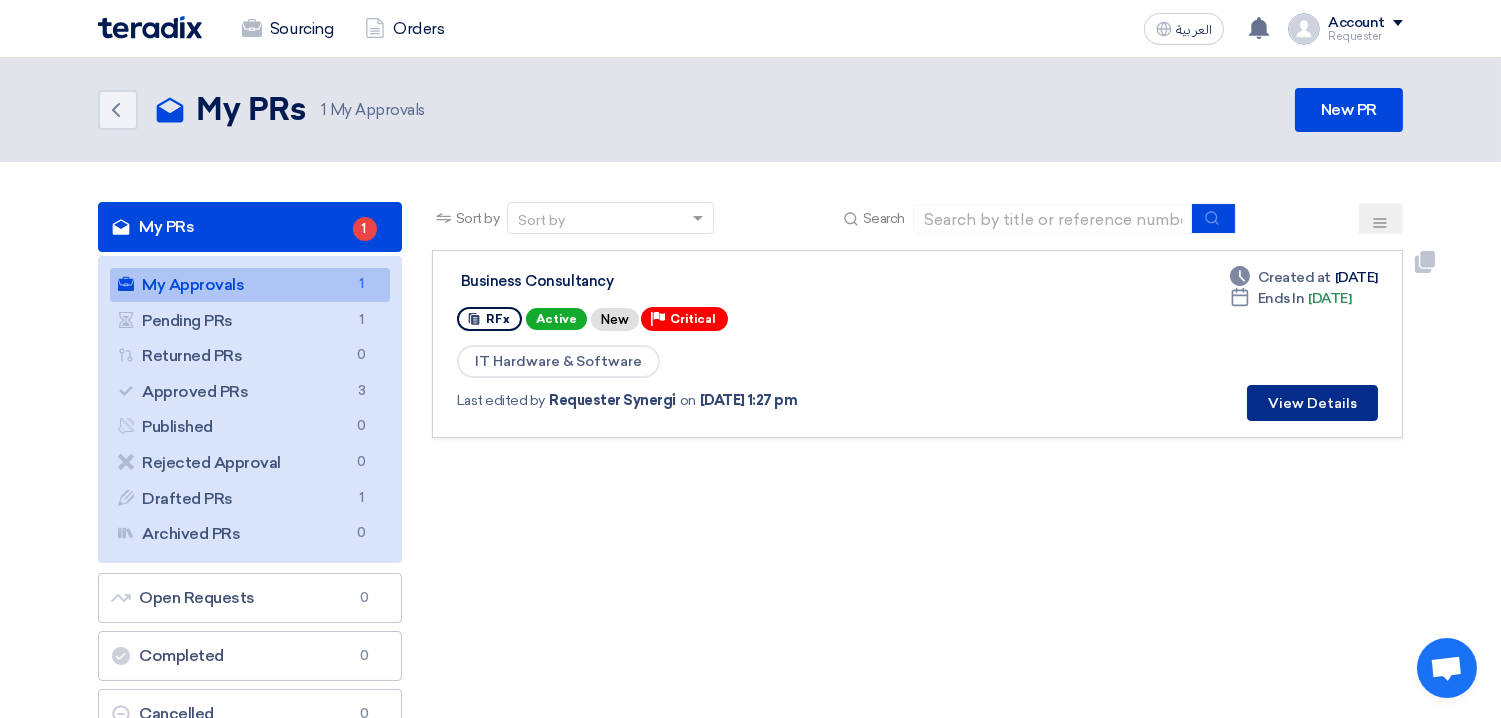 click on "View Details" 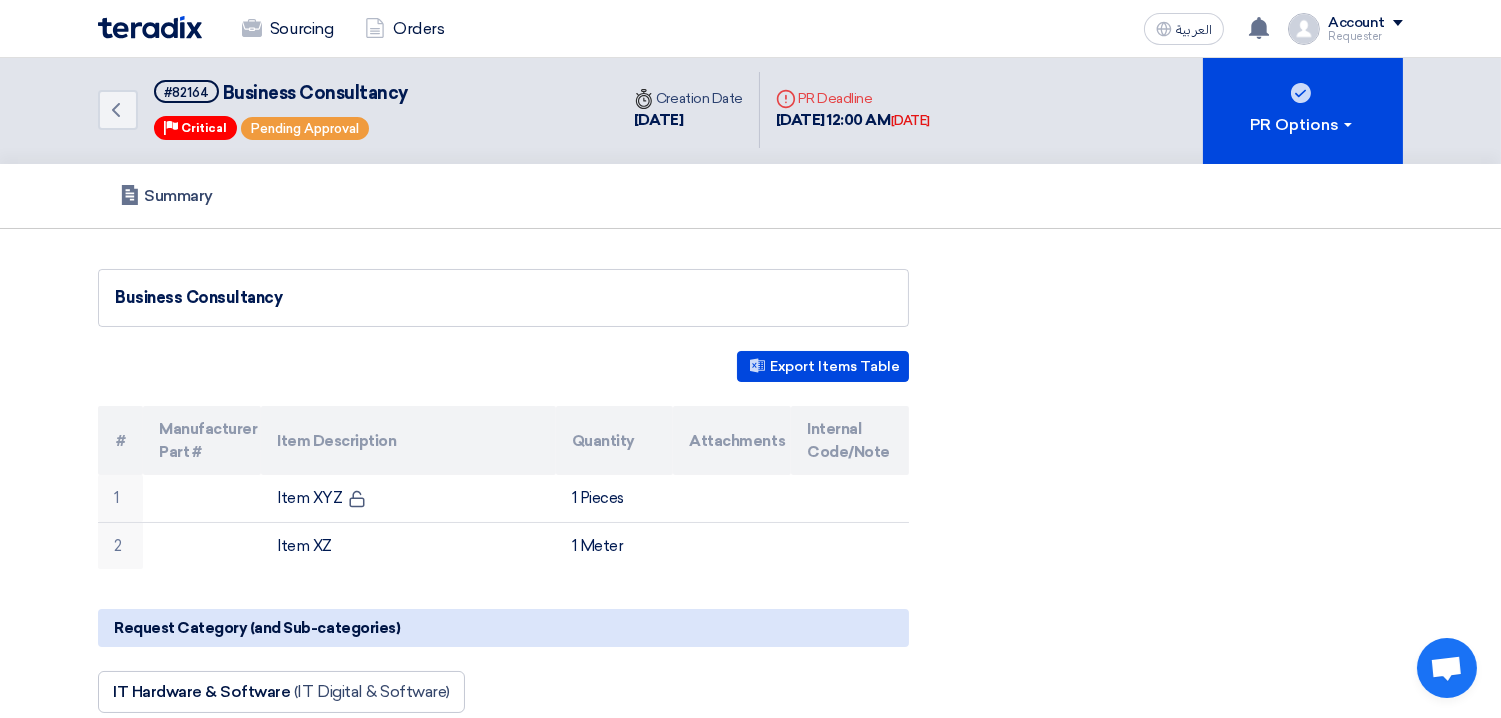 scroll, scrollTop: 0, scrollLeft: 0, axis: both 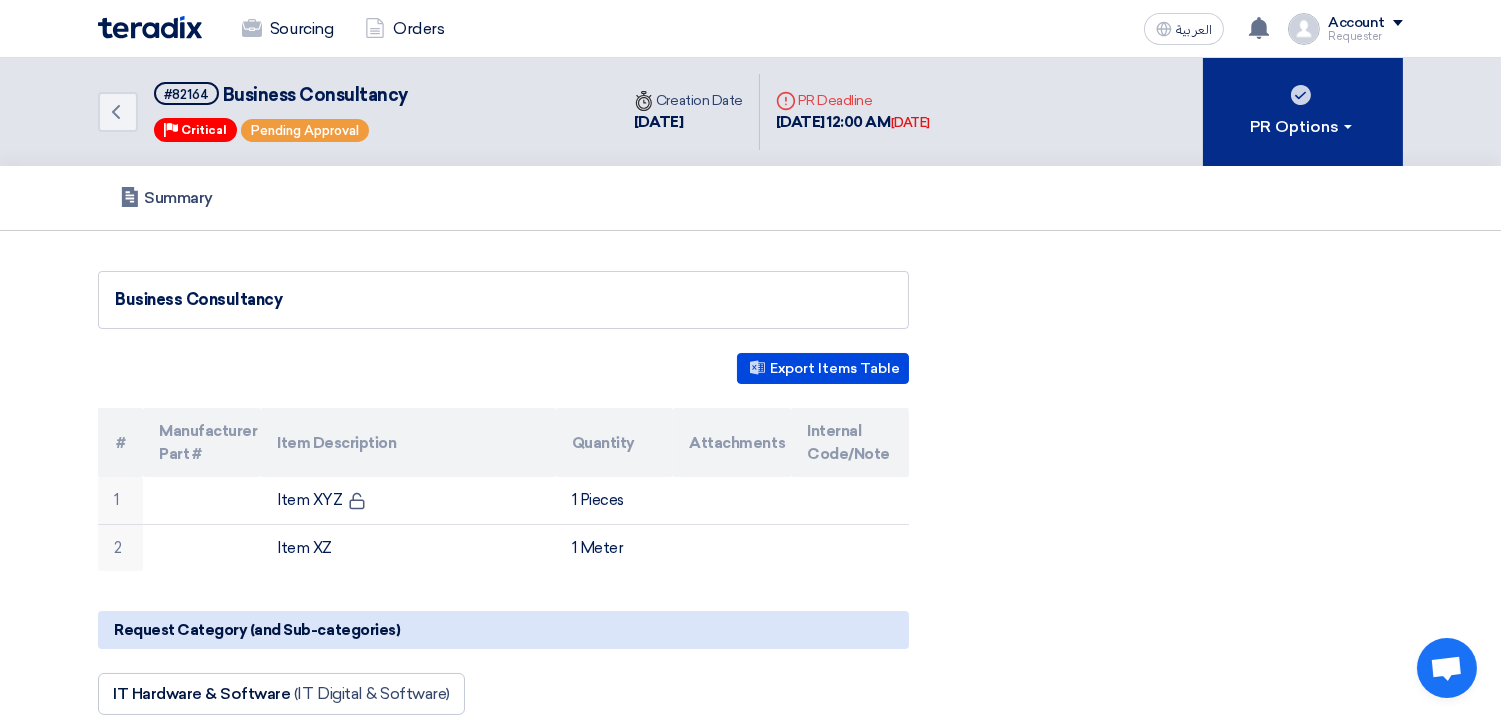 click 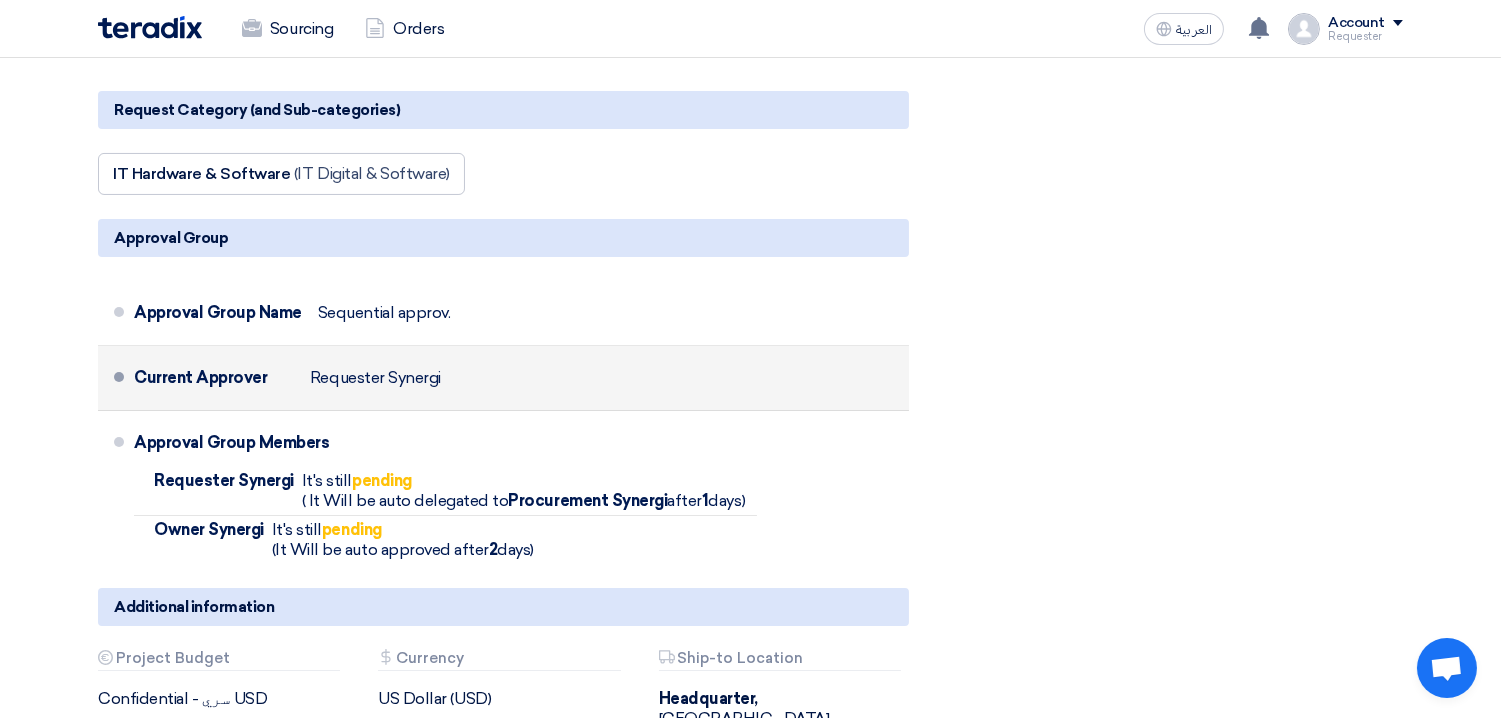 scroll, scrollTop: 0, scrollLeft: 0, axis: both 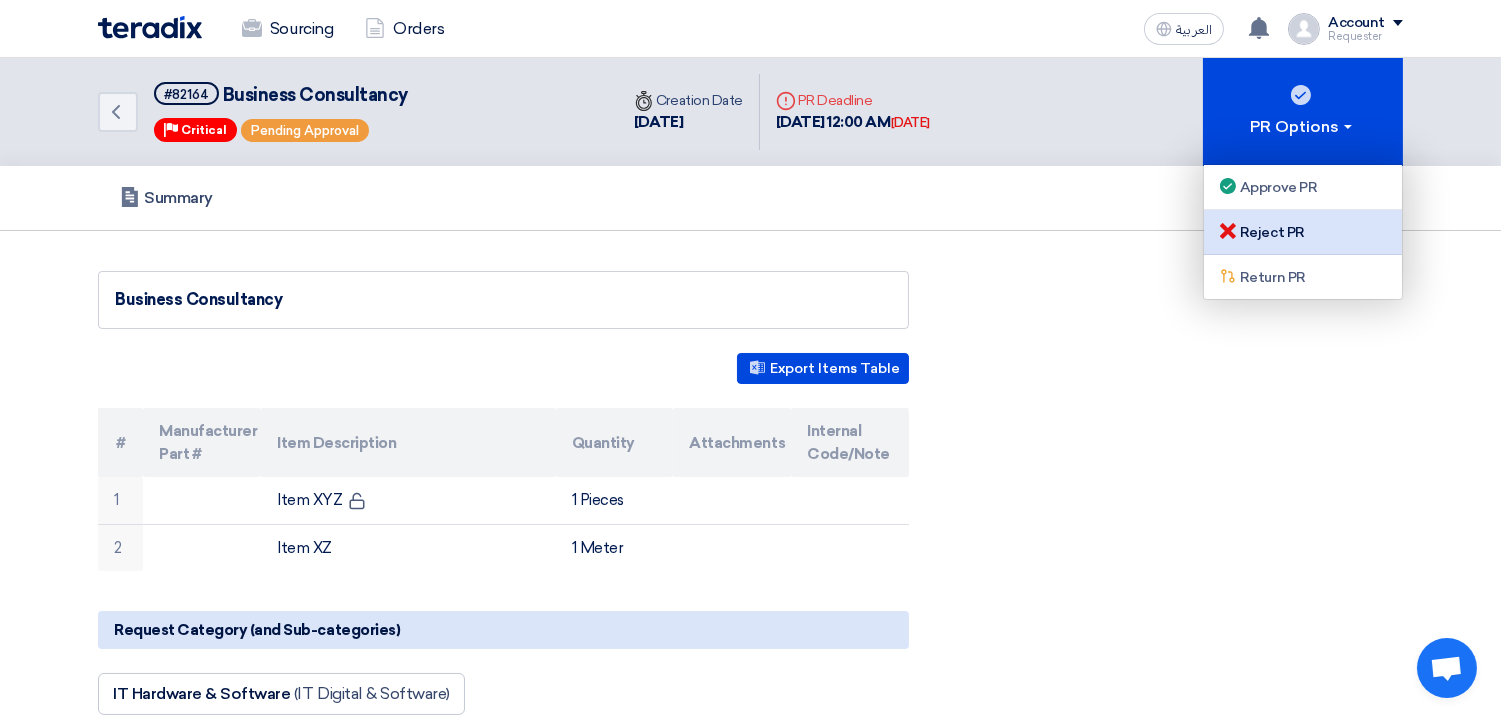 click on "Reject PR" 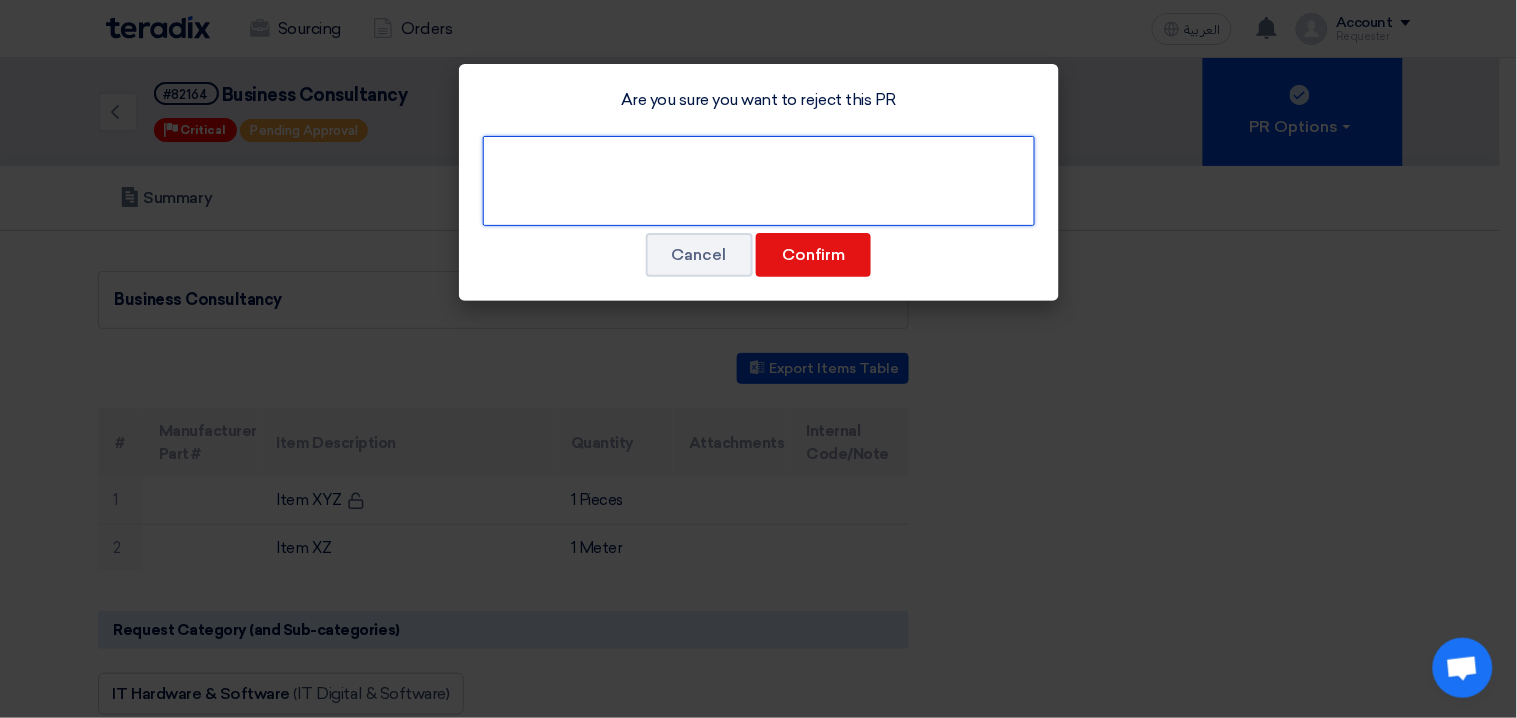 click 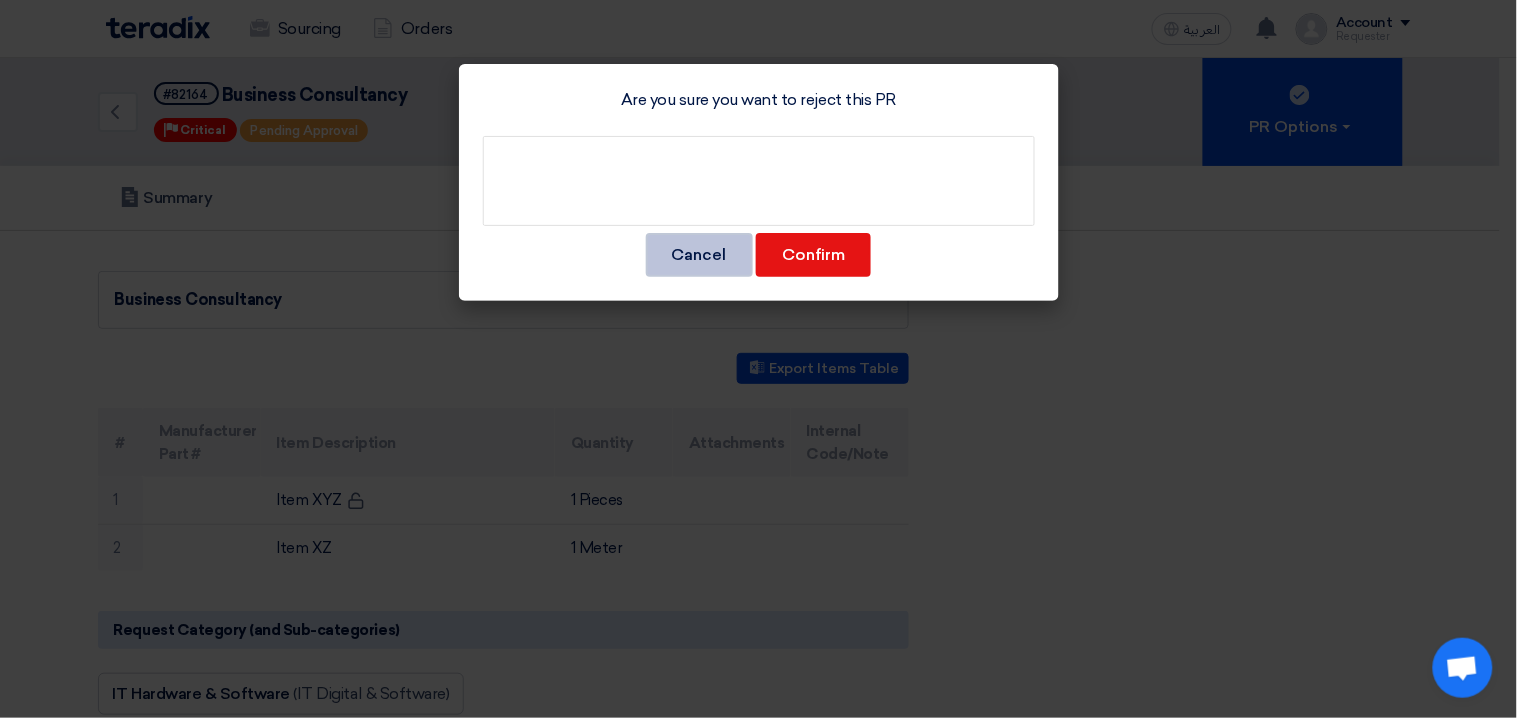 click on "Cancel" 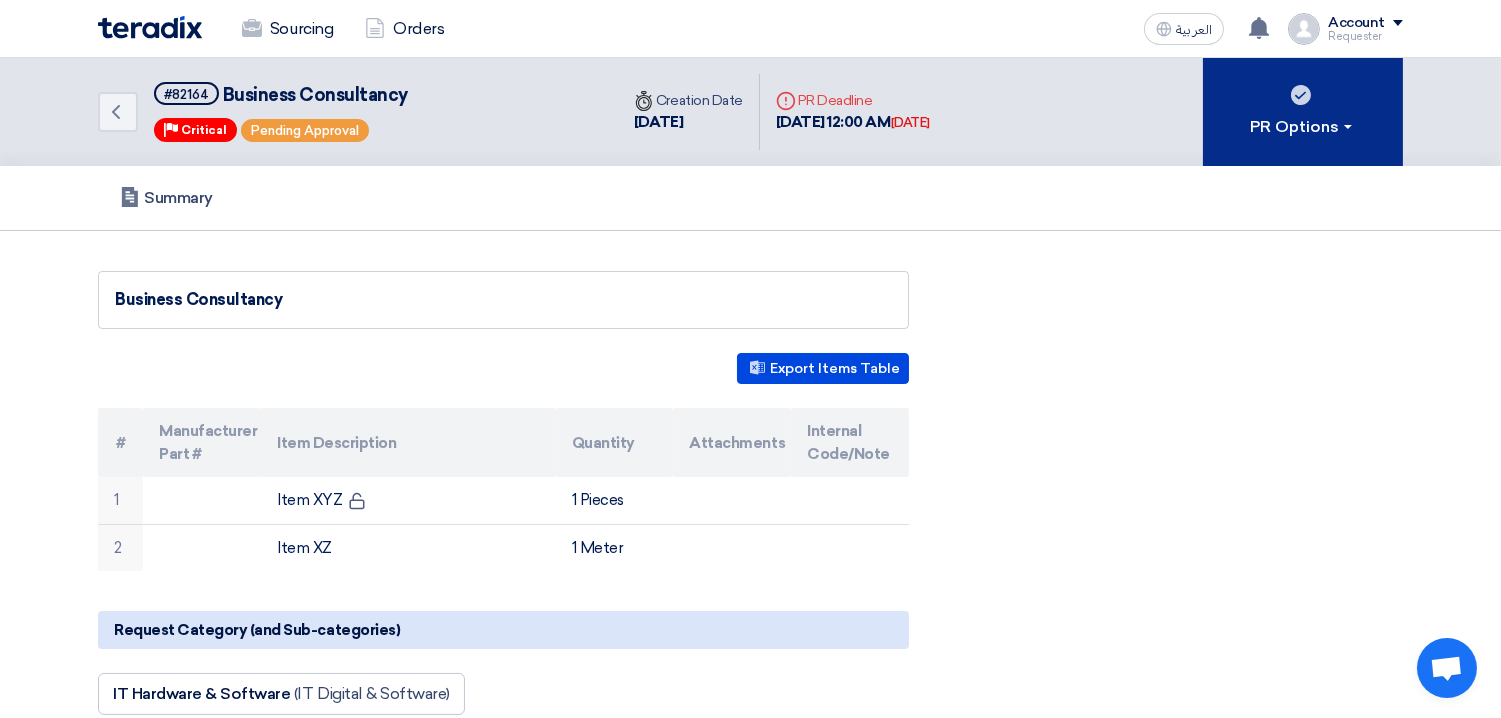 click on "PR Options" at bounding box center [1303, 112] 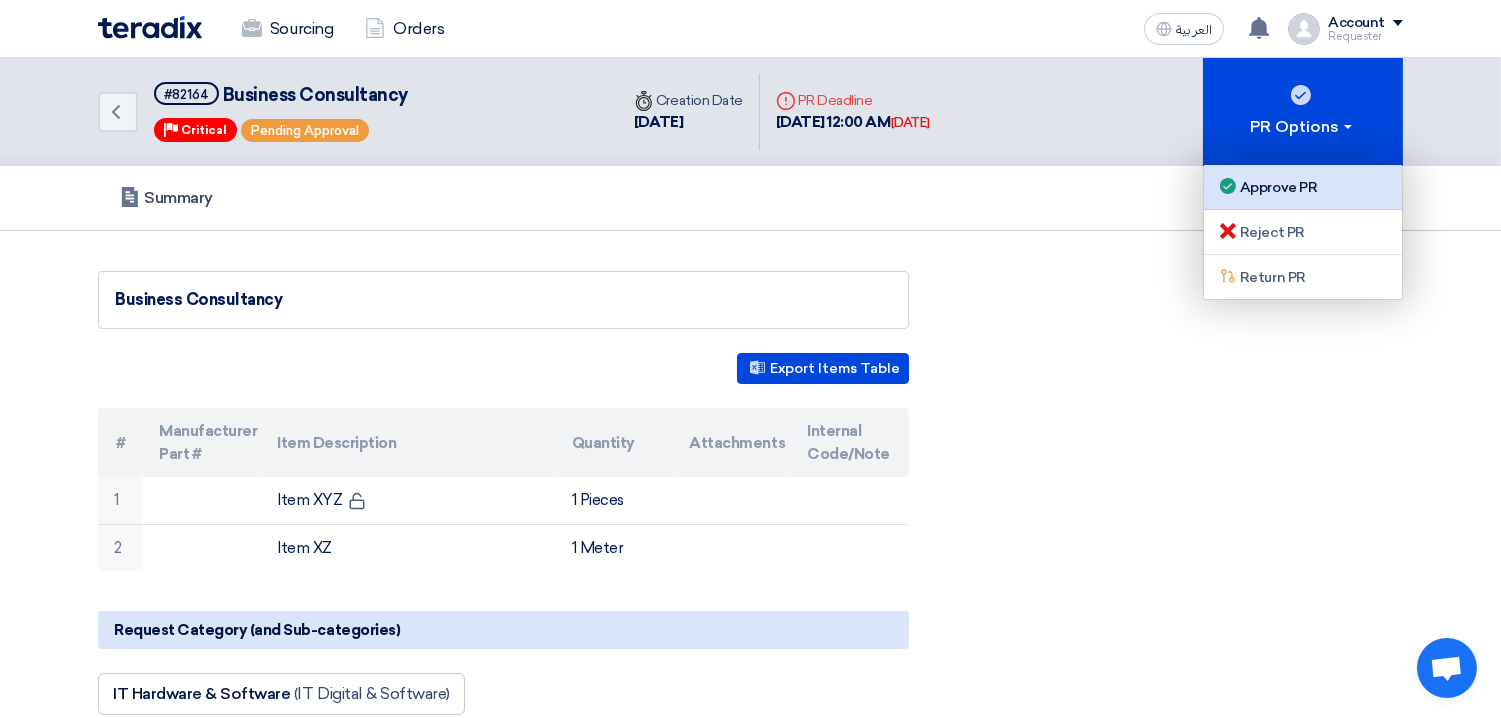 click on "Approve PR" 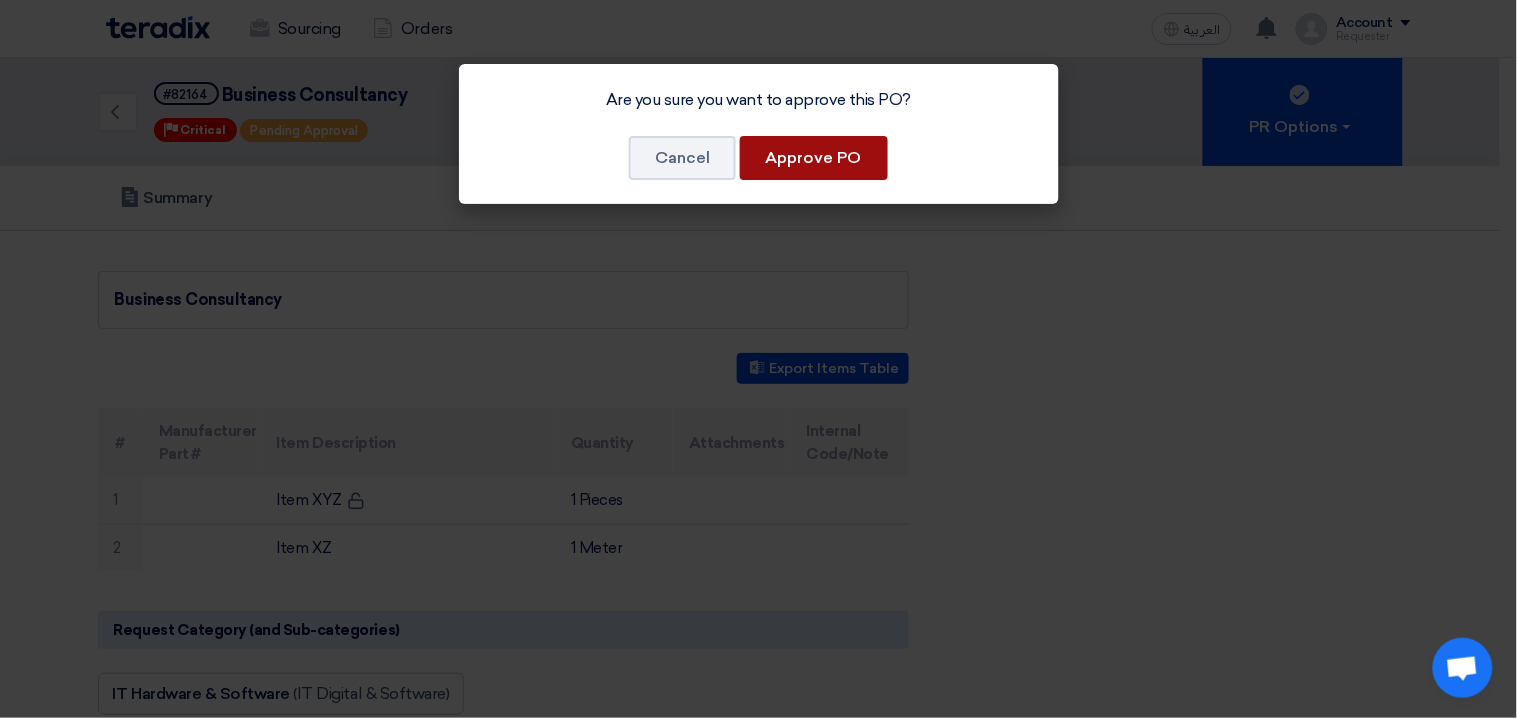 click on "Approve PO" 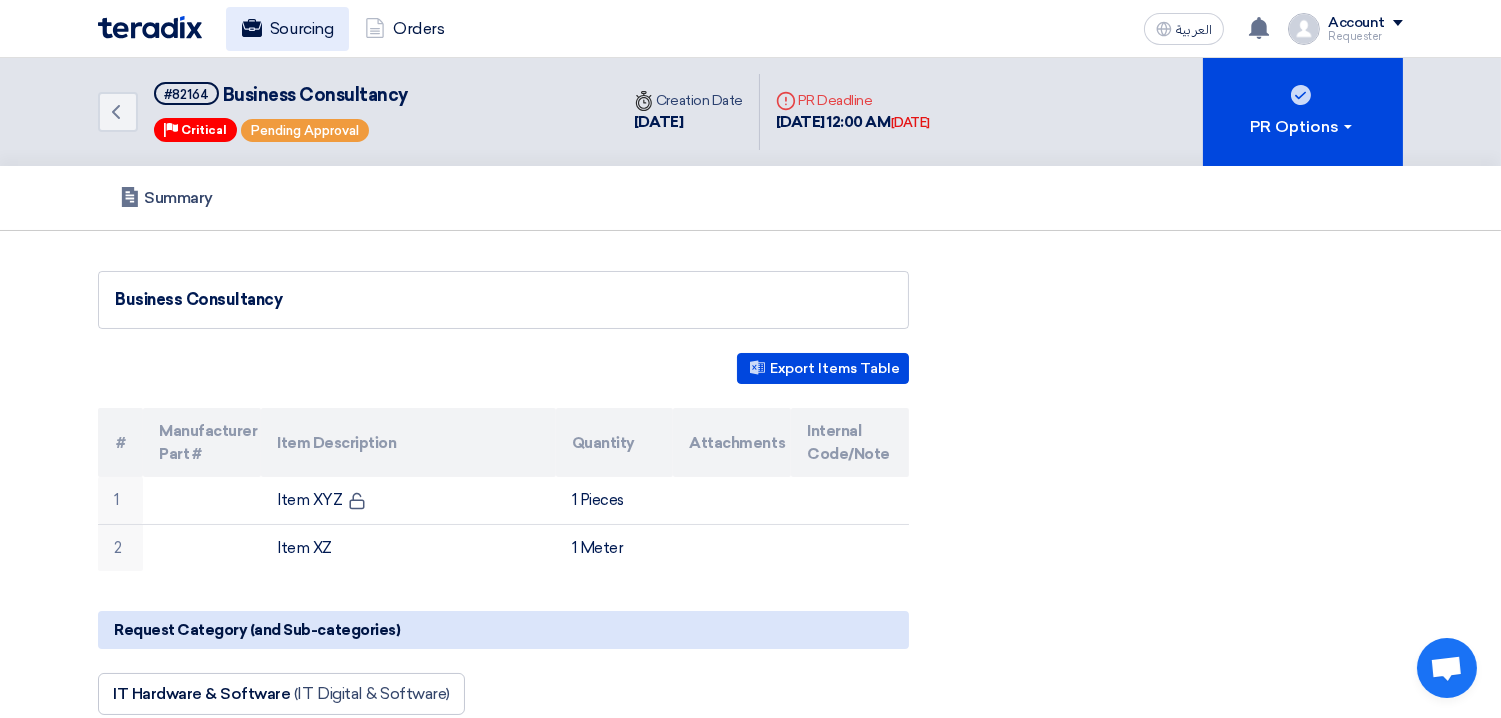click on "Sourcing" 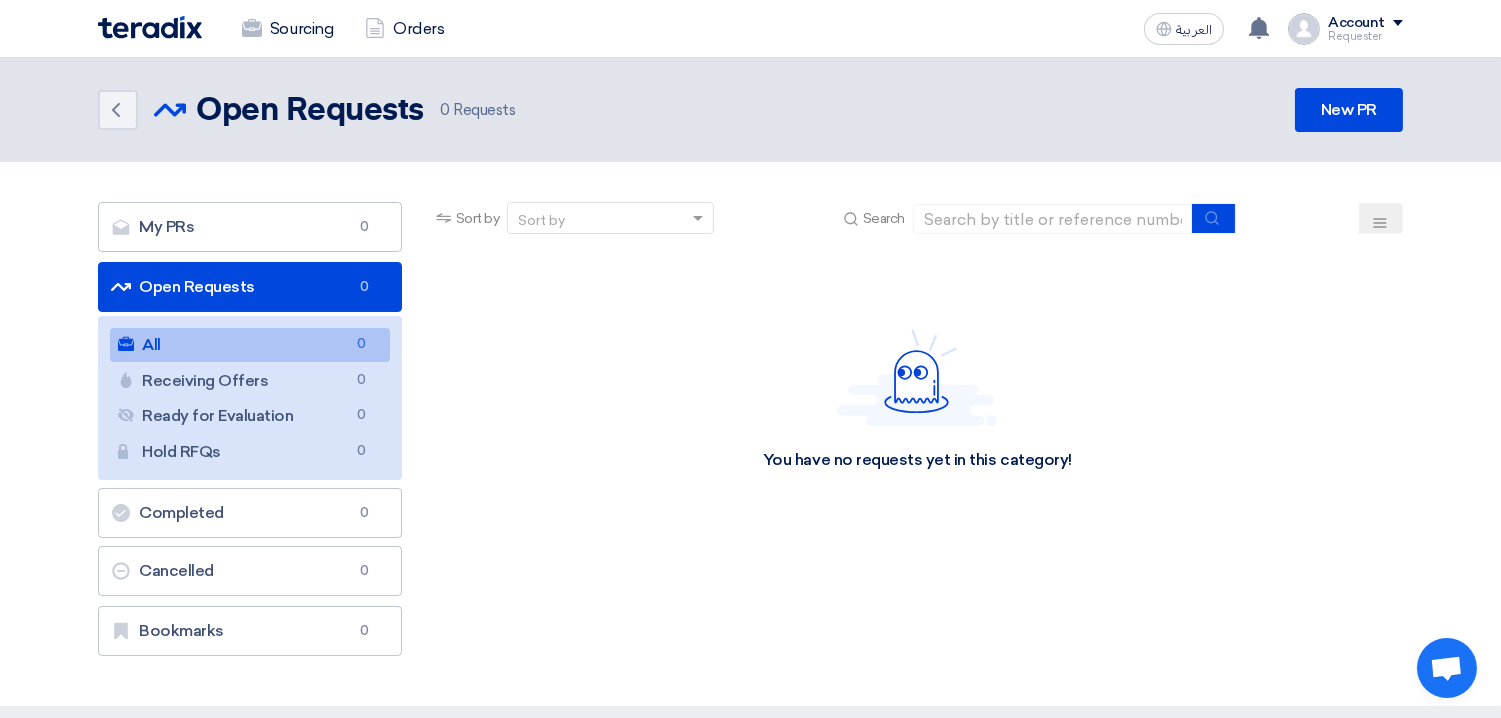 click on "Requester" 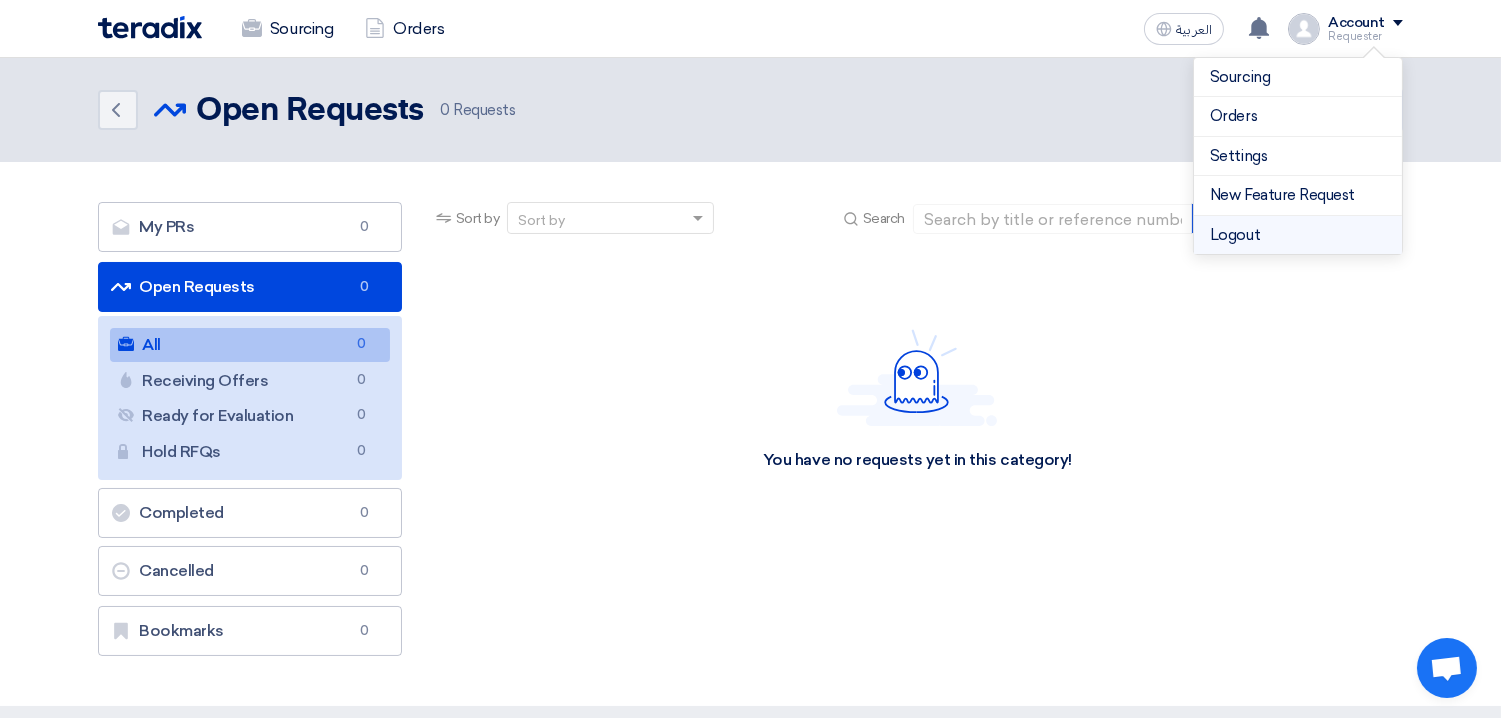 click on "Logout" 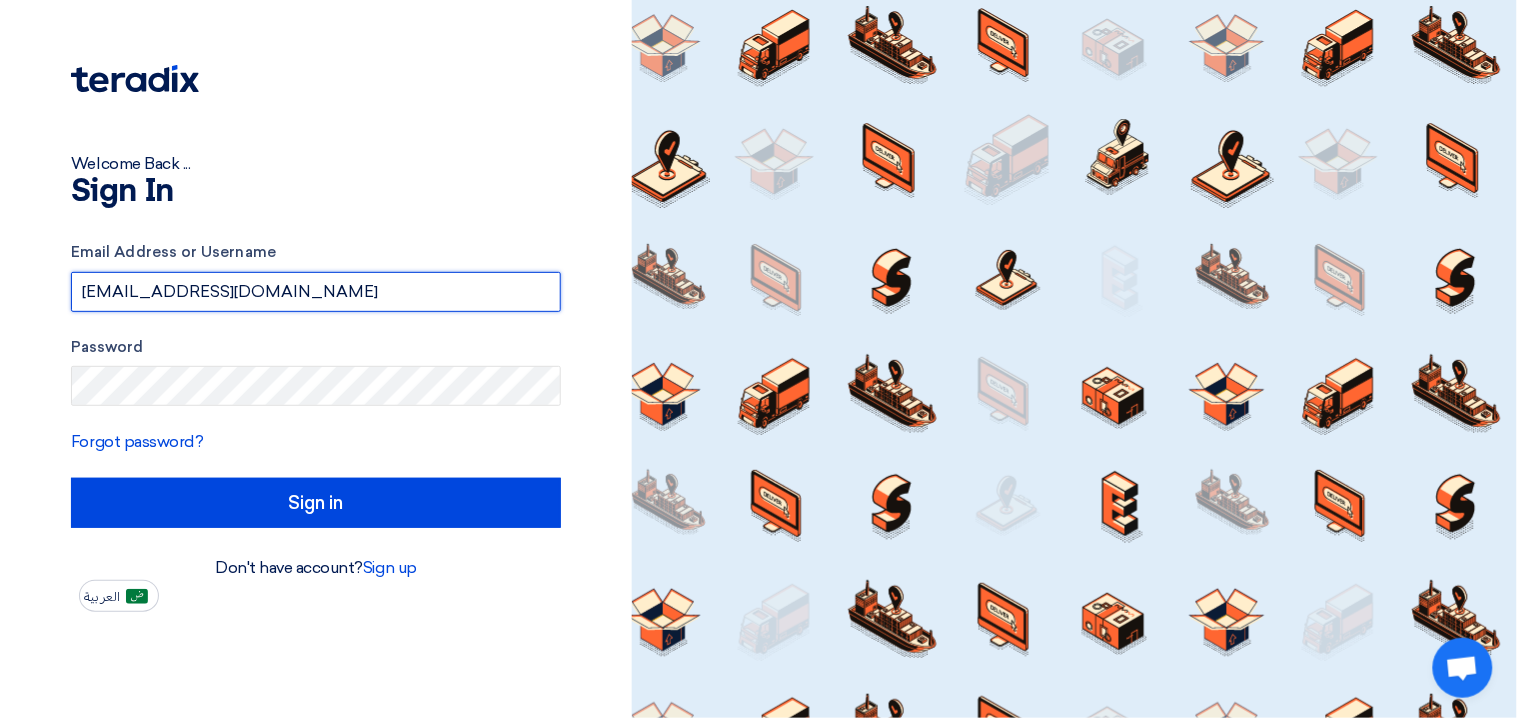 click on "[EMAIL_ADDRESS][DOMAIN_NAME]" at bounding box center [316, 292] 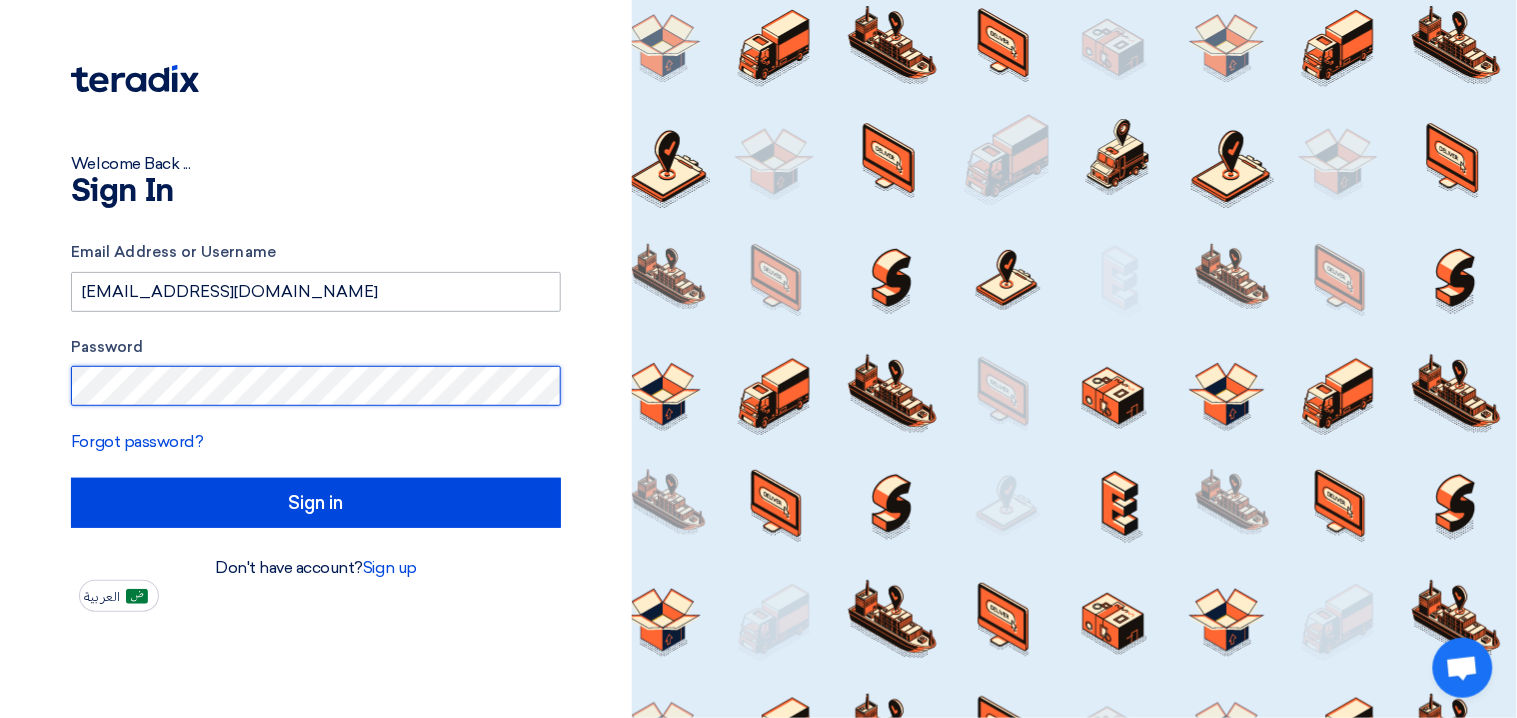 click on "Sign in" 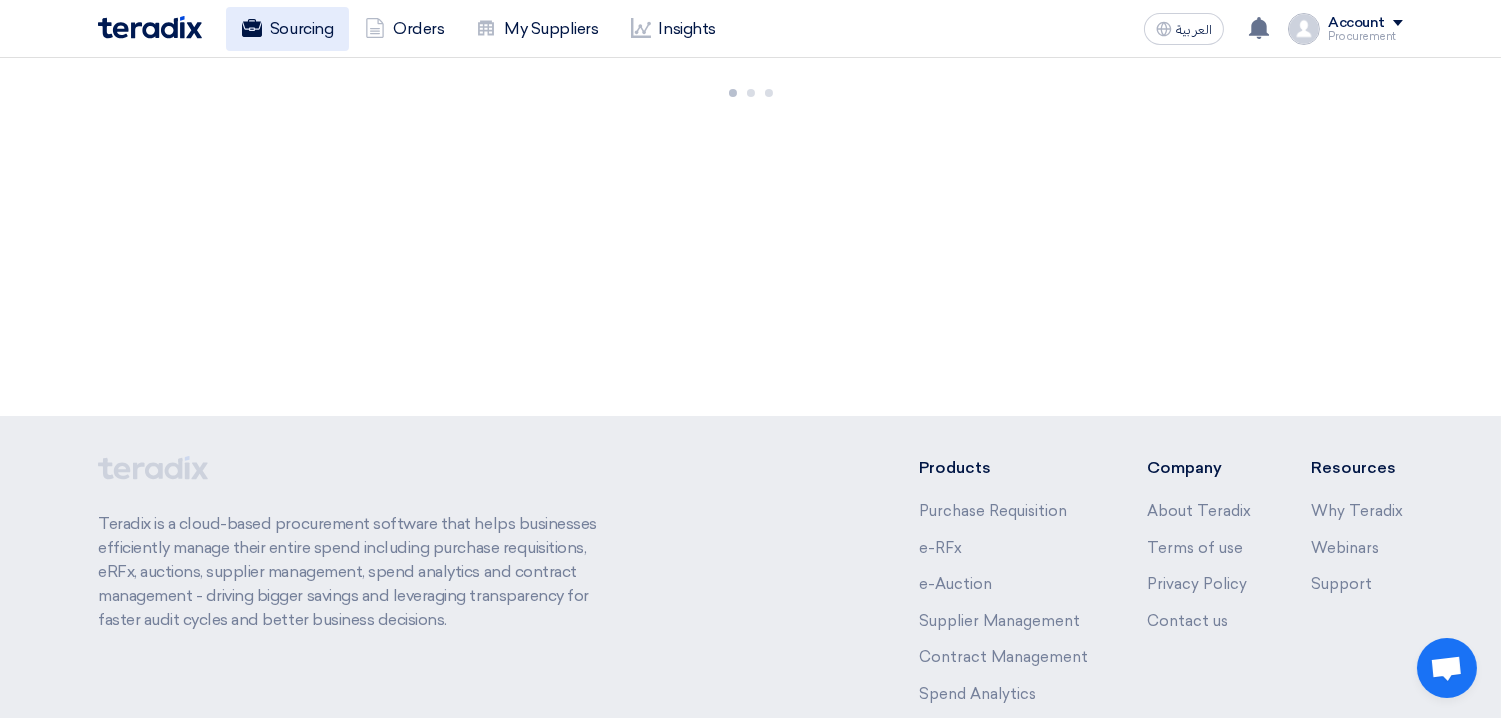 click on "Sourcing" 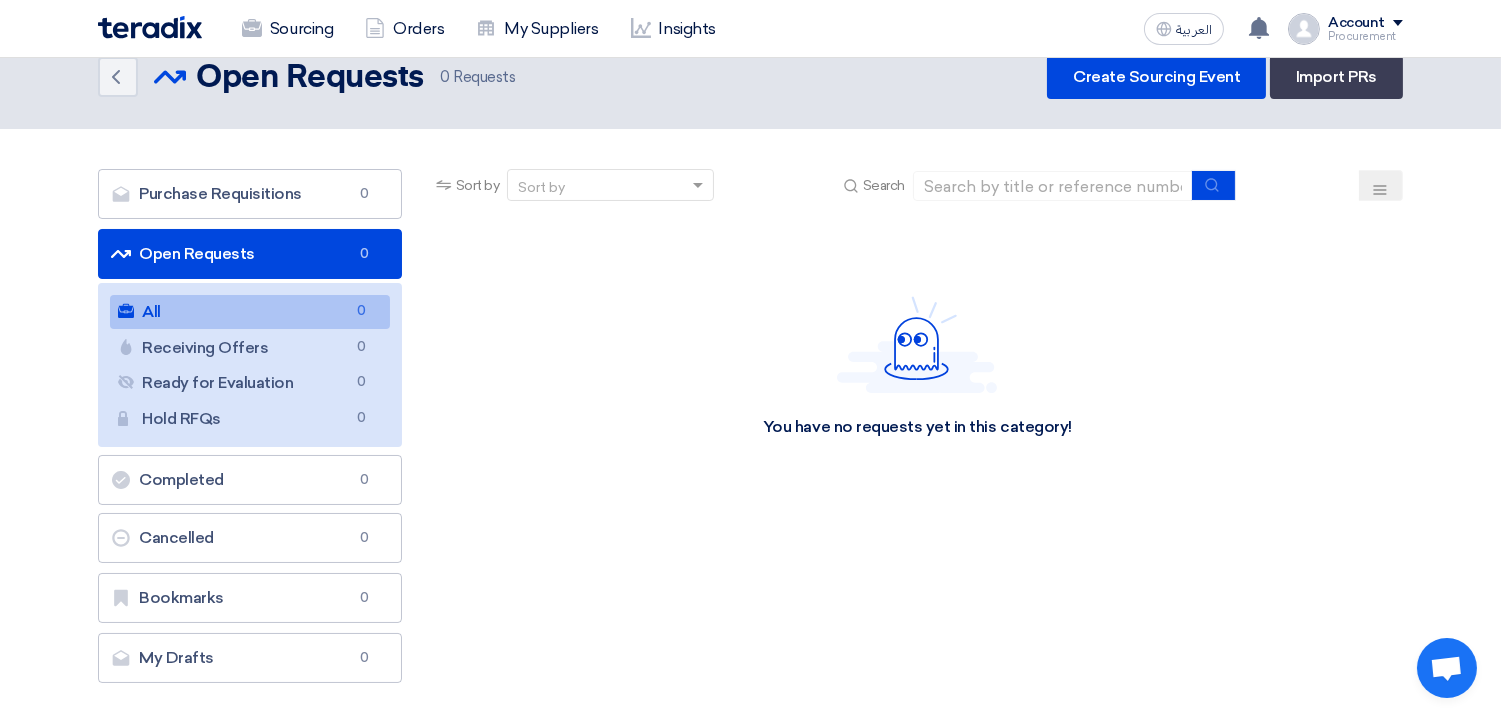 scroll, scrollTop: 0, scrollLeft: 0, axis: both 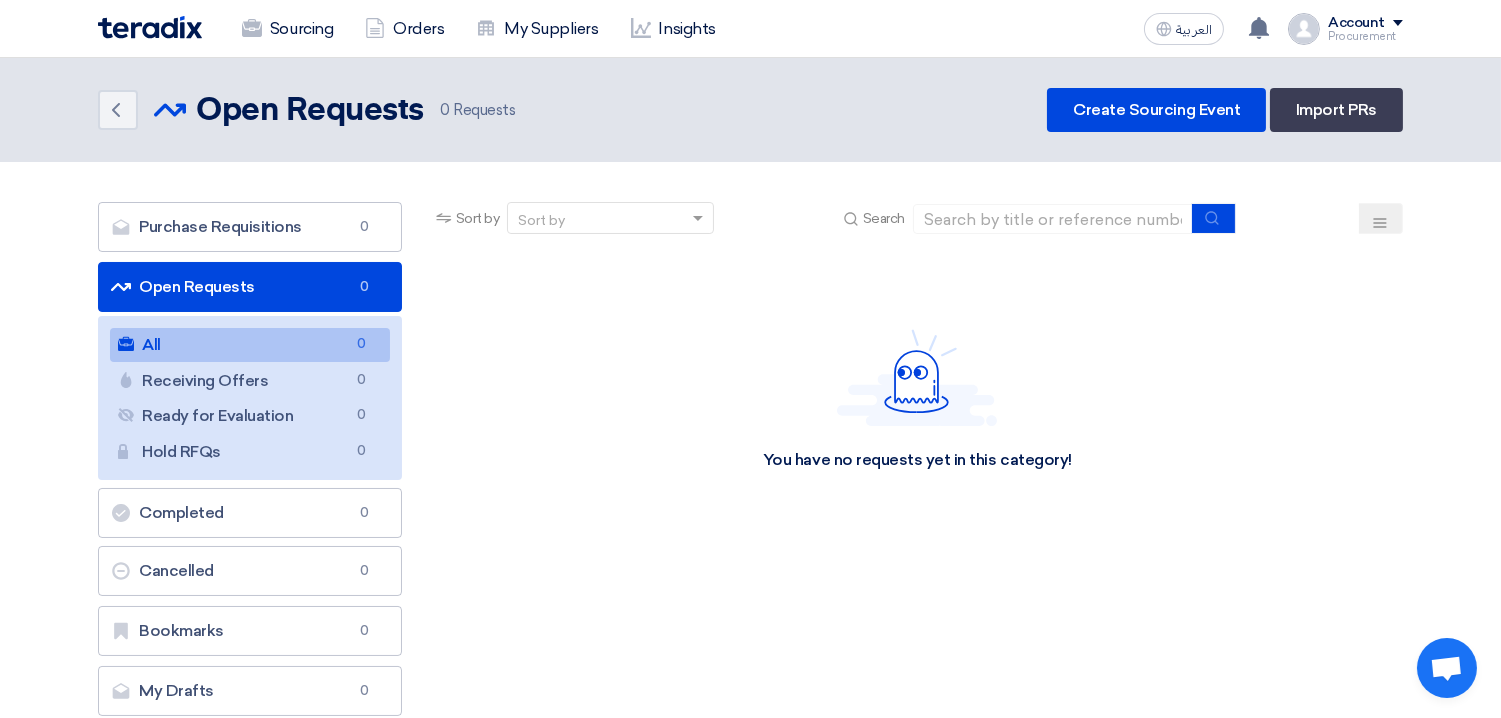 click on "Procurement" 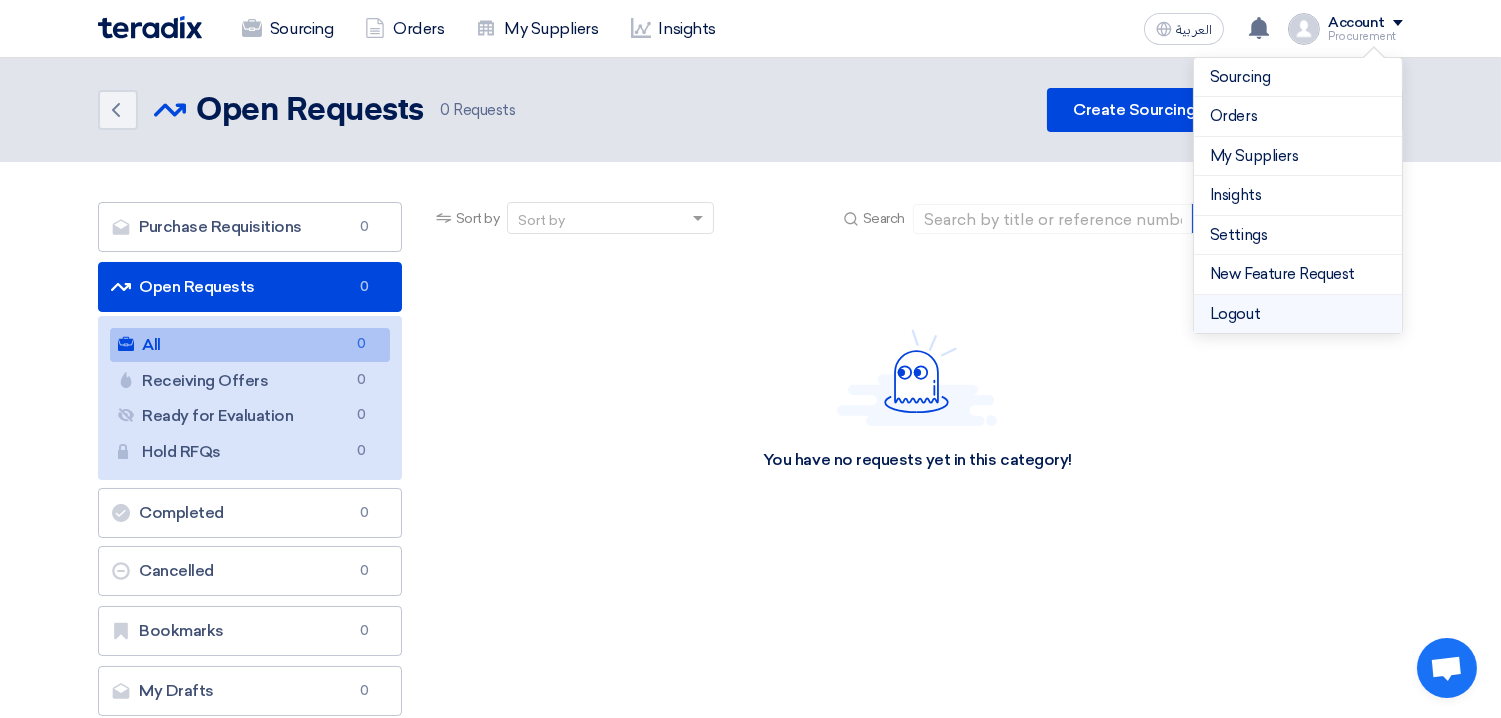 click on "Logout" 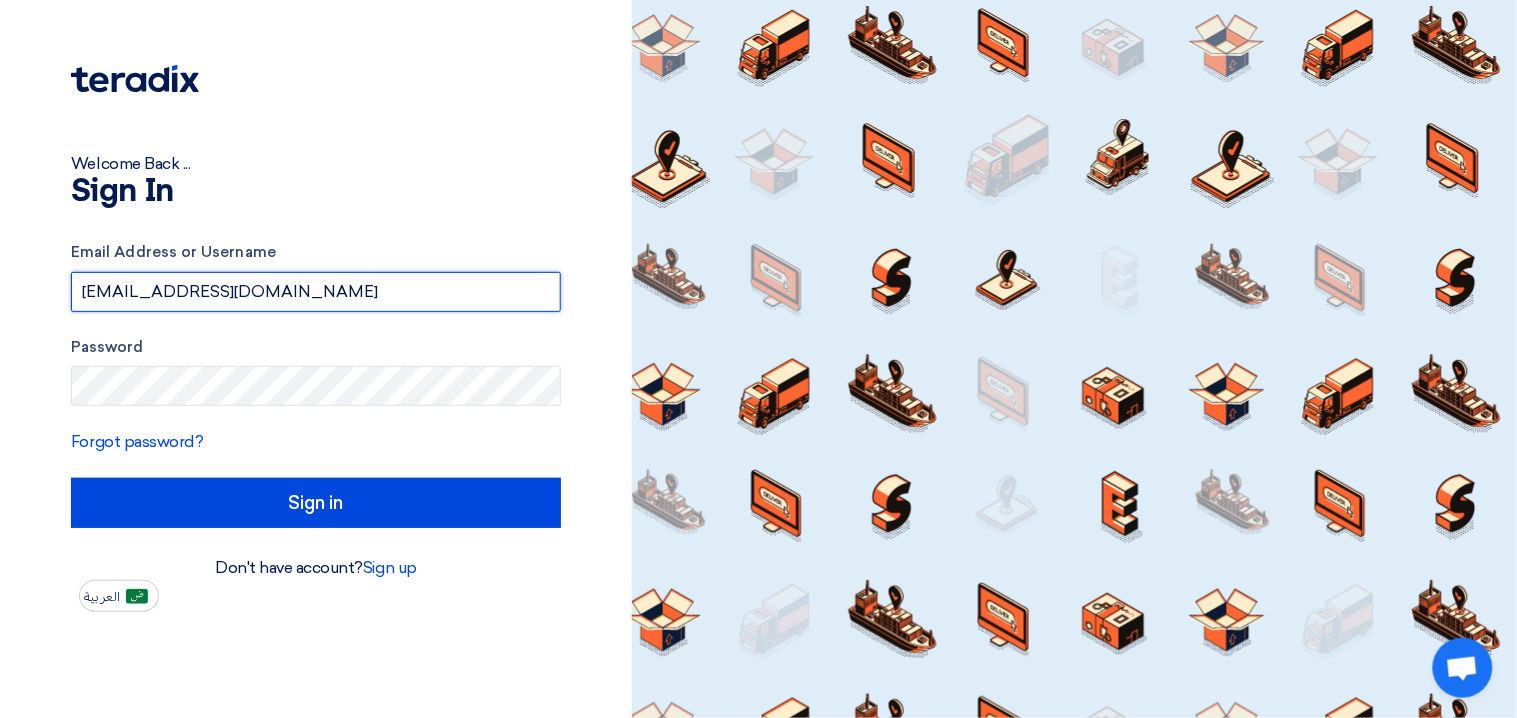 click on "[EMAIL_ADDRESS][DOMAIN_NAME]" at bounding box center [316, 292] 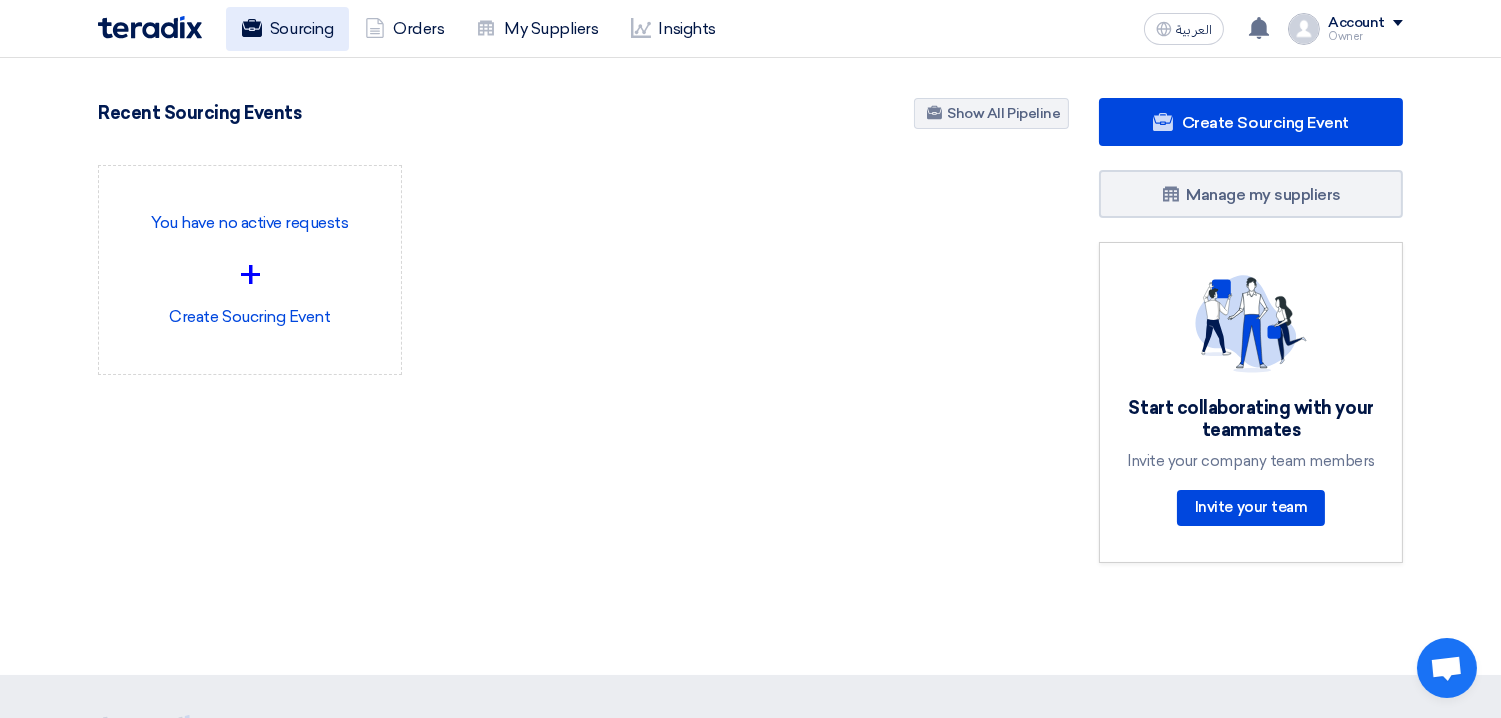 click on "Sourcing" 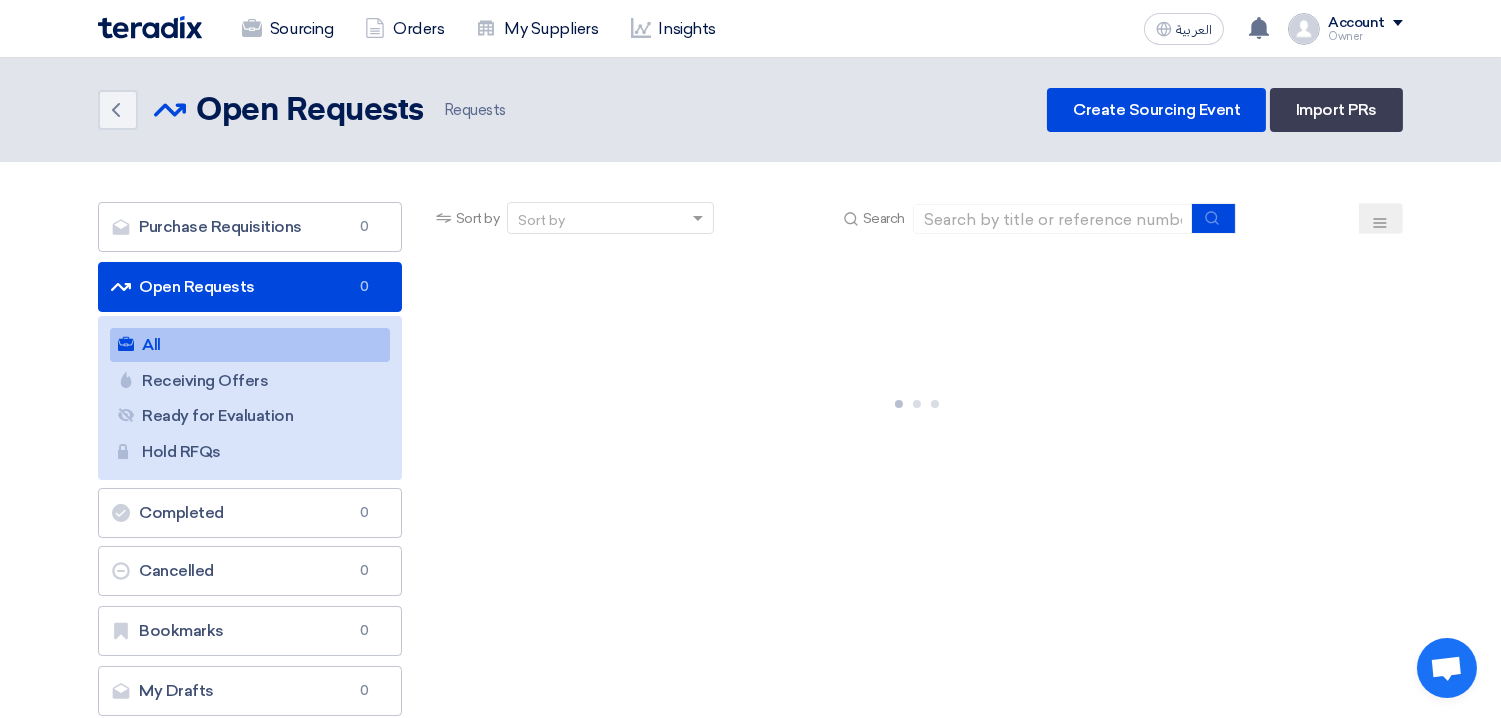 click on "Sourcing" 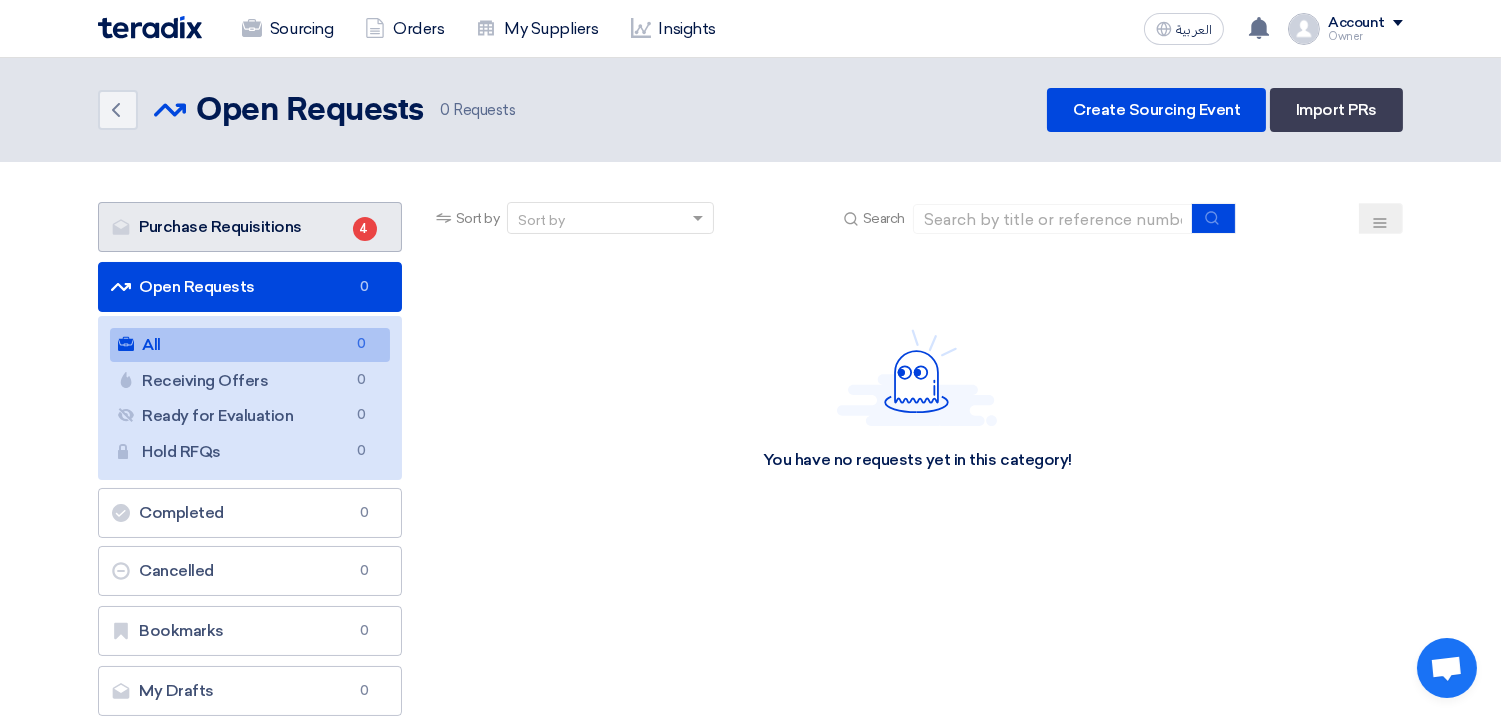 click on "Purchase Requisitions
Purchase Requisitions
4" 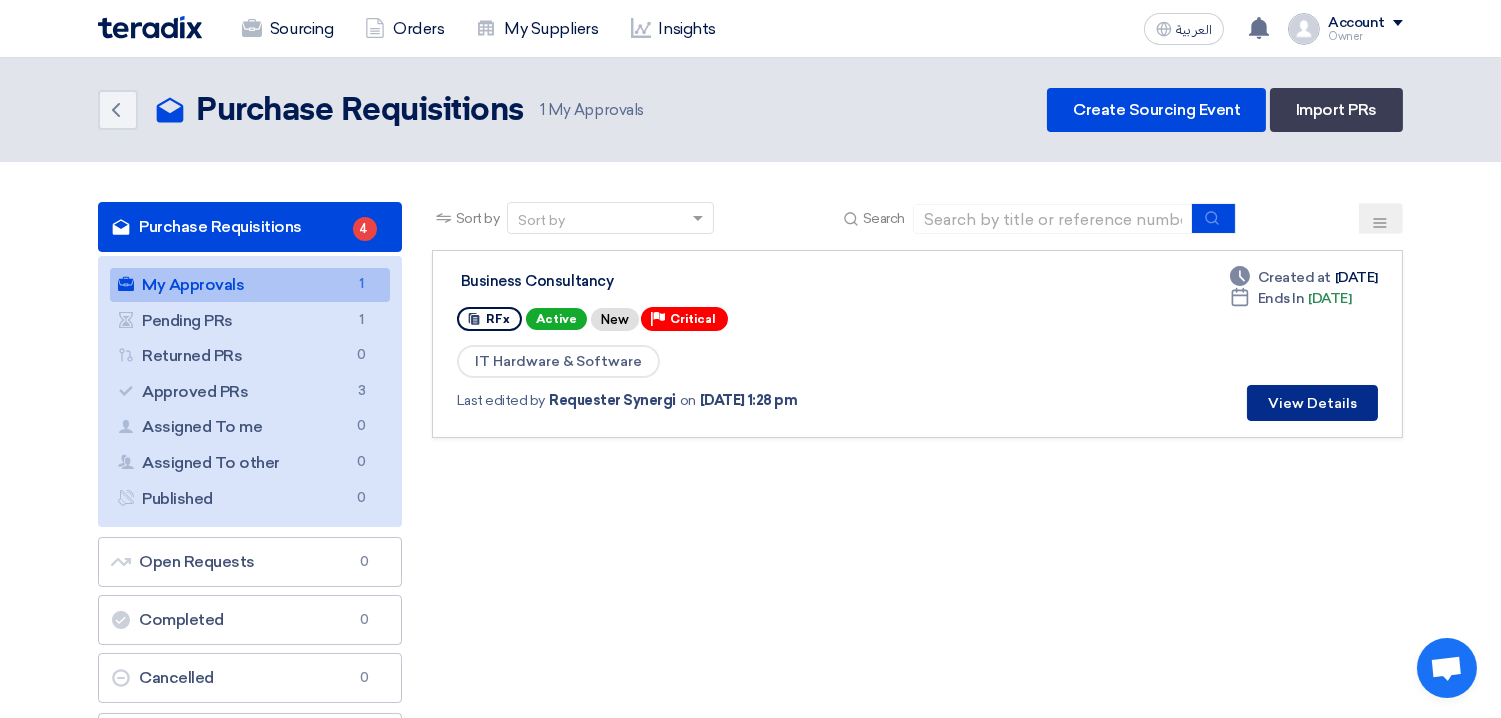 click on "View Details" 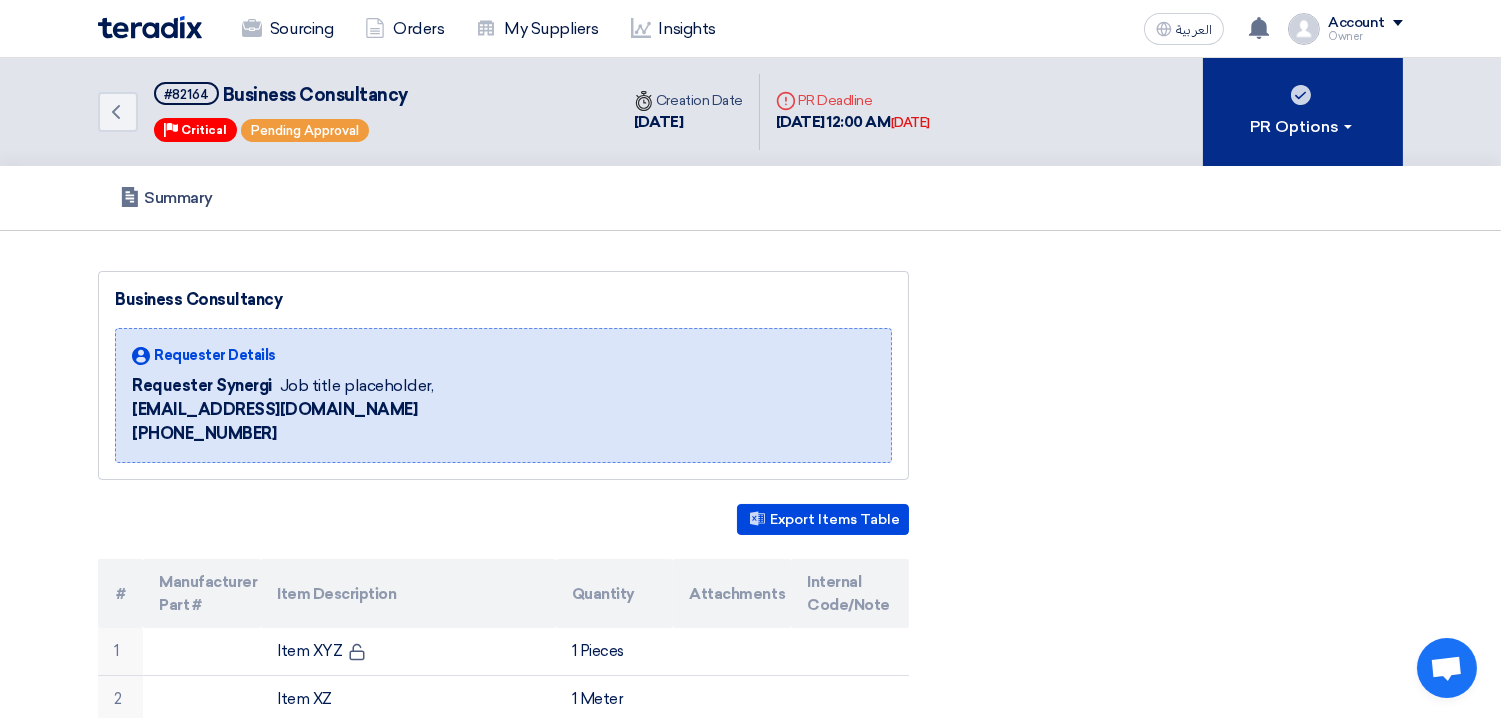 click on "PR Options" at bounding box center [1303, 127] 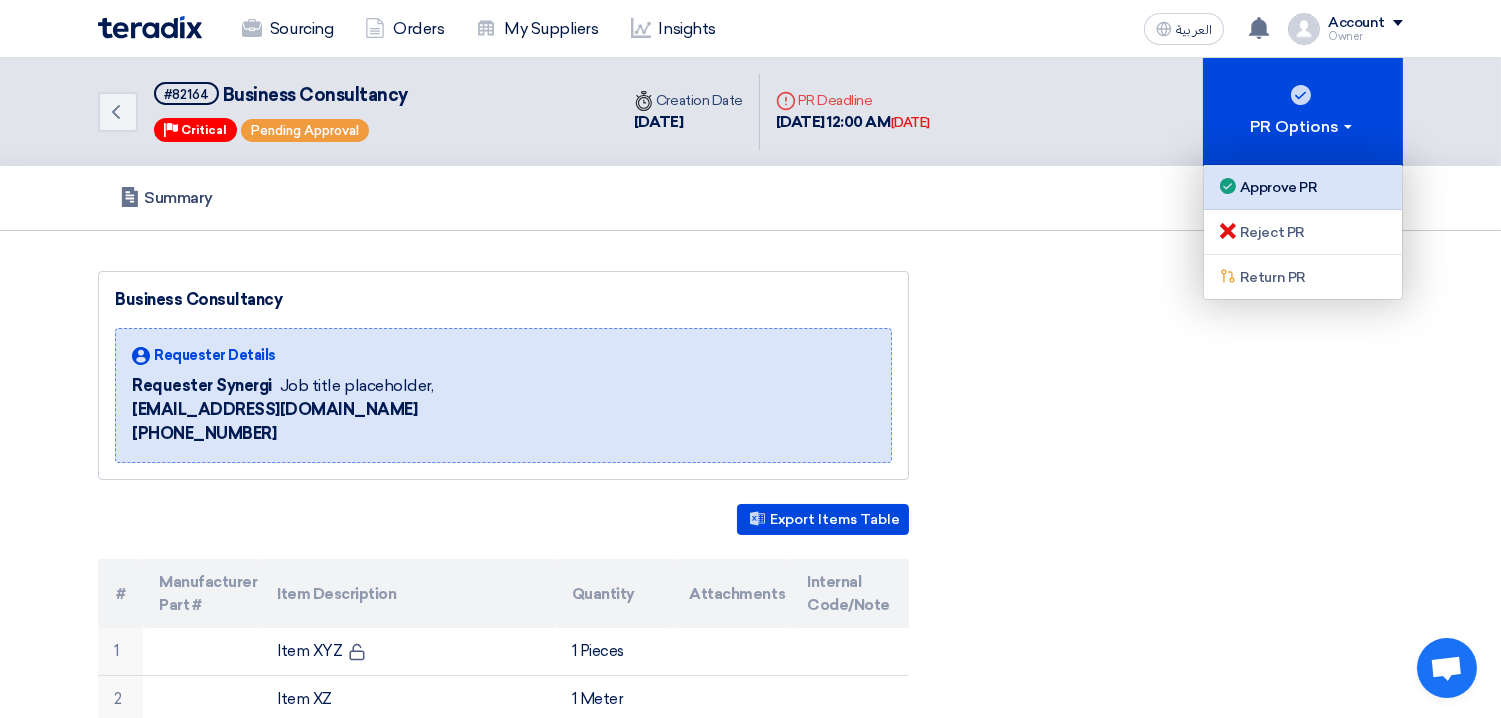 click on "Approve PR" 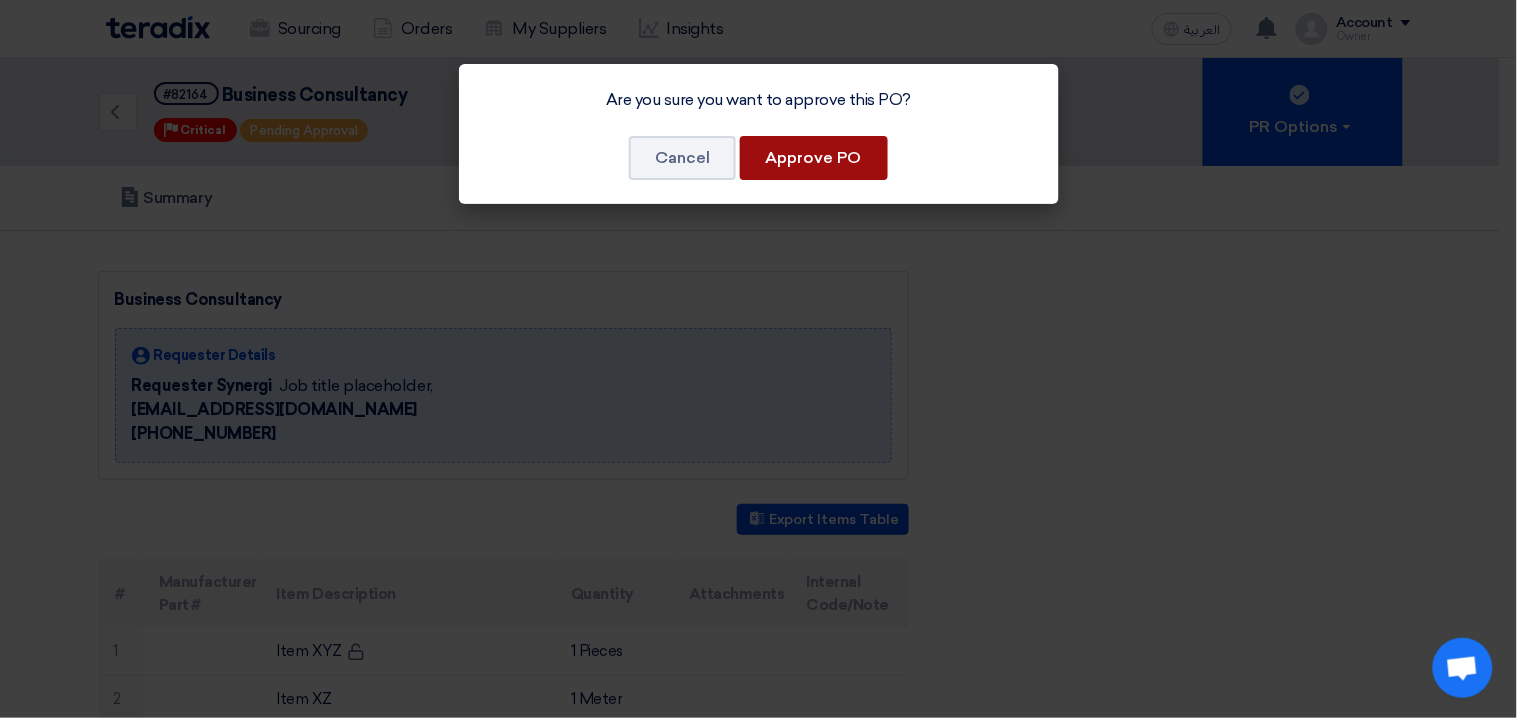 click on "Approve PO" 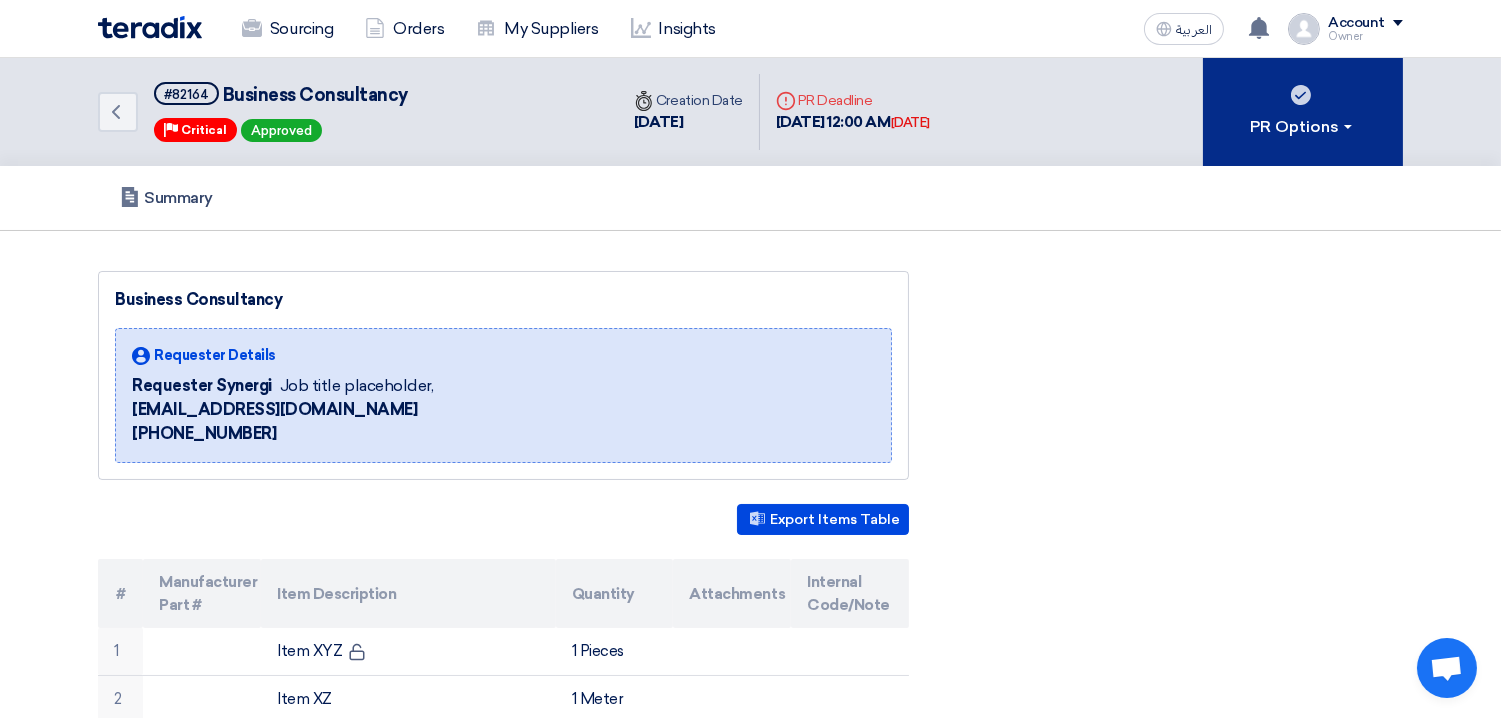 click 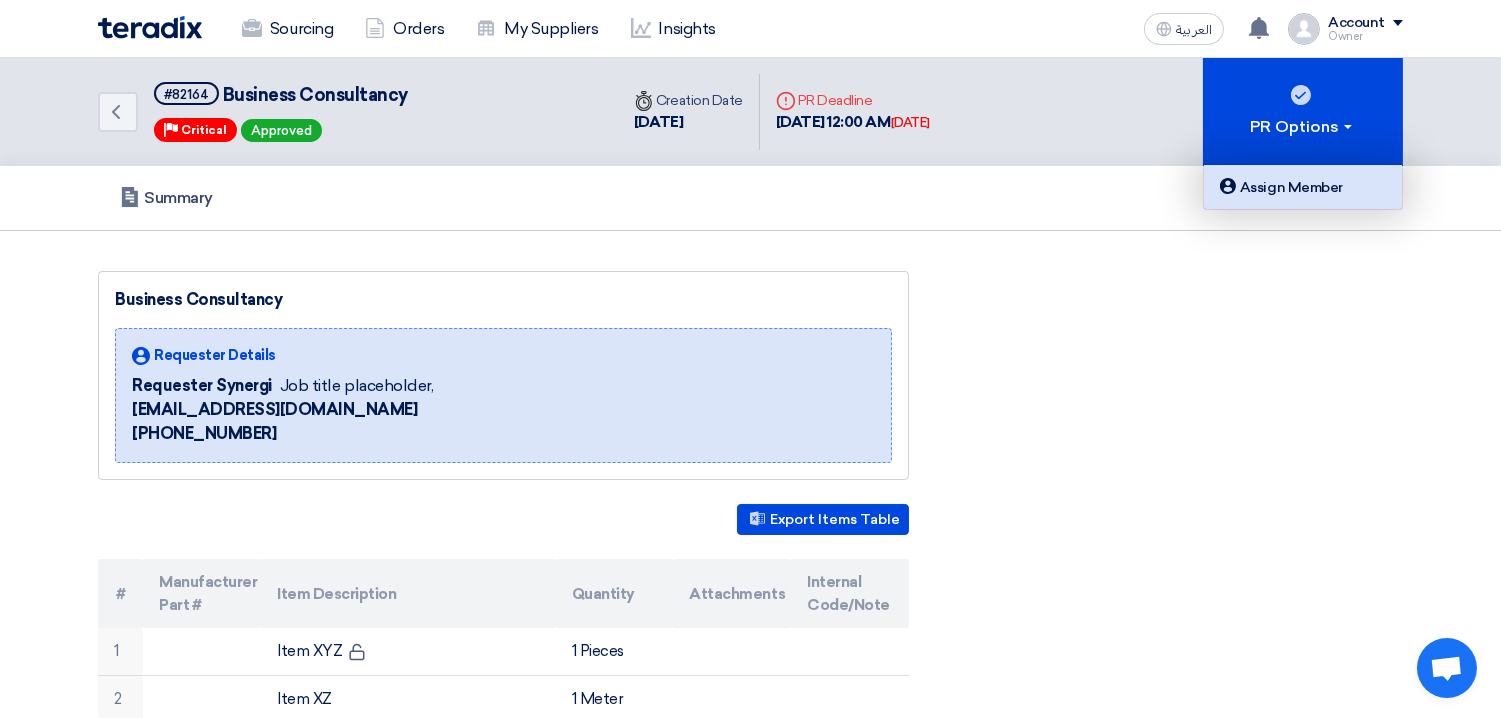 click on "Assign Member" 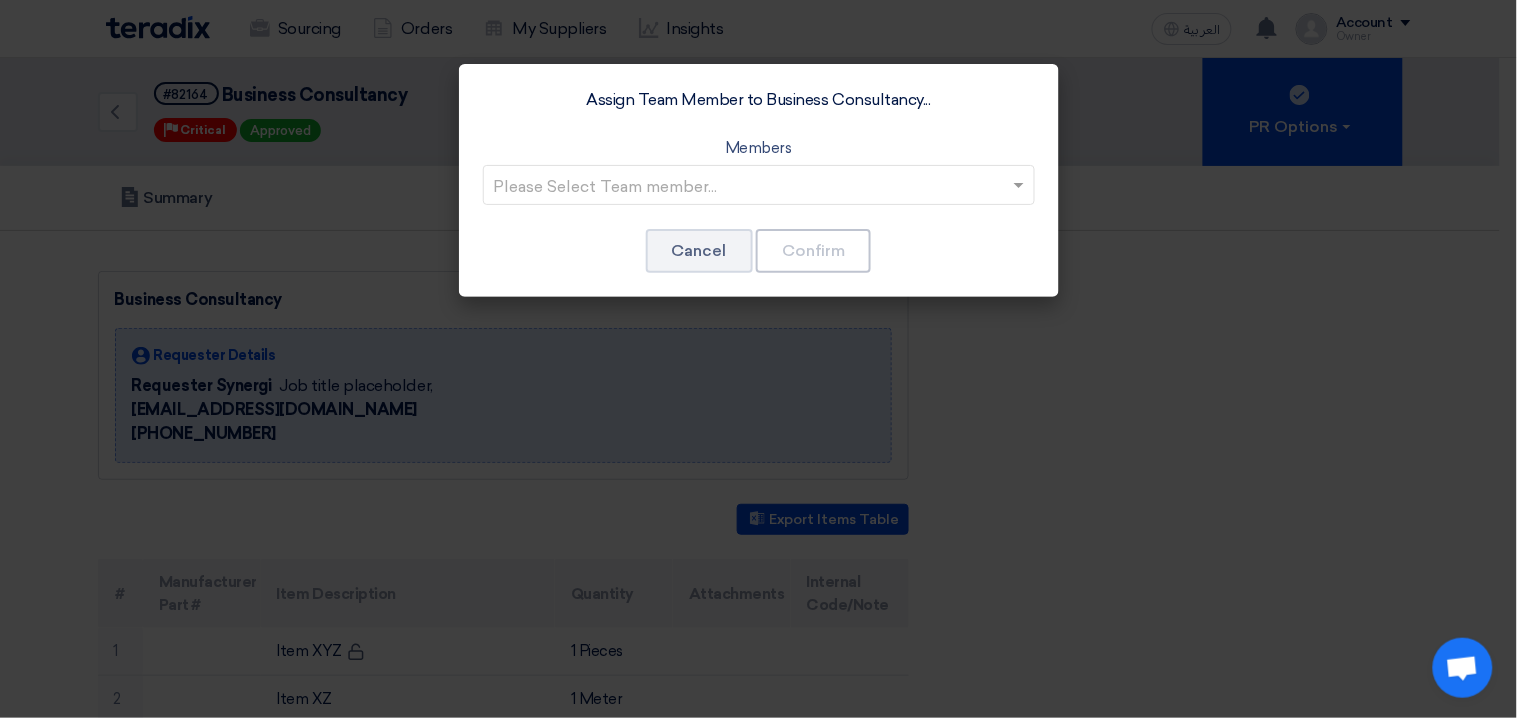 click 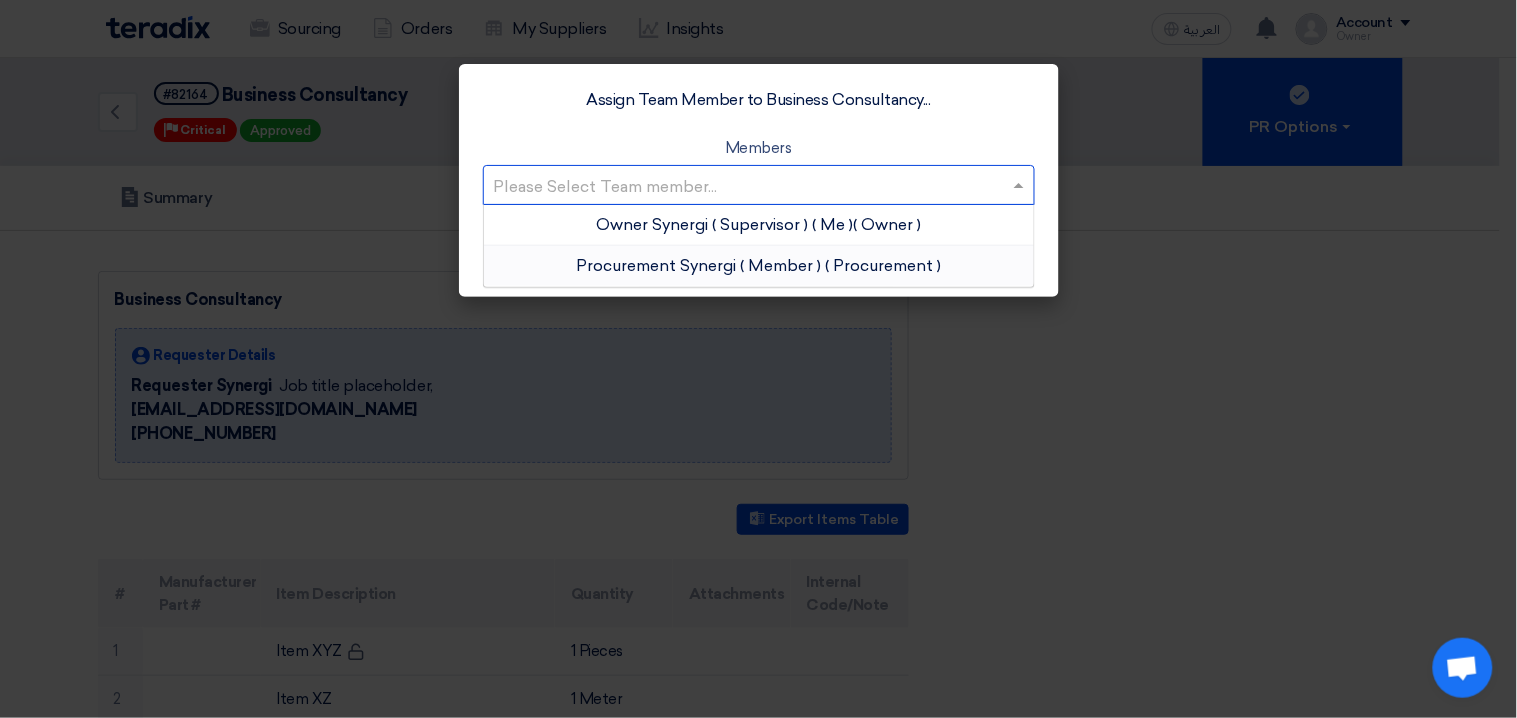 click on "Procurement Synergi" at bounding box center (656, 265) 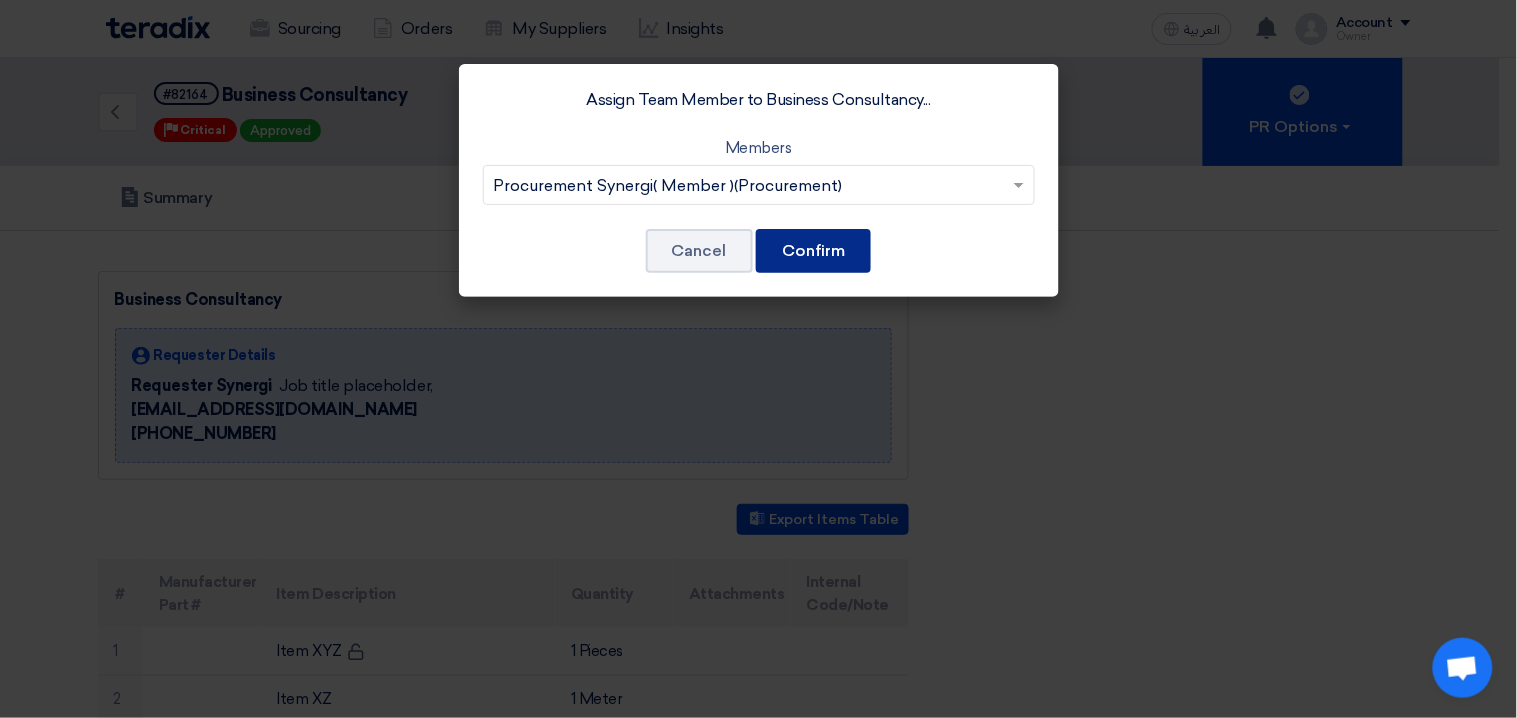 click on "Confirm" 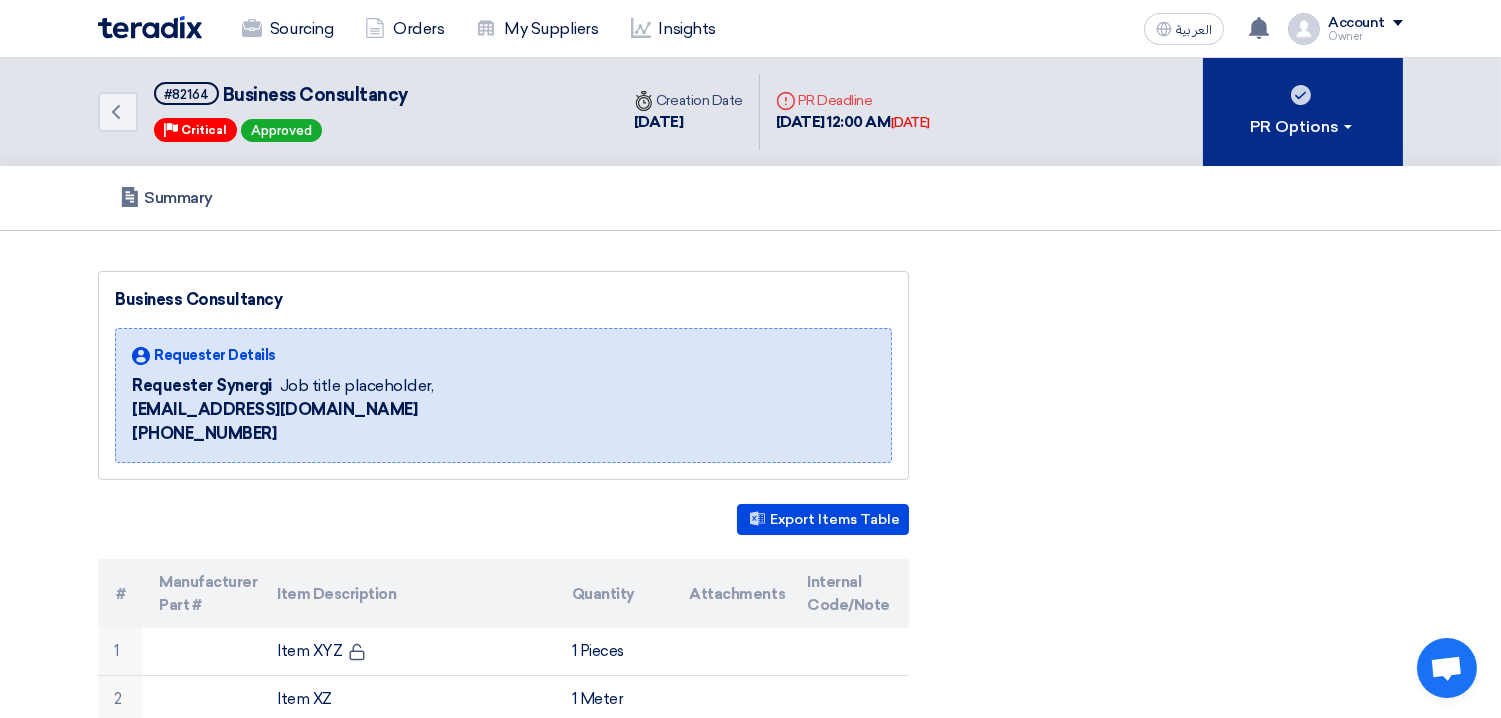click on "PR Options" at bounding box center [1303, 127] 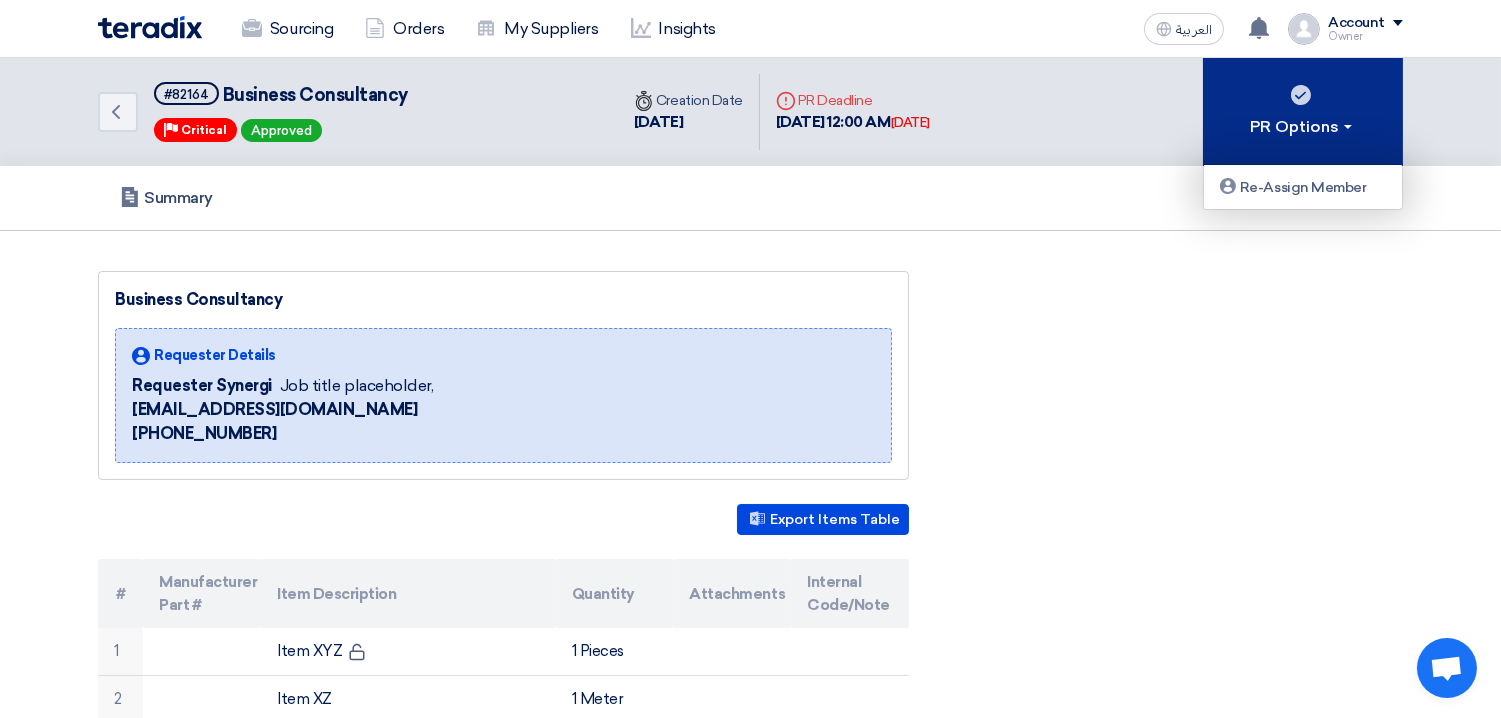 click on "PR Options" at bounding box center [1303, 127] 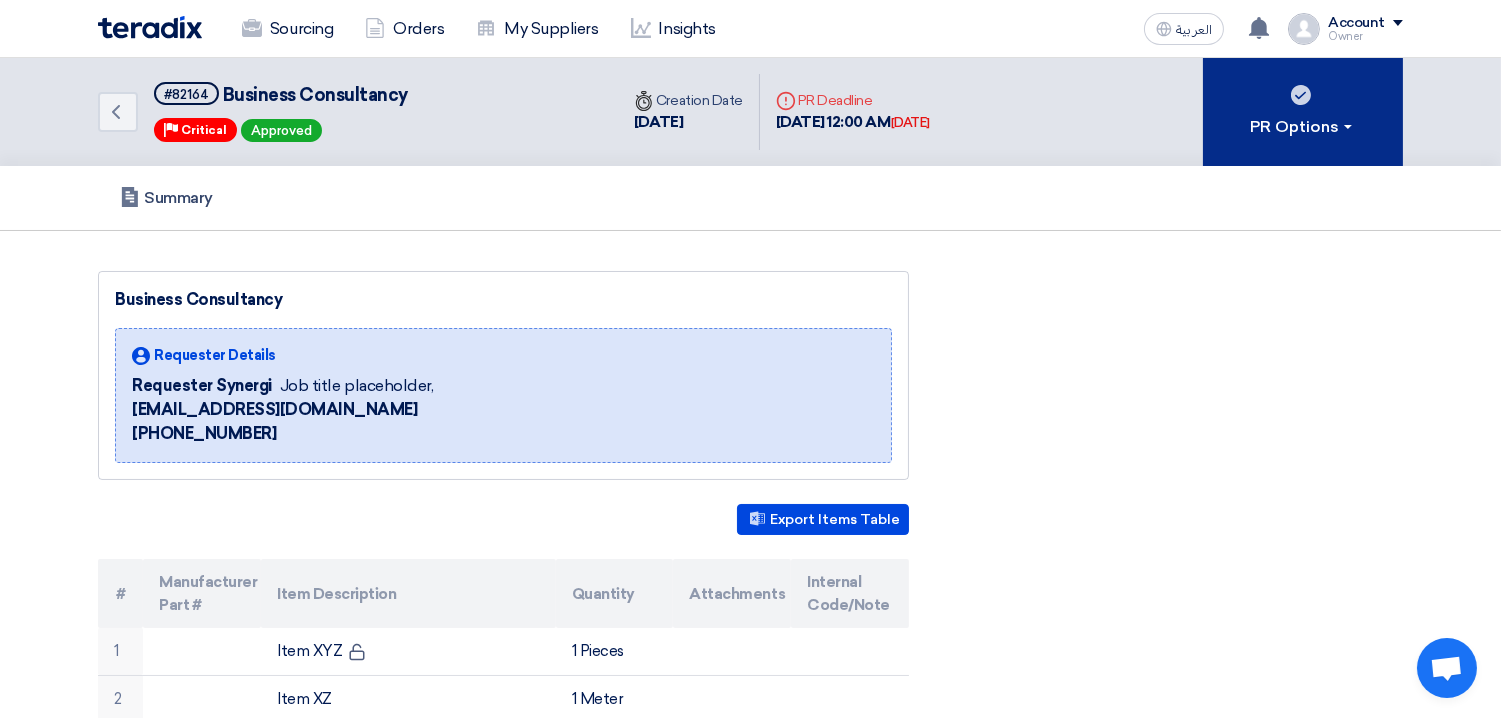type 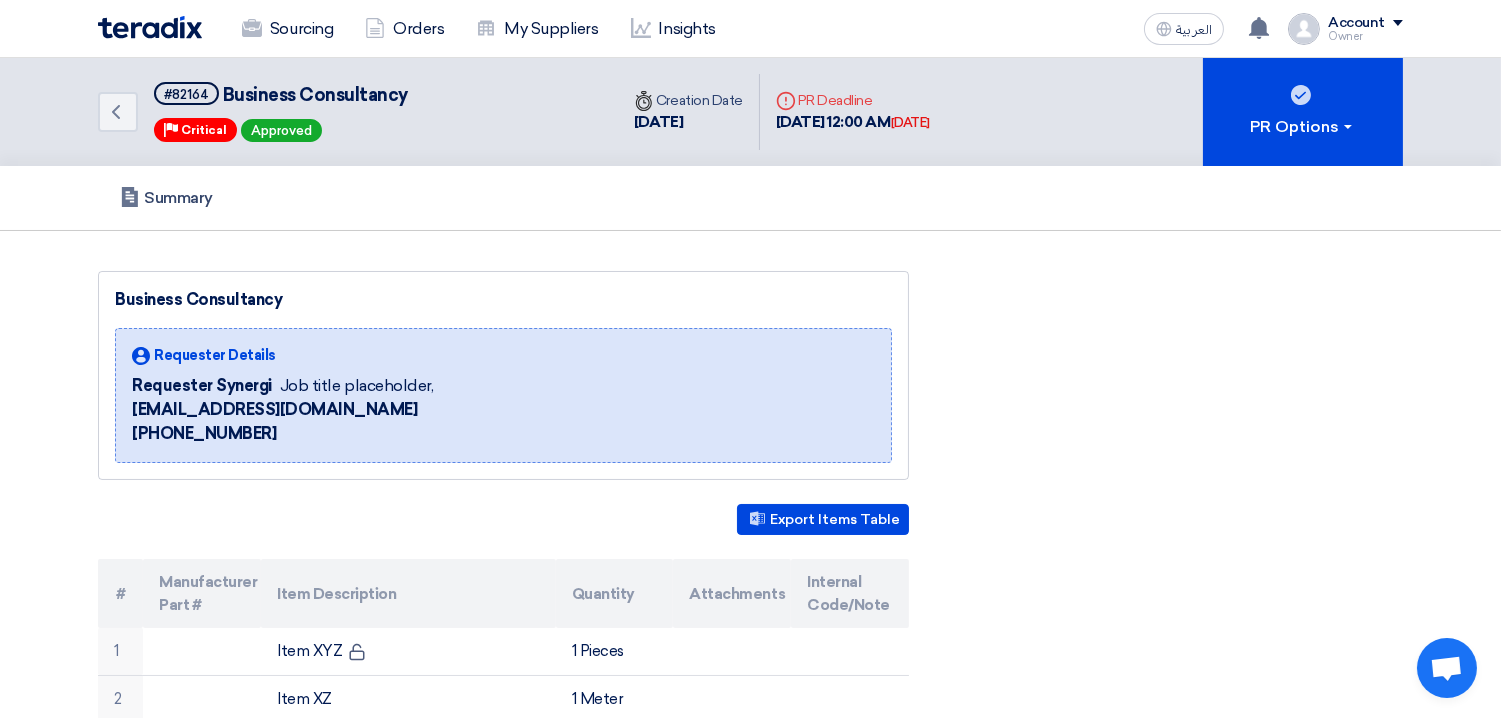 click on "Account
Owner
Sourcing
Orders
My Suppliers
Insights
Settings
New Feature Request
Logout" 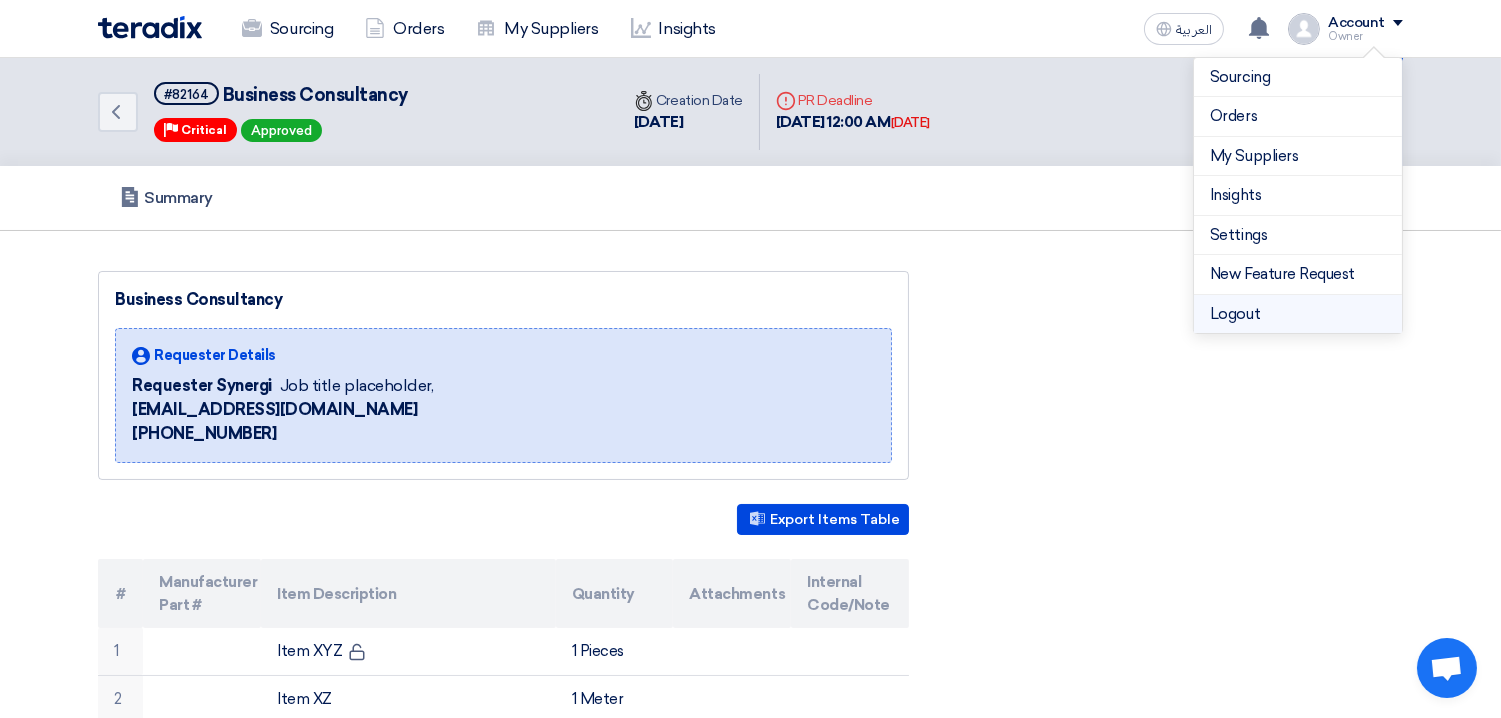 click on "Logout" 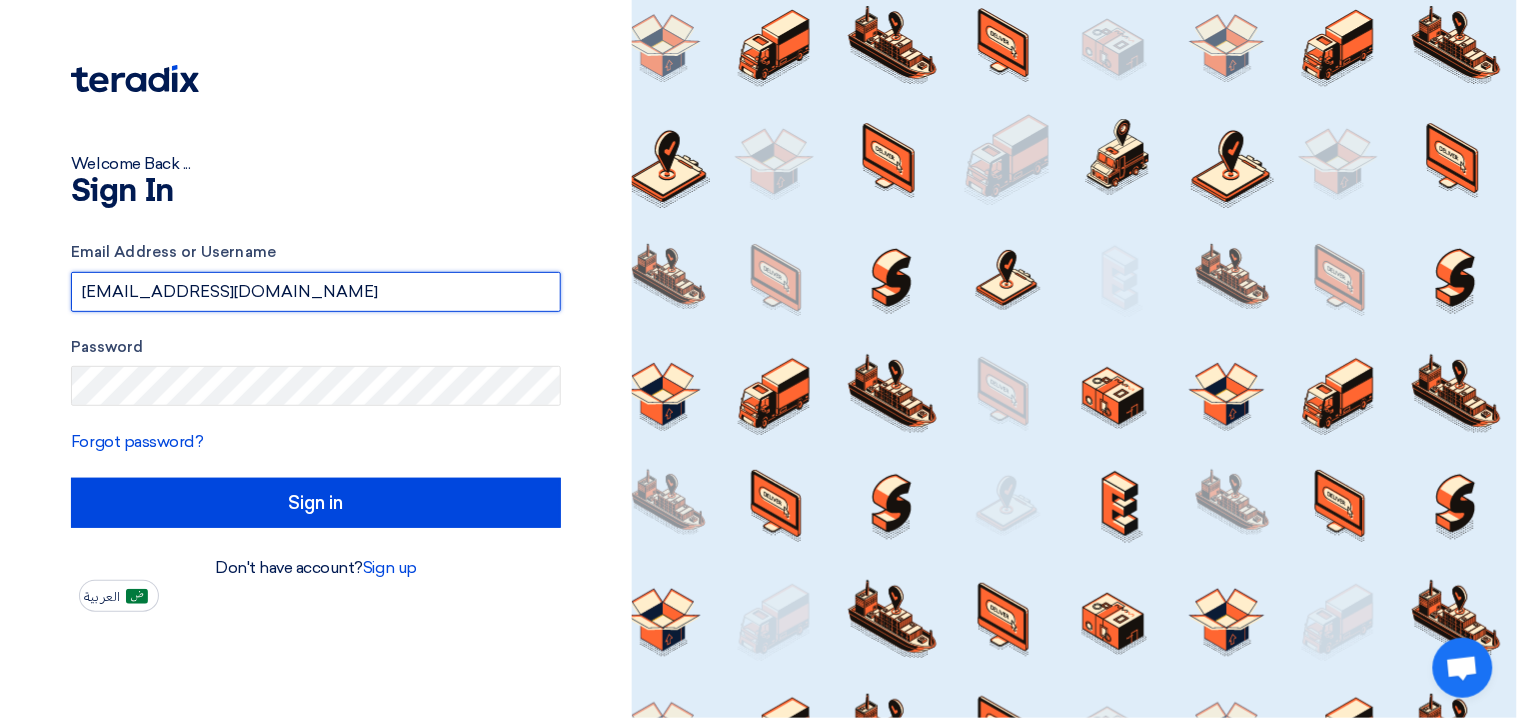 click on "[EMAIL_ADDRESS][DOMAIN_NAME]" at bounding box center [316, 292] 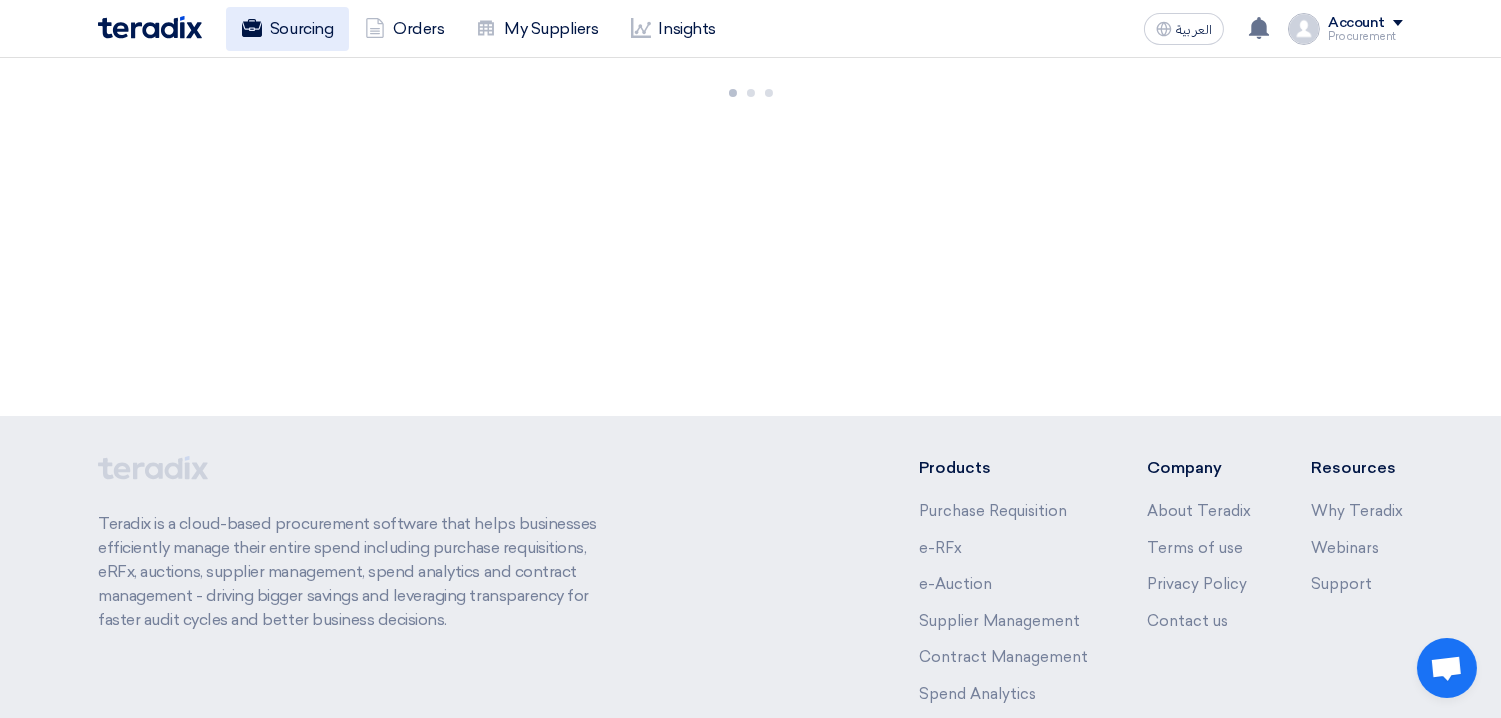 click on "Sourcing" 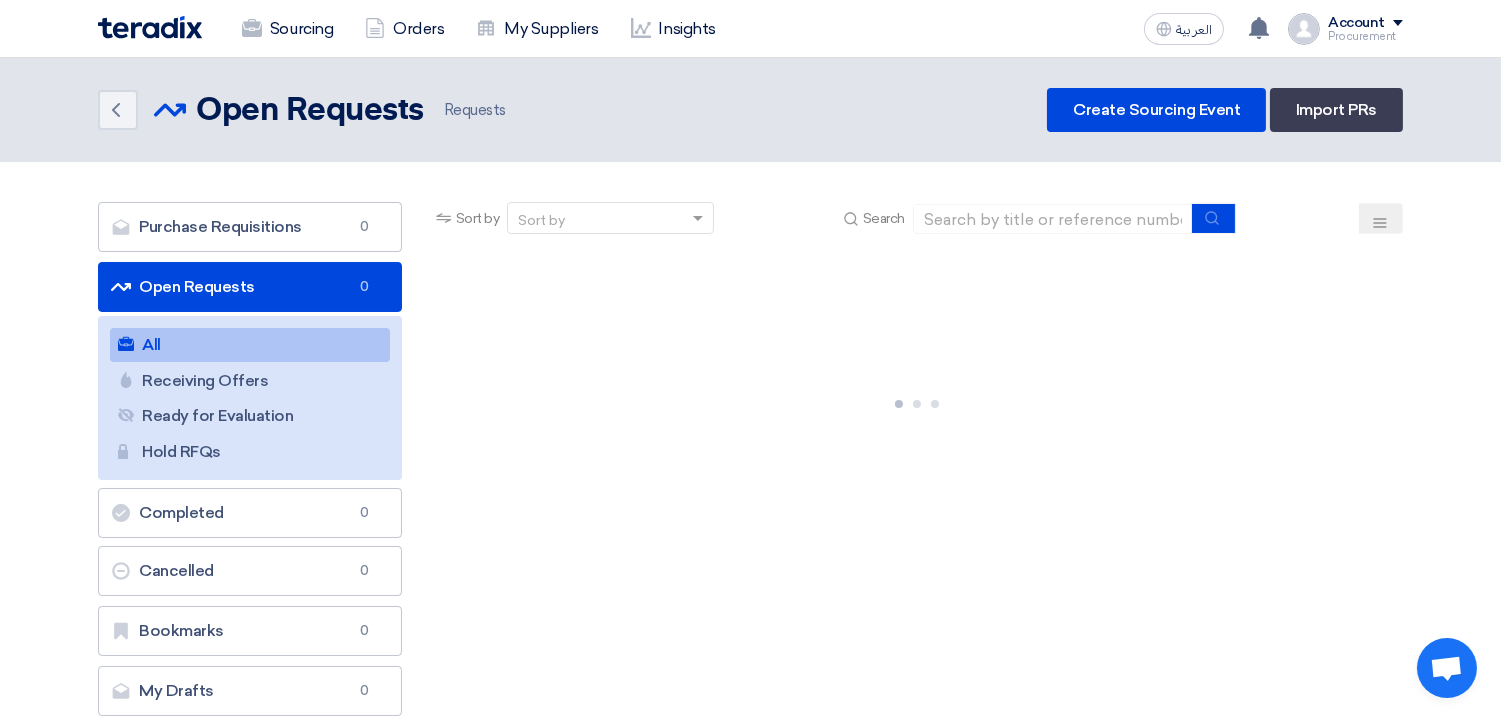 click on "Sourcing" 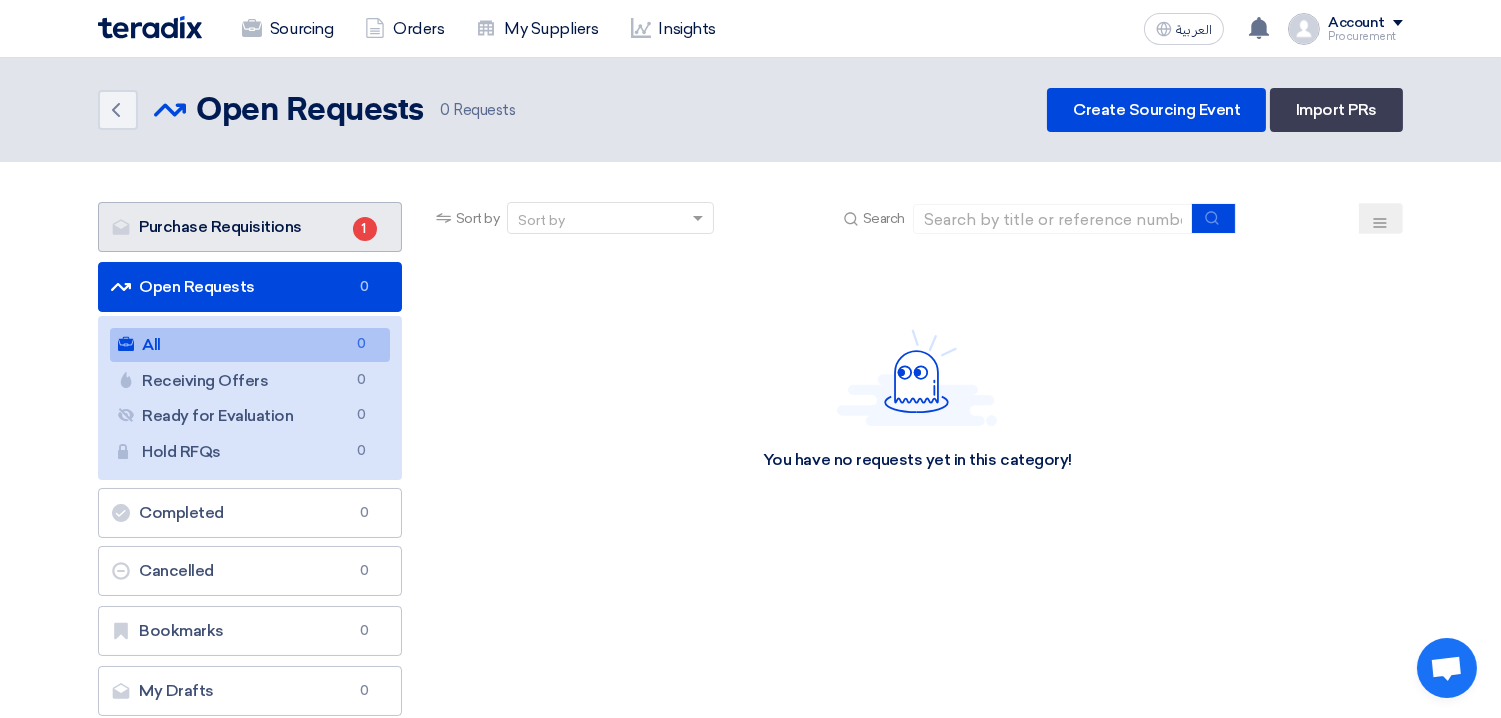 click on "Purchase Requisitions
Purchase Requisitions
1" 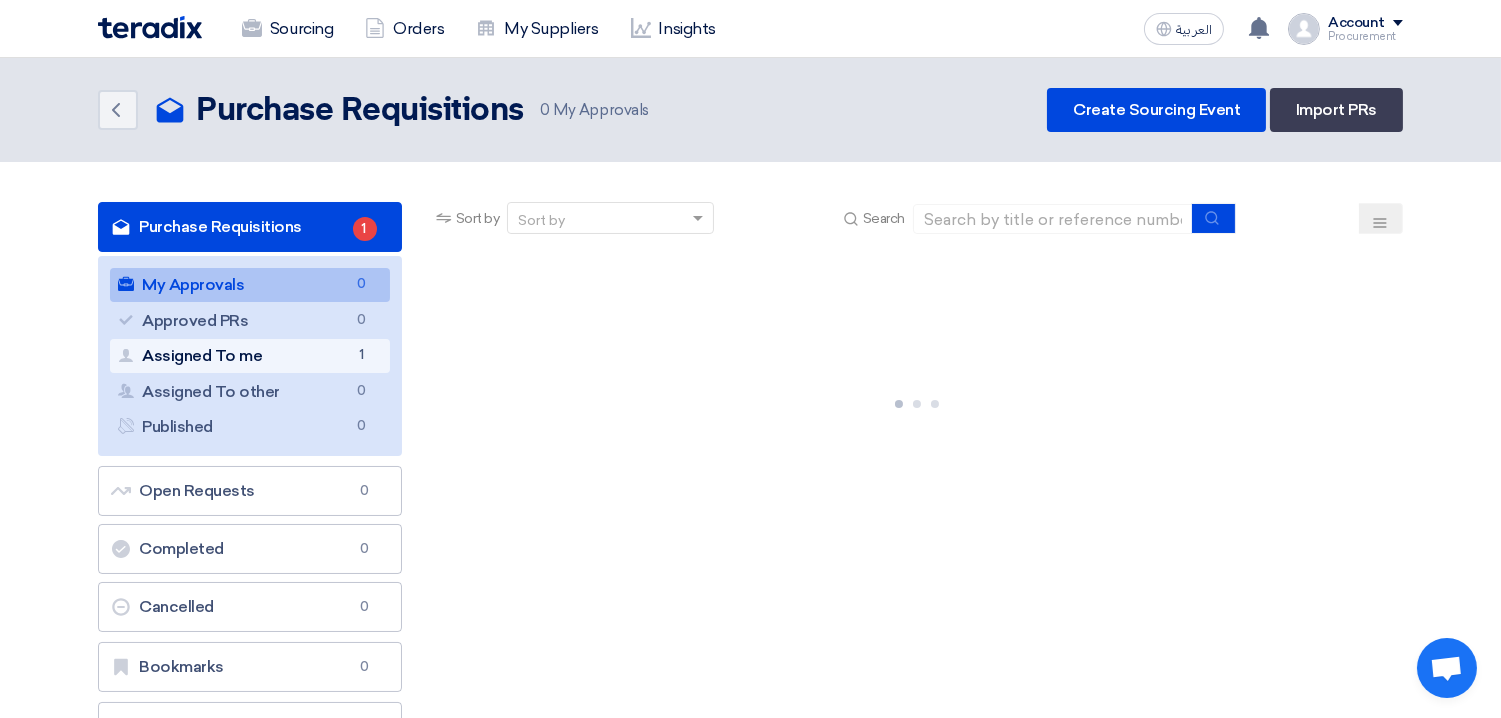 click on "Assigned To me
Assigned To me
1" 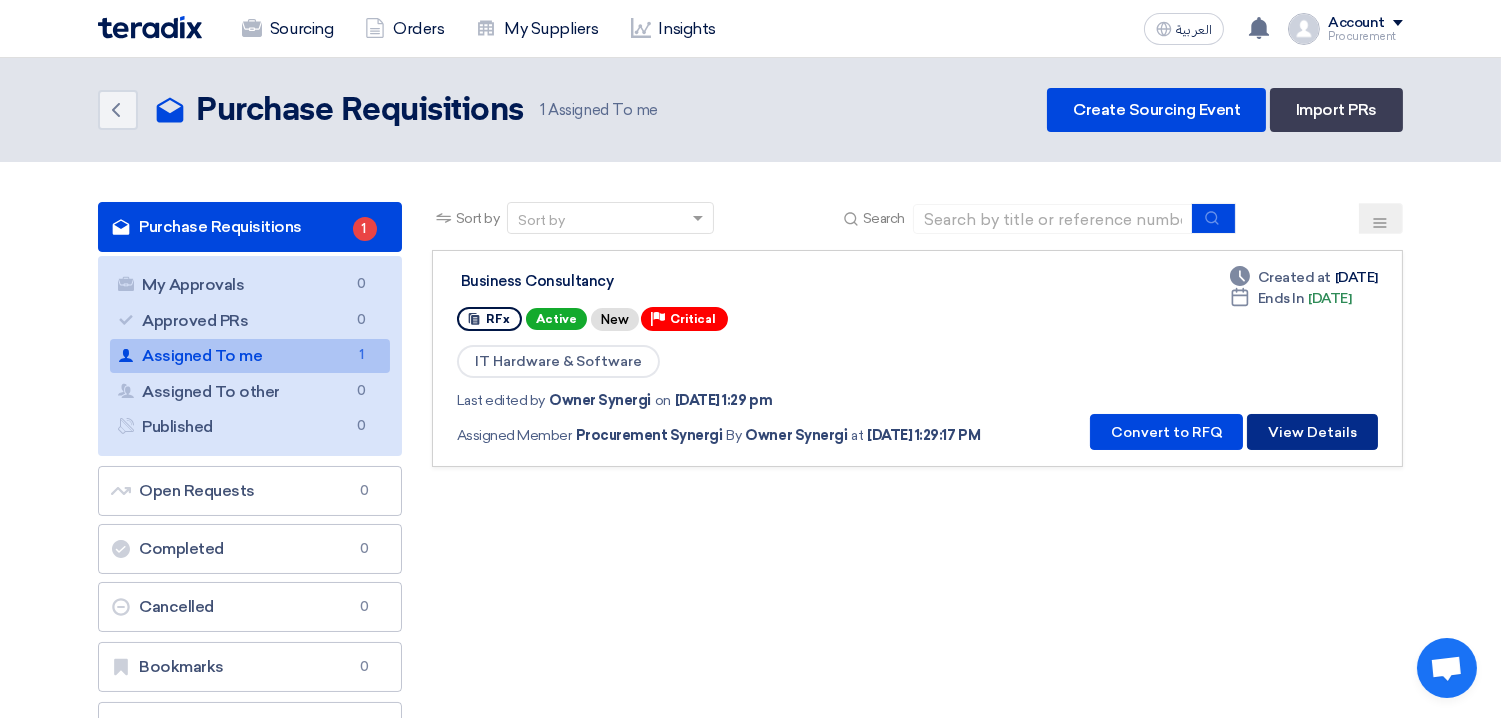 click on "View Details" 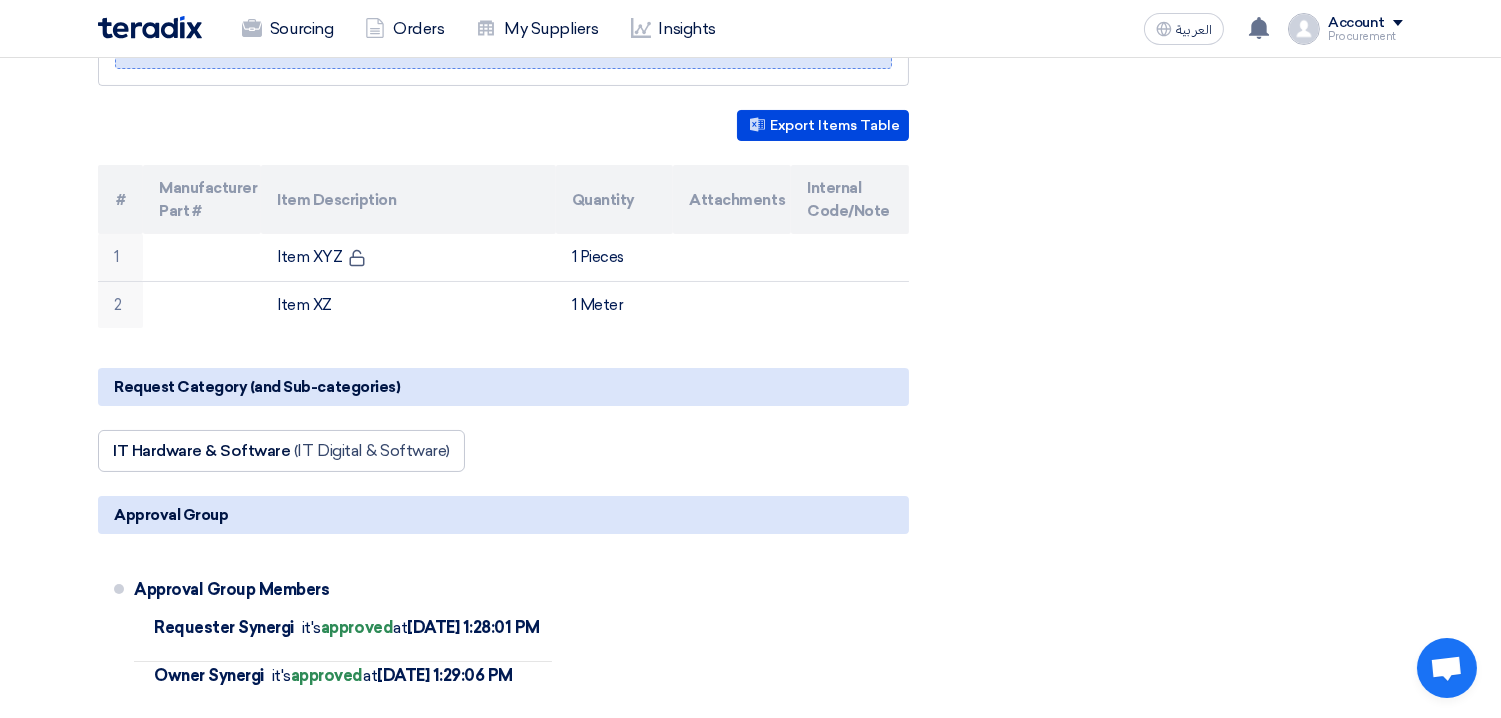 scroll, scrollTop: 0, scrollLeft: 0, axis: both 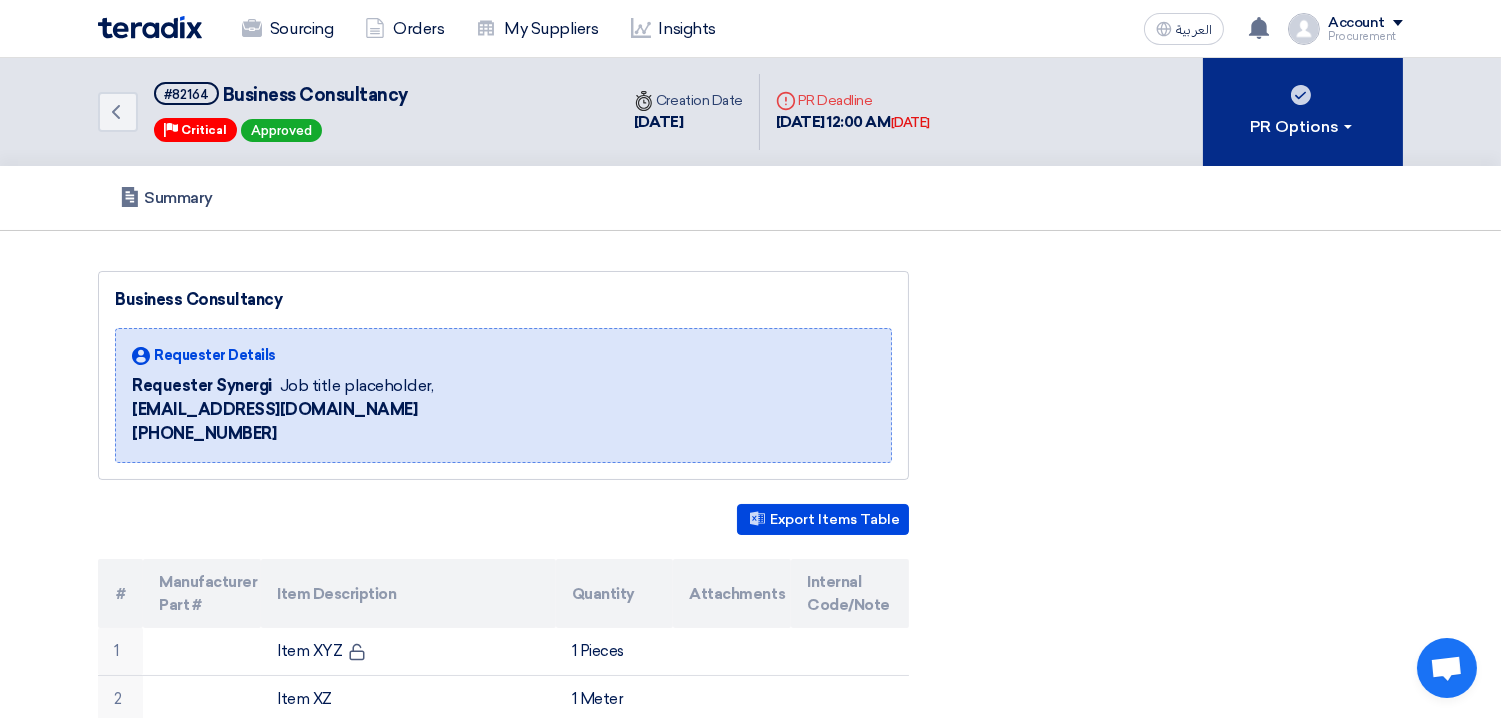 click on "PR Options" at bounding box center [1303, 112] 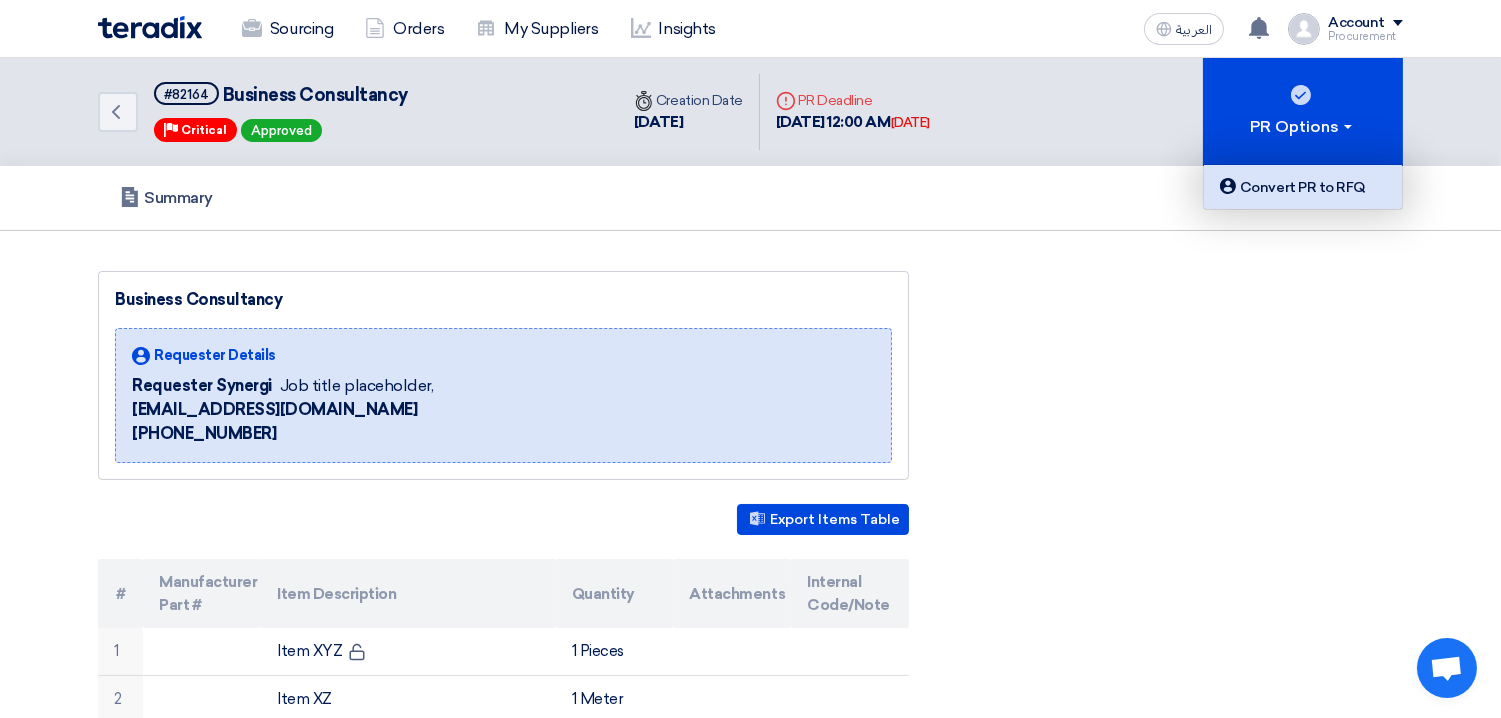 click on "Convert PR to RFQ" 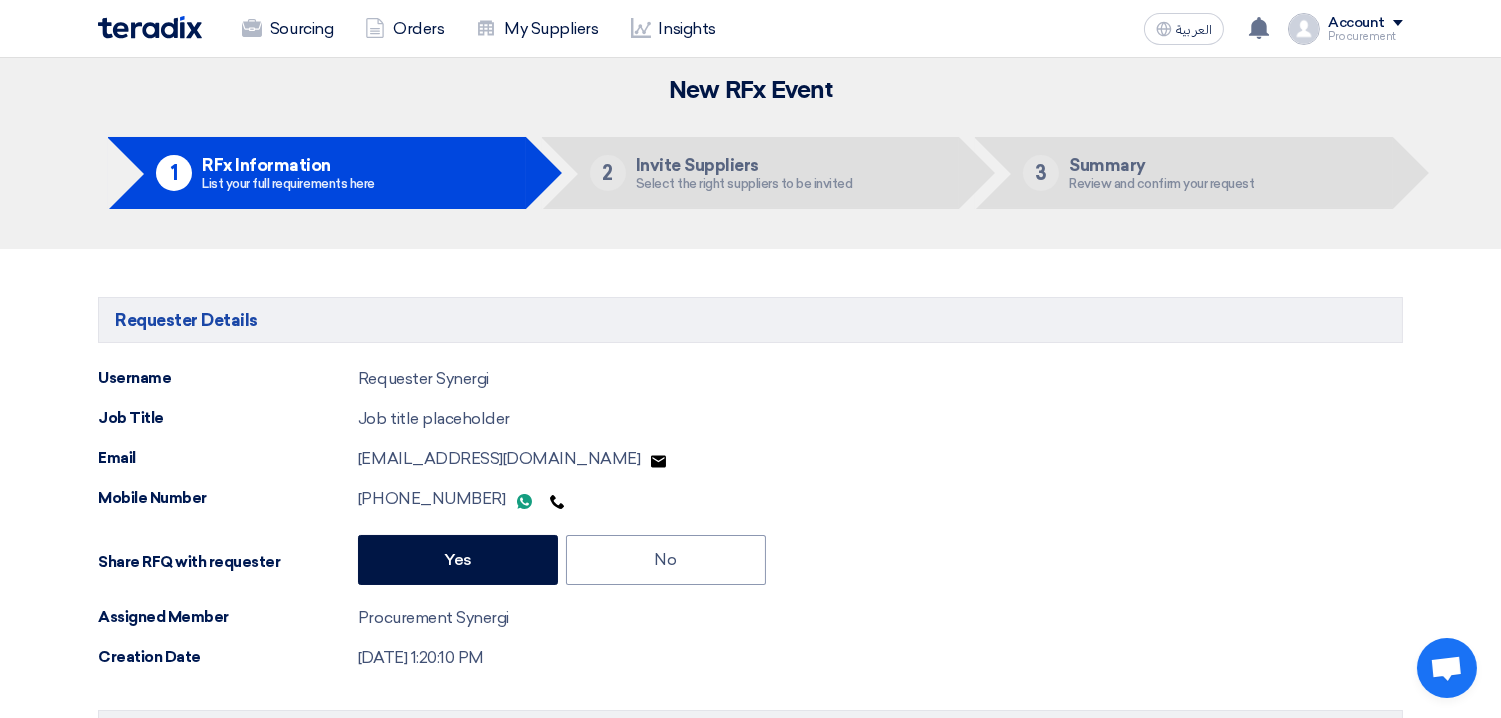 scroll, scrollTop: 44, scrollLeft: 0, axis: vertical 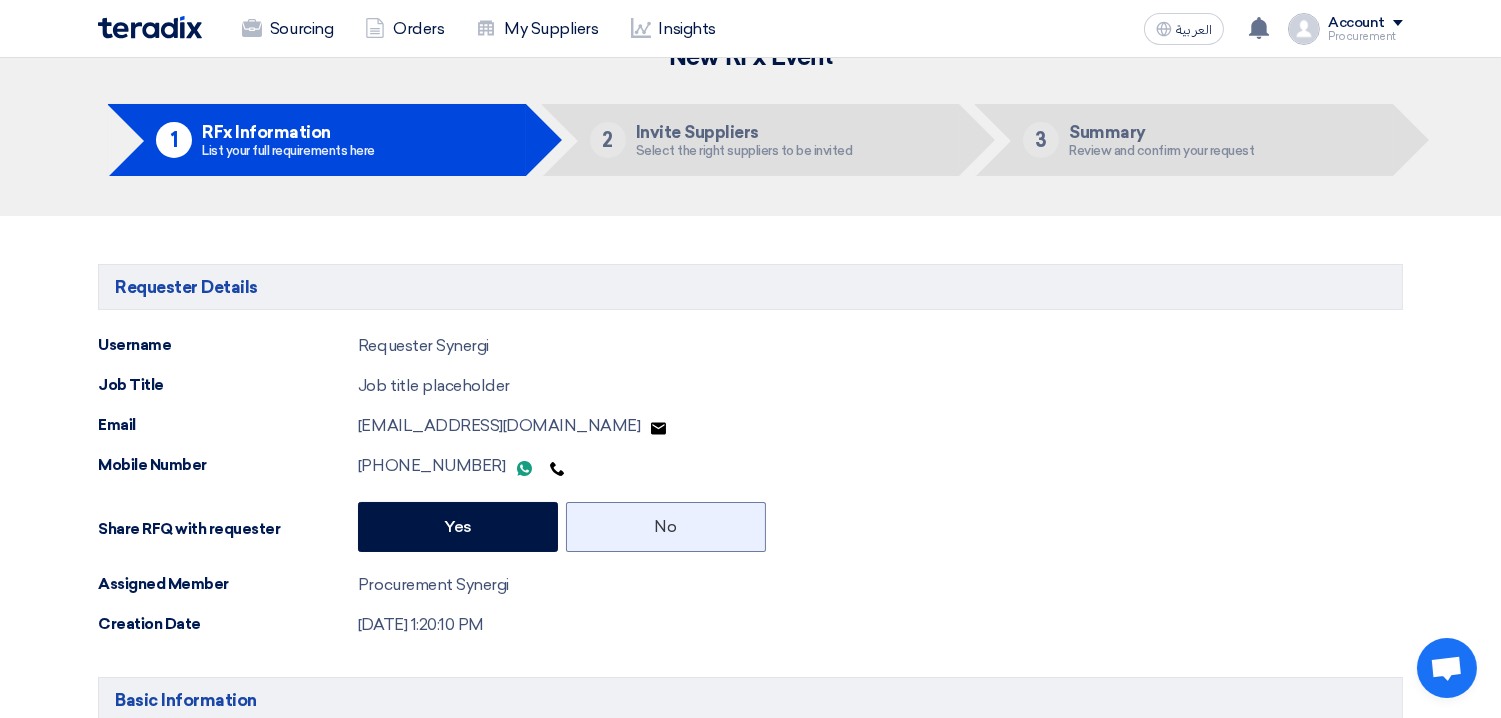 click on "No" 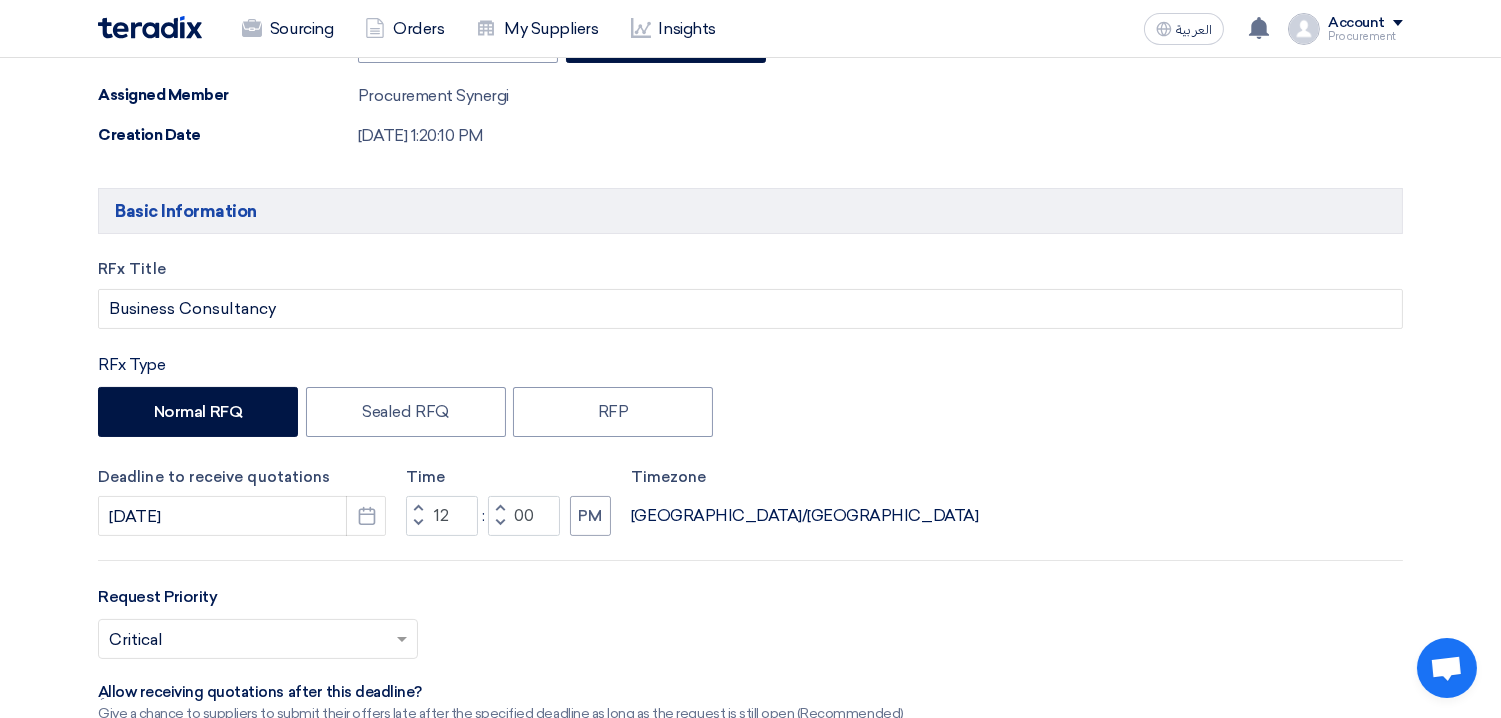 scroll, scrollTop: 570, scrollLeft: 0, axis: vertical 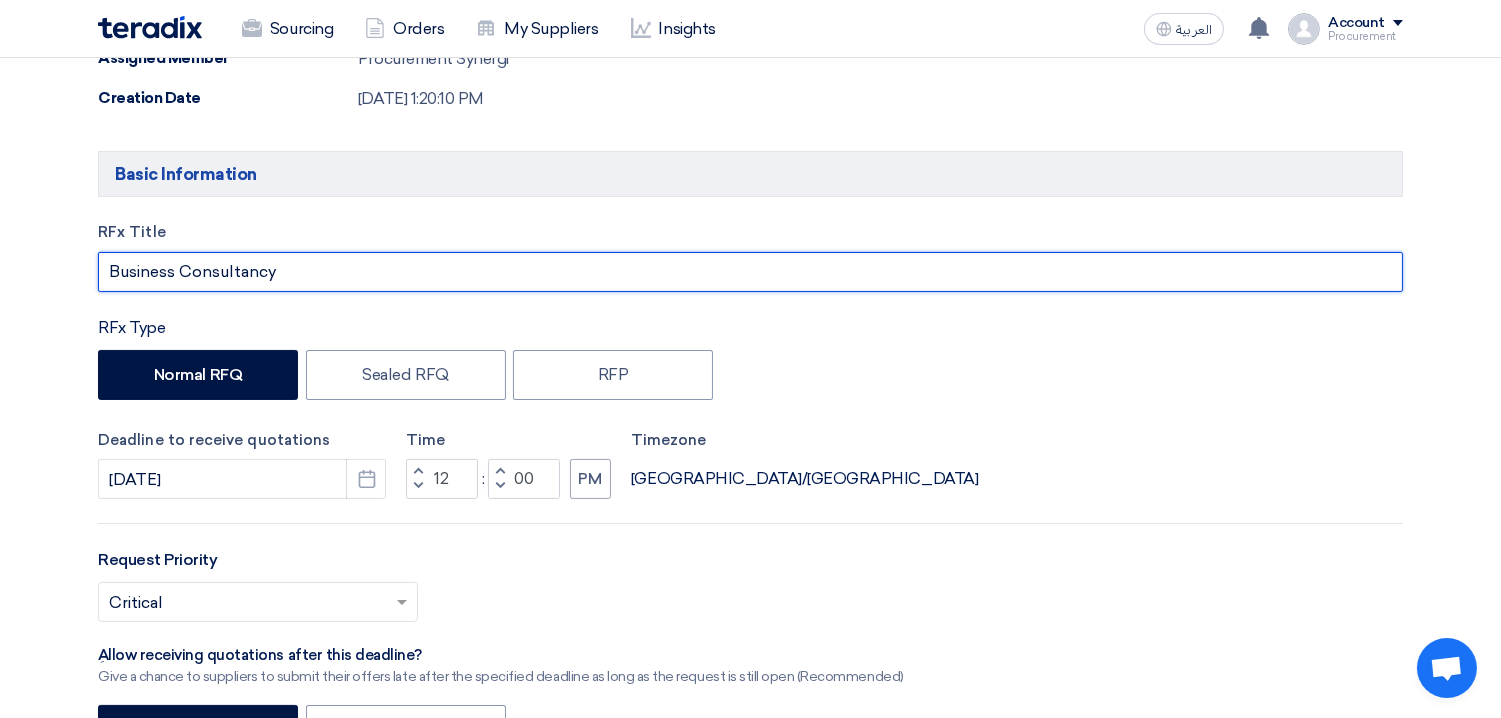 click on "Business Consultancy" at bounding box center (750, 272) 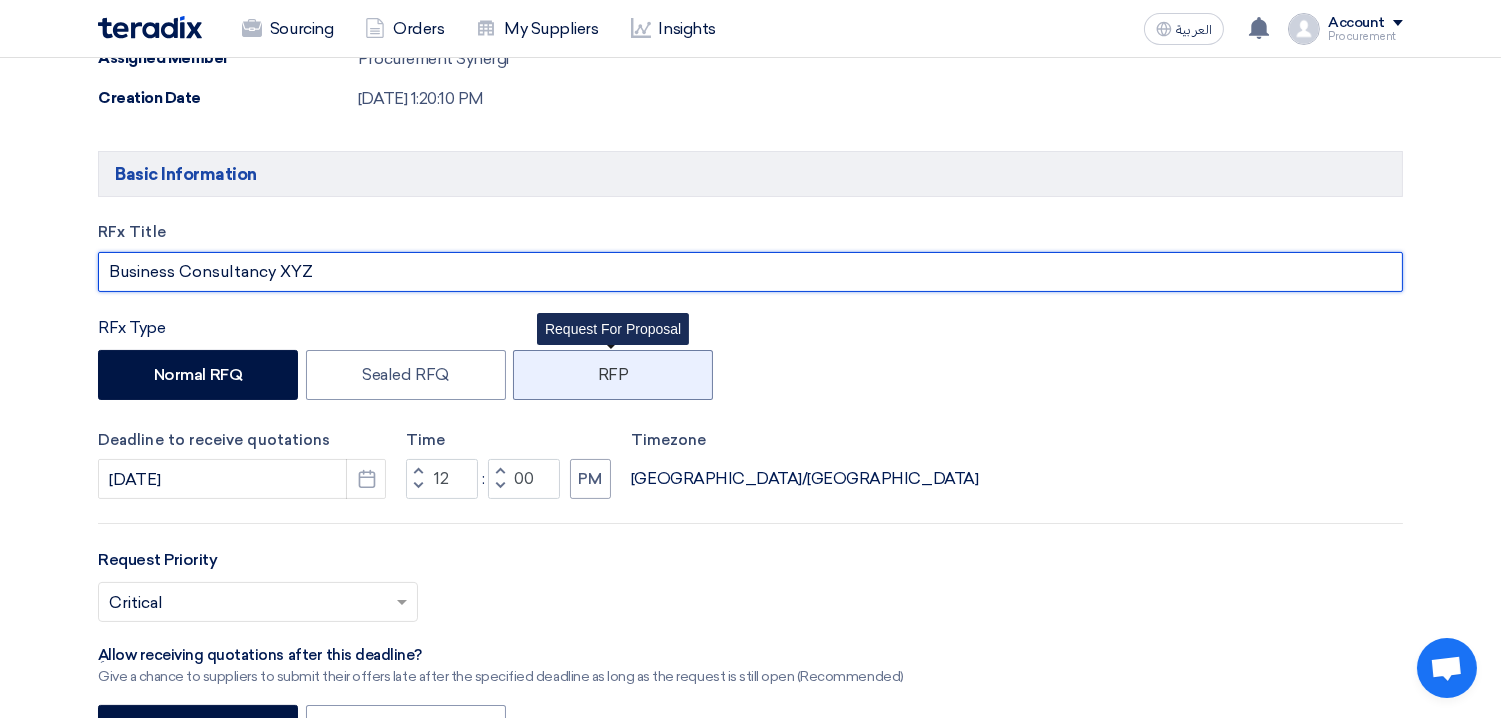 type on "Business Consultancy XYZ" 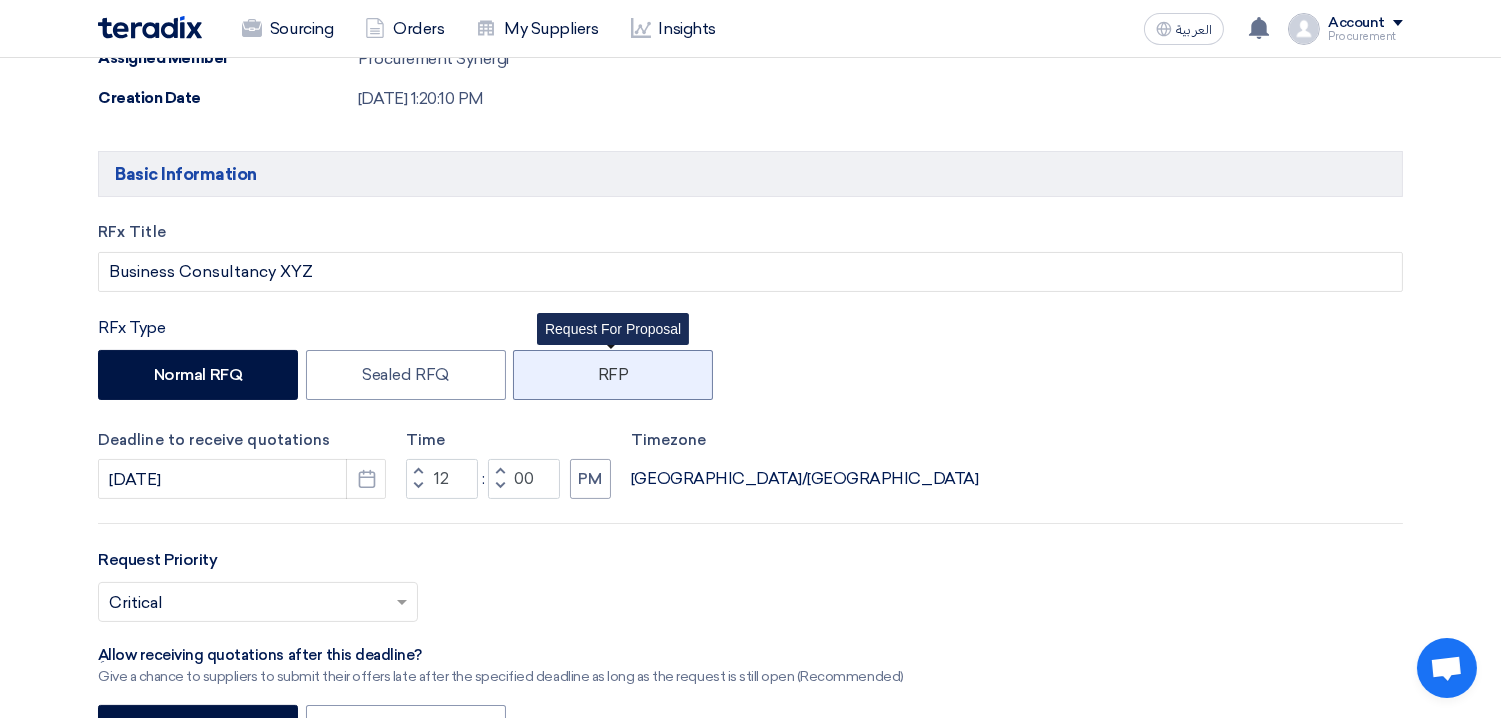 click on "RFP" 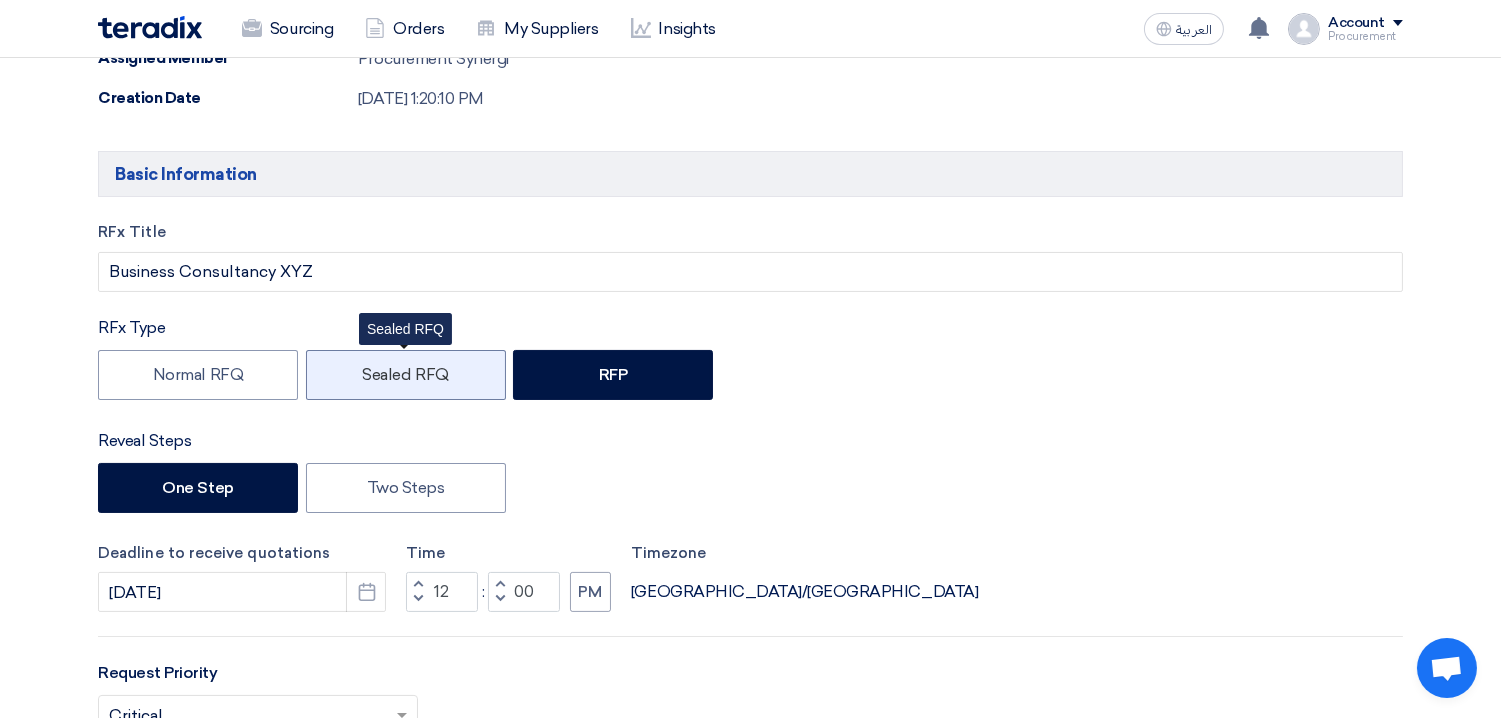 click on "Sealed RFQ" 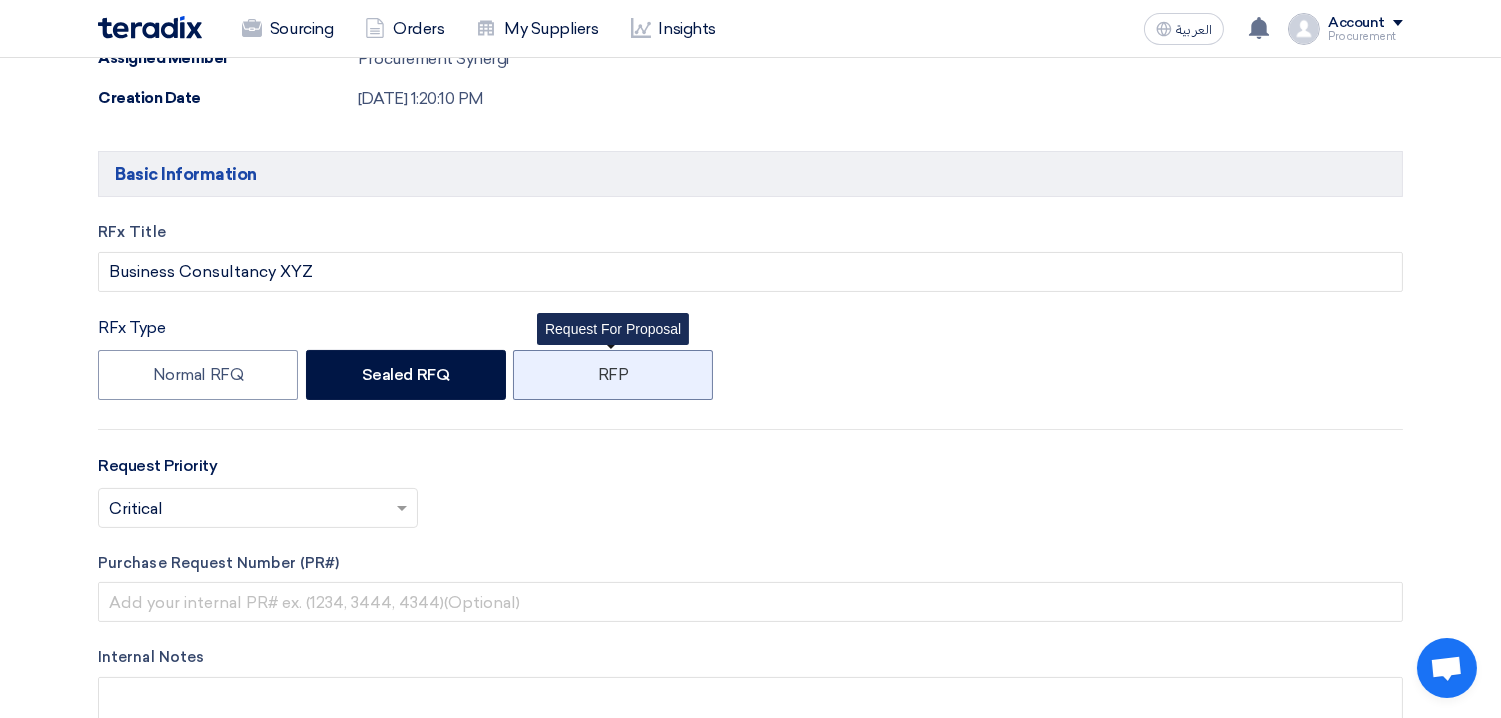 click on "RFP" 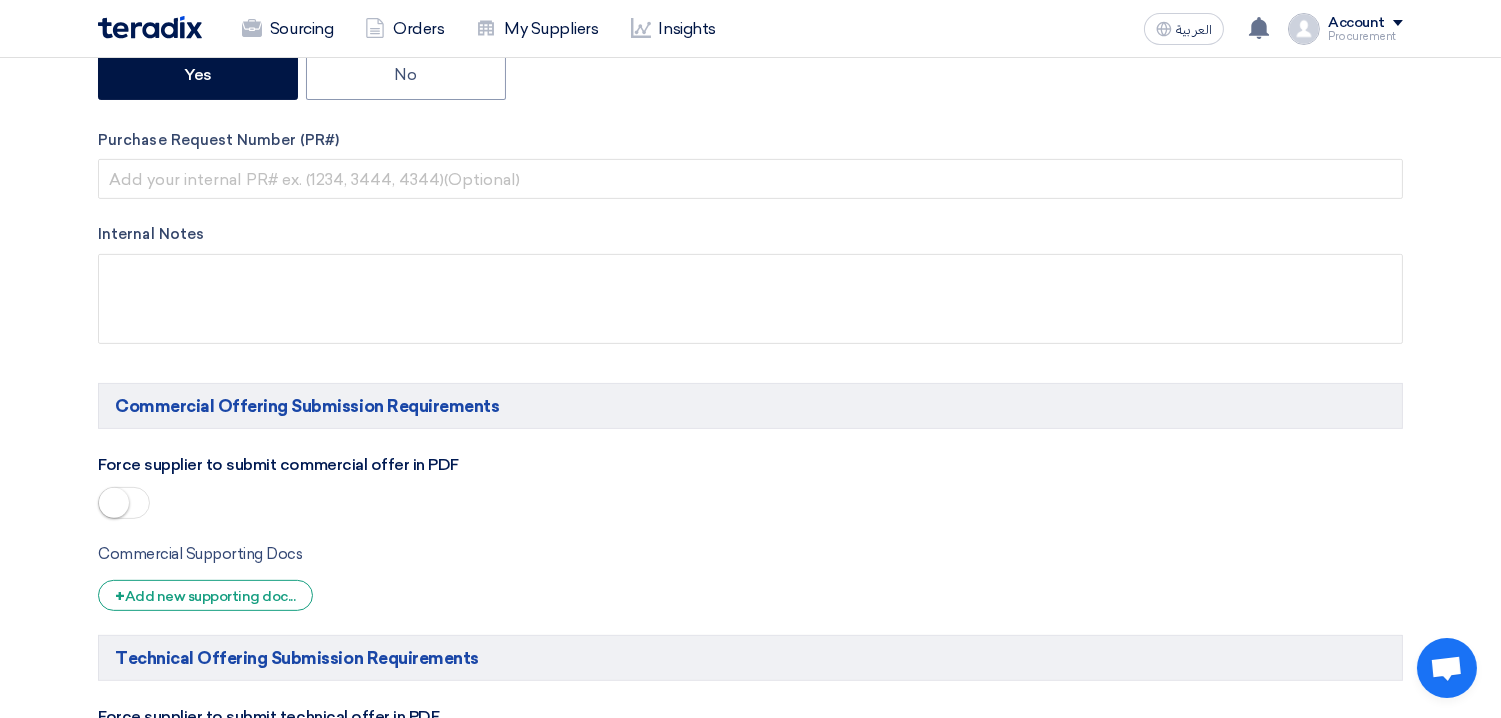 scroll, scrollTop: 1330, scrollLeft: 0, axis: vertical 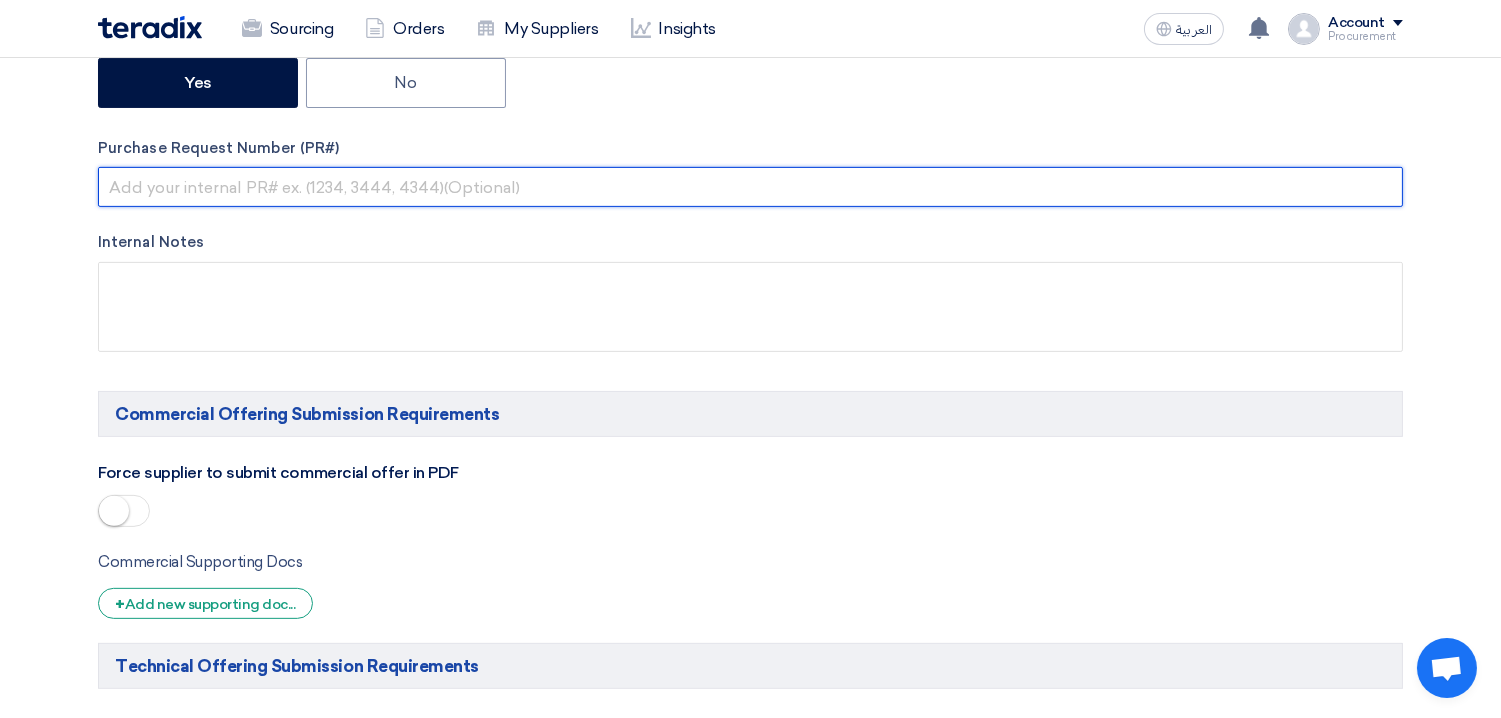 click at bounding box center [750, 187] 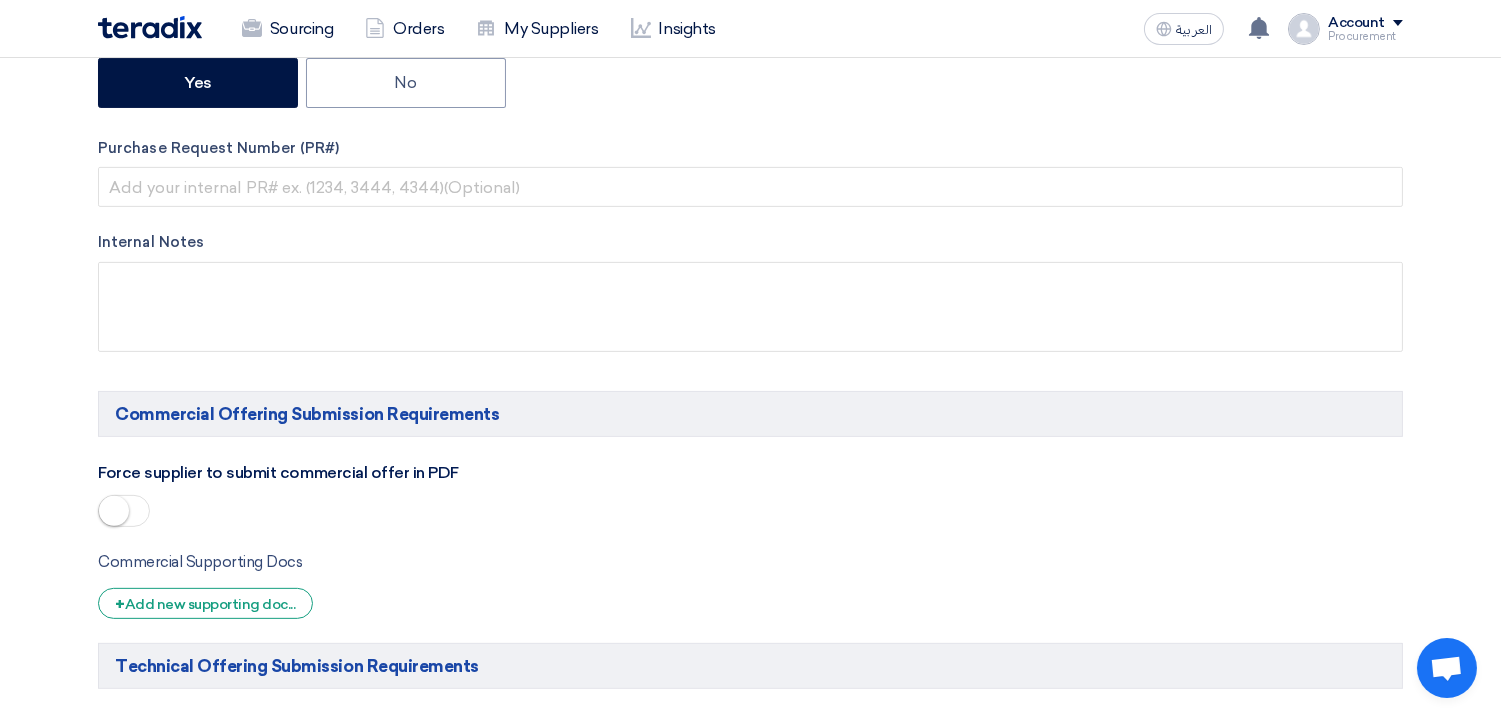 click on "Requester Details
Username
Requester
Synergi
Job Title
Job title placeholder
Email
[EMAIL_ADDRESS][DOMAIN_NAME]
Can Receive RFQ
Mobile Number
[PHONE_NUMBER]
Can Receive RFQ
Can Receive RFQ
Share RFQ with requester
Yes
No
Assigned Member" 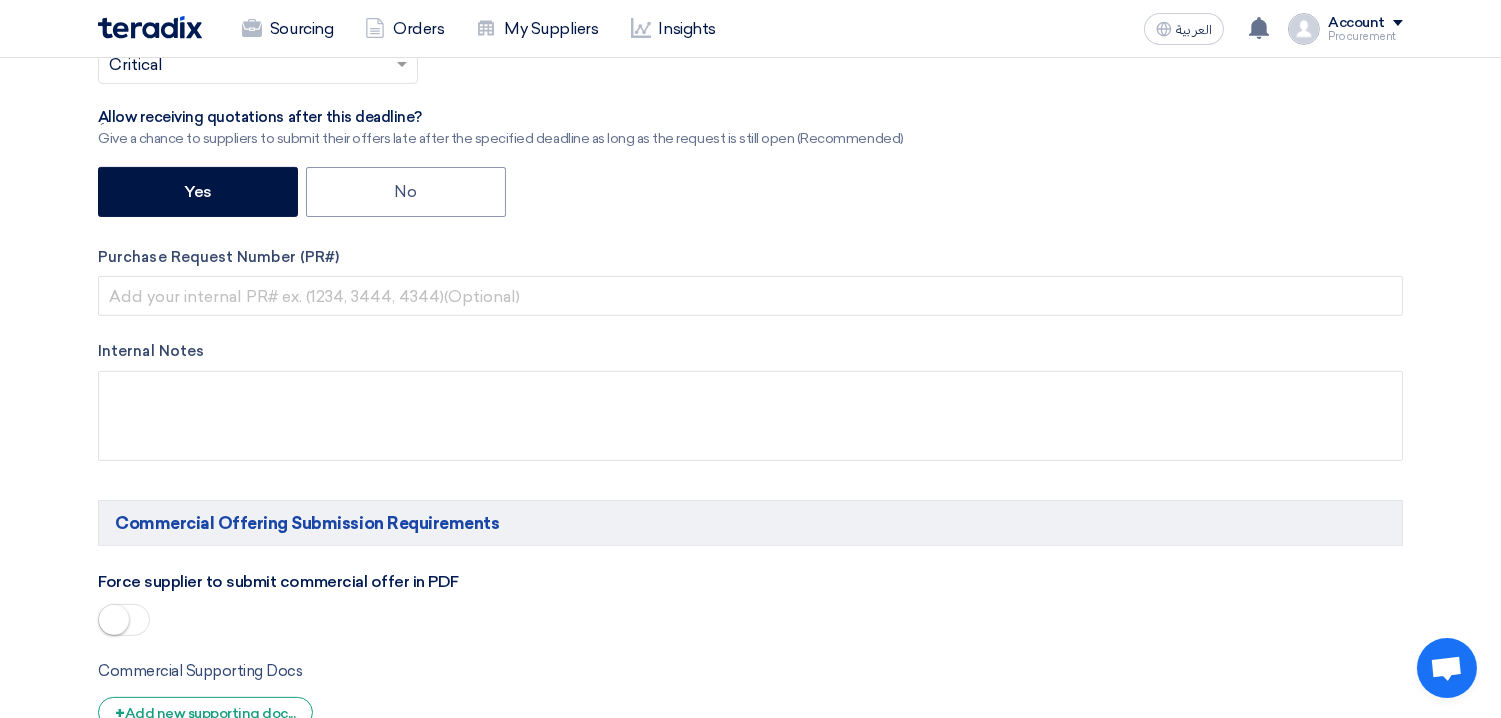 scroll, scrollTop: 1152, scrollLeft: 0, axis: vertical 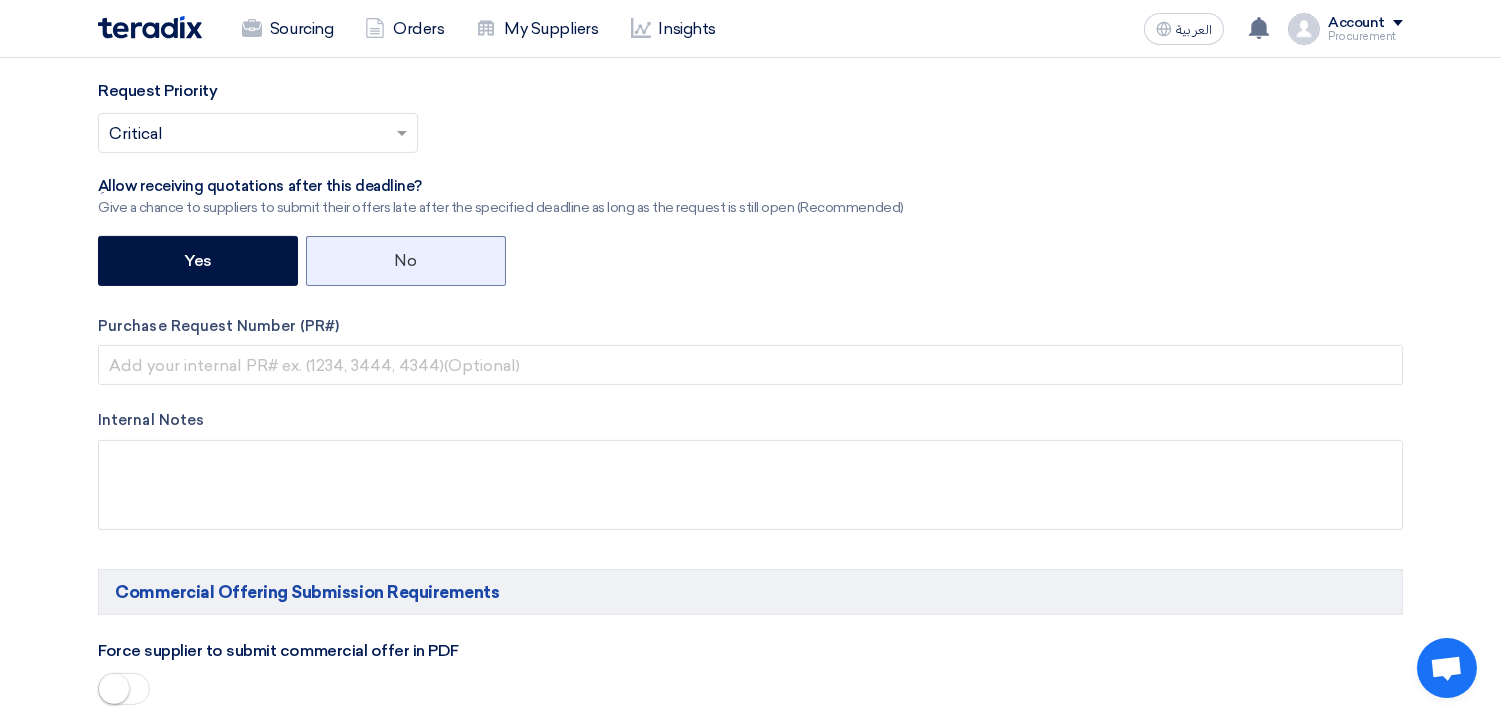 click on "No" 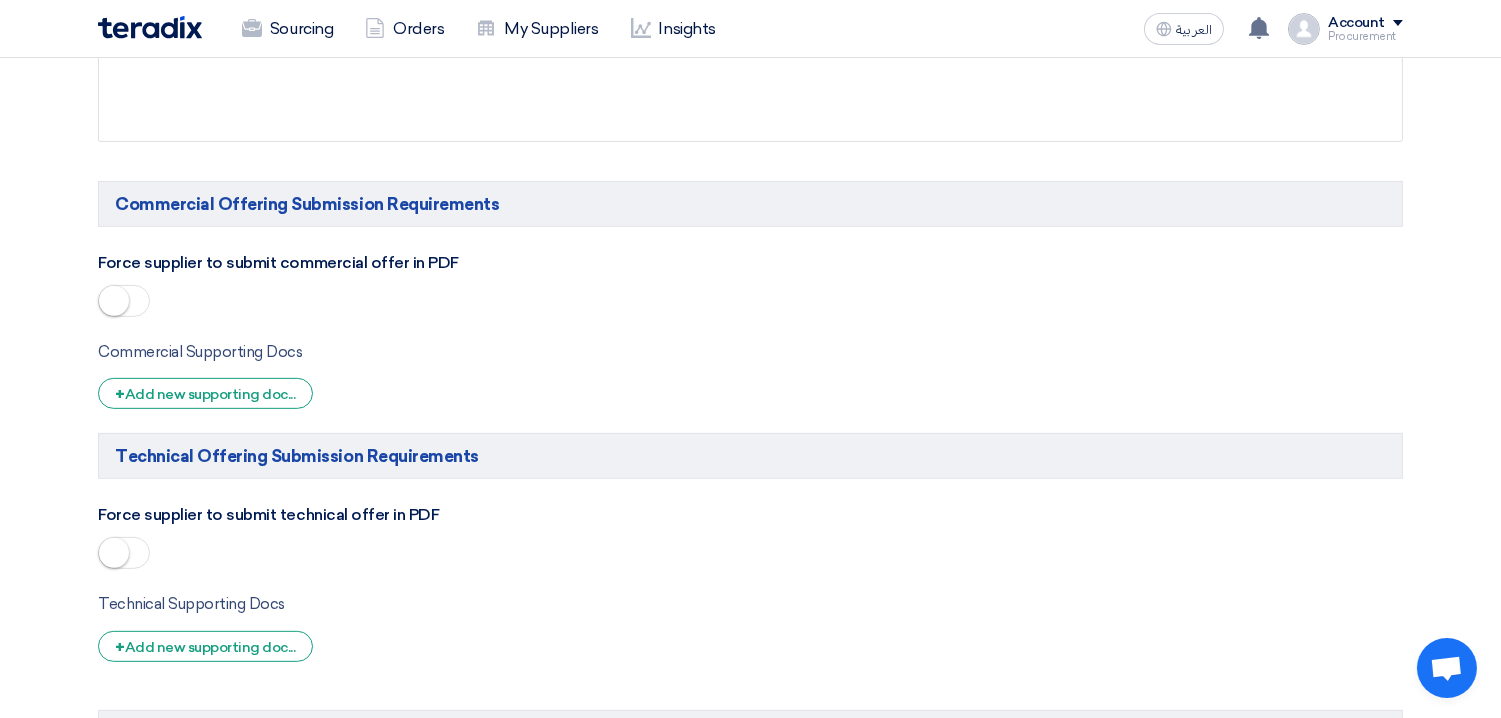 scroll, scrollTop: 1544, scrollLeft: 0, axis: vertical 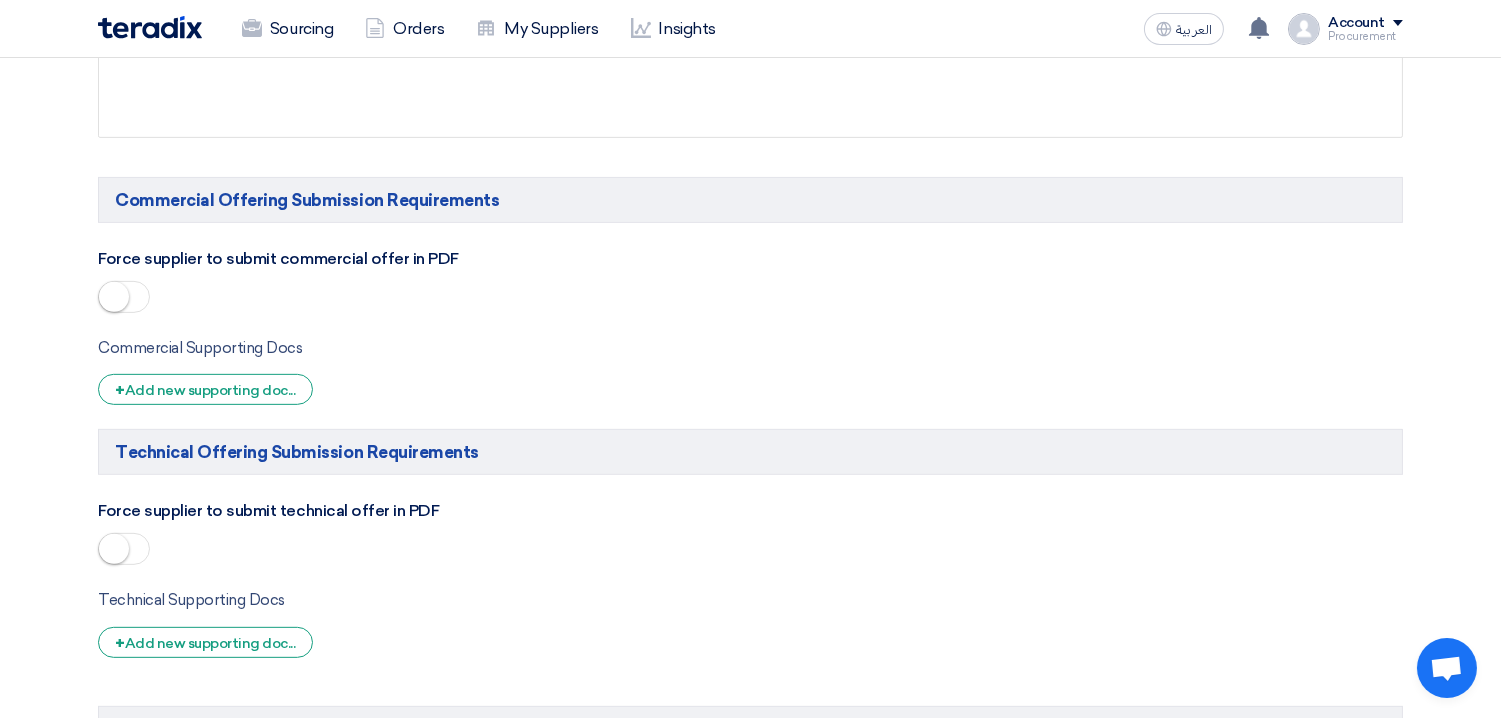 click 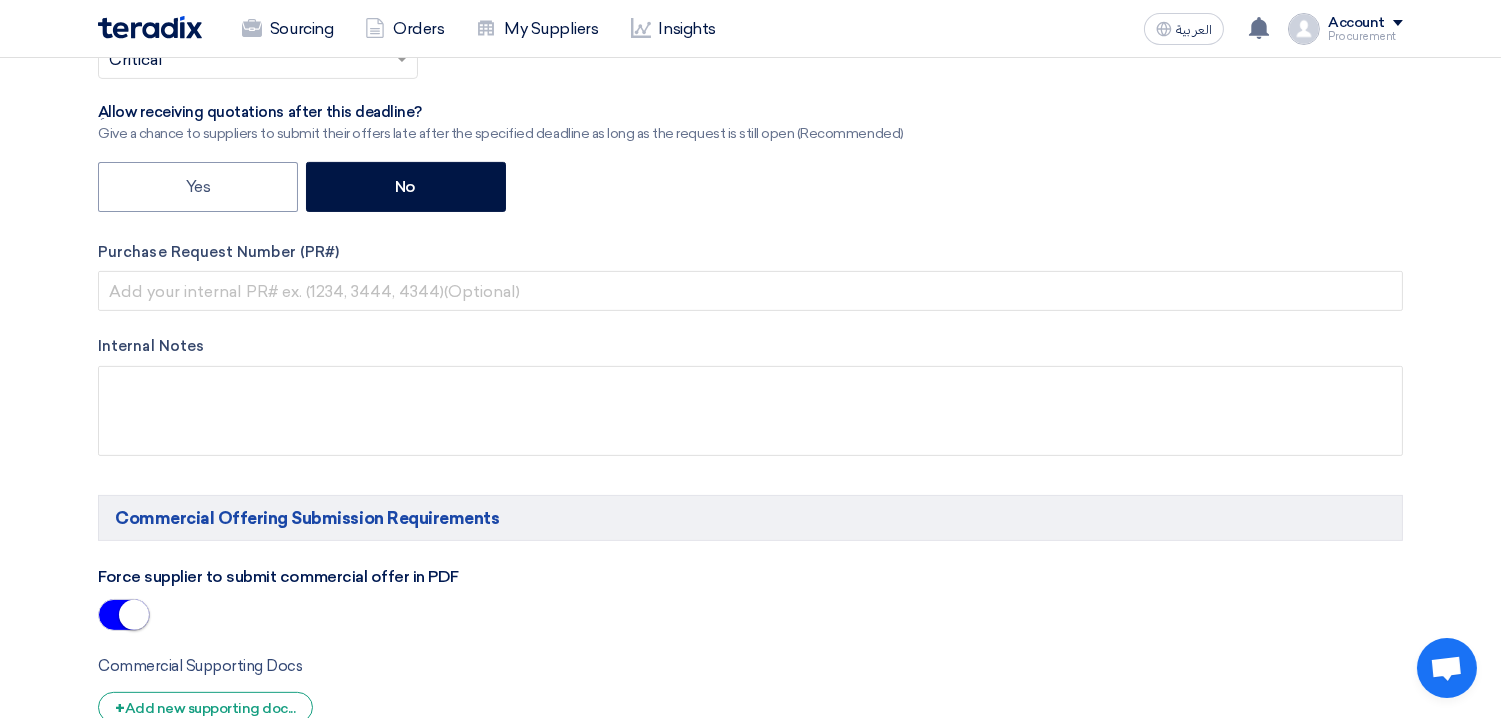 scroll, scrollTop: 1111, scrollLeft: 0, axis: vertical 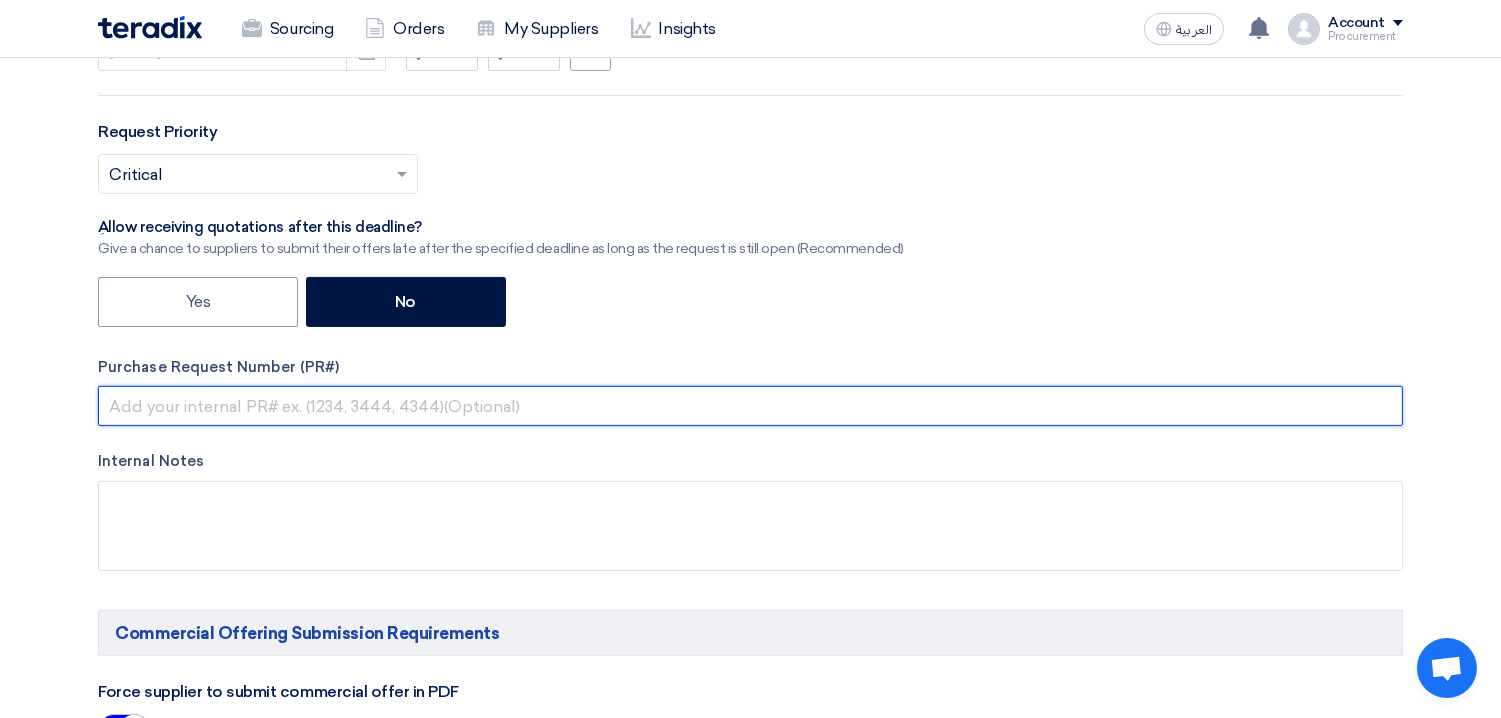 click at bounding box center [750, 406] 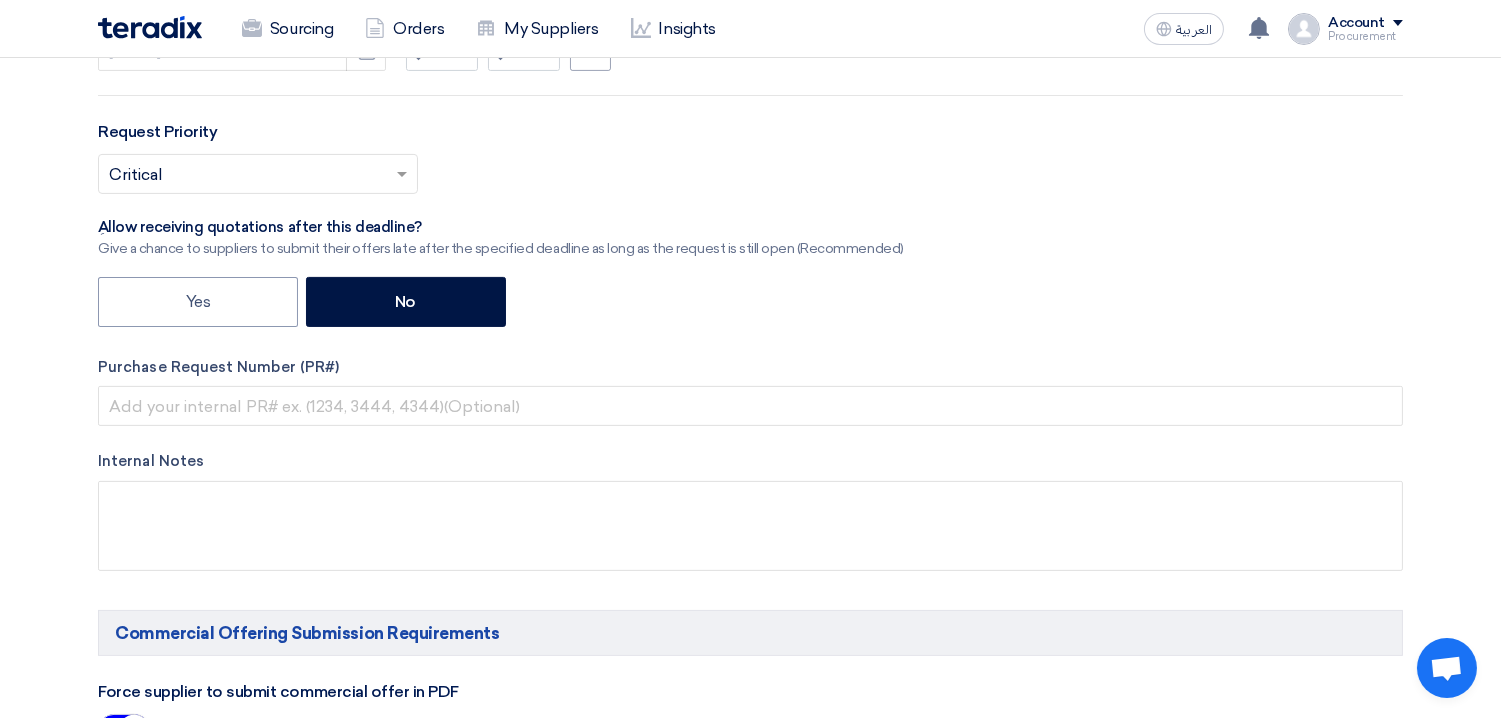 click on "Requester Details
Username
Requester
Synergi
Job Title
Job title placeholder
Email
[EMAIL_ADDRESS][DOMAIN_NAME]
Can Receive RFQ
Mobile Number
[PHONE_NUMBER]
Can Receive RFQ
Can Receive RFQ
Share RFQ with requester
Yes
No
Assigned Member" 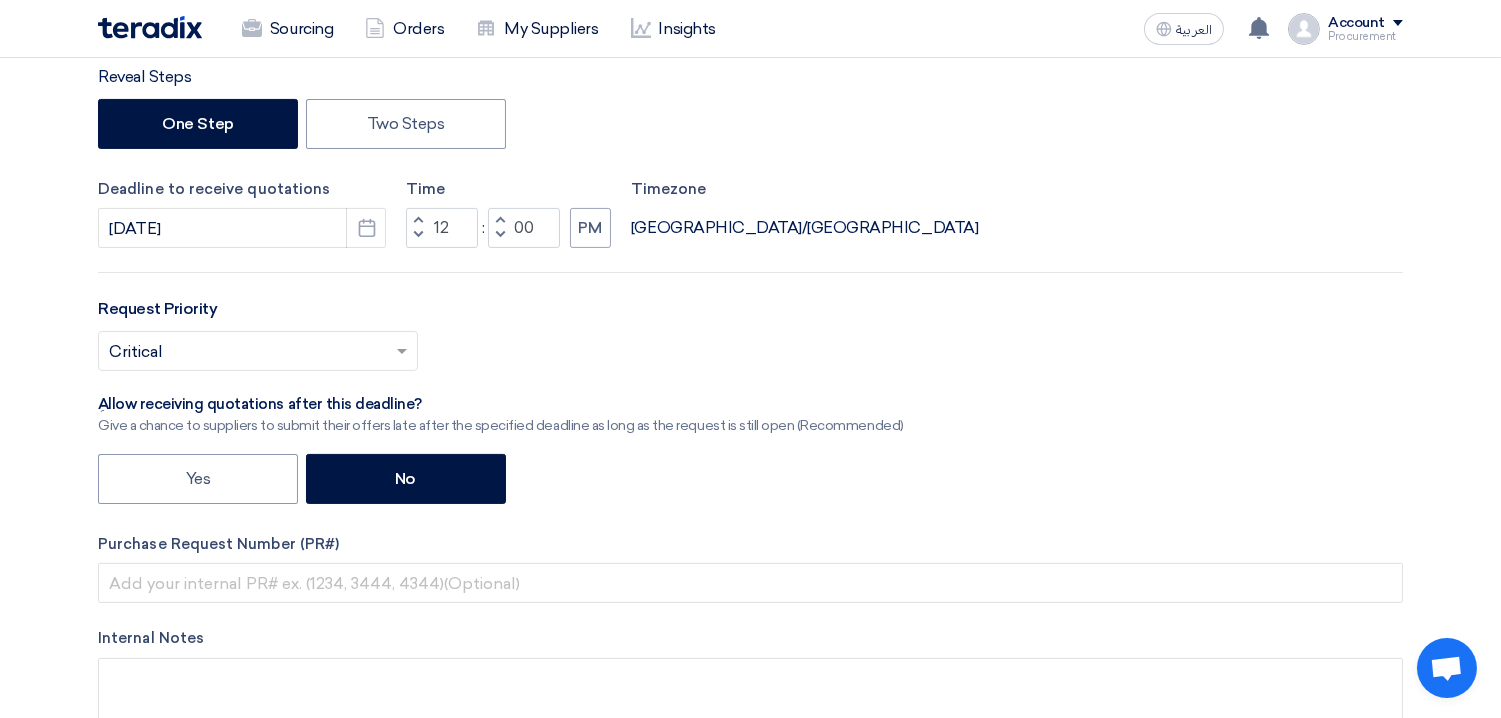 scroll, scrollTop: 987, scrollLeft: 0, axis: vertical 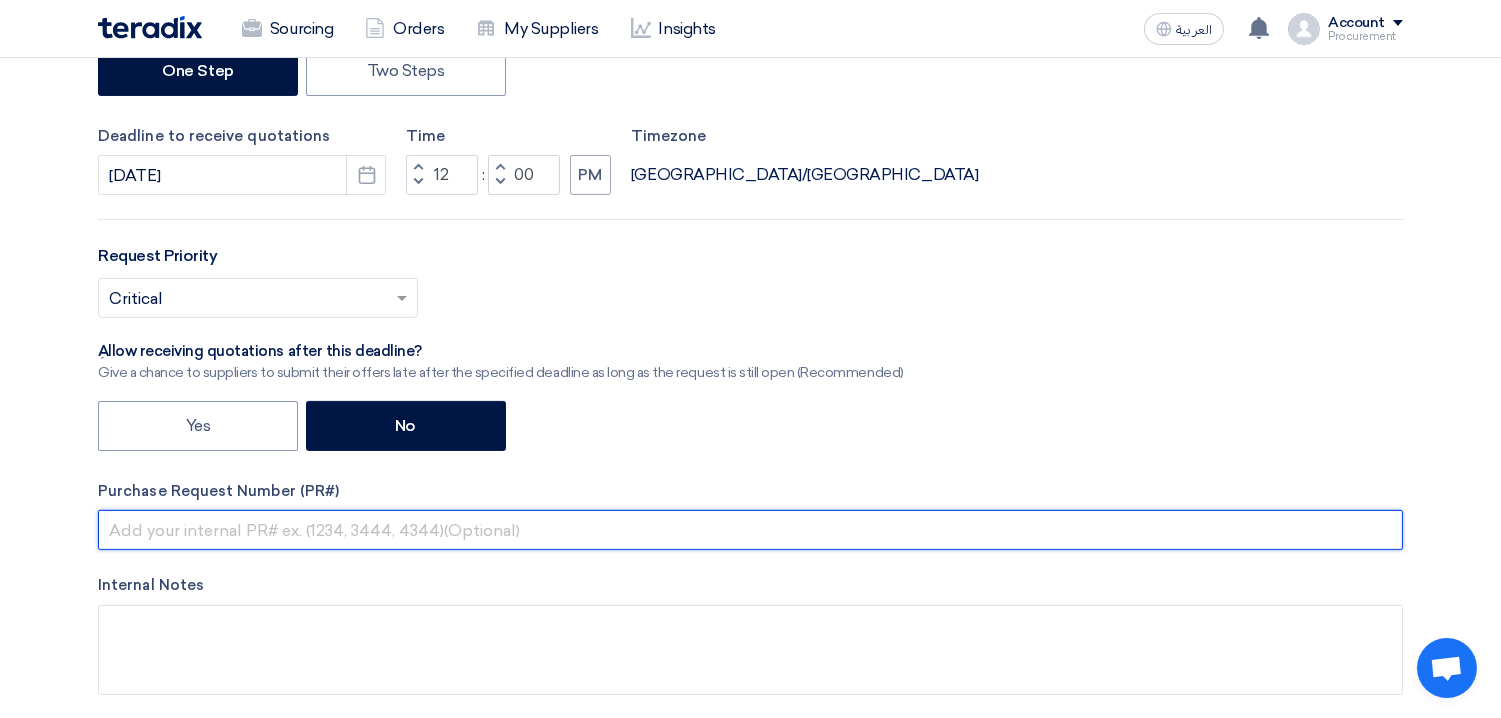 click at bounding box center [750, 530] 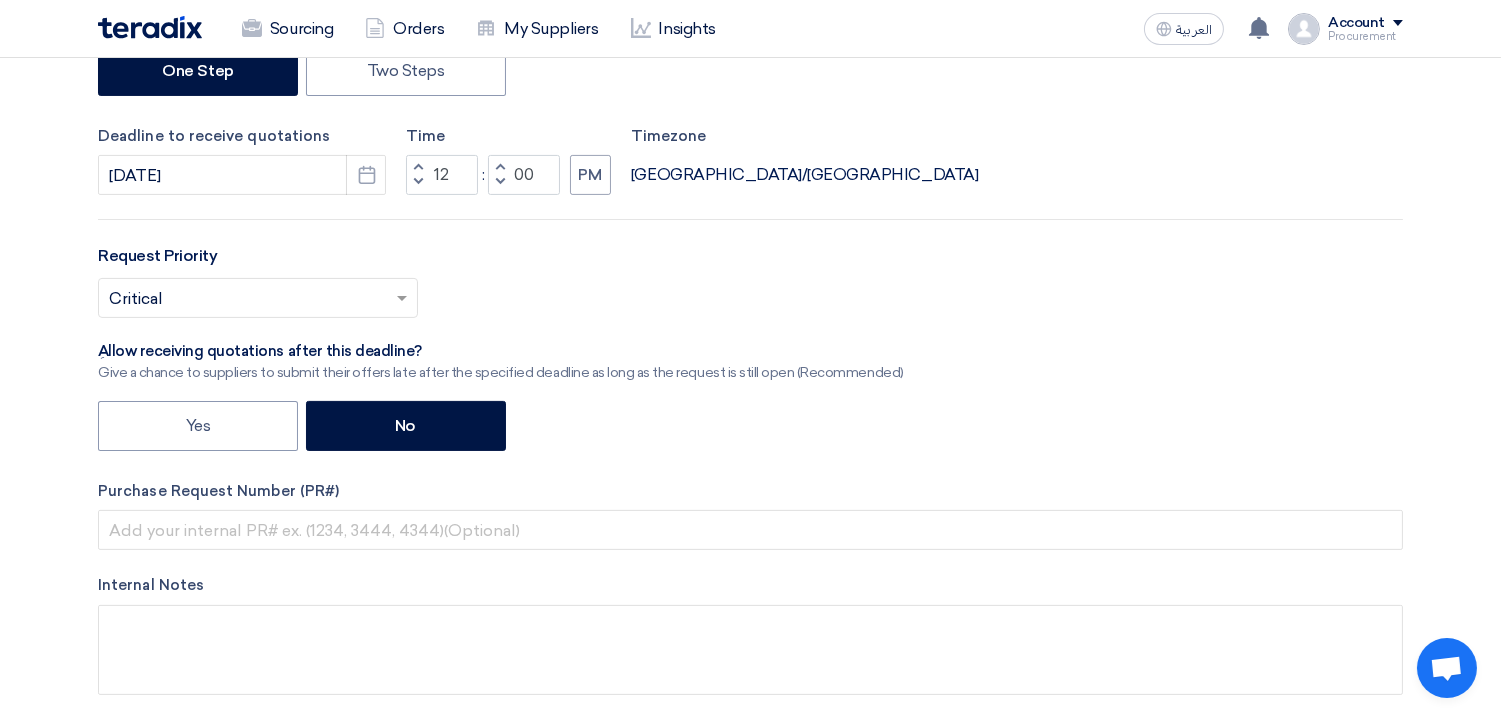 click on "Requester Details
Username
Requester
Synergi
Job Title
Job title placeholder
Email
[EMAIL_ADDRESS][DOMAIN_NAME]
Can Receive RFQ
Mobile Number
[PHONE_NUMBER]
Can Receive RFQ
Can Receive RFQ
Share RFQ with requester
Yes
No
Assigned Member" 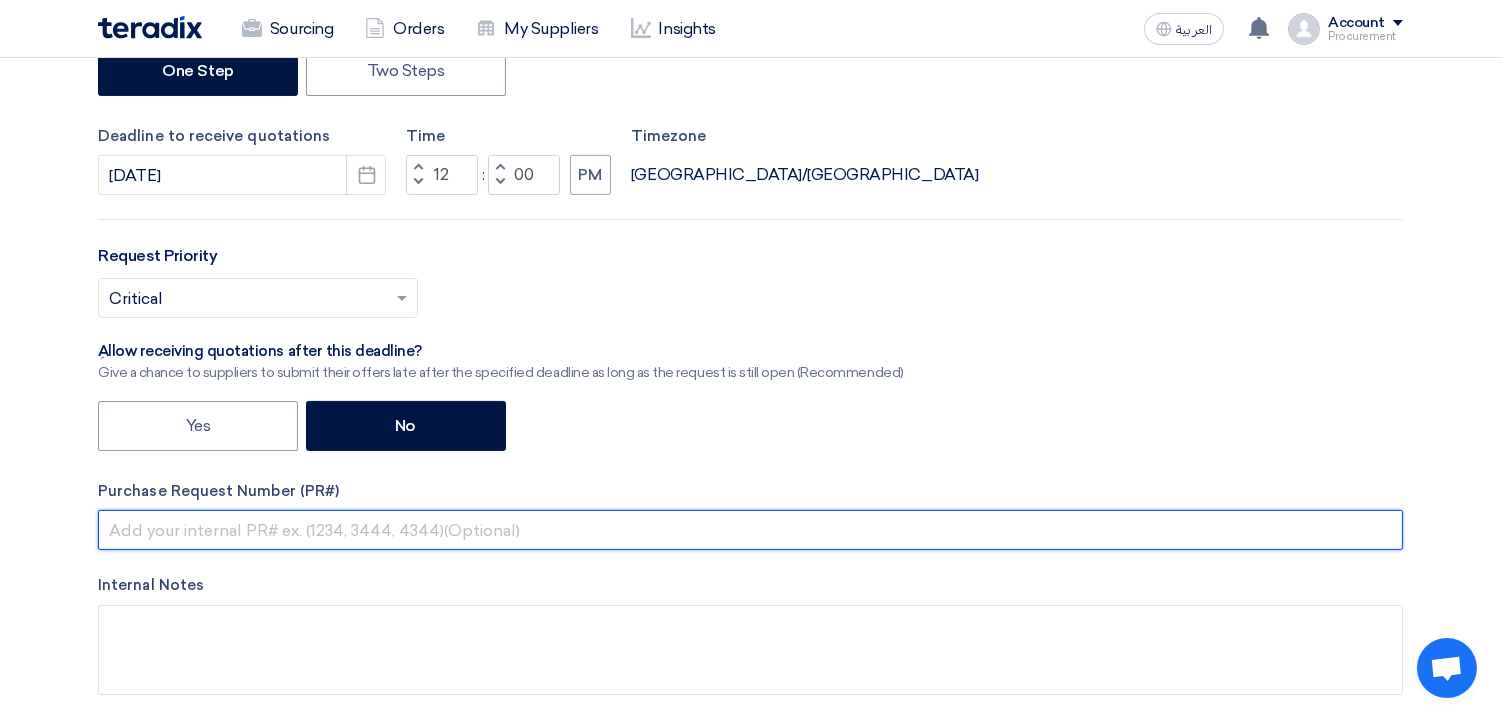 click at bounding box center (750, 530) 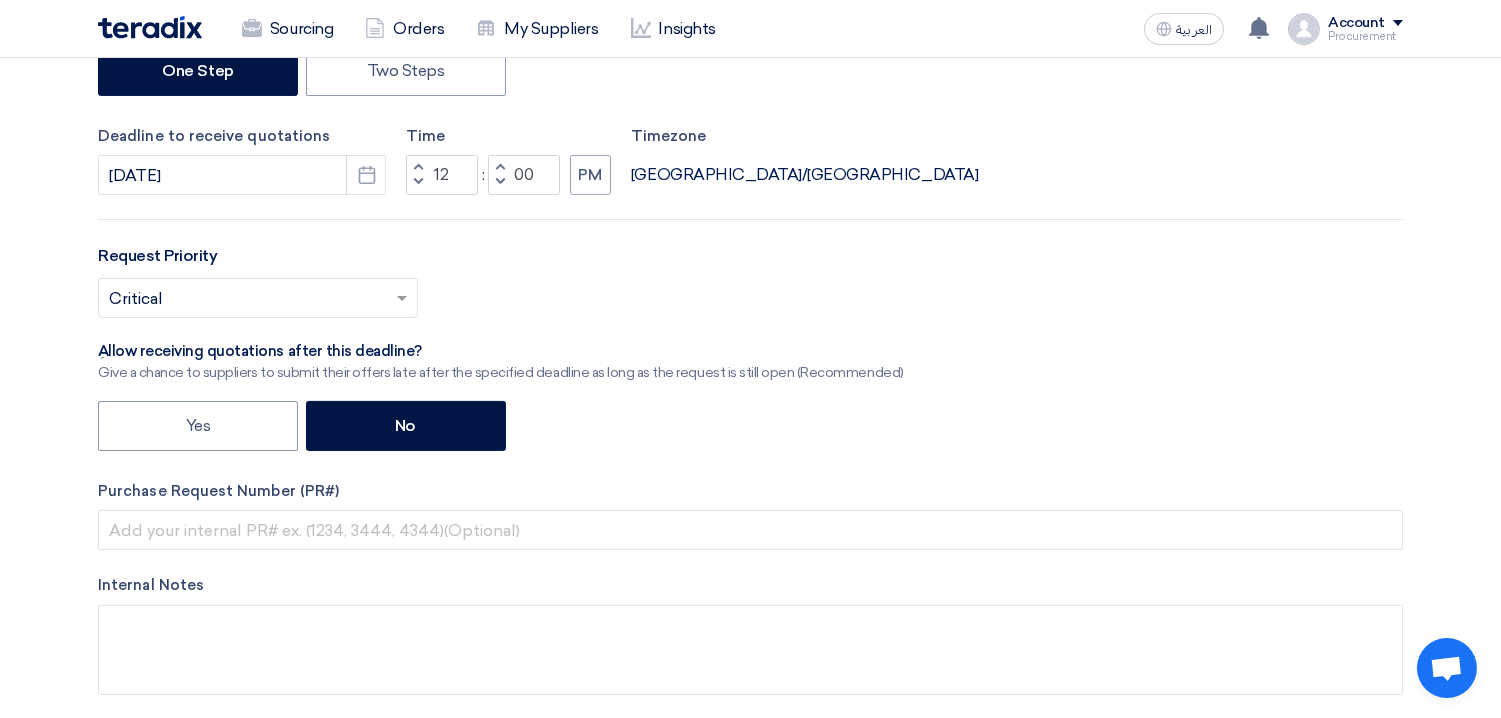 click on "Requester Details
Username
Requester
Synergi
Job Title
Job title placeholder
Email
[EMAIL_ADDRESS][DOMAIN_NAME]
Can Receive RFQ
Mobile Number
[PHONE_NUMBER]
Can Receive RFQ
Can Receive RFQ
Share RFQ with requester
Yes
No
Assigned Member" 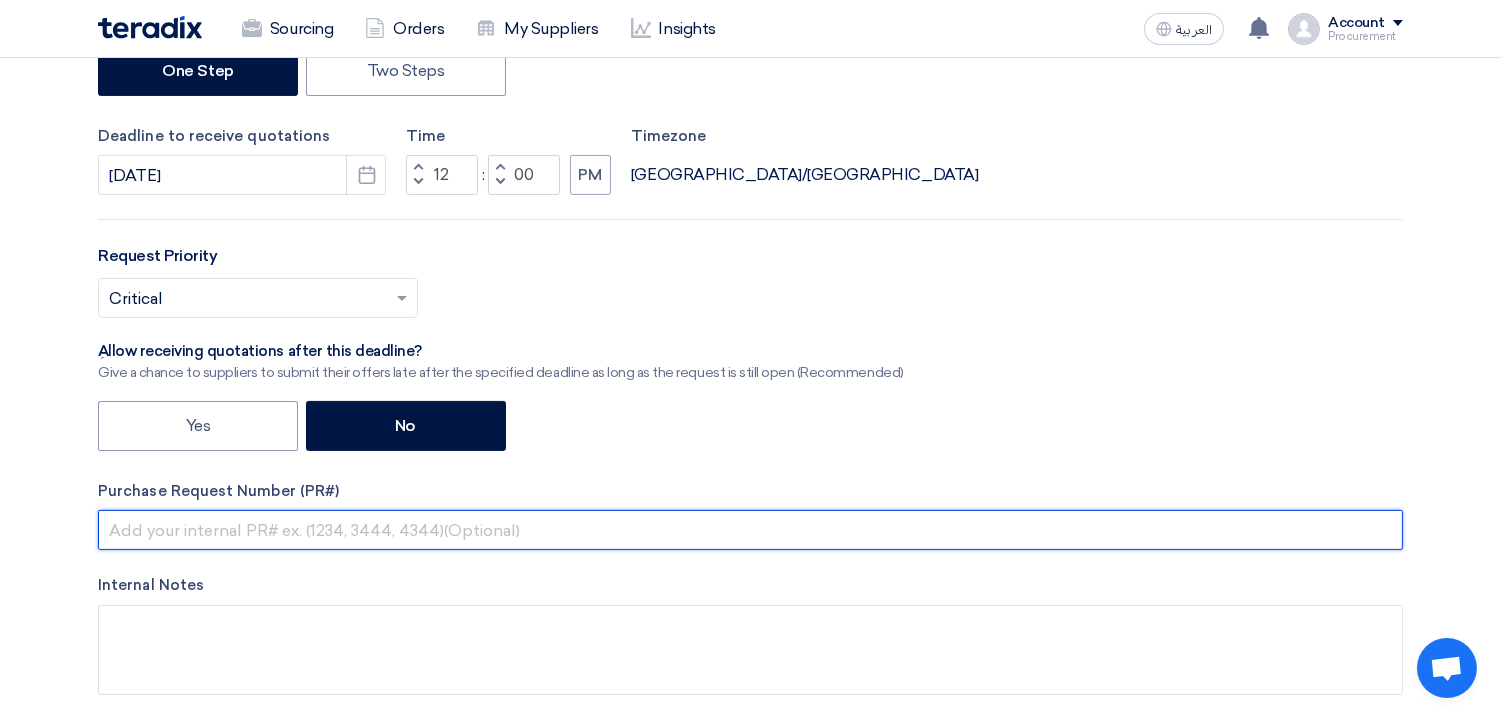 click at bounding box center (750, 530) 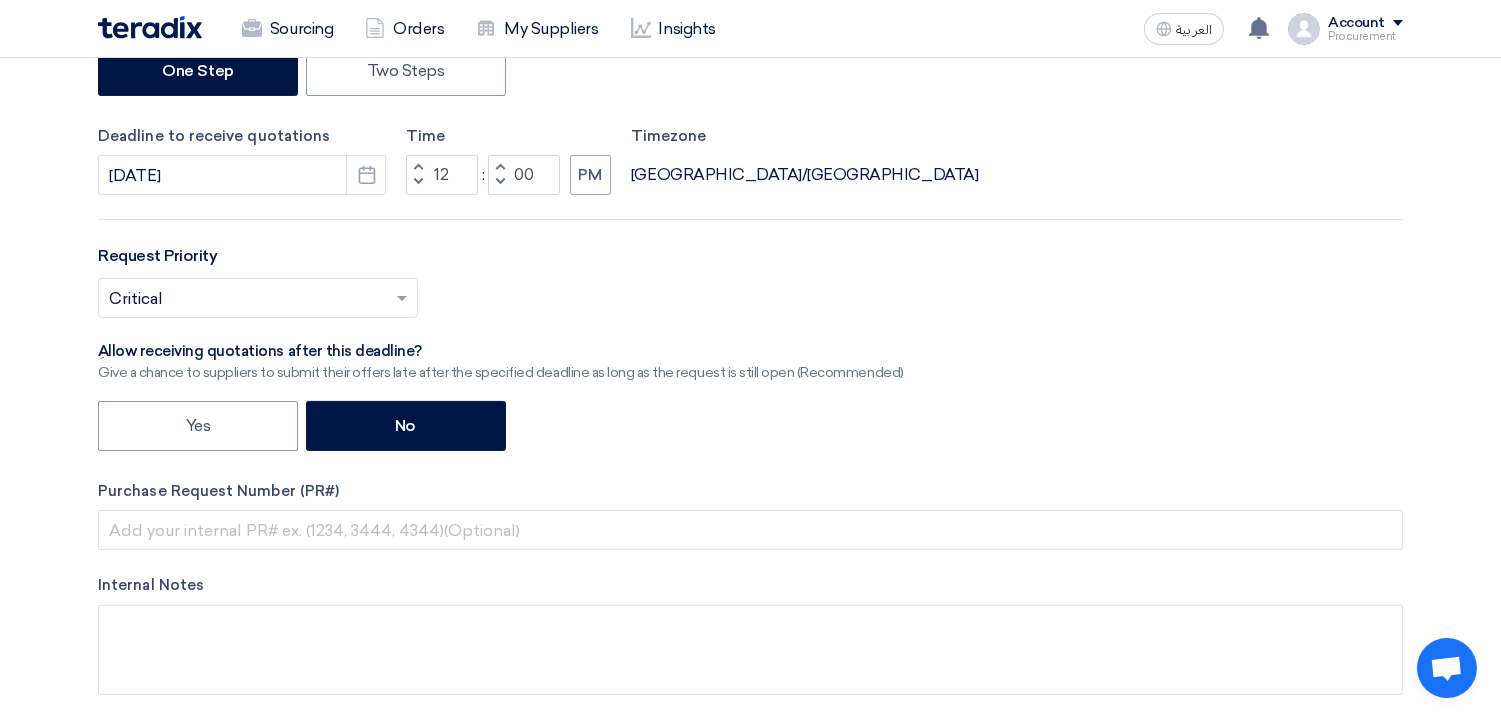 click on "Requester Details
Username
Requester
Synergi
Job Title
Job title placeholder
Email
[EMAIL_ADDRESS][DOMAIN_NAME]
Can Receive RFQ
Mobile Number
[PHONE_NUMBER]
Can Receive RFQ
Can Receive RFQ
Share RFQ with requester
Yes
No
Assigned Member" 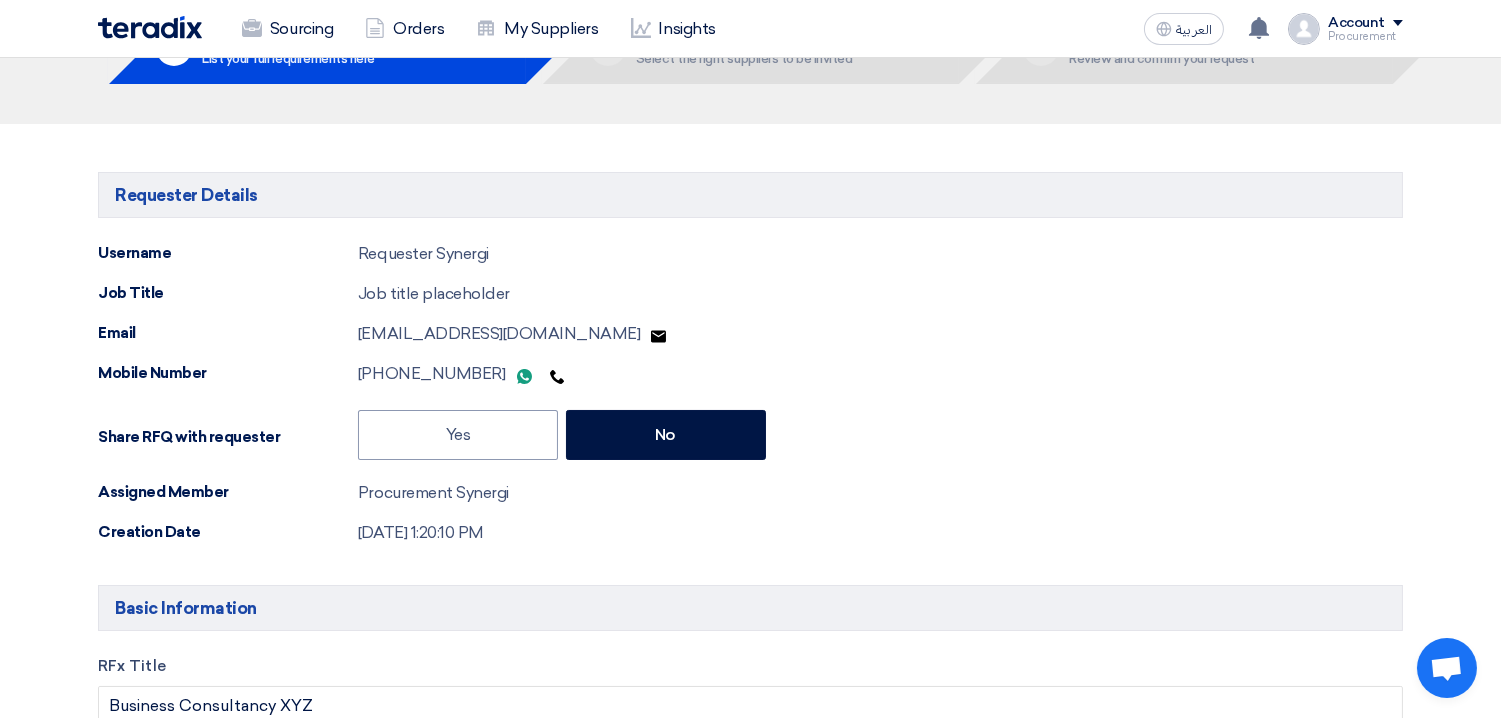 scroll, scrollTop: 0, scrollLeft: 0, axis: both 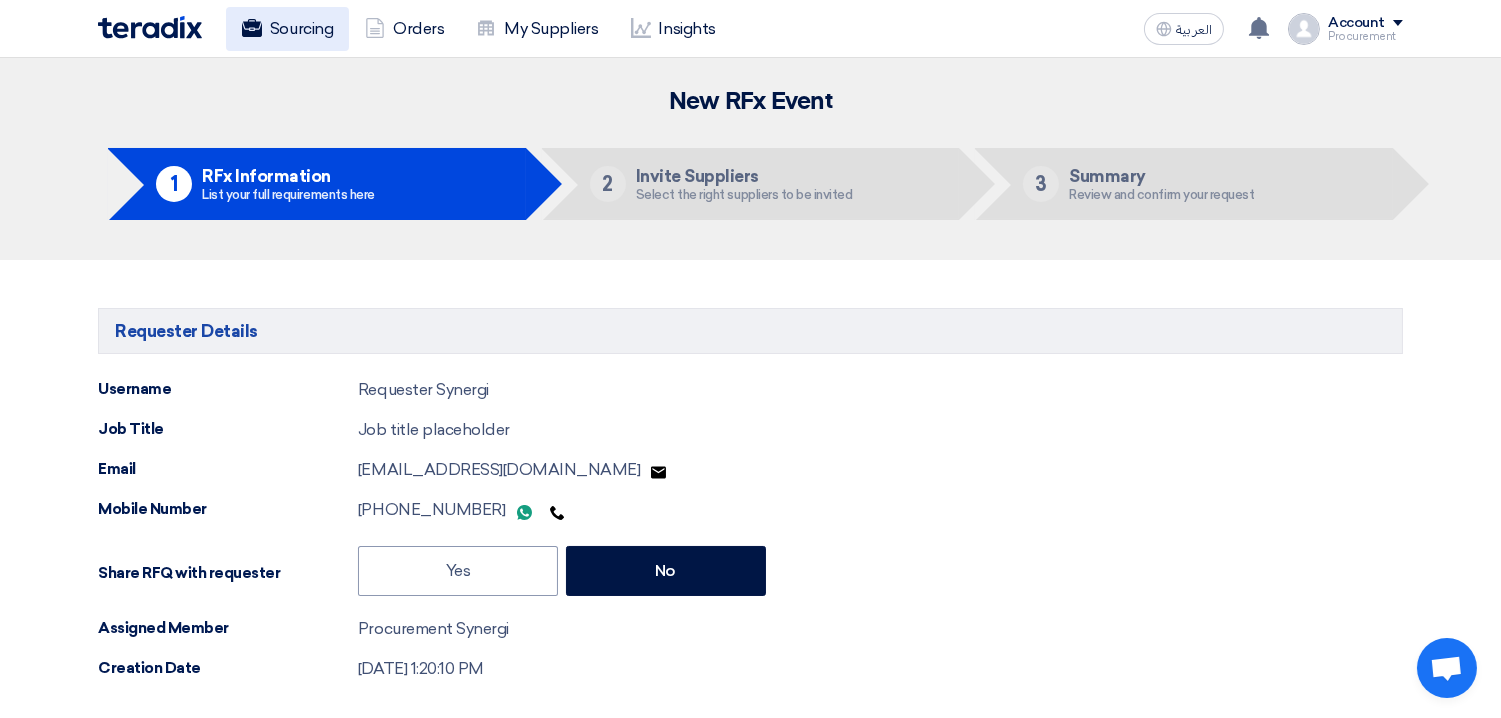 click on "Sourcing" 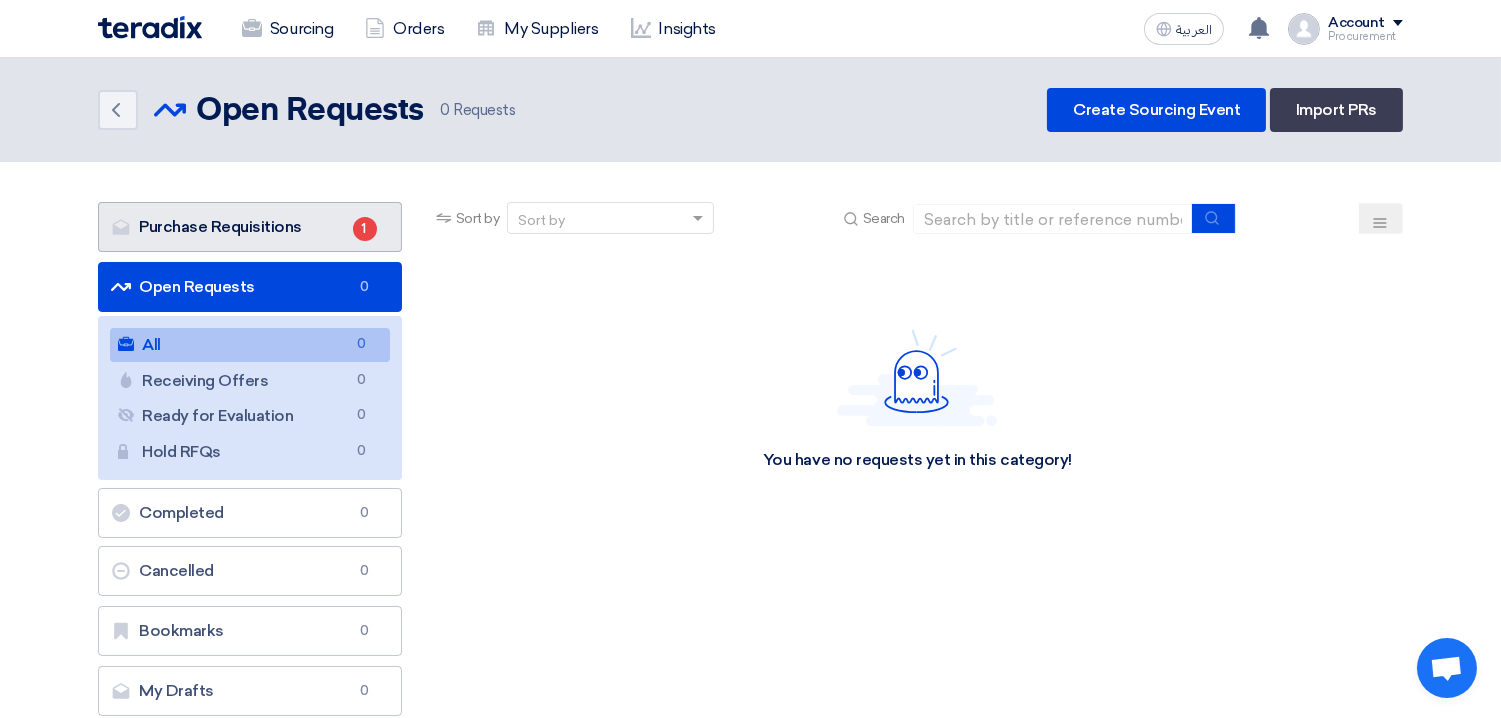 click on "Purchase Requisitions
Purchase Requisitions
1" 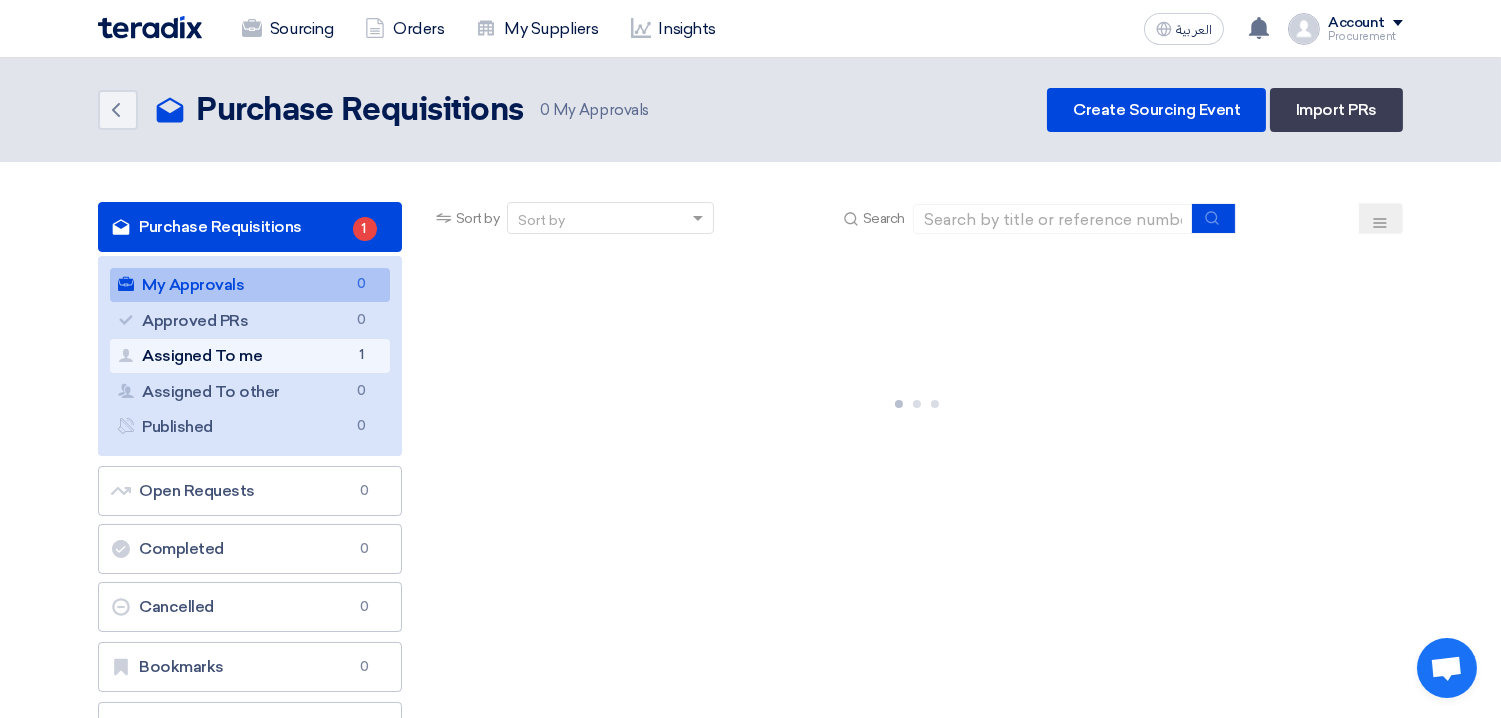 click on "Assigned To me
Assigned To me
1" 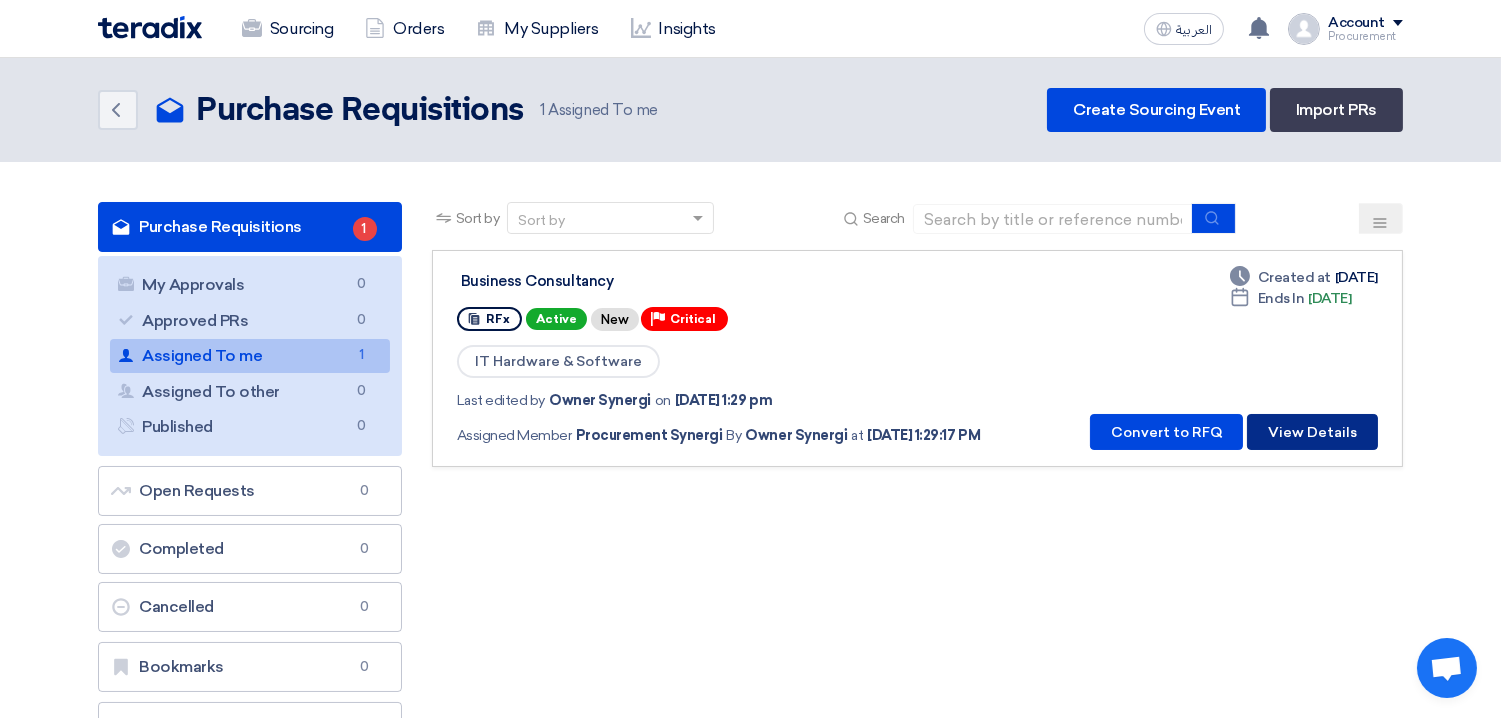 click on "View Details" 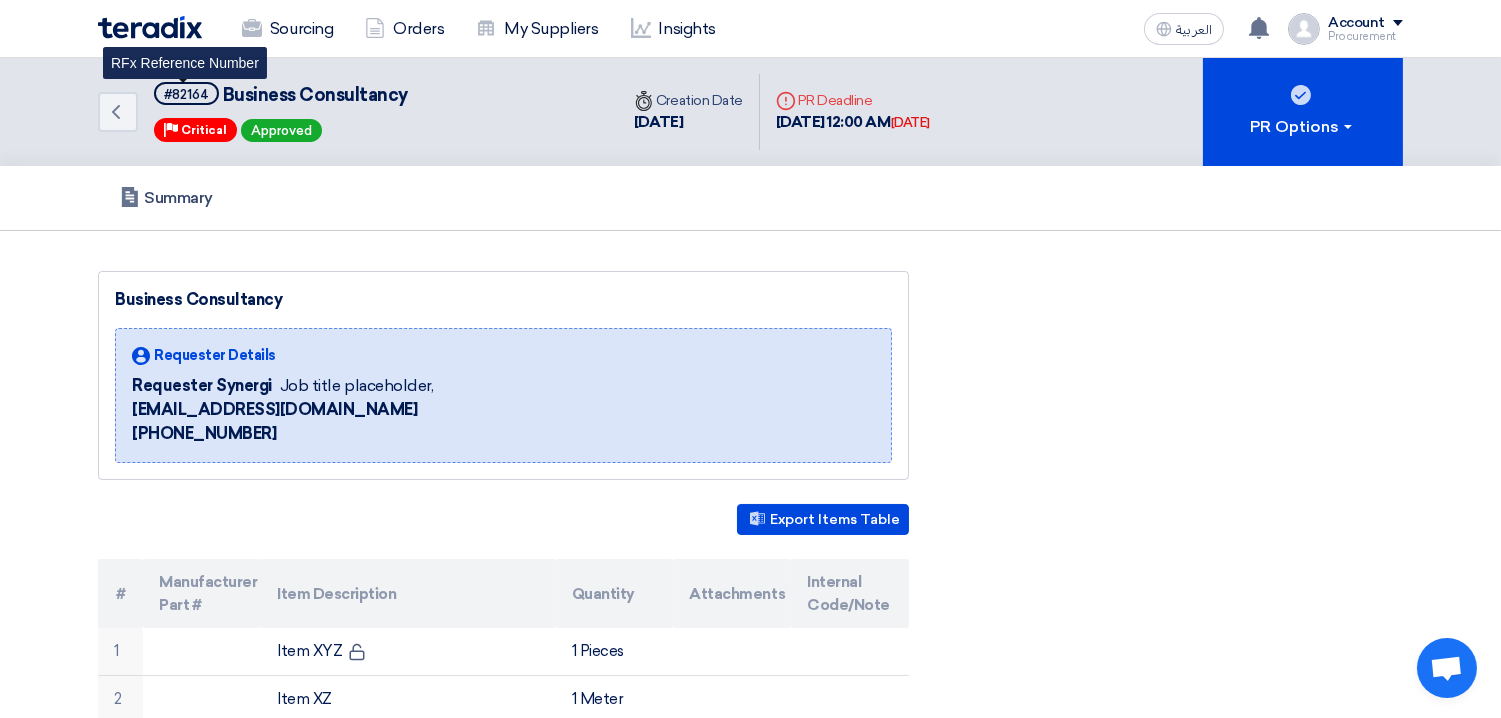 click on "#82164" 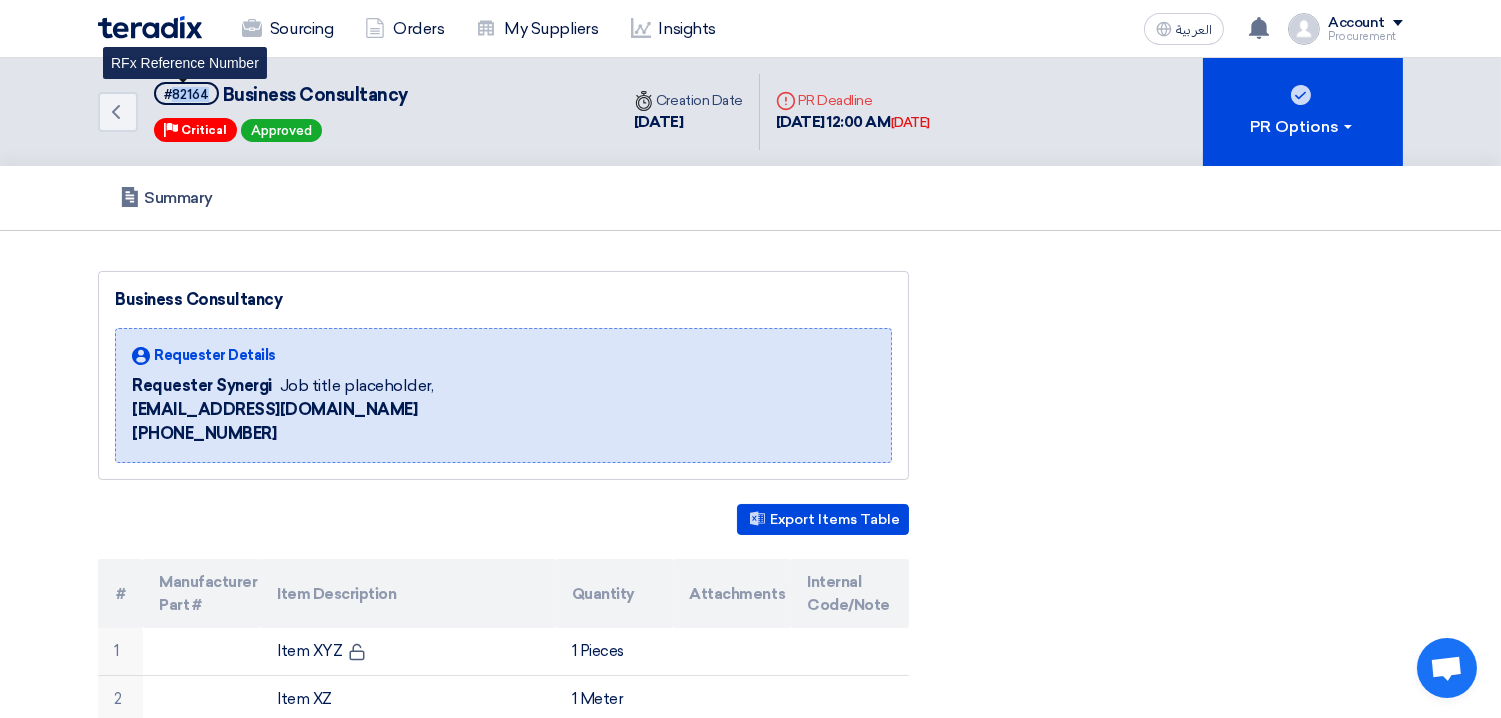 click on "#82164" 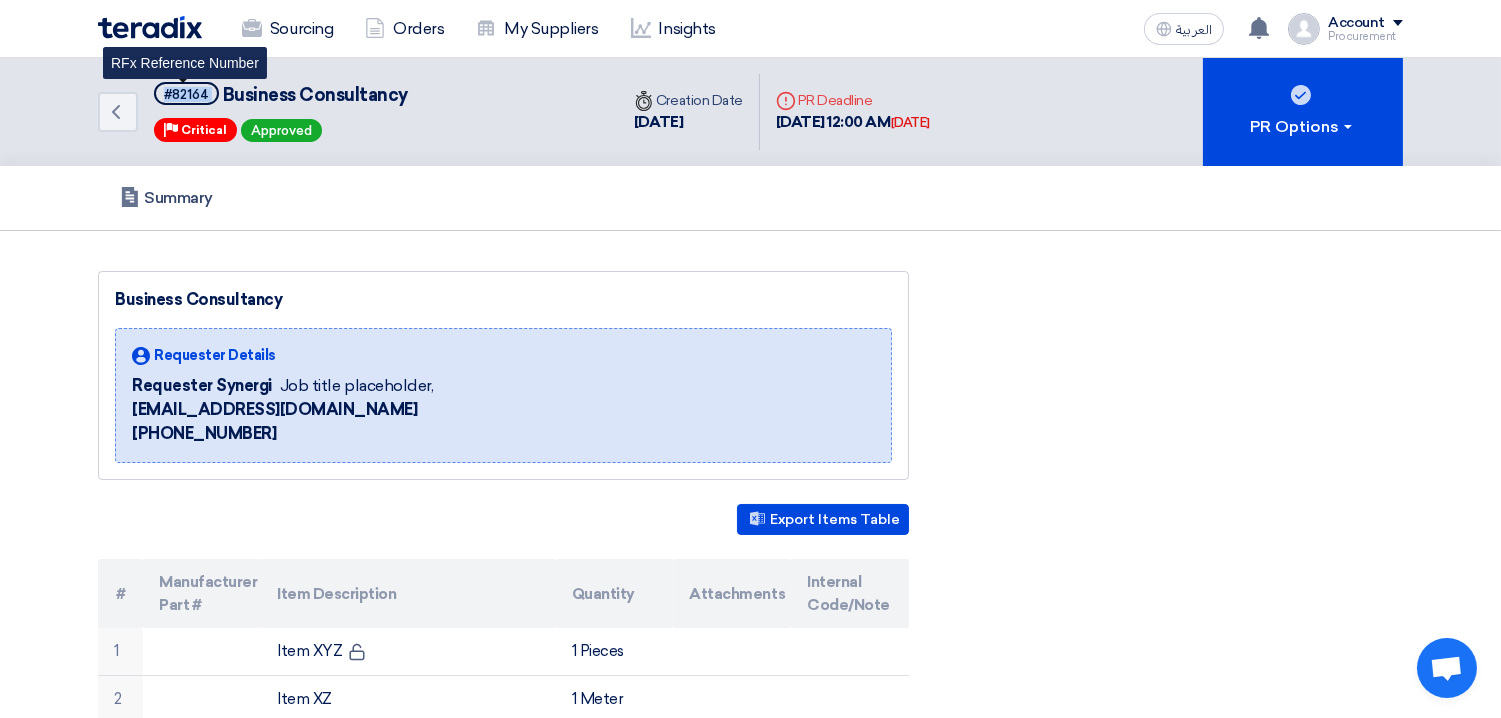click on "#82164" 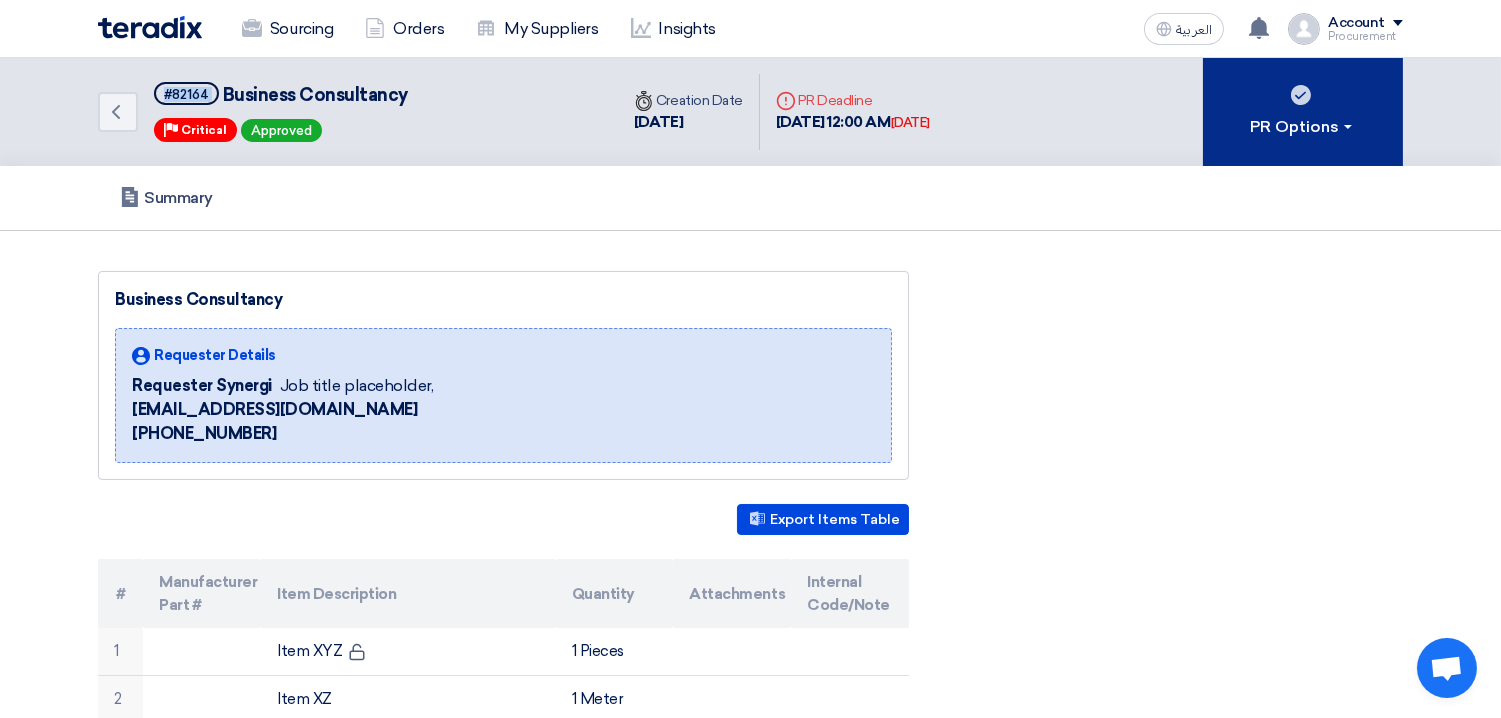 click on "PR Options" at bounding box center (1303, 127) 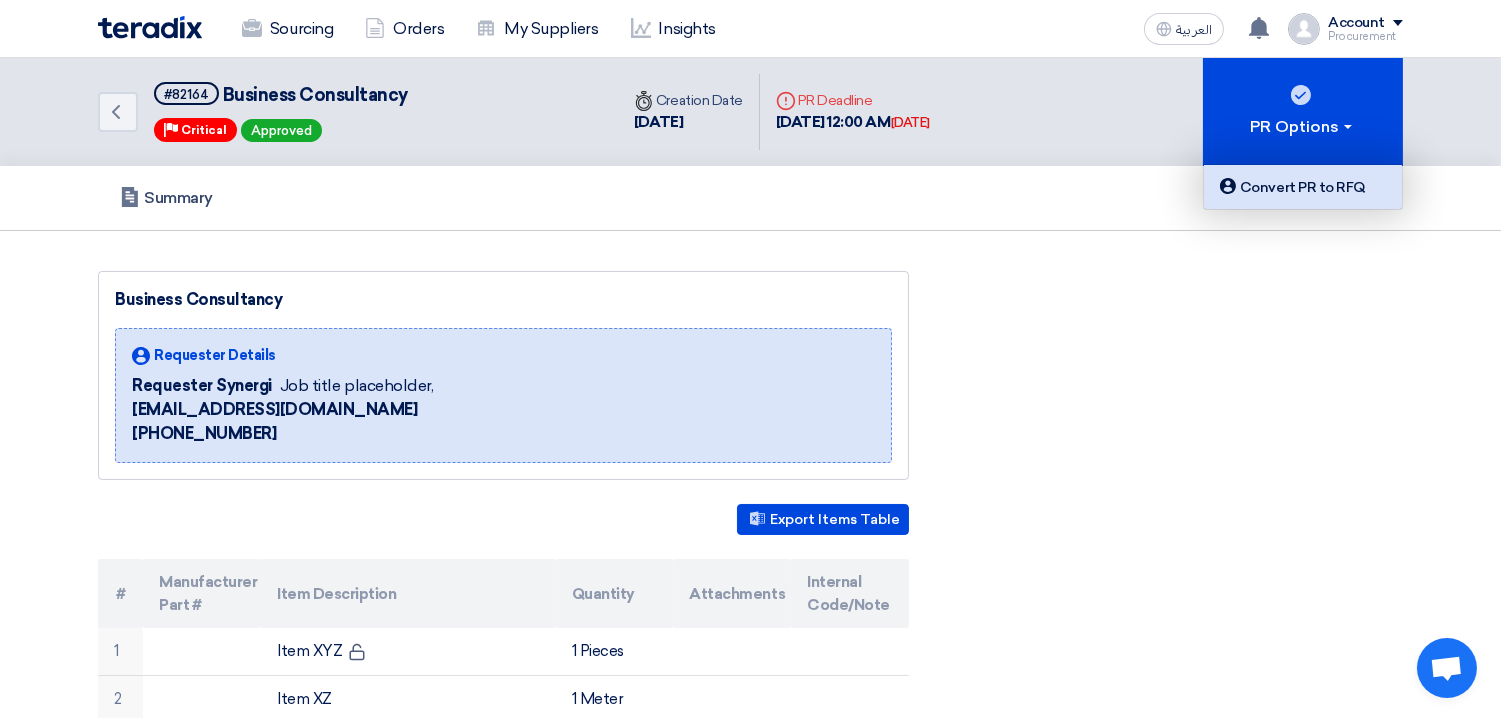 click on "Convert PR to RFQ" 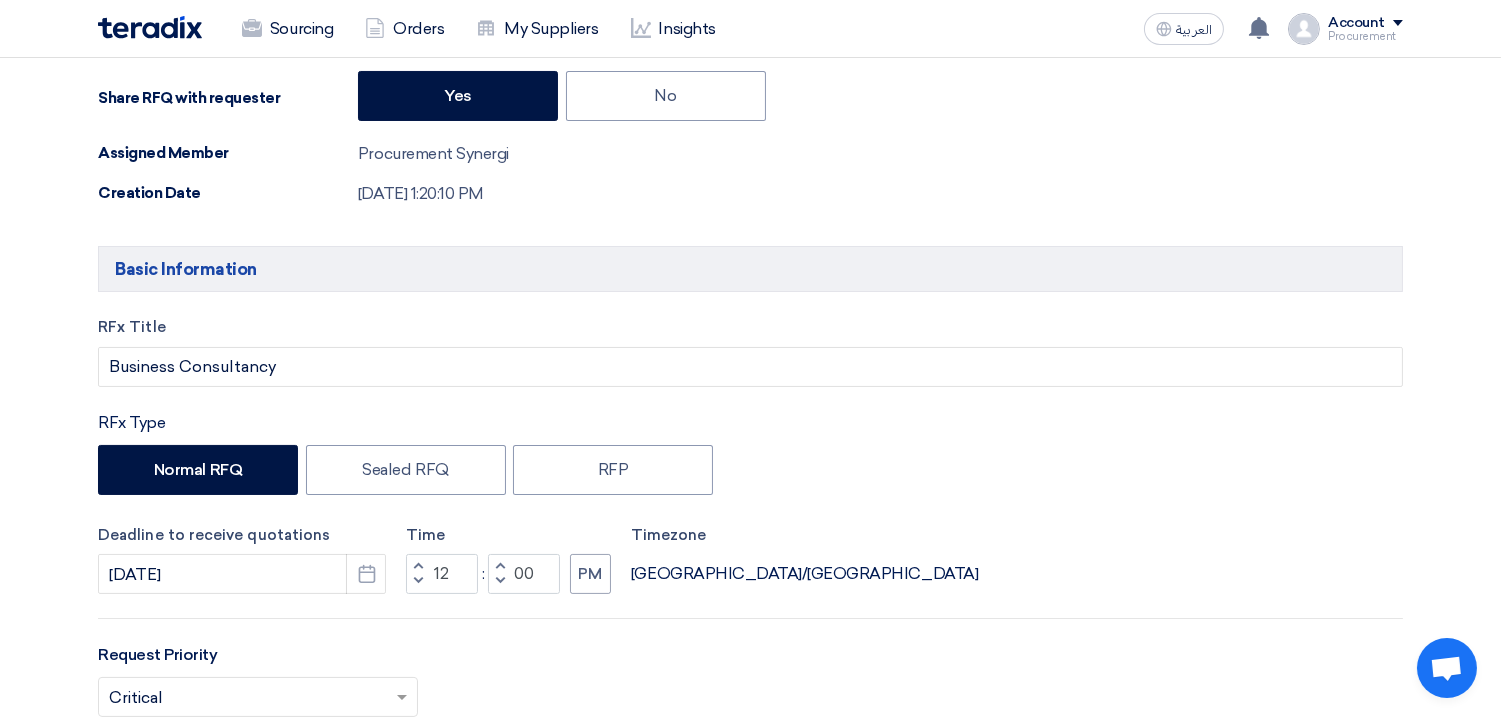 scroll, scrollTop: 467, scrollLeft: 0, axis: vertical 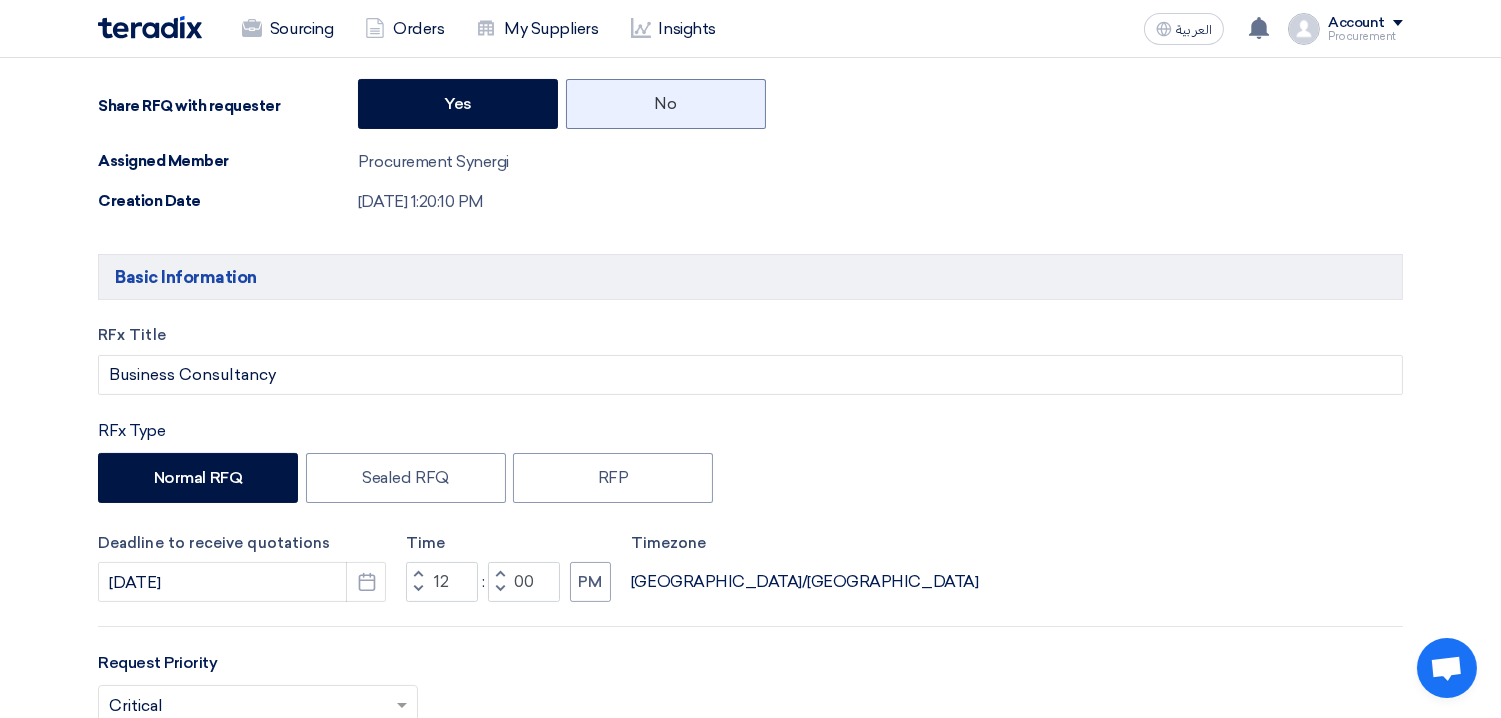 click on "No" 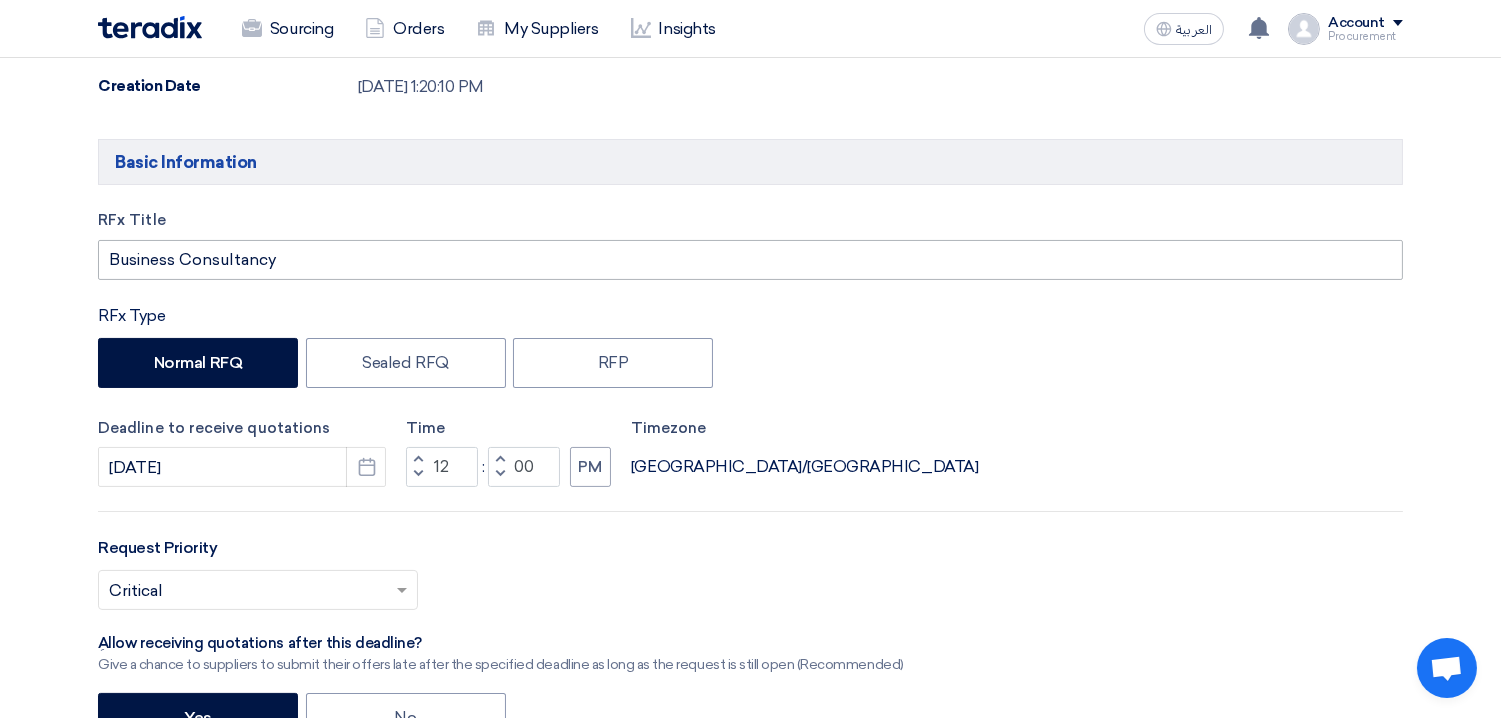 scroll, scrollTop: 610, scrollLeft: 0, axis: vertical 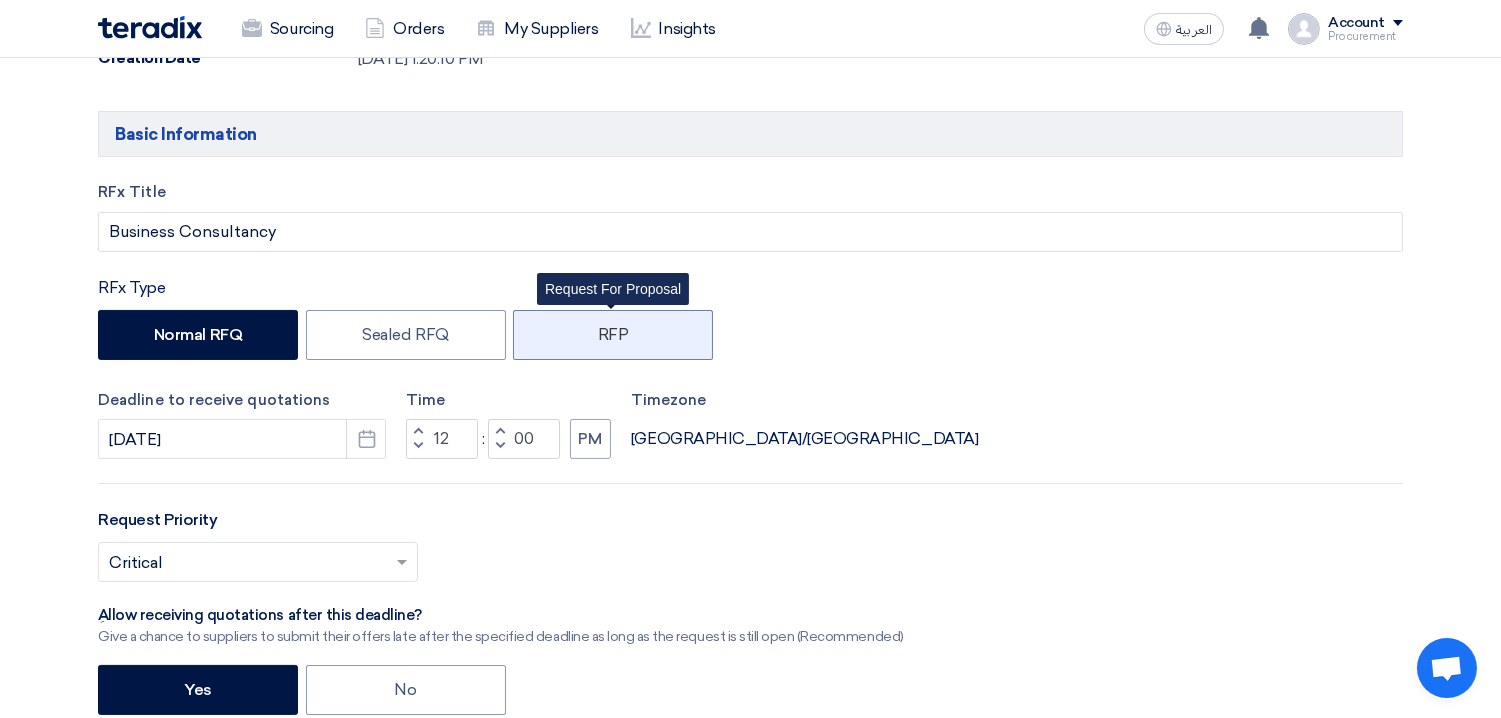 click on "RFP" 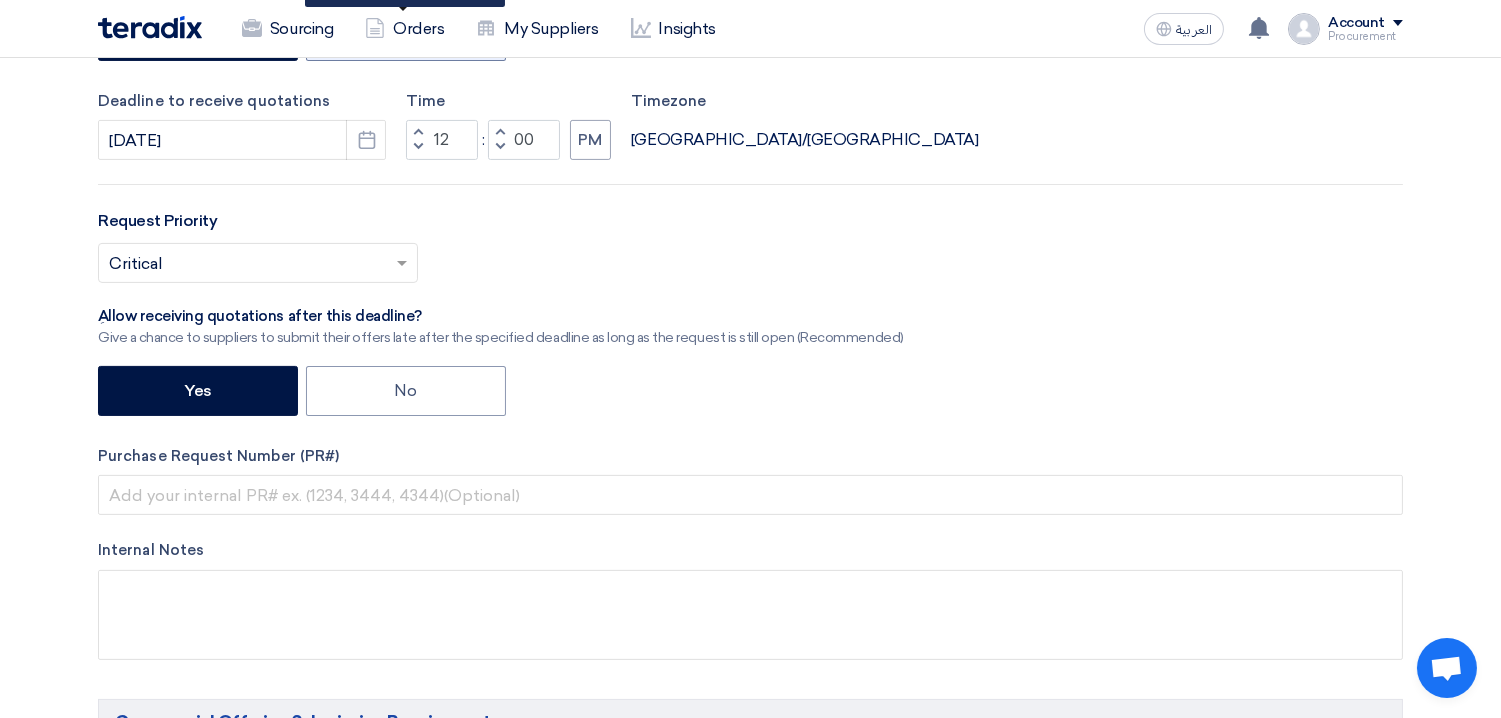 scroll, scrollTop: 1040, scrollLeft: 0, axis: vertical 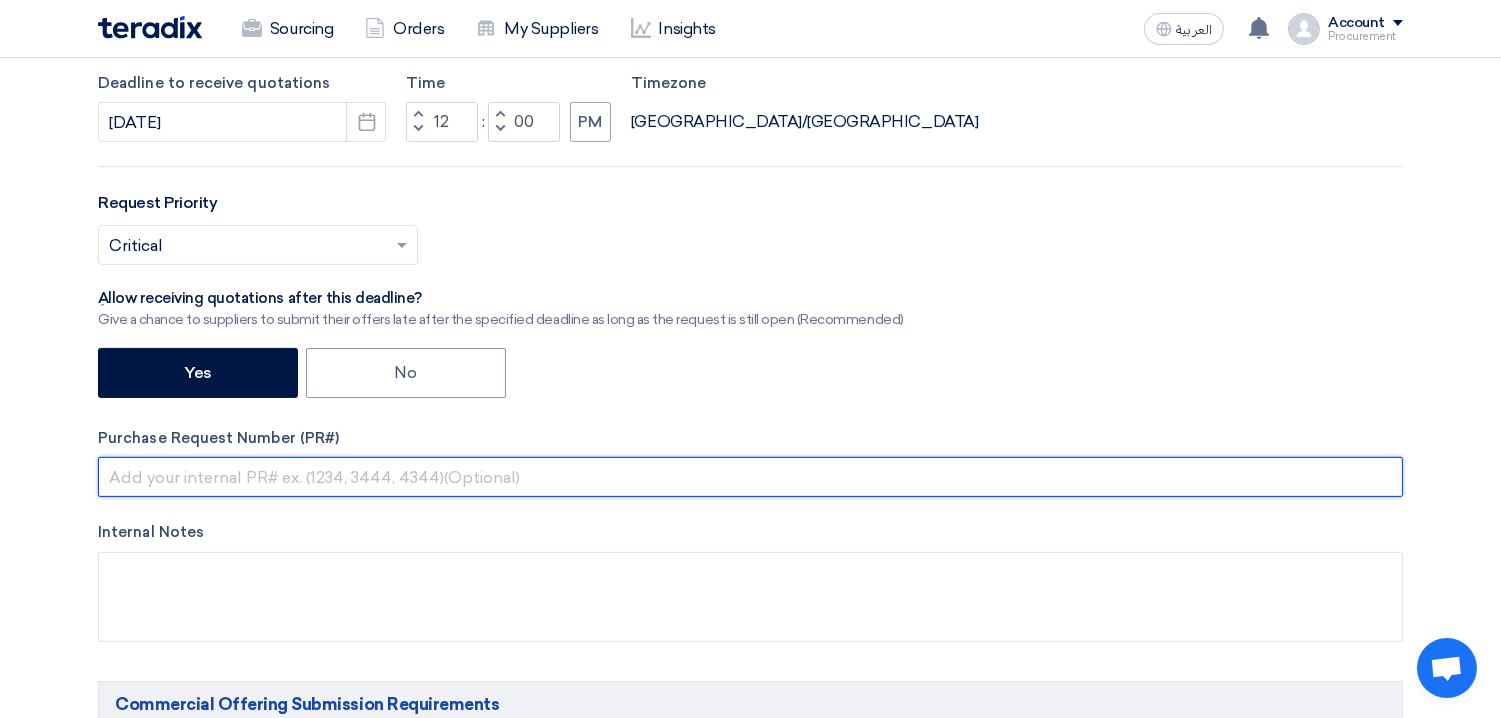 click at bounding box center (750, 477) 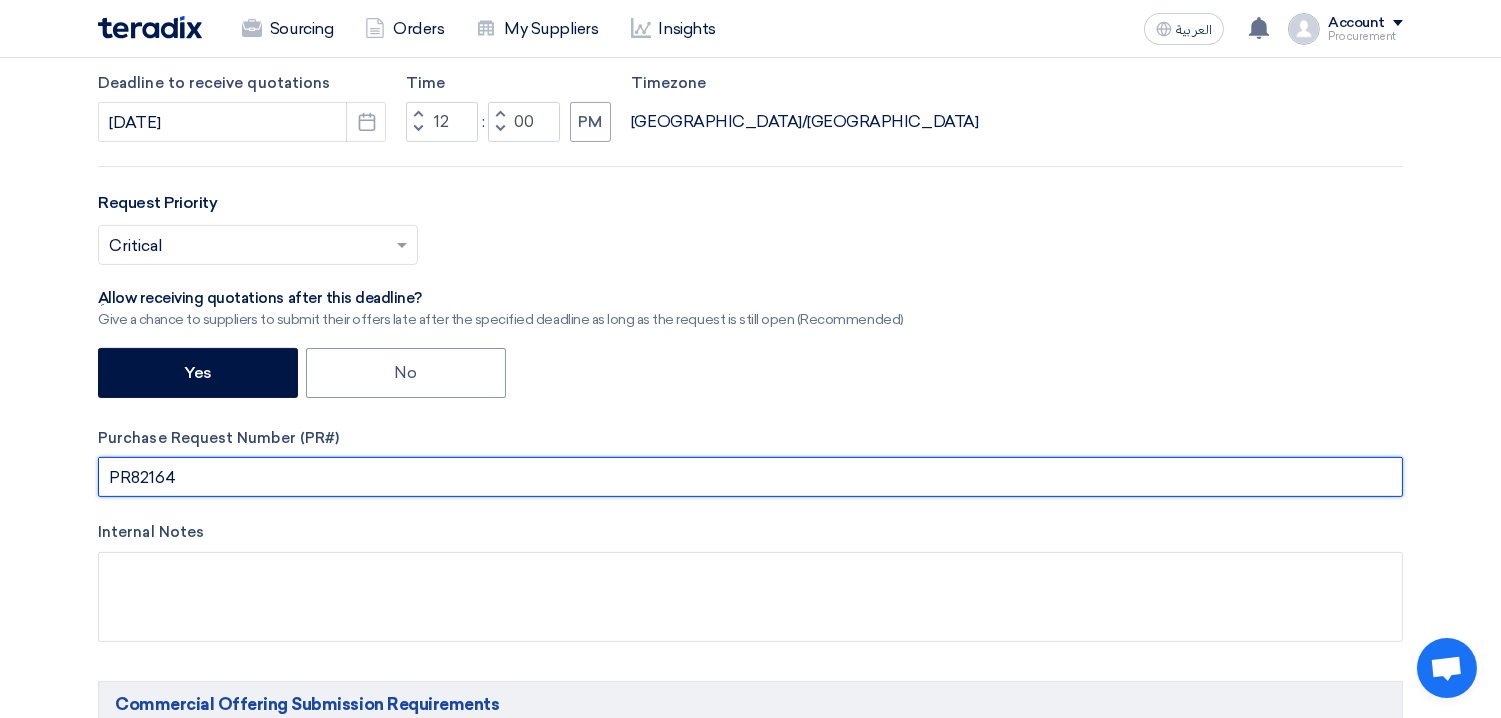 paste on "#" 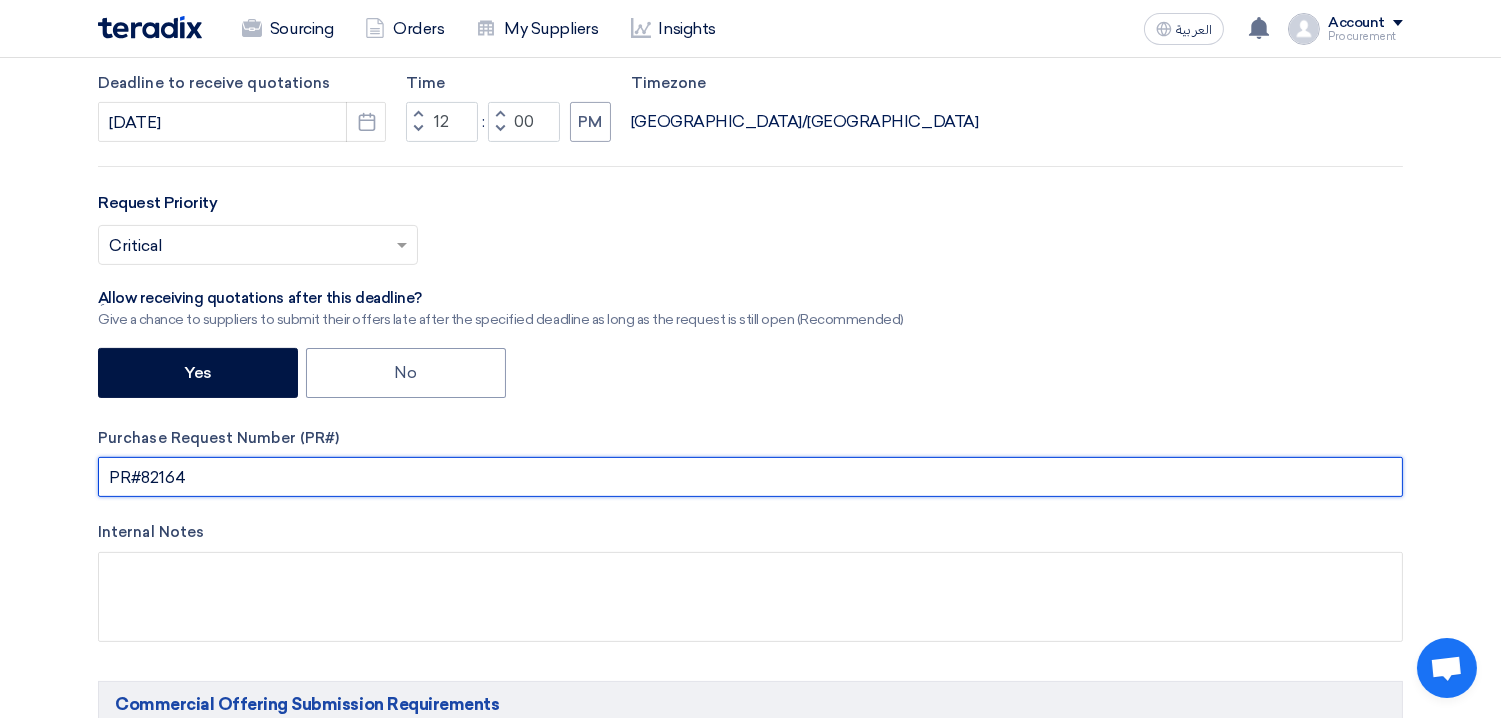 type on "PR#82164" 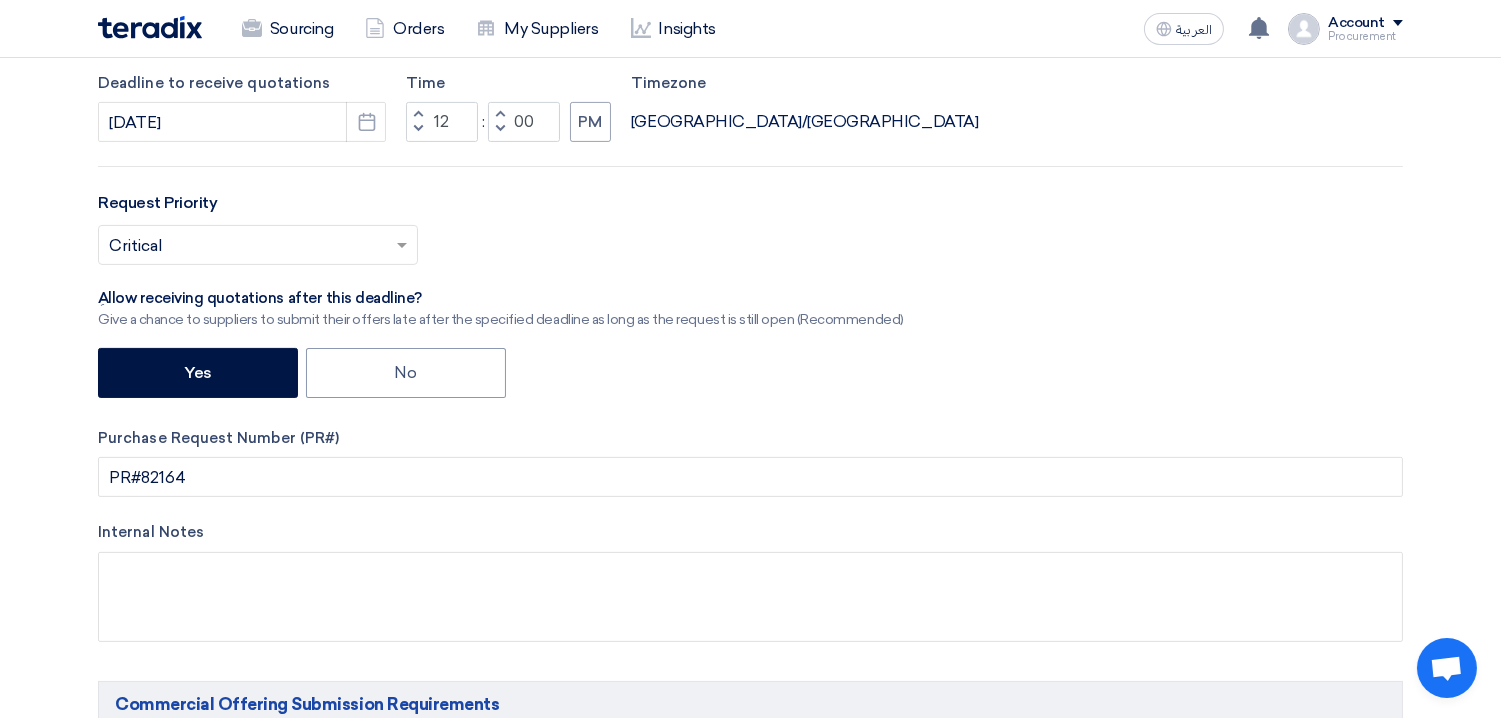 click on "RFx Title
Business Consultancy
RFx Type
Normal RFQ
Sealed RFQ
RFP
Reveal Steps
One Step
Two Steps
Deadline to receive quotations
7/21/2025
Pick a date
12 :" 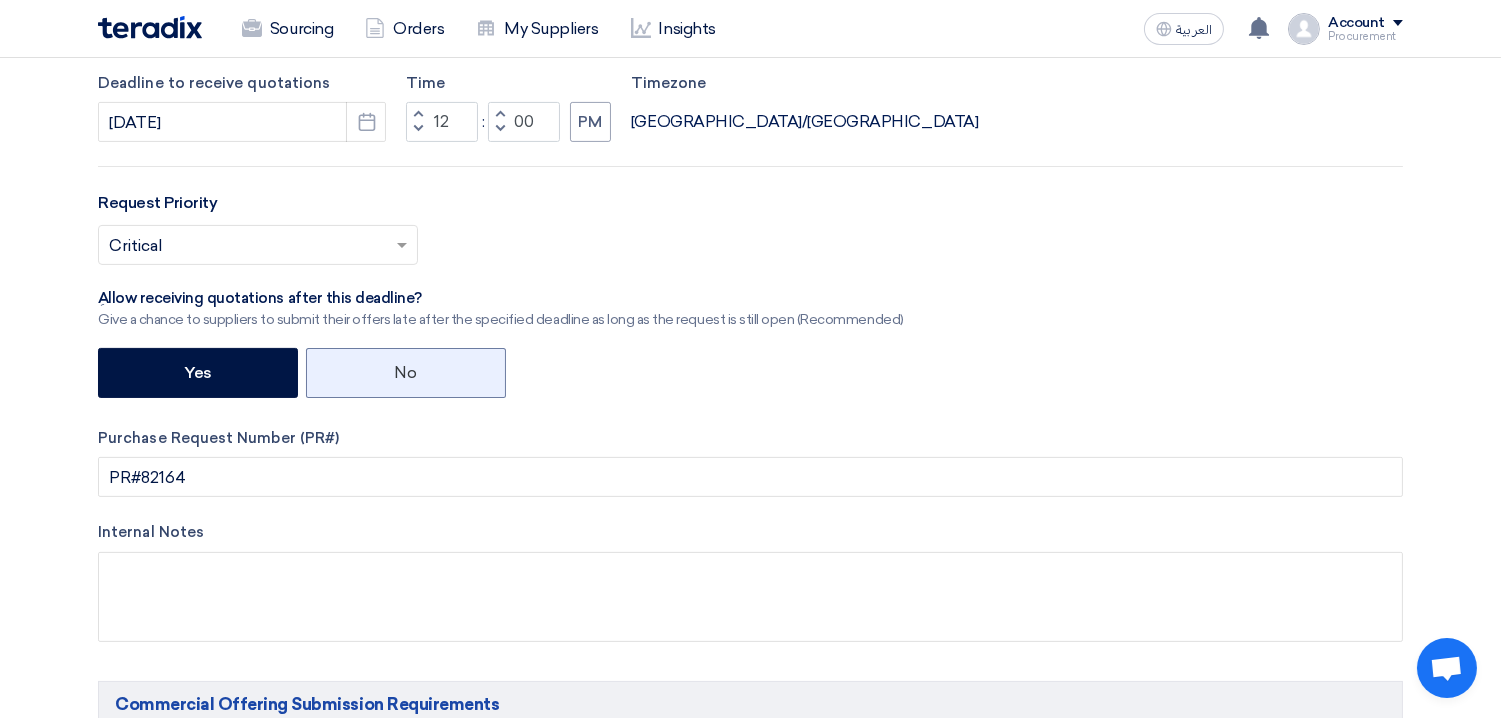 click on "No" 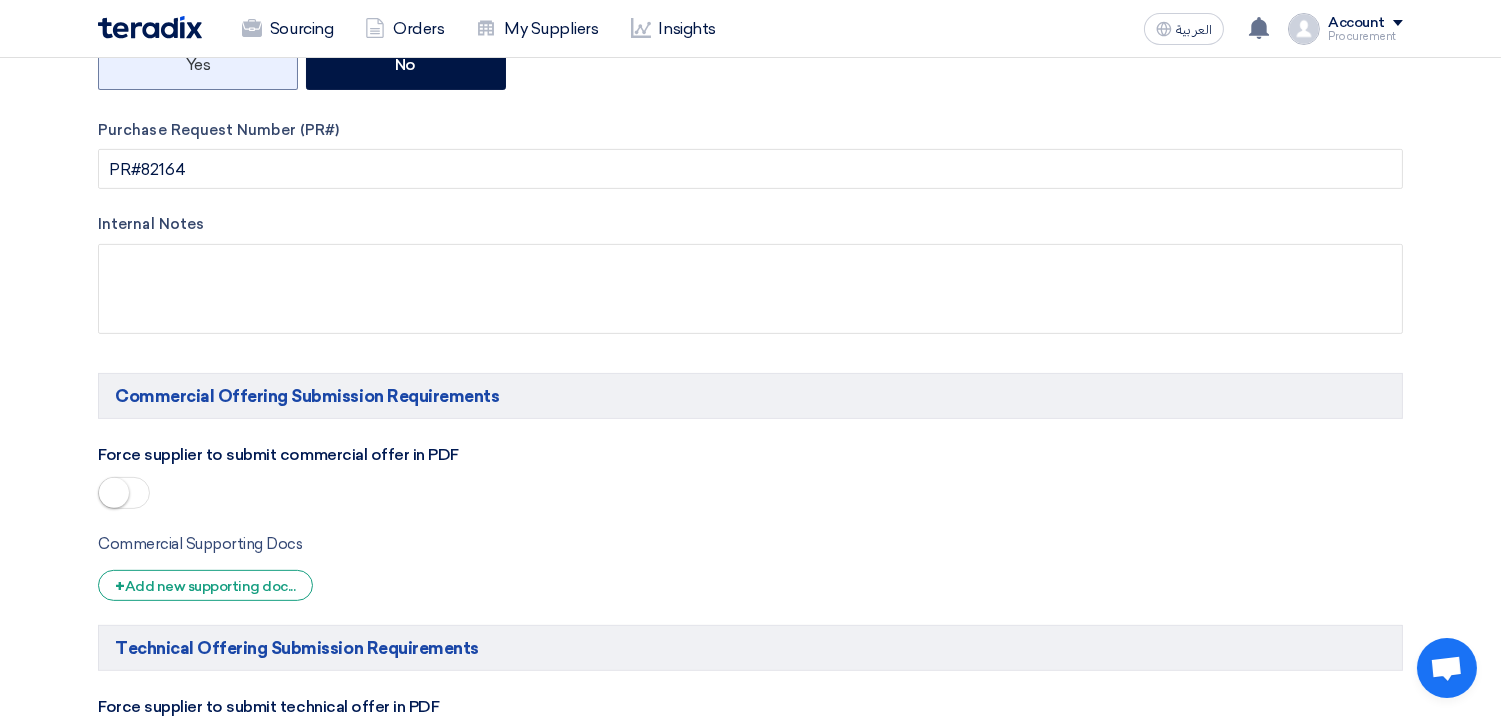 scroll, scrollTop: 1315, scrollLeft: 0, axis: vertical 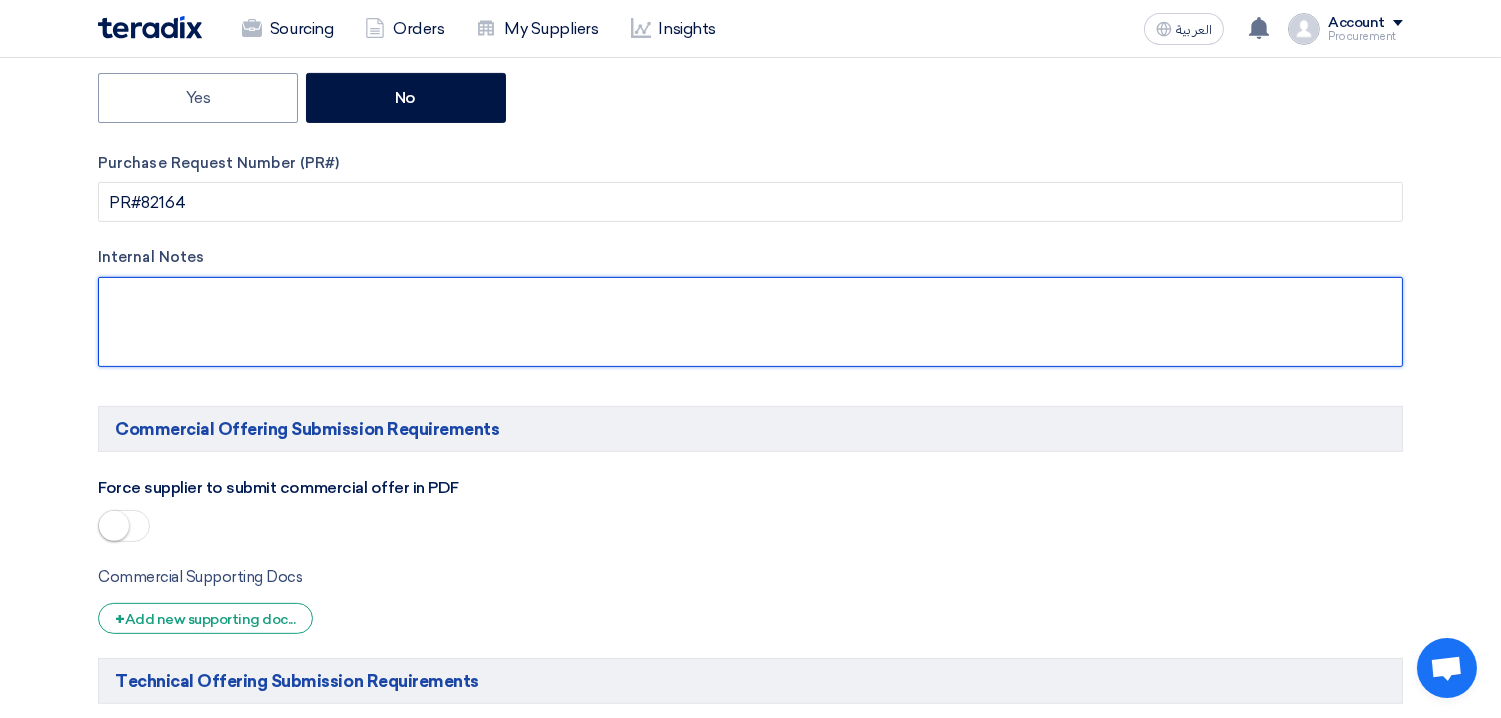 click 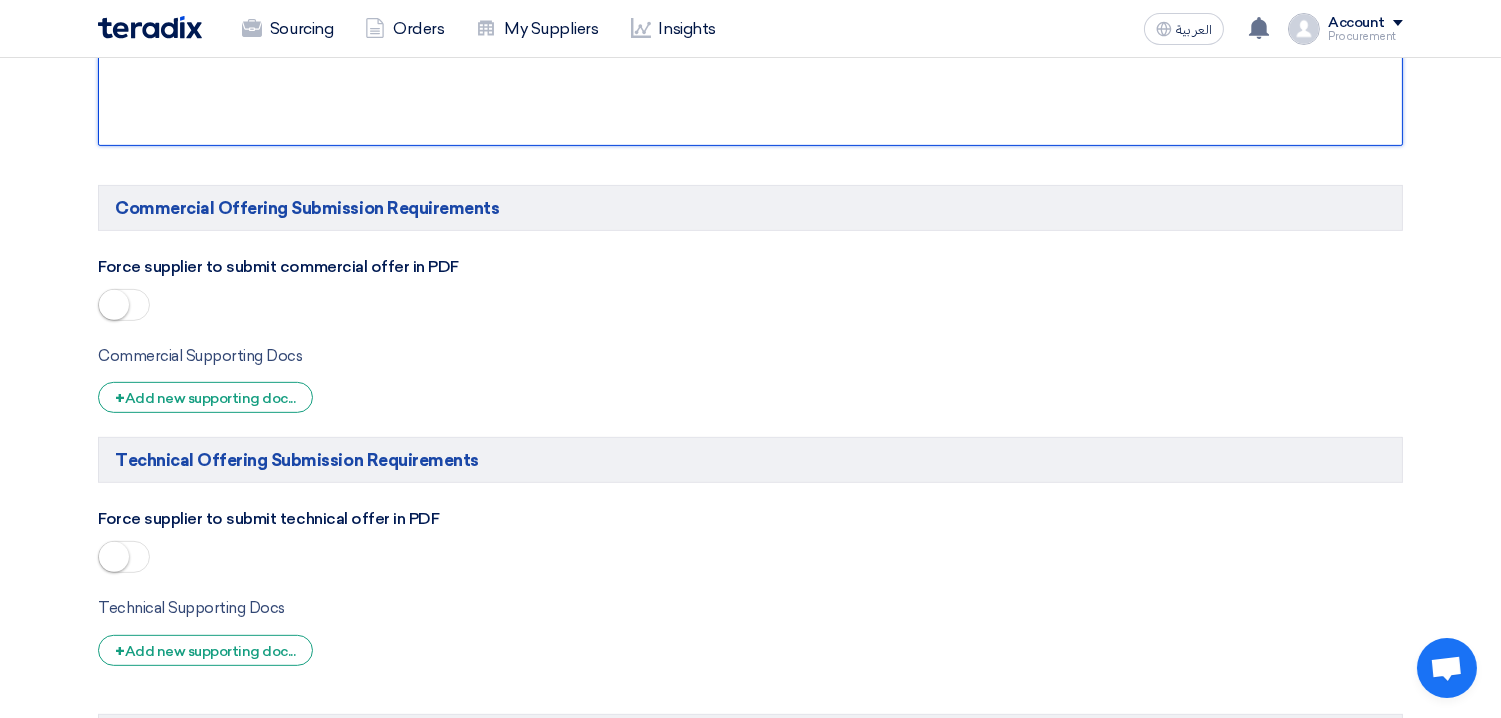 scroll, scrollTop: 1557, scrollLeft: 0, axis: vertical 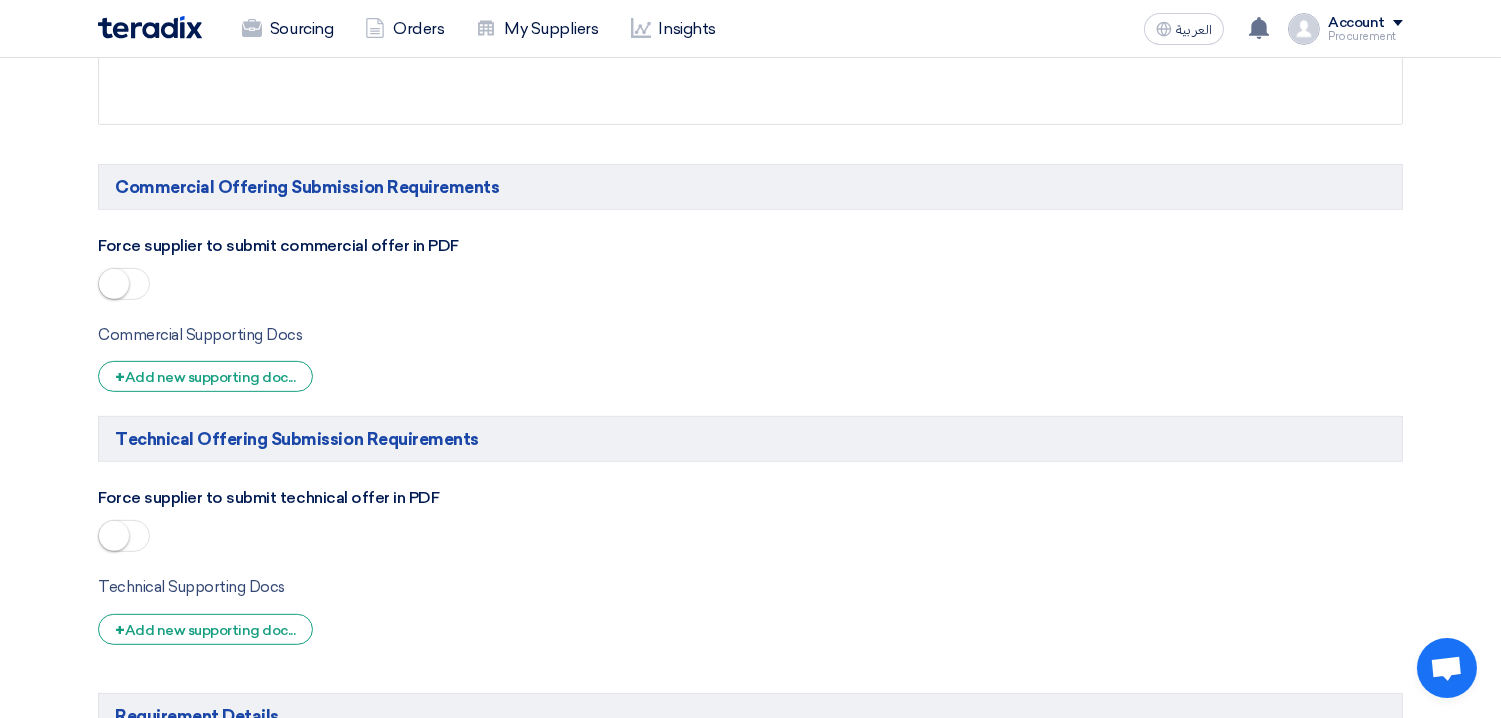 click 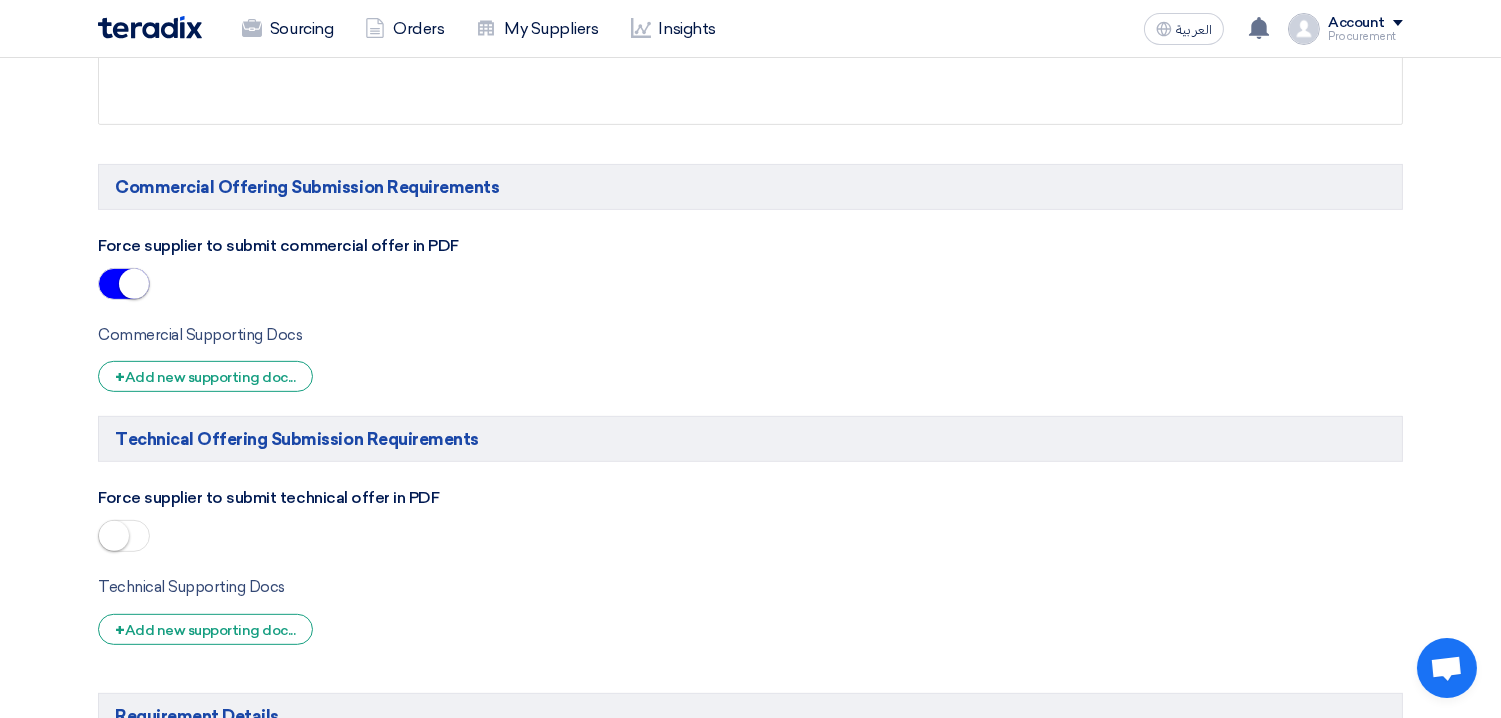 click 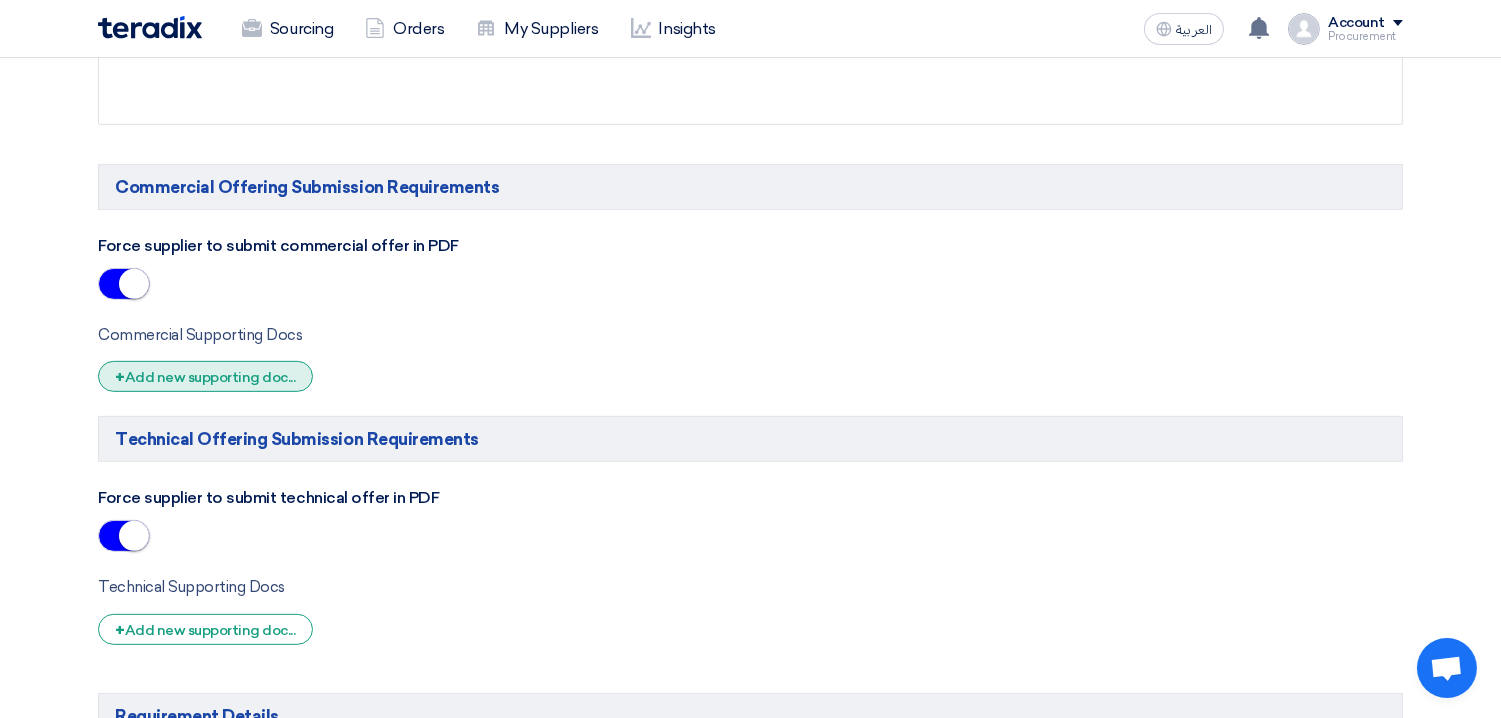 click on "+
Add new supporting doc..." 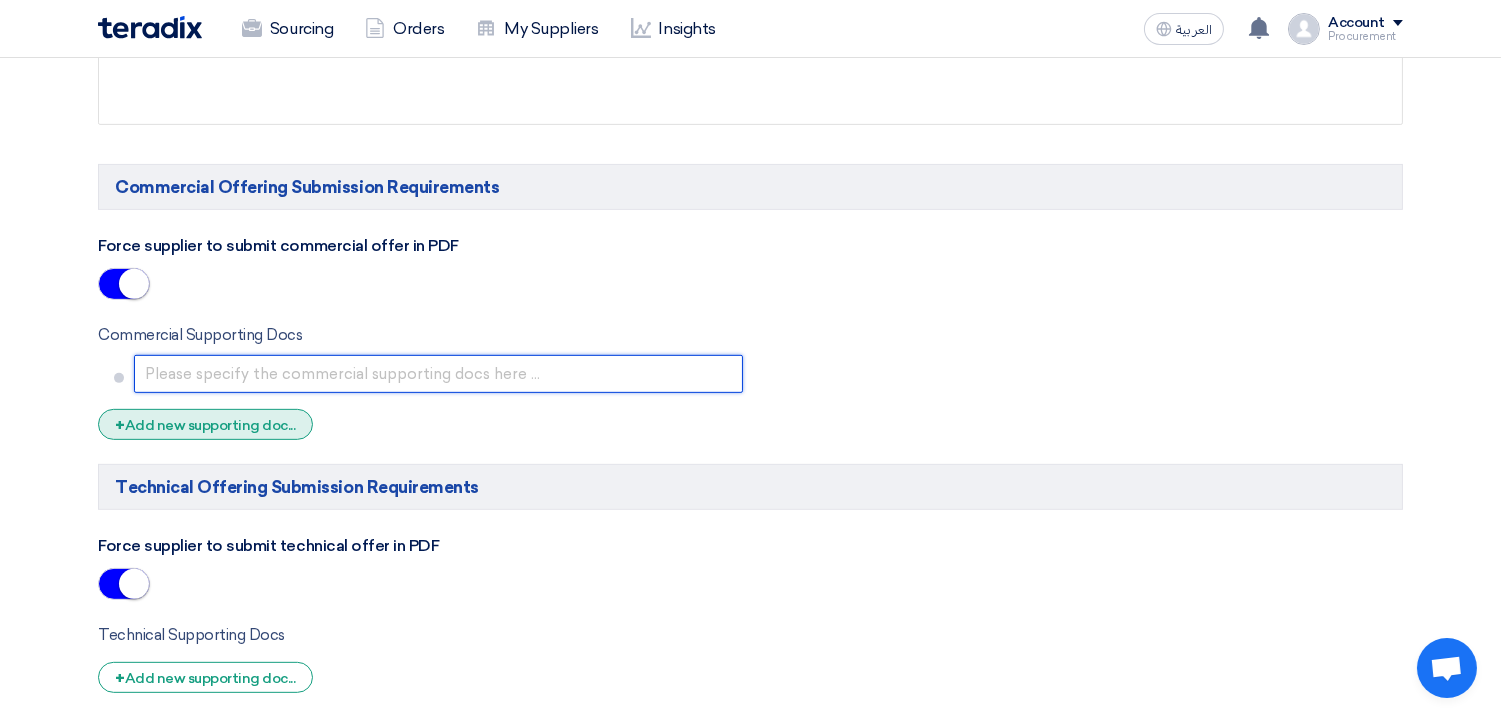 click 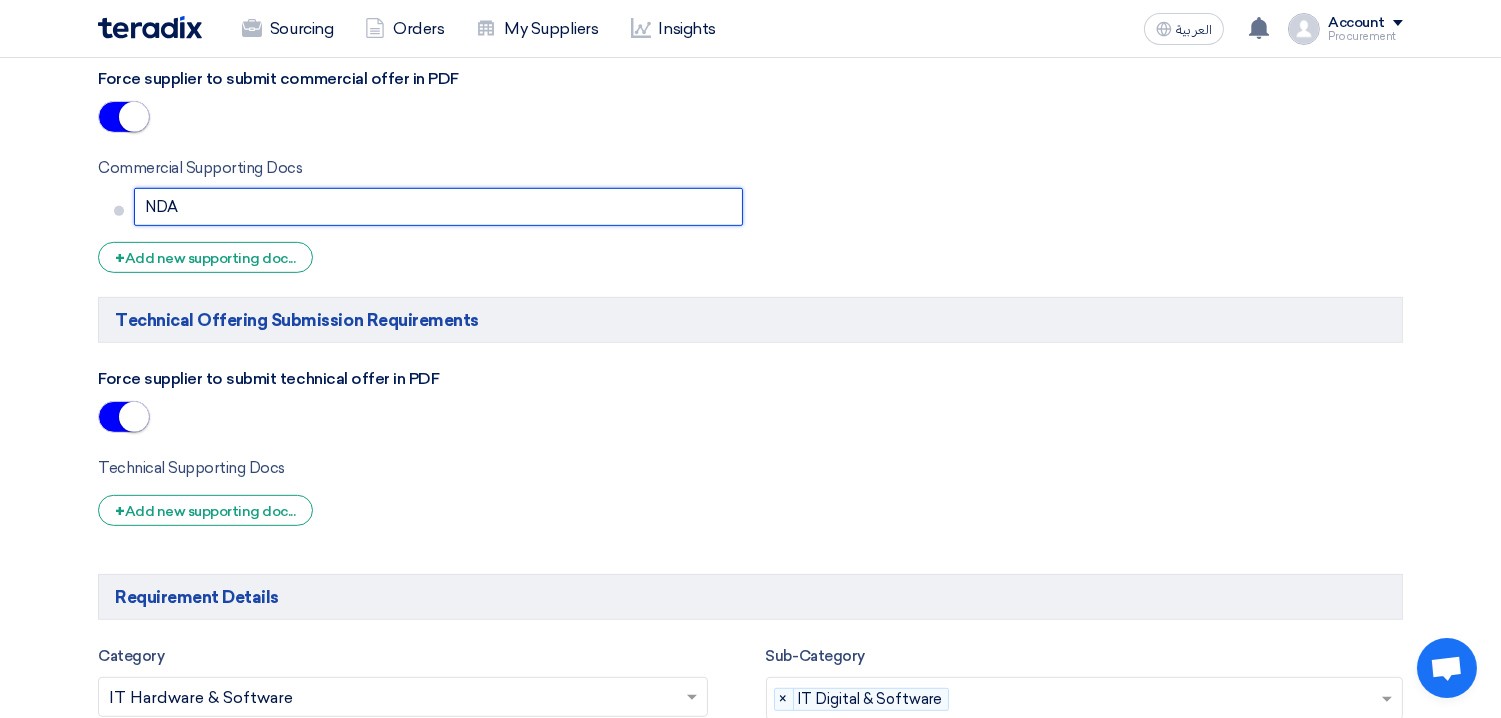 scroll, scrollTop: 1735, scrollLeft: 0, axis: vertical 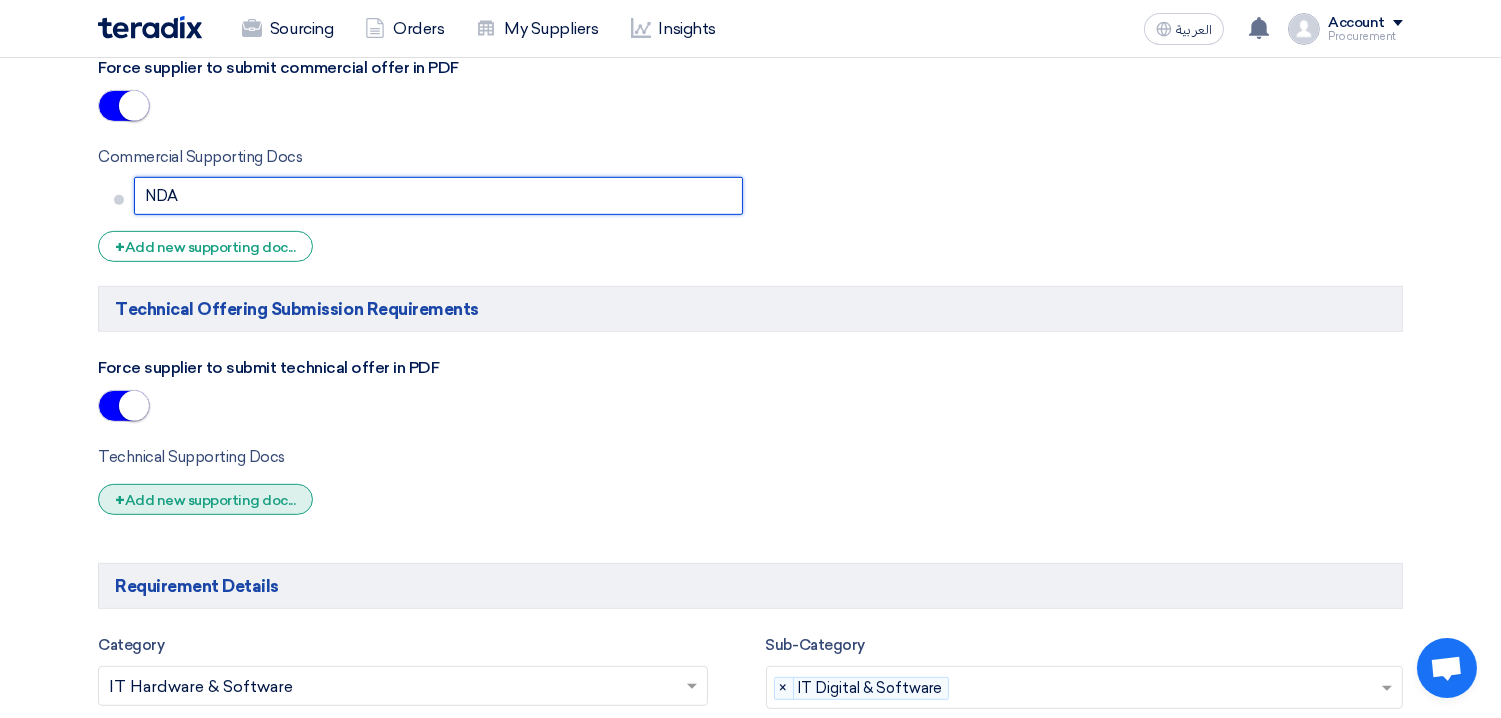 type on "NDA" 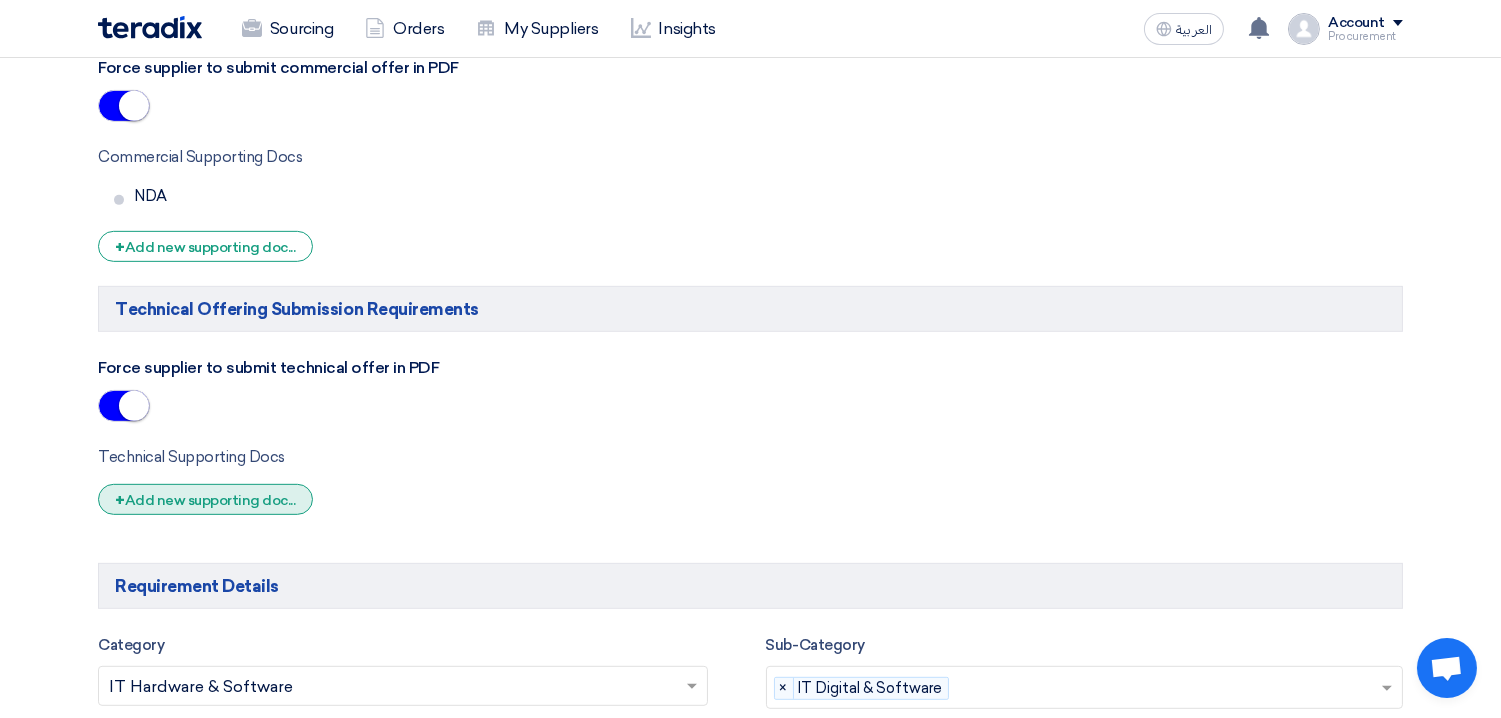 click on "+
Add new supporting doc..." 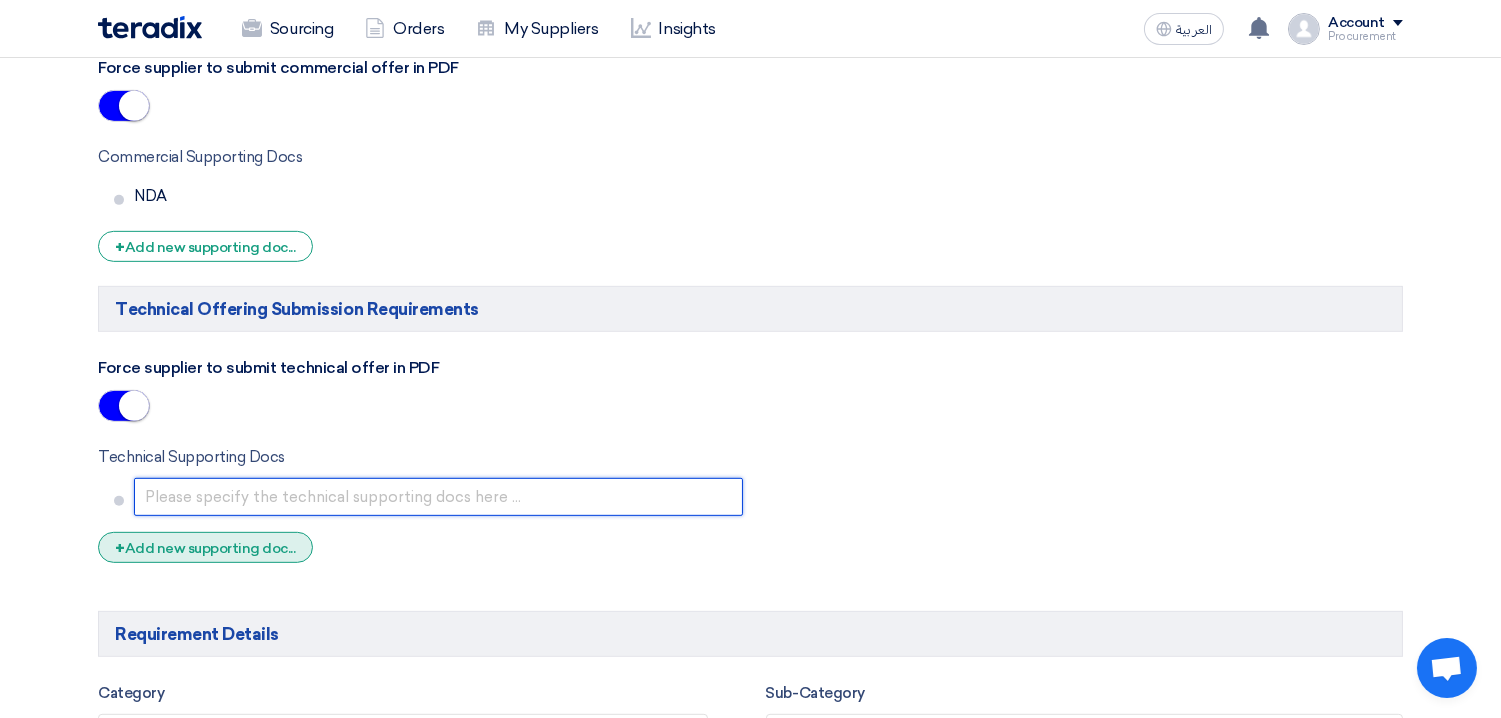 click 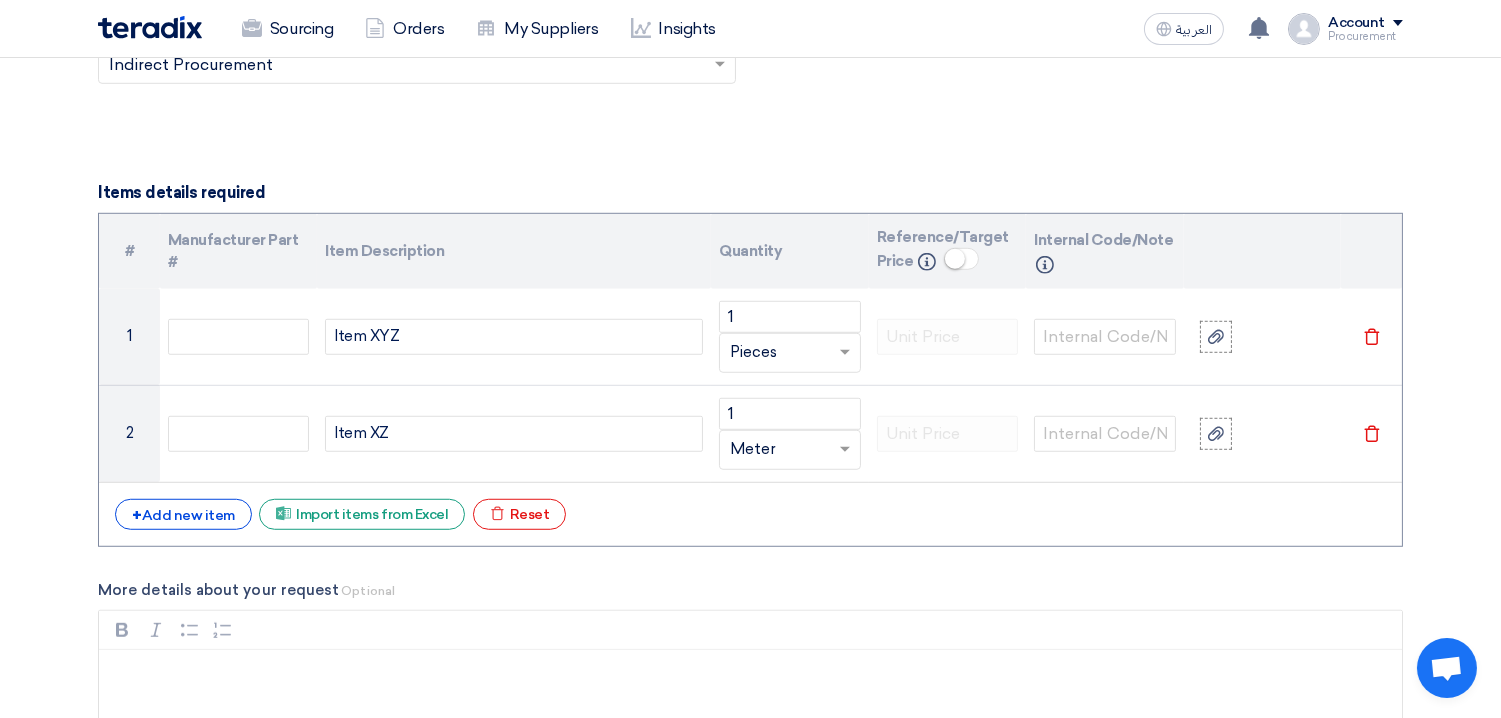 scroll, scrollTop: 2493, scrollLeft: 0, axis: vertical 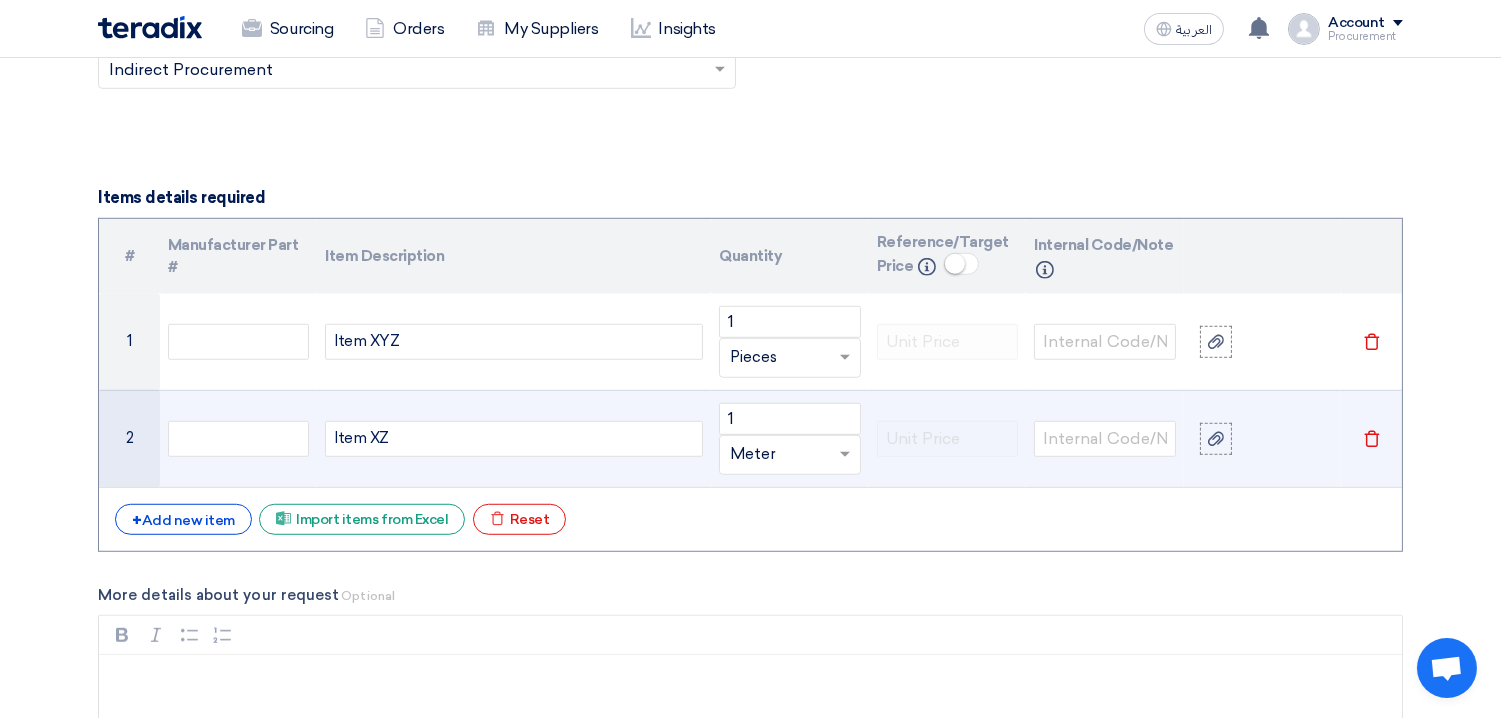 type on "ISO Certificate" 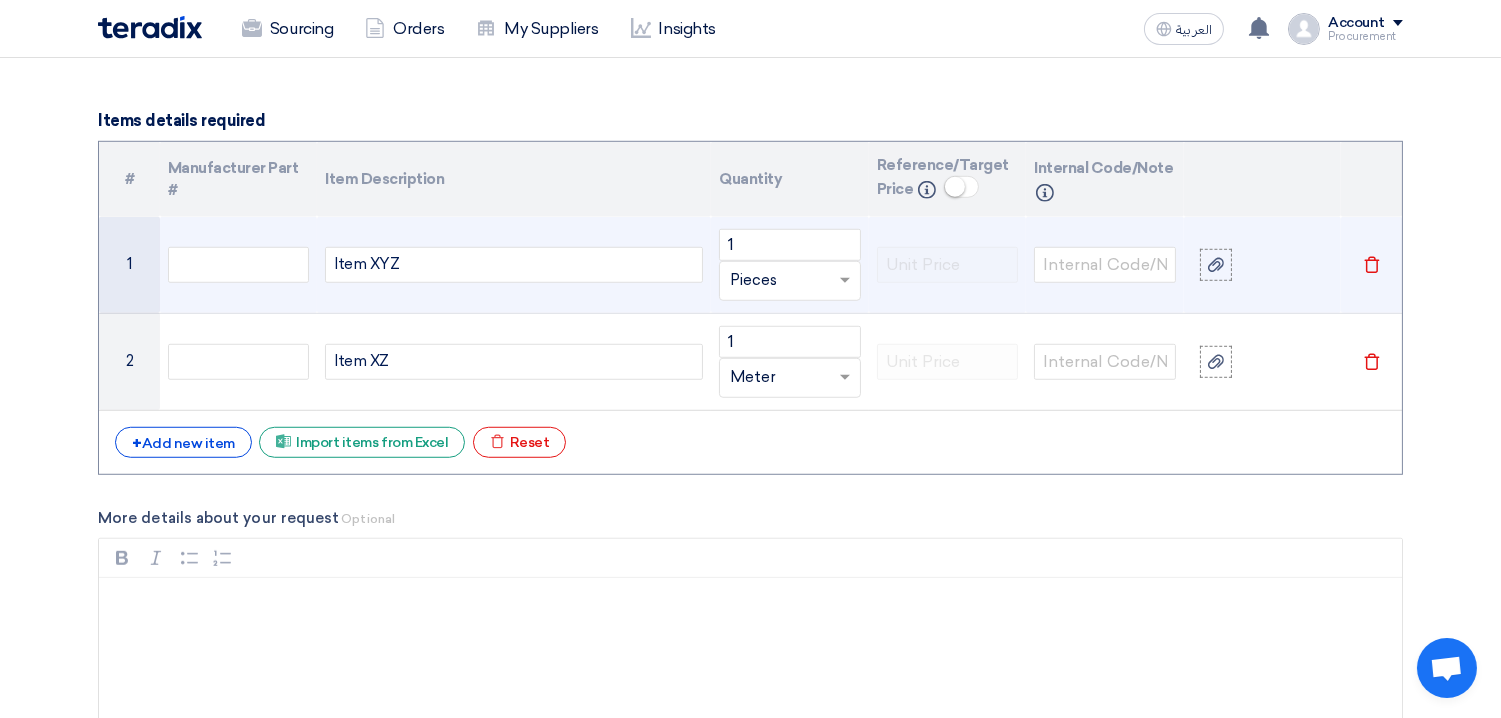 scroll, scrollTop: 2516, scrollLeft: 0, axis: vertical 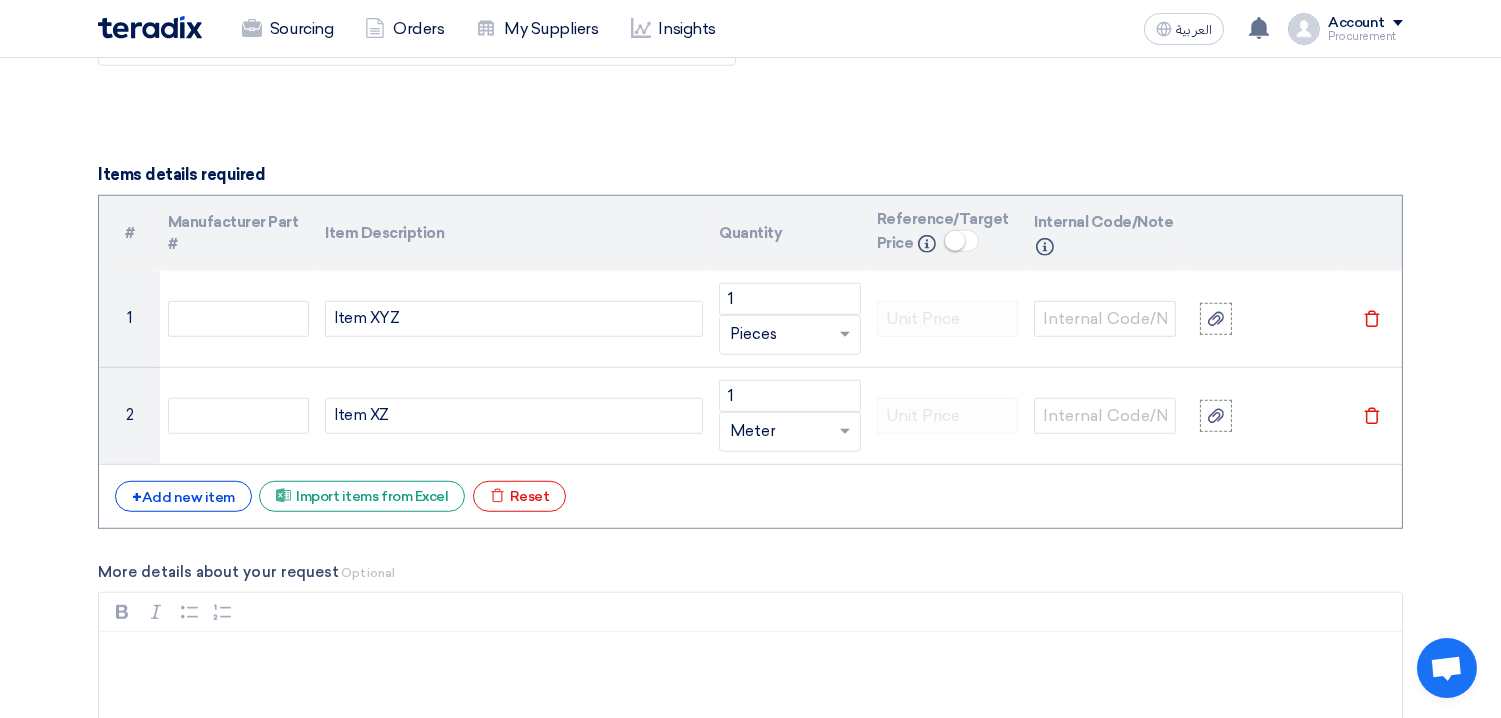 click 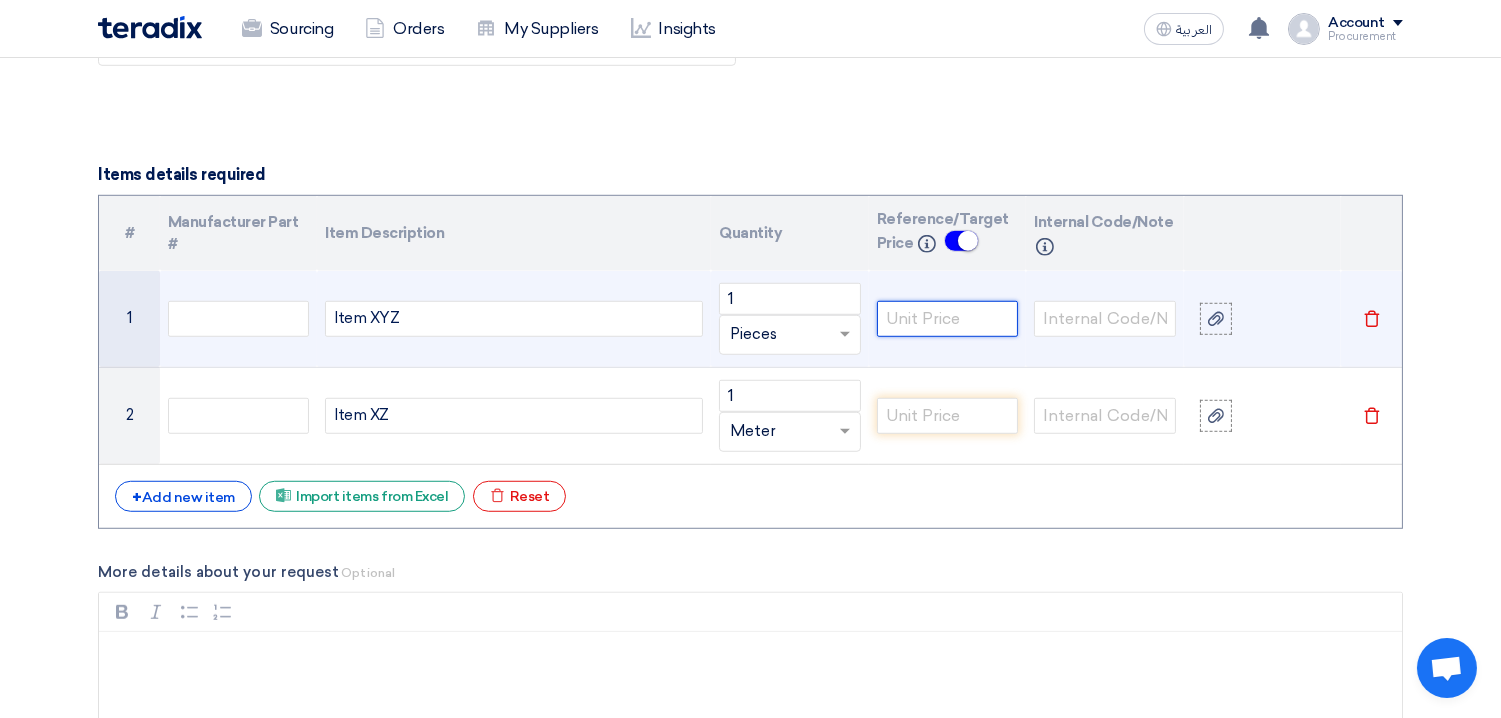 click 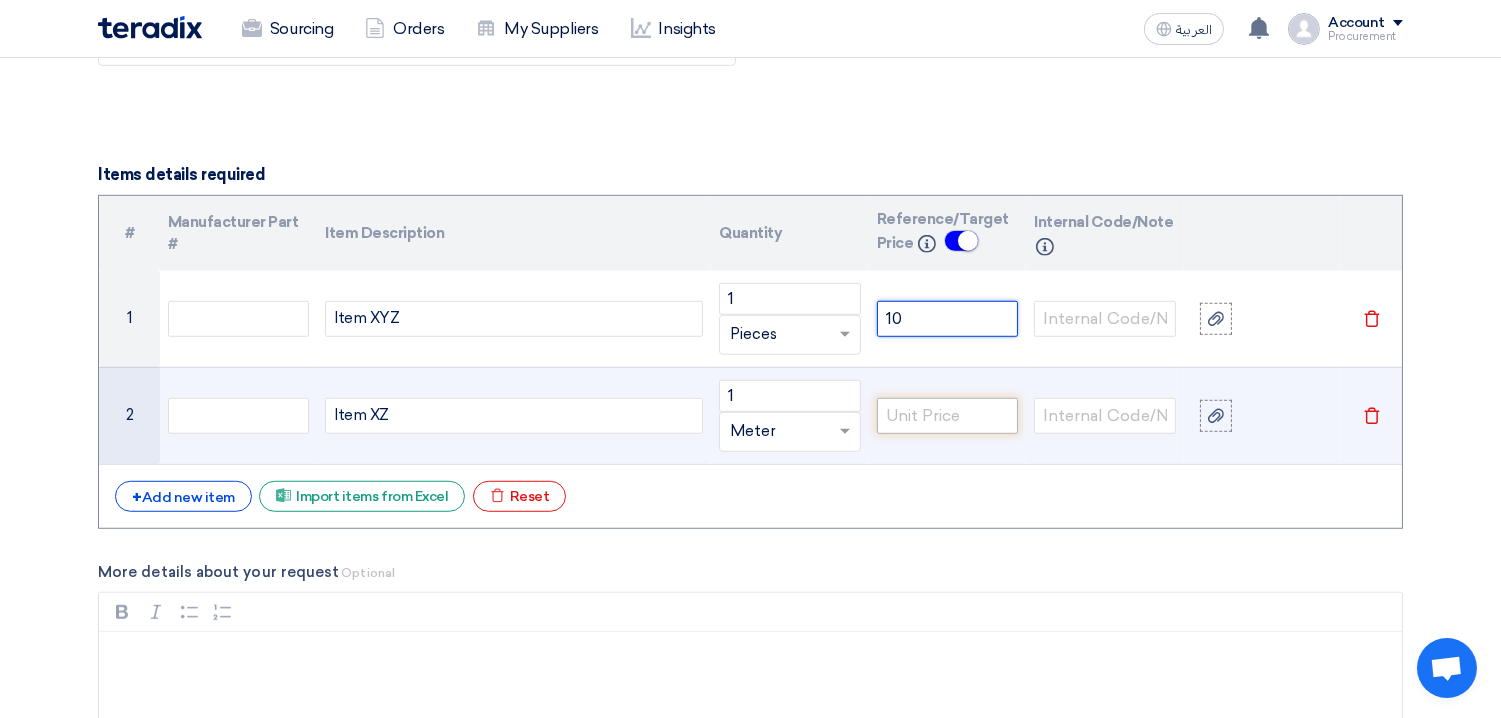 type on "10" 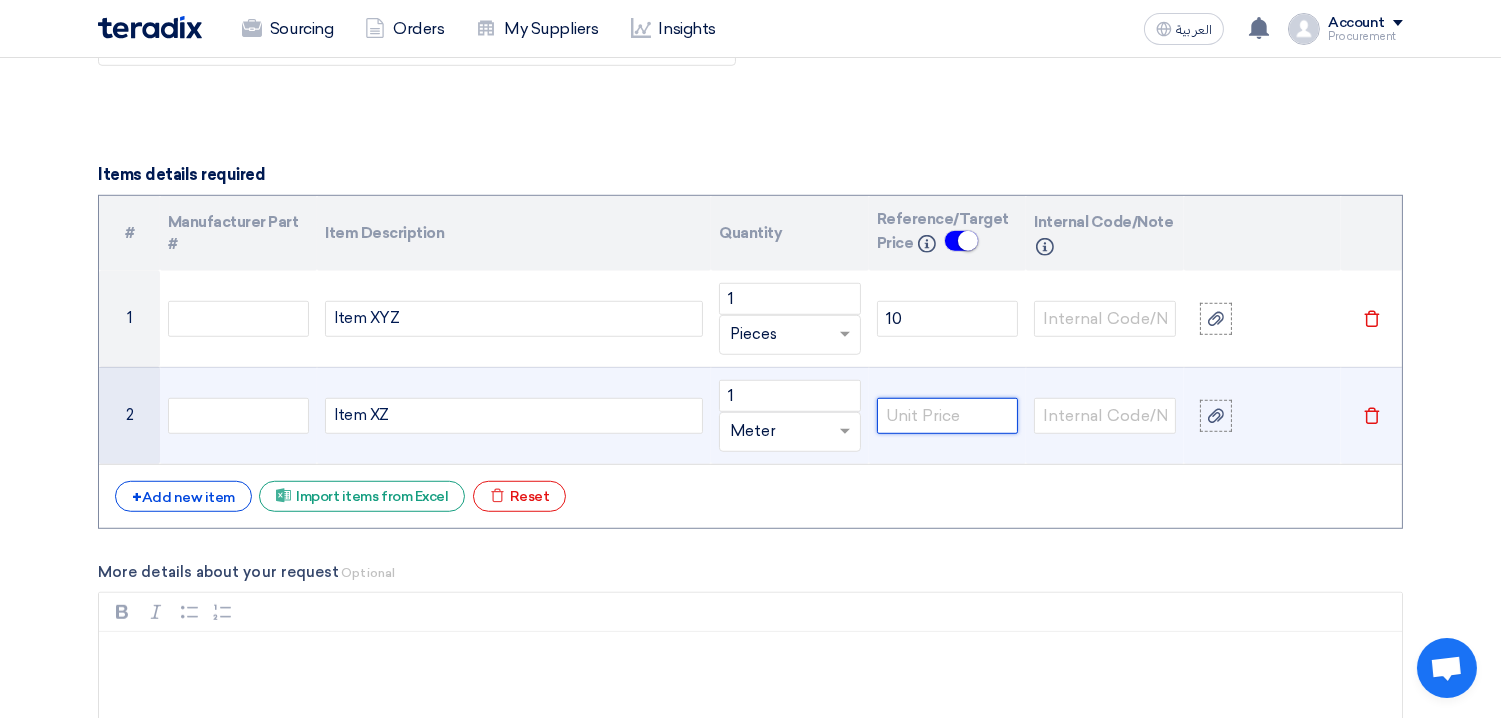click 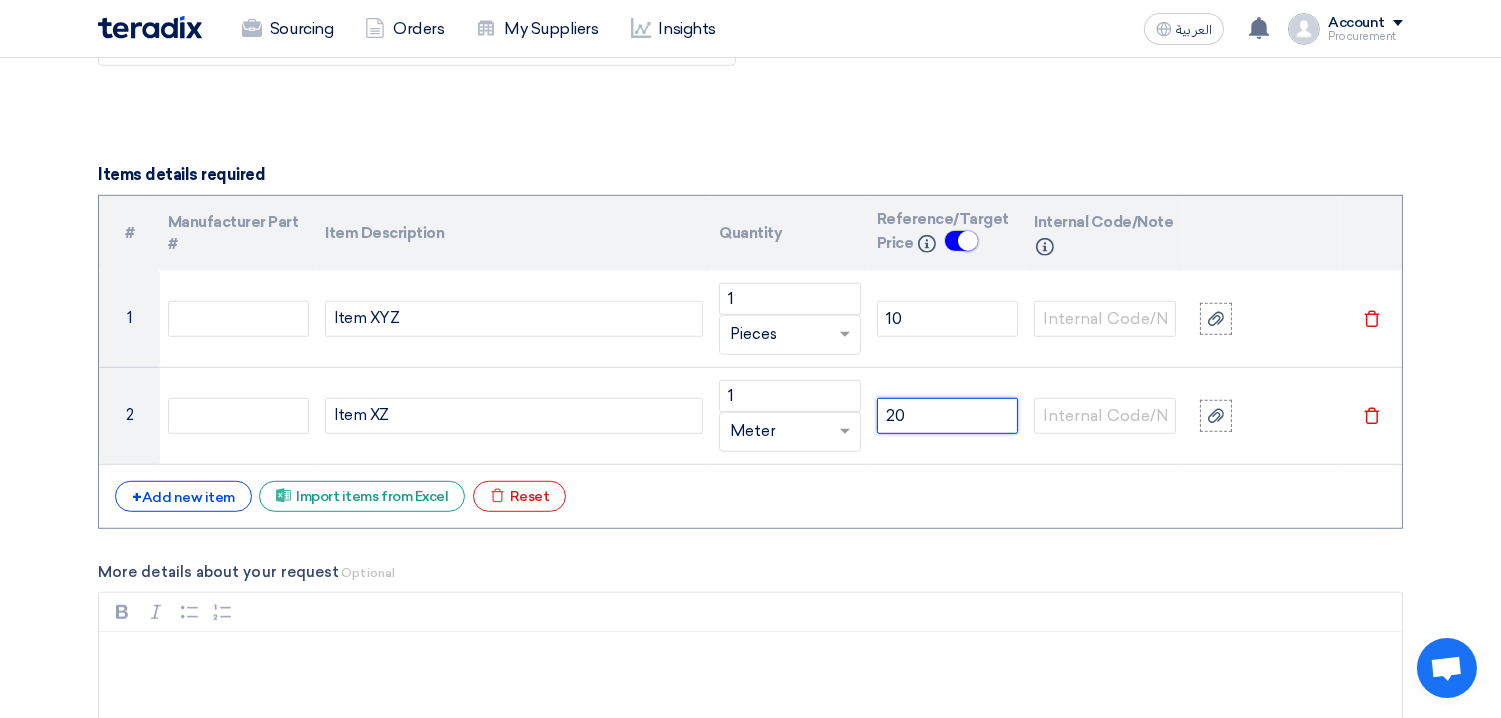 type on "20" 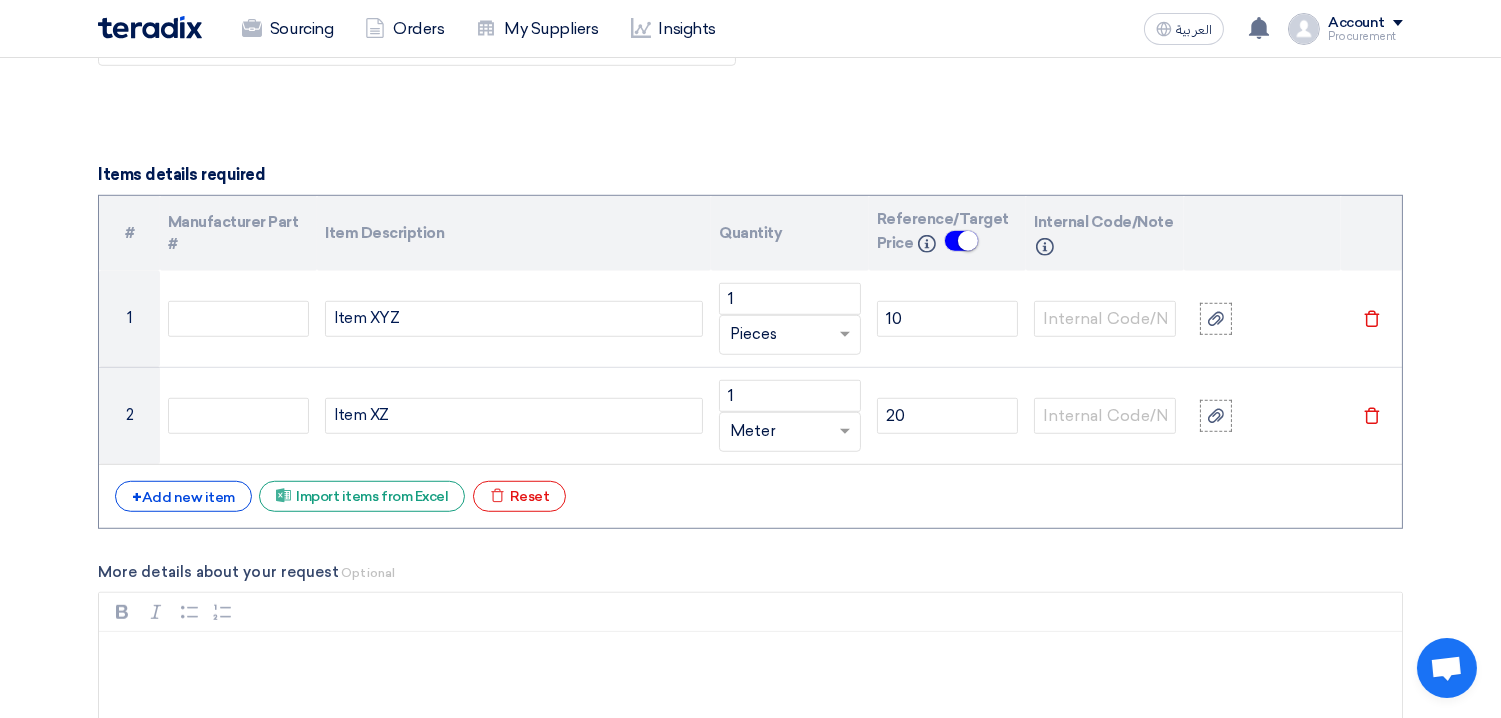 click on "Basic Information
RFx Title
Business Consultancy
RFx Type
Normal RFQ
Sealed RFQ
RFP
Reveal Steps
One Step
Two Steps
Deadline to receive quotations
7/21/2025
Pick a date
12" 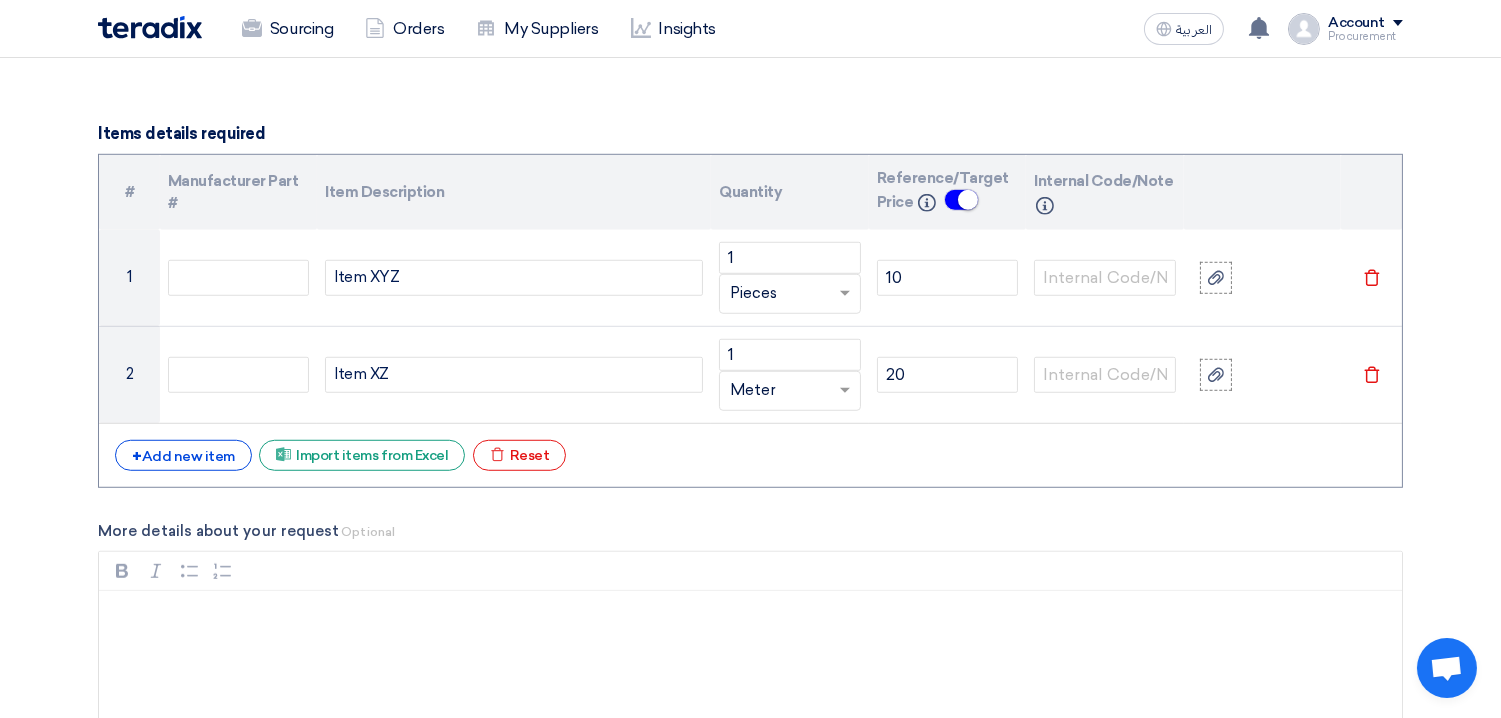 scroll, scrollTop: 2548, scrollLeft: 0, axis: vertical 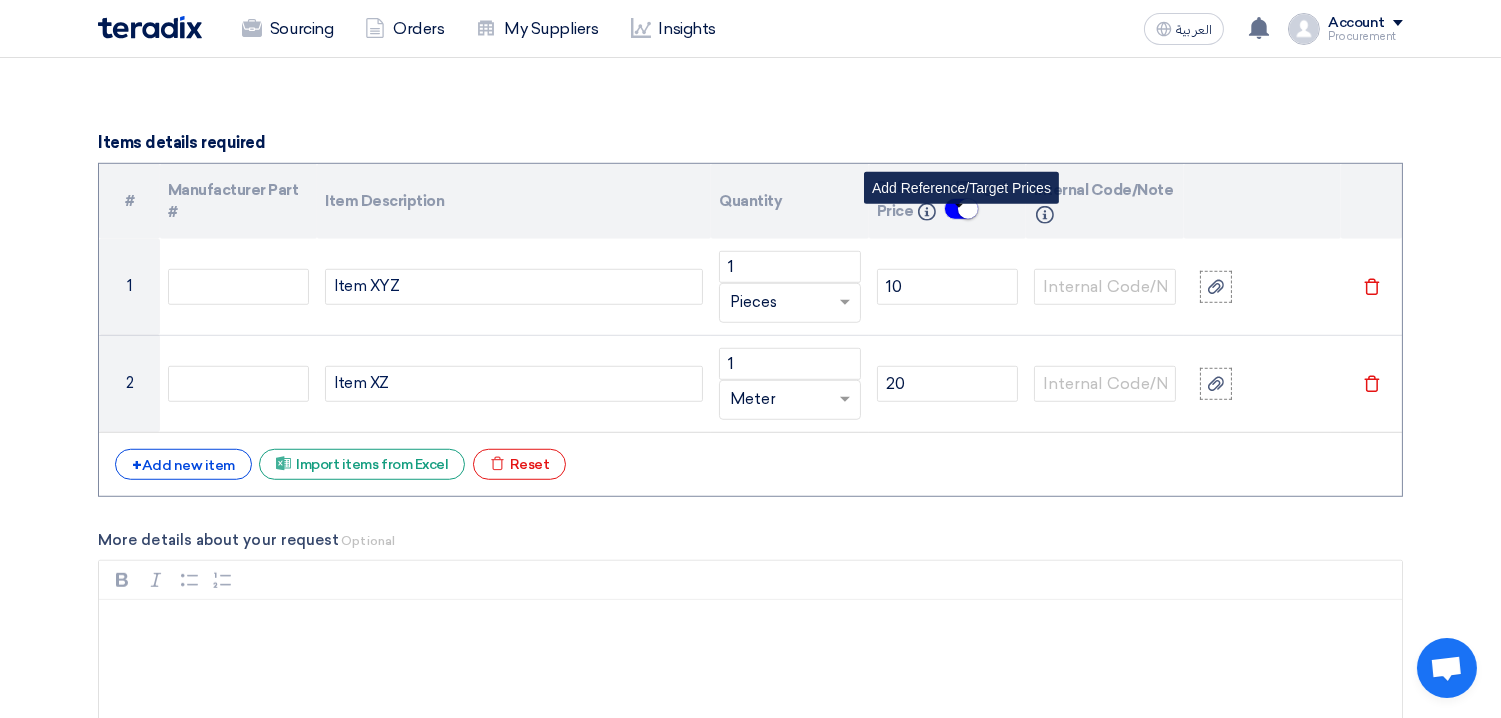 click 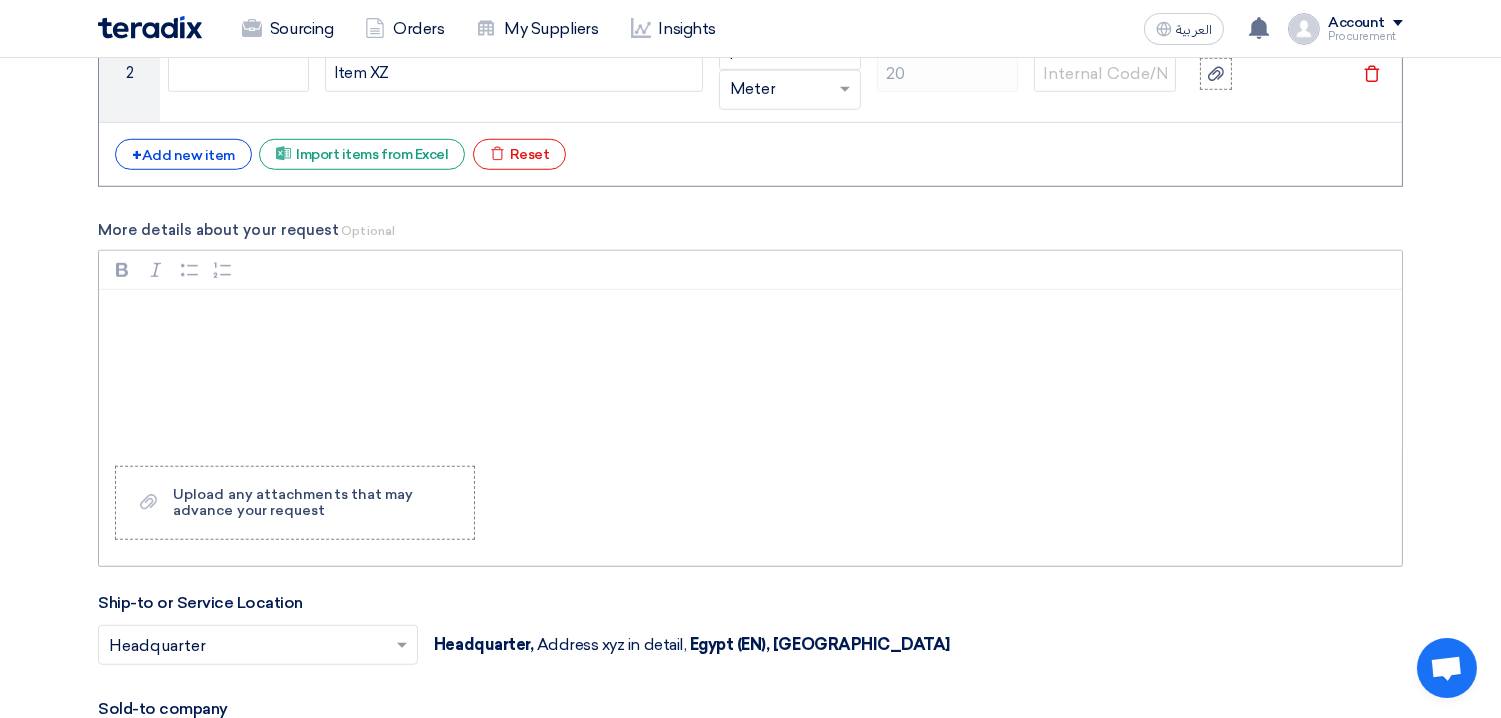 scroll, scrollTop: 2857, scrollLeft: 0, axis: vertical 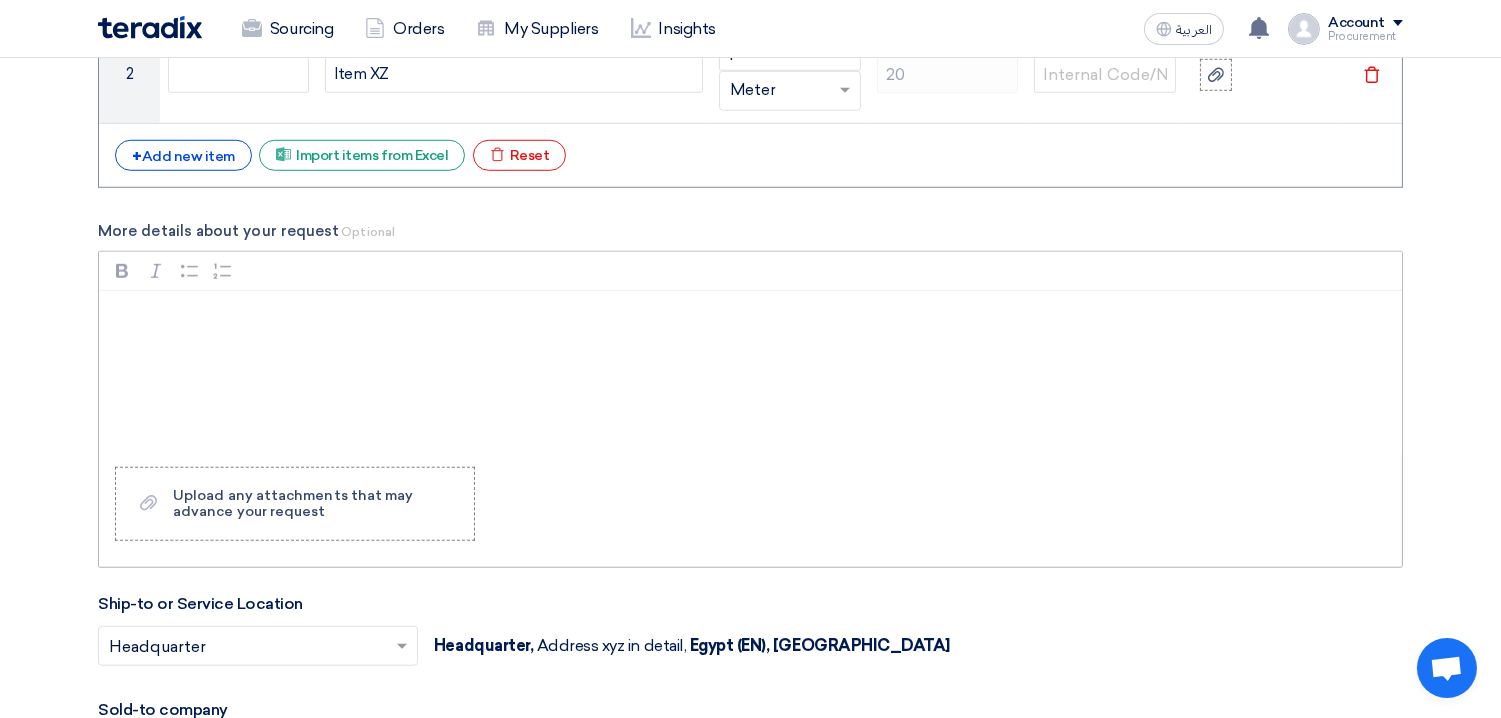 click at bounding box center [750, 371] 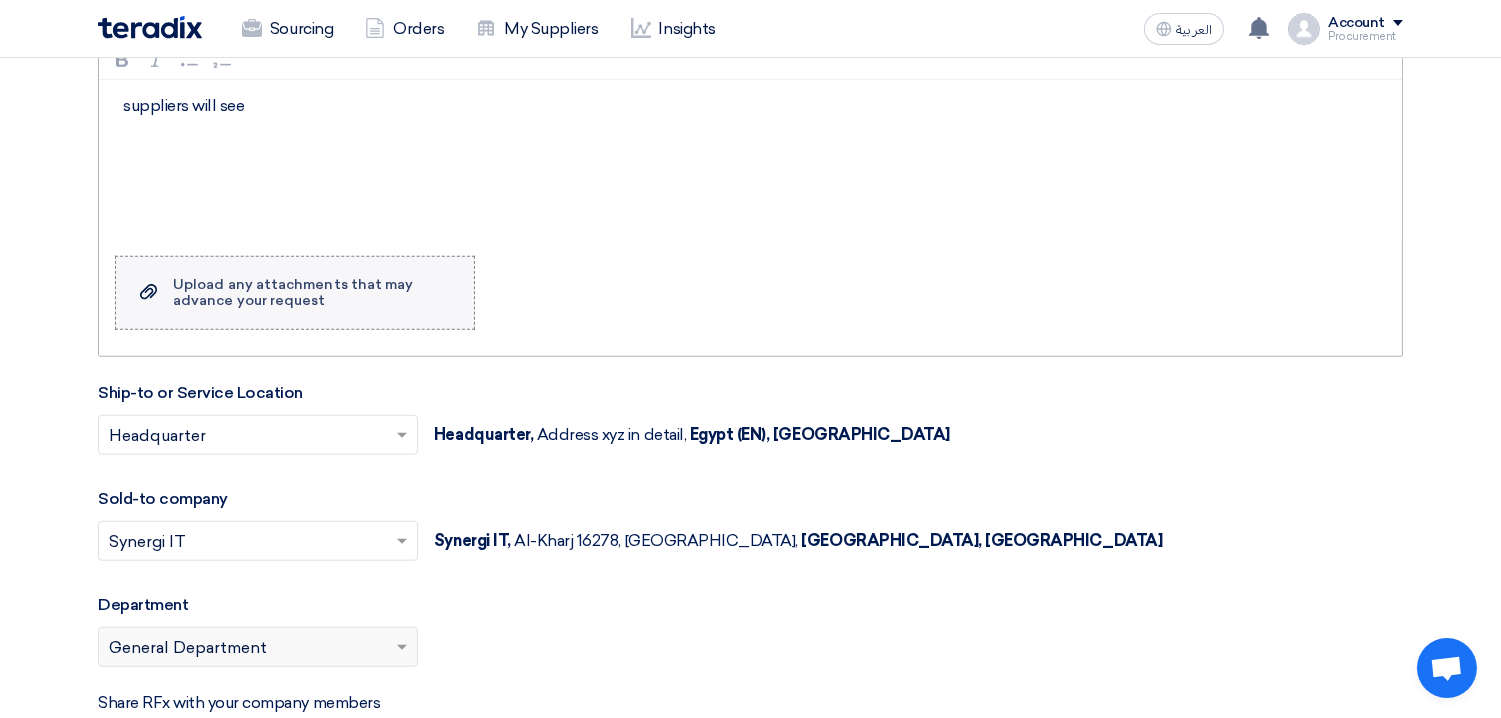 scroll, scrollTop: 3063, scrollLeft: 0, axis: vertical 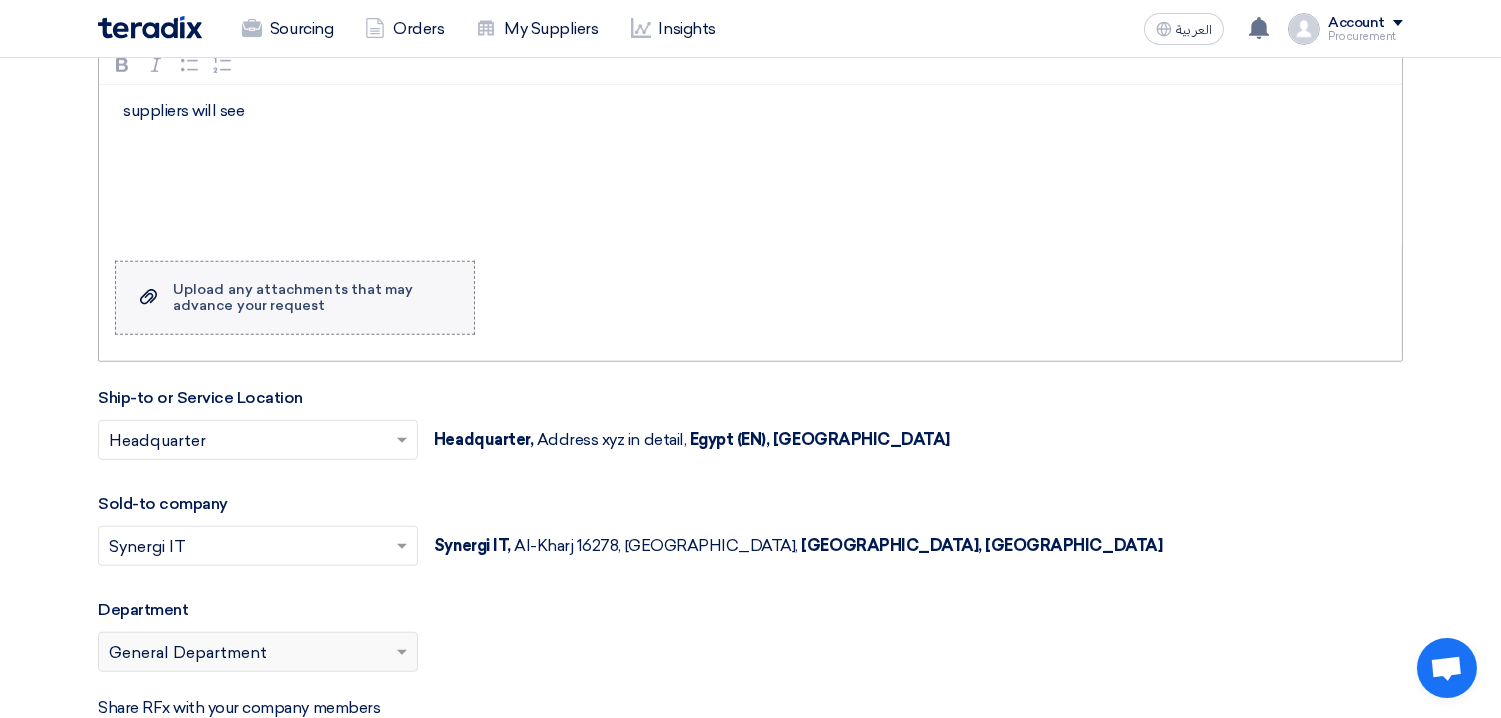 click on "Upload any attachments that may advance your request" 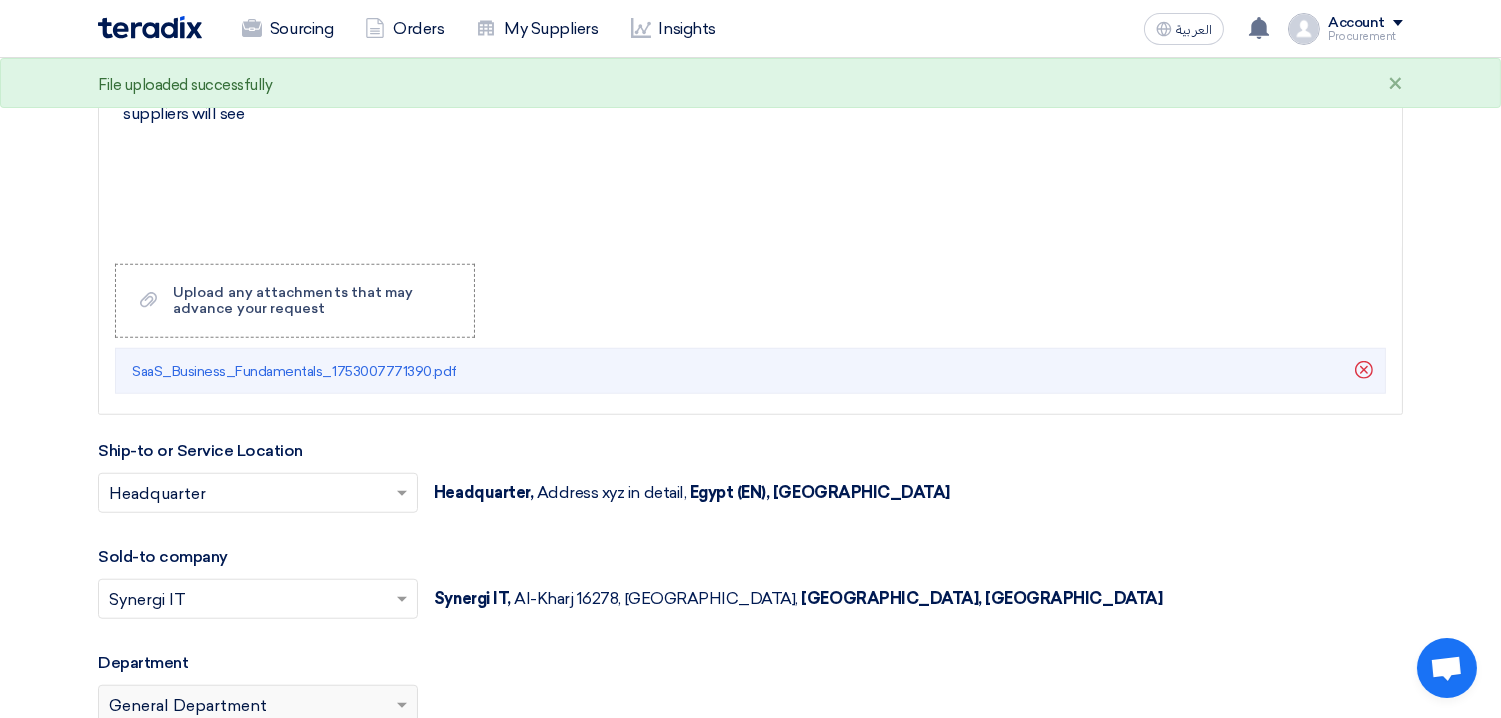 scroll, scrollTop: 3058, scrollLeft: 0, axis: vertical 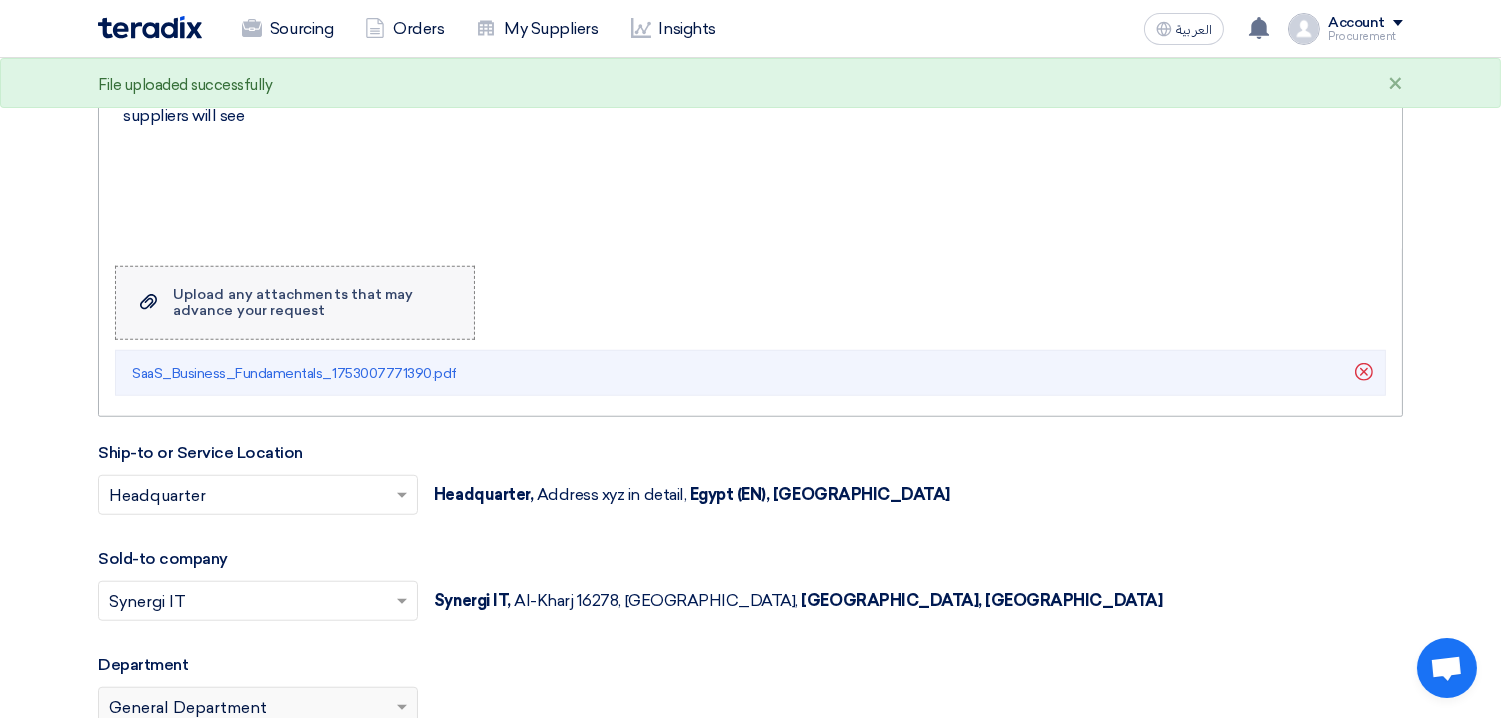 click on "Upload any attachments that may advance your request" 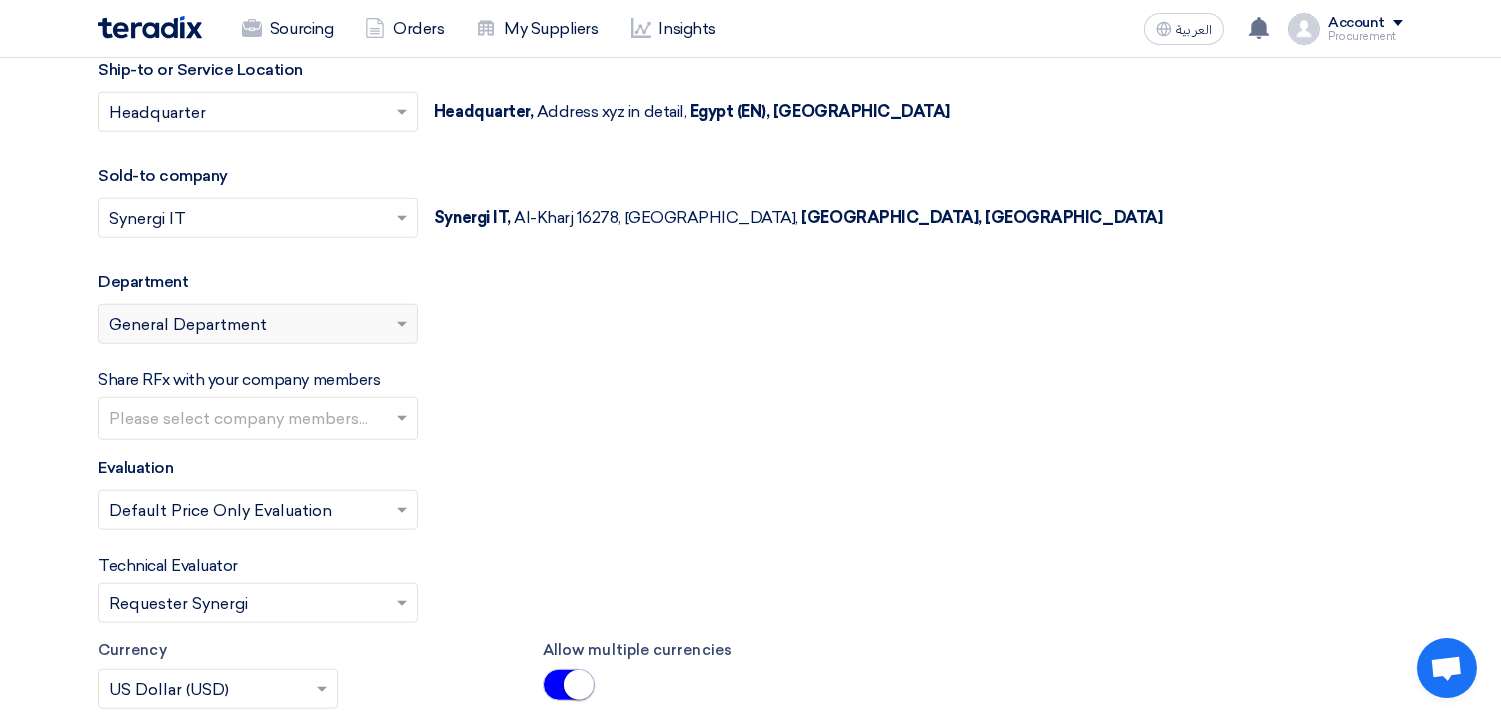 scroll, scrollTop: 3478, scrollLeft: 0, axis: vertical 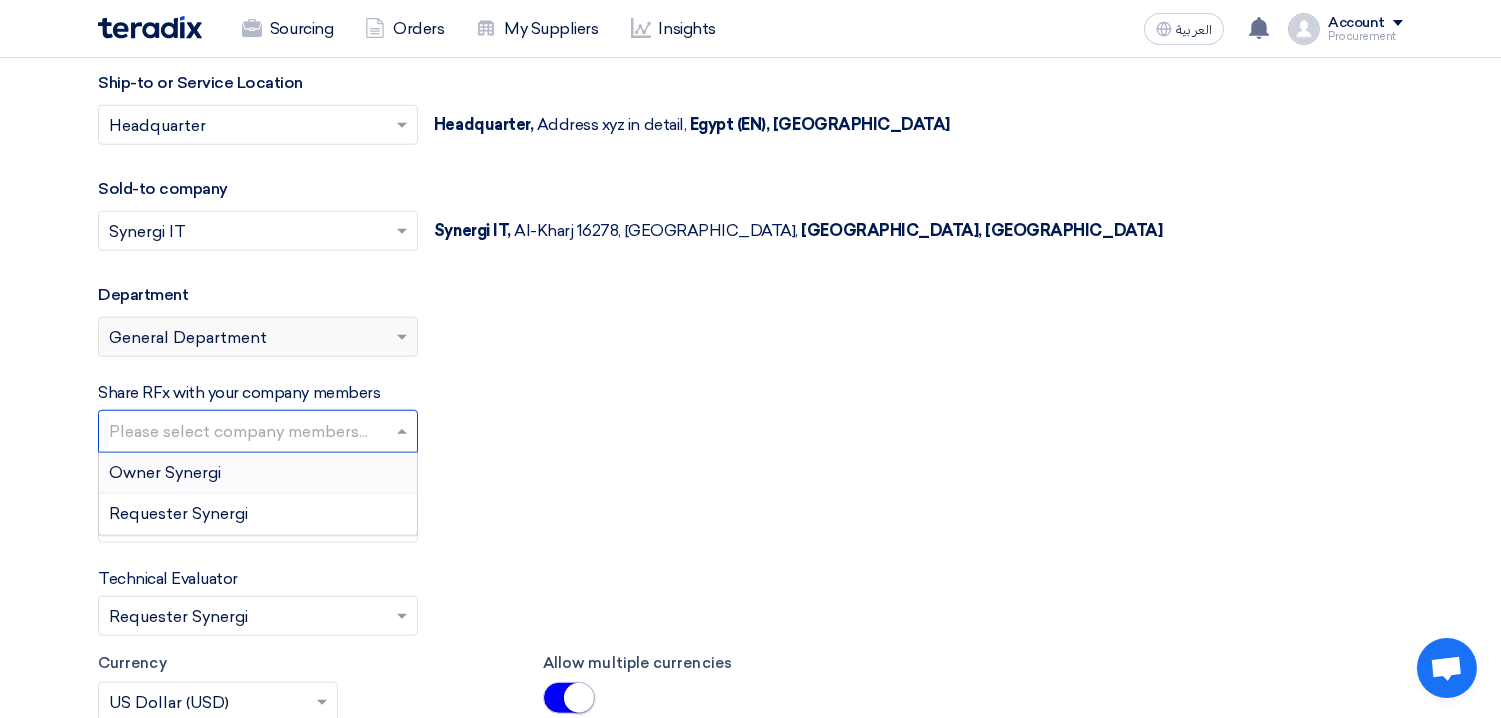 click at bounding box center (260, 433) 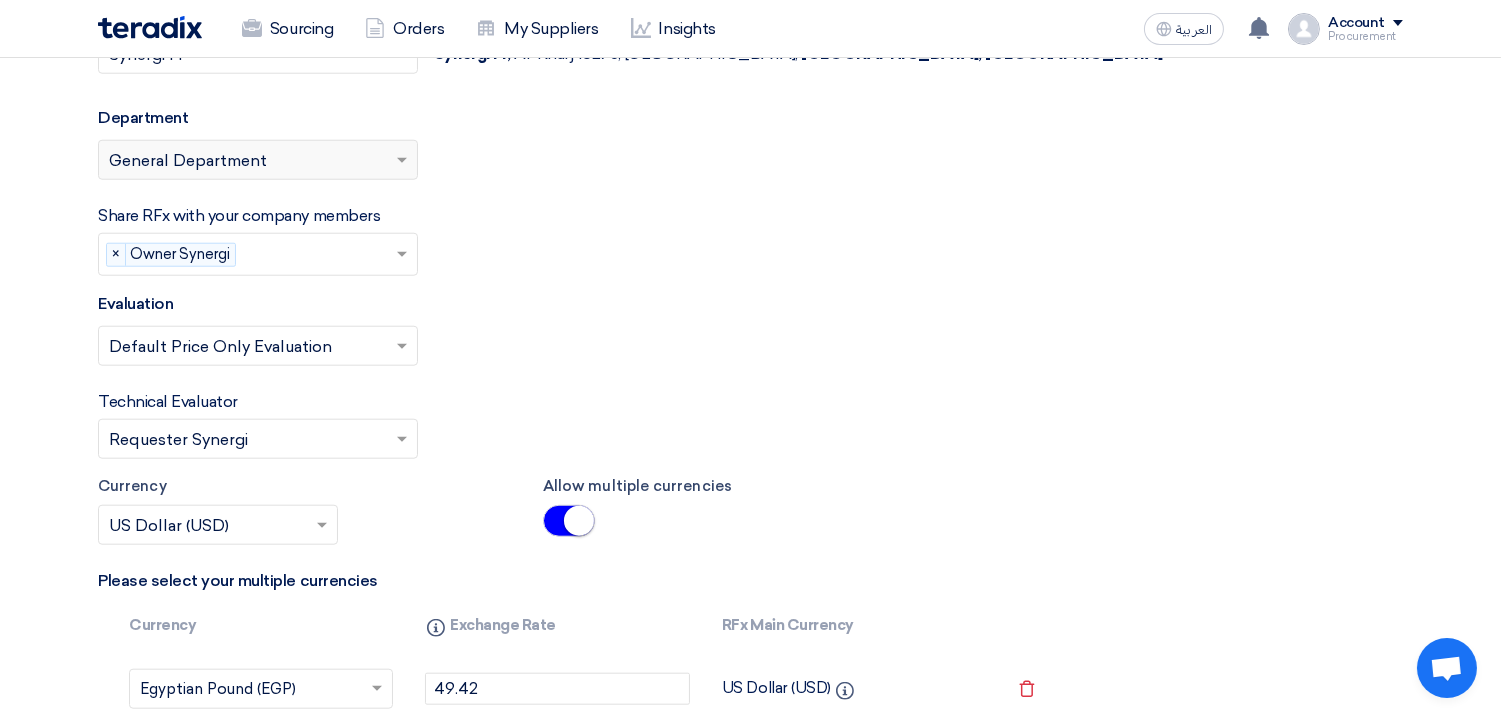 scroll, scrollTop: 3652, scrollLeft: 0, axis: vertical 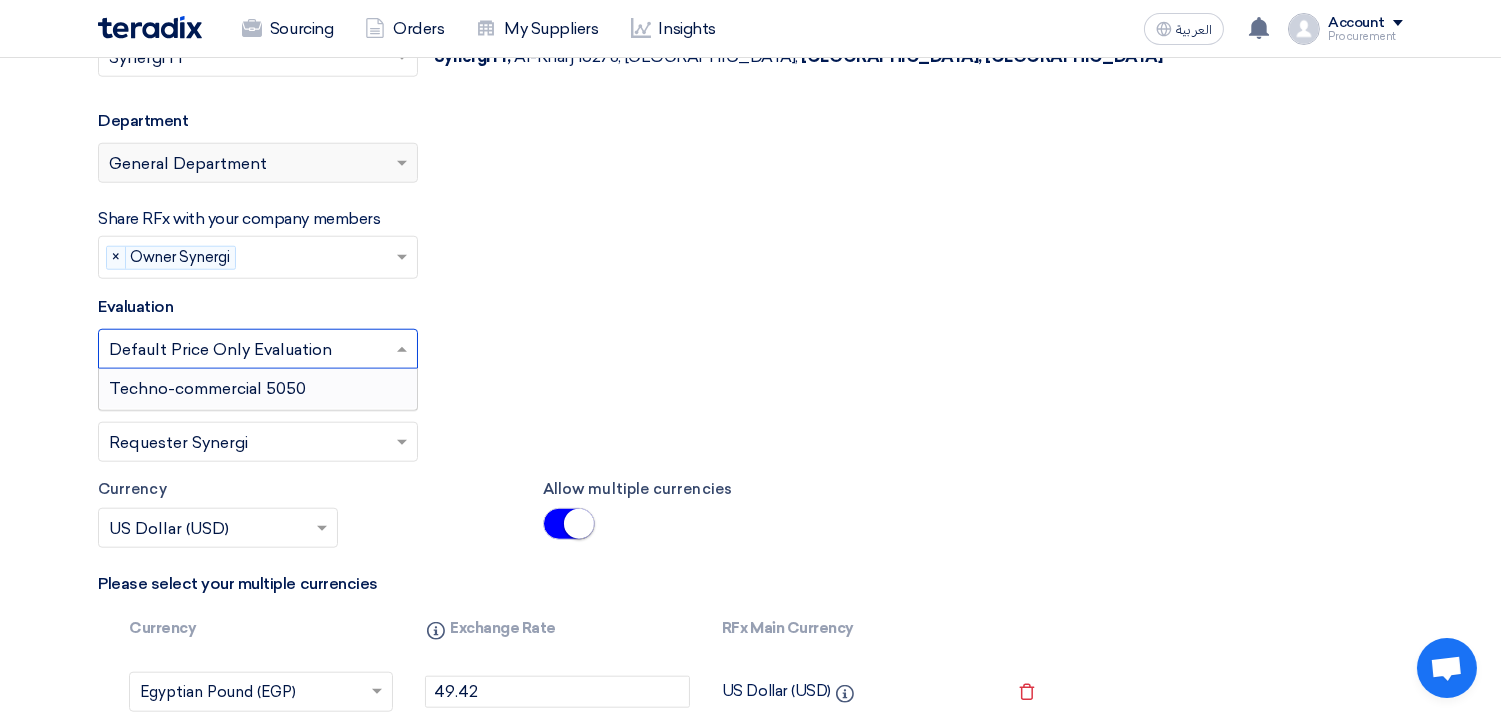 click 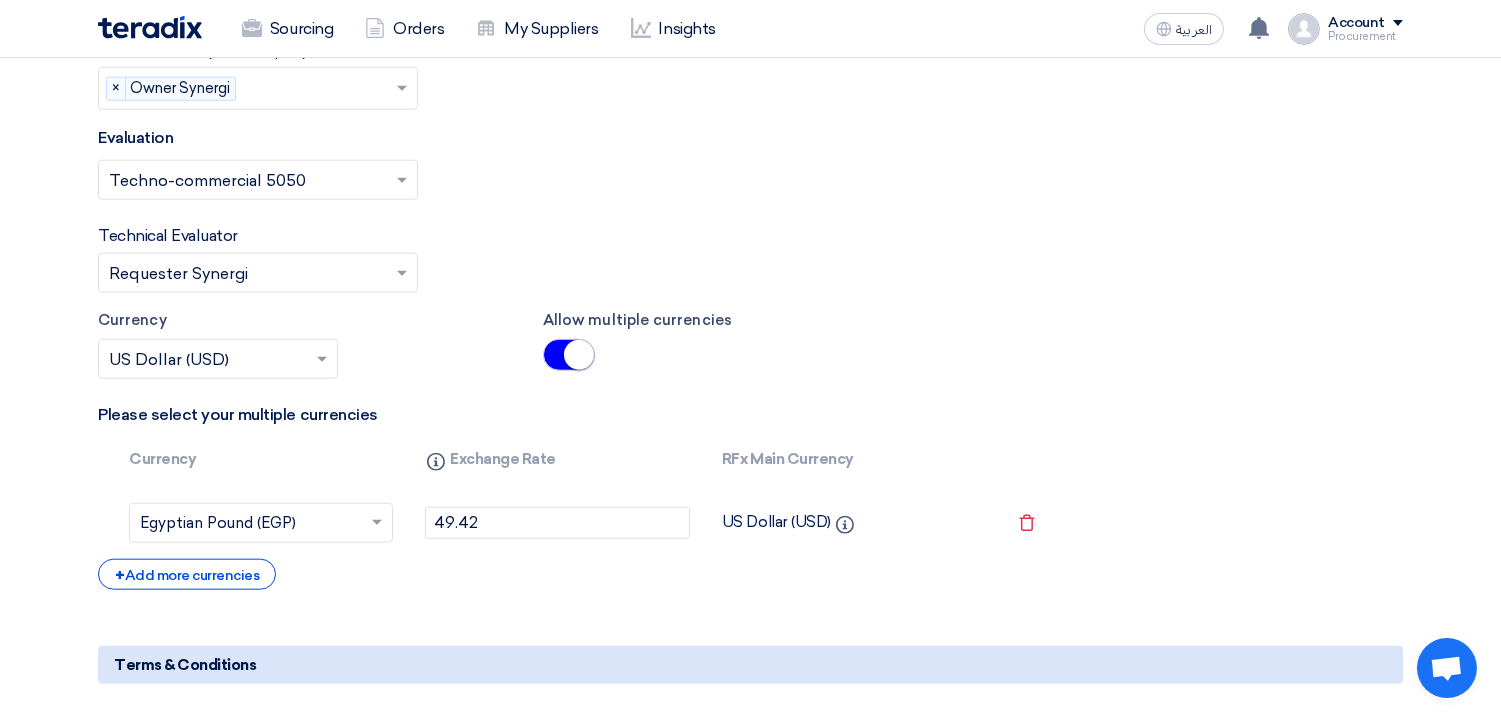scroll, scrollTop: 3890, scrollLeft: 0, axis: vertical 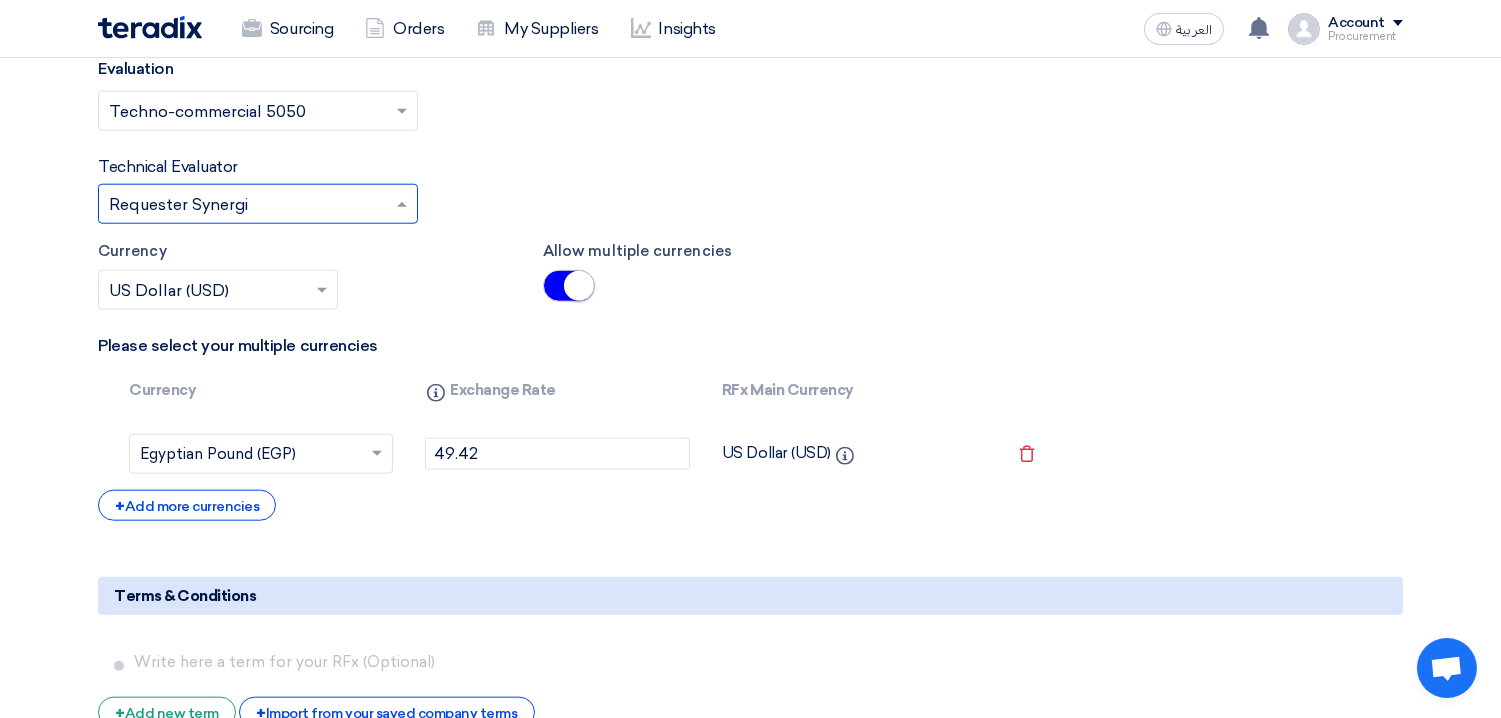 click at bounding box center (248, 205) 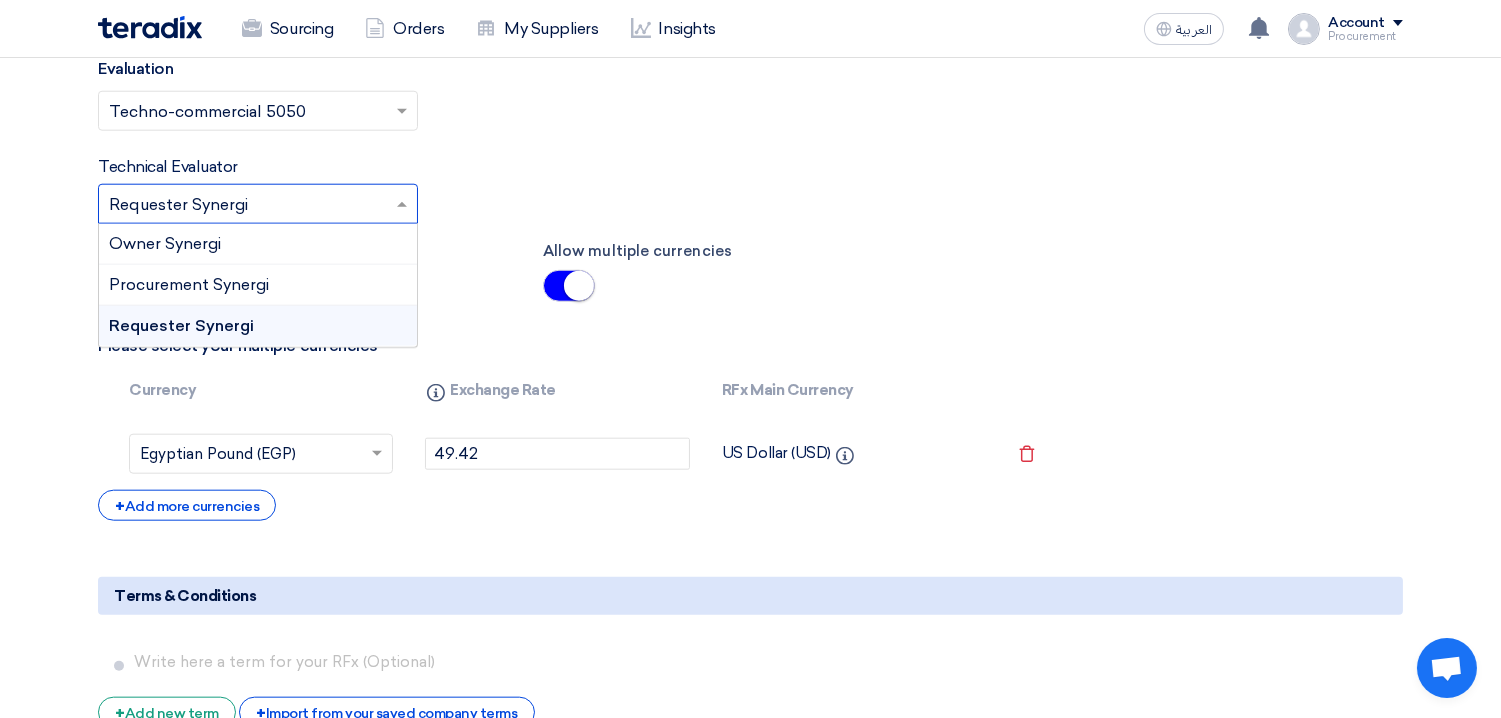 click on "Requester Synergi" at bounding box center [258, 326] 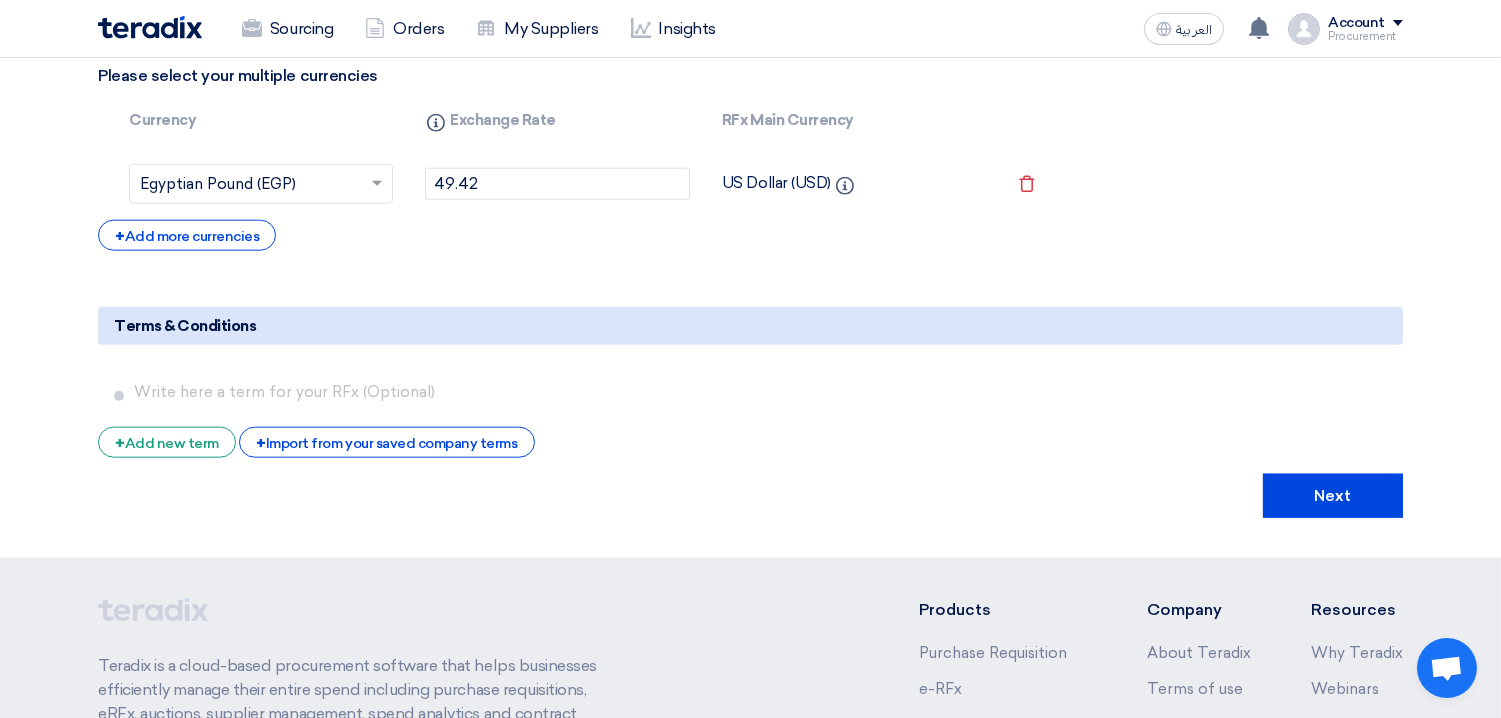 scroll, scrollTop: 4157, scrollLeft: 0, axis: vertical 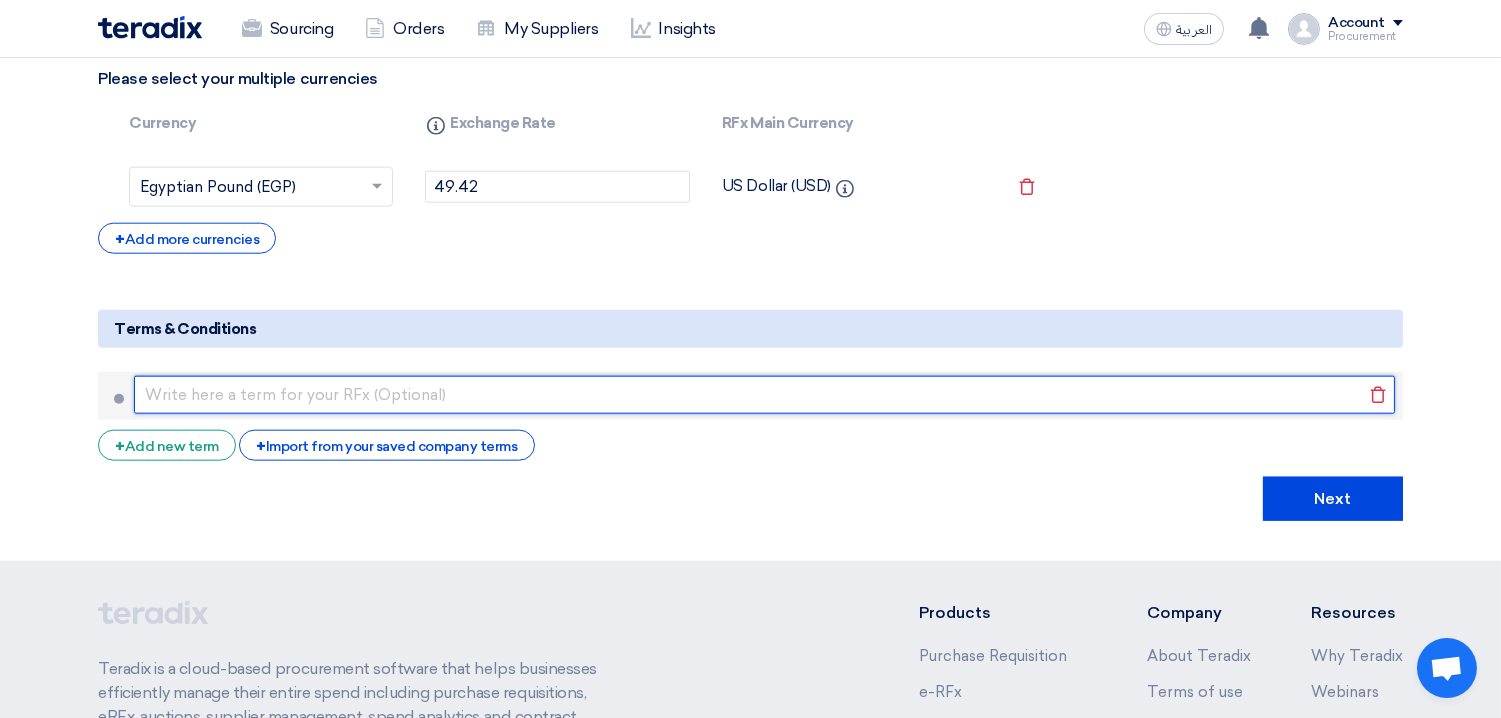 click 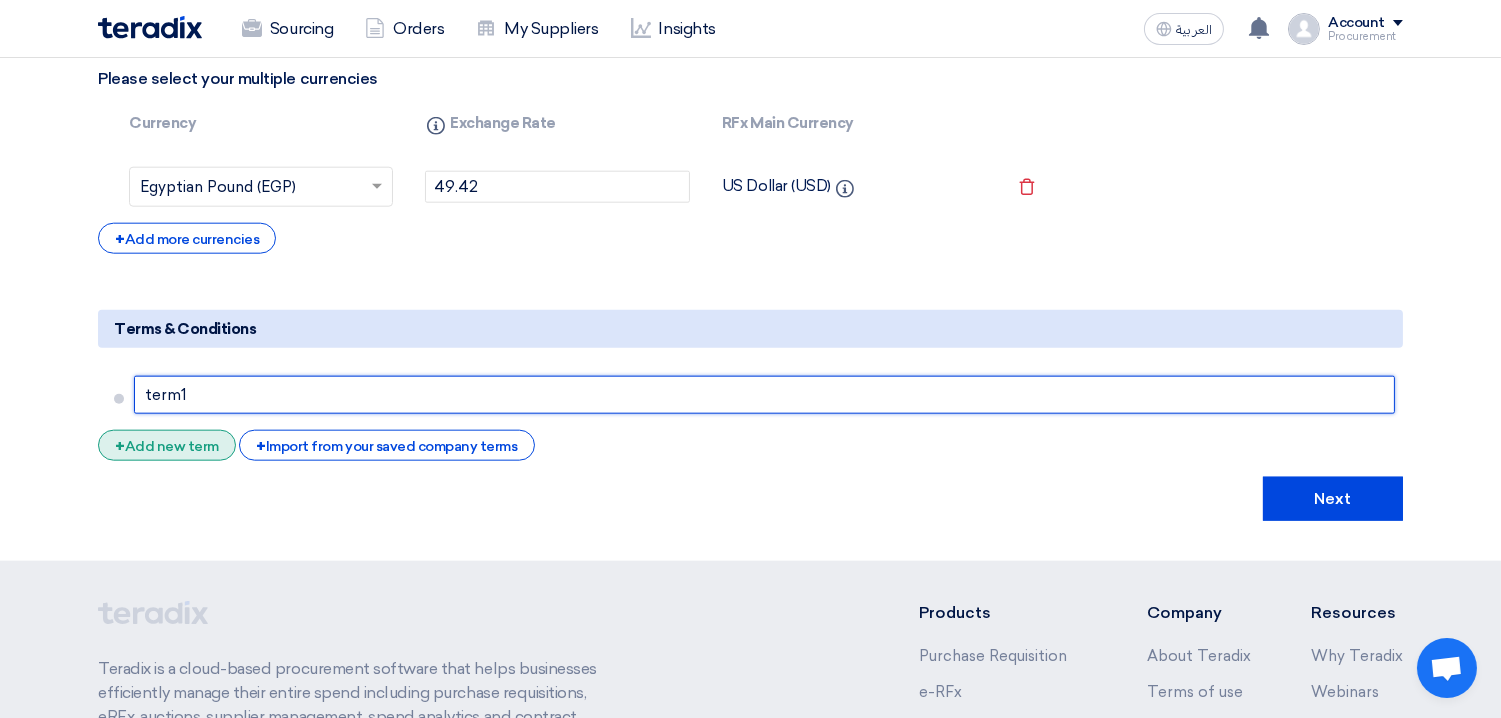 type on "term1" 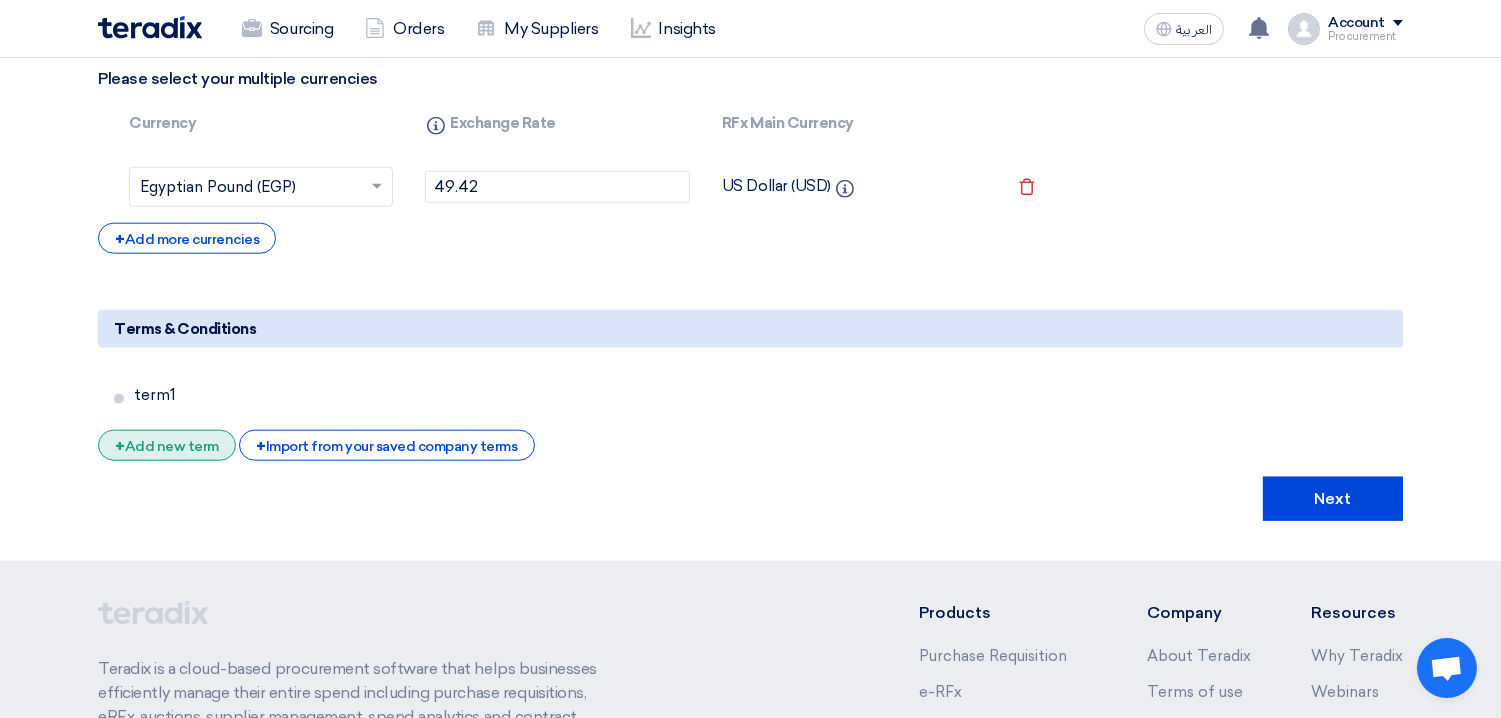 click on "+
Add new term" 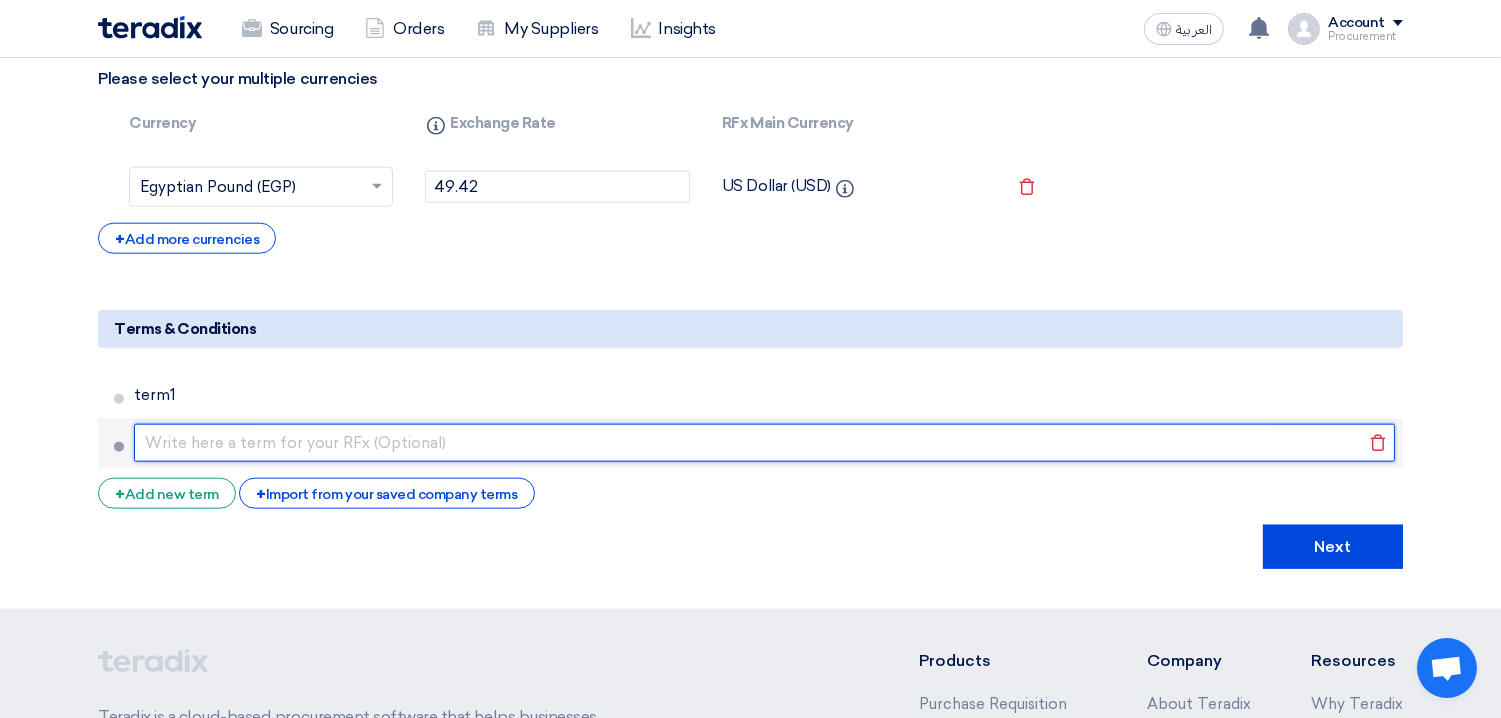 click 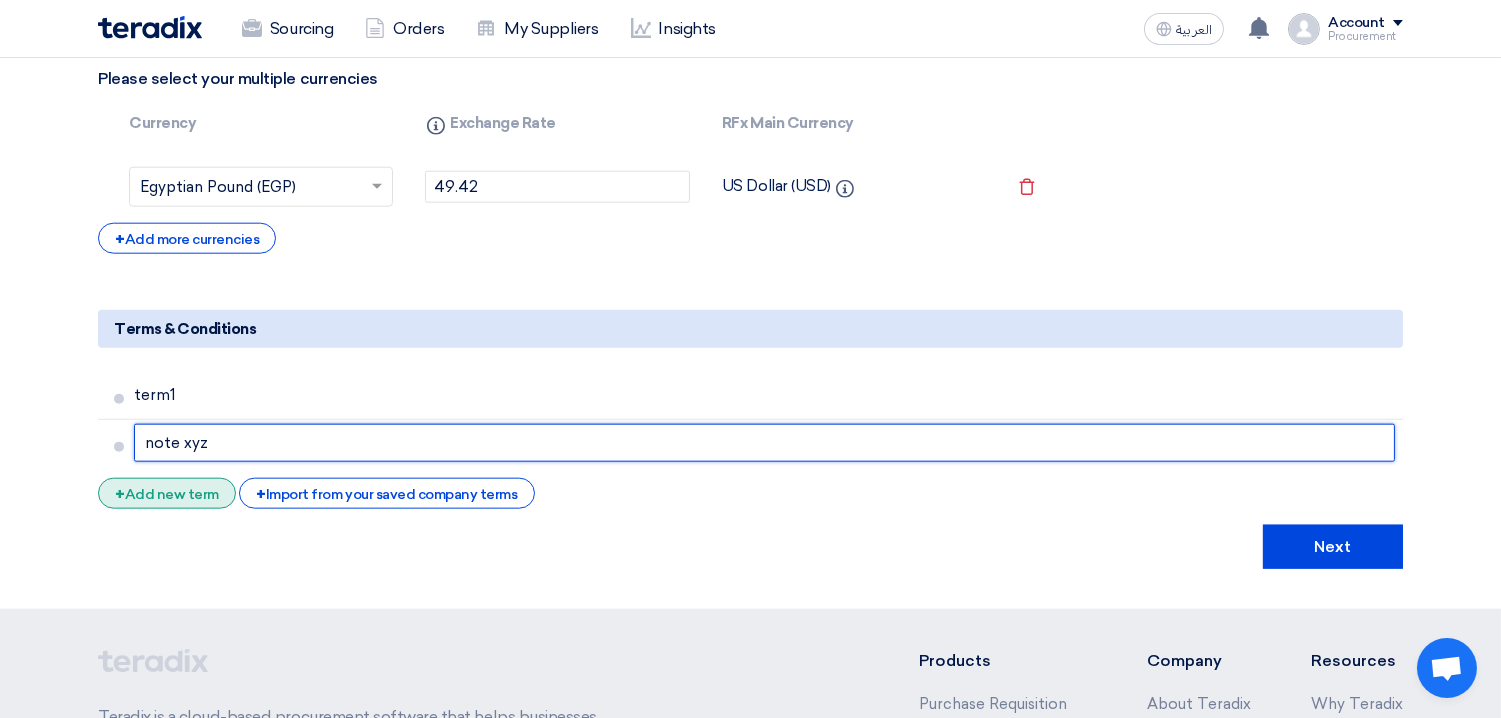 type on "note xyz" 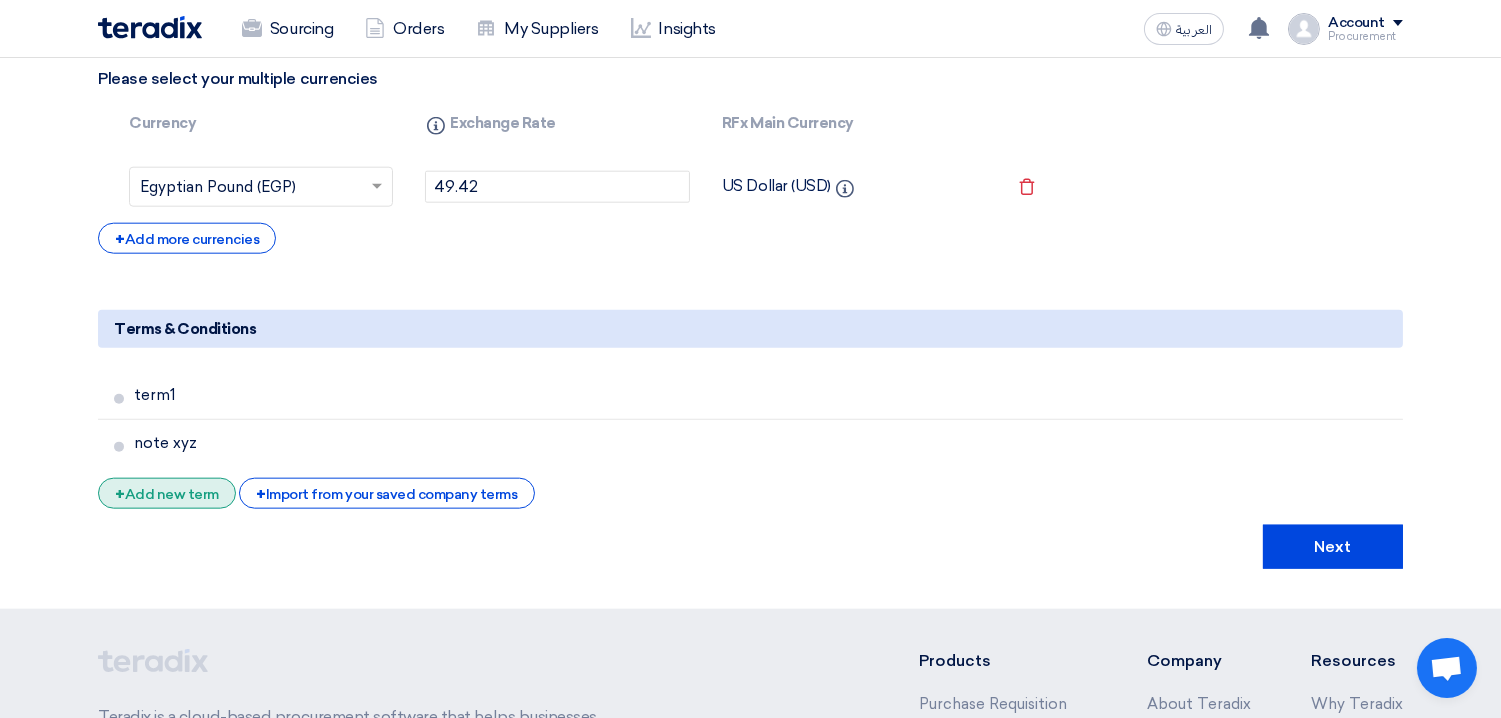 click on "+
Add new term" 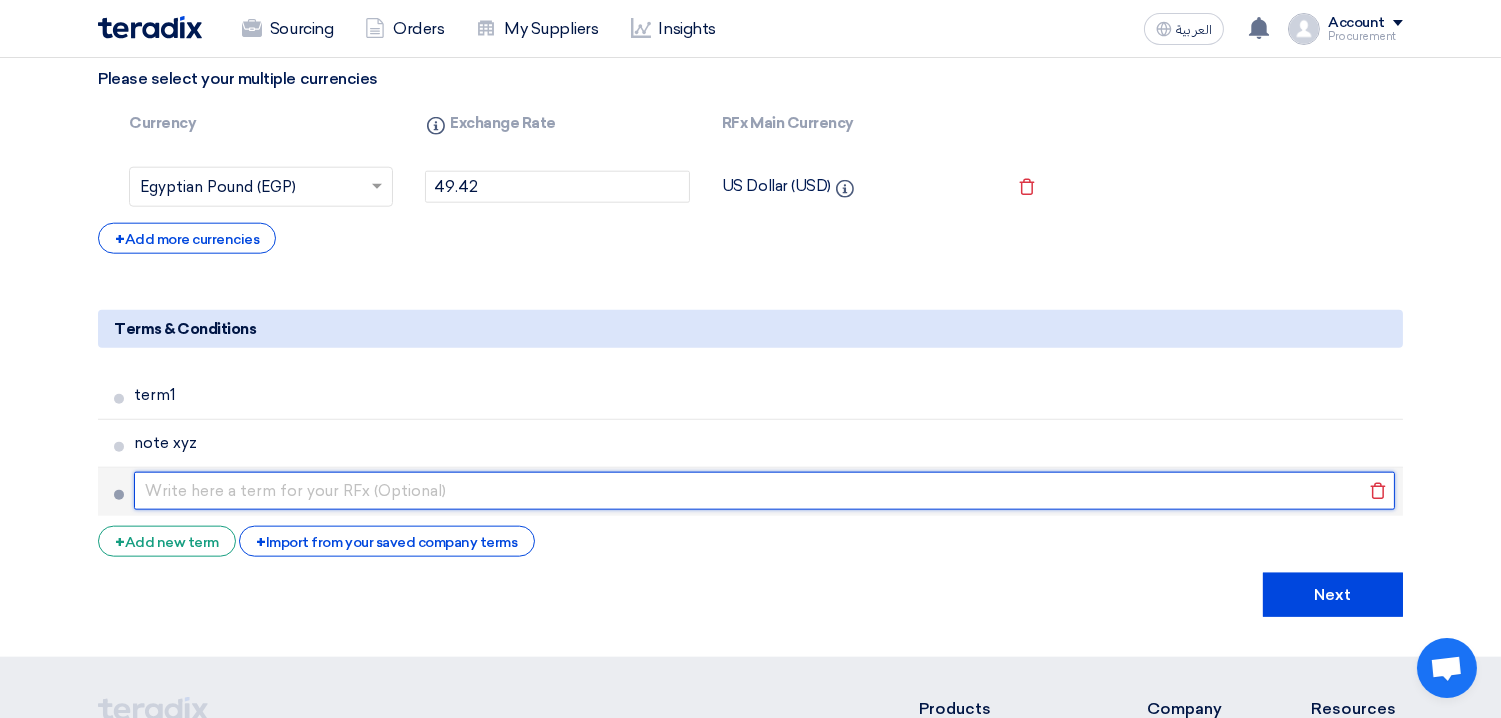 click 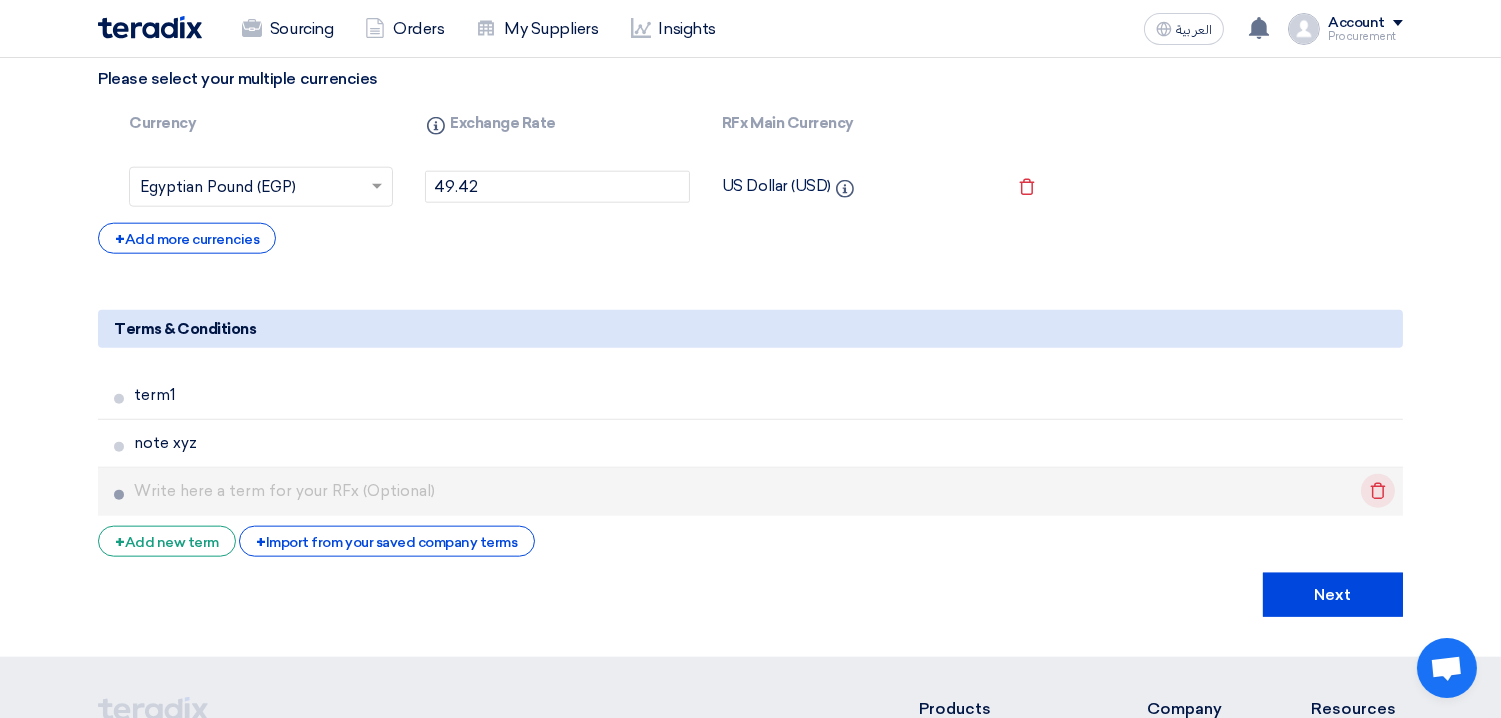 click on "Delete" 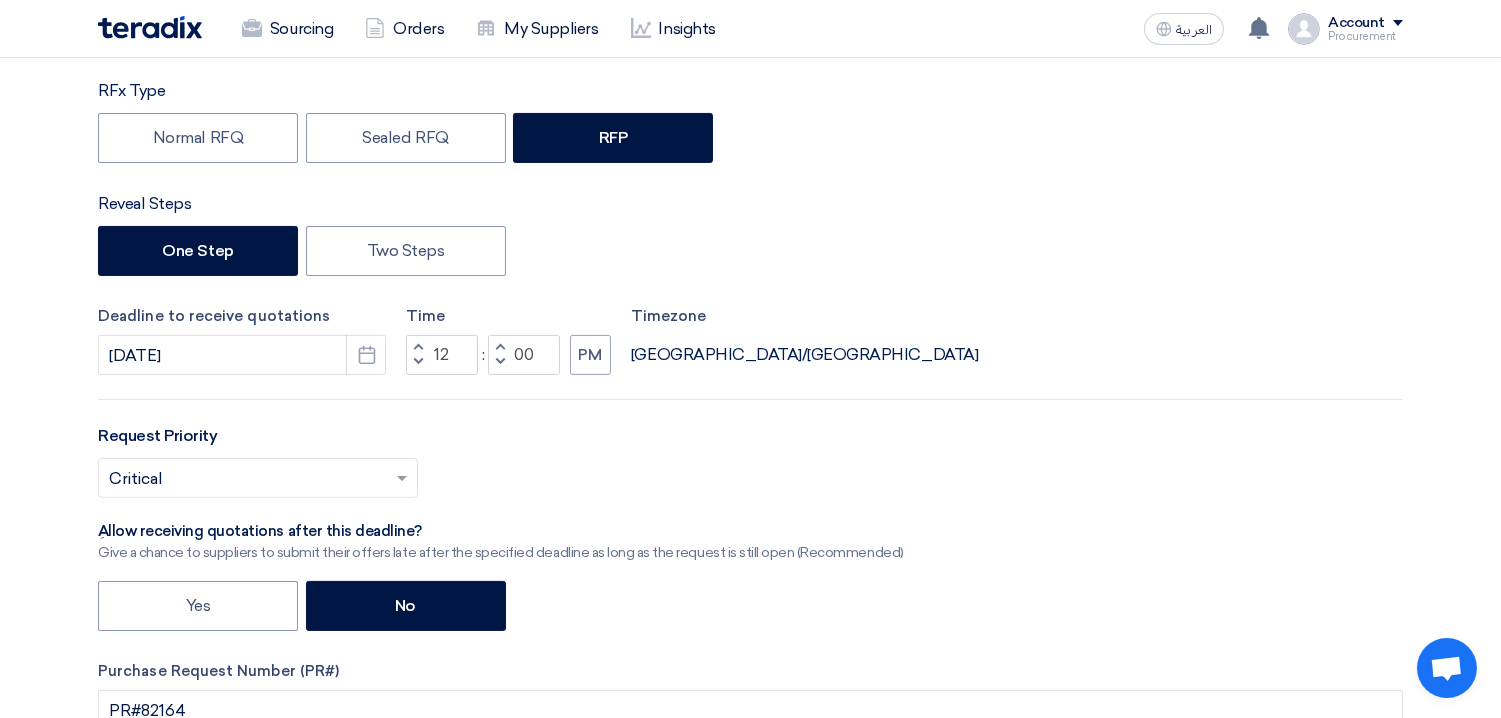 scroll, scrollTop: 808, scrollLeft: 0, axis: vertical 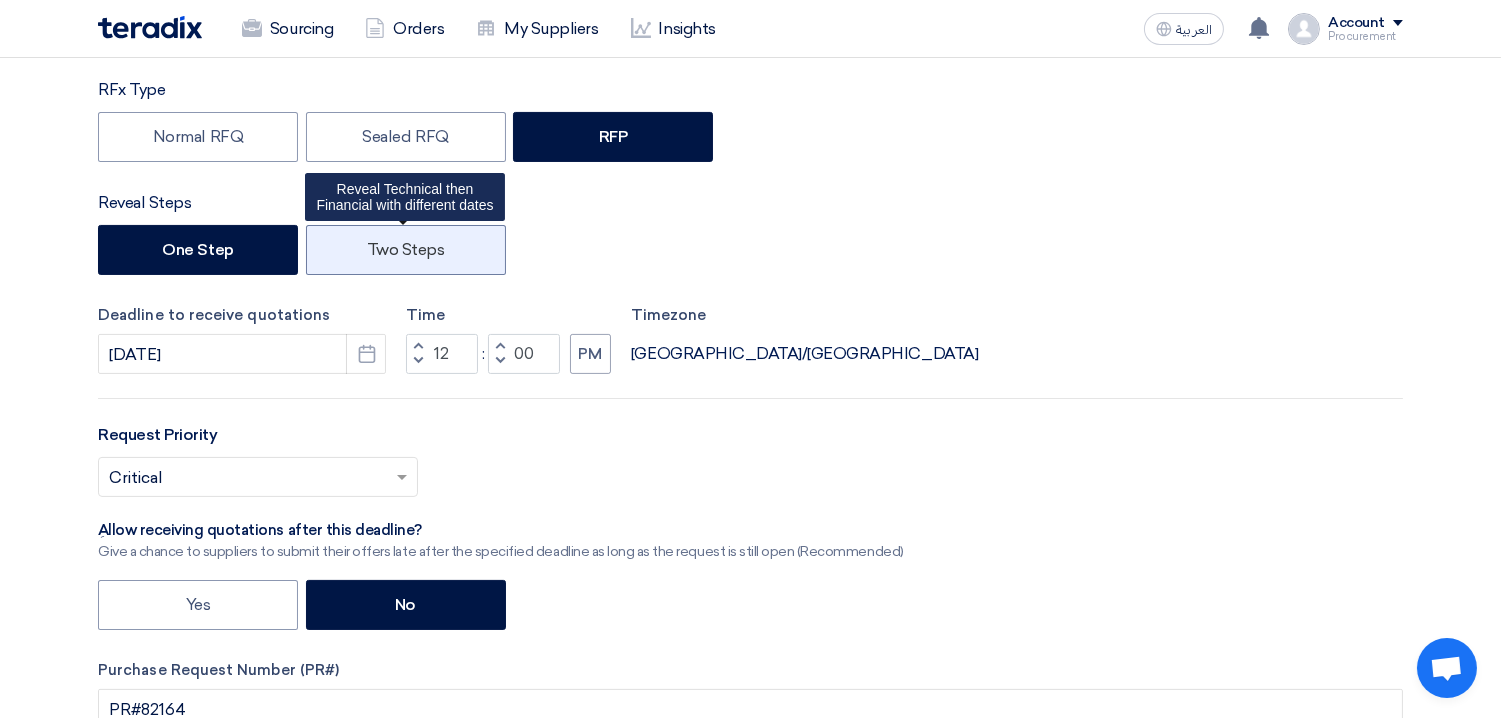 click on "Two Steps" 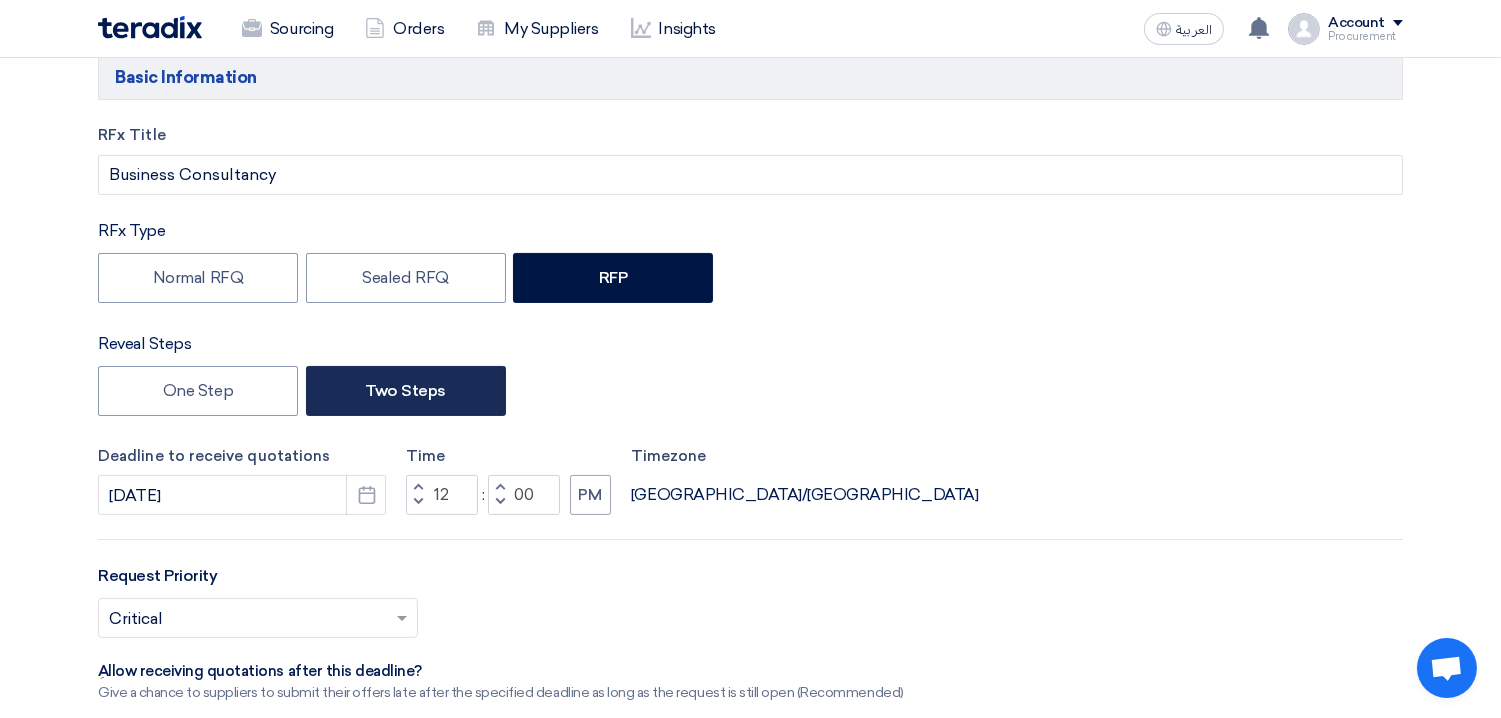scroll, scrollTop: 672, scrollLeft: 0, axis: vertical 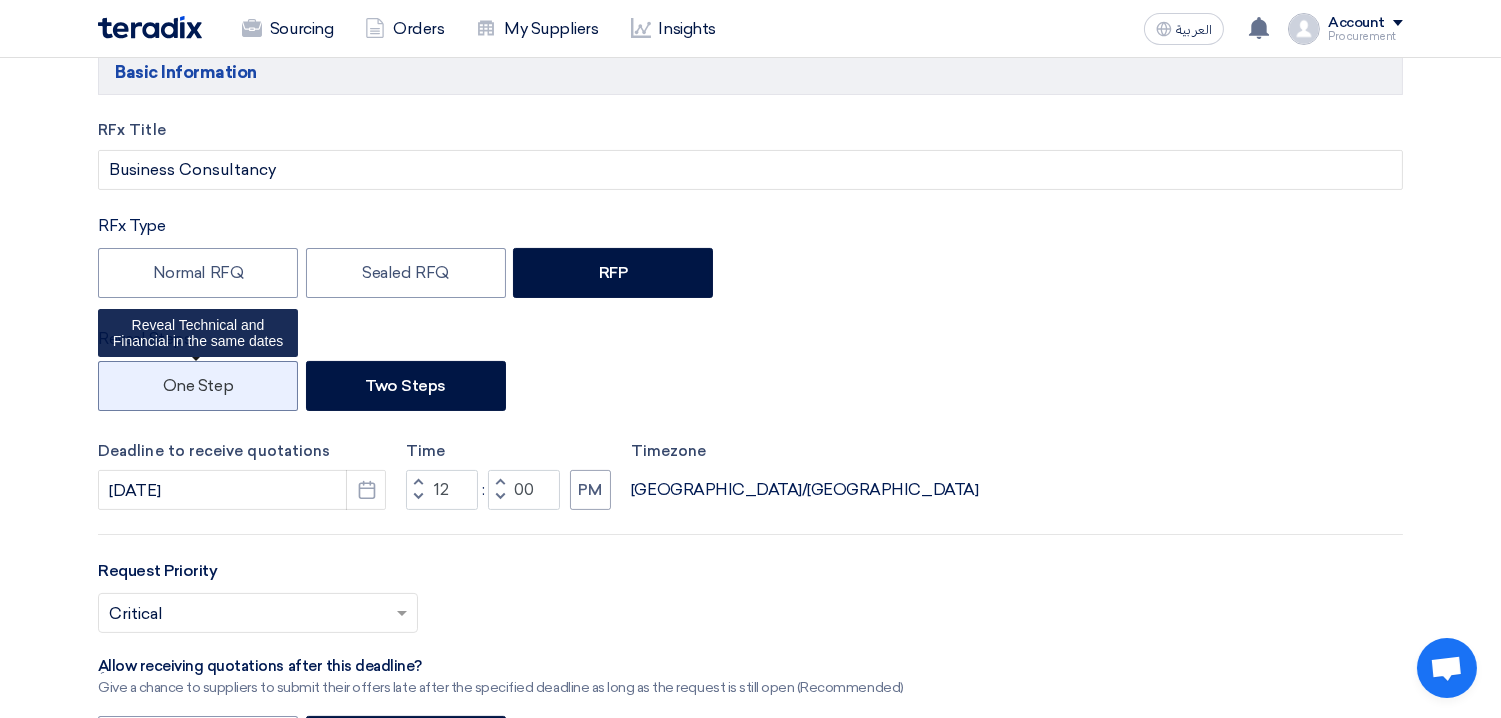 click on "One Step" 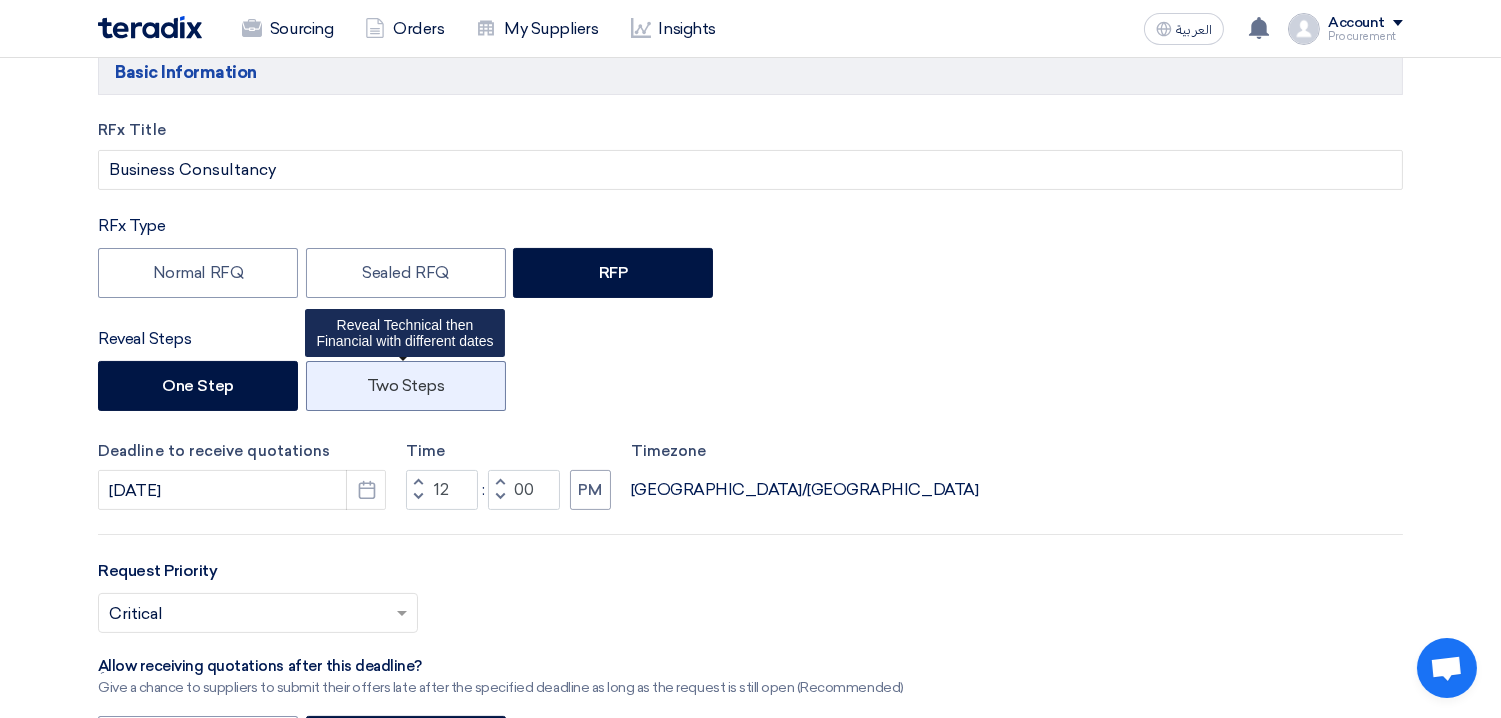 click on "Two Steps" 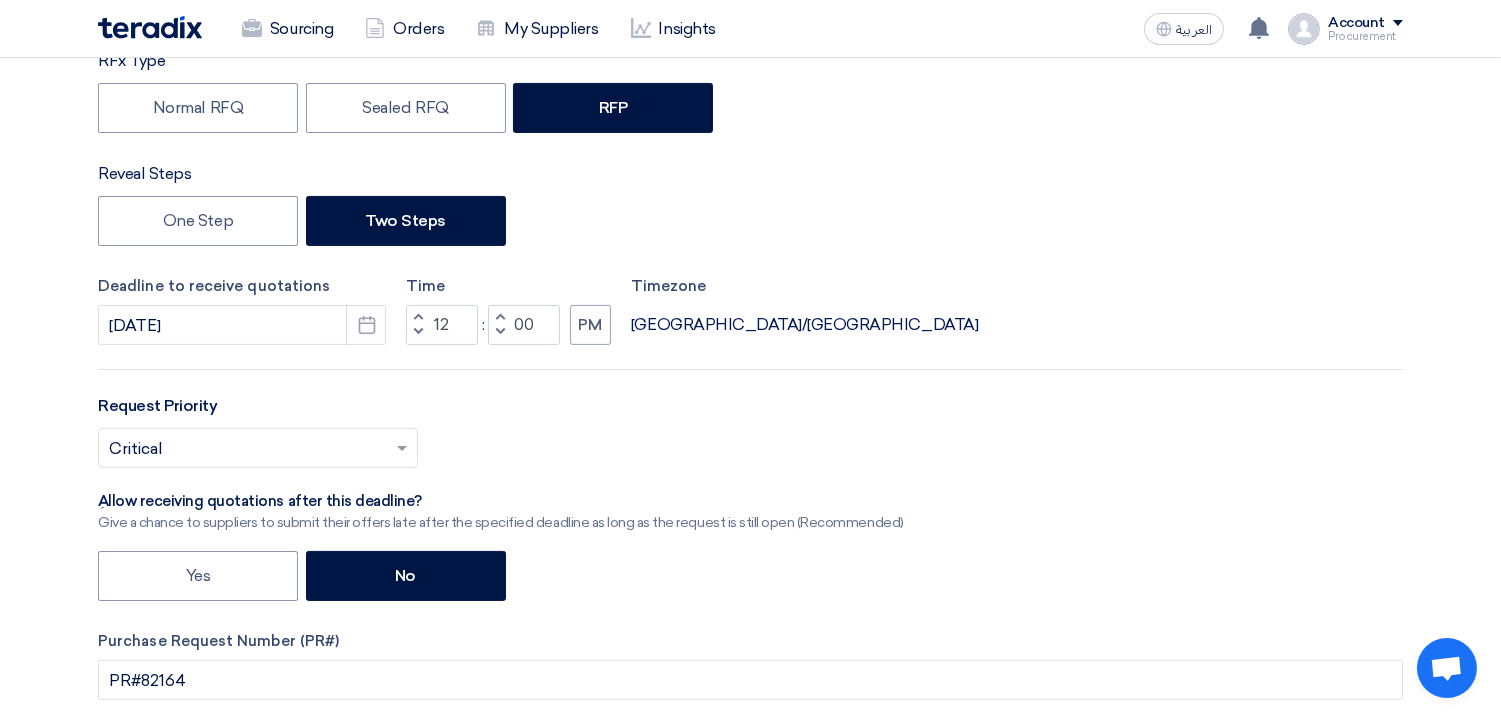 scroll, scrollTop: 836, scrollLeft: 0, axis: vertical 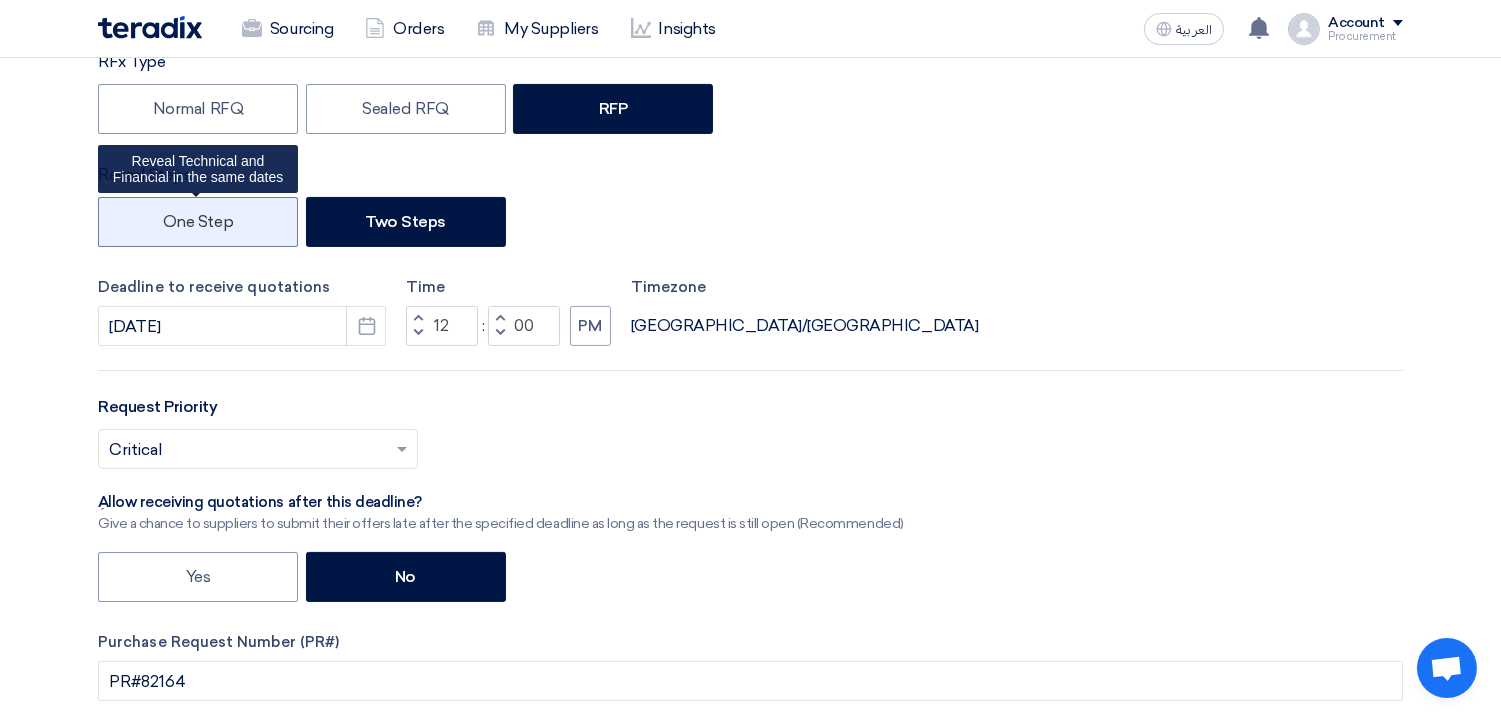 click on "One Step" 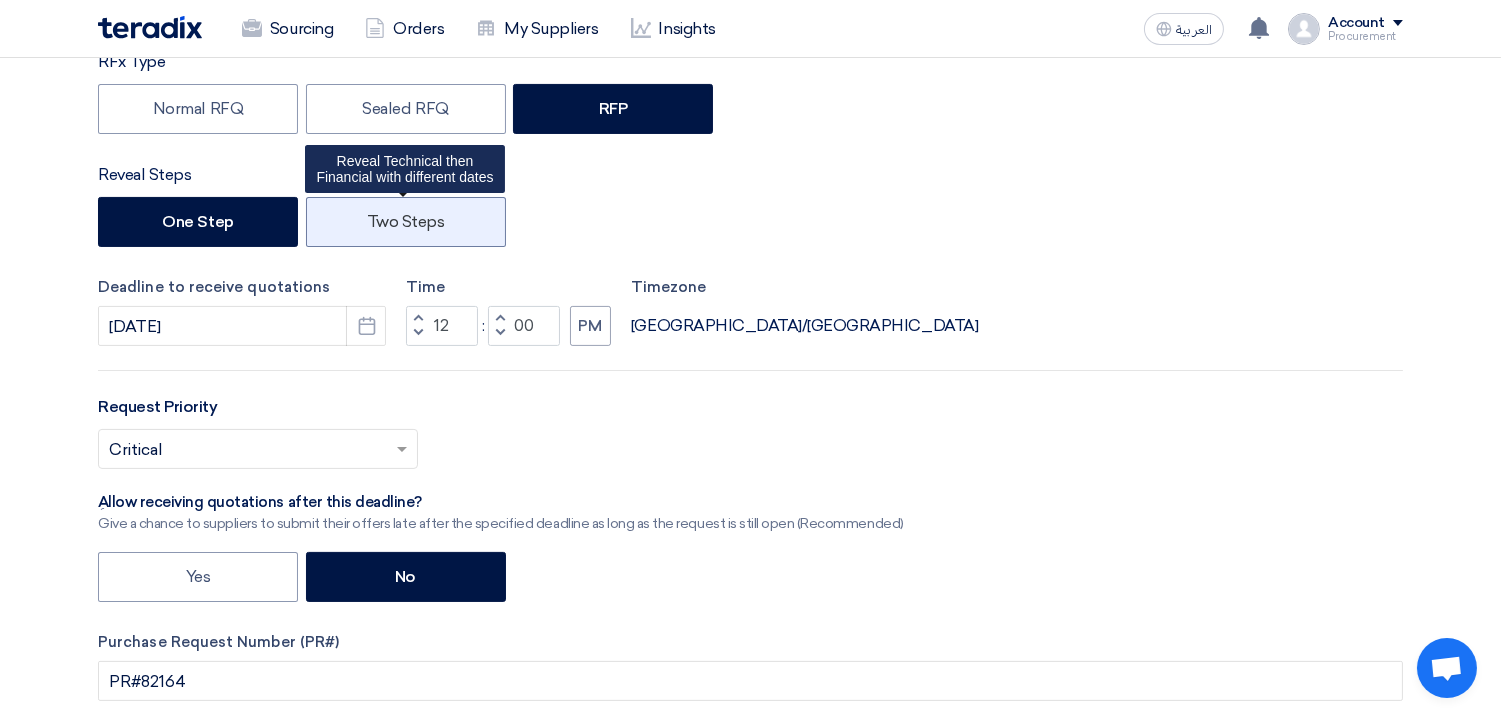 click on "Two Steps" 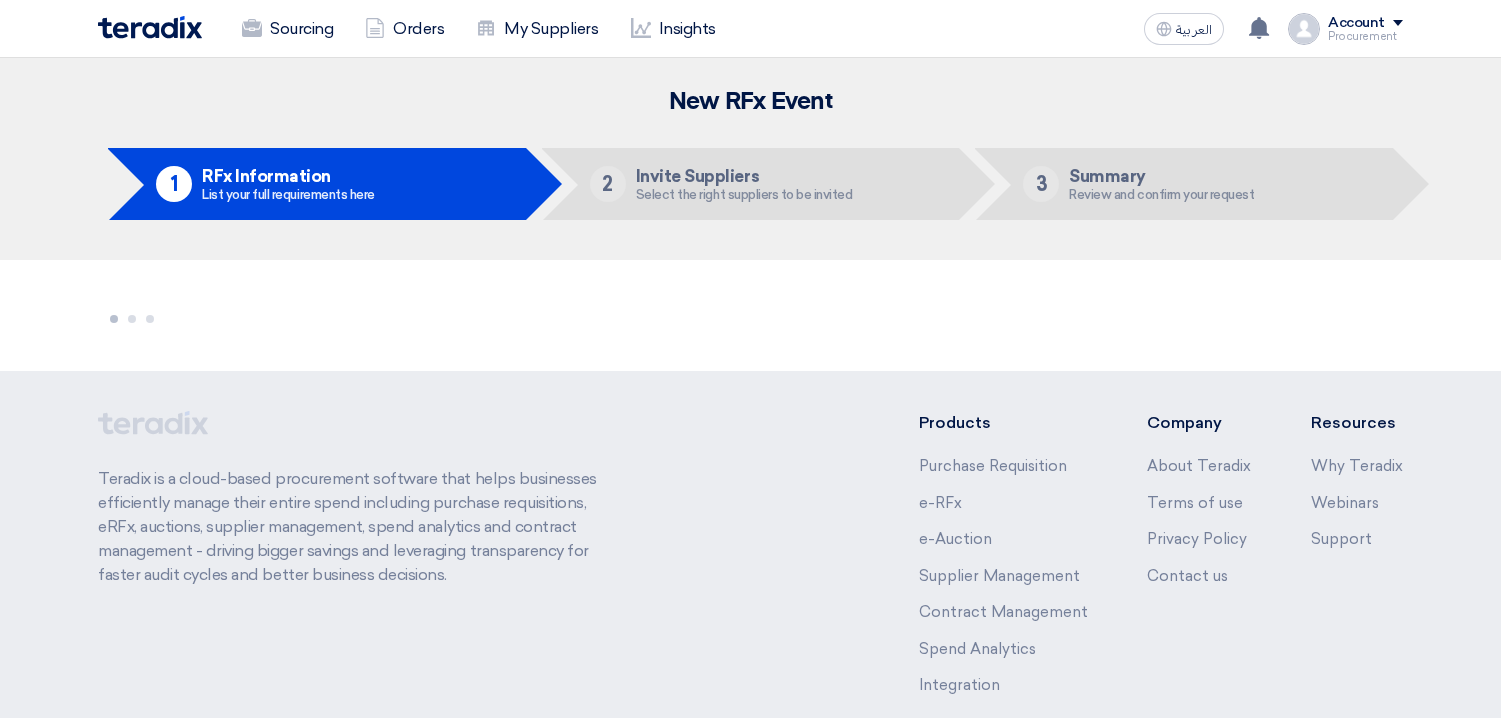 scroll, scrollTop: 0, scrollLeft: 0, axis: both 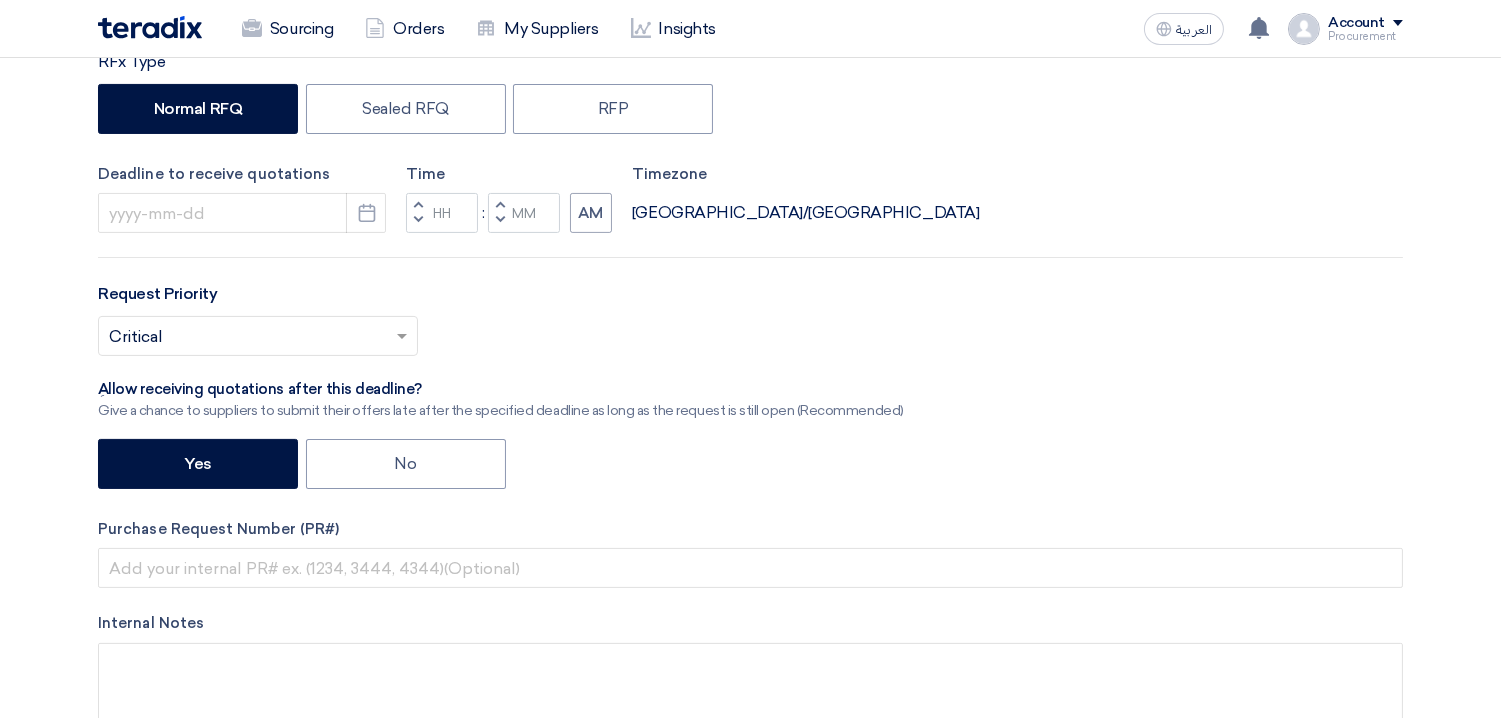 type on "[DATE]" 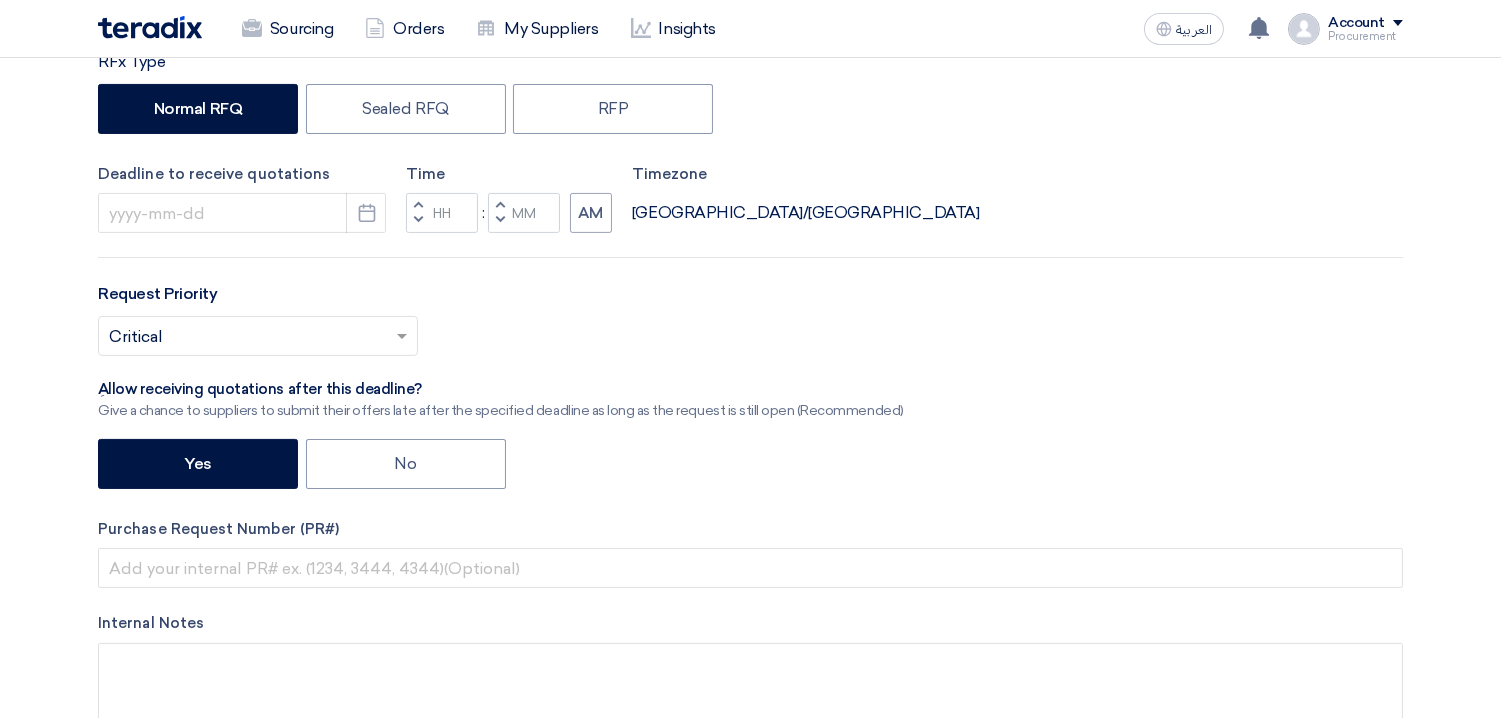 type on "12" 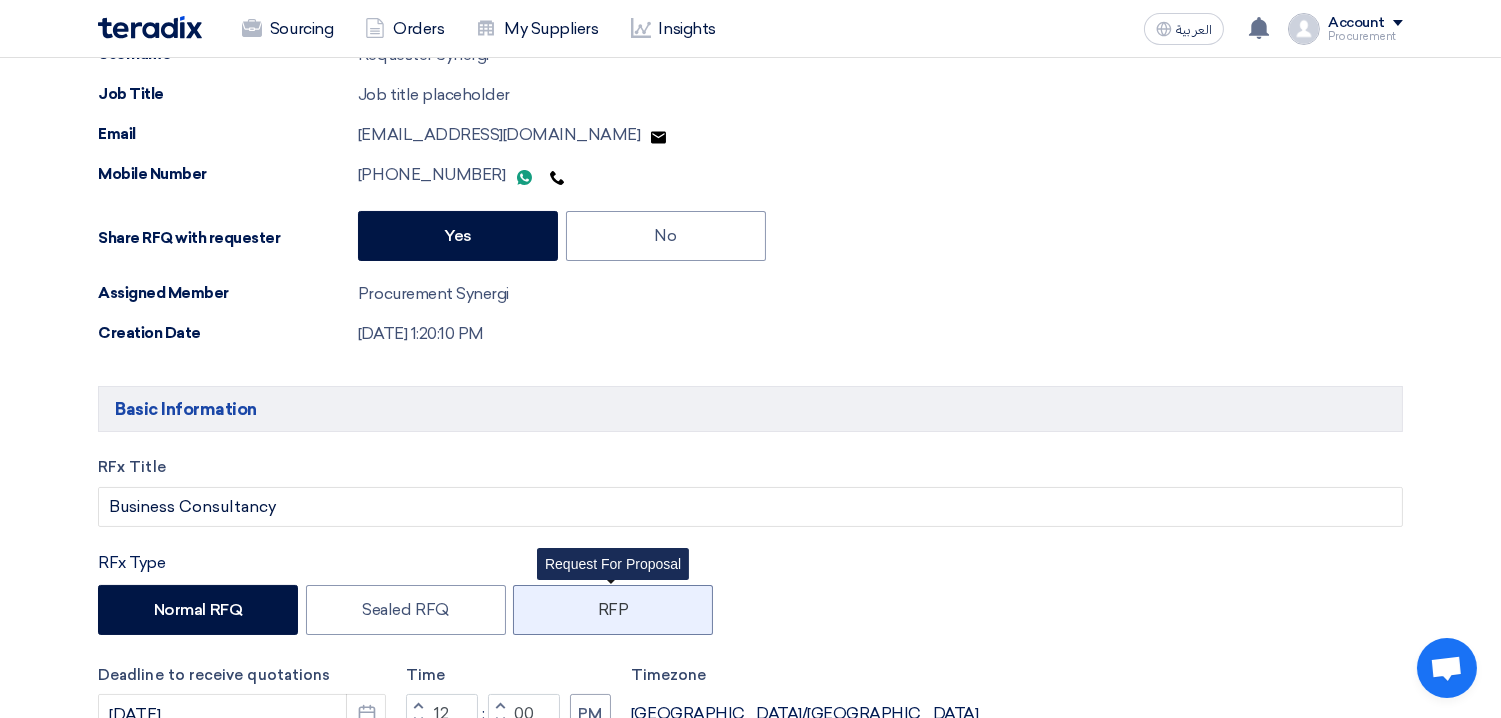 click on "RFP" 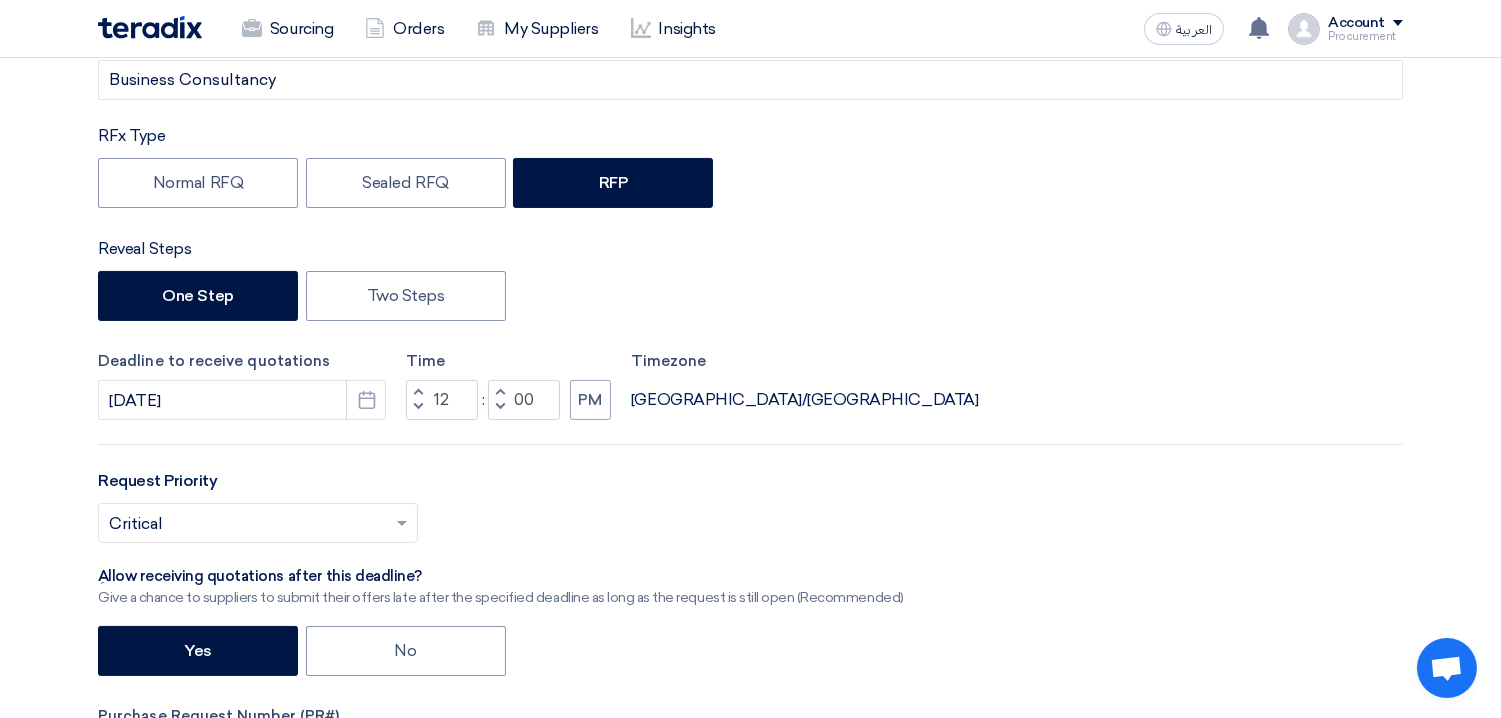 scroll, scrollTop: 776, scrollLeft: 0, axis: vertical 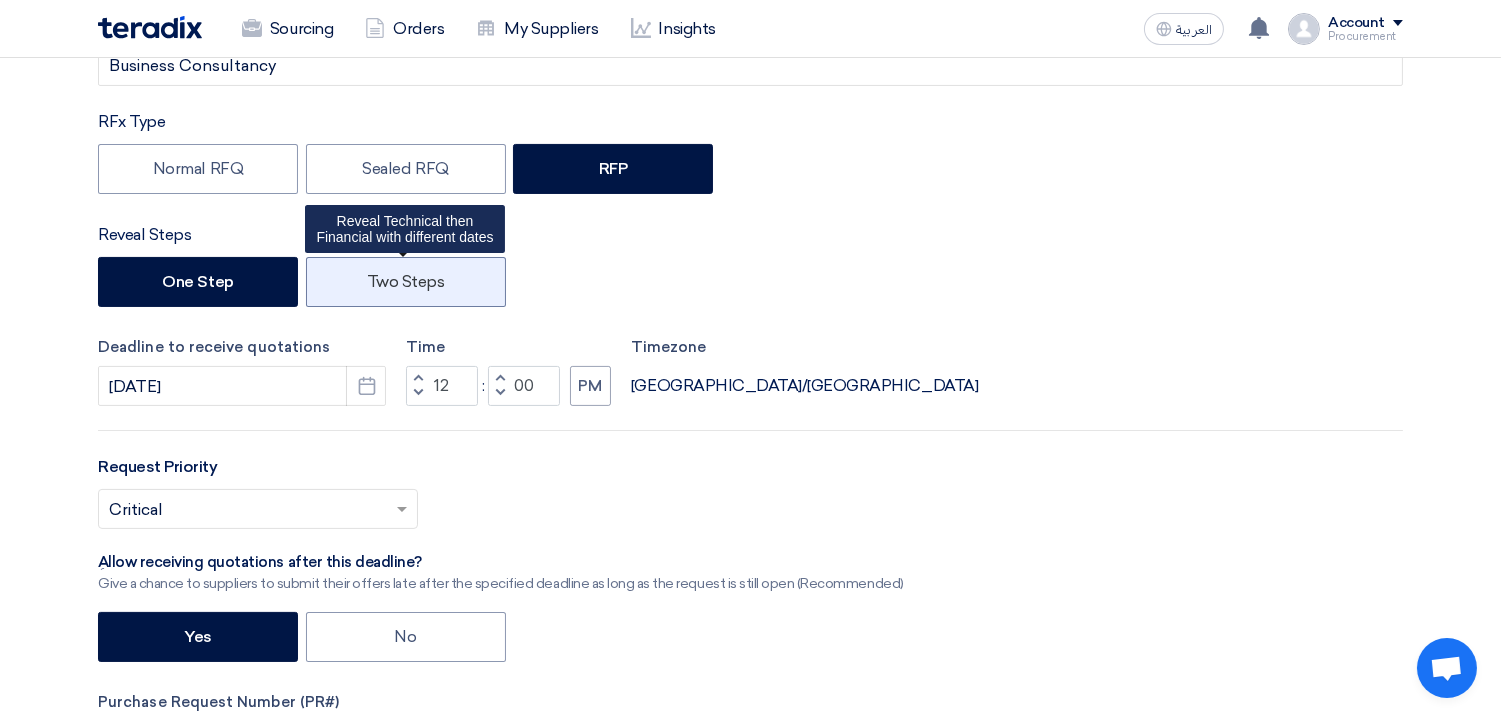 click on "Two Steps" 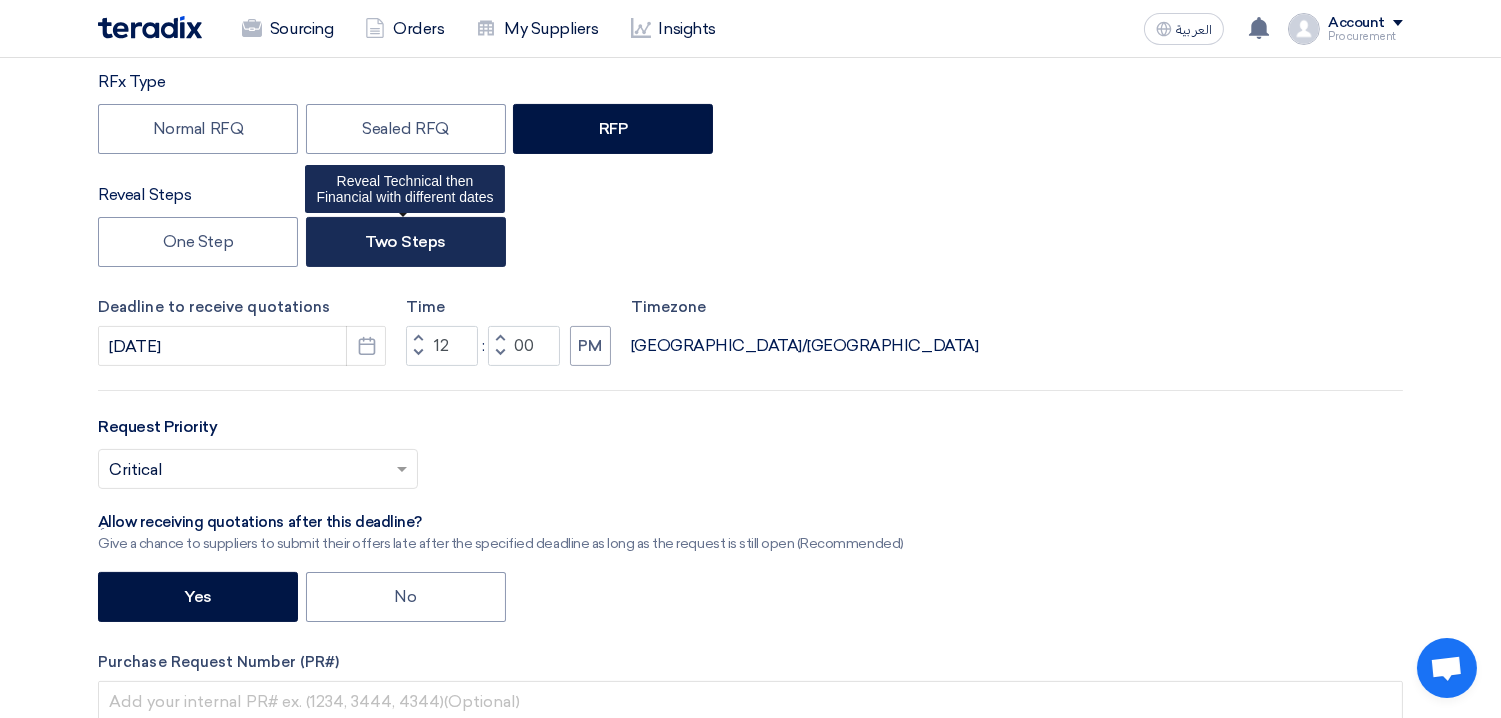 scroll, scrollTop: 805, scrollLeft: 0, axis: vertical 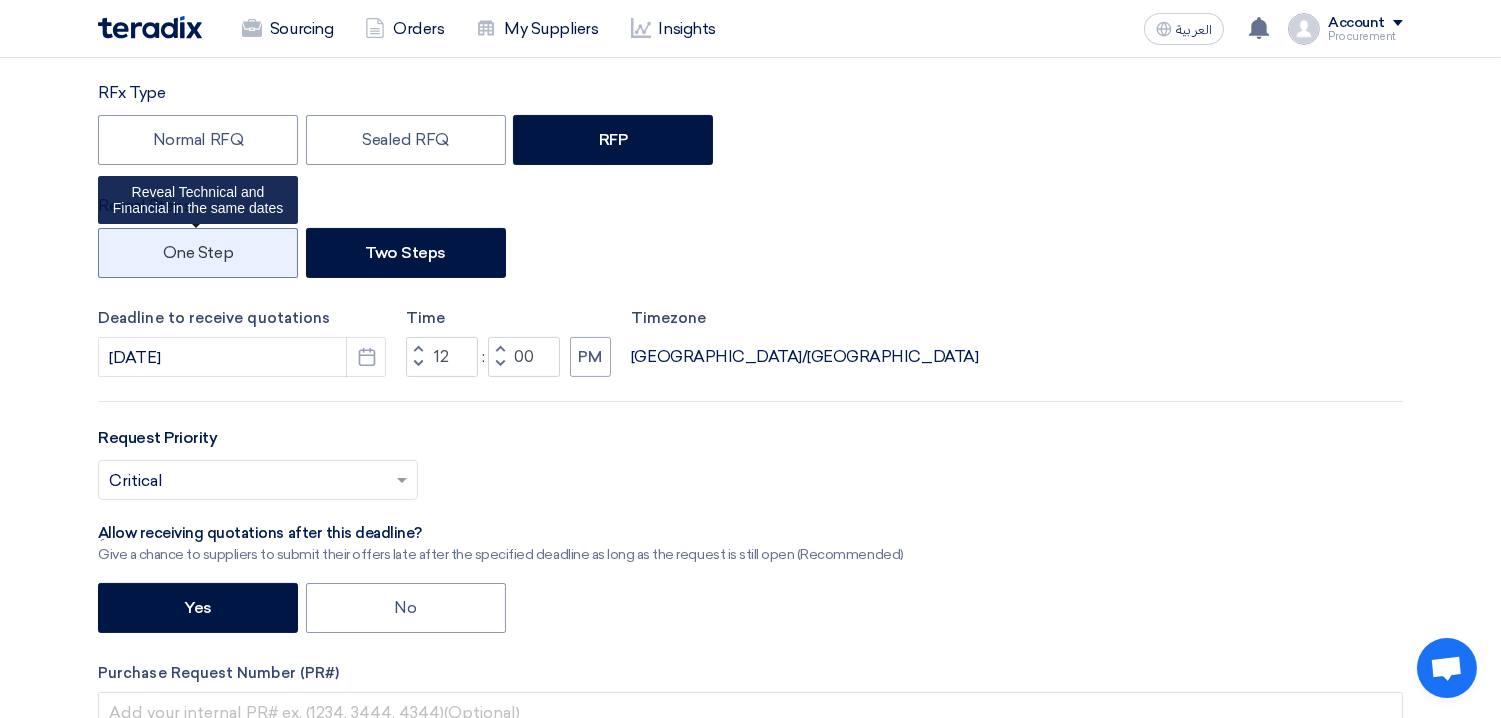 click on "One Step" 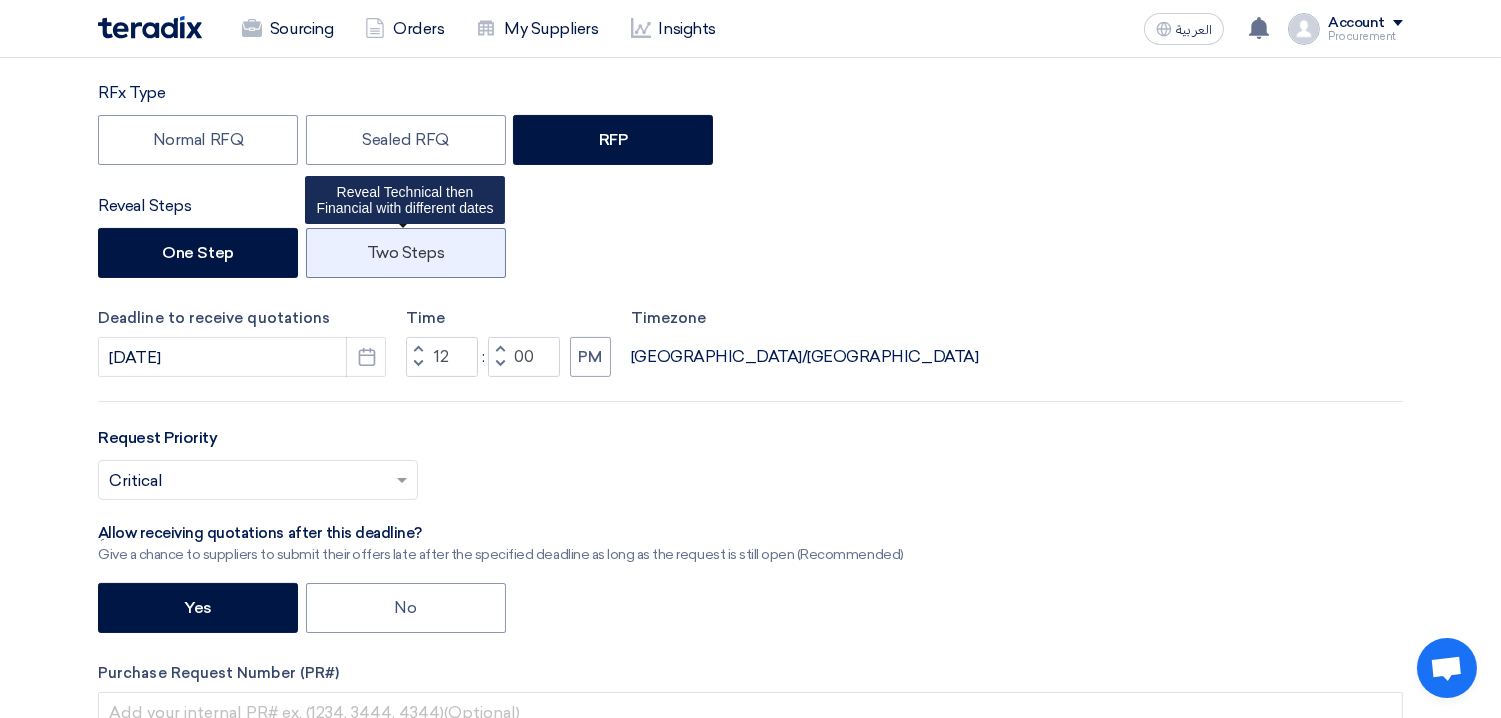 click on "Two Steps" 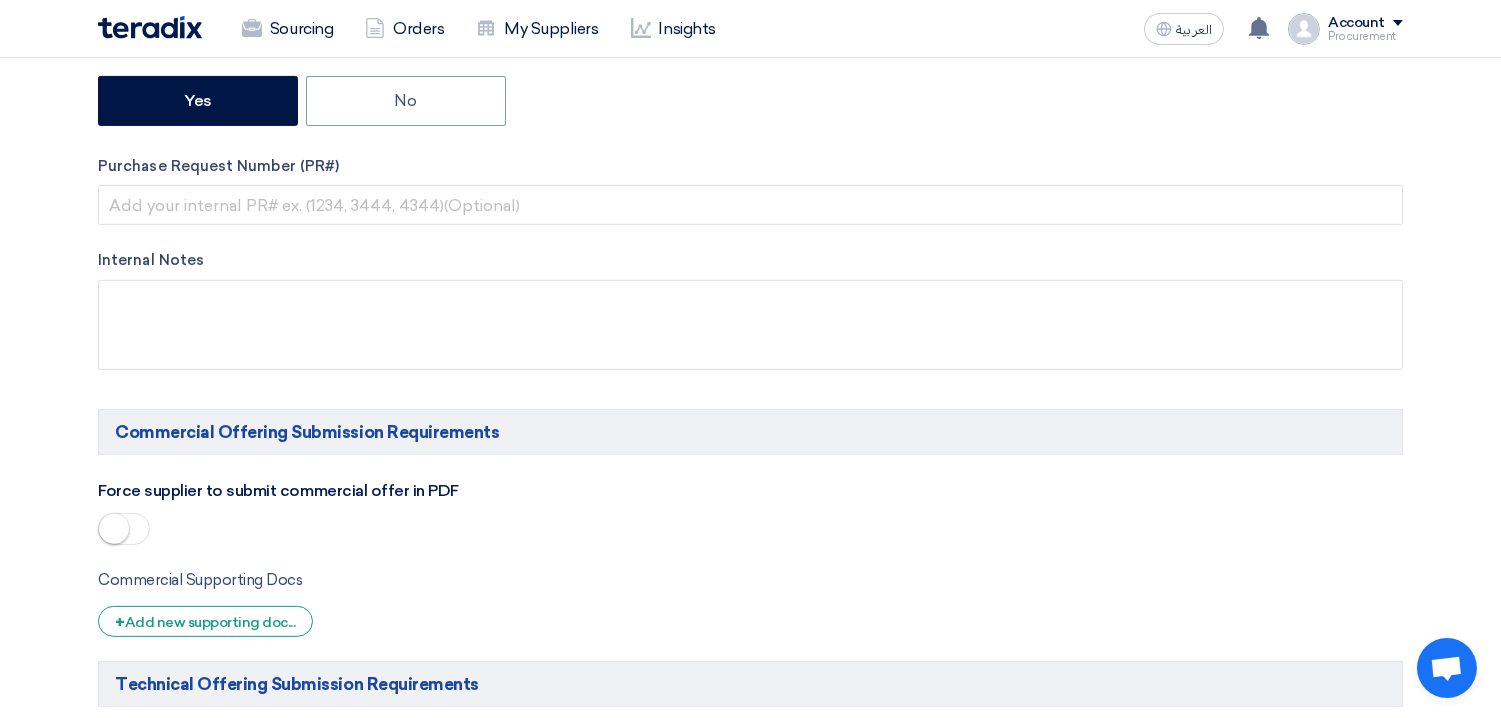 scroll, scrollTop: 1320, scrollLeft: 0, axis: vertical 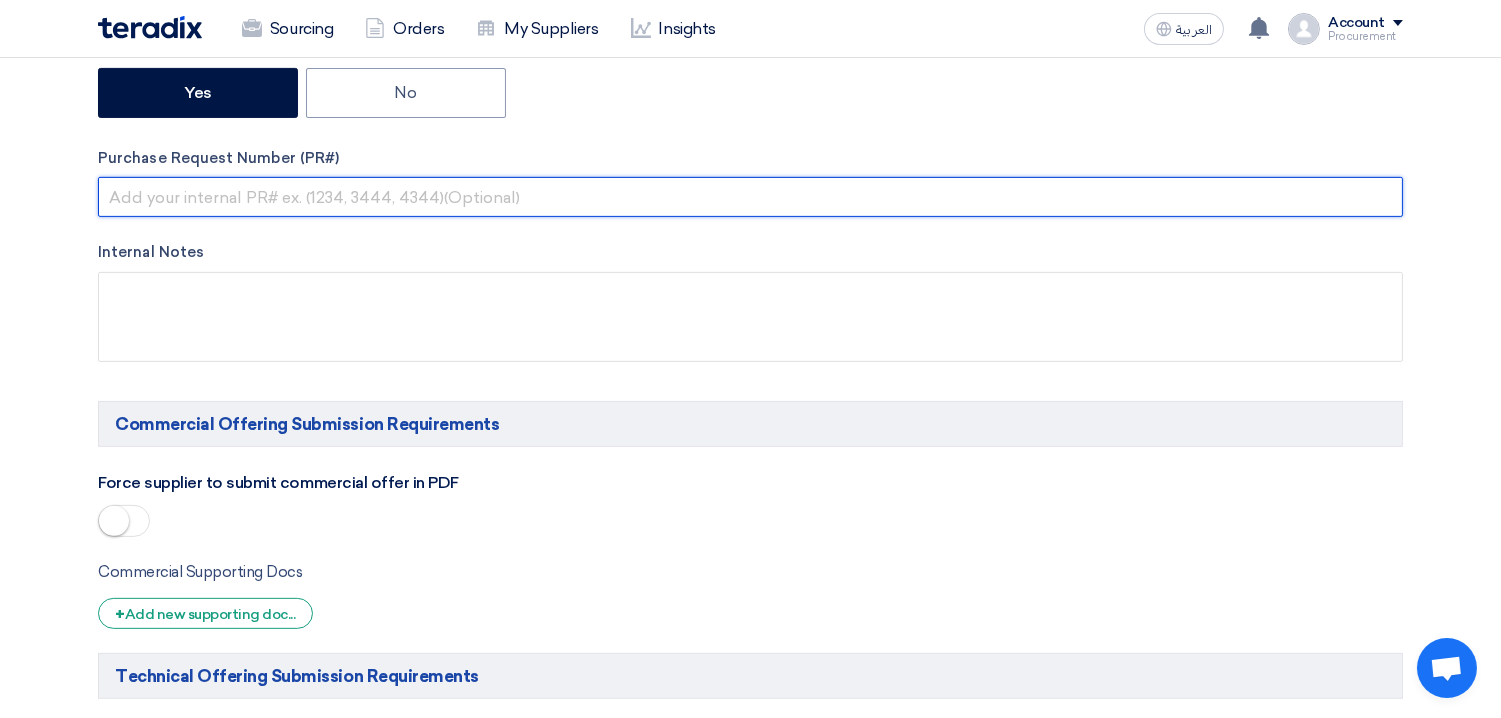 click at bounding box center [750, 197] 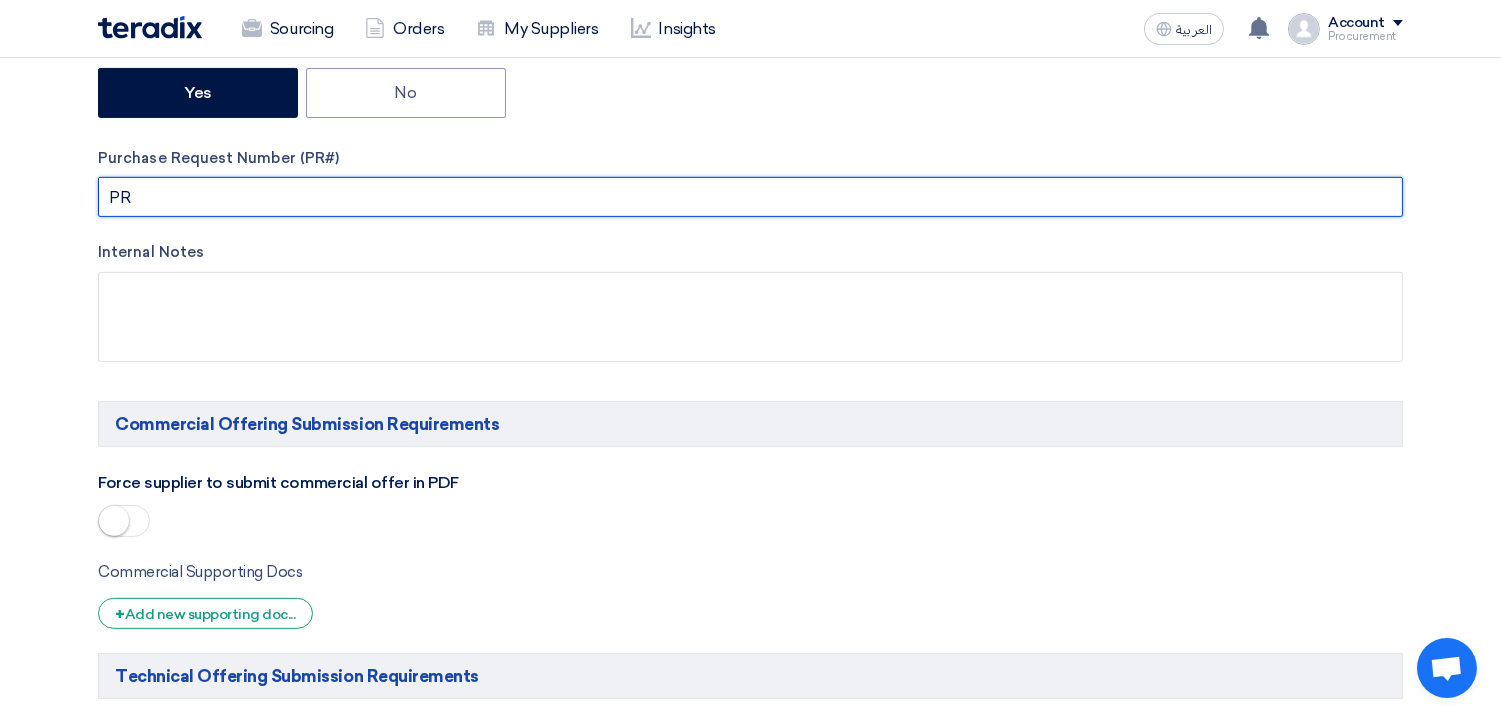 paste on "#" 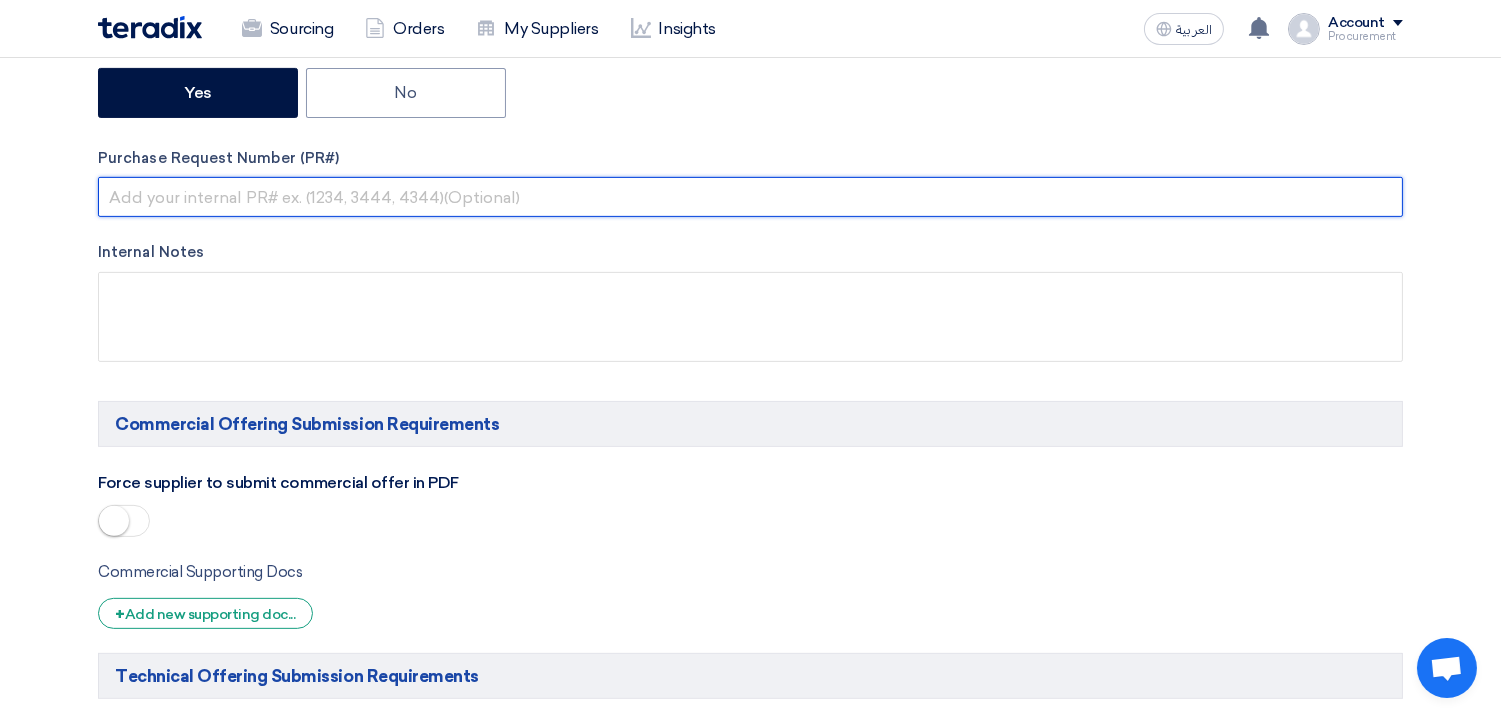 click at bounding box center (750, 197) 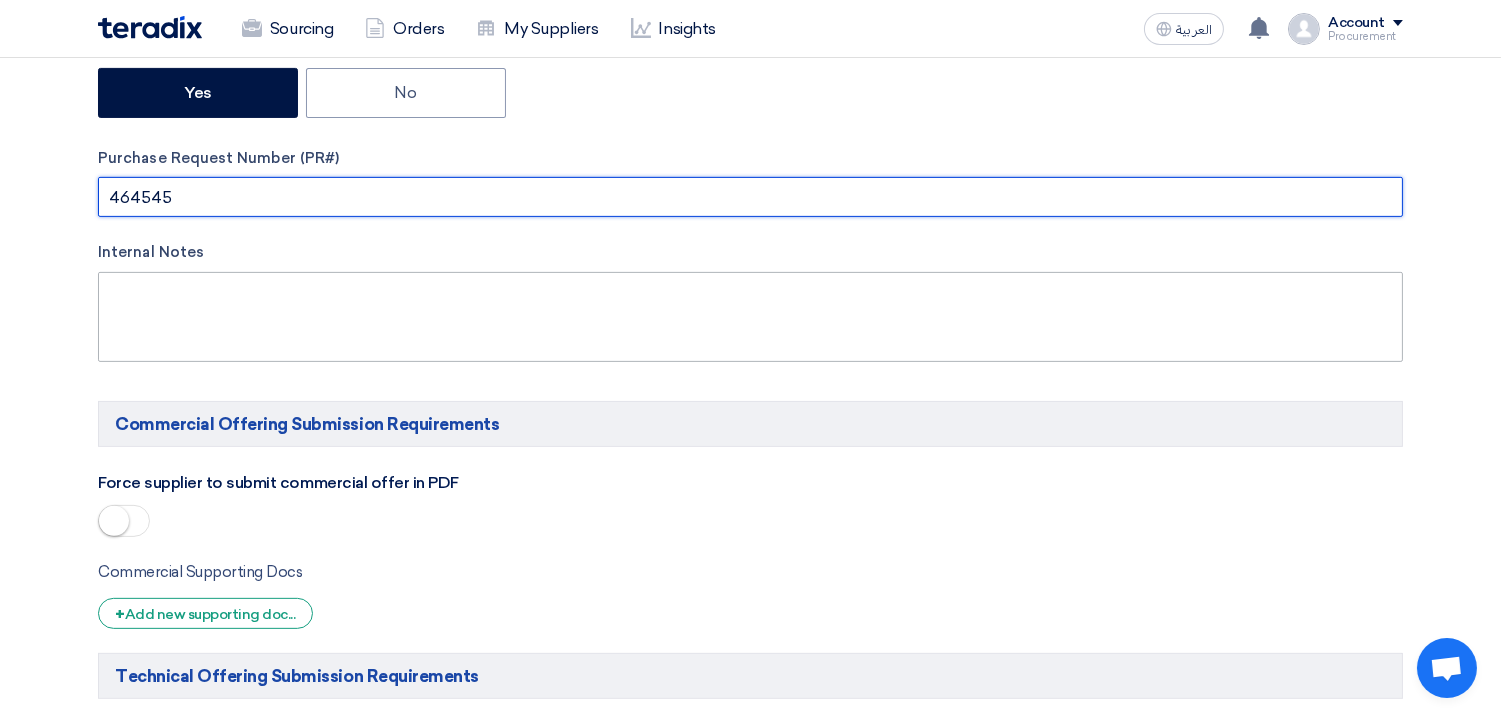 paste on "PR#" 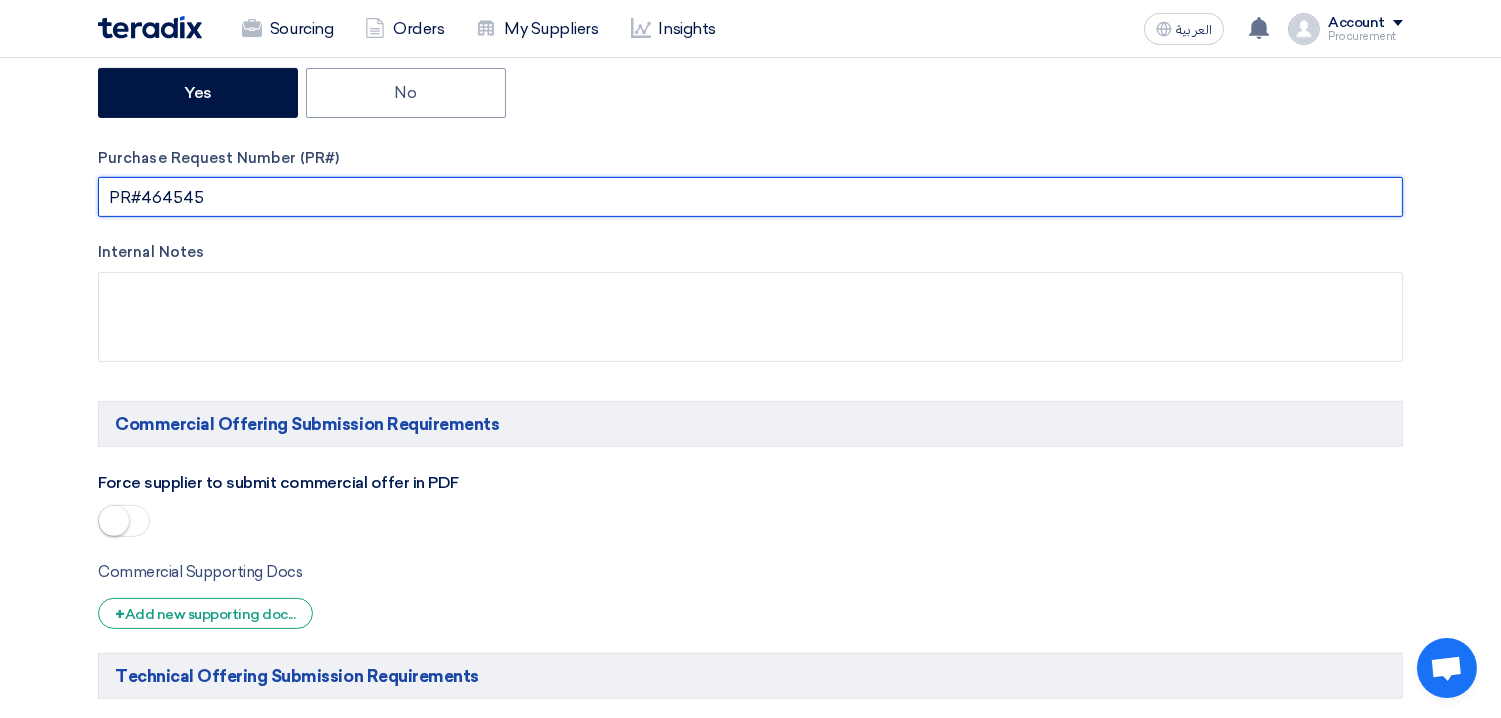 type on "PR#464545" 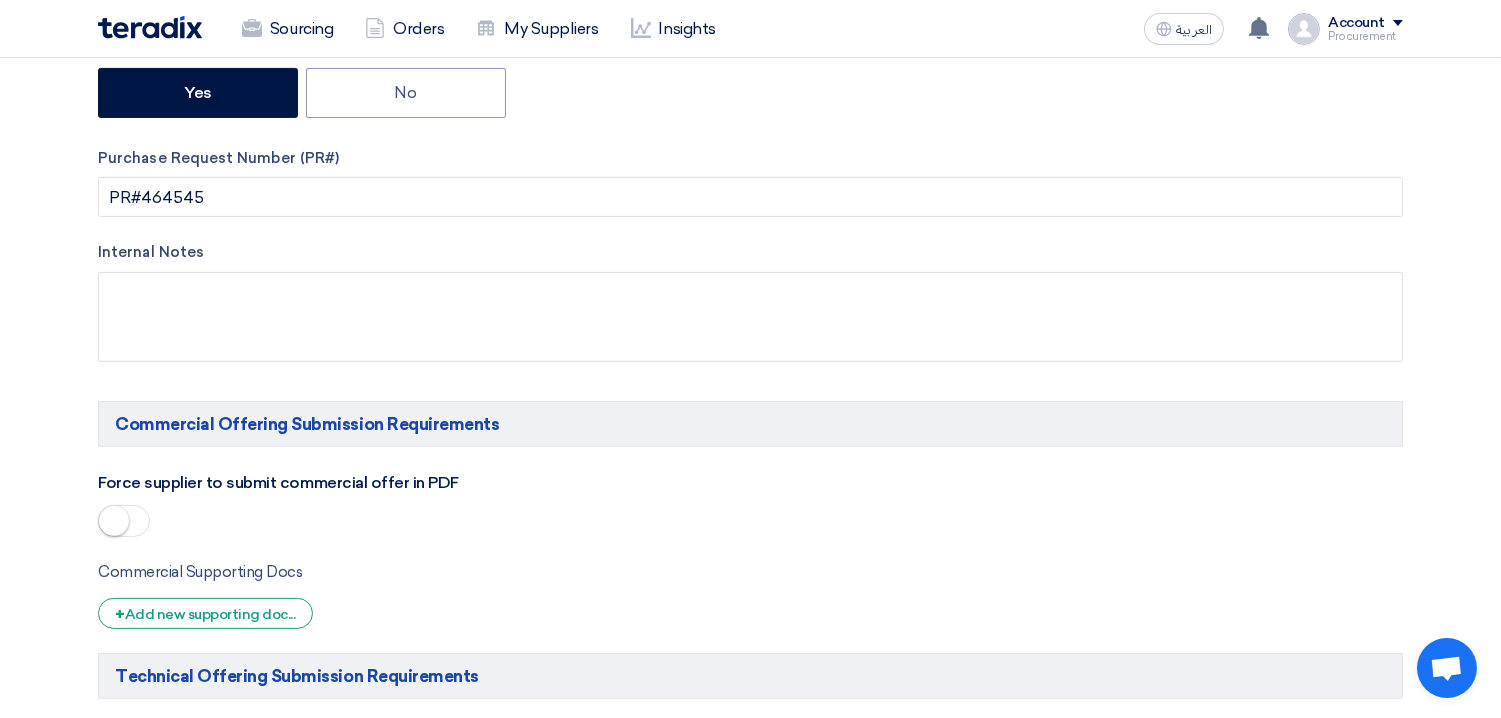 click on "Requester Details
Username
Requester
Synergi
Job Title
Job title placeholder
Email
[EMAIL_ADDRESS][DOMAIN_NAME]
Can Receive RFQ
Mobile Number
[PHONE_NUMBER]
Can Receive RFQ
Can Receive RFQ
Share RFQ with requester
Yes
No
Assigned Member" 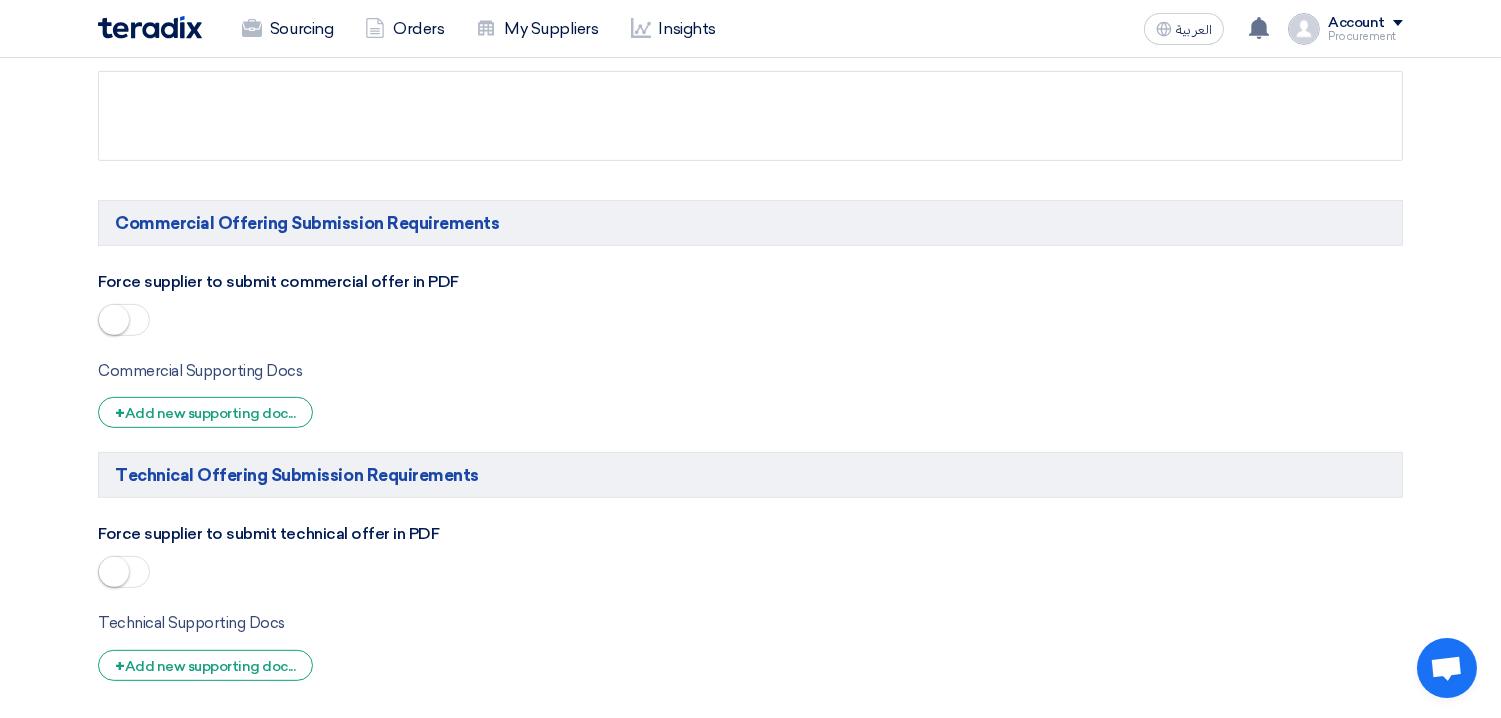 click 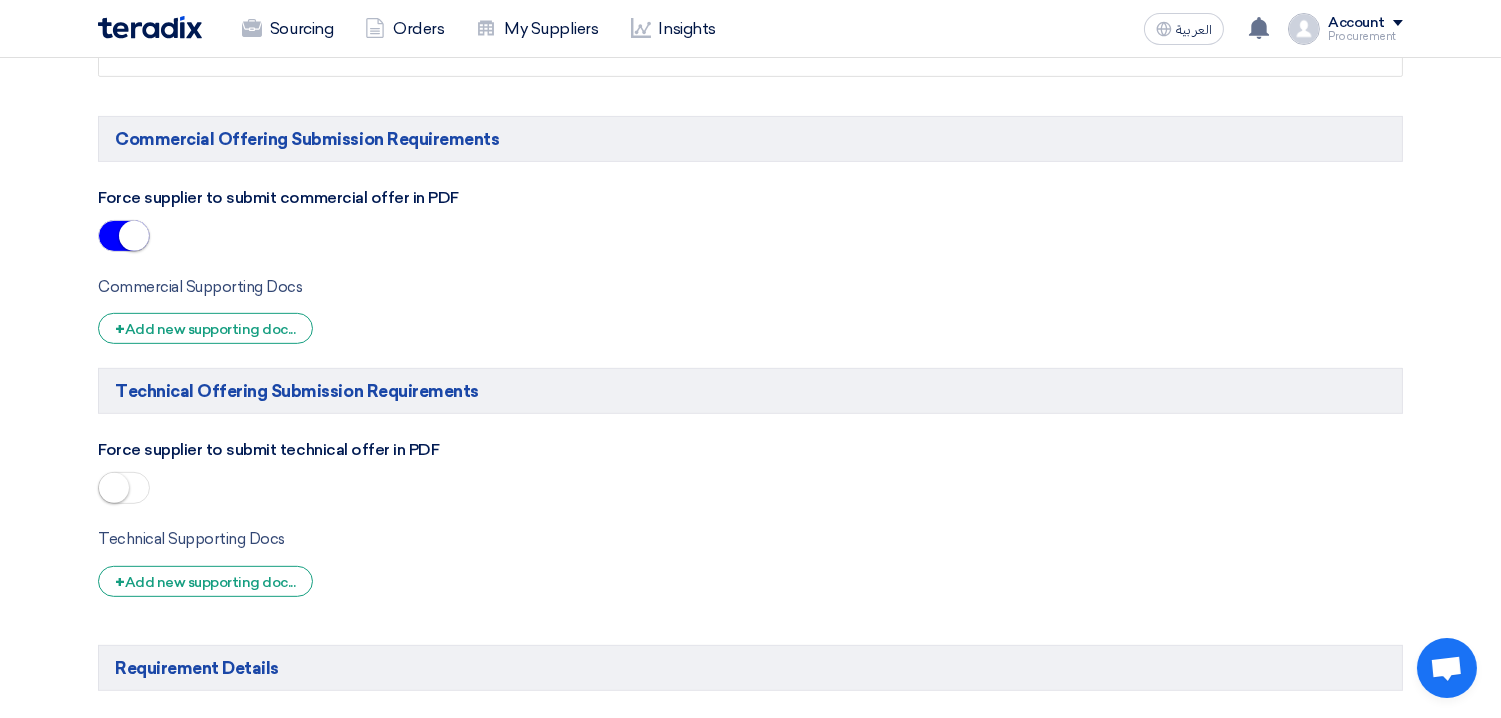 scroll, scrollTop: 1620, scrollLeft: 0, axis: vertical 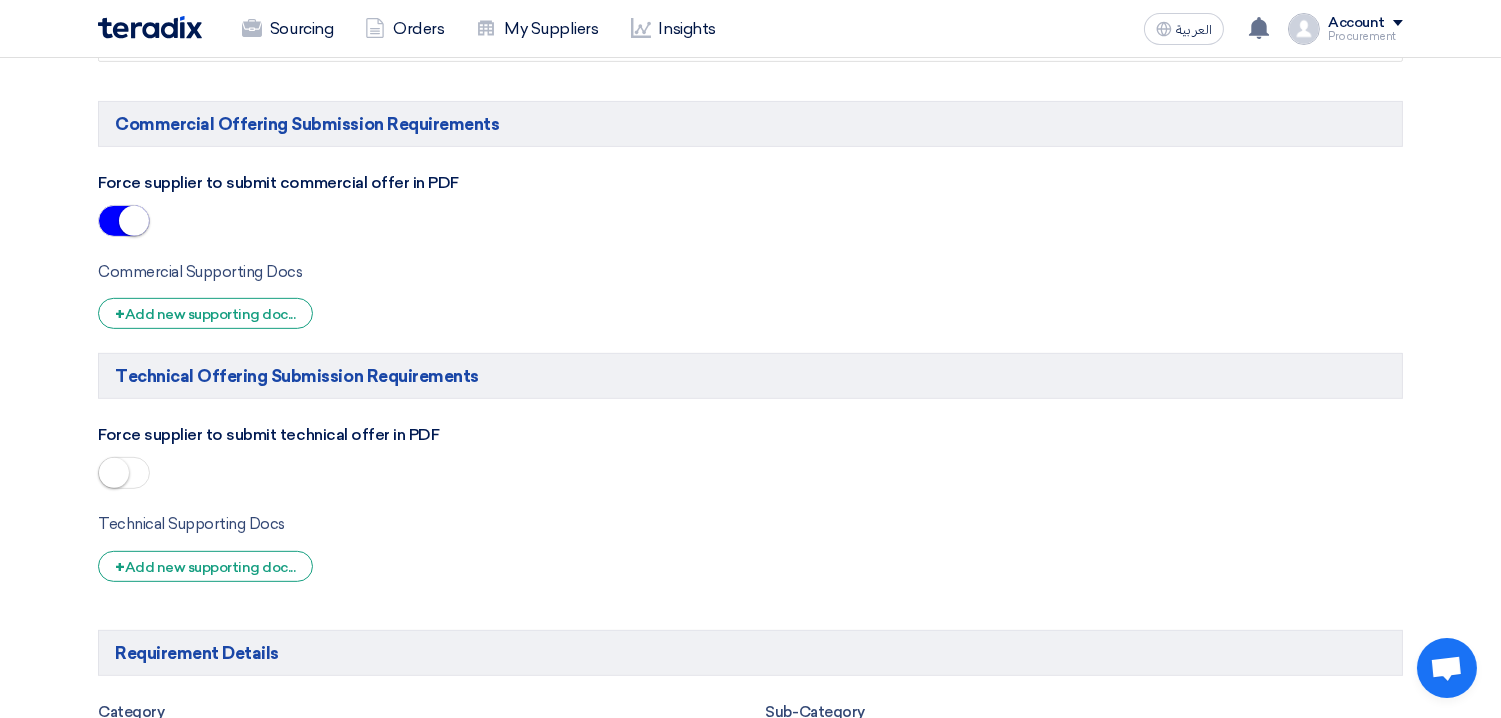 click 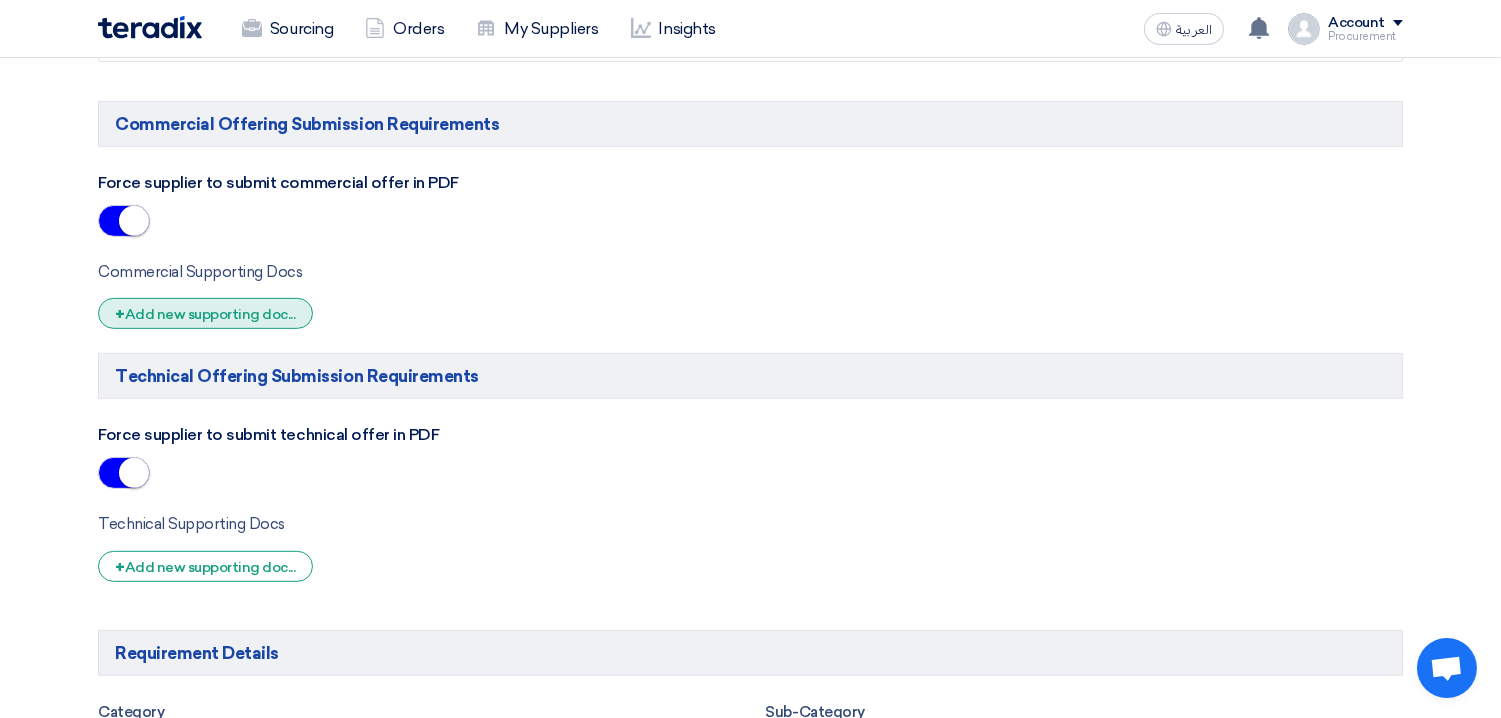 click on "+
Add new supporting doc..." 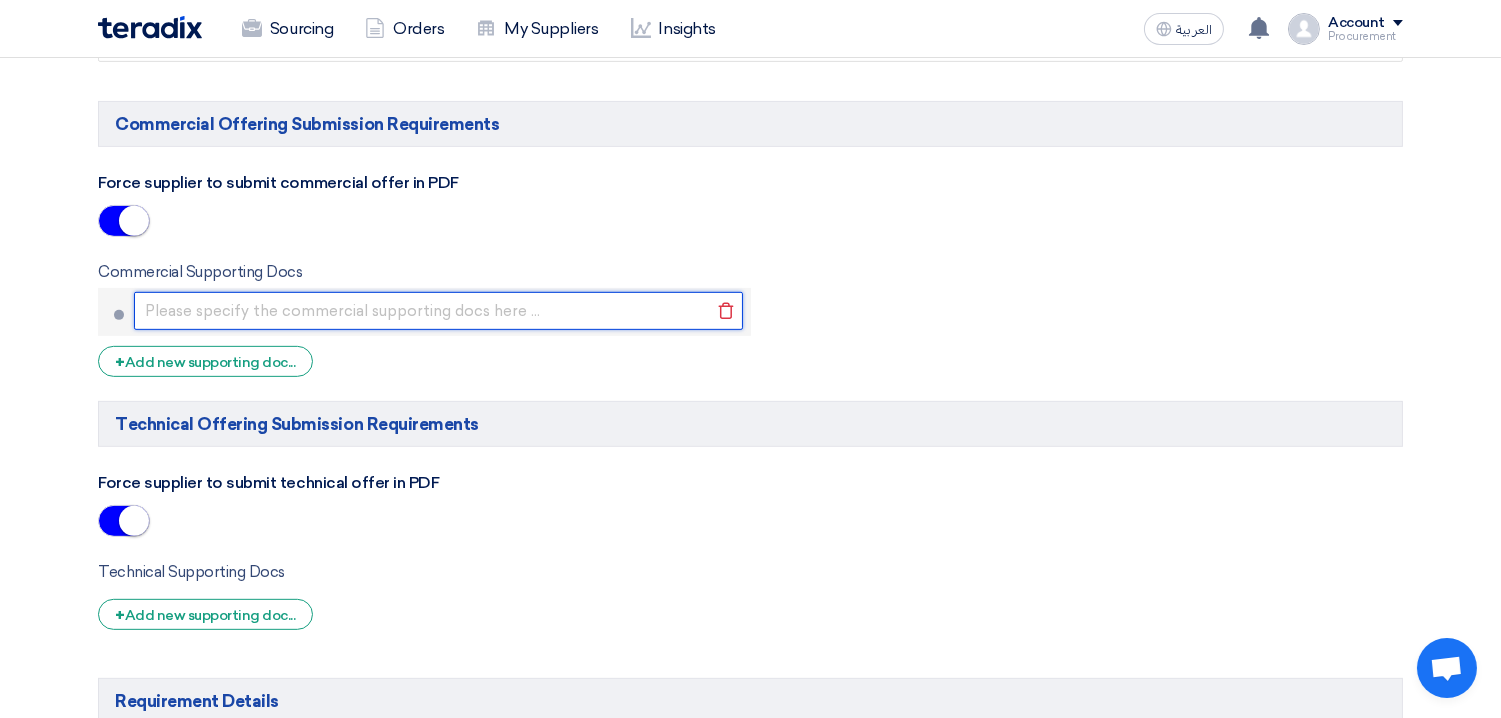 click 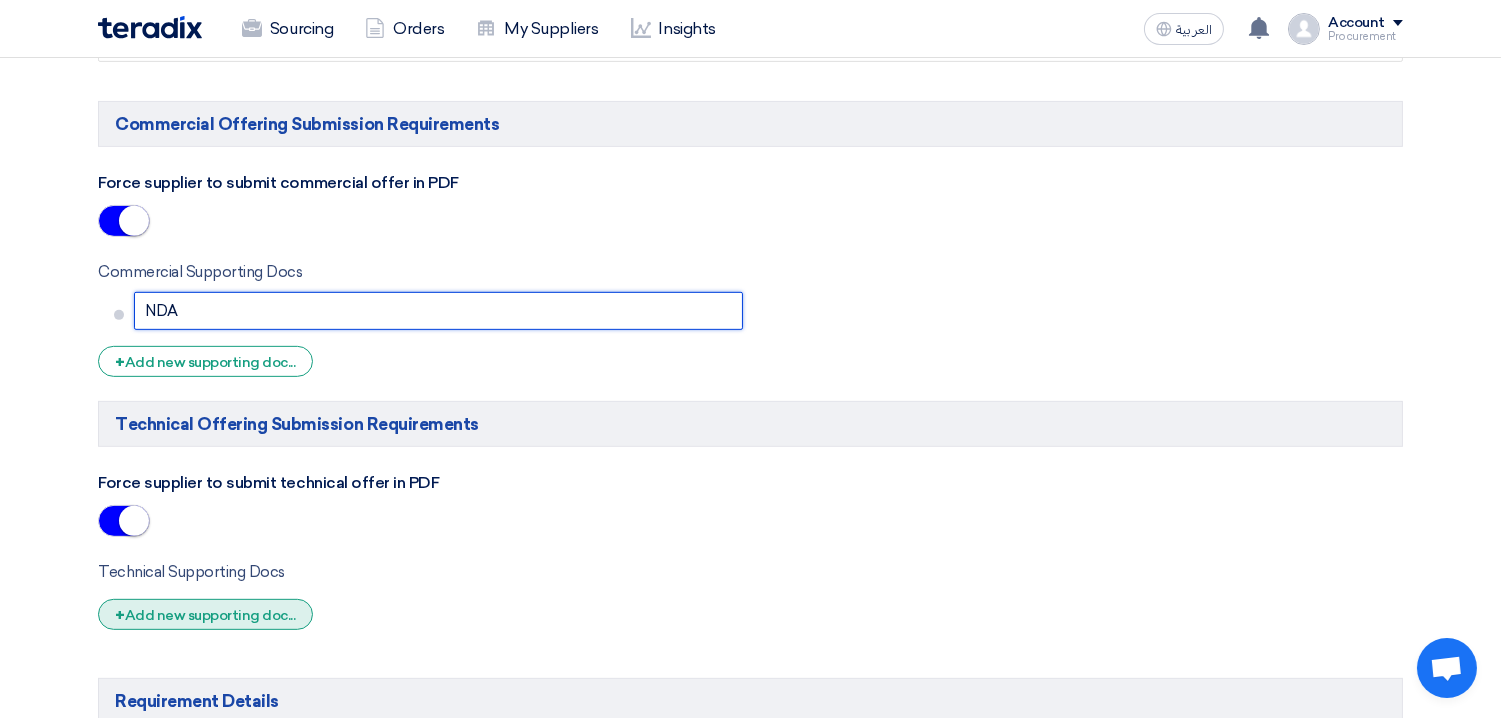 type on "NDA" 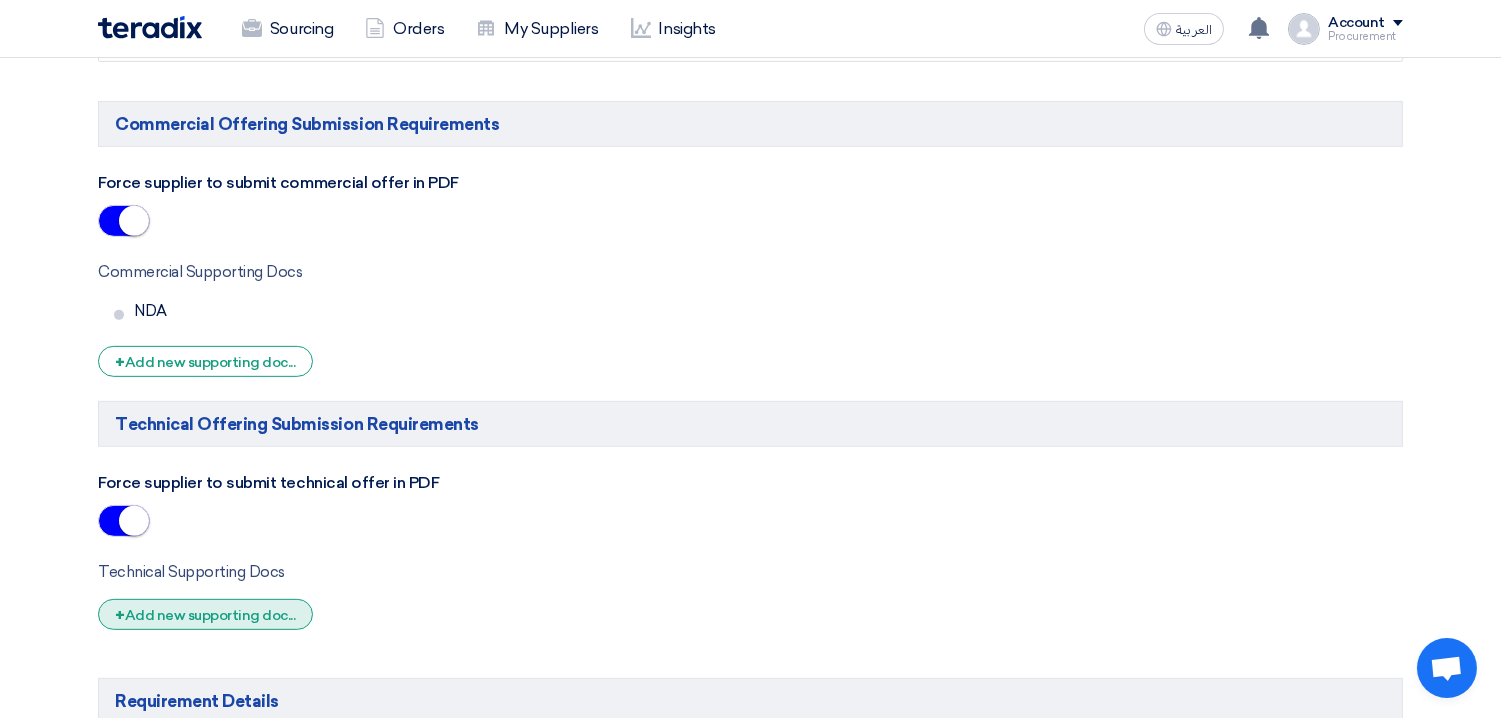 click on "+
Add new supporting doc..." 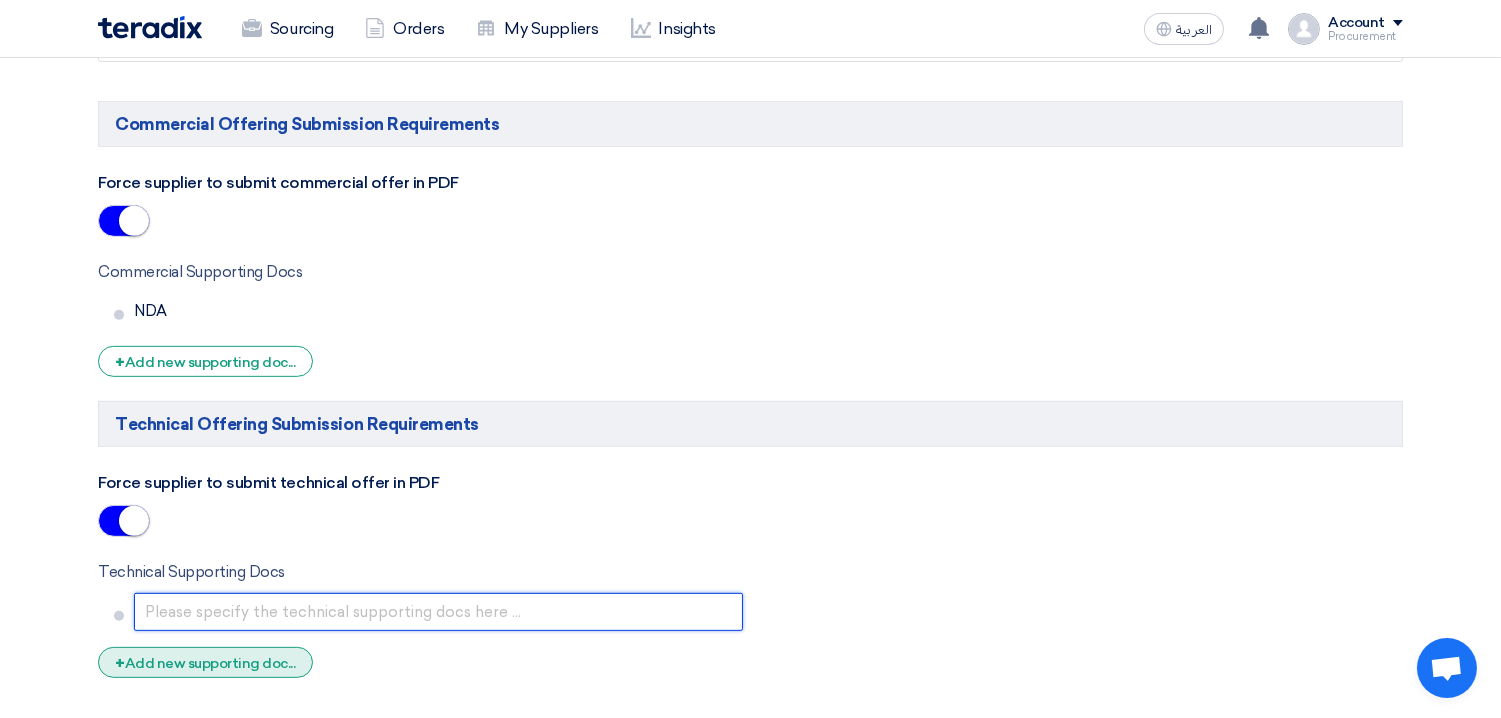 click 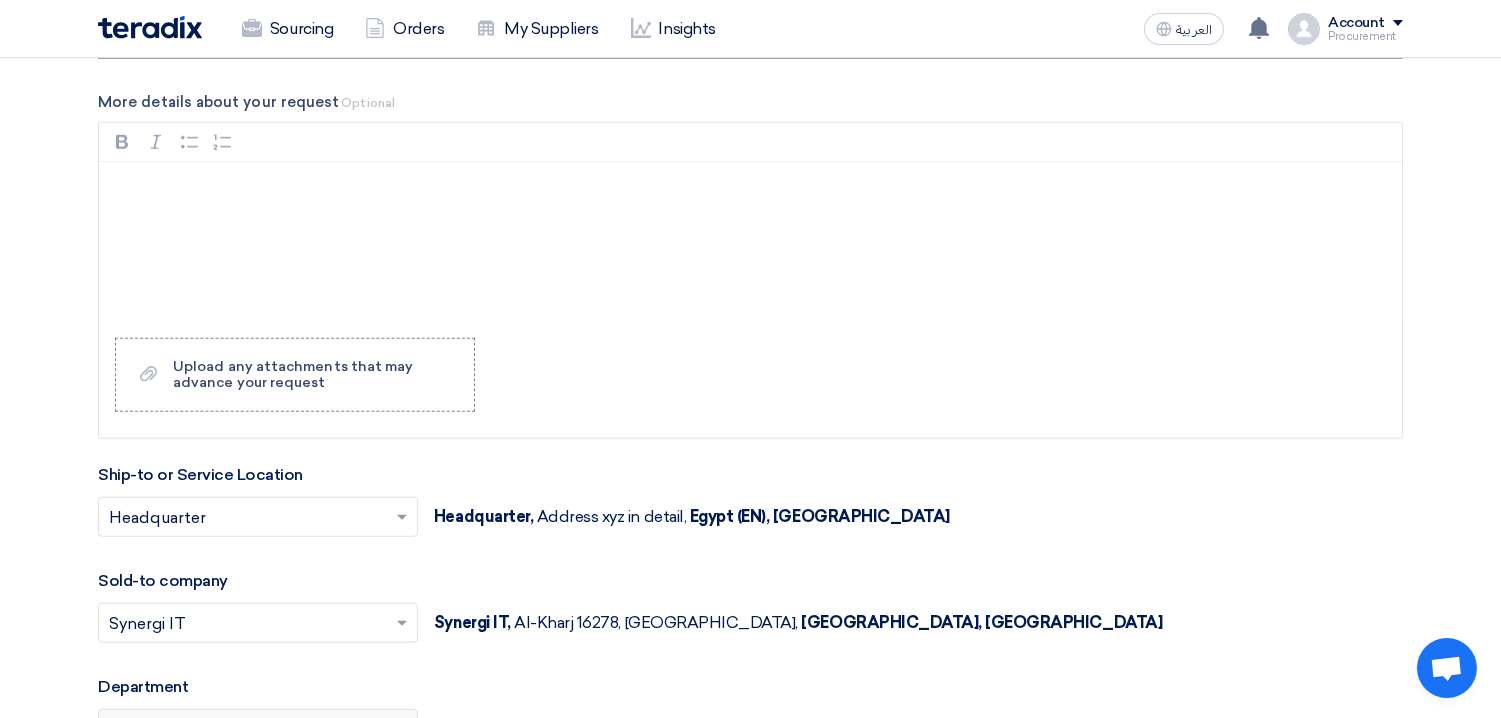 scroll, scrollTop: 2961, scrollLeft: 0, axis: vertical 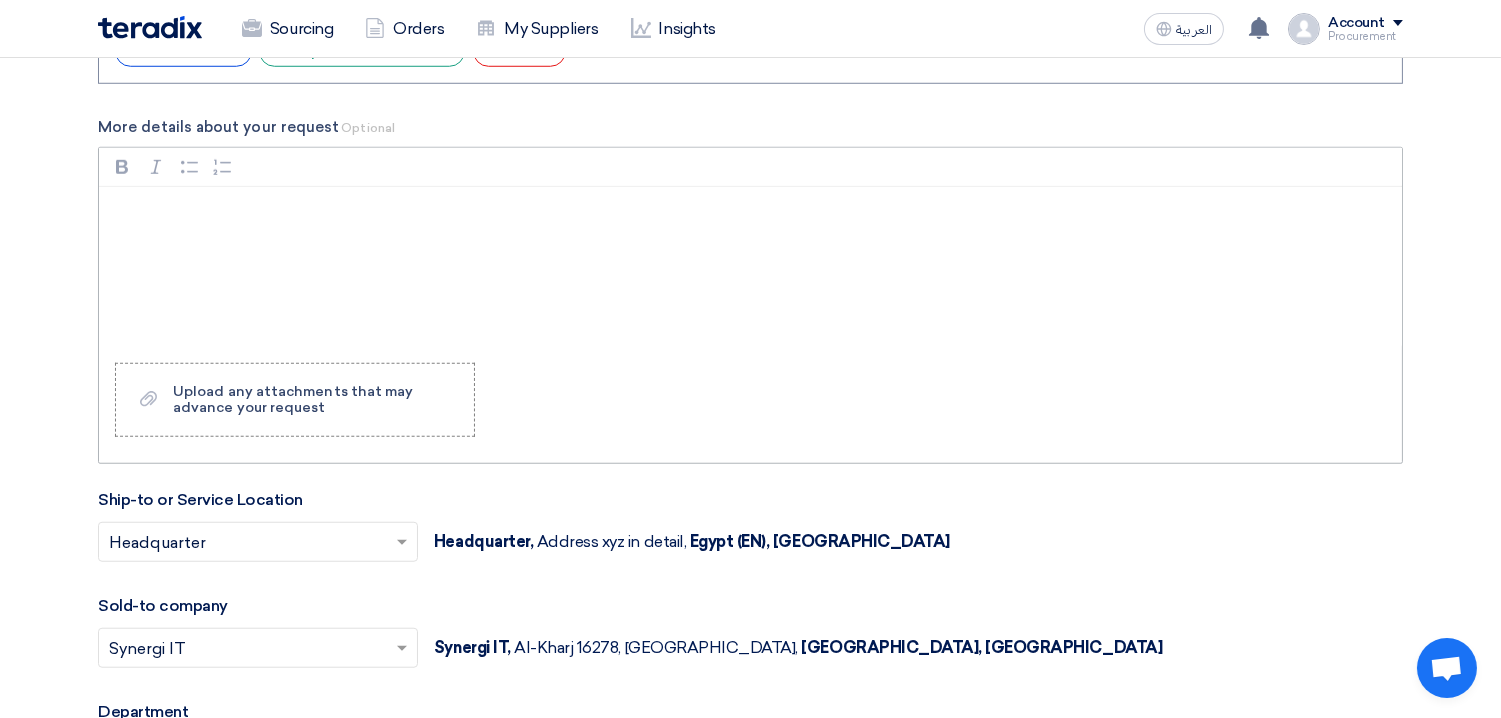 type on "ISO Certificate" 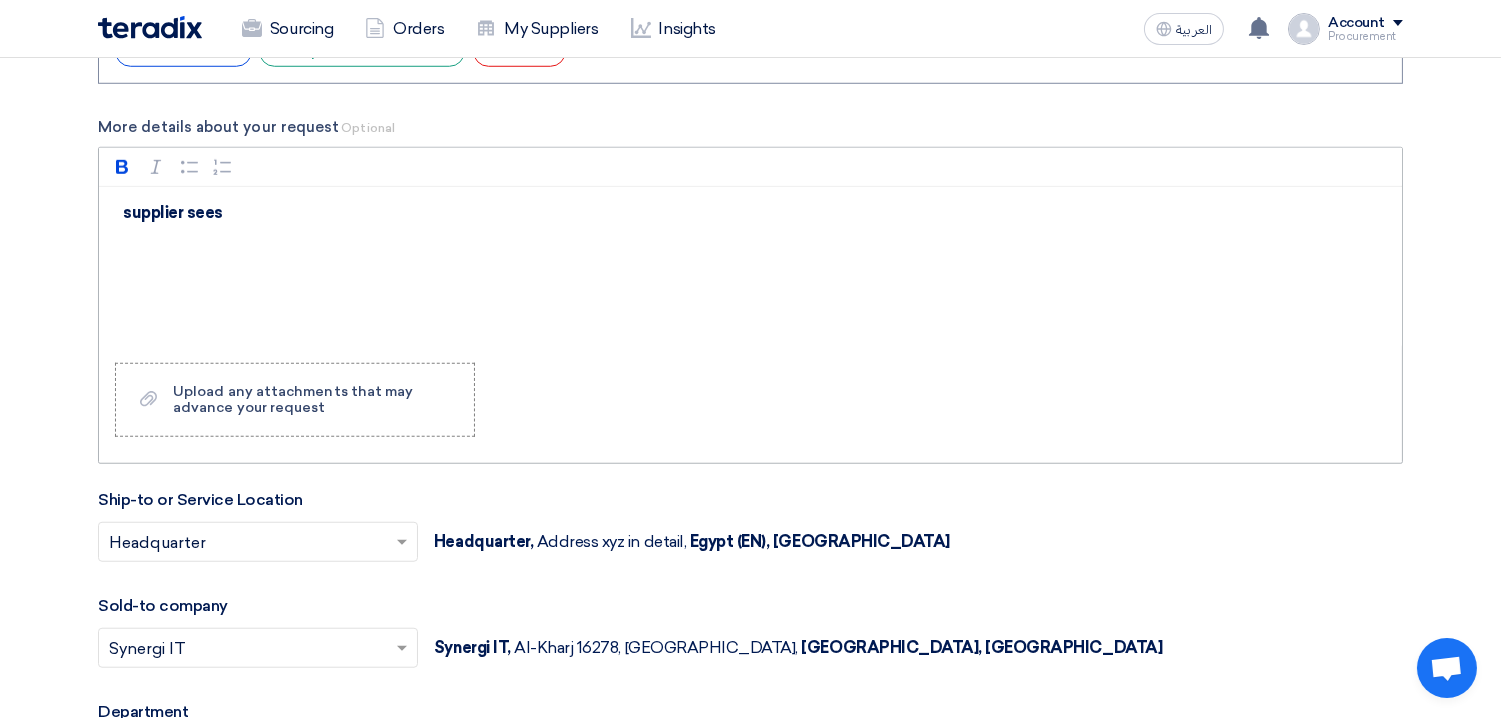 click on "supplier sees" at bounding box center [750, 267] 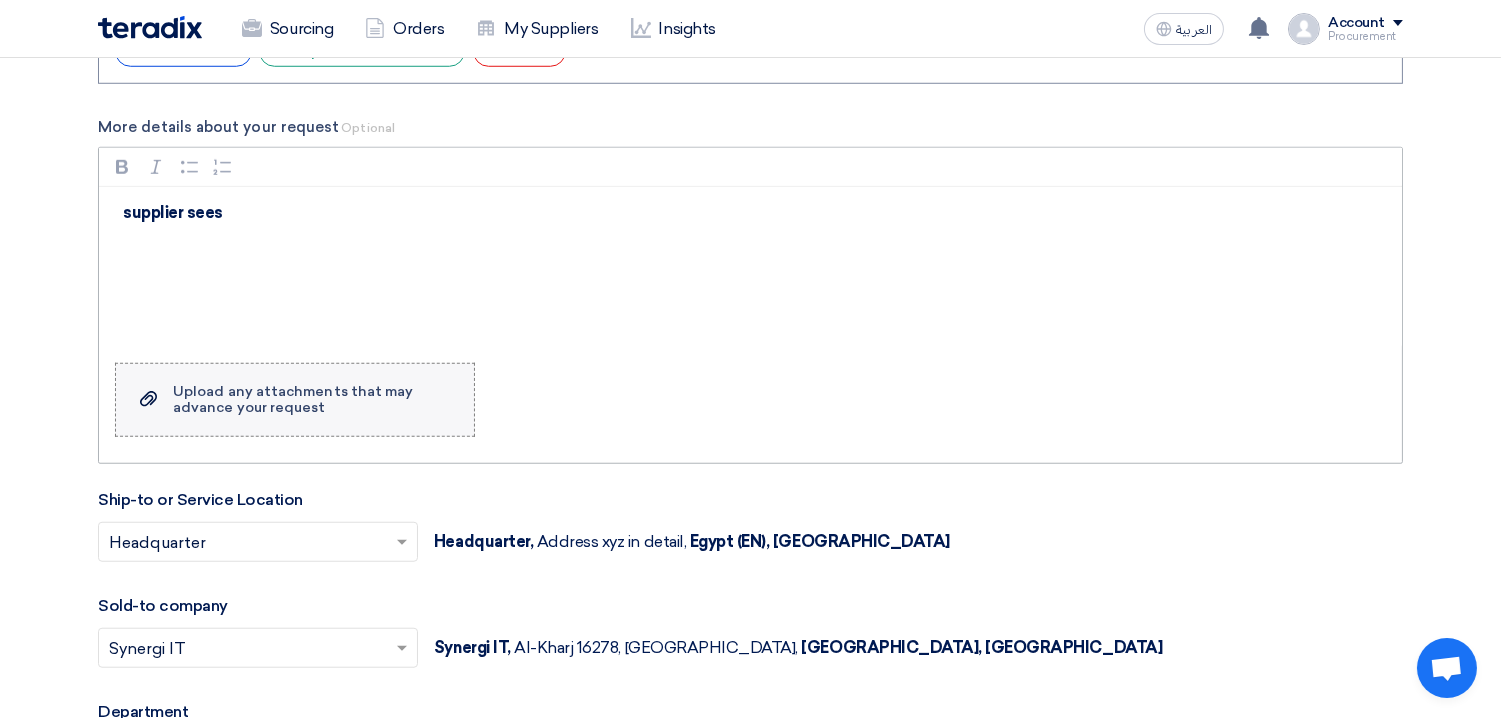 click on "Upload any attachments that may advance your request" 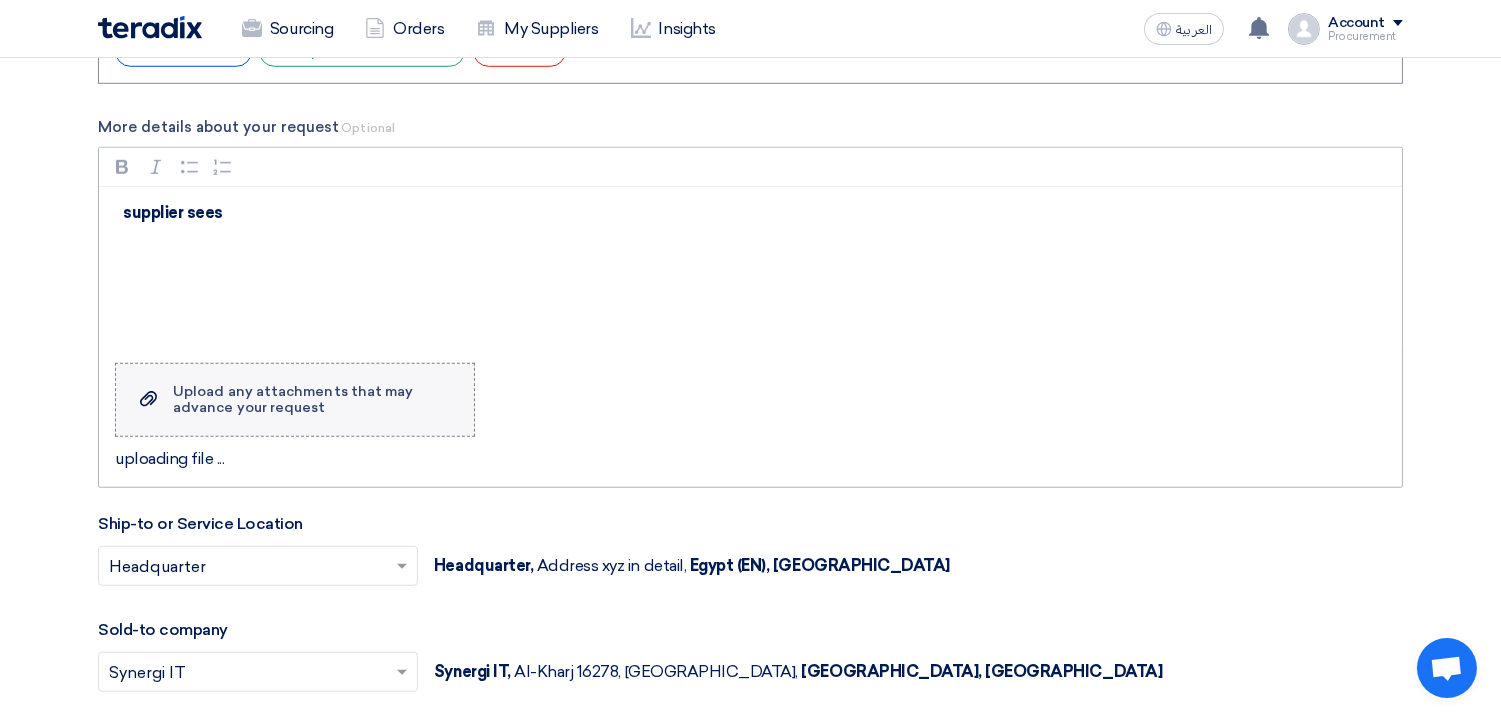 click on "Upload a file
Upload any attachments that may advance your request" 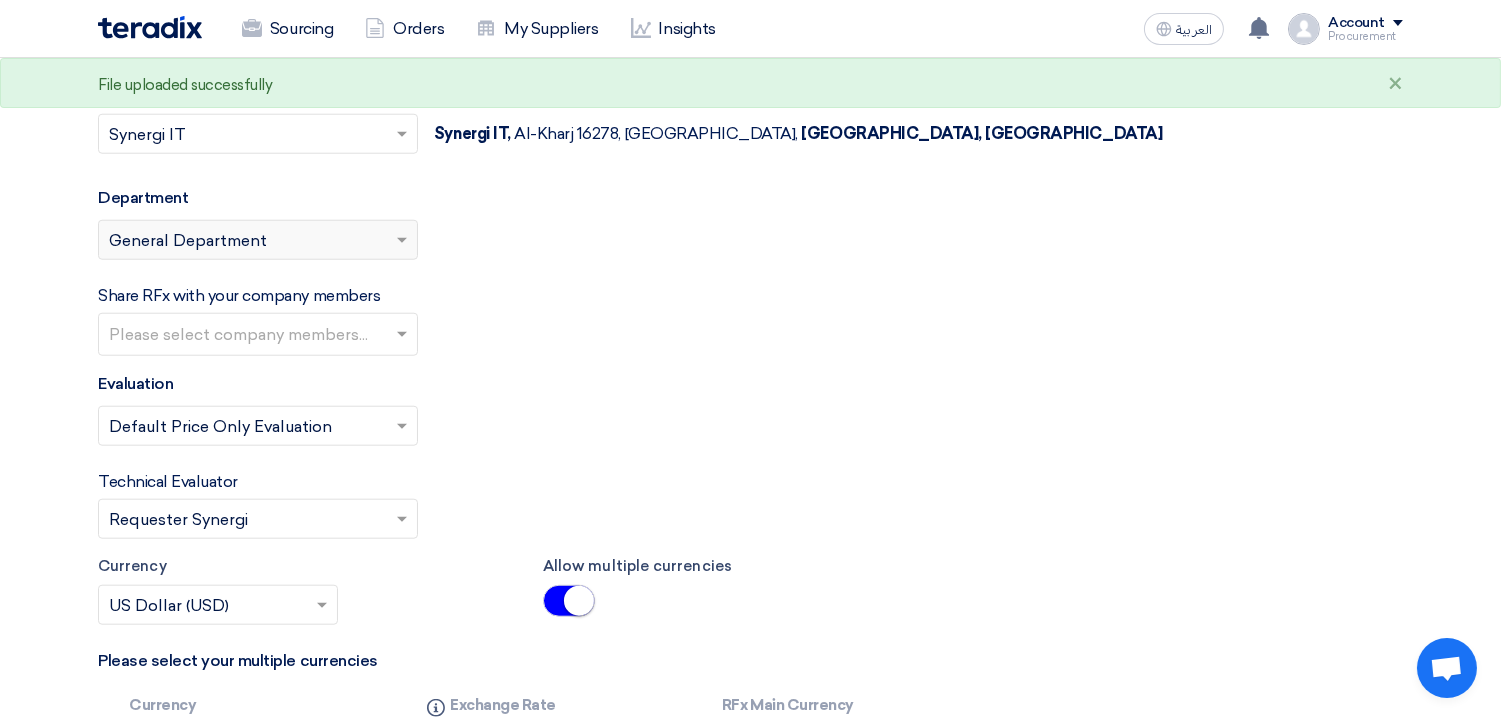 scroll, scrollTop: 3574, scrollLeft: 0, axis: vertical 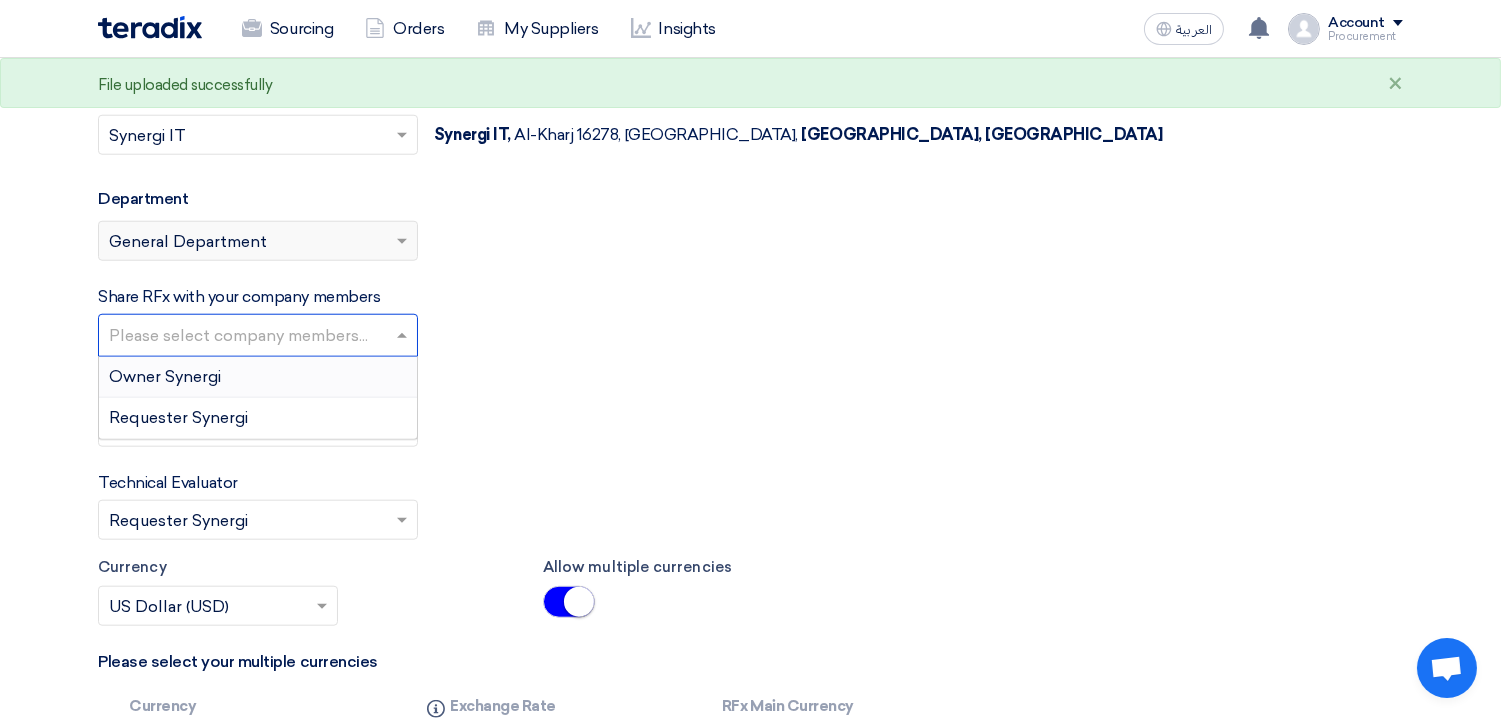 click at bounding box center (260, 337) 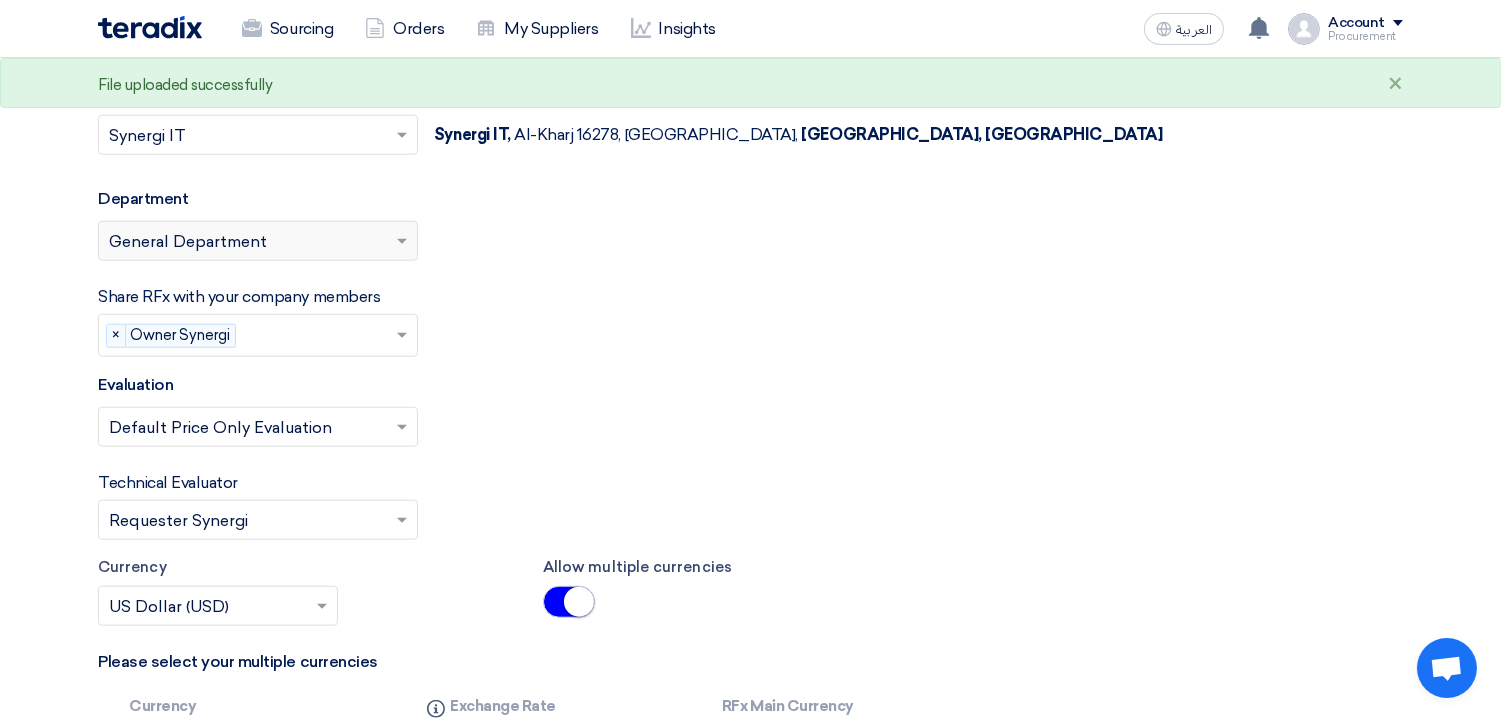 scroll, scrollTop: 3605, scrollLeft: 0, axis: vertical 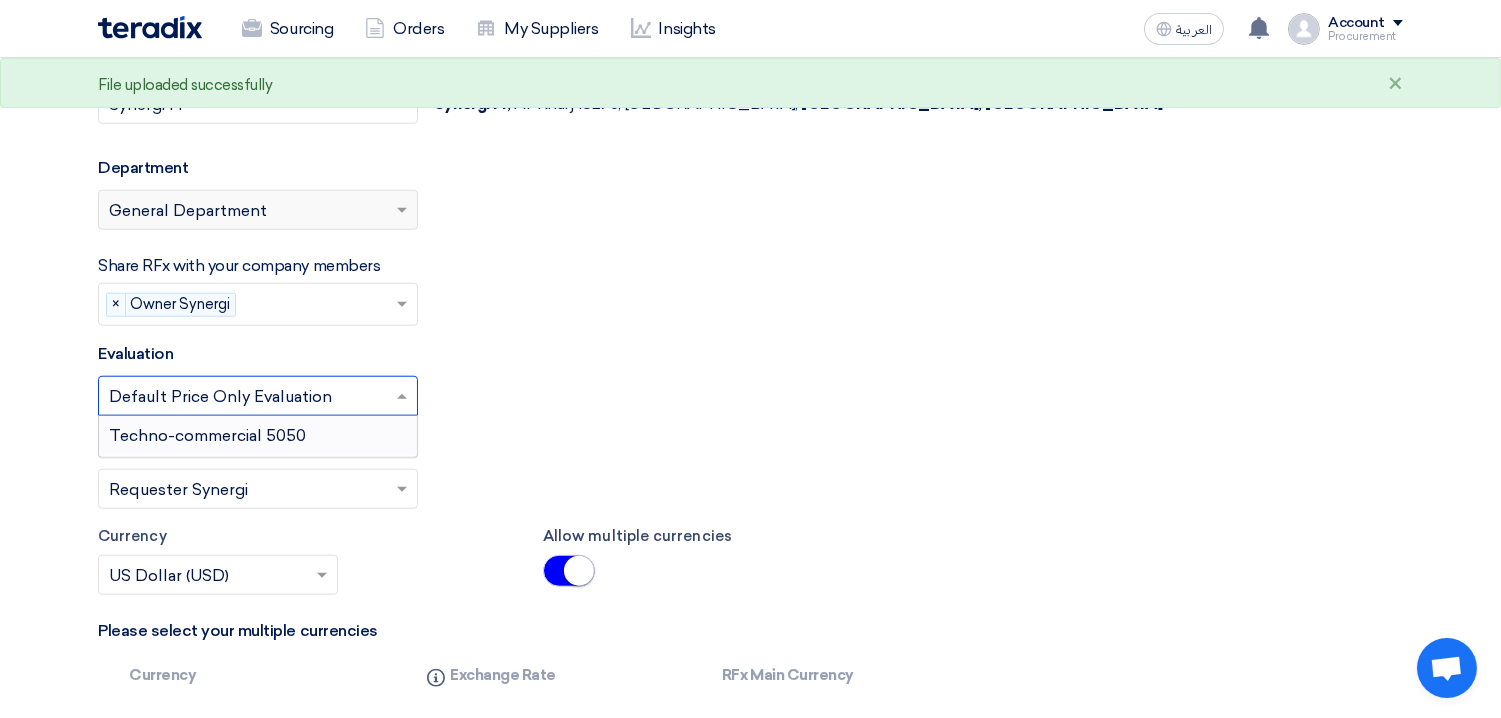 click 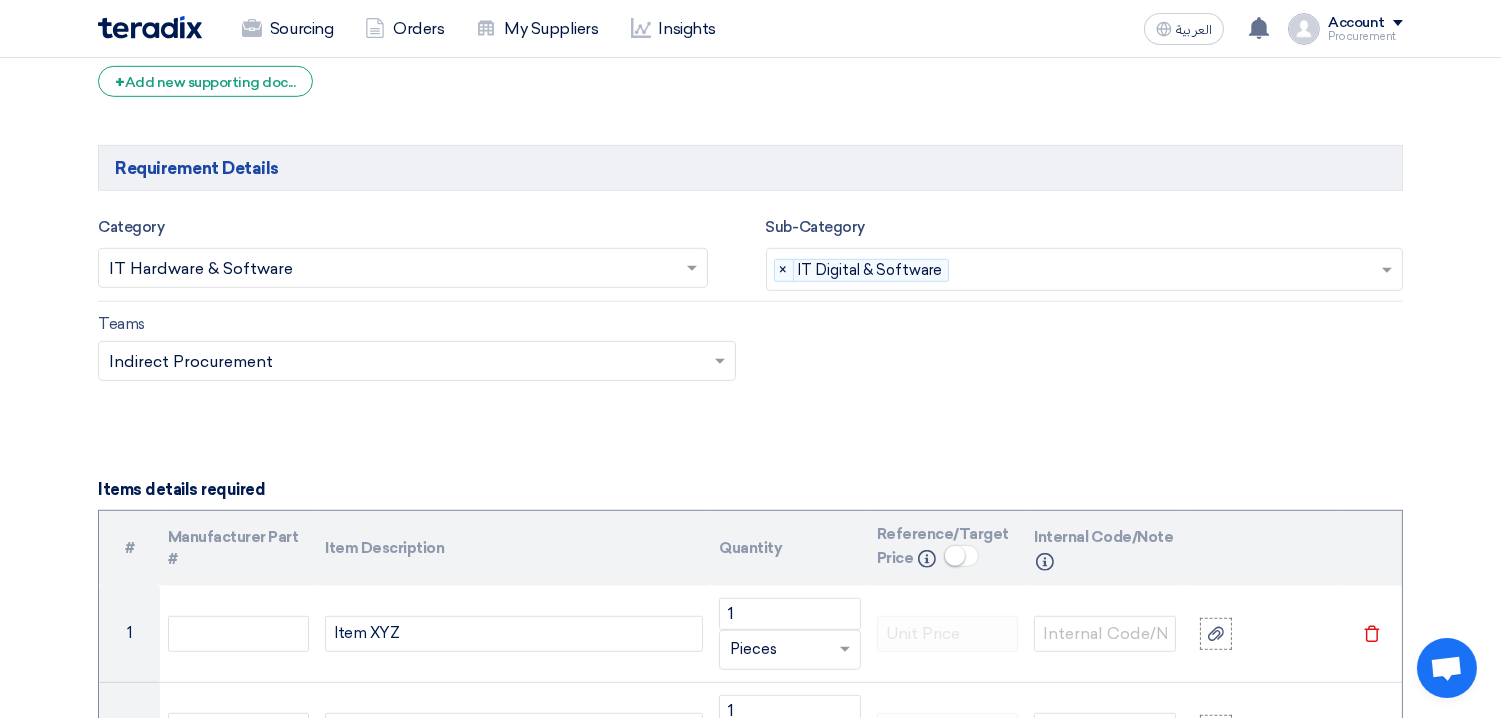 scroll, scrollTop: 4453, scrollLeft: 0, axis: vertical 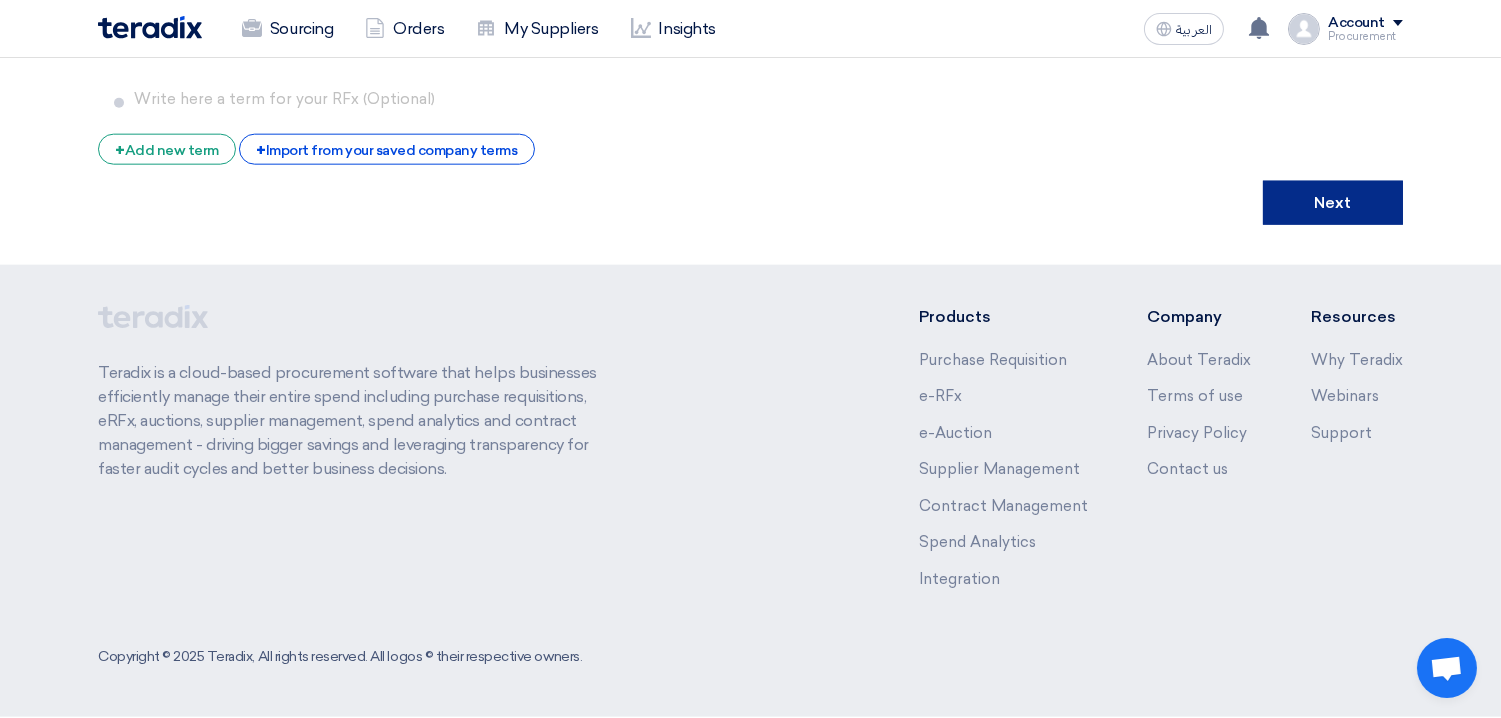 click on "Next" 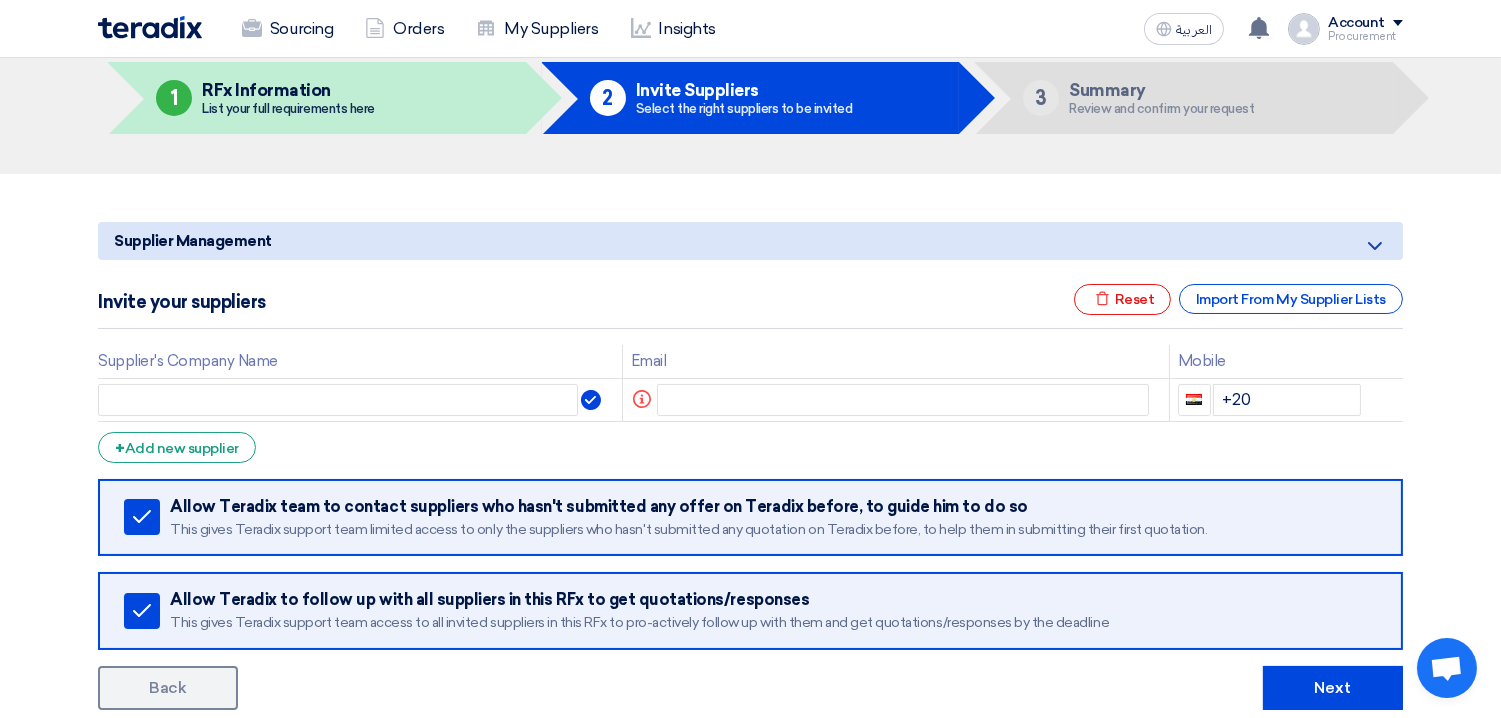scroll, scrollTop: 4, scrollLeft: 0, axis: vertical 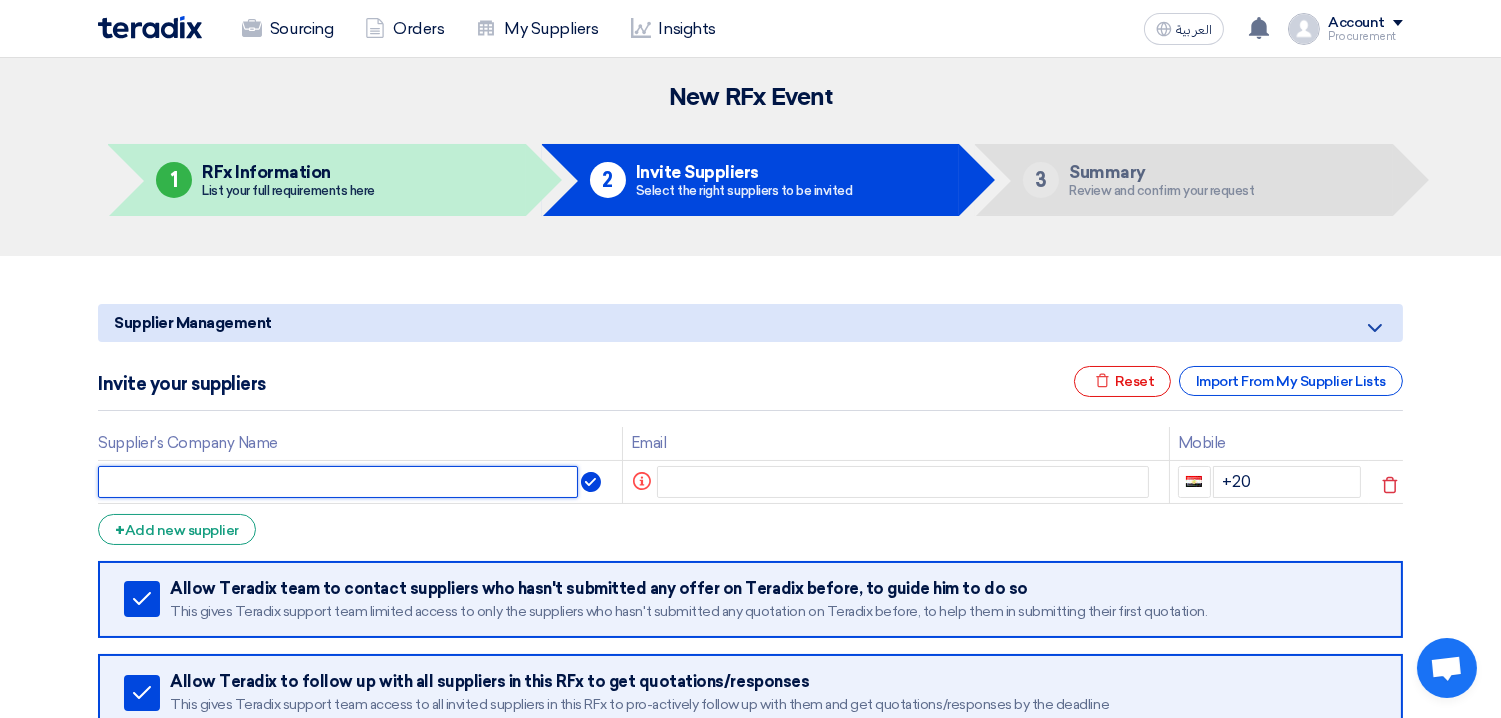 click 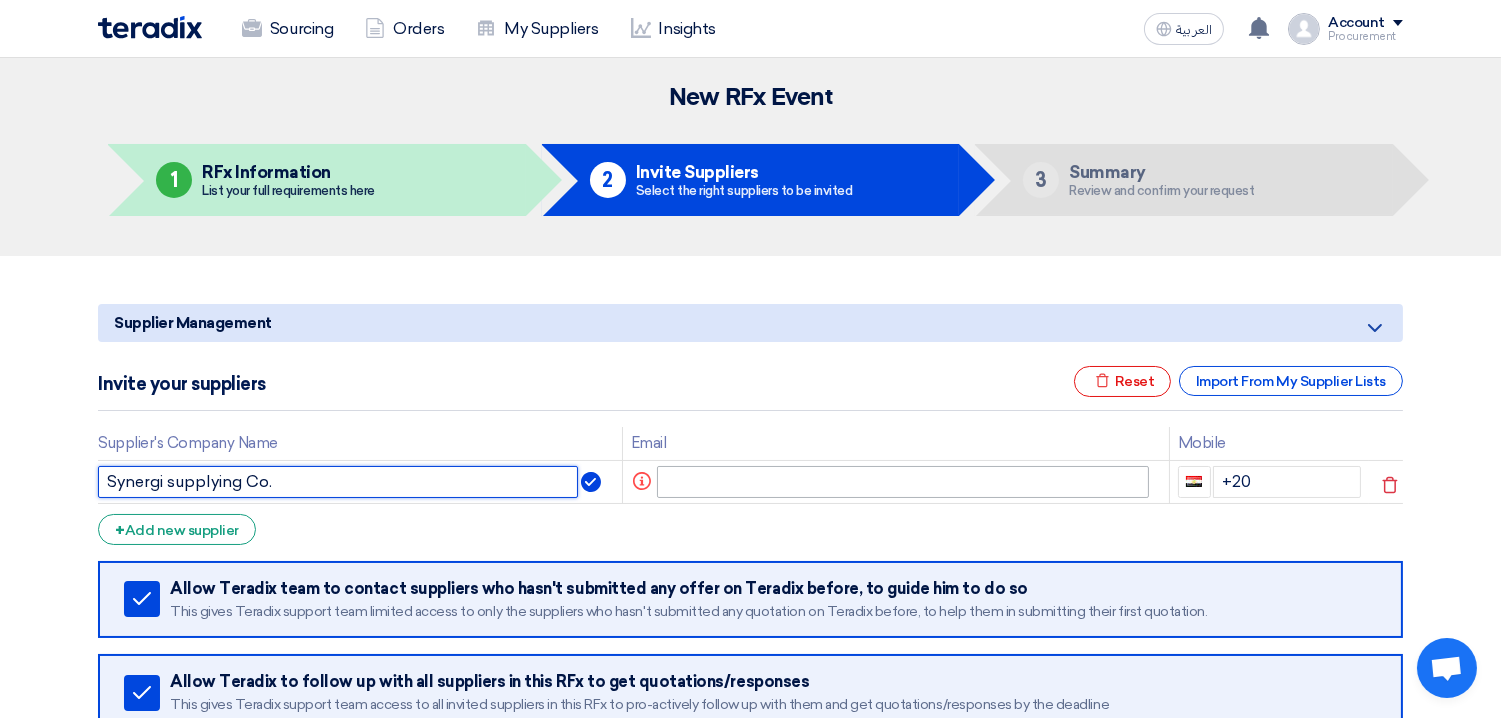 type on "Synergi supplying Co." 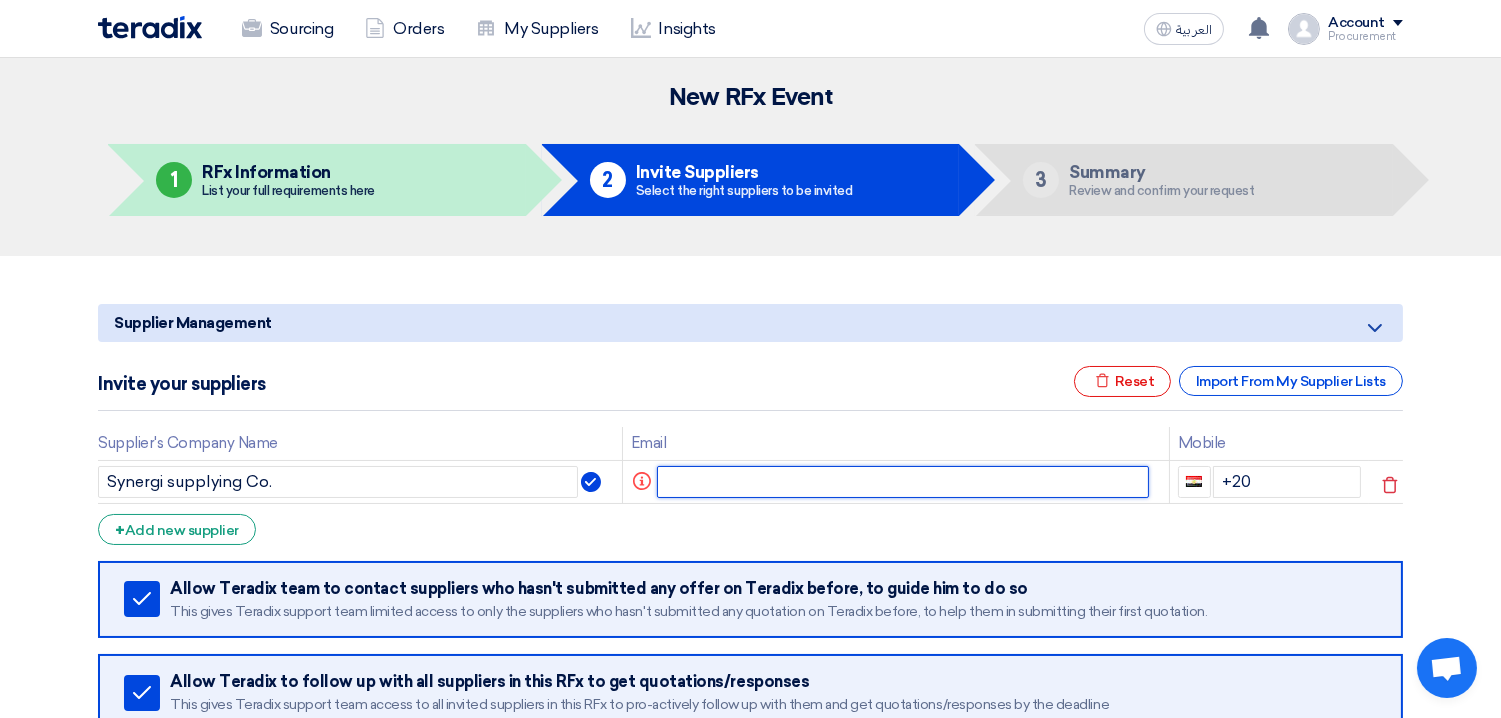 click 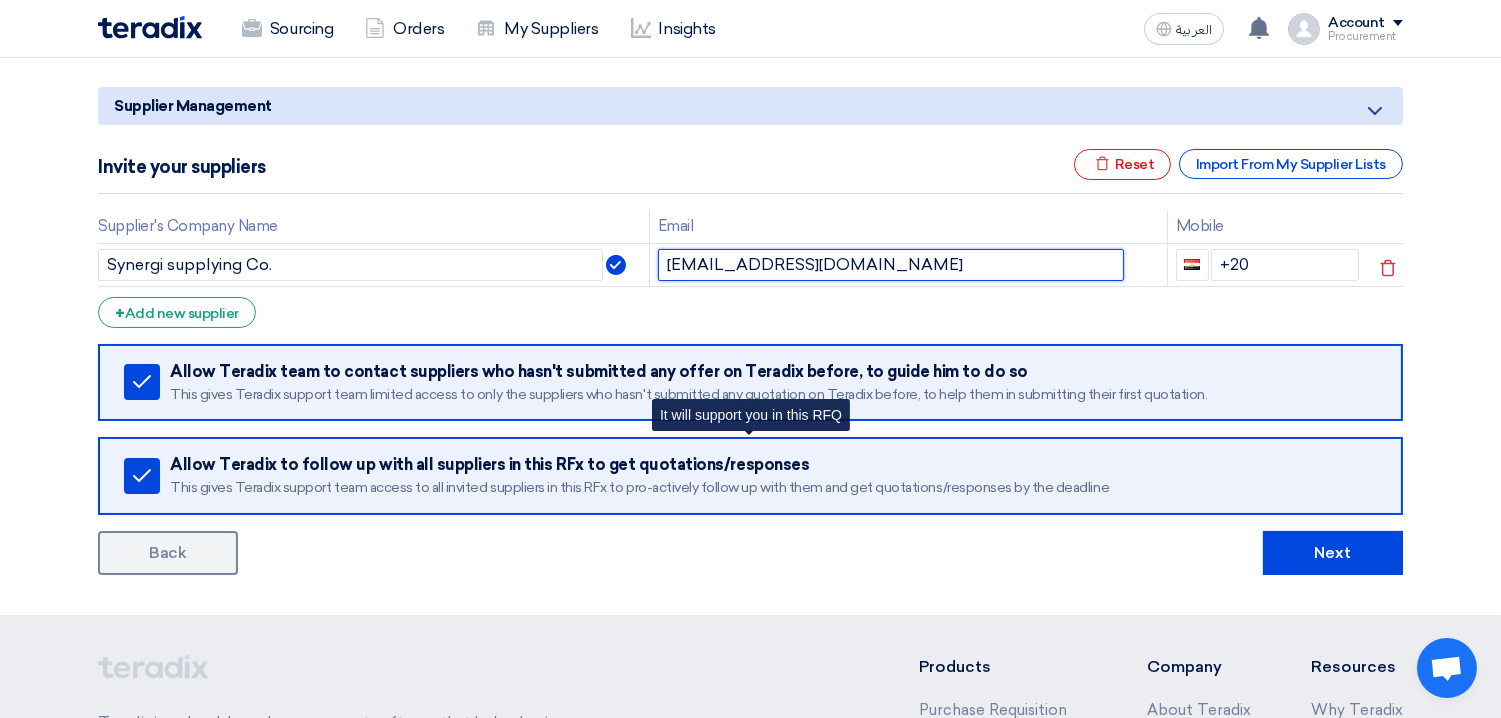 scroll, scrollTop: 266, scrollLeft: 0, axis: vertical 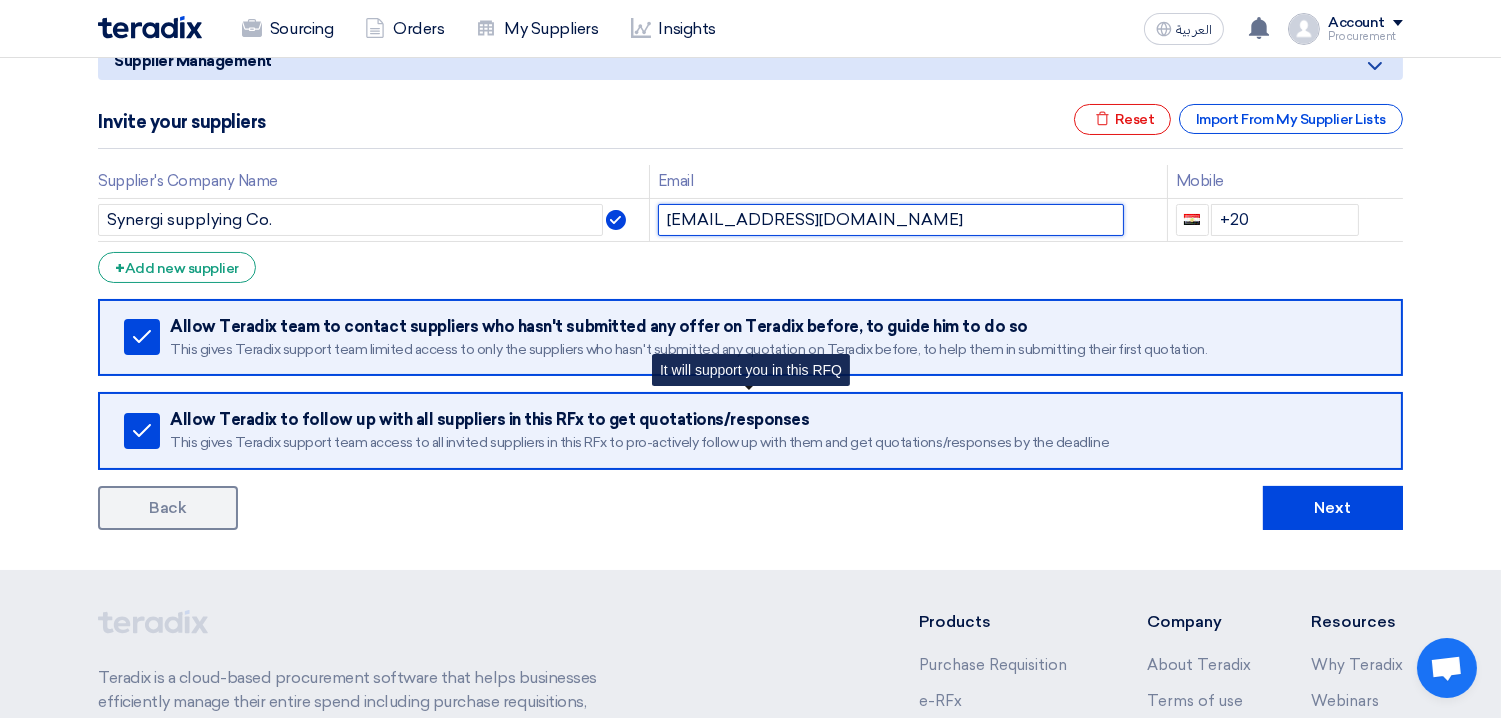 type on "[EMAIL_ADDRESS][DOMAIN_NAME]" 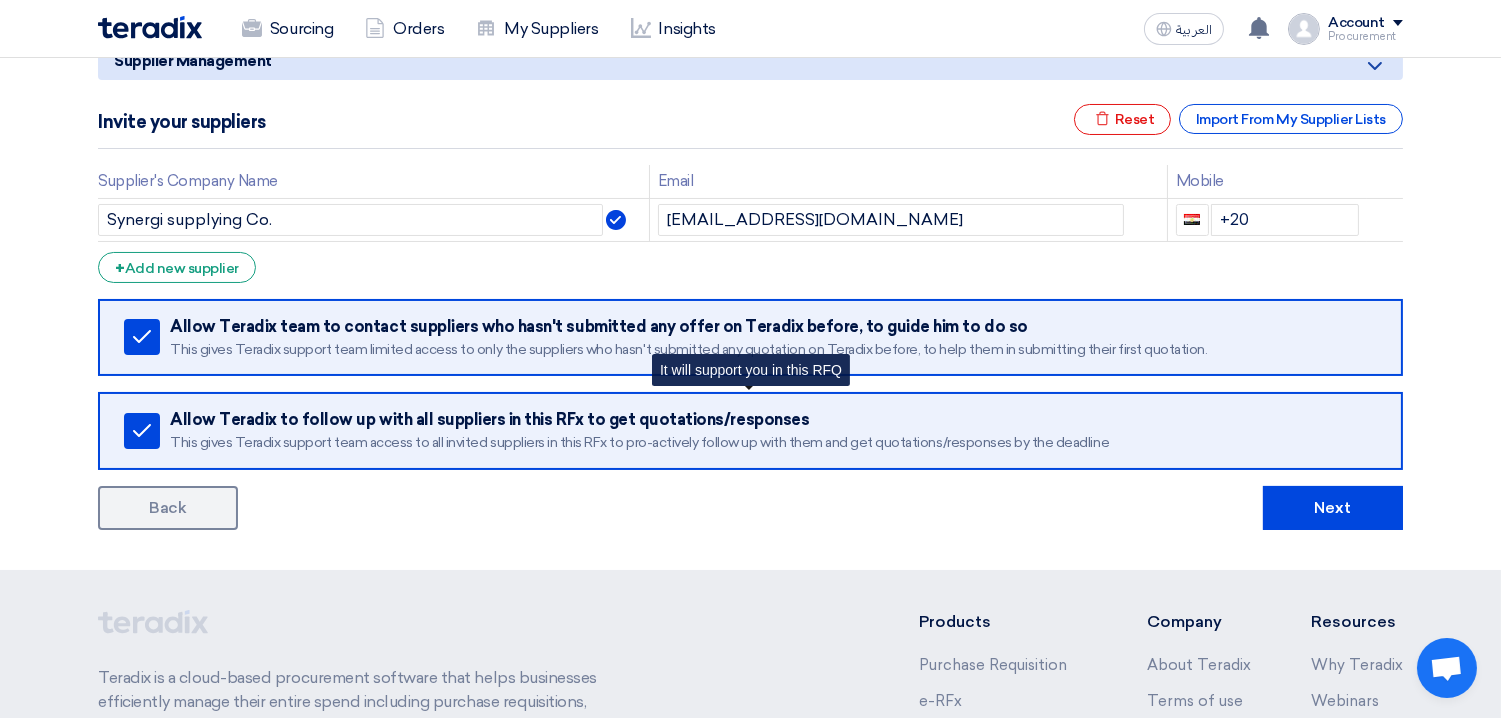 click on "Remove service" 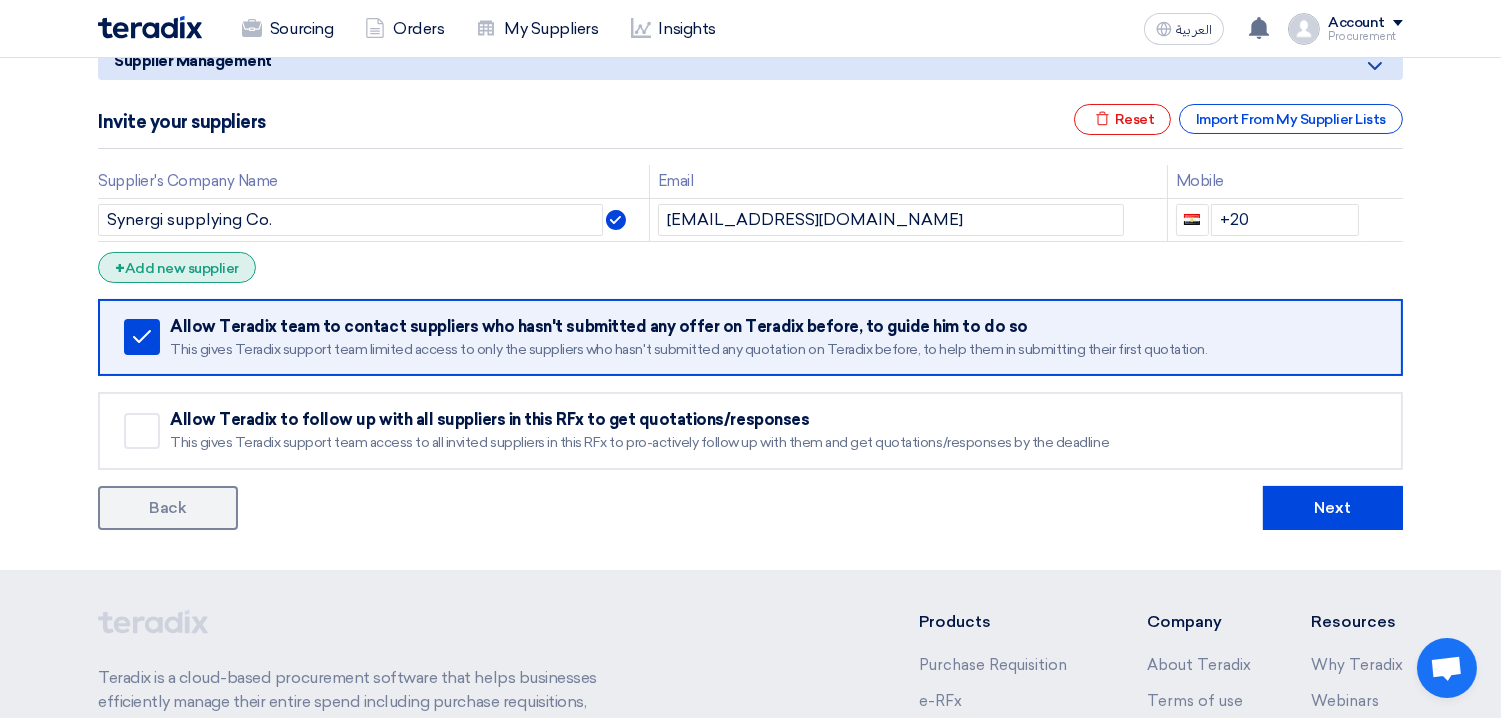 click on "+
Add new supplier" 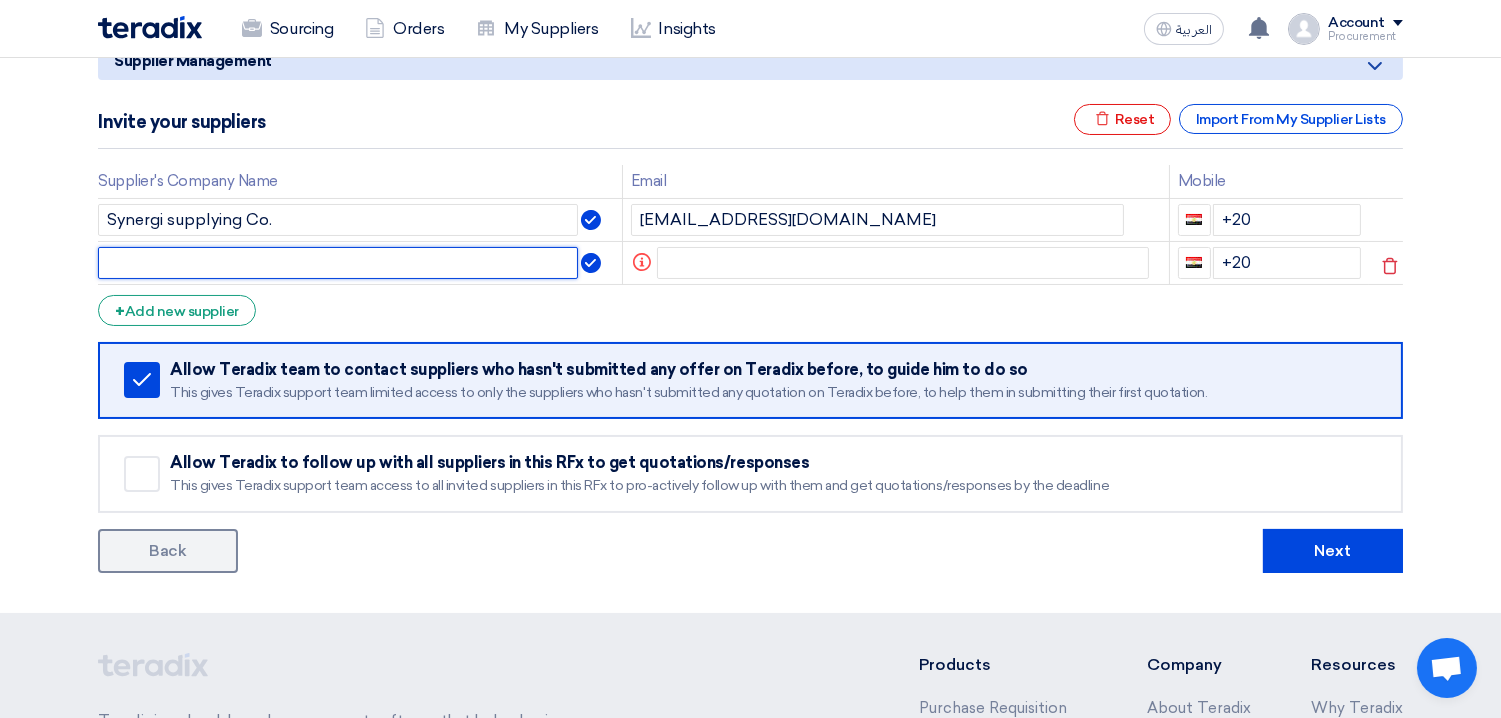 click 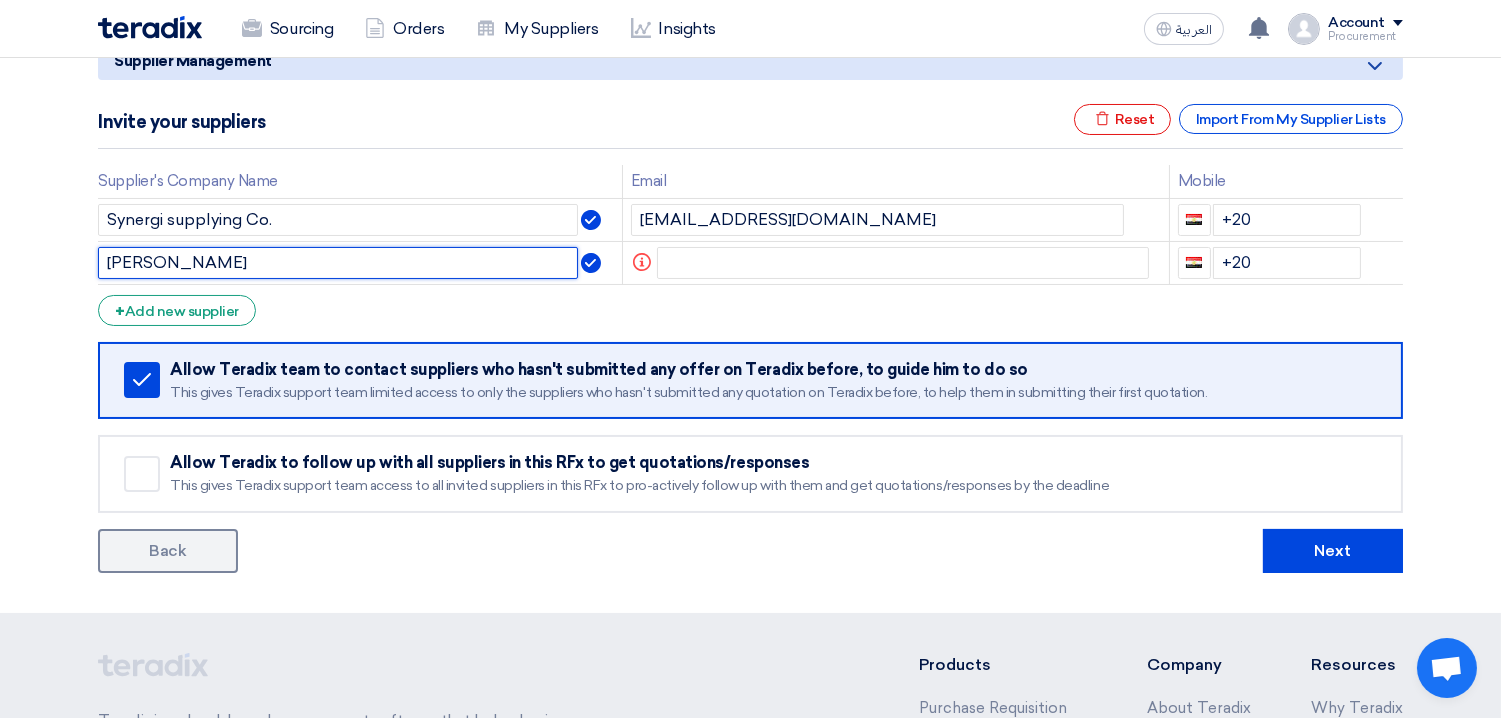 type on "[PERSON_NAME]" 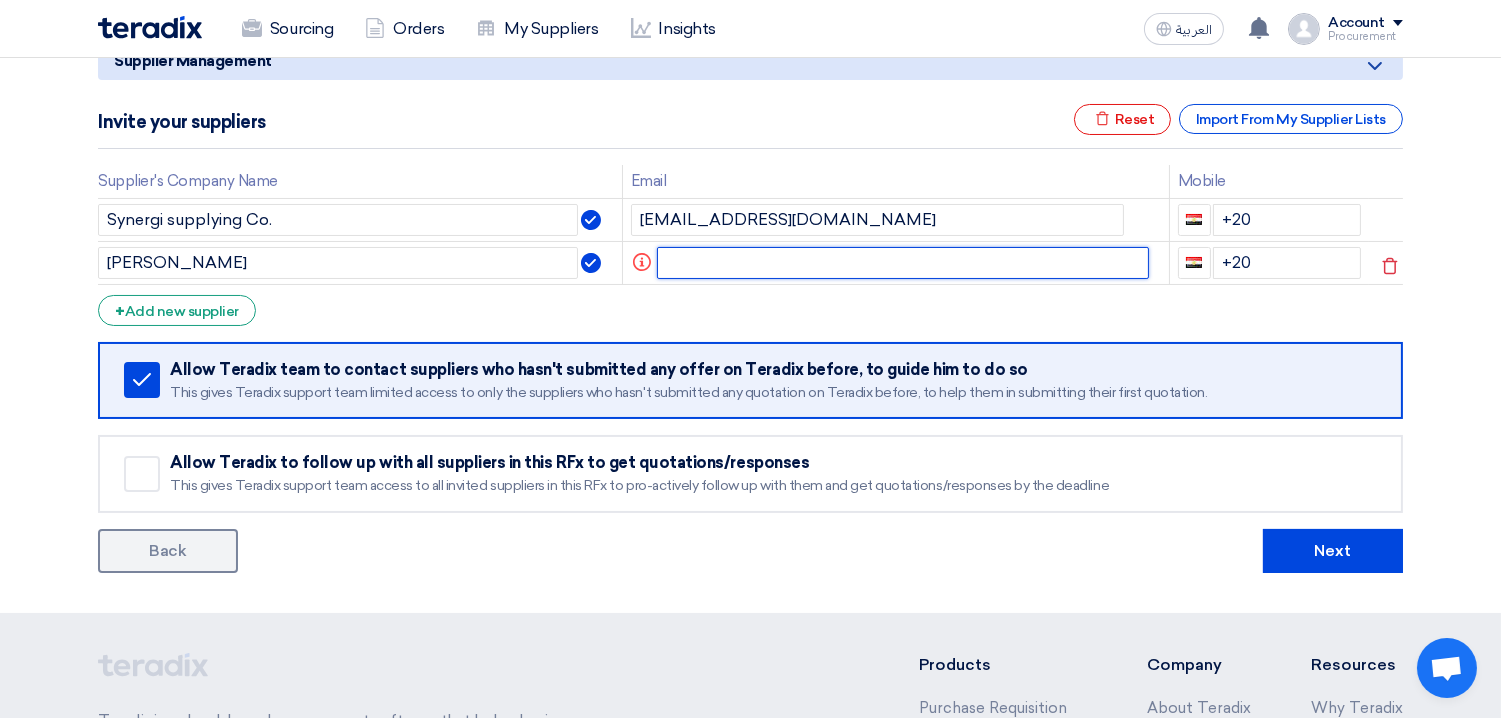 click 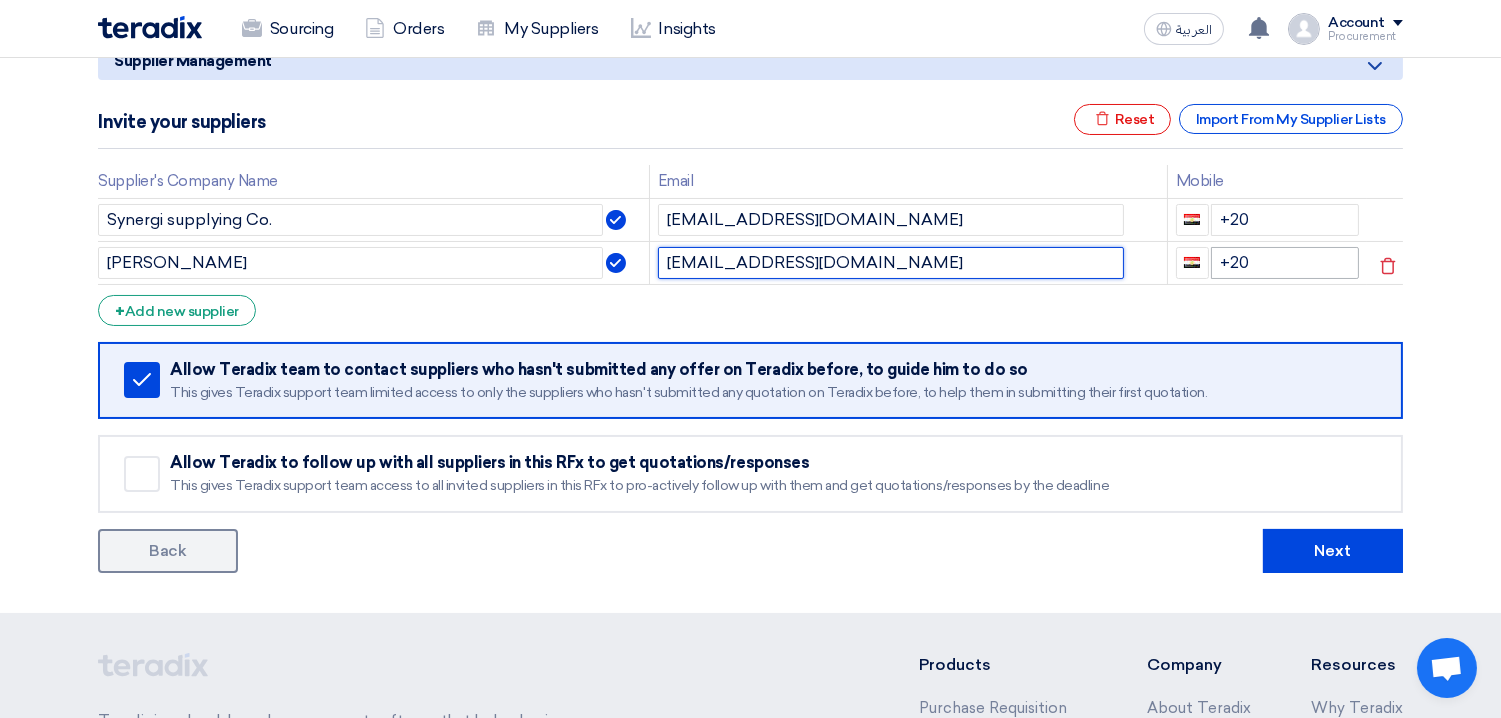 type on "[EMAIL_ADDRESS][DOMAIN_NAME]" 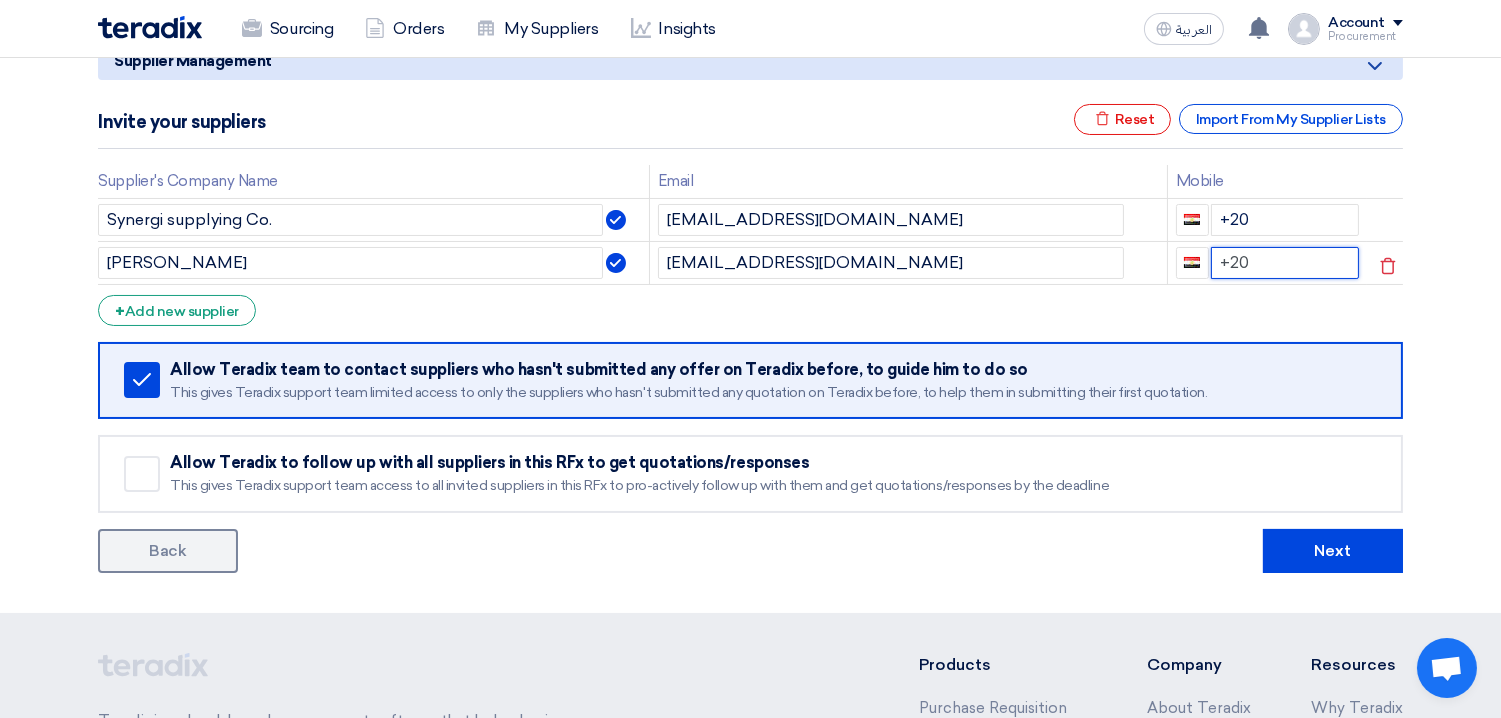 click on "+20" 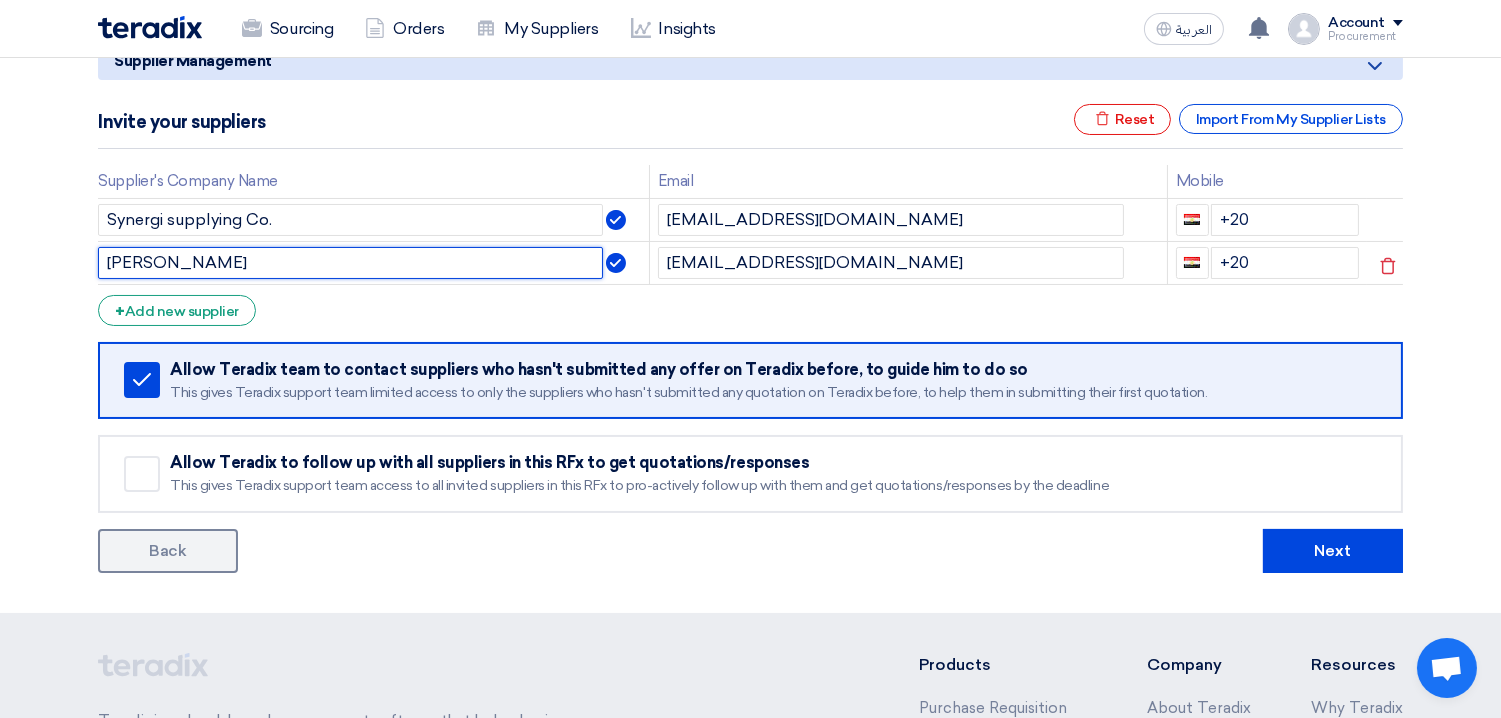 click on "[PERSON_NAME]" 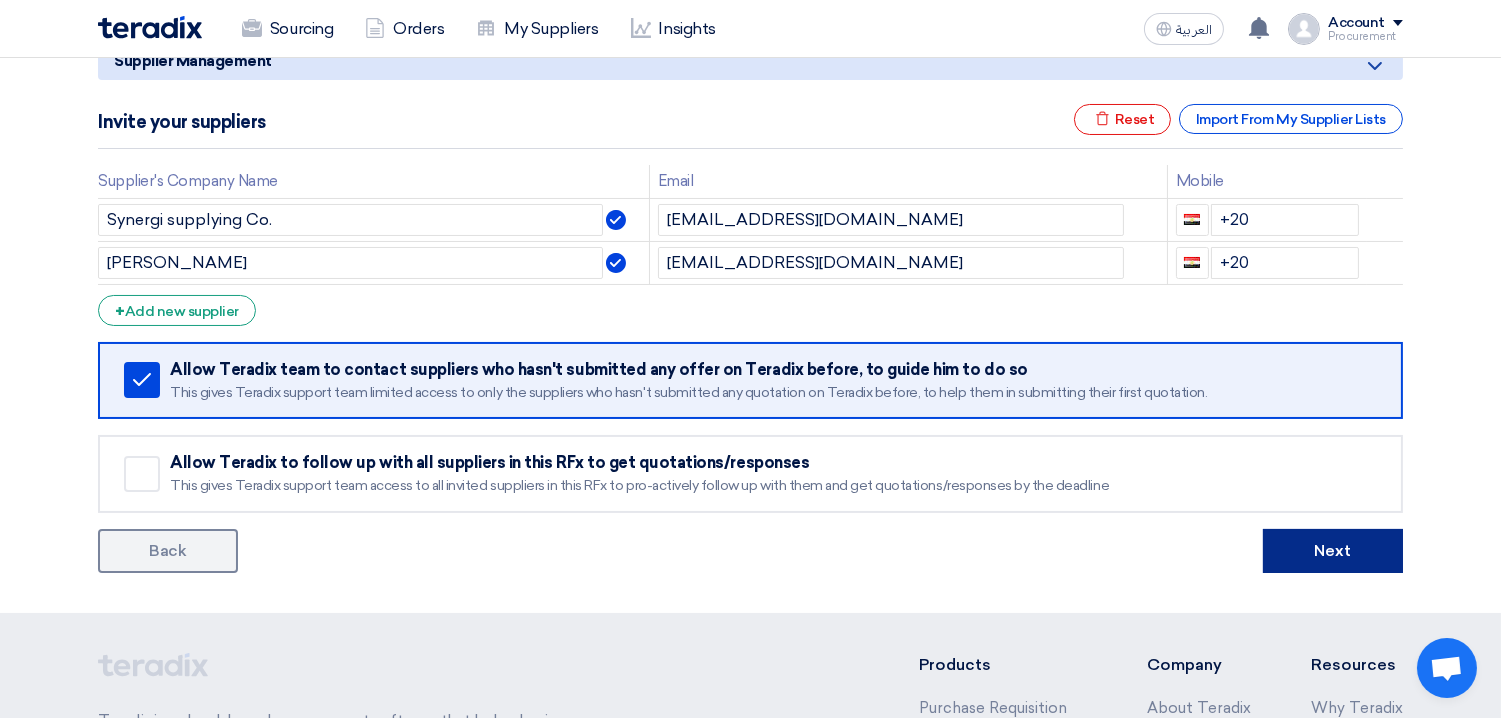 click on "Next" 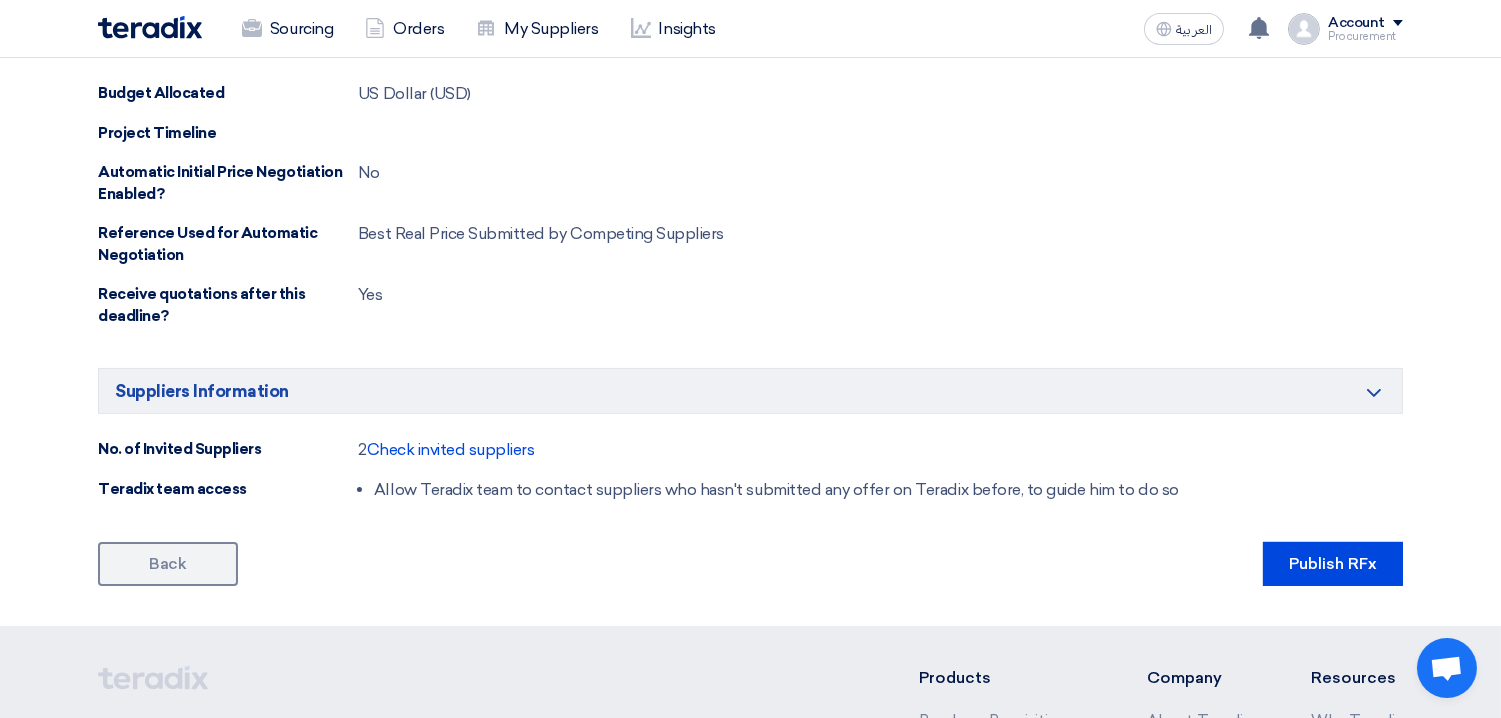 scroll, scrollTop: 1038, scrollLeft: 0, axis: vertical 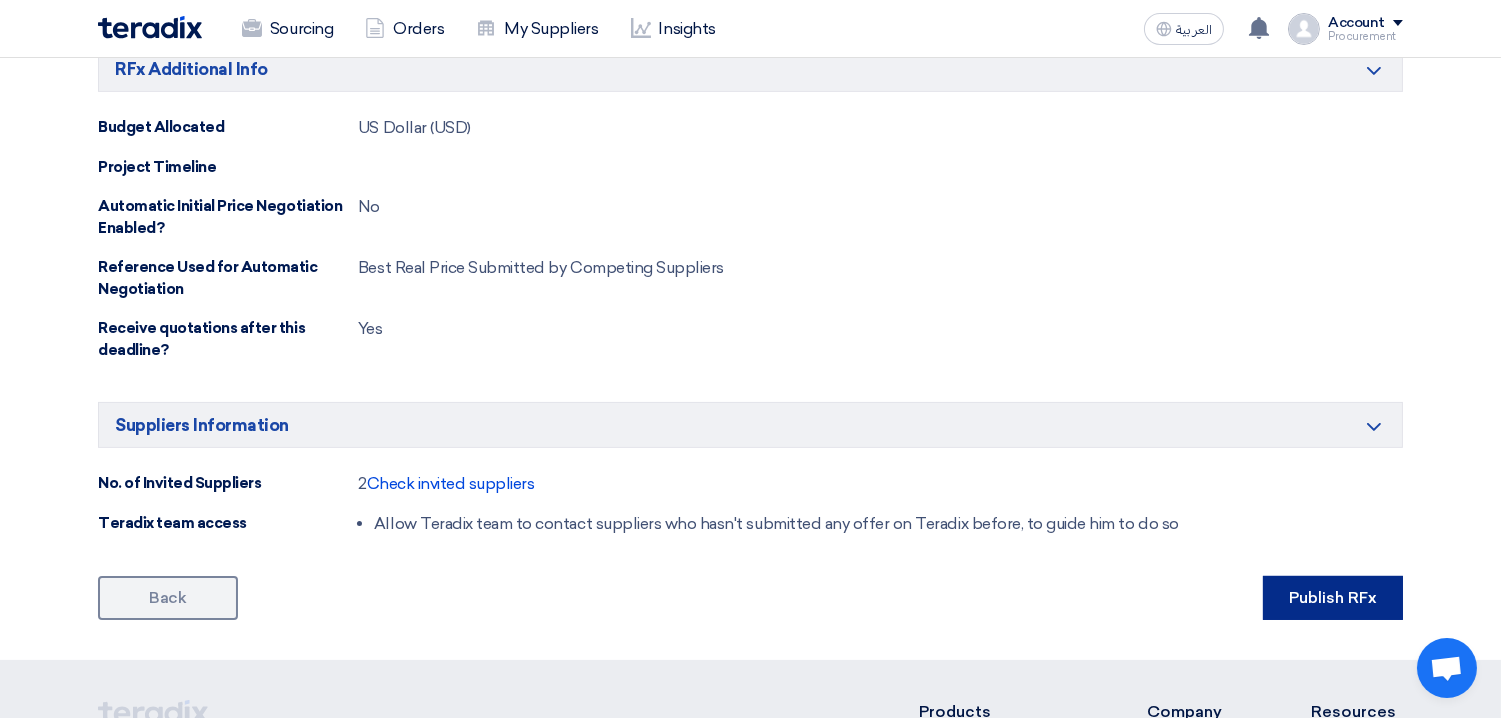 click on "Publish RFx" 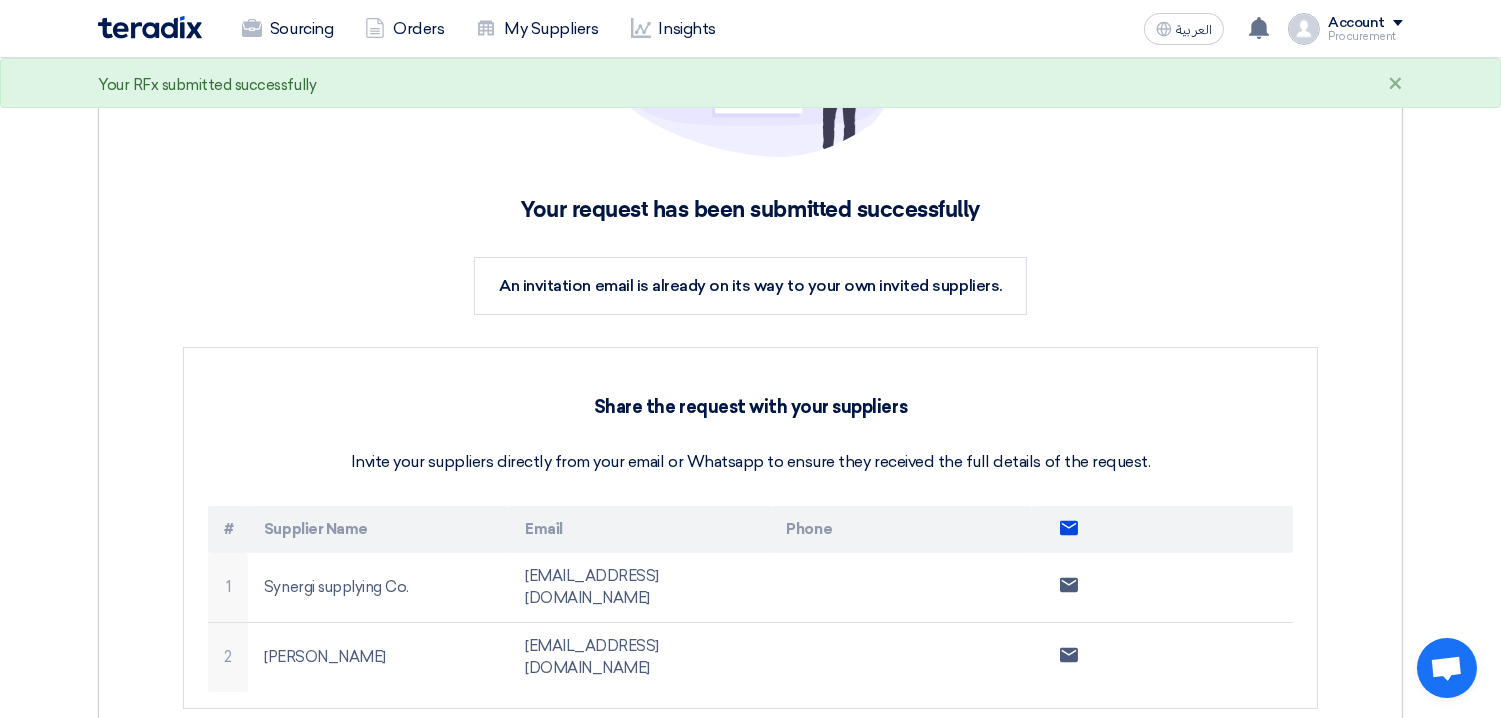 scroll, scrollTop: 202, scrollLeft: 0, axis: vertical 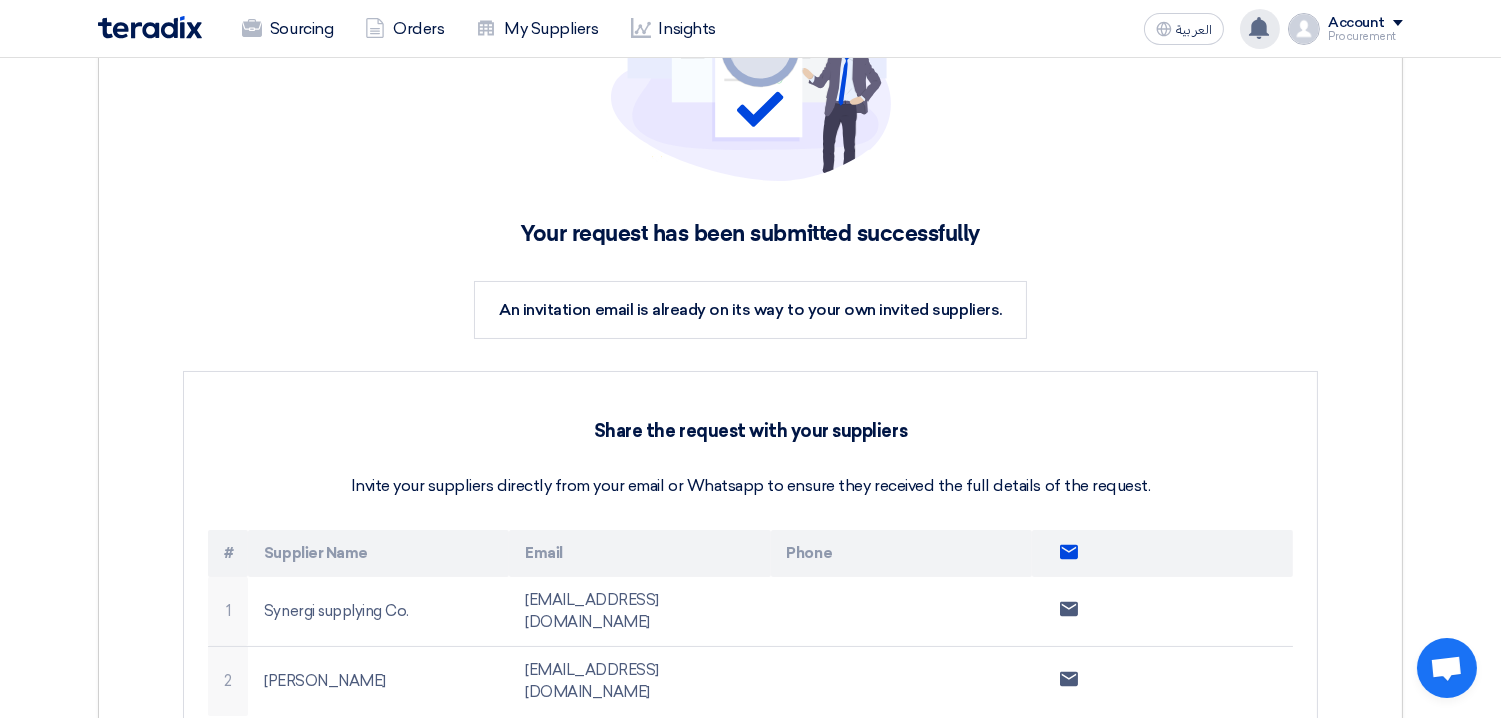 click 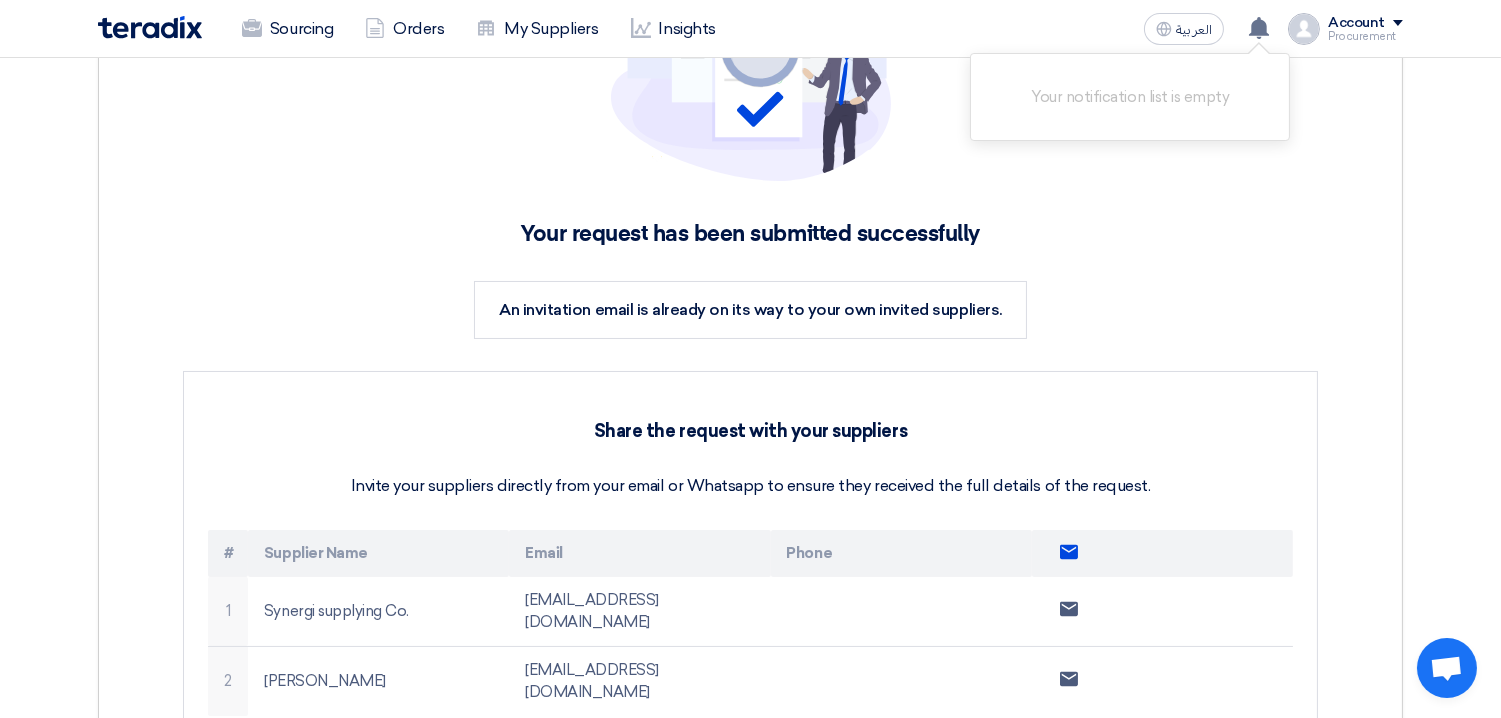 click 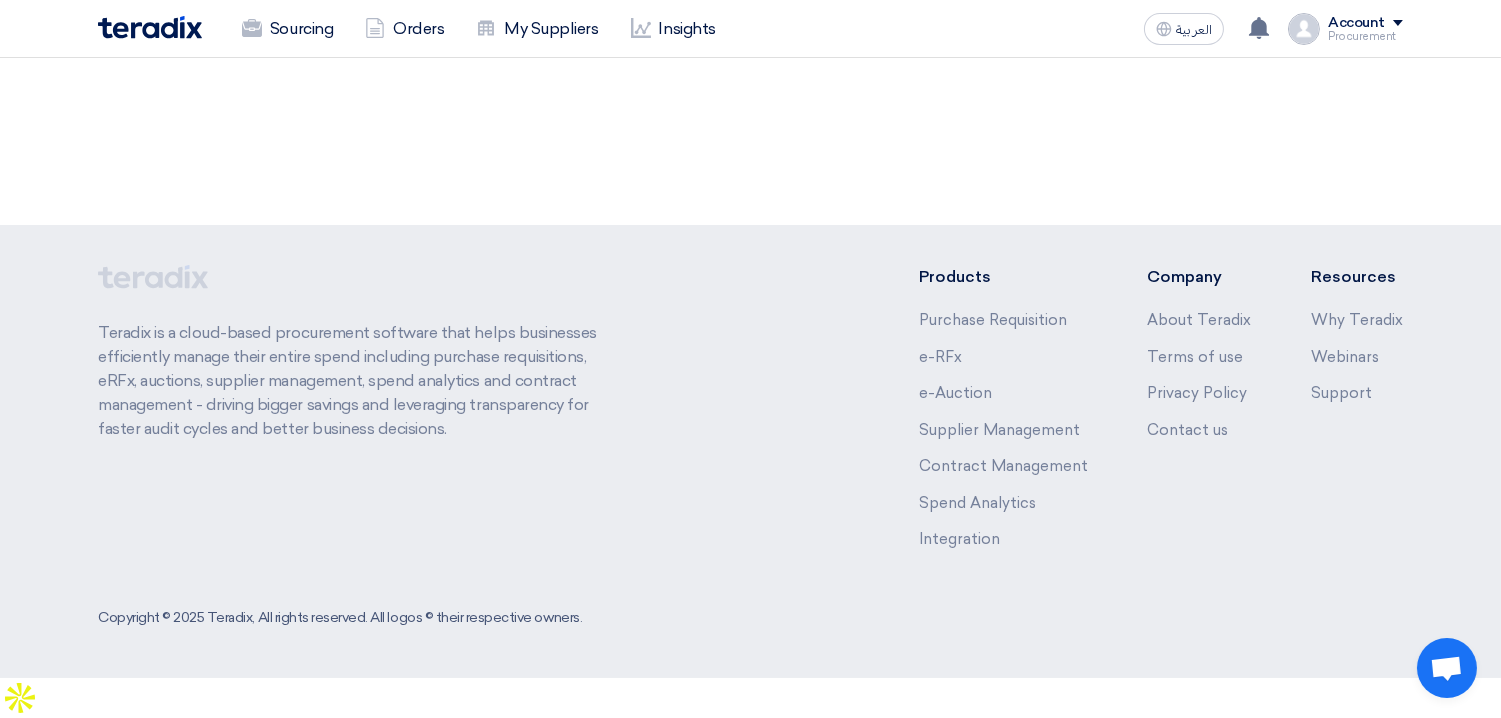 scroll, scrollTop: 0, scrollLeft: 0, axis: both 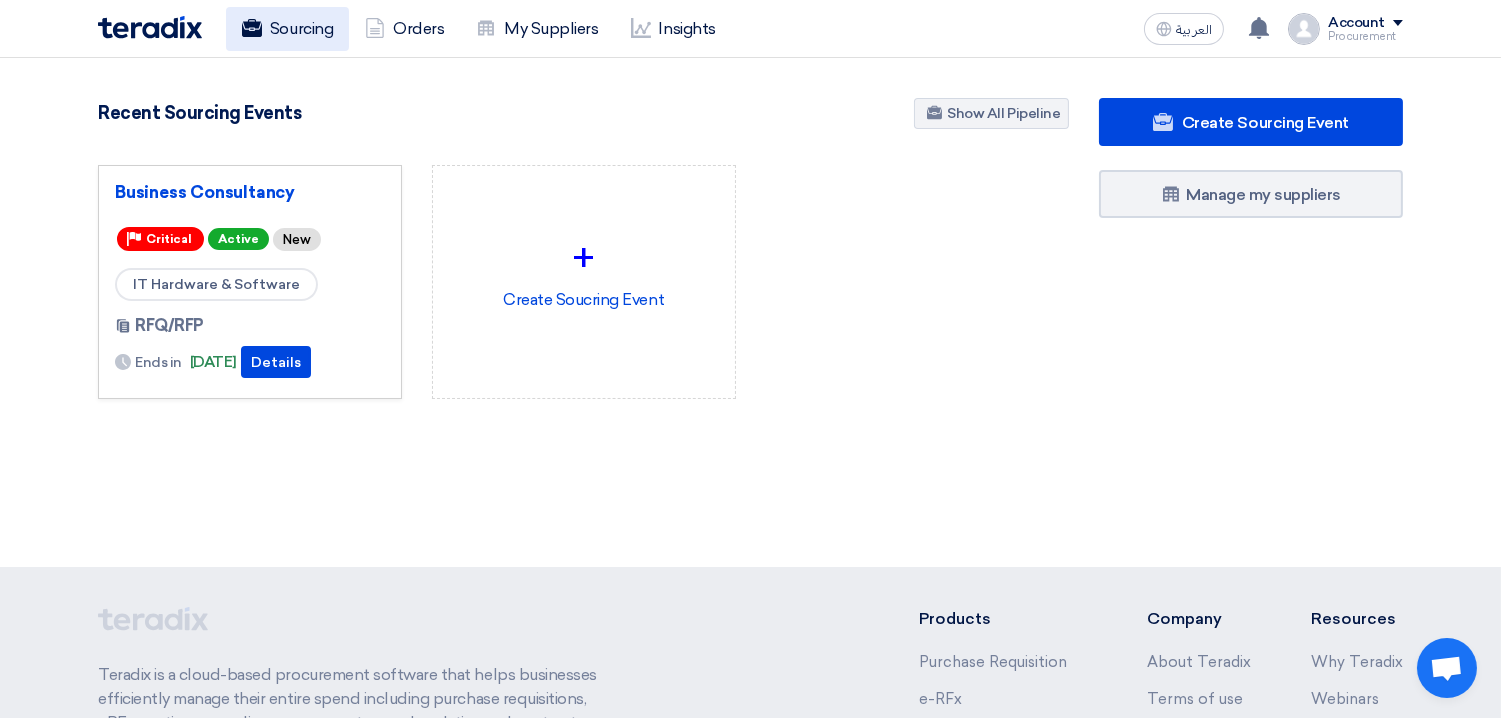 click on "Sourcing" 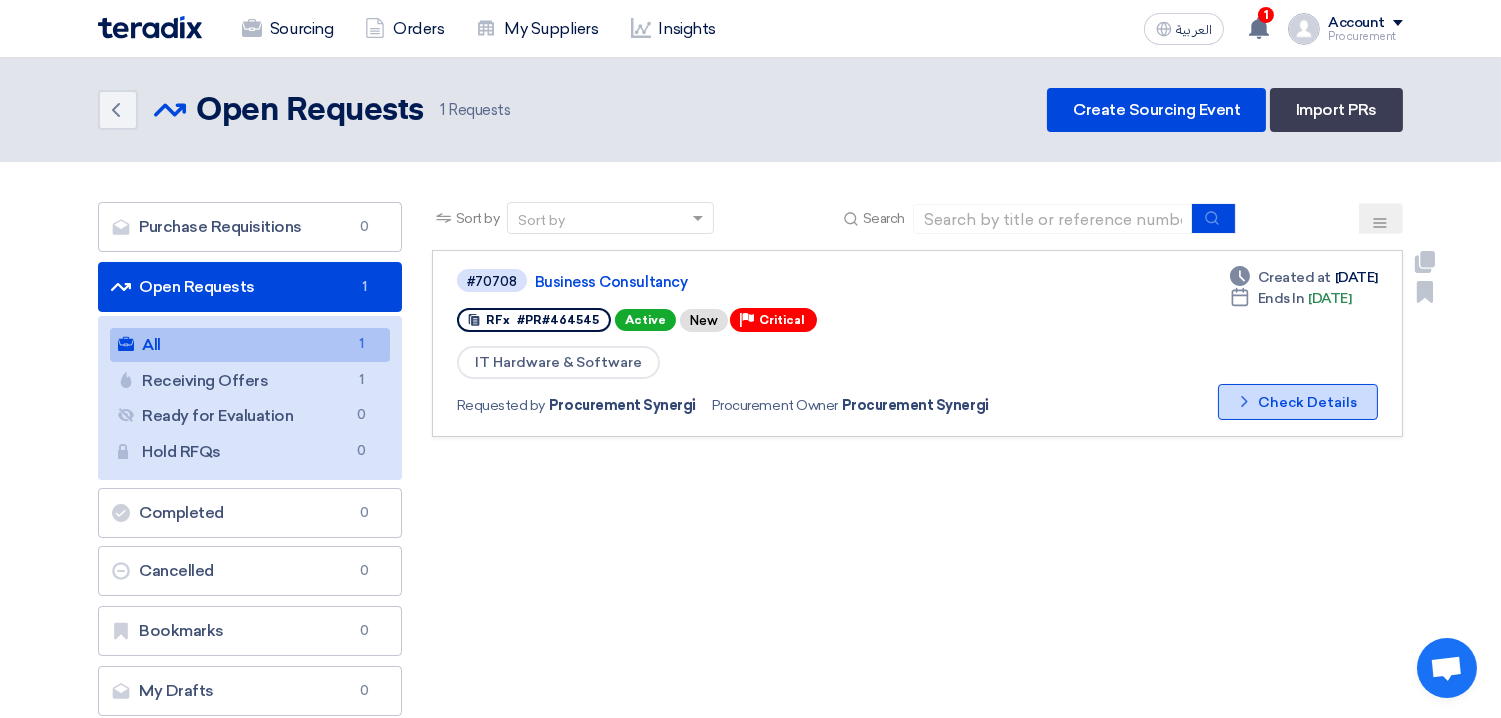 click on "Check details
Check Details" 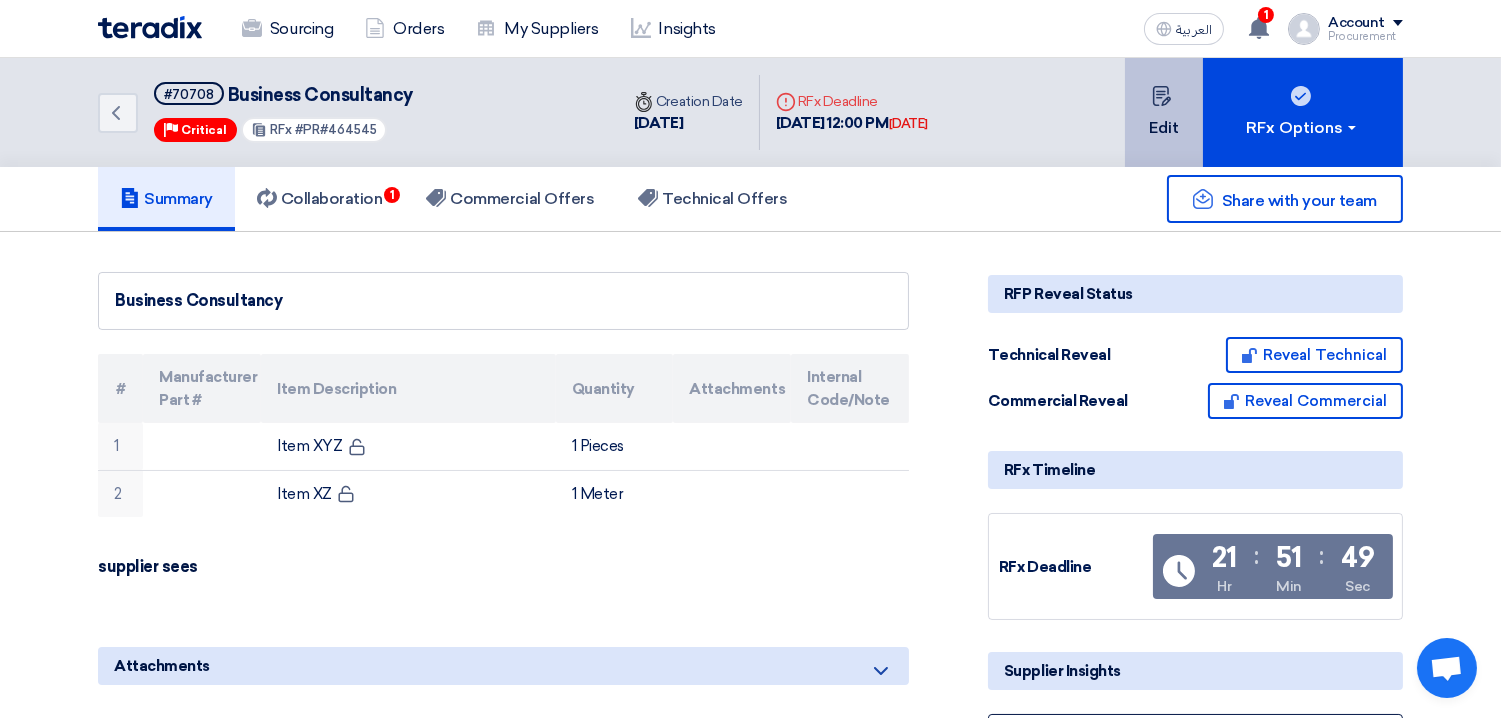 click on "Edit" 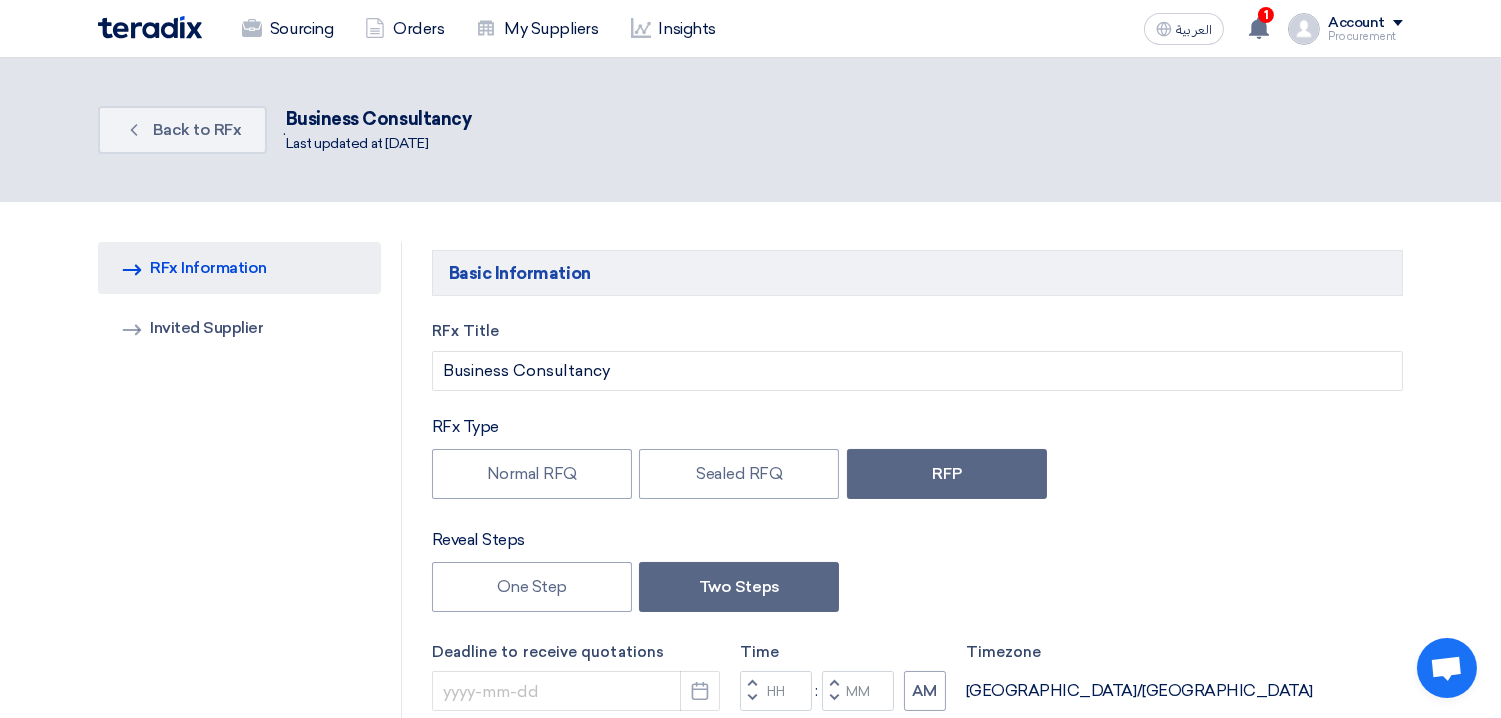 type on "[DATE]" 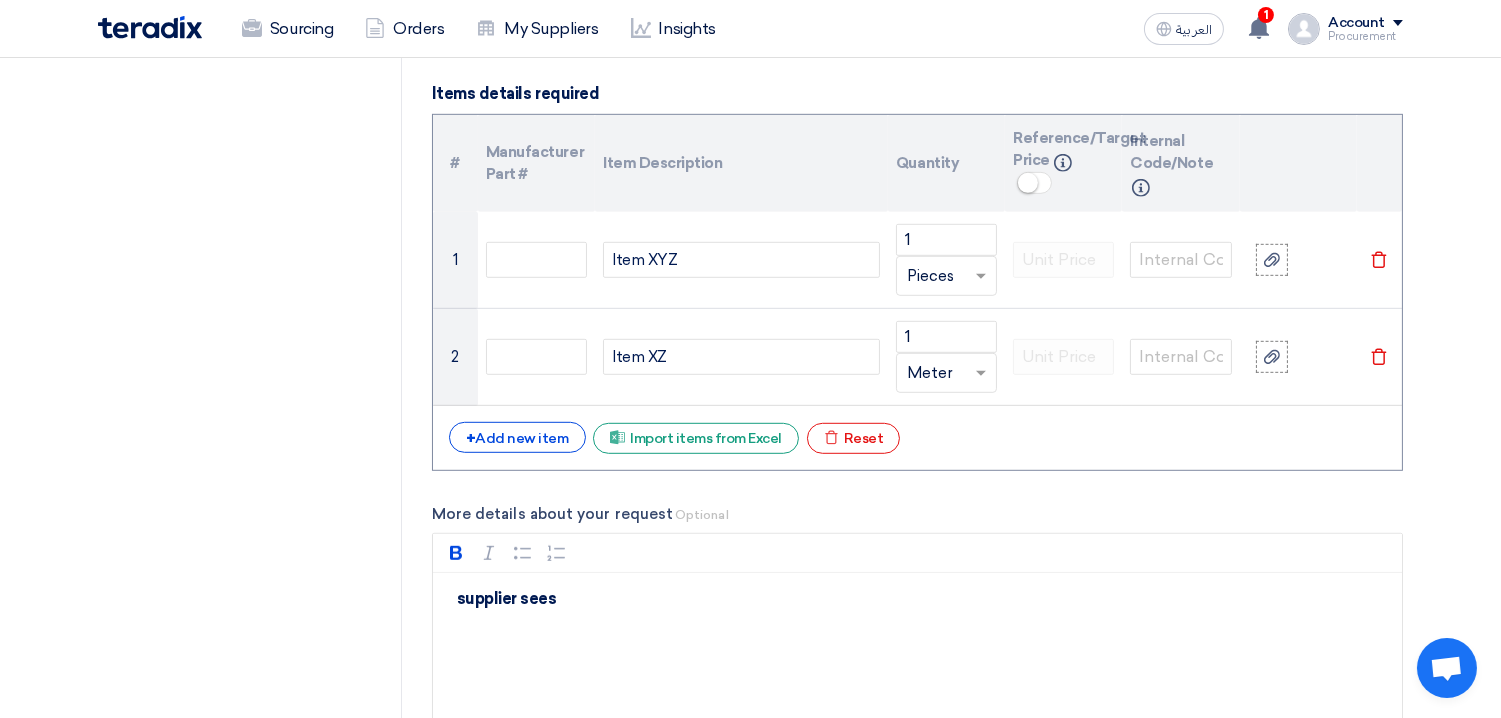 scroll, scrollTop: 2093, scrollLeft: 0, axis: vertical 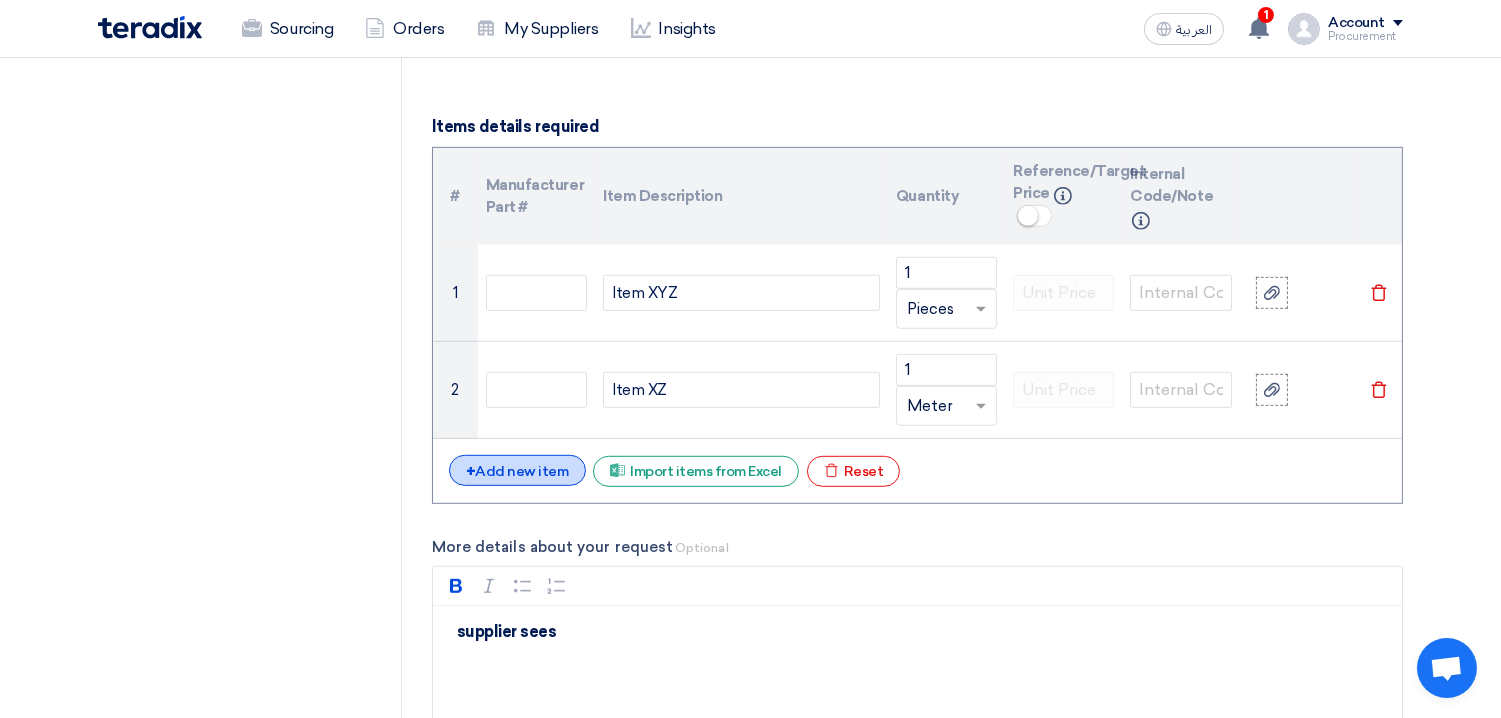 click on "+
Add new item" 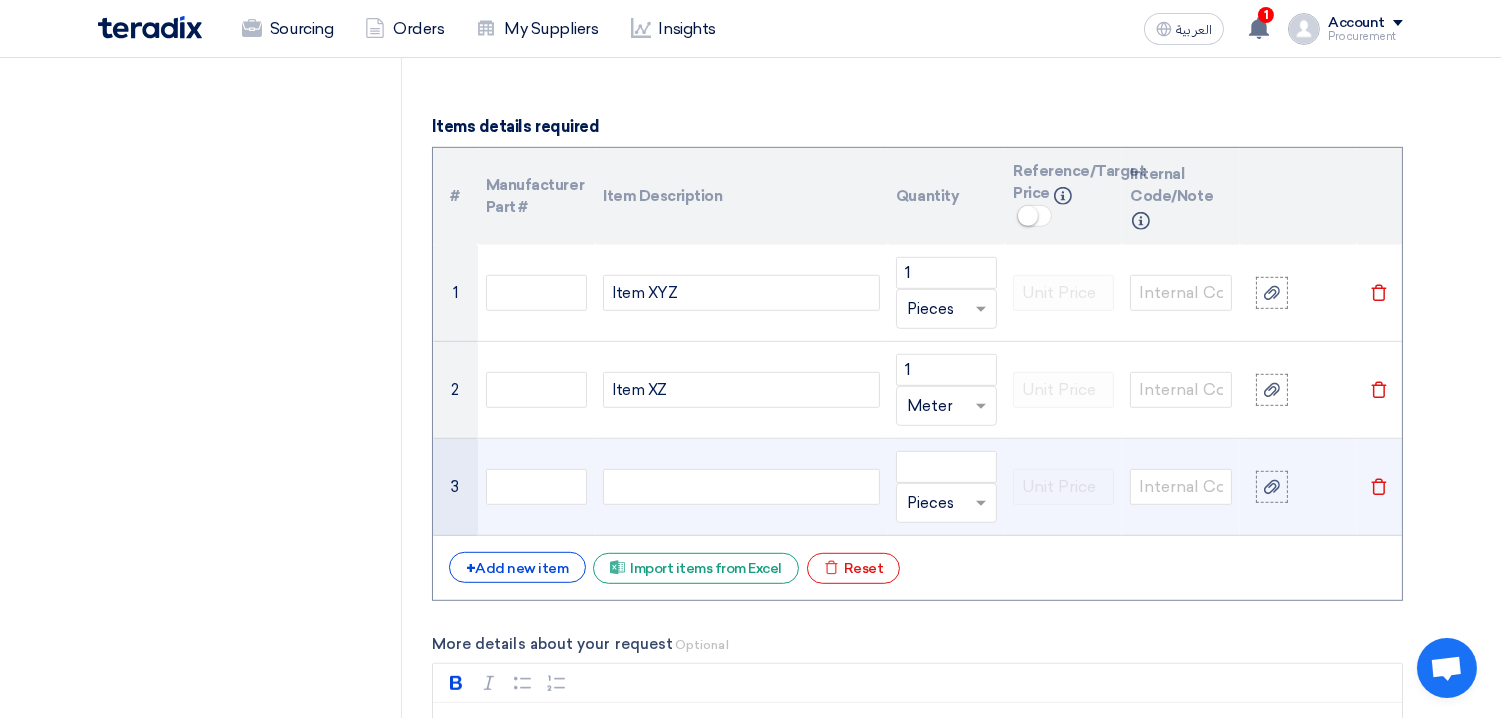 click on "Delete" 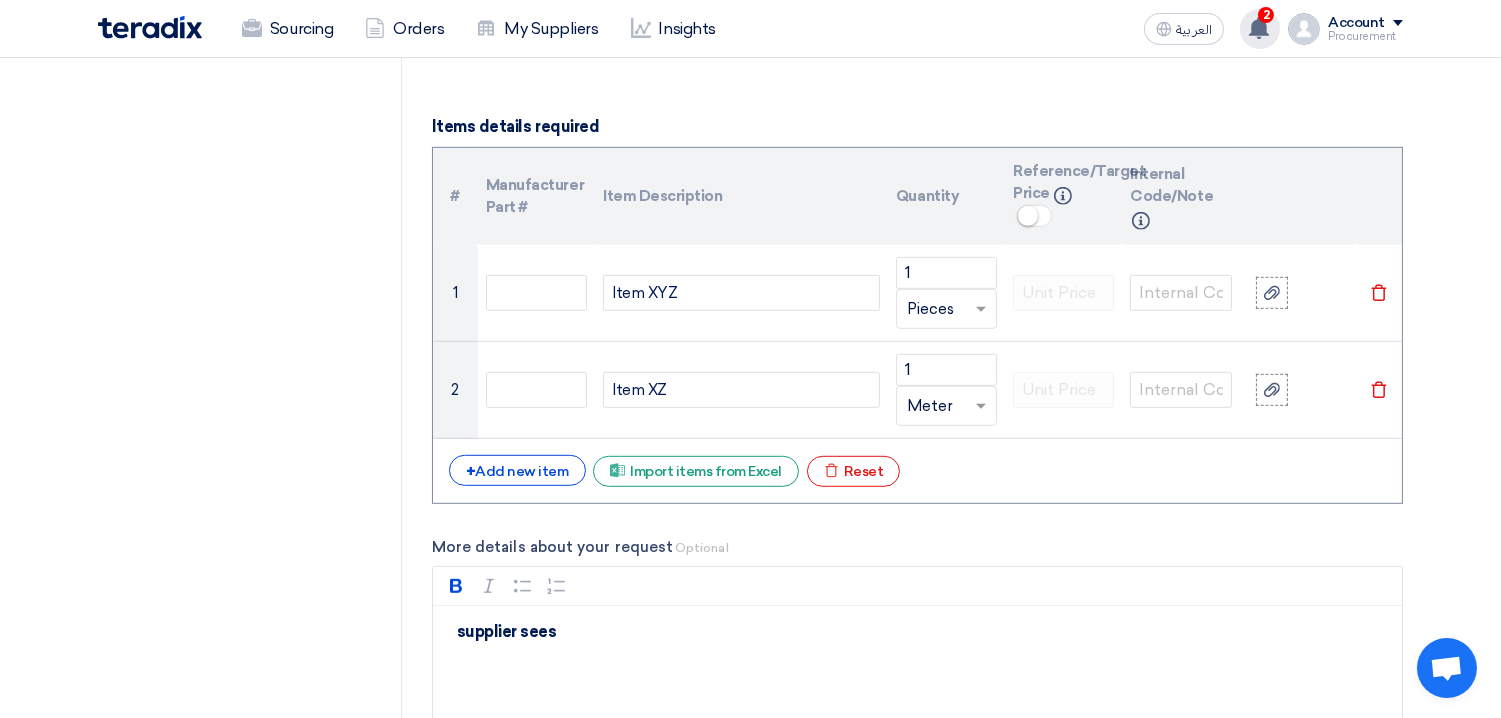 click 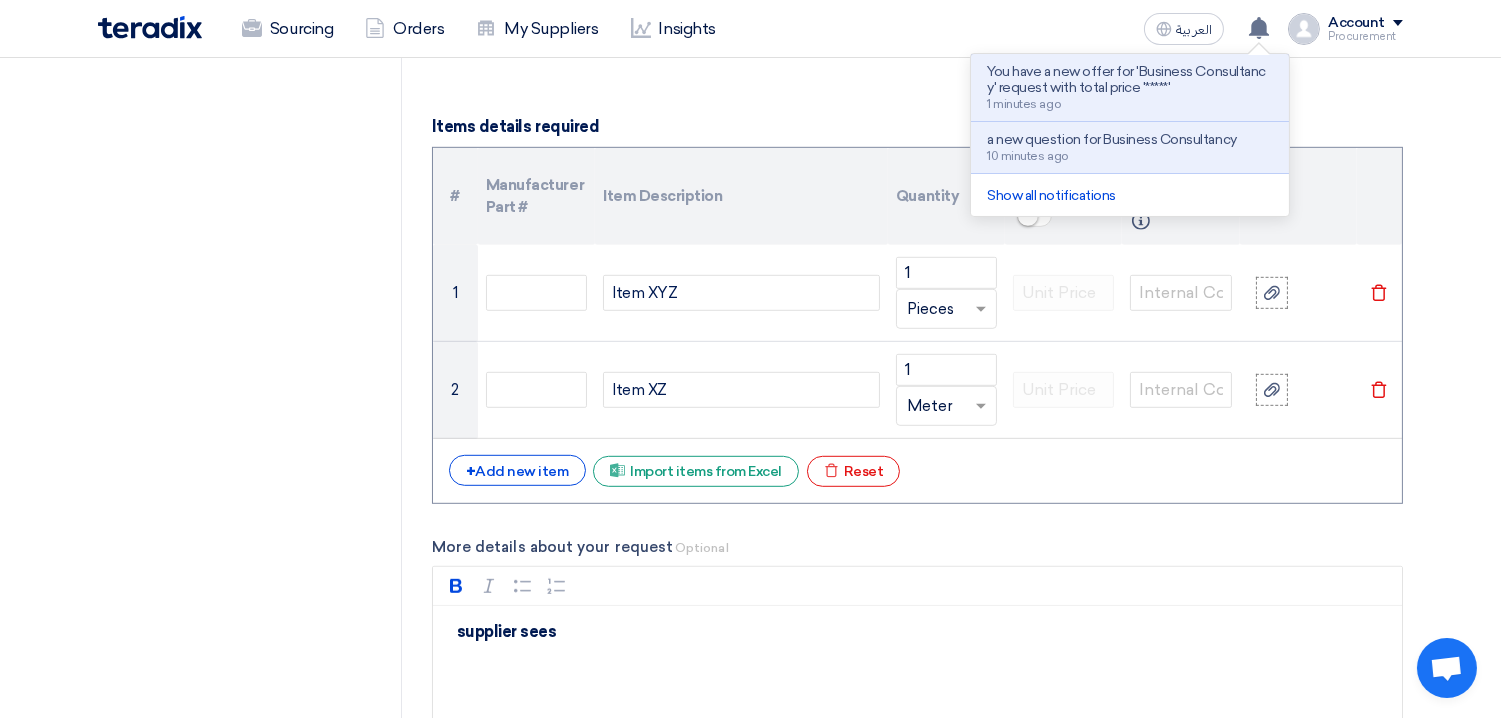 click on "Sourcing
Orders
My Suppliers
Insights
العربية
ع
You have a new offer for 'Business Consultancy' request with total price '*****'" 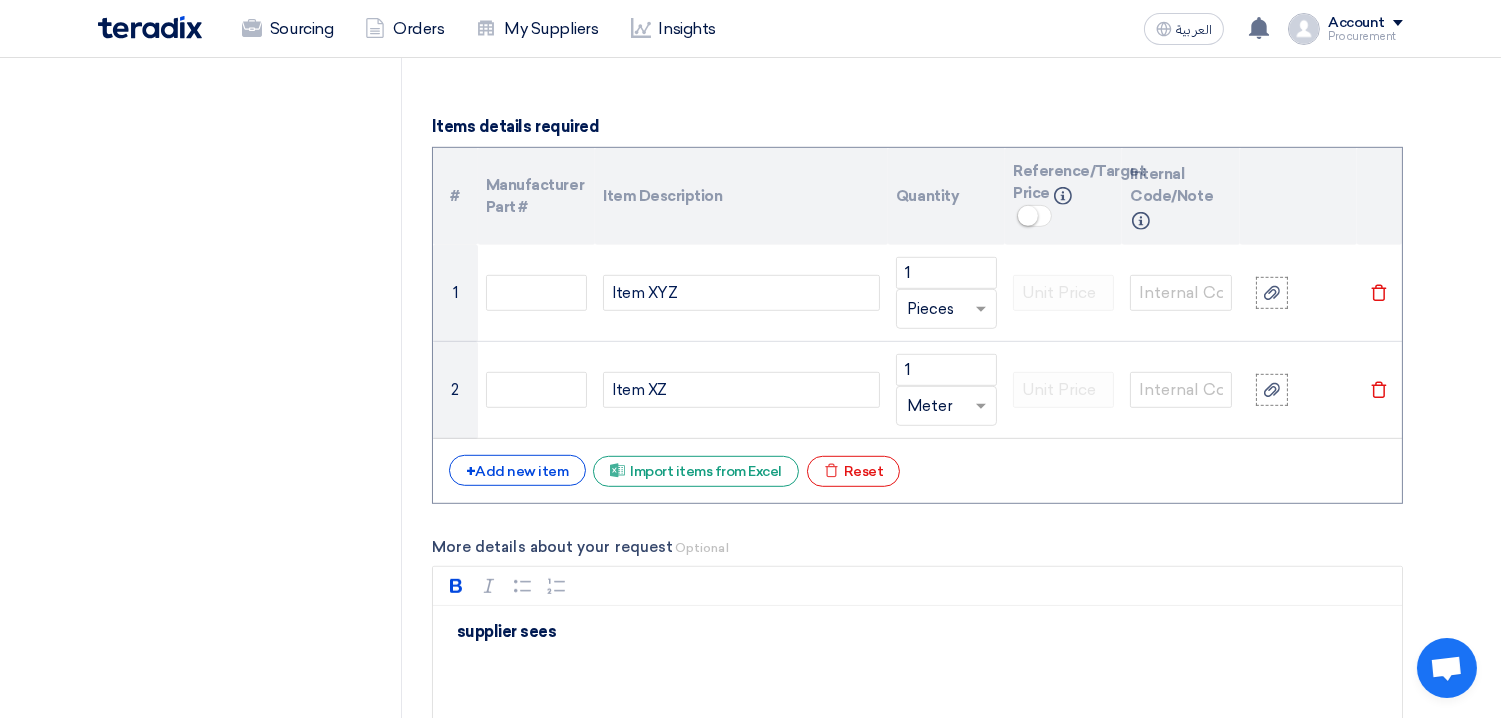 click on "Procurement" 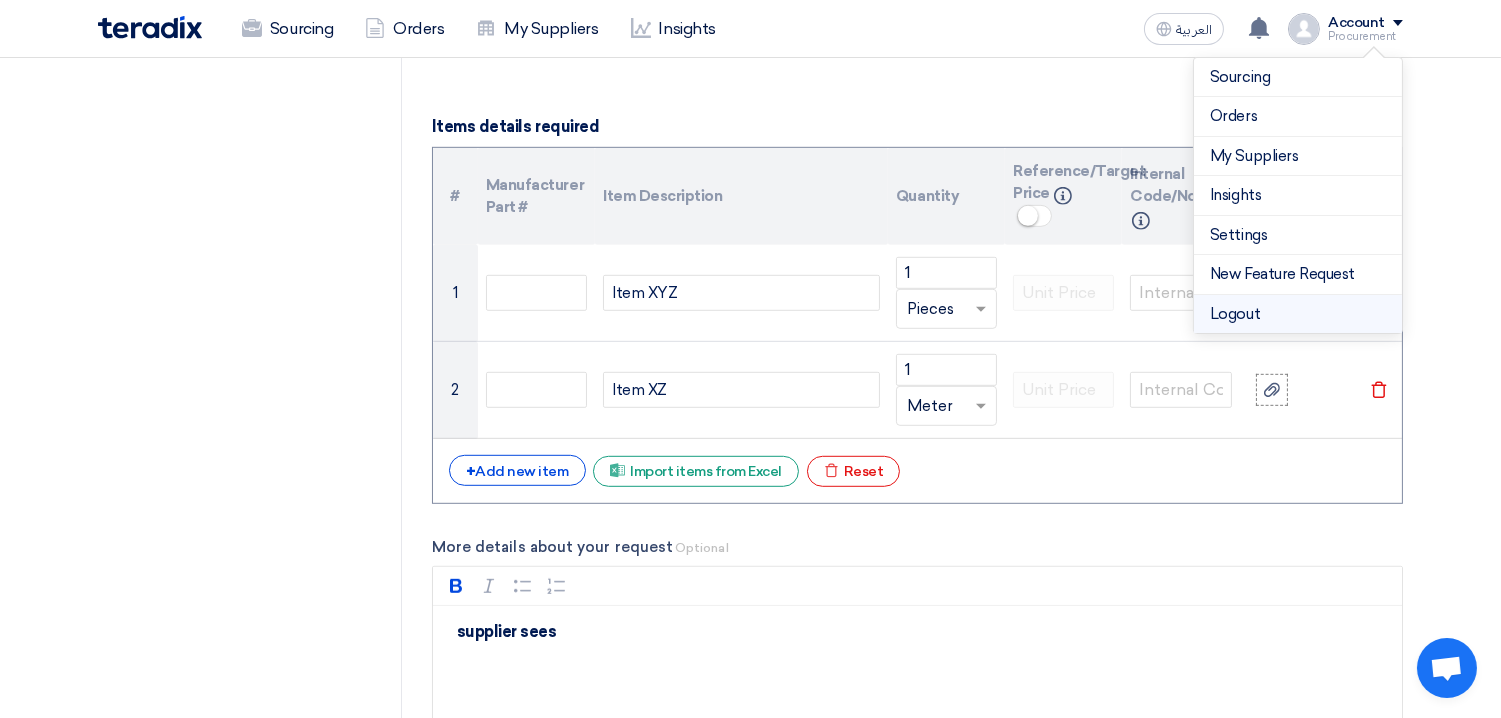 click on "Logout" 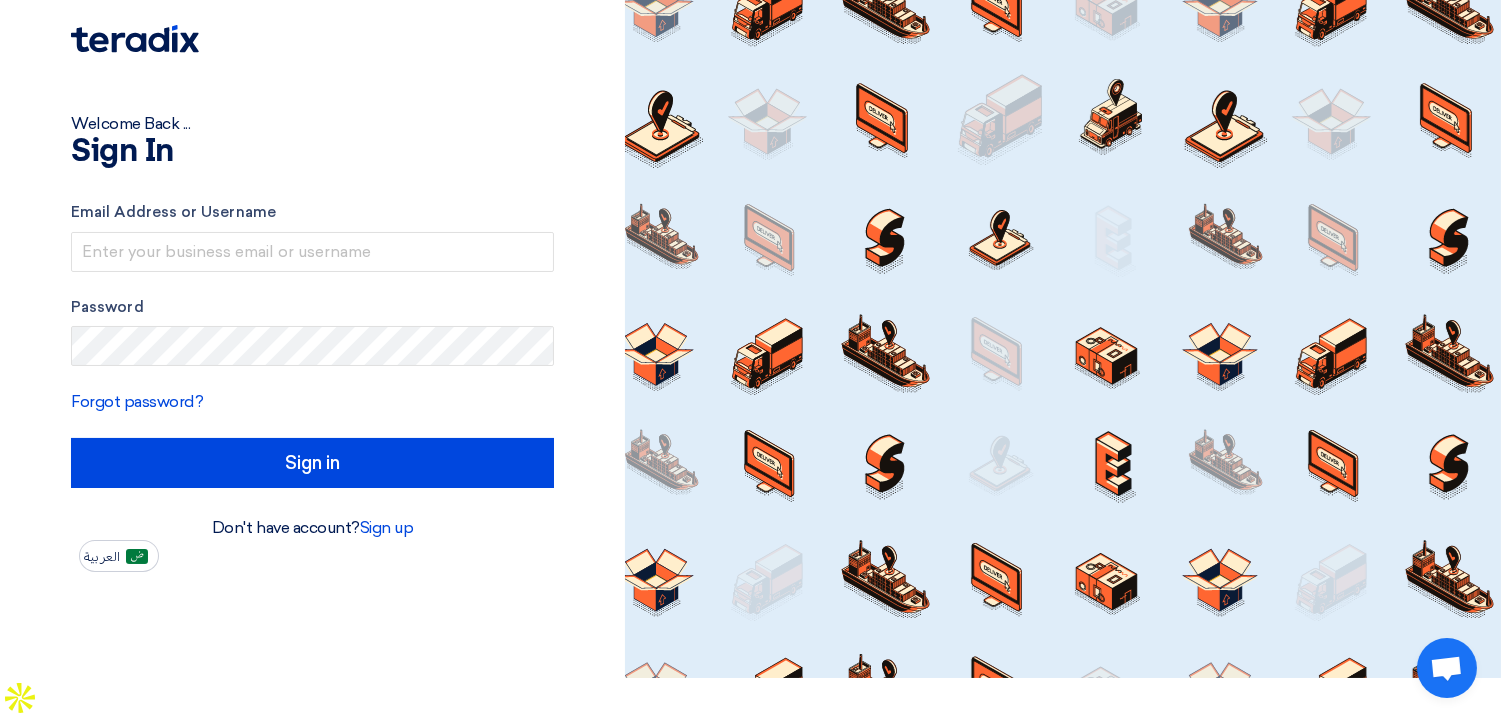 scroll, scrollTop: 0, scrollLeft: 0, axis: both 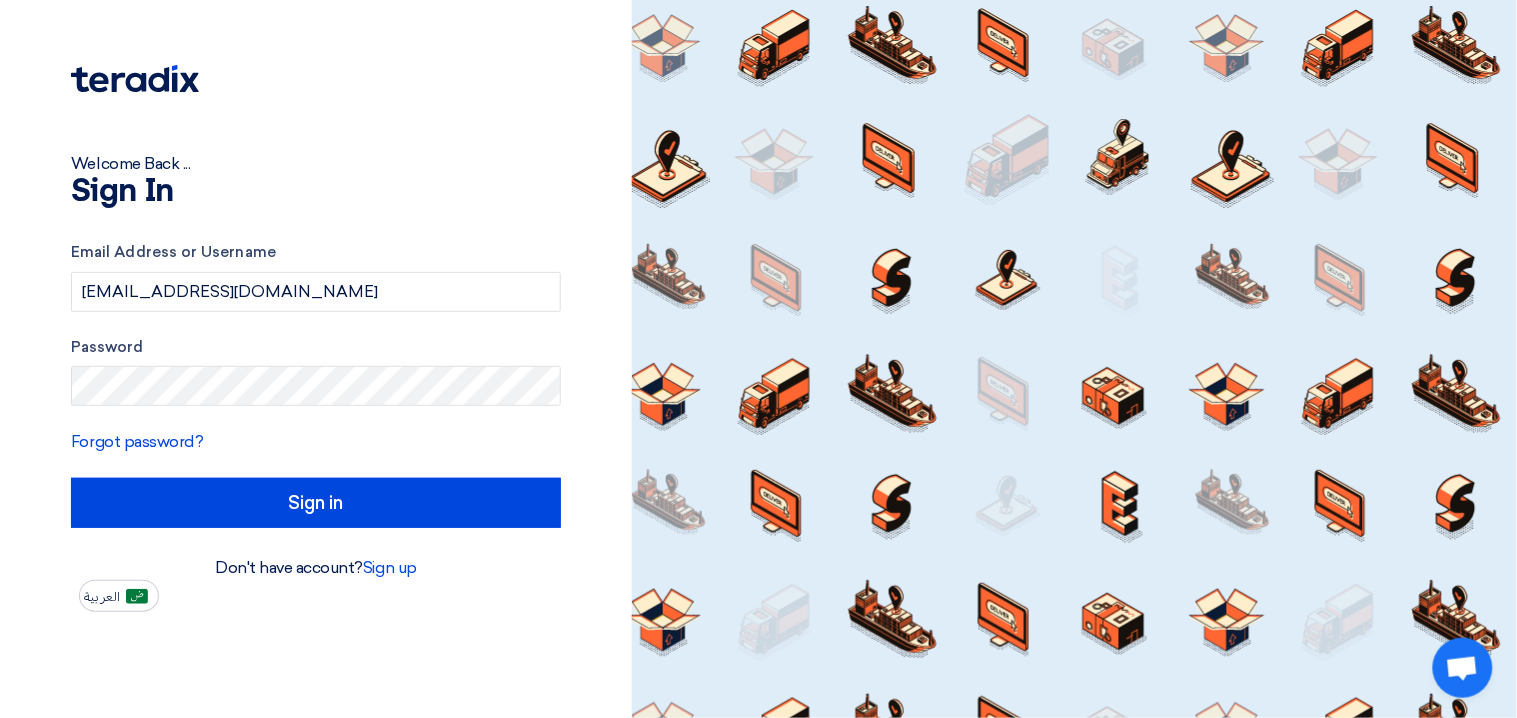 click on "Email Address or Username
[EMAIL_ADDRESS][DOMAIN_NAME]" 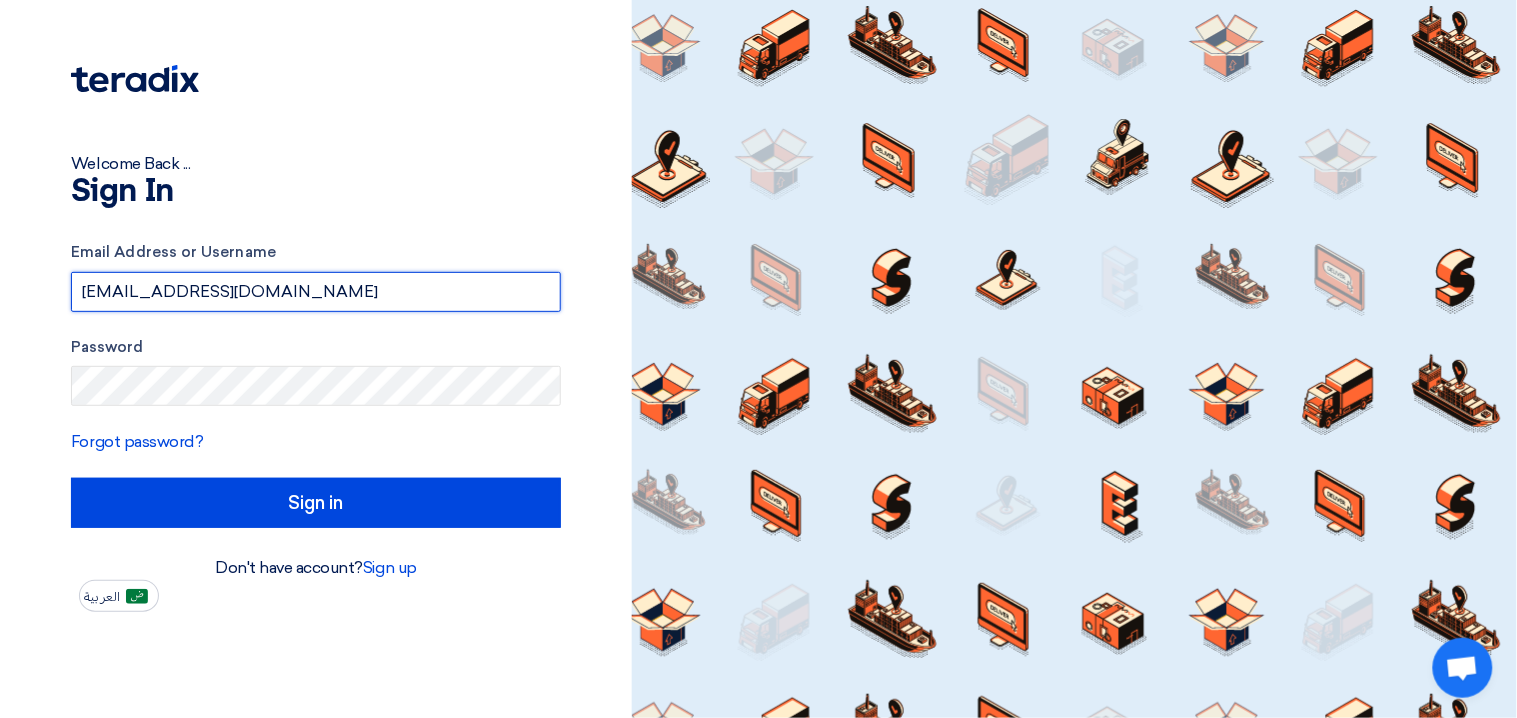 click on "[EMAIL_ADDRESS][DOMAIN_NAME]" at bounding box center (316, 292) 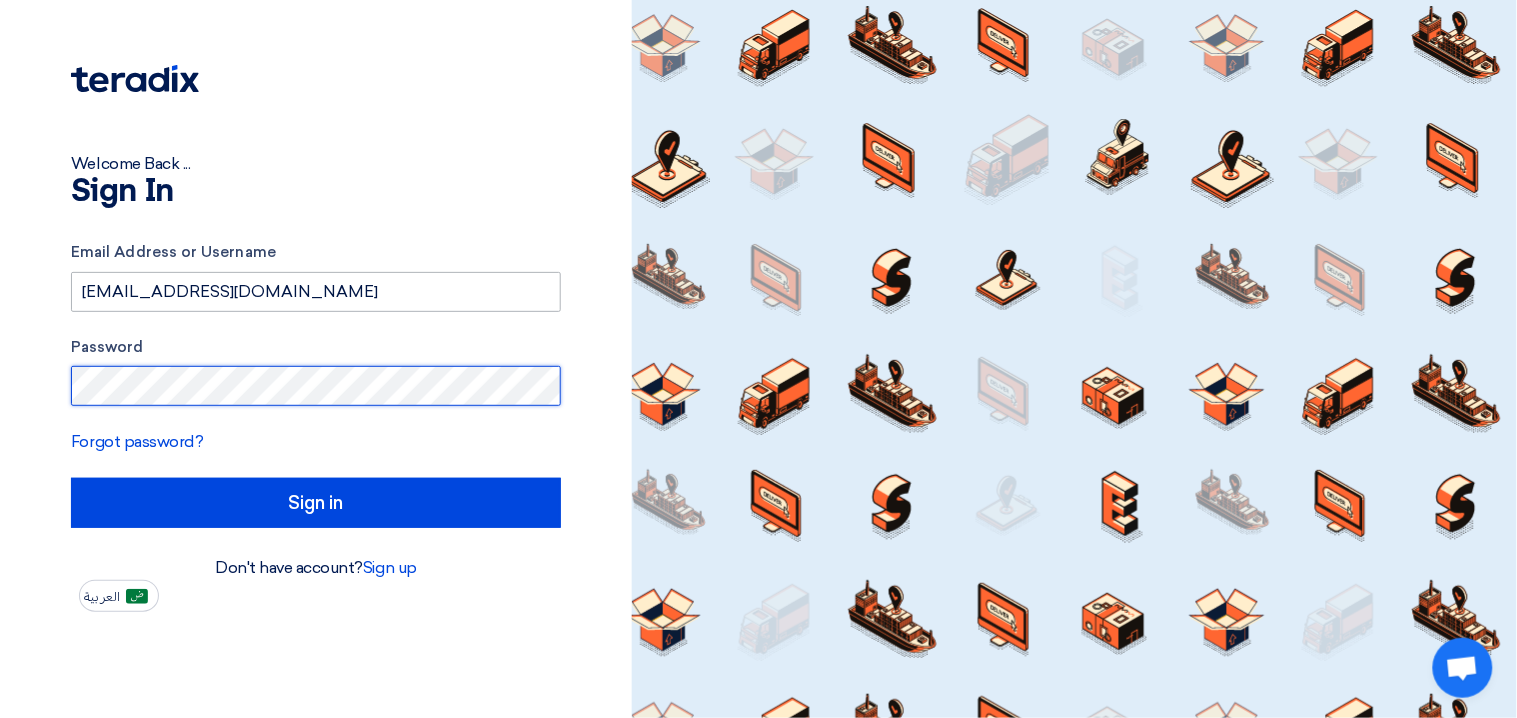click on "Sign in" 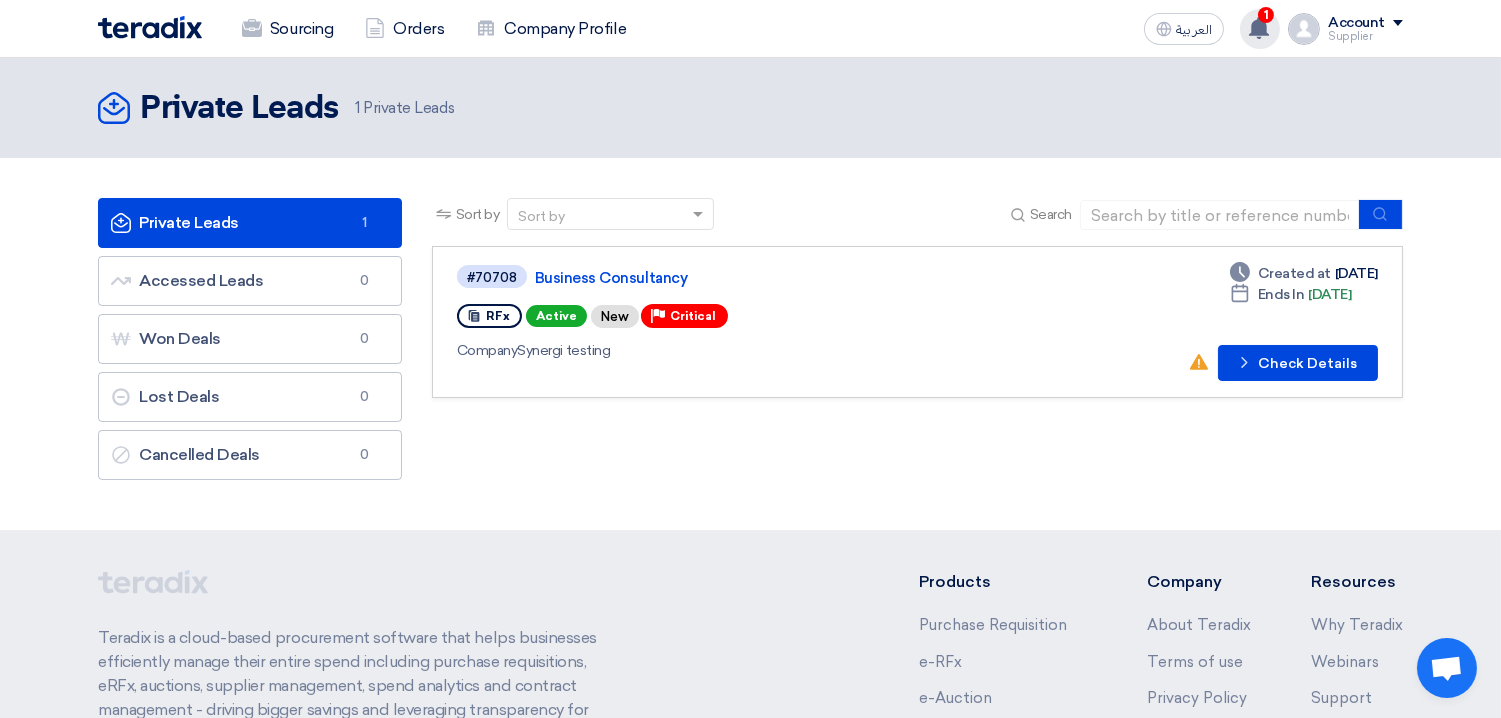 click 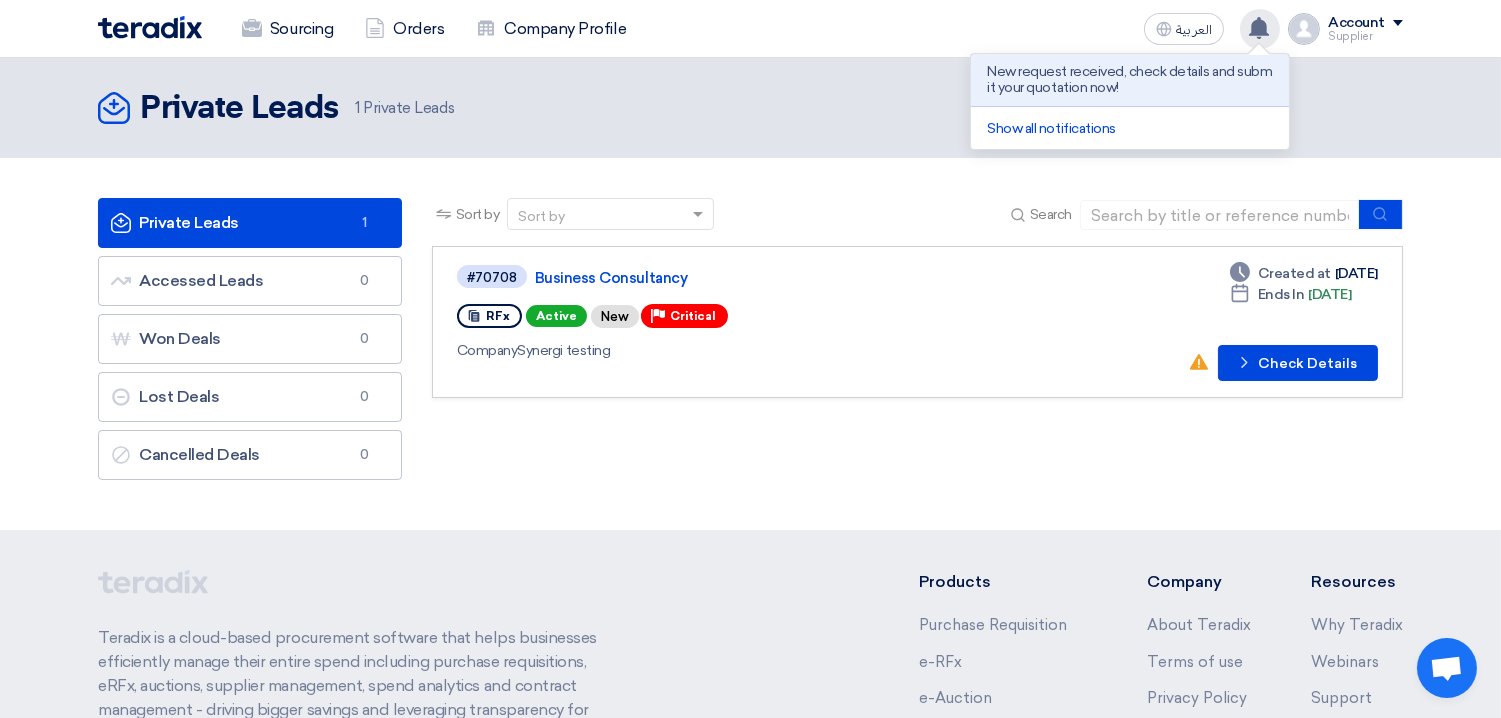 click 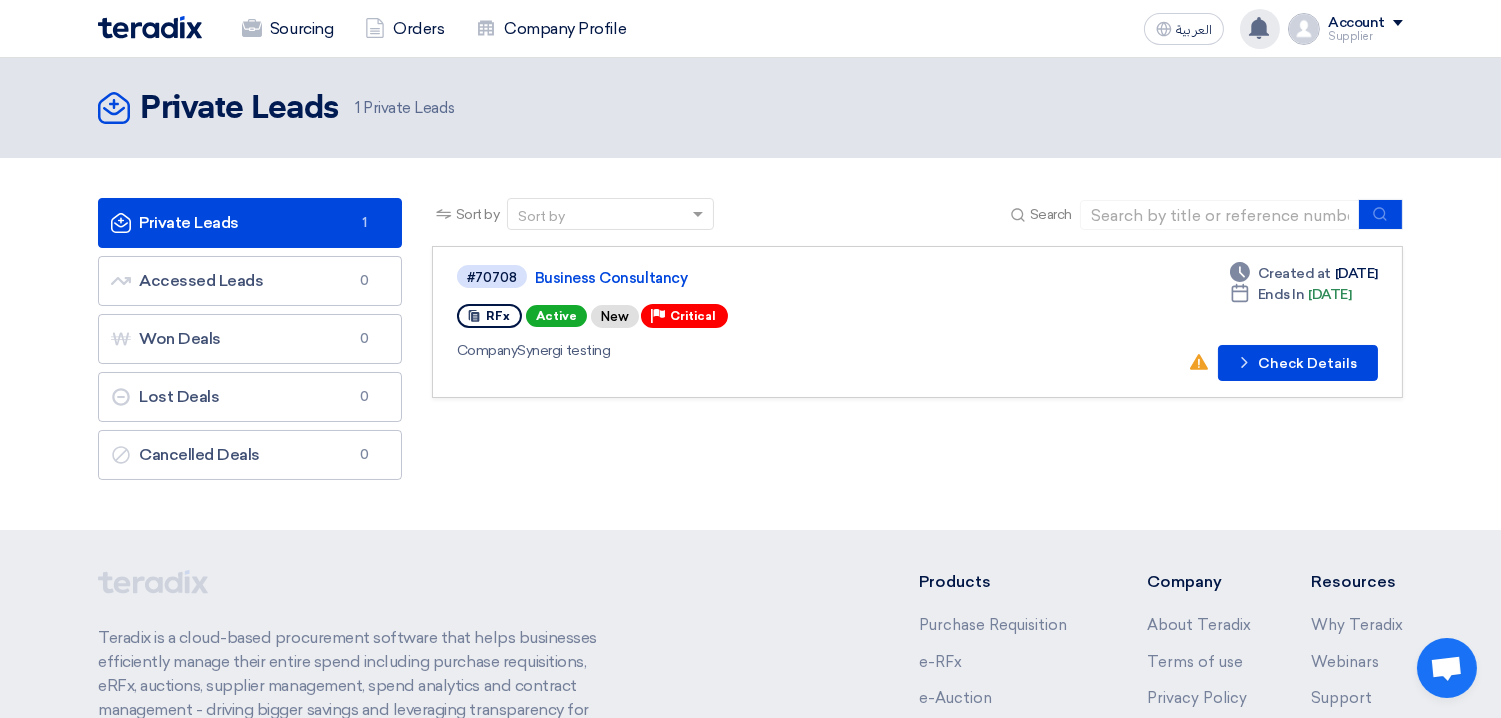 click 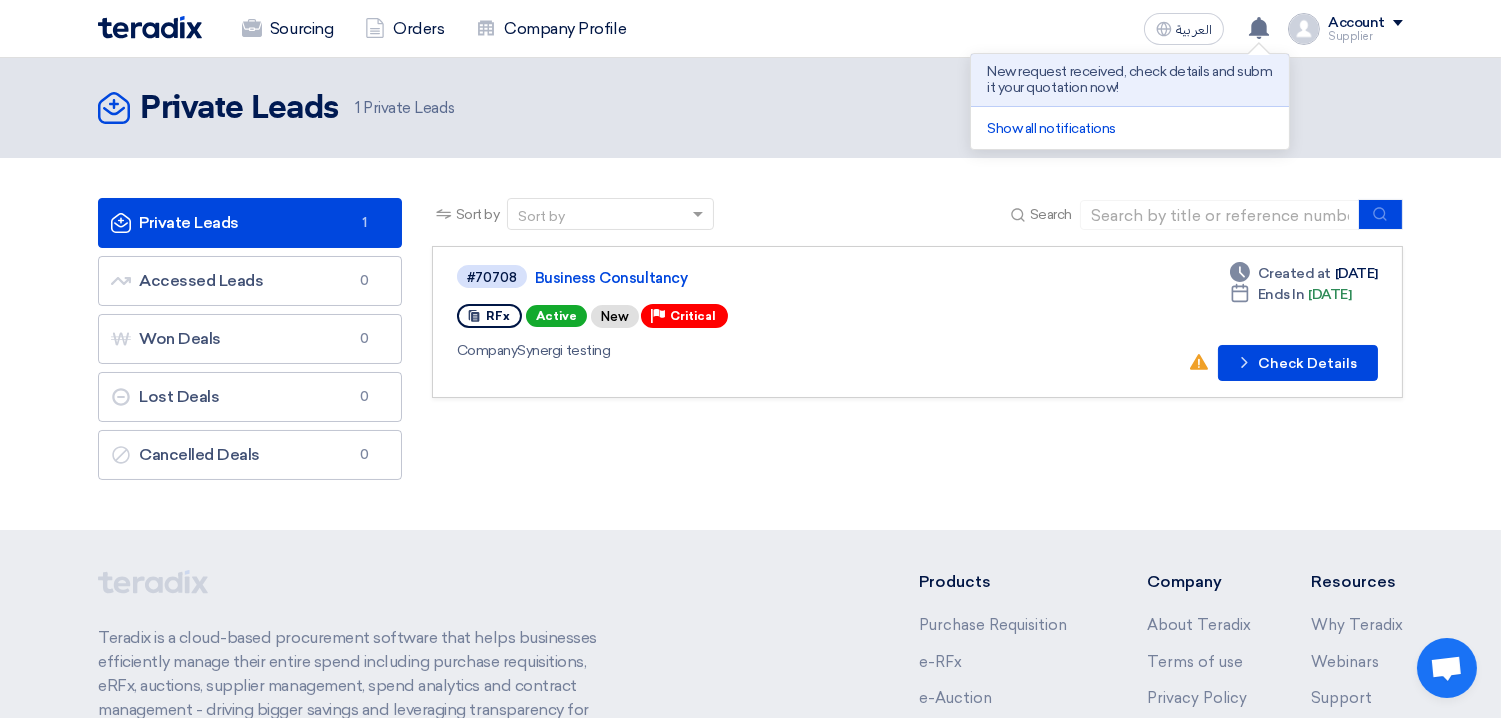 click on "Private Leads
Private Leads
1
Private Leads" 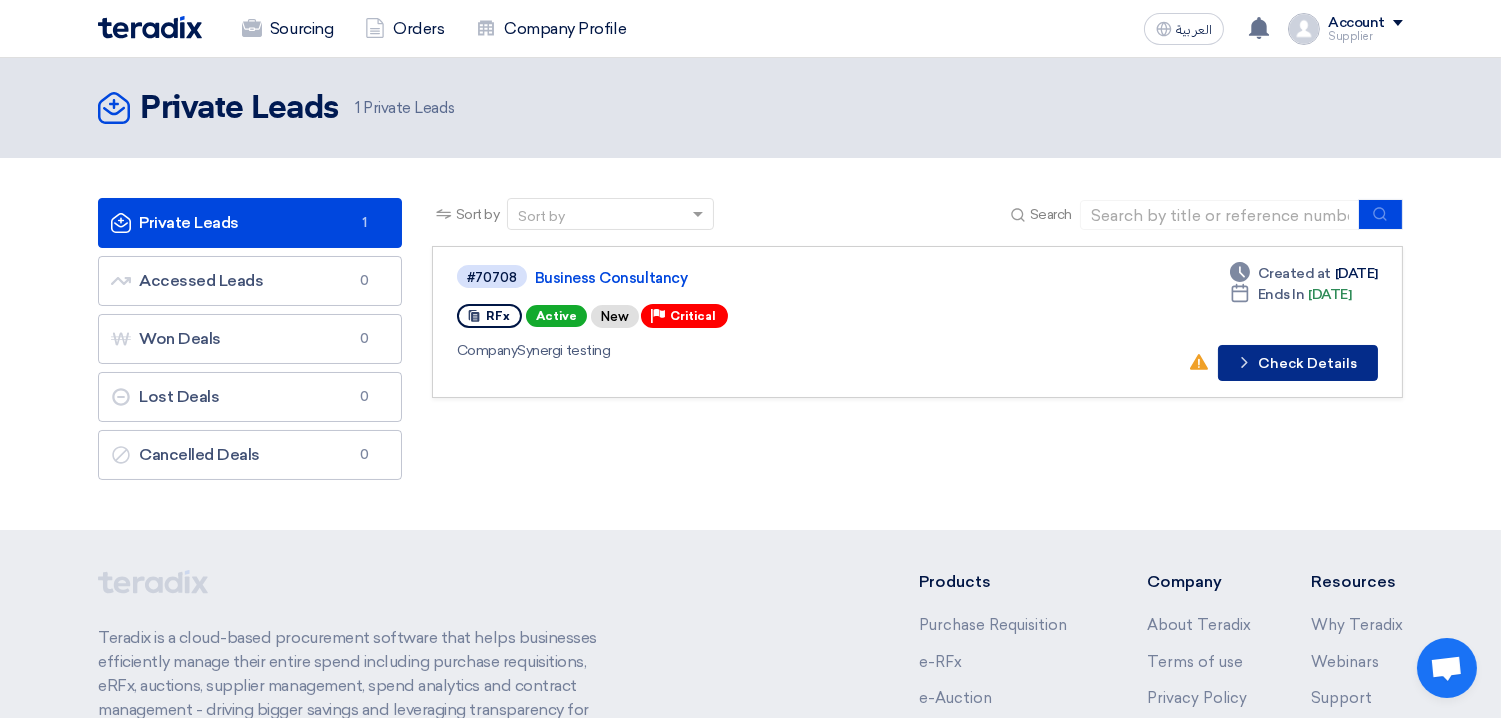 click on "Check details
Check Details" 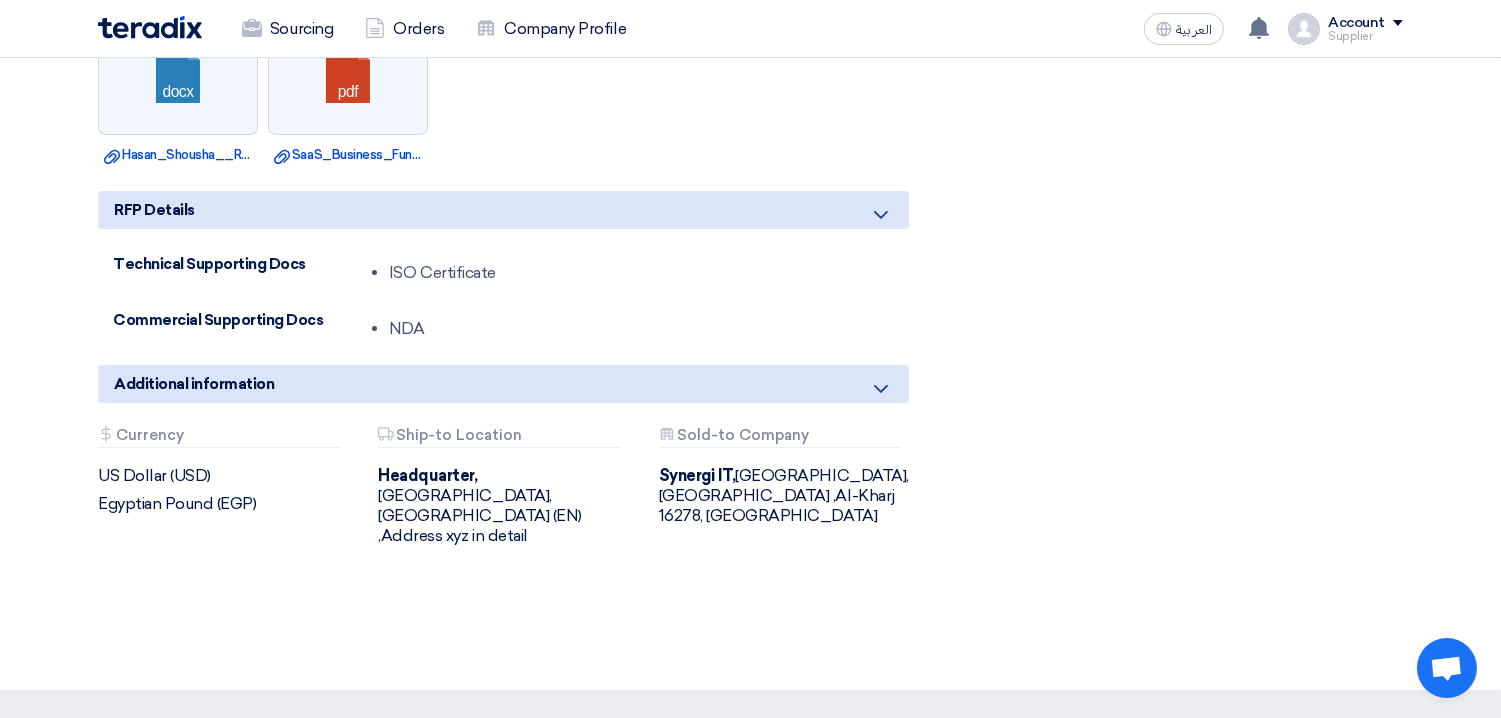 scroll, scrollTop: 0, scrollLeft: 0, axis: both 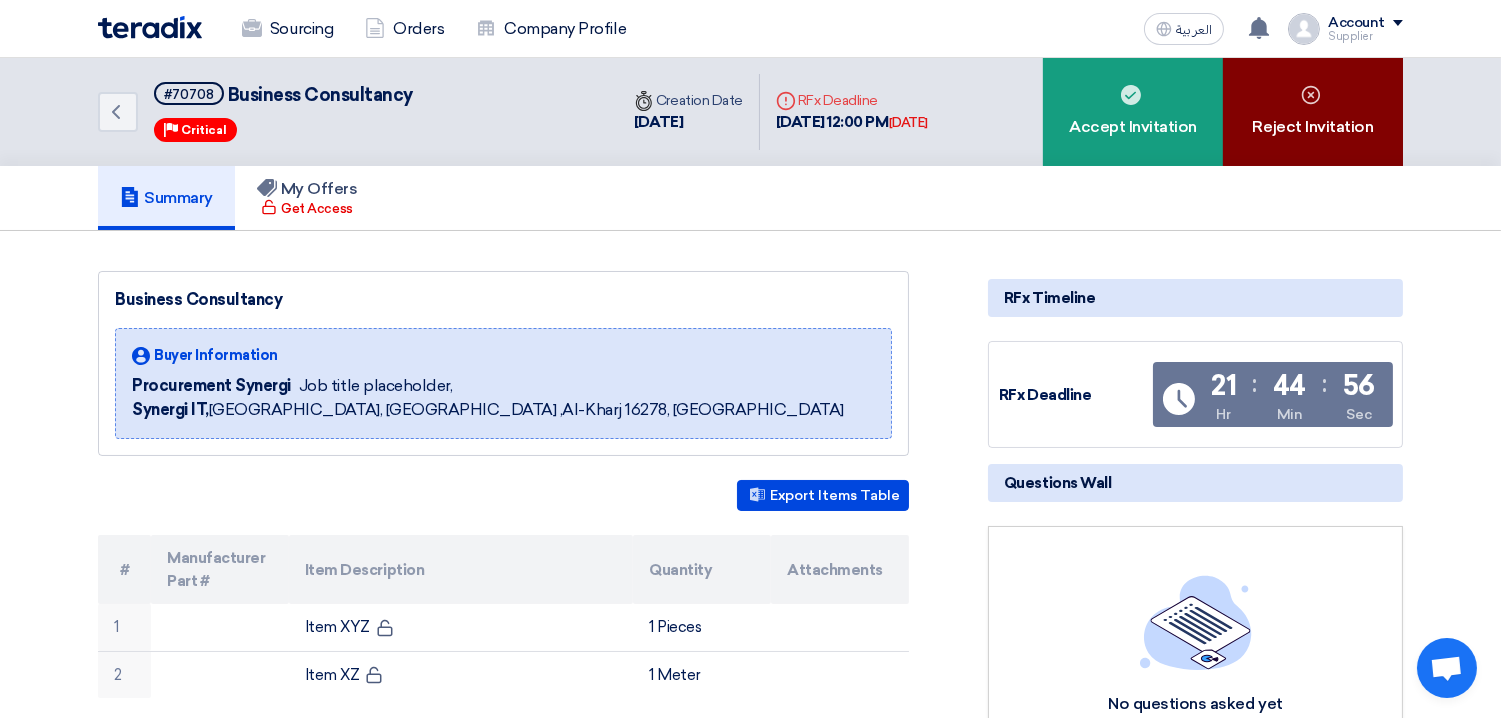 click on "Reject Invitation" 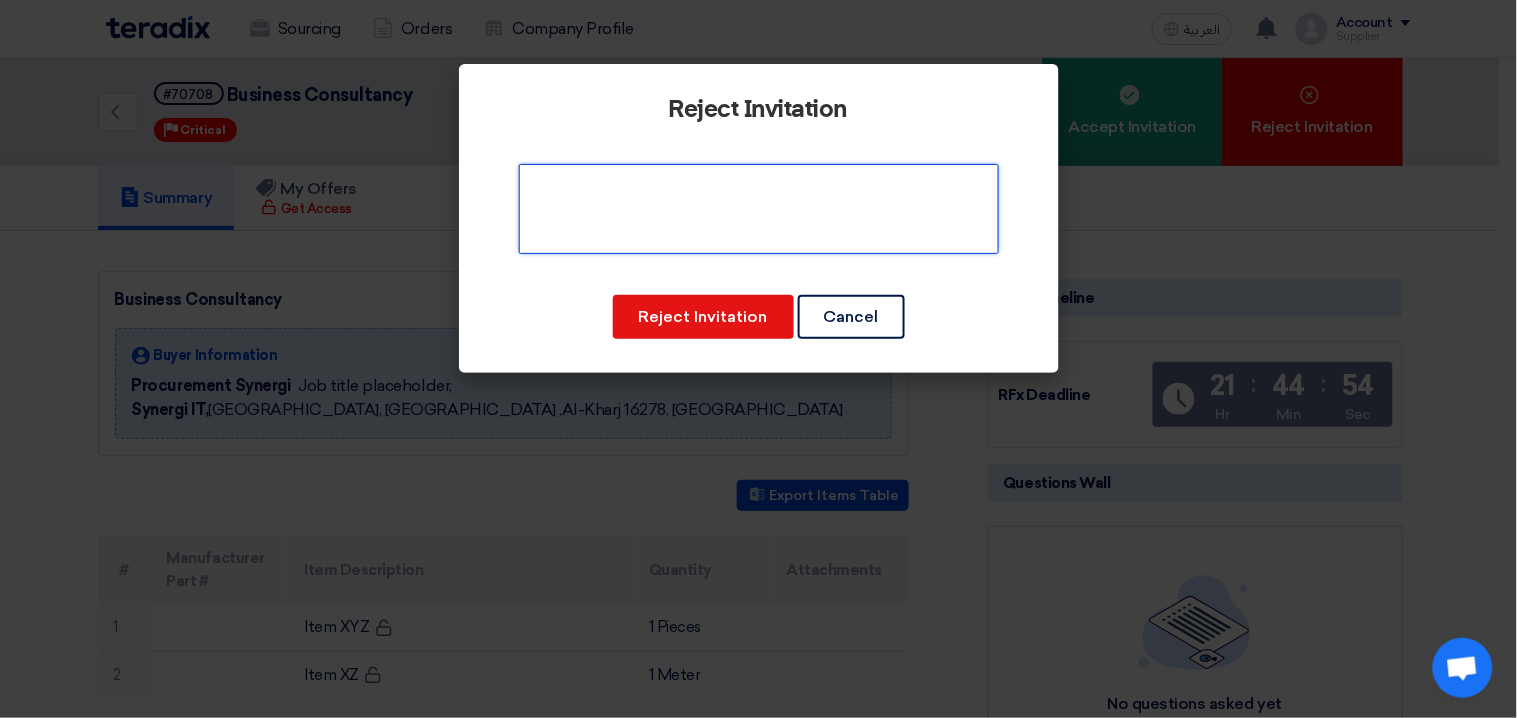 click 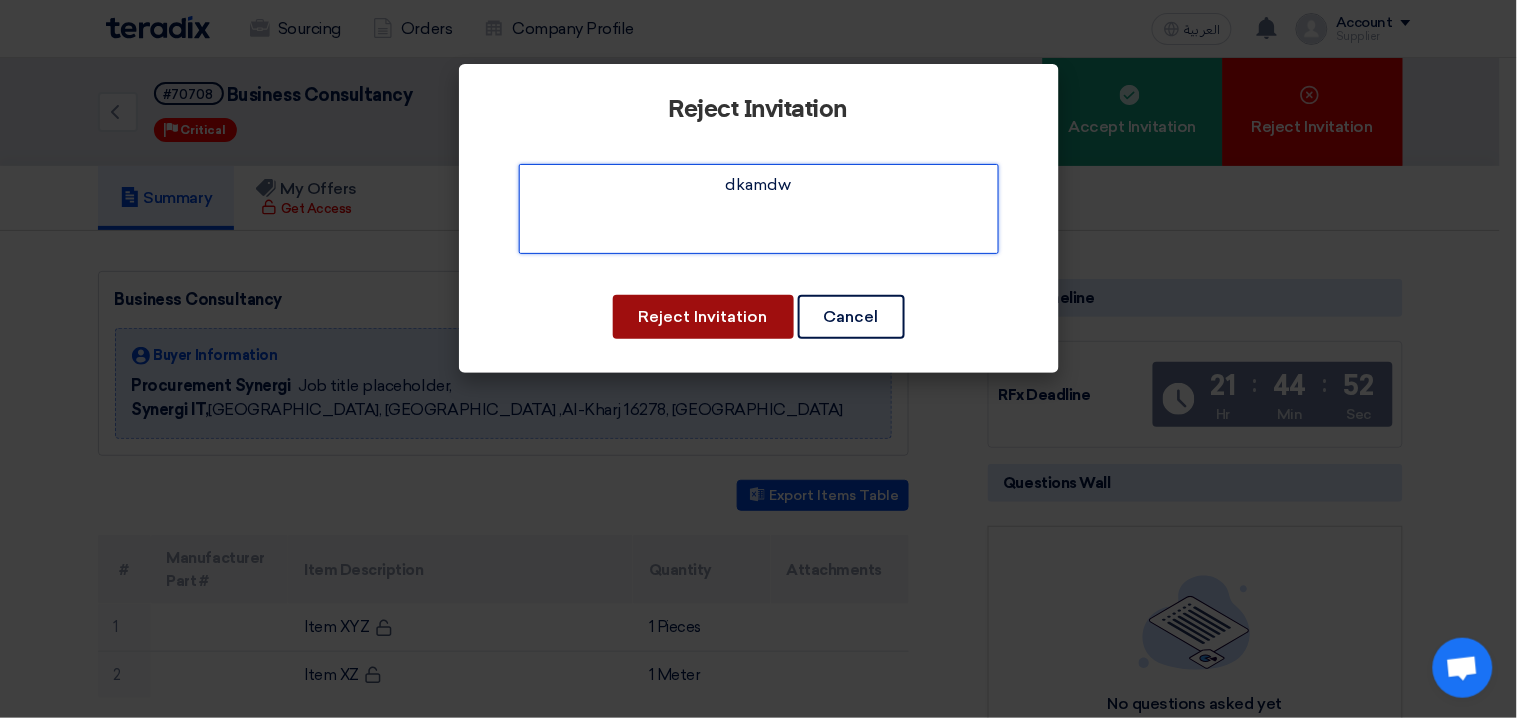 type on "dkamdw" 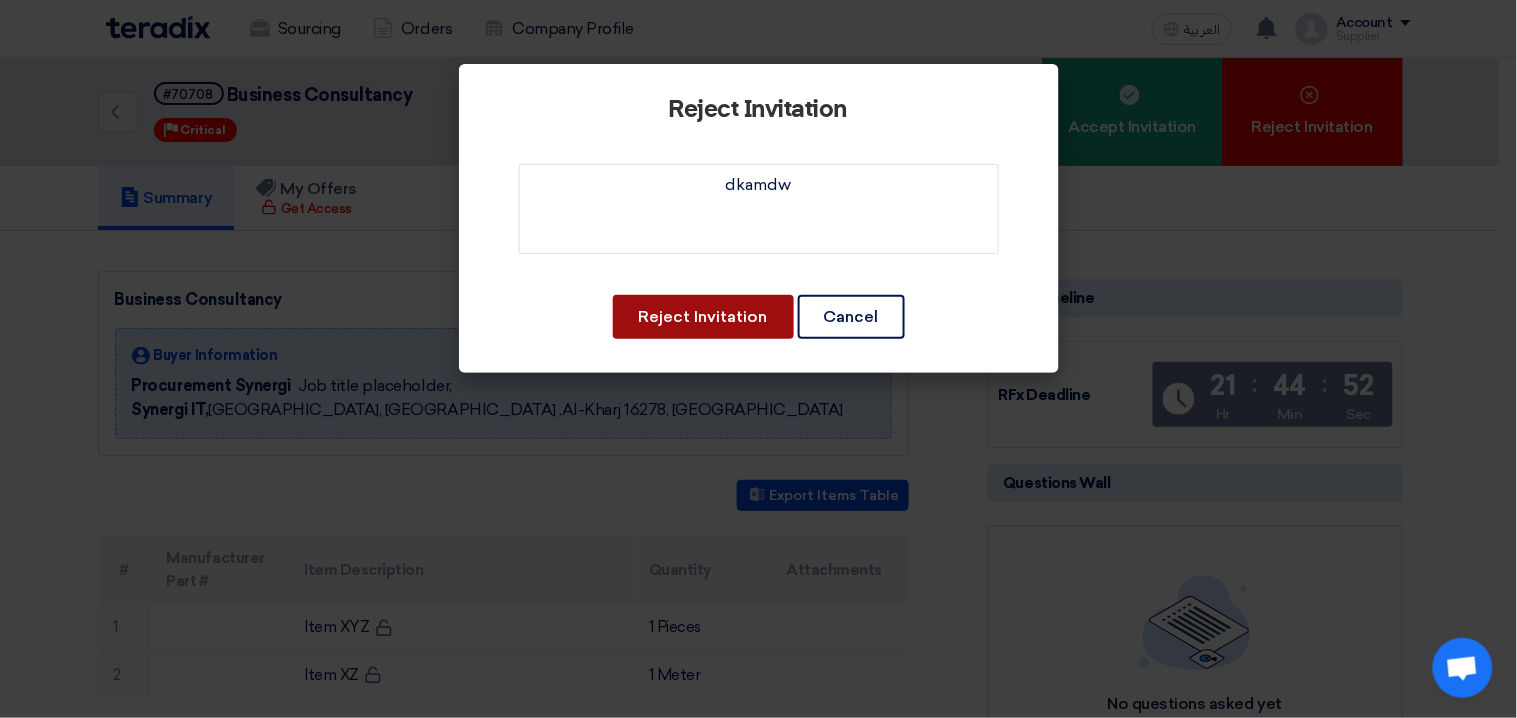 click on "Reject Invitation" 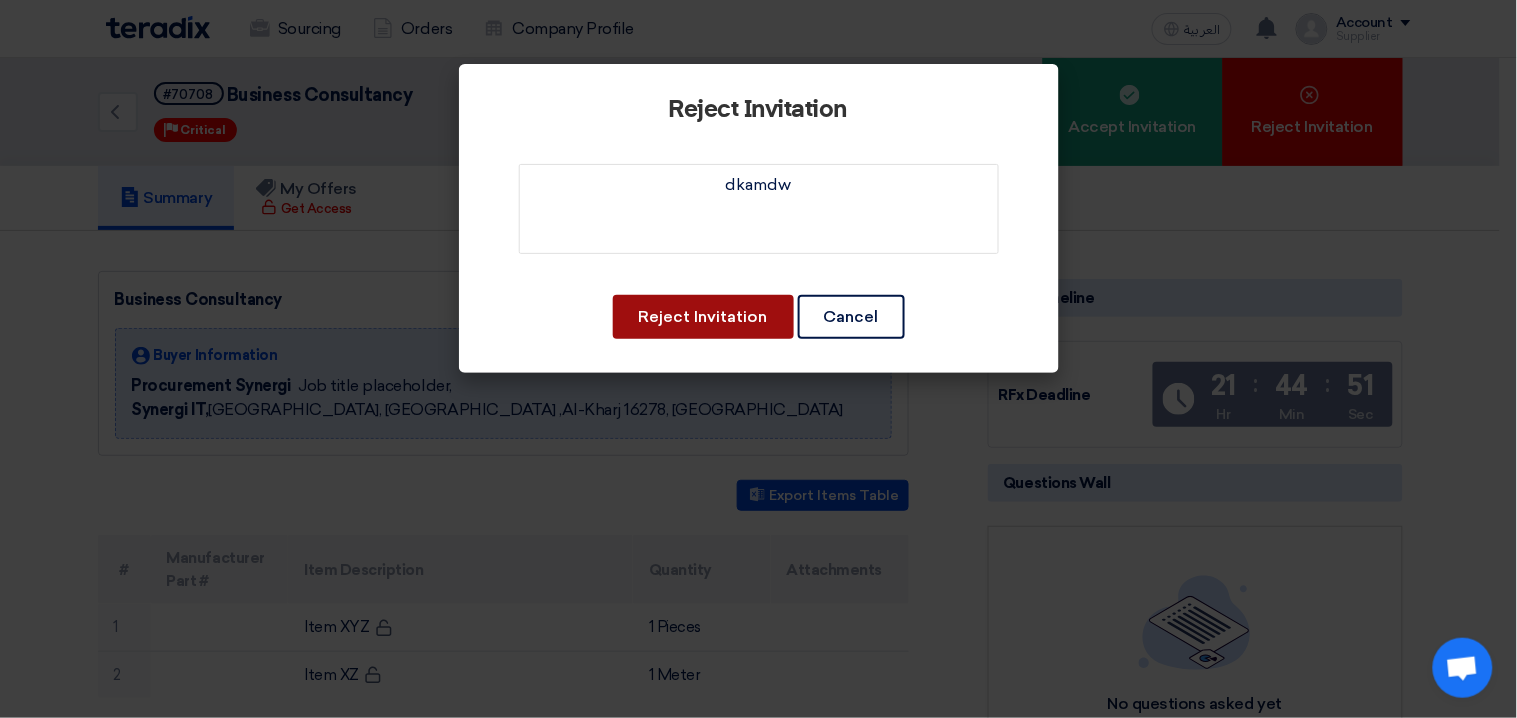 type 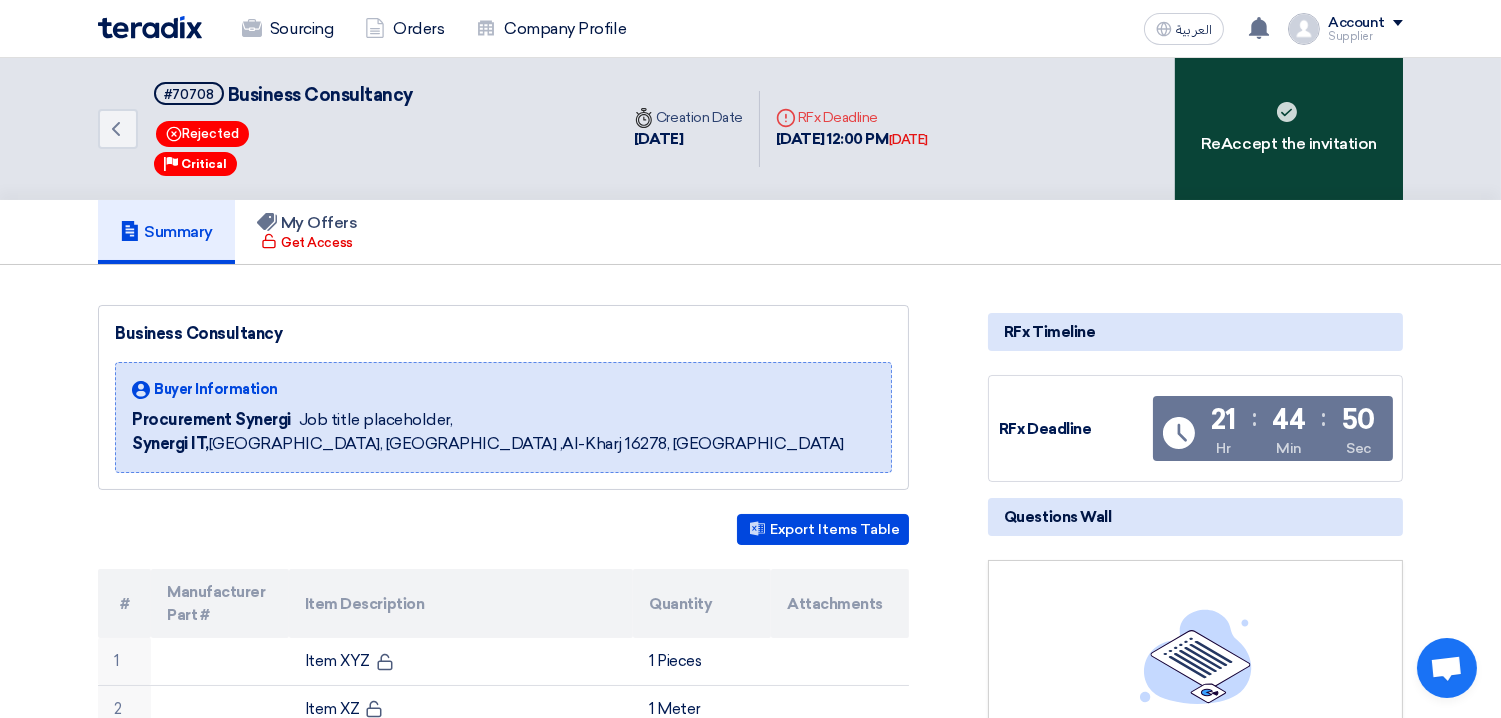 click on "ReAccept the invitation" 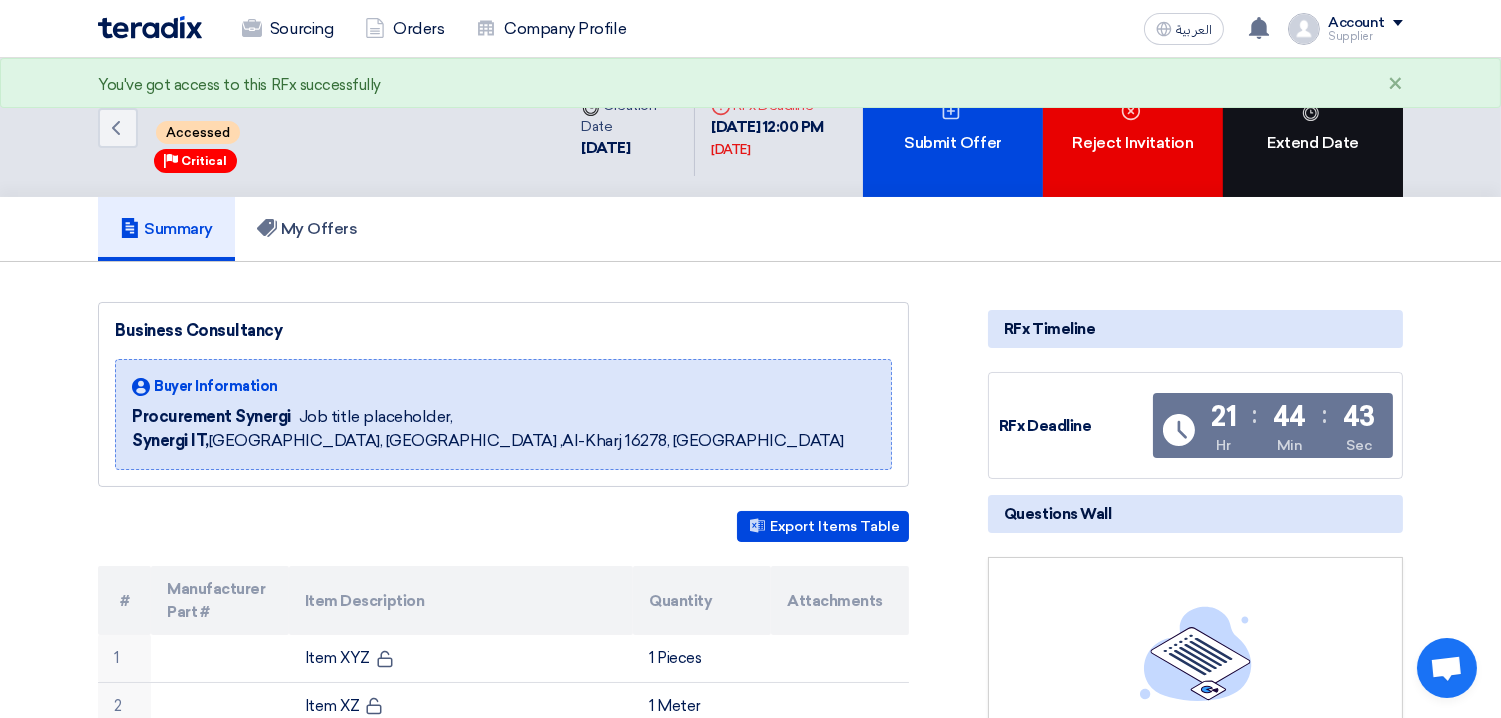 click on "Extend Date" 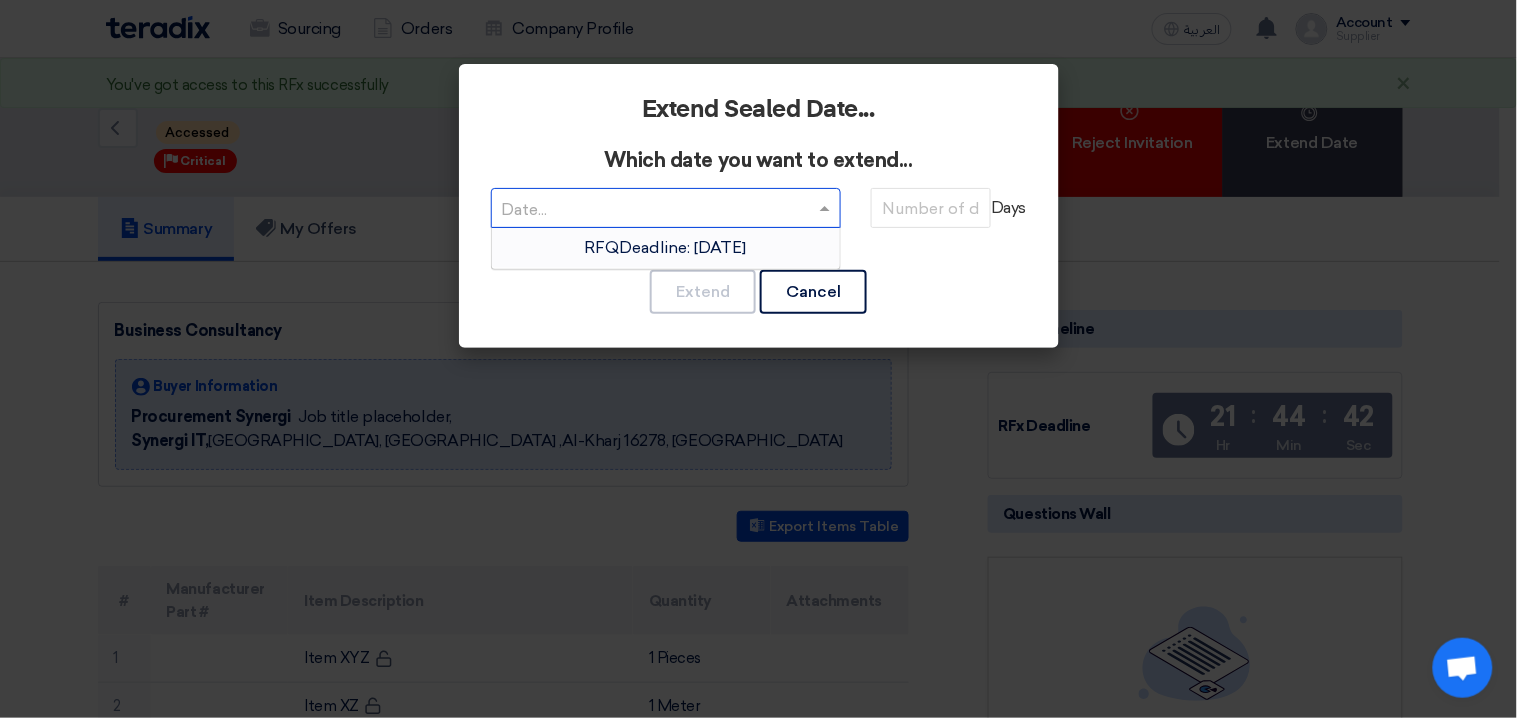 click 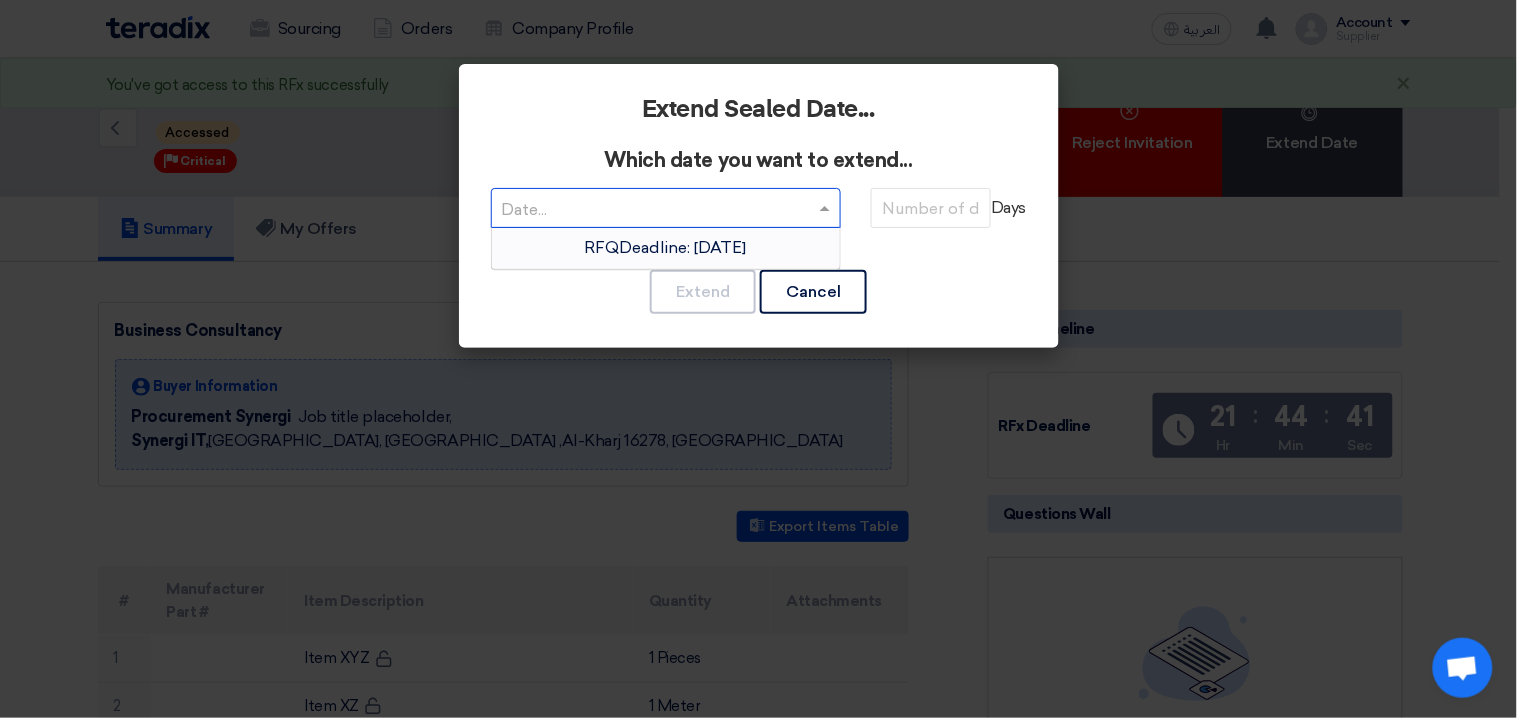 click on "RFQDeadline: [DATE]" at bounding box center (666, 248) 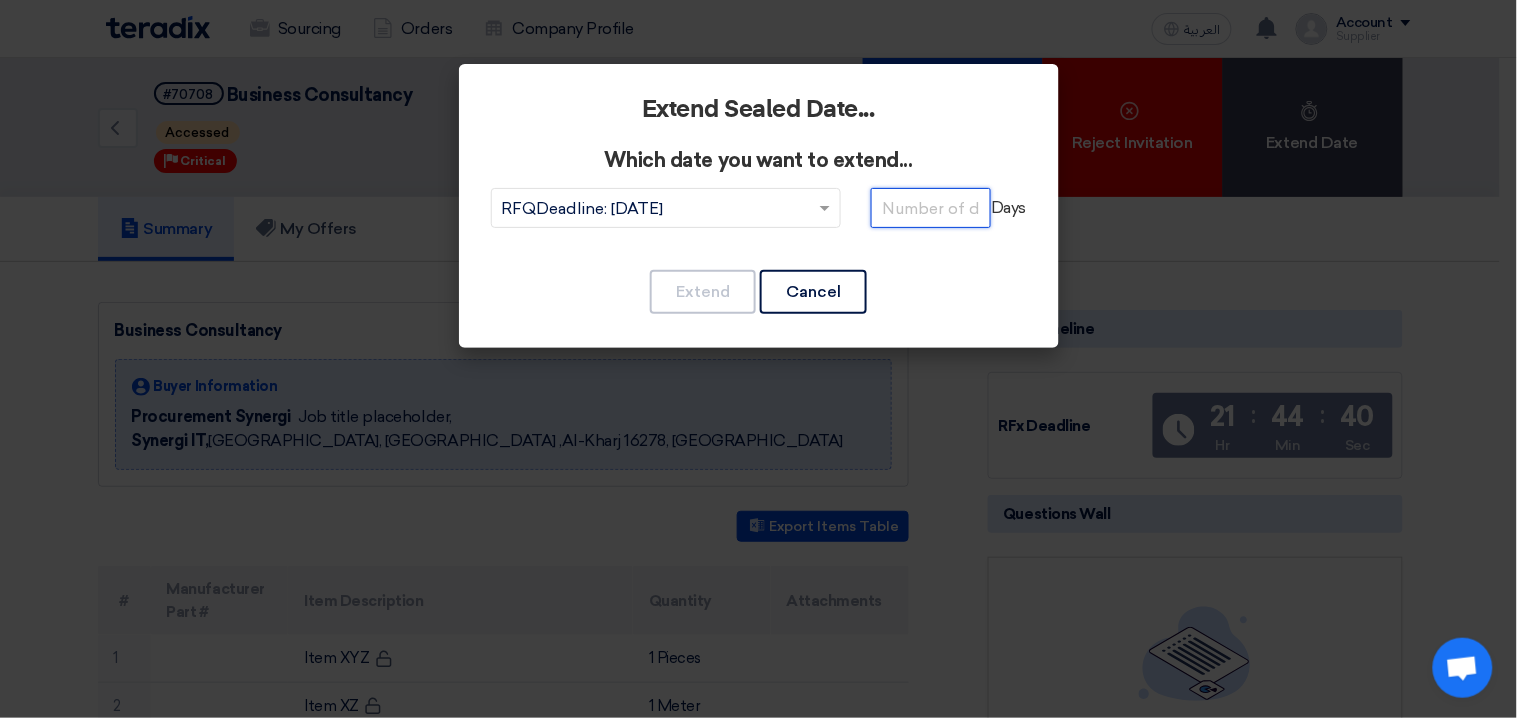 click 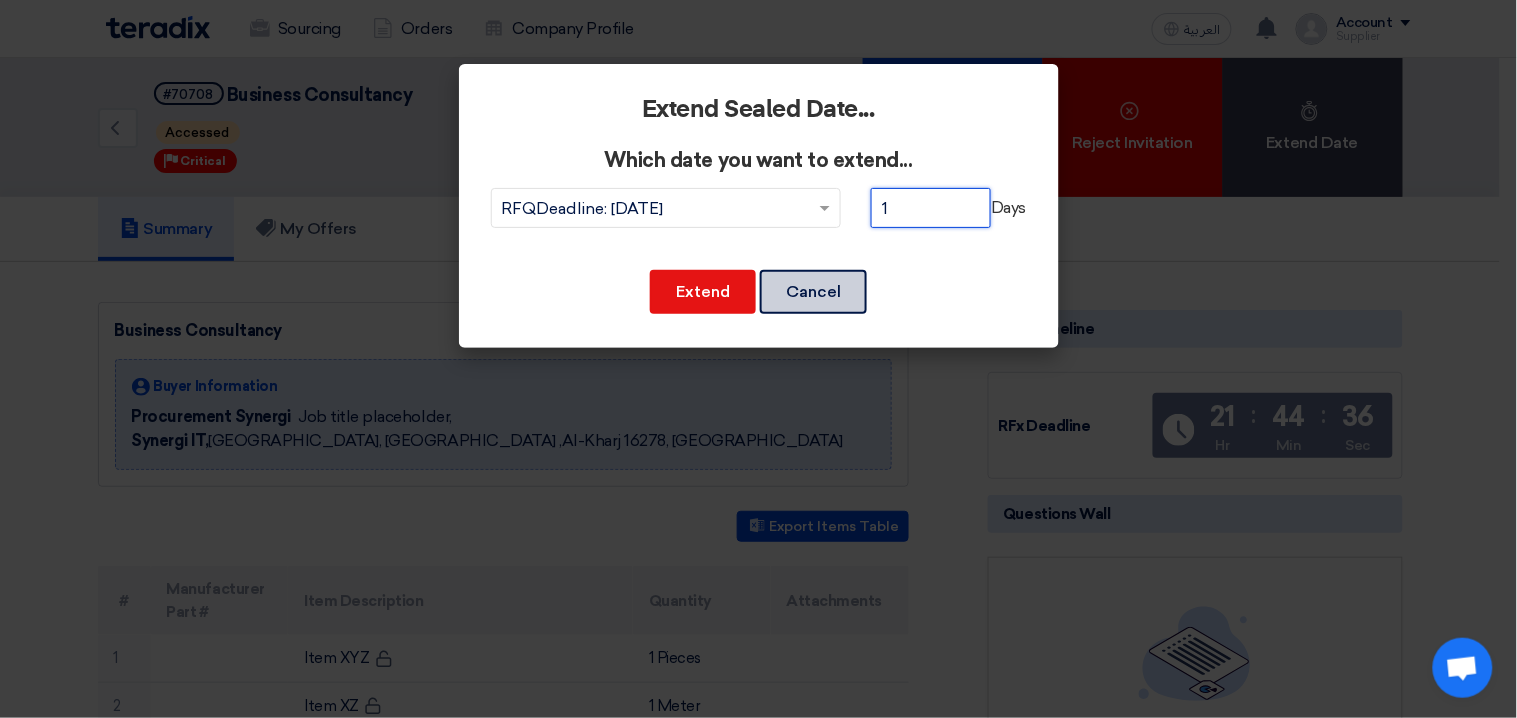 type on "1" 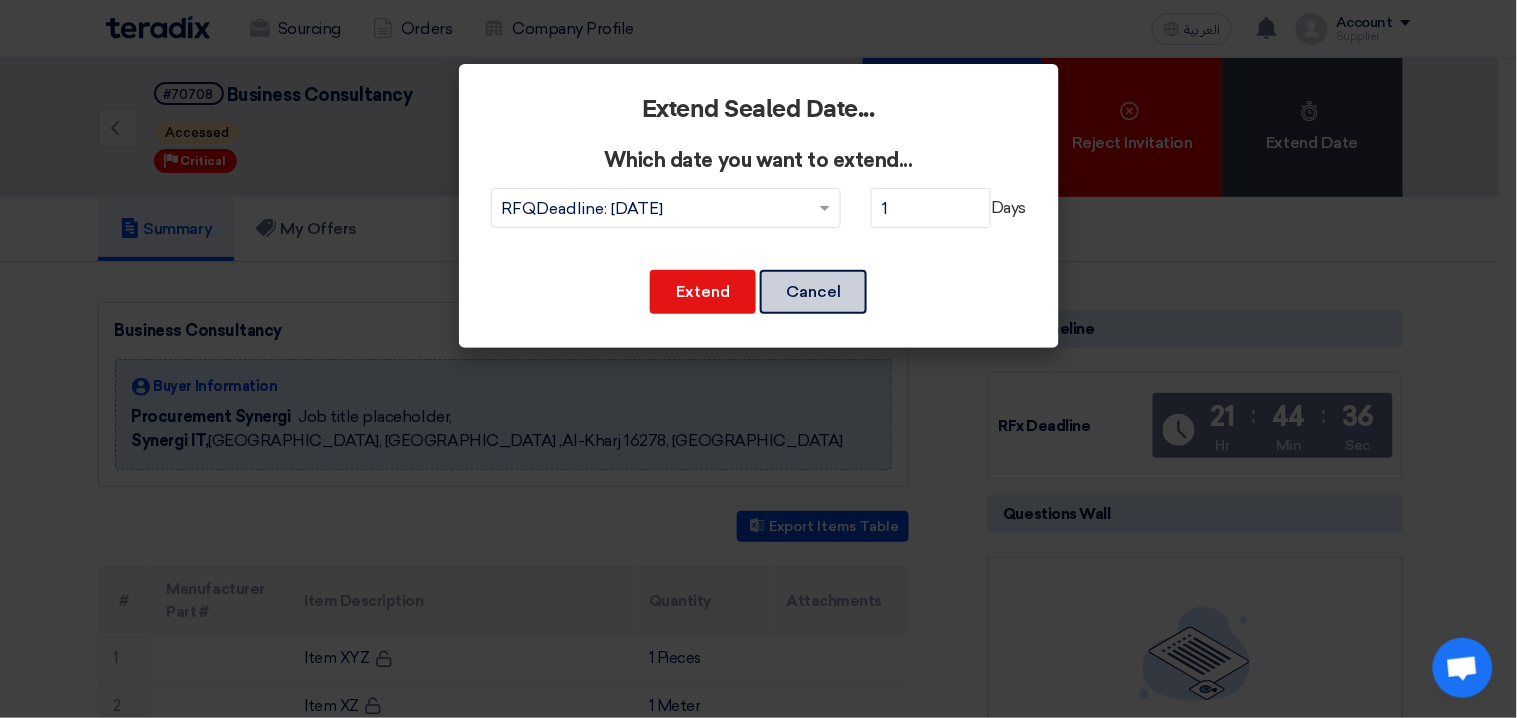click on "Cancel" 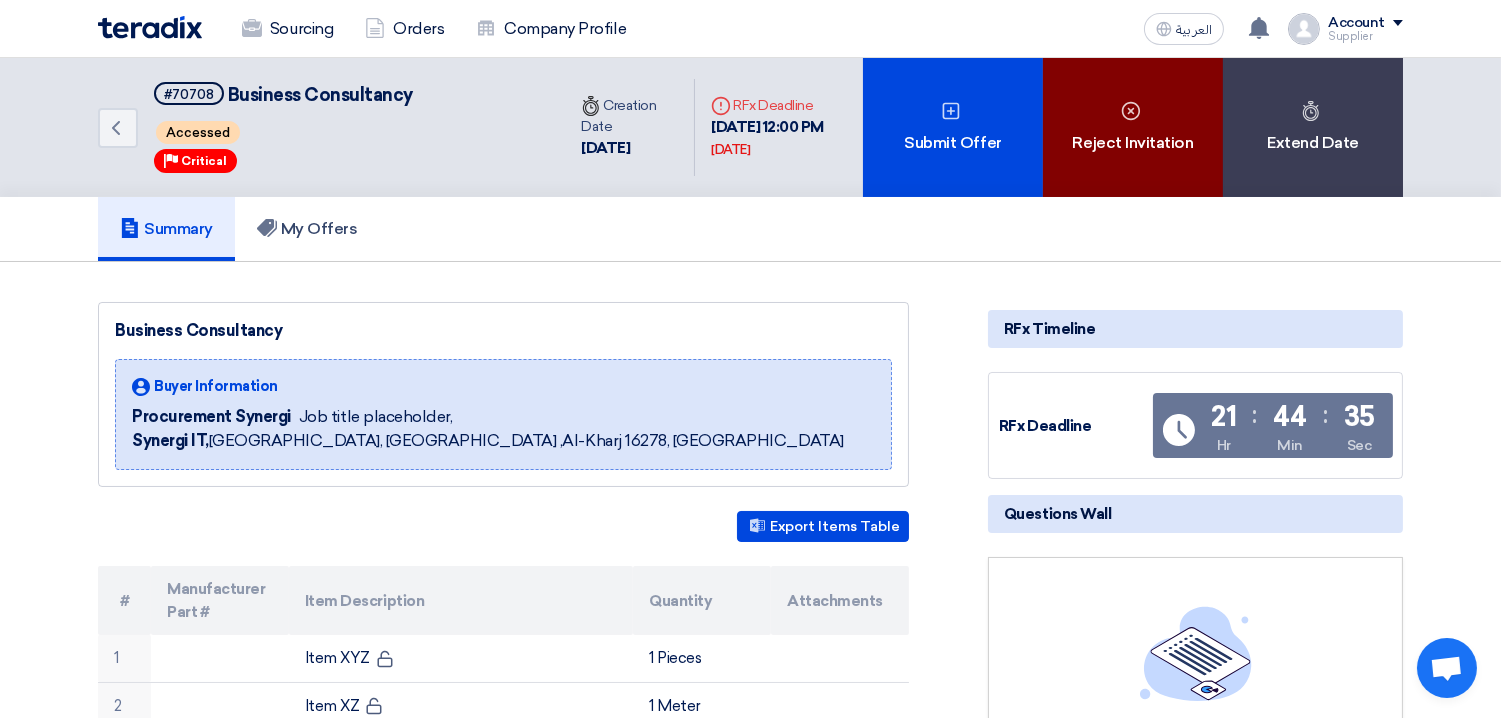 click on "Reject Invitation" 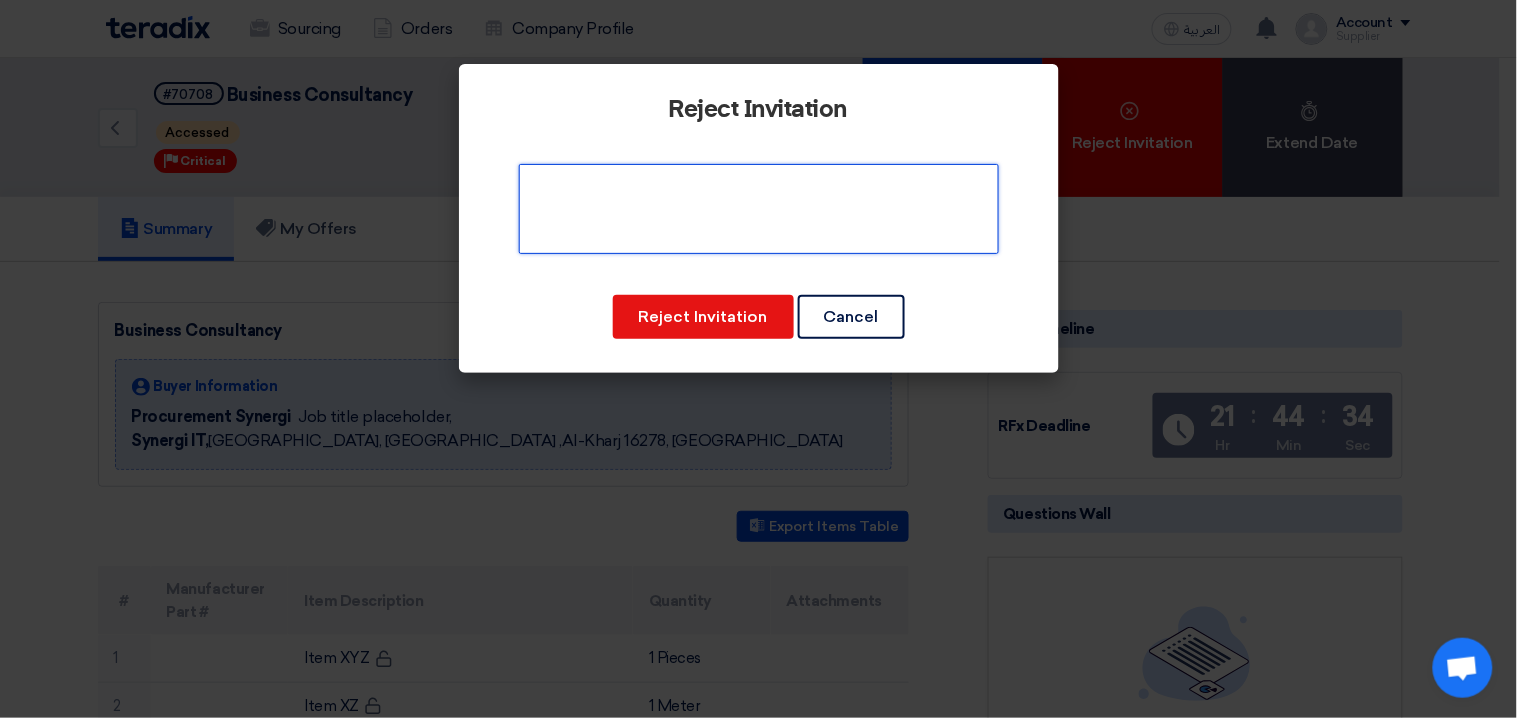 click 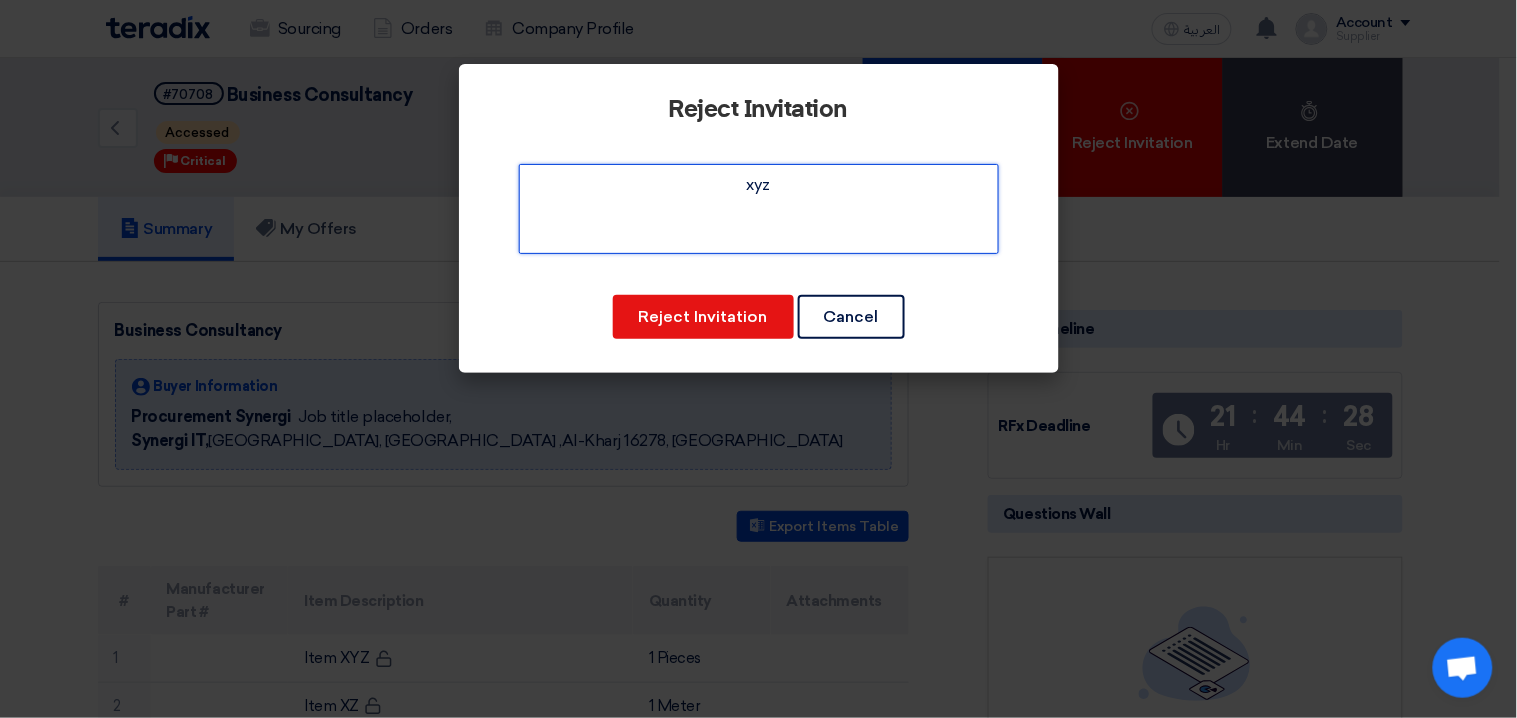 type on "xyz" 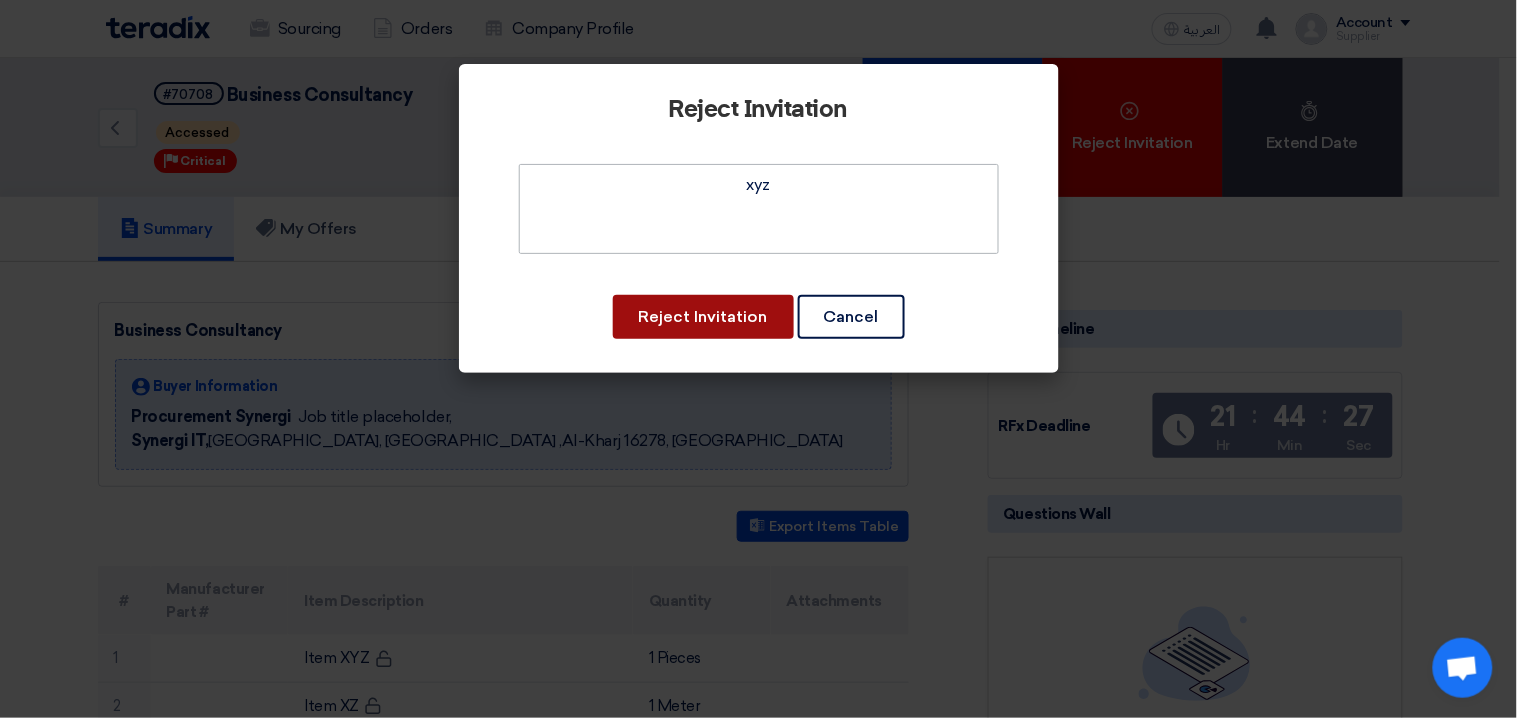 type 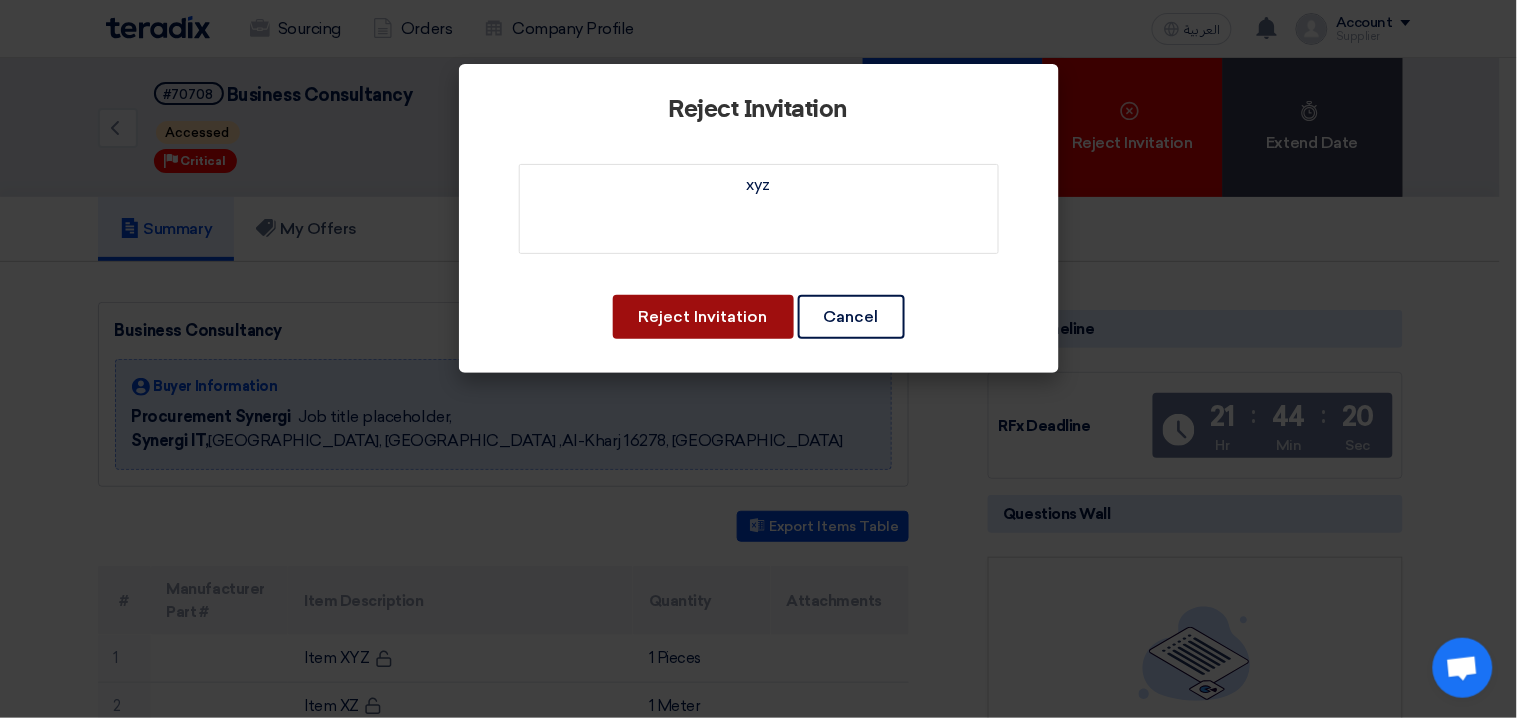 click on "Reject Invitation" 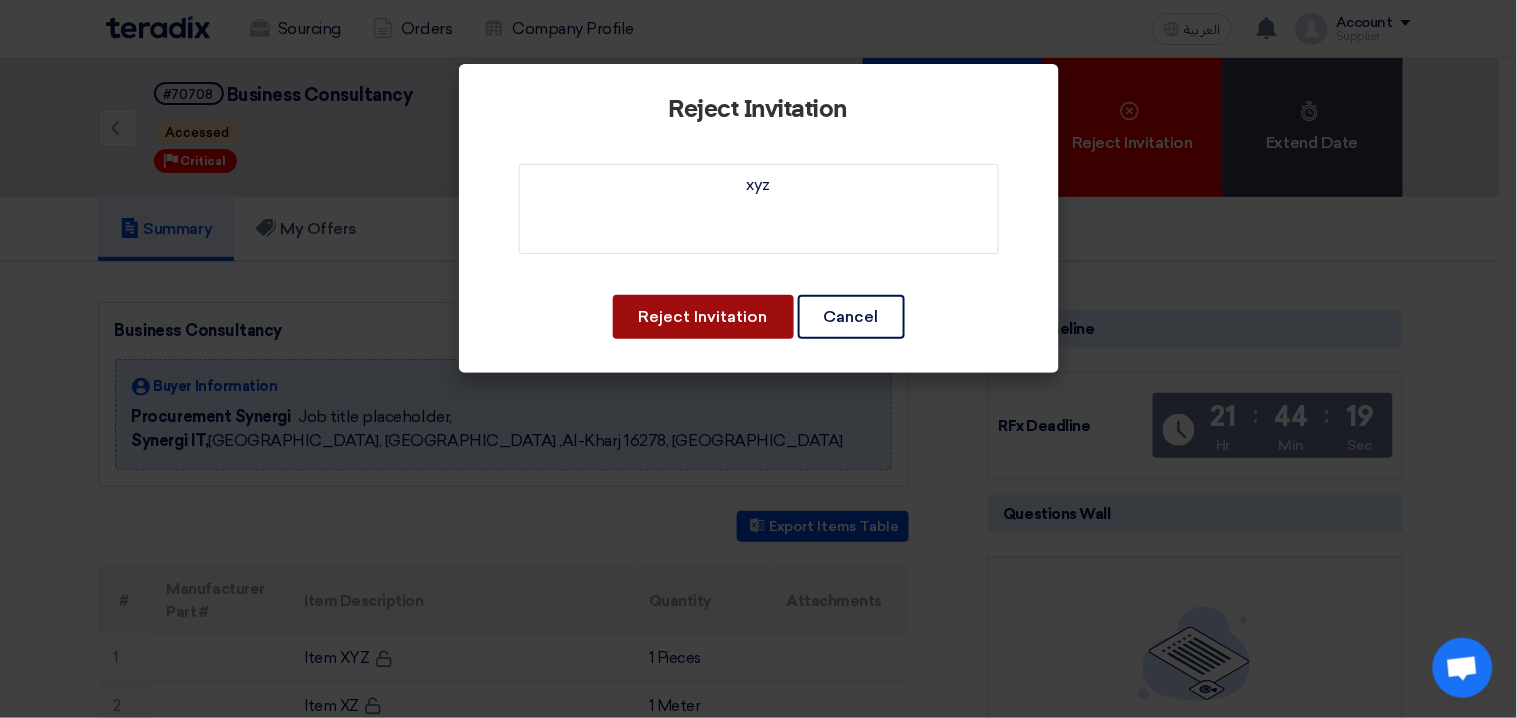 type 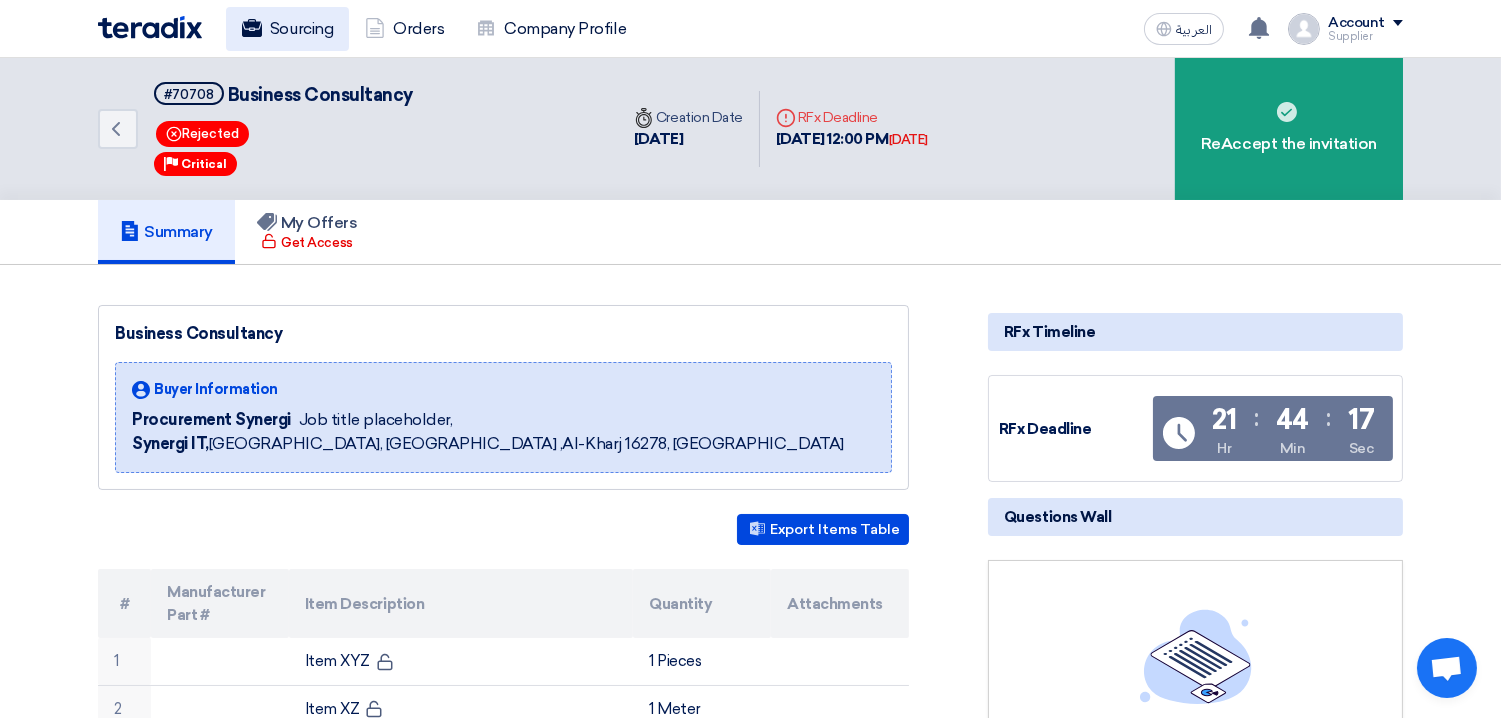 click on "Sourcing" 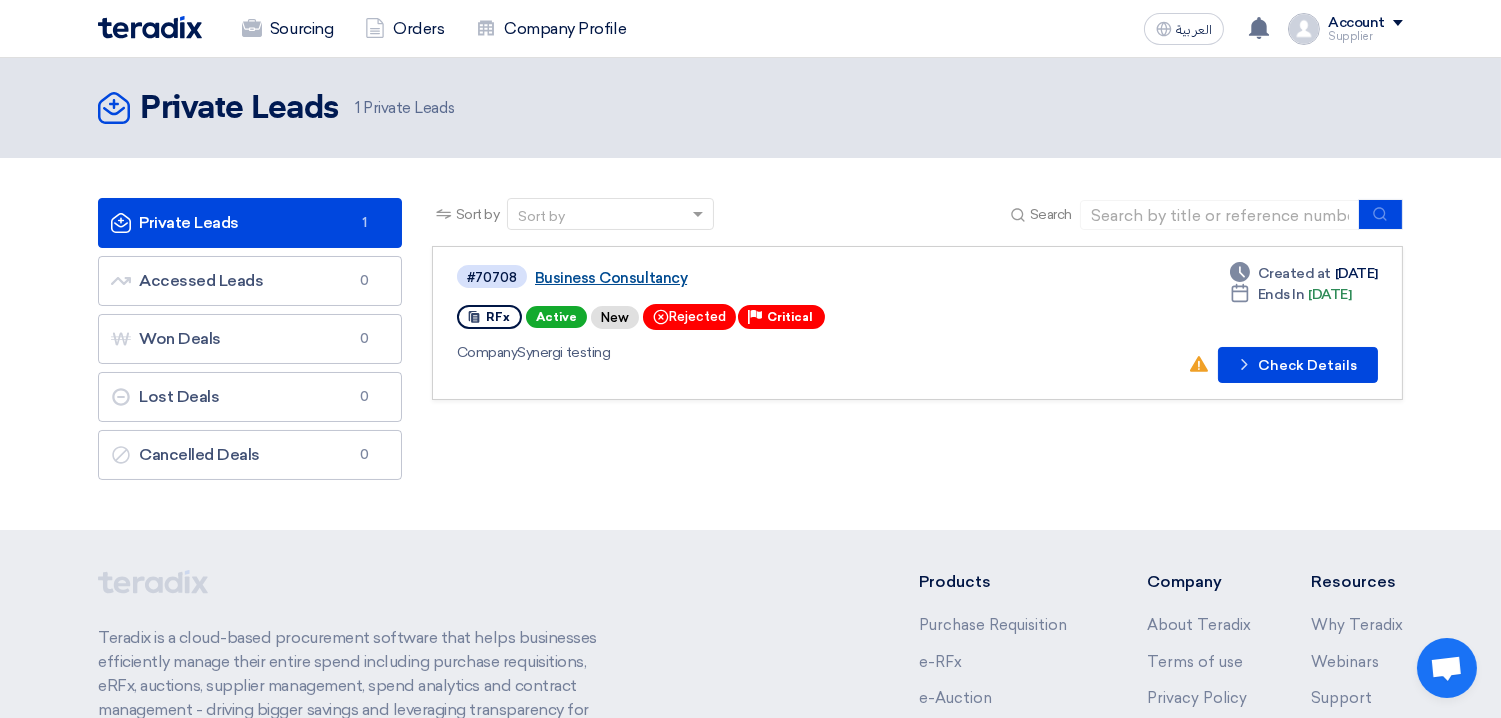 click on "Business Consultancy" 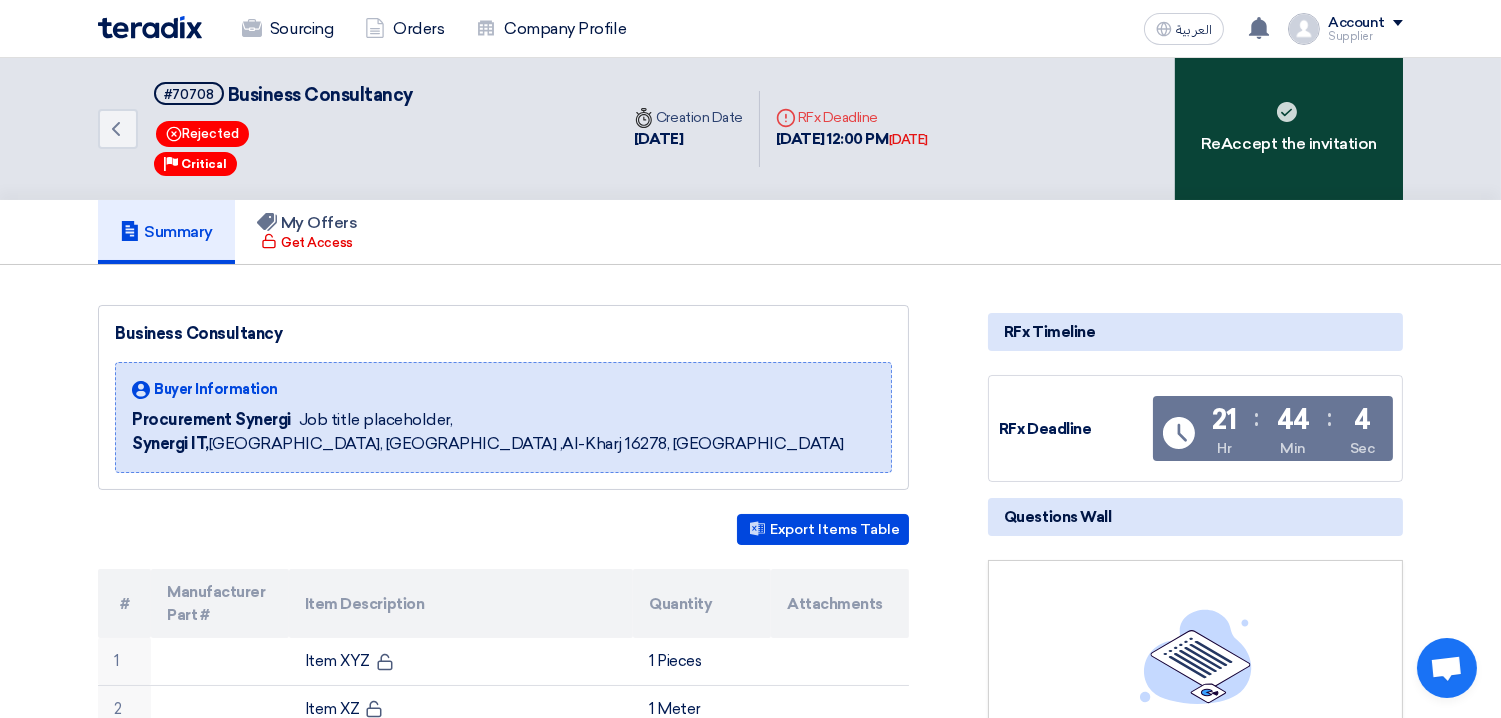 click on "ReAccept the invitation" 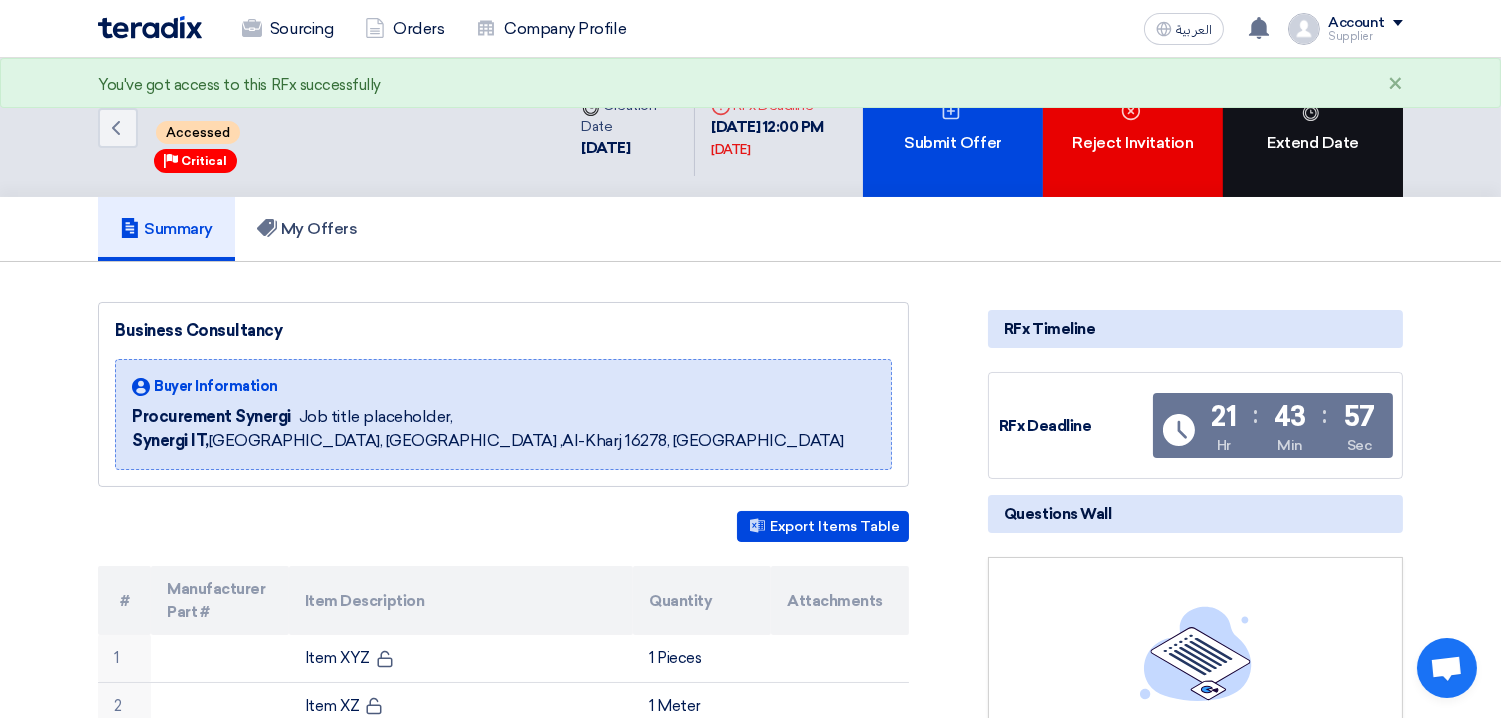 click on "Extend Date" 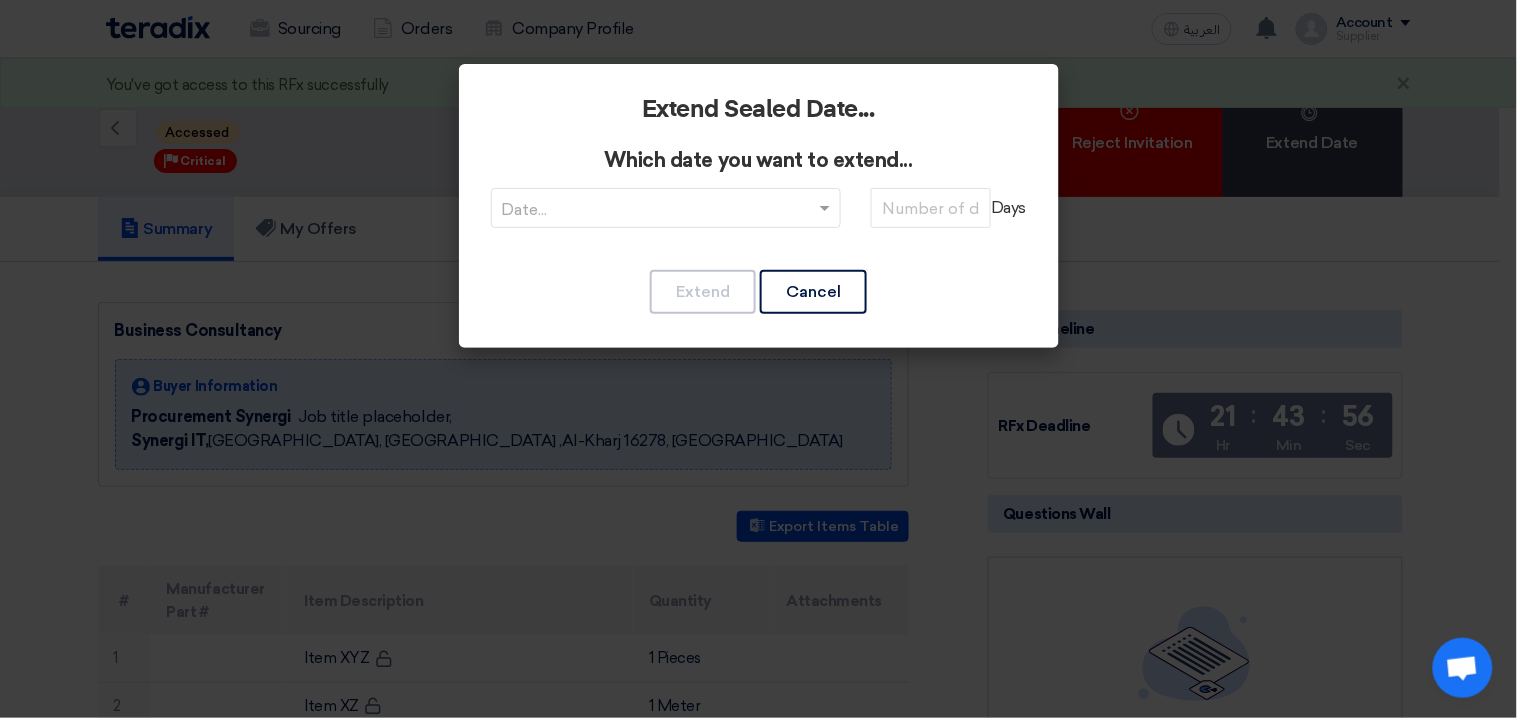 click 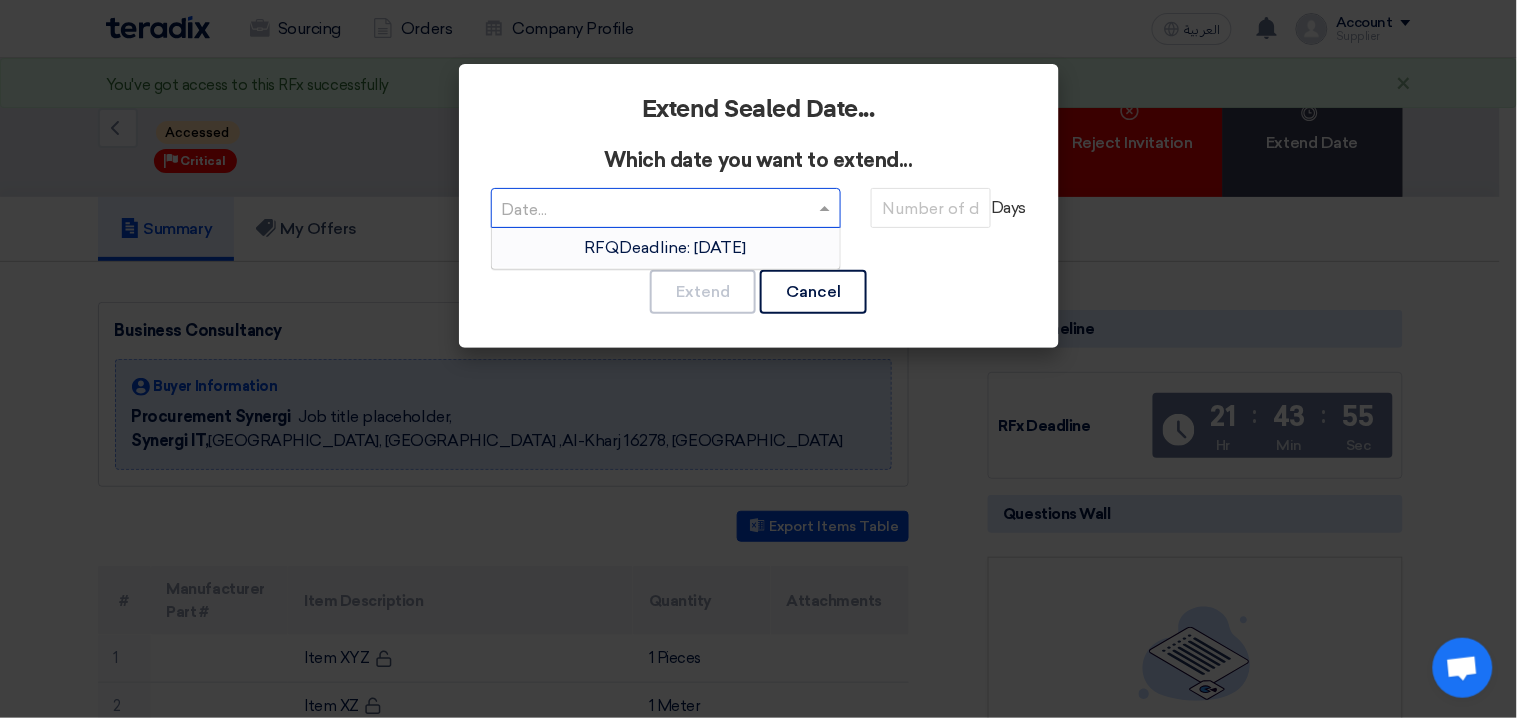 click on "RFQDeadline: [DATE]" at bounding box center (666, 247) 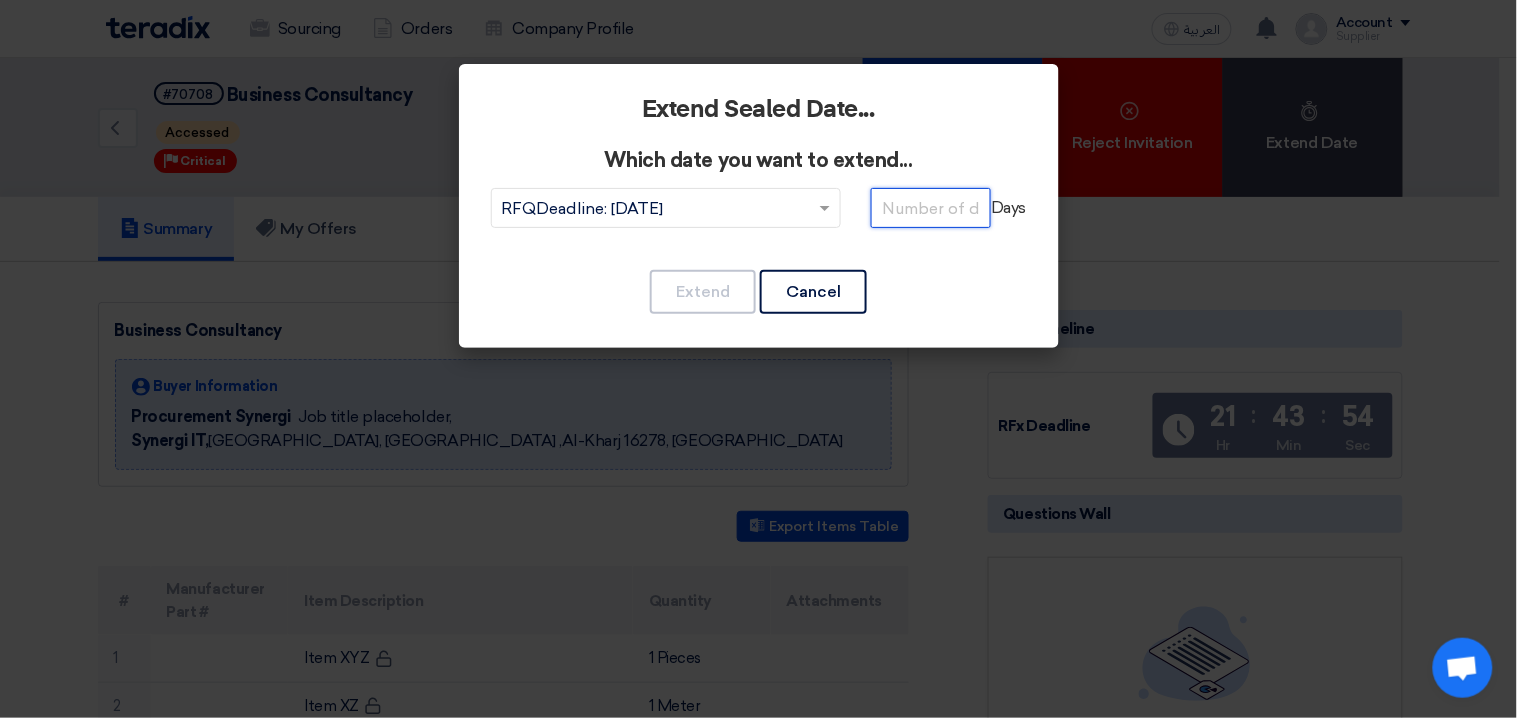 click 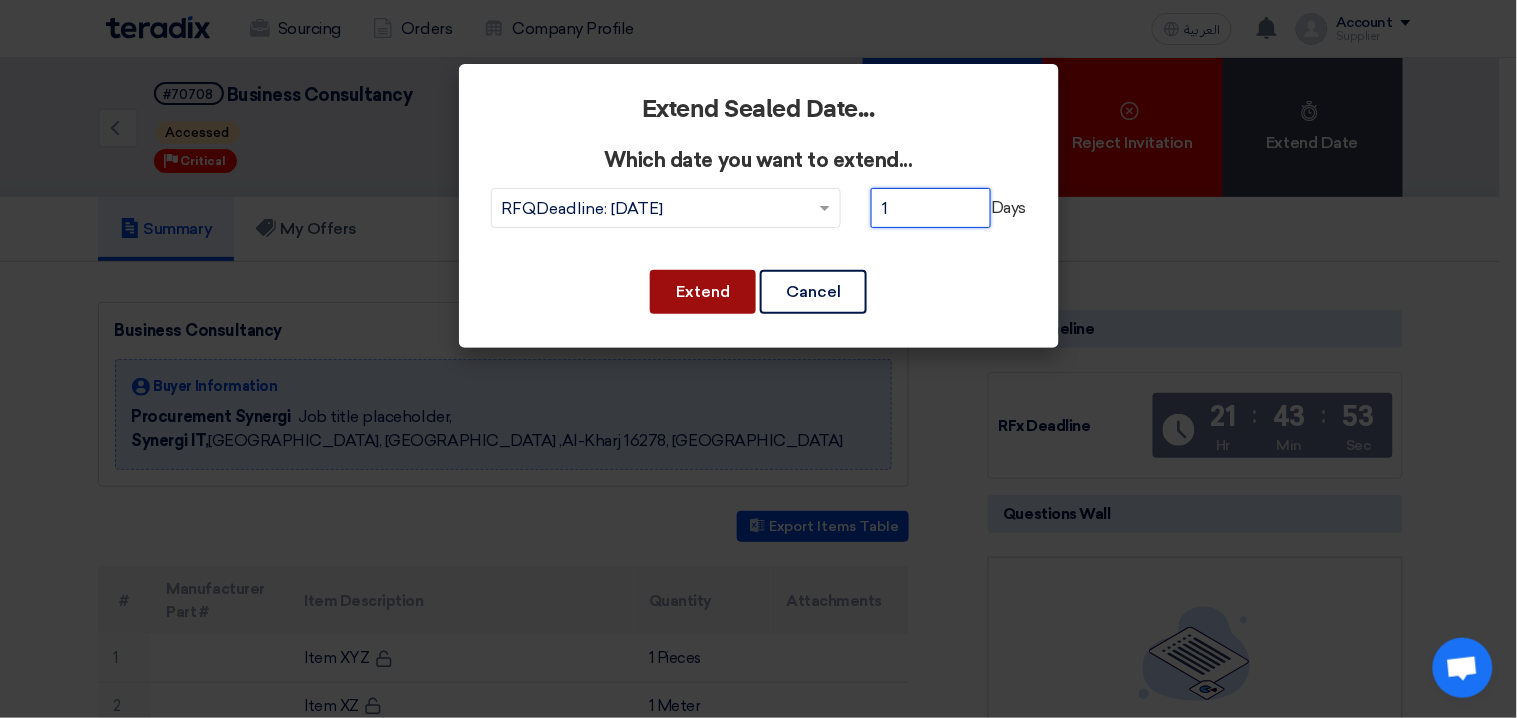 type on "1" 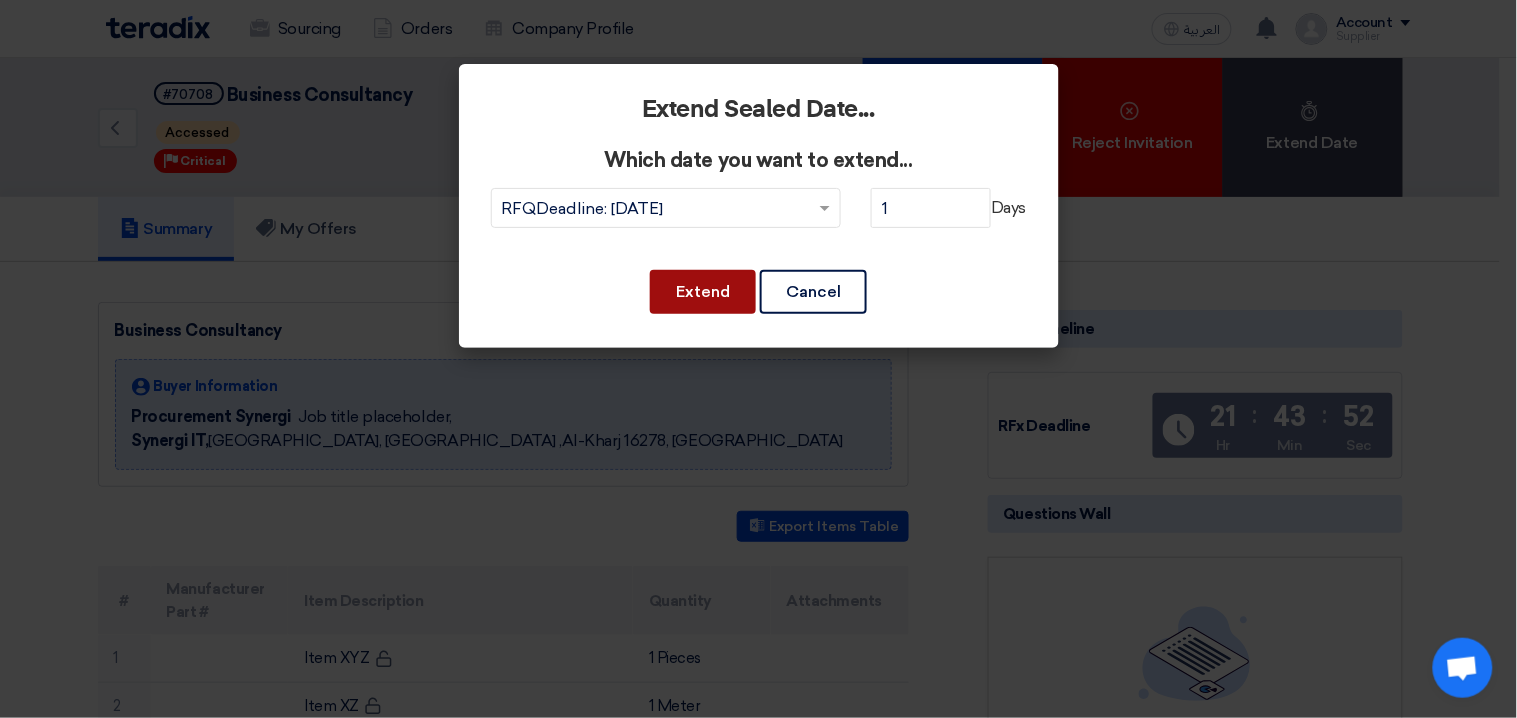 click on "Extend" 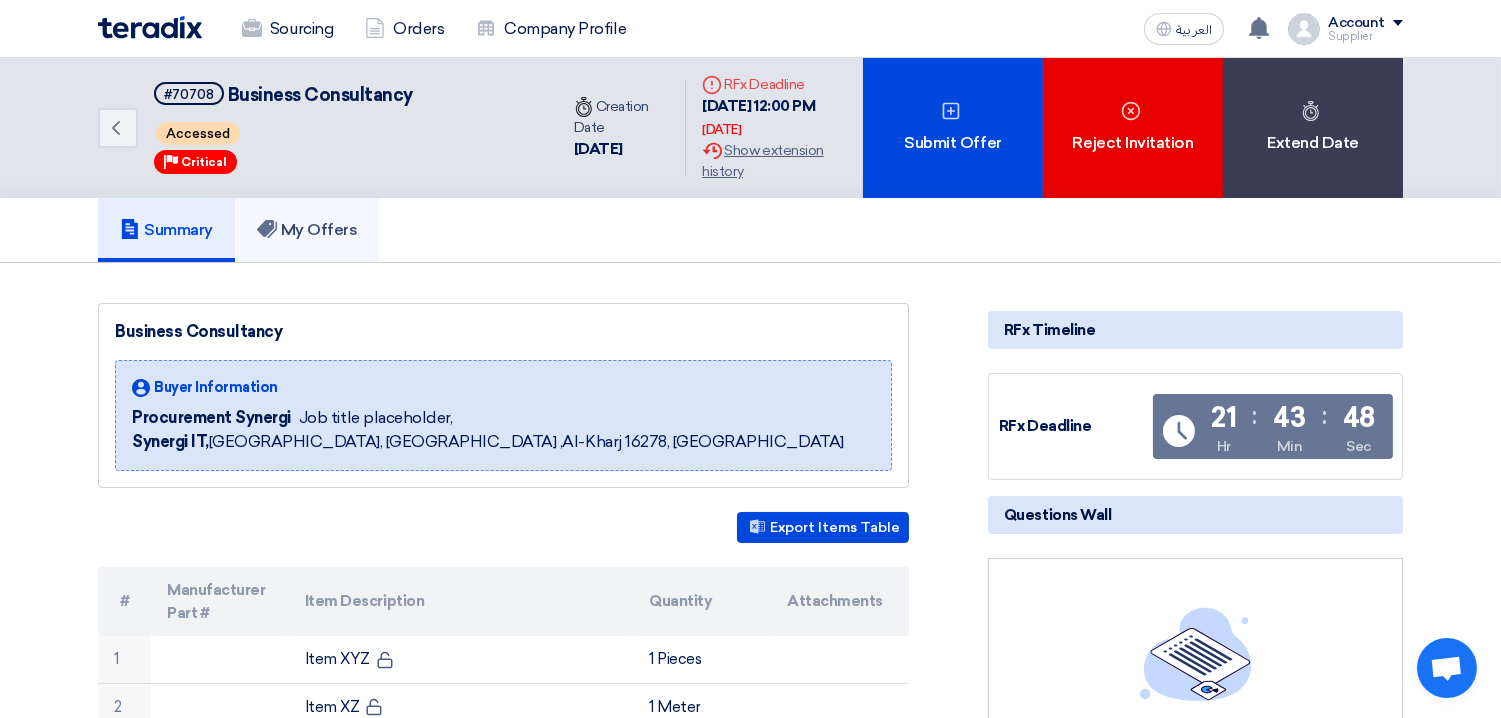 click on "My Offers" 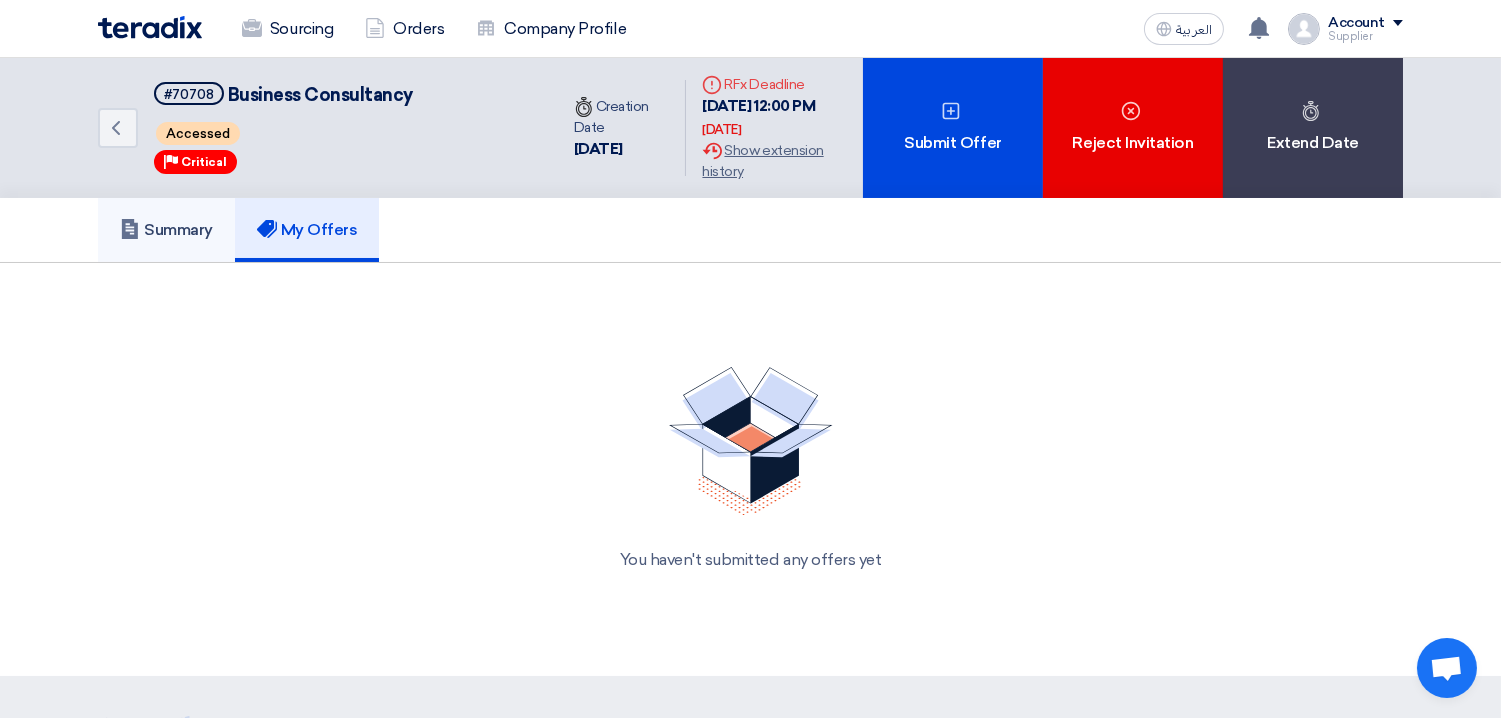 click on "Summary" 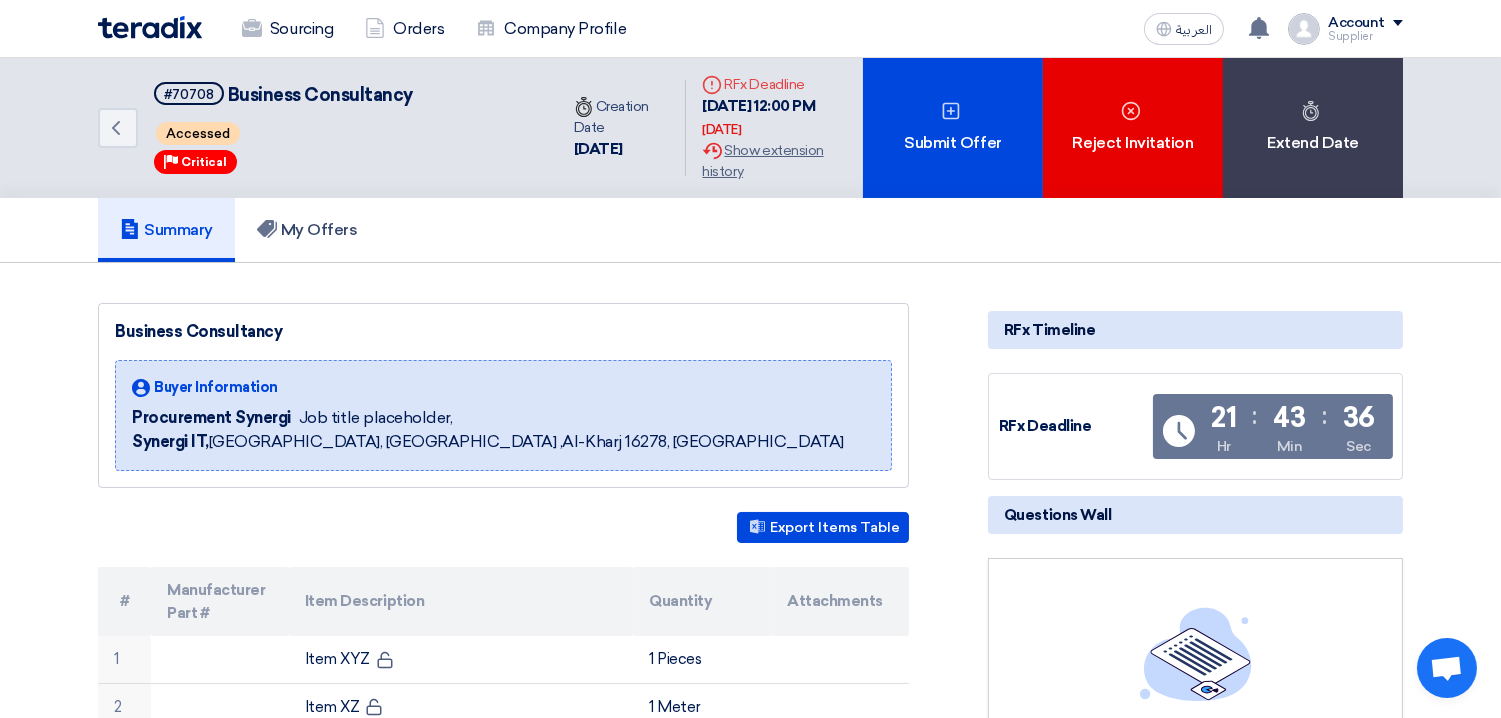click on "Supplier" 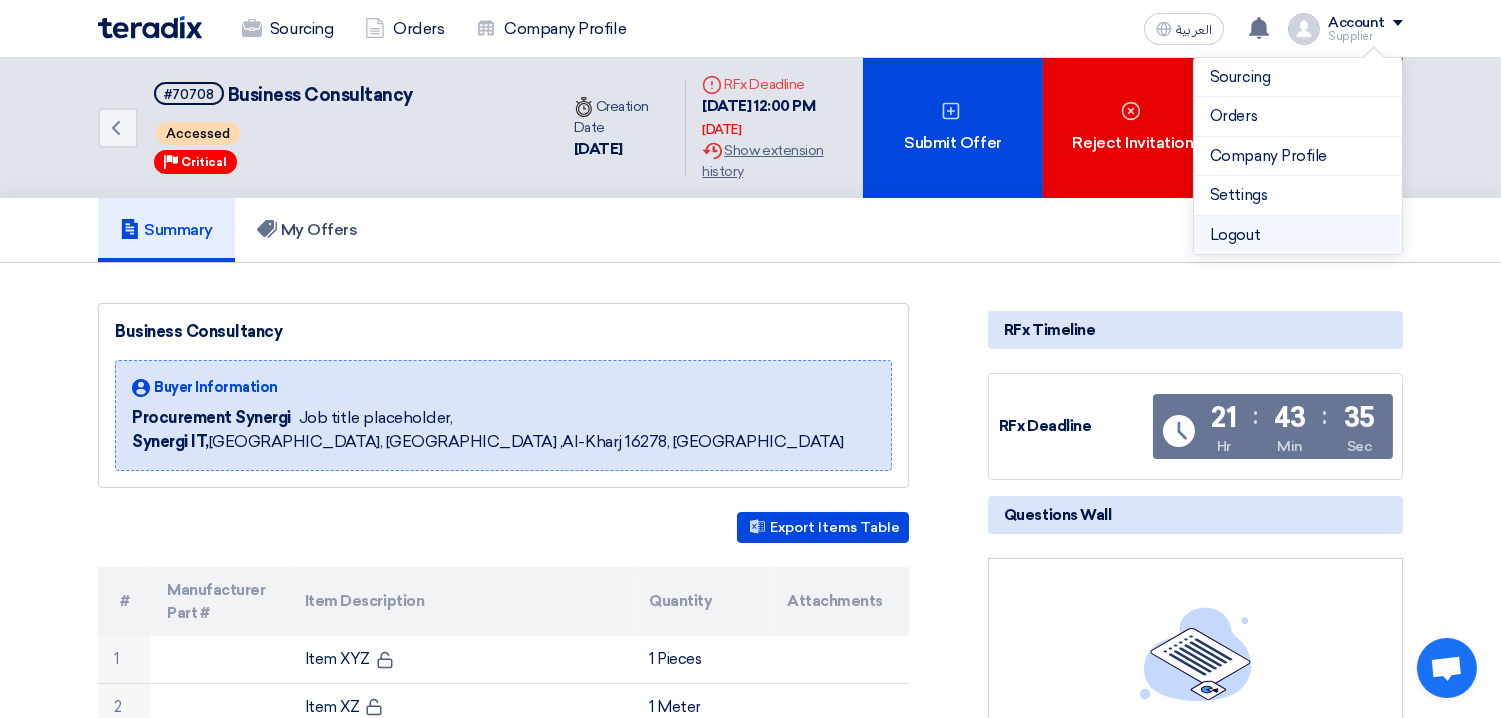 click on "Logout" 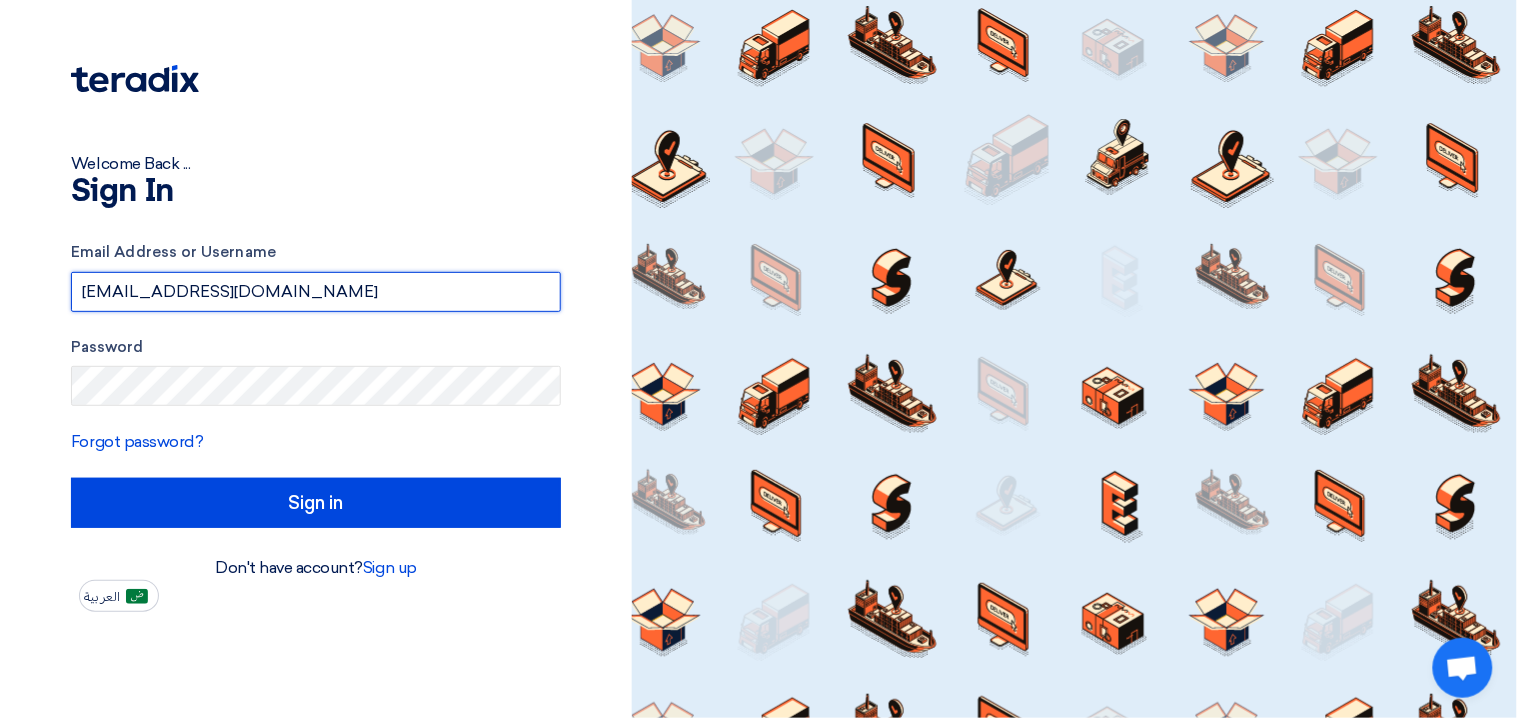 click on "[EMAIL_ADDRESS][DOMAIN_NAME]" at bounding box center (316, 292) 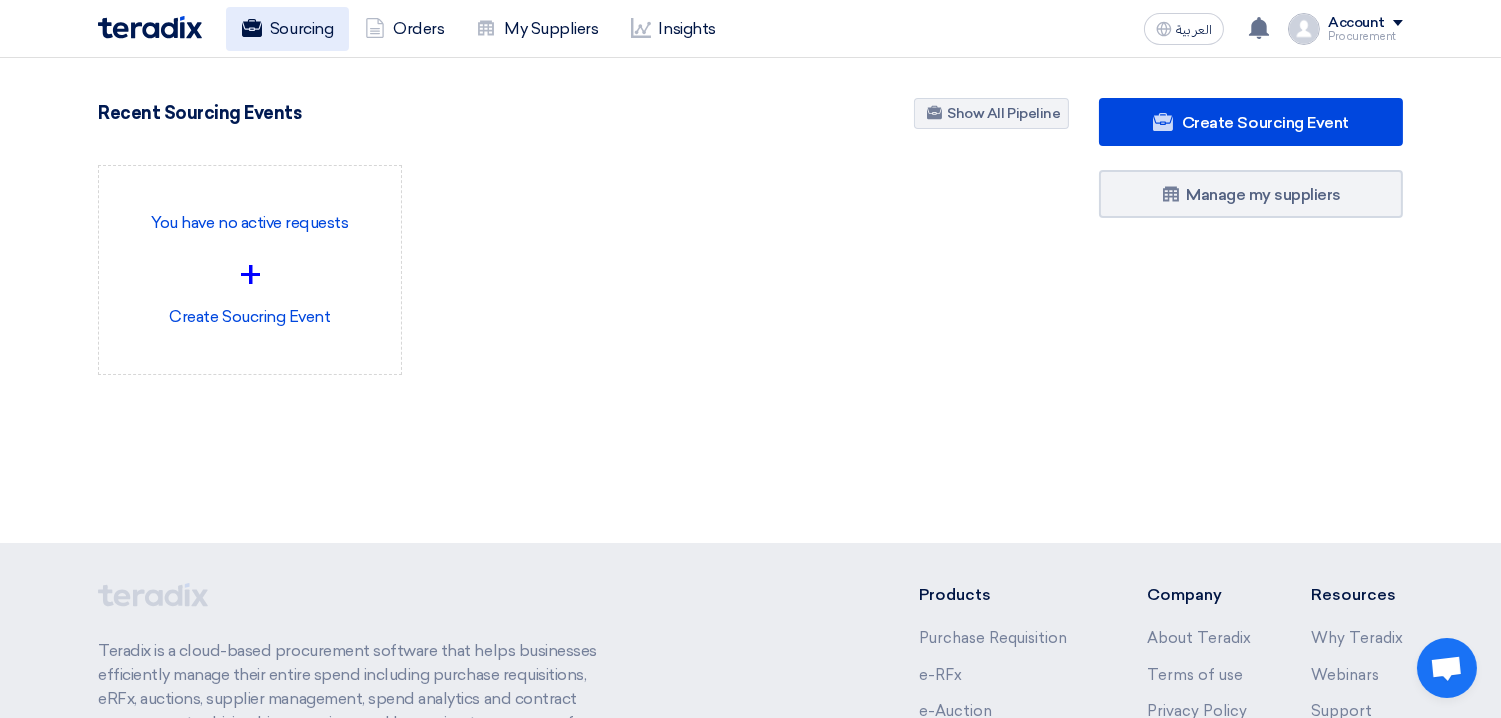 click on "Sourcing" 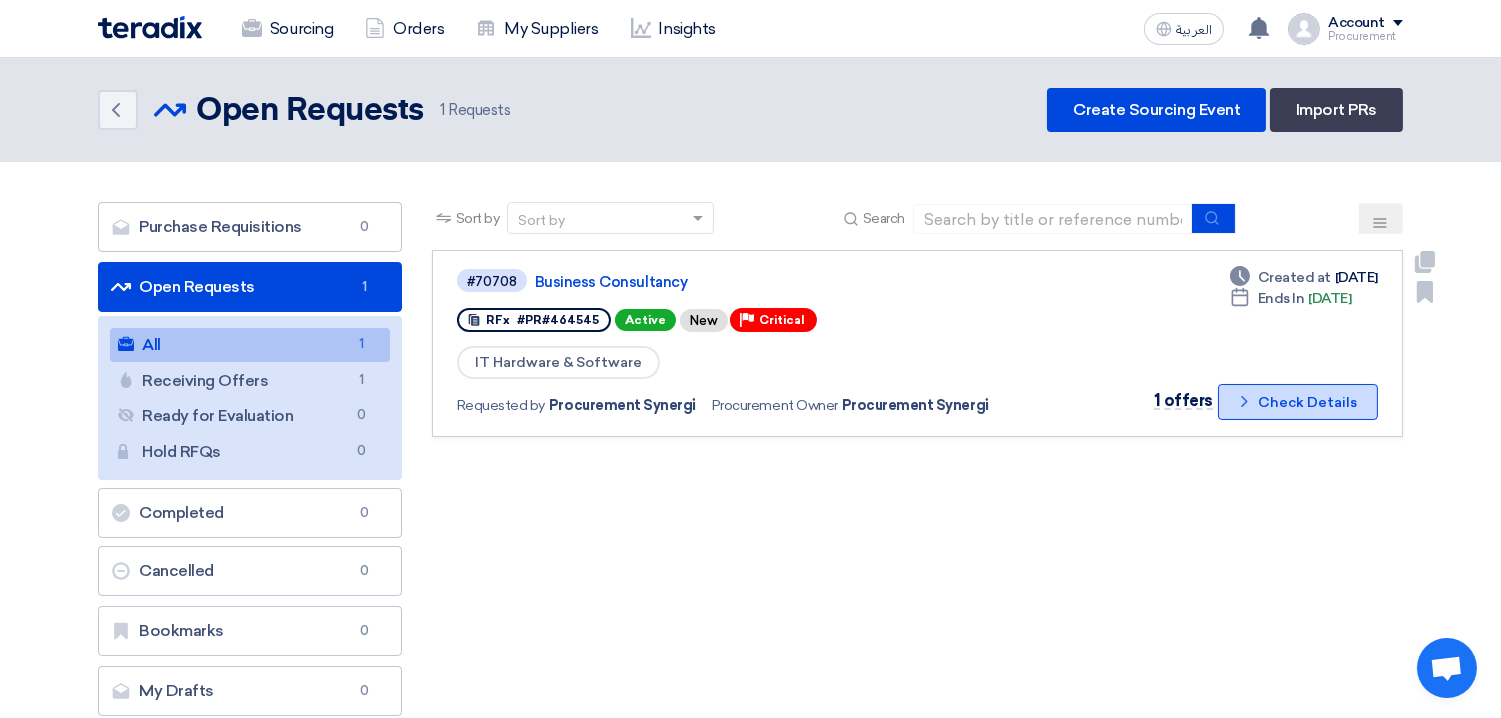 click on "Check details
Check Details" 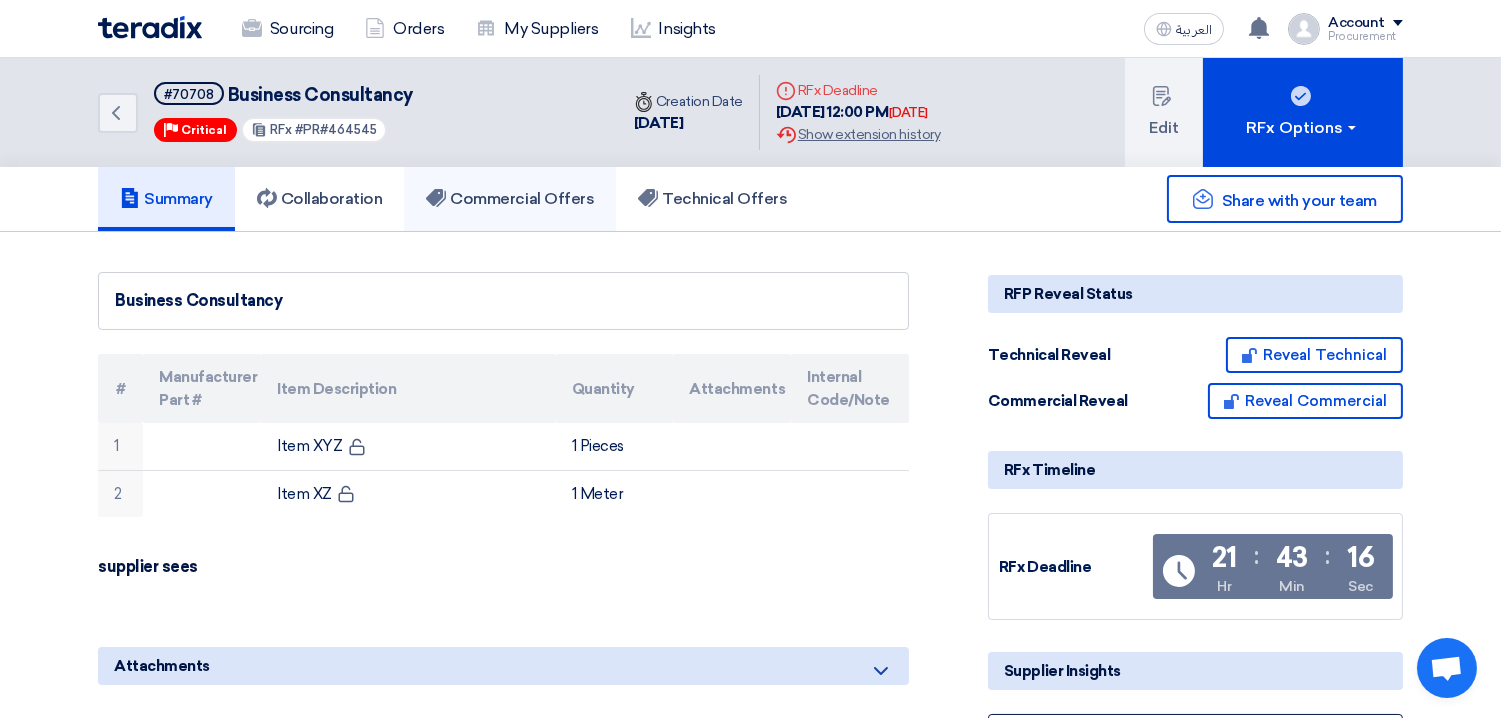 click on "Commercial Offers" 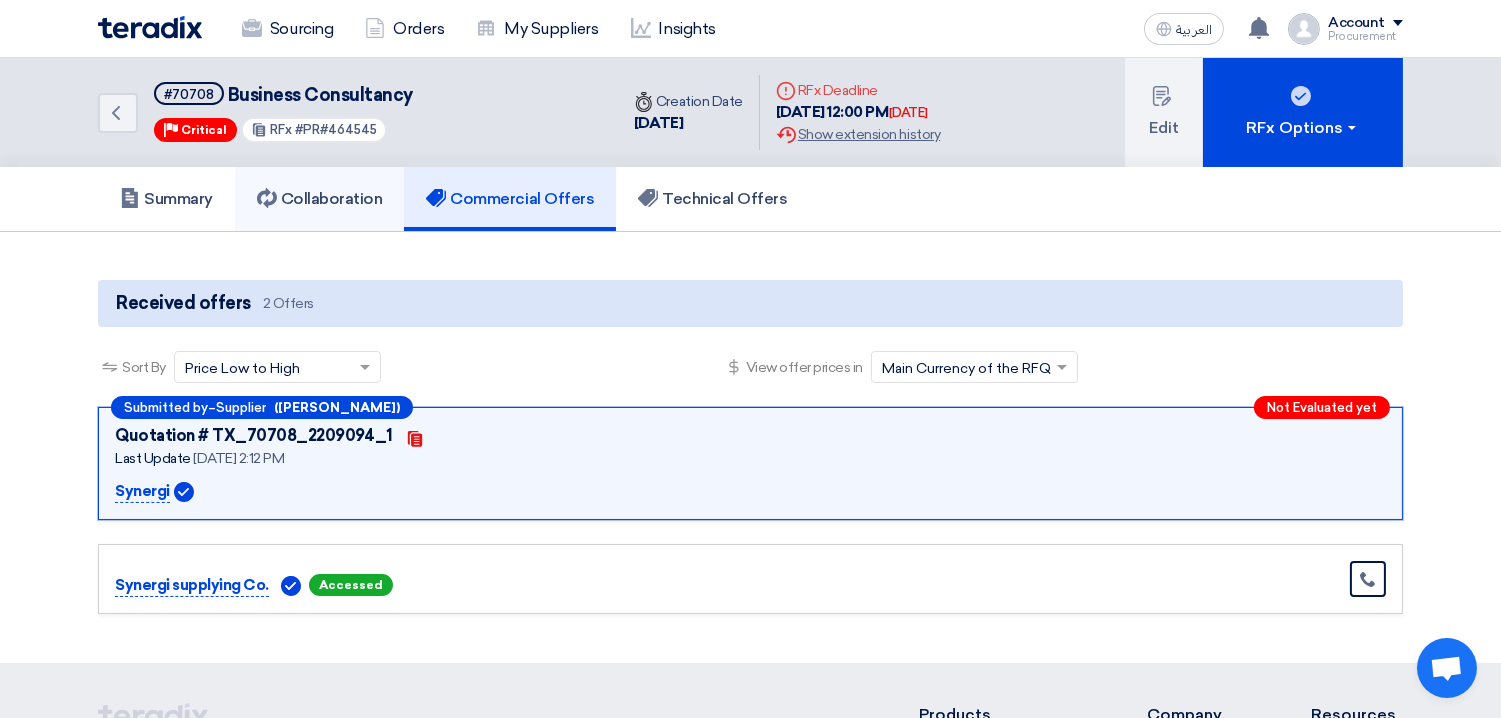 click on "Collaboration" 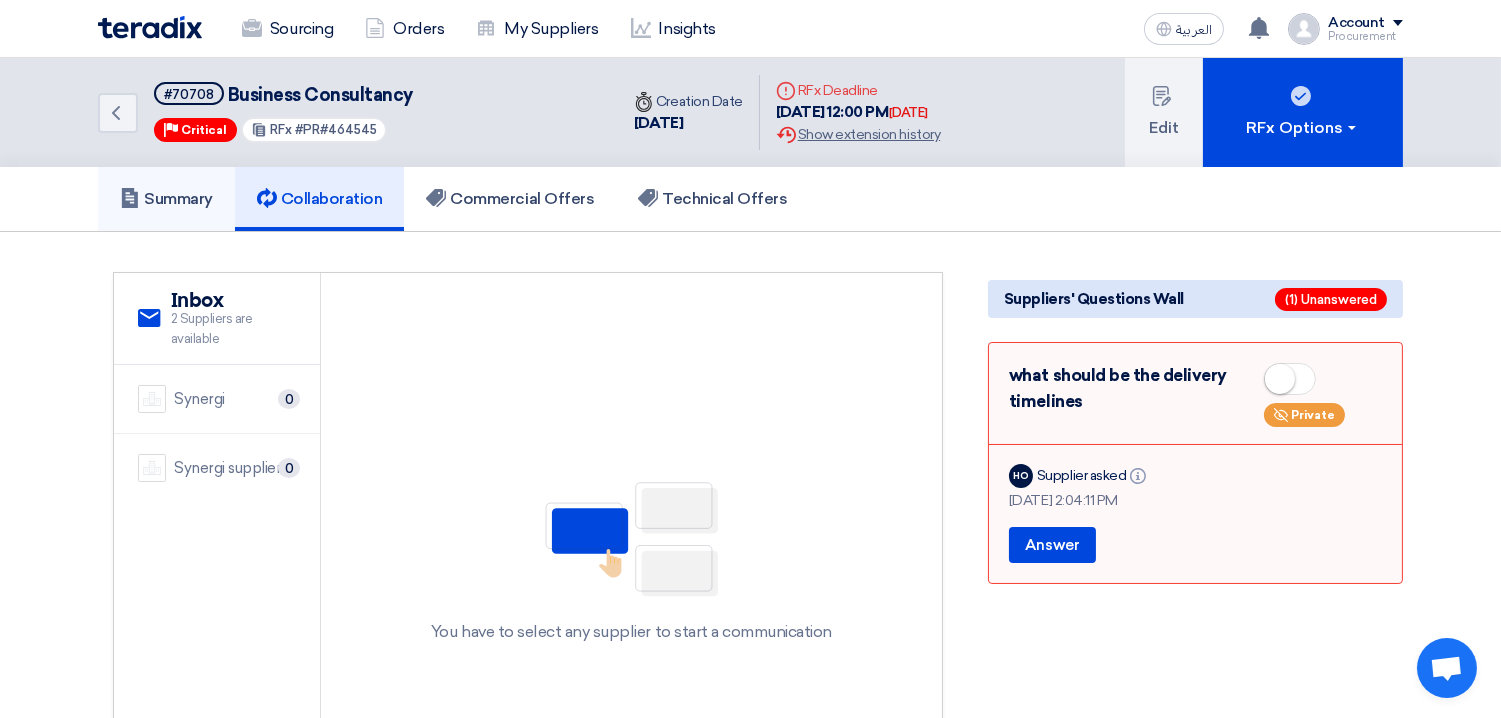 click on "Summary" 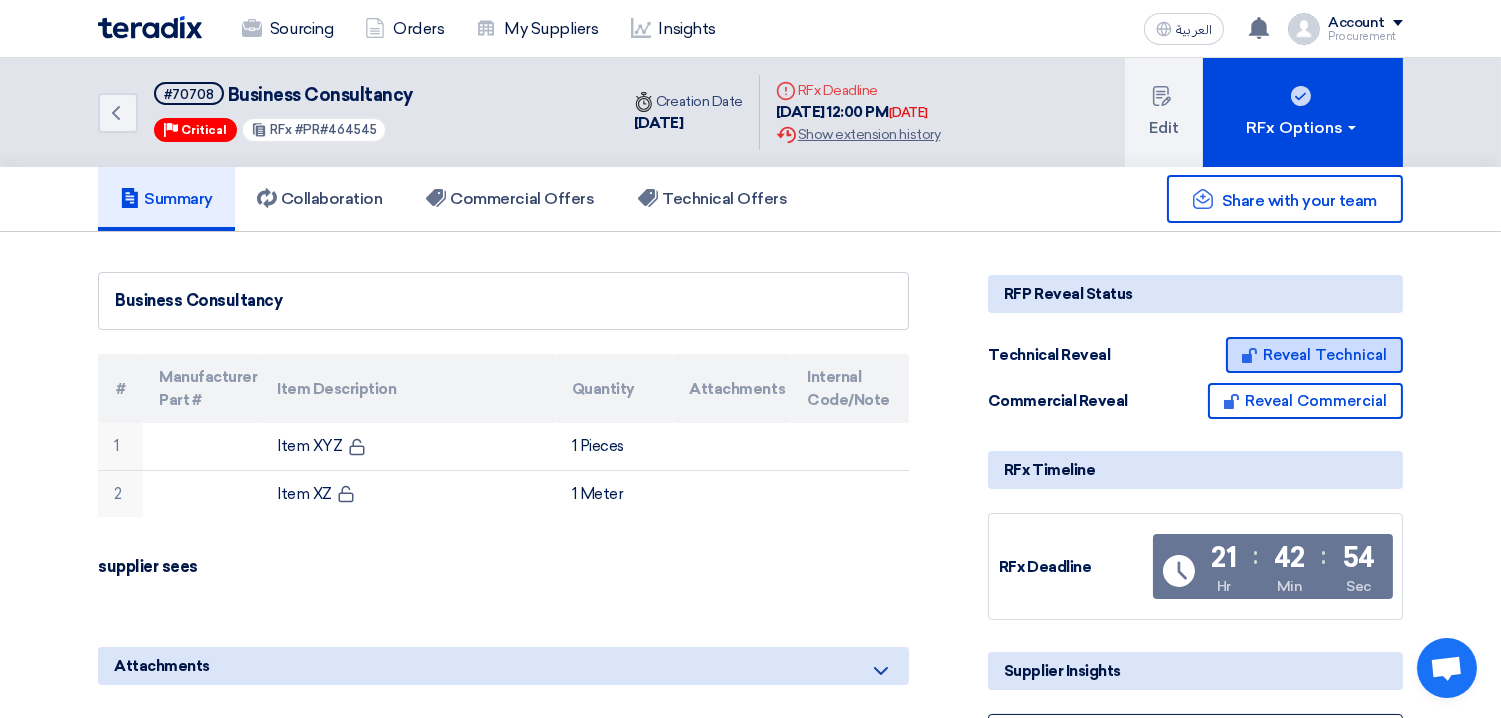 click on "Reveal Technical" 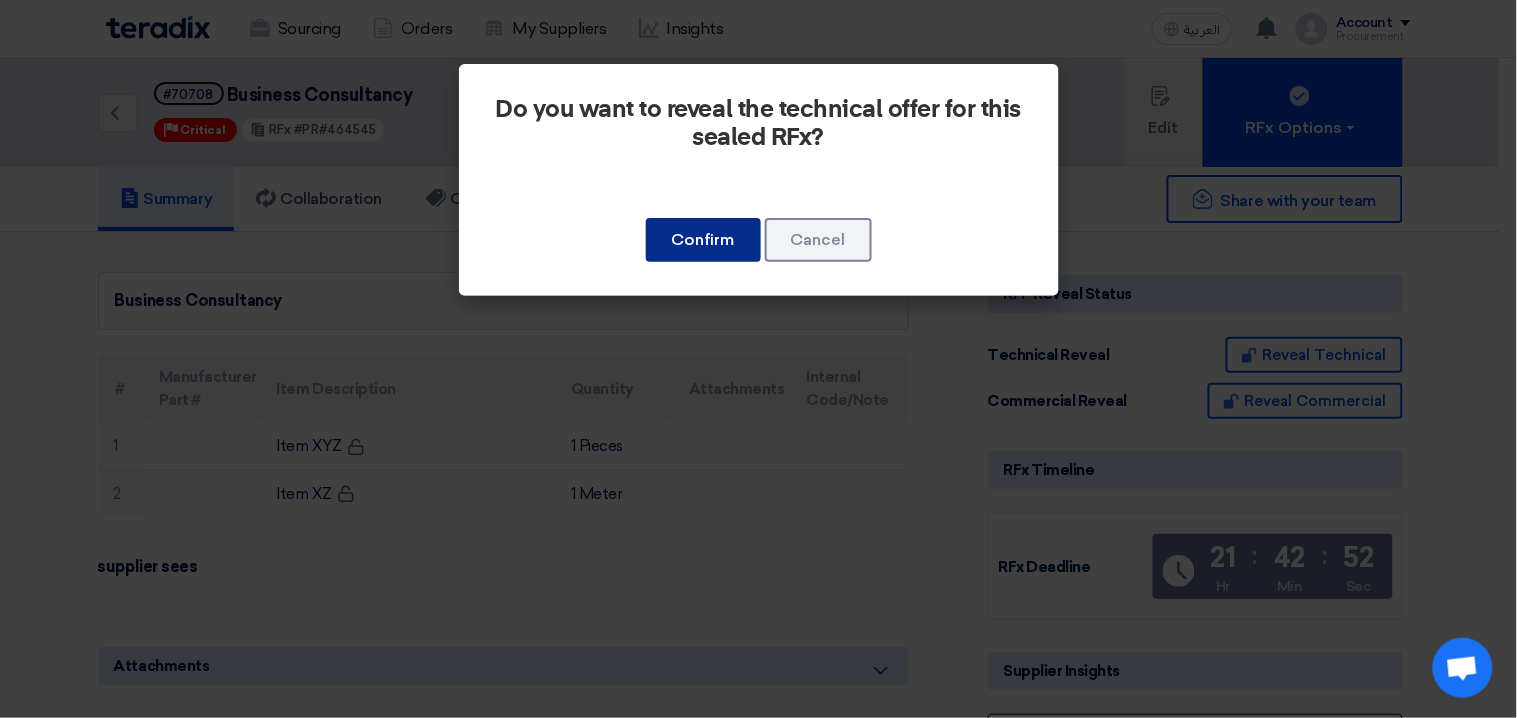 click on "Confirm" 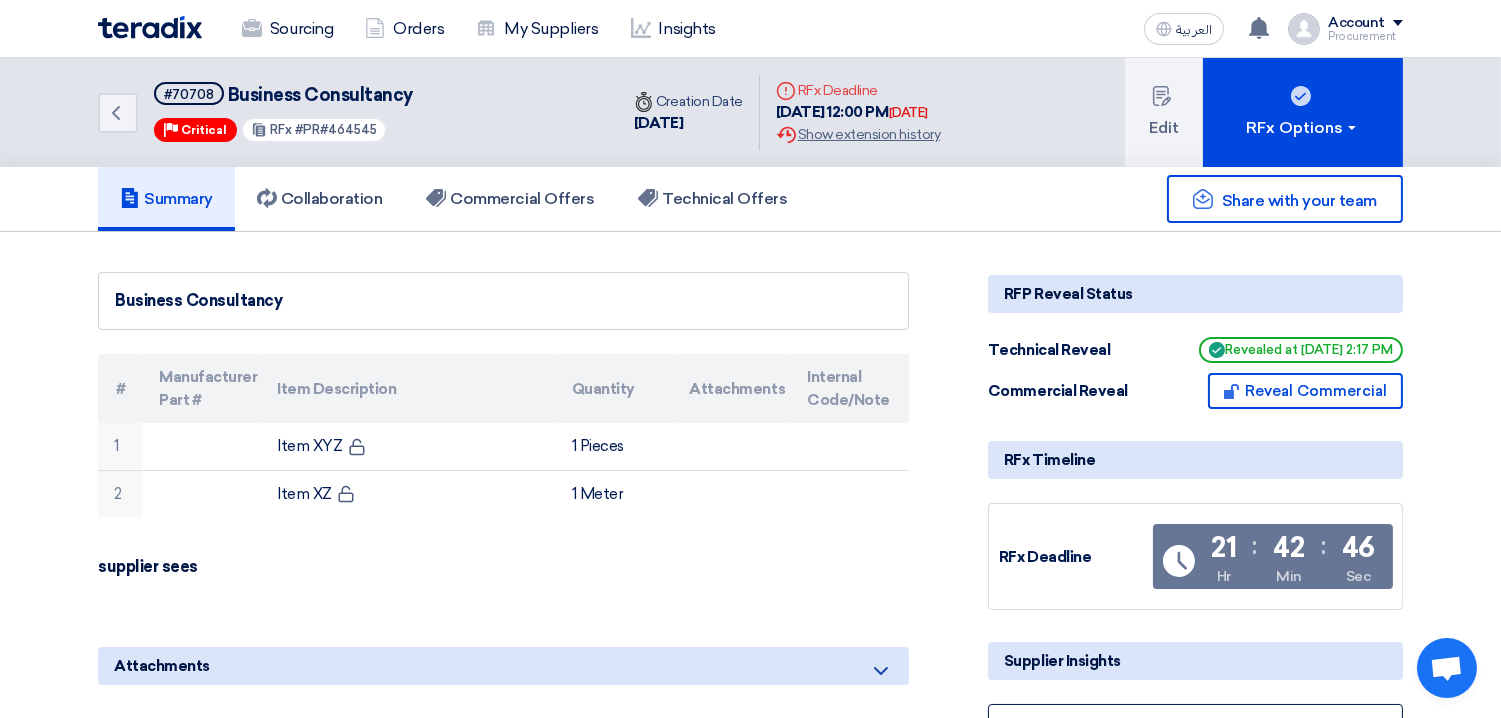 click on "Revealed at [DATE] 2:17 PM" 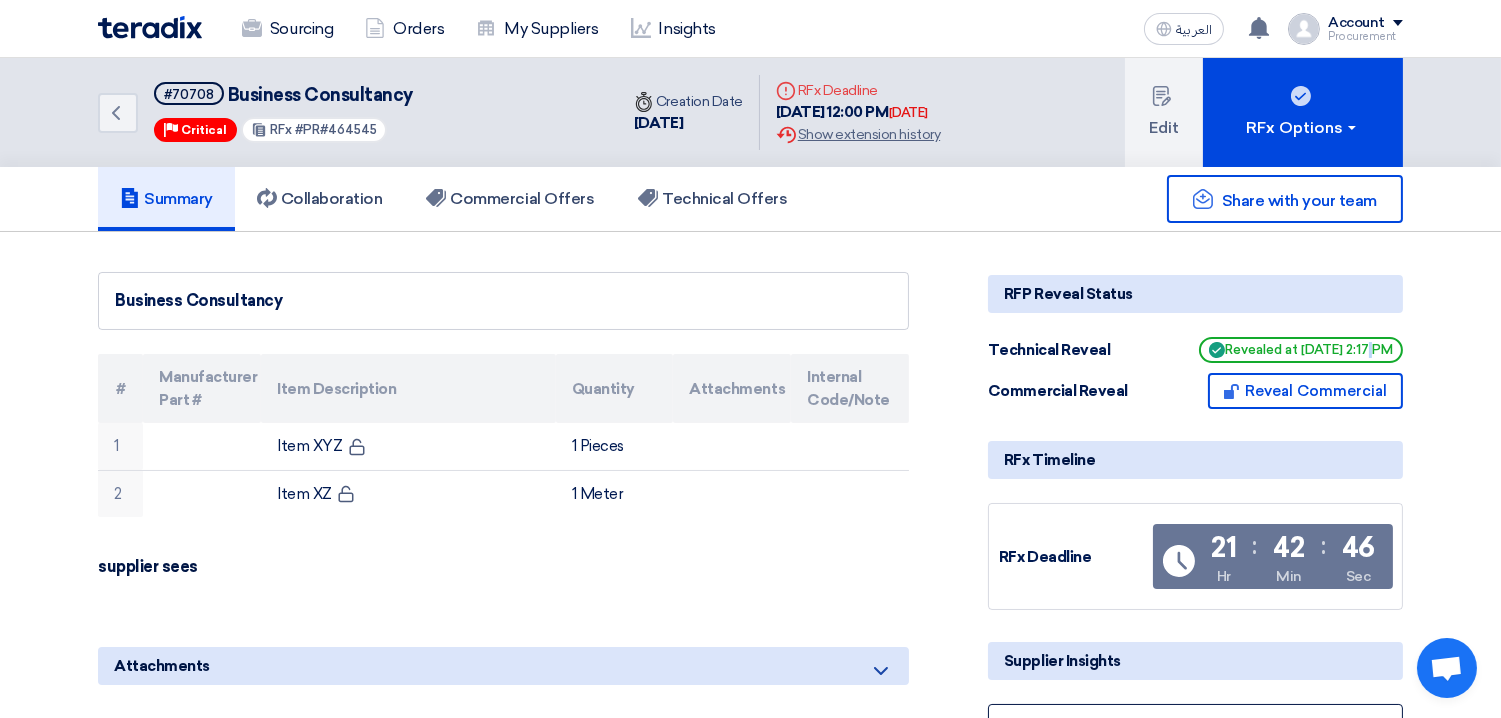 click on "Revealed at [DATE] 2:17 PM" 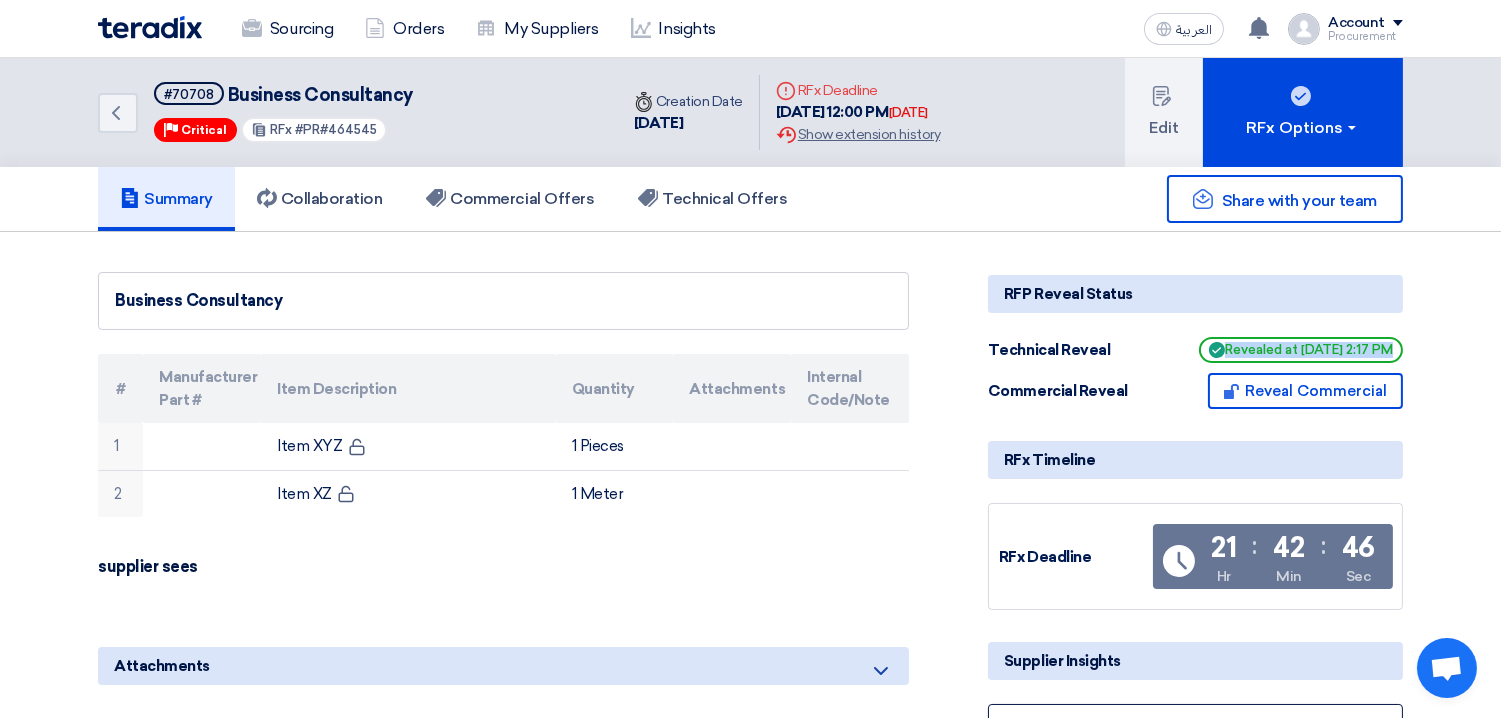 click on "Revealed at [DATE] 2:17 PM" 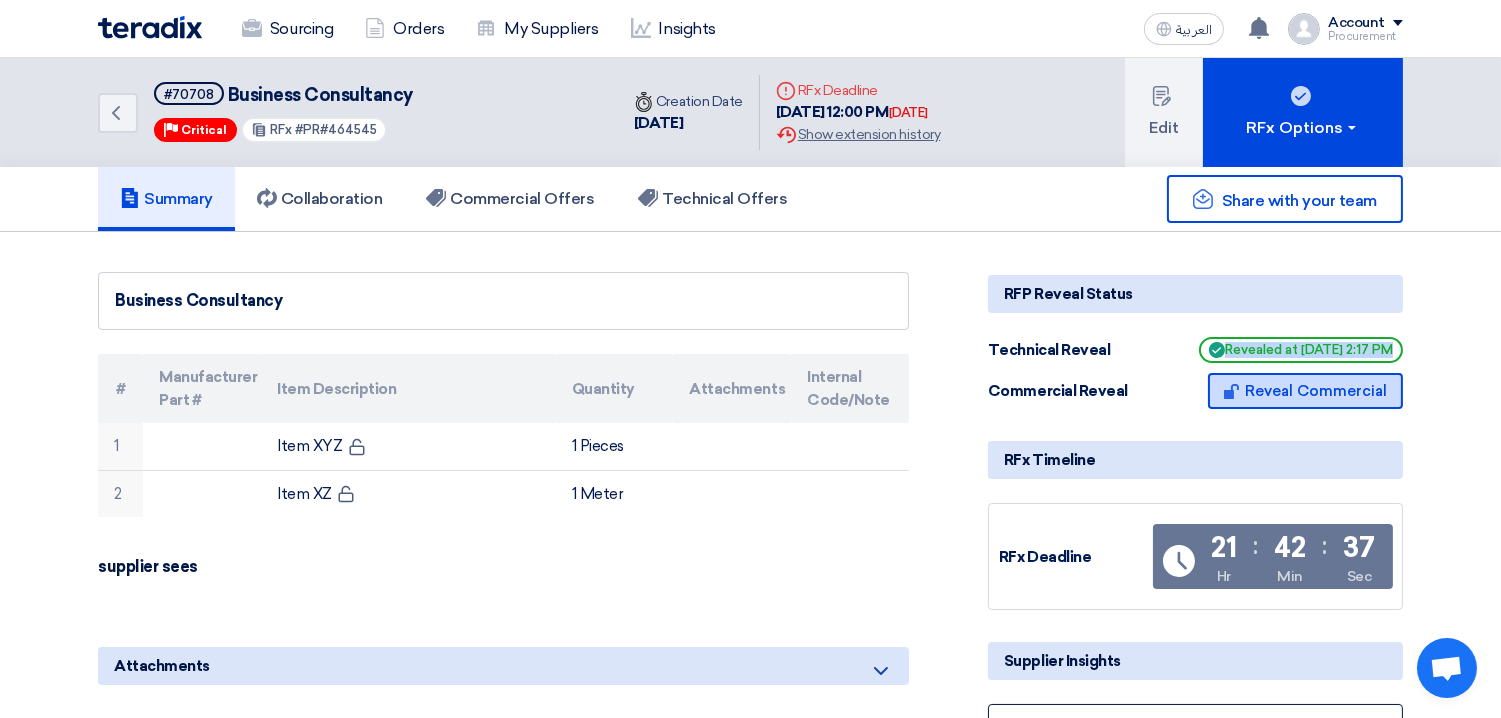 click on "Reveal Commercial" 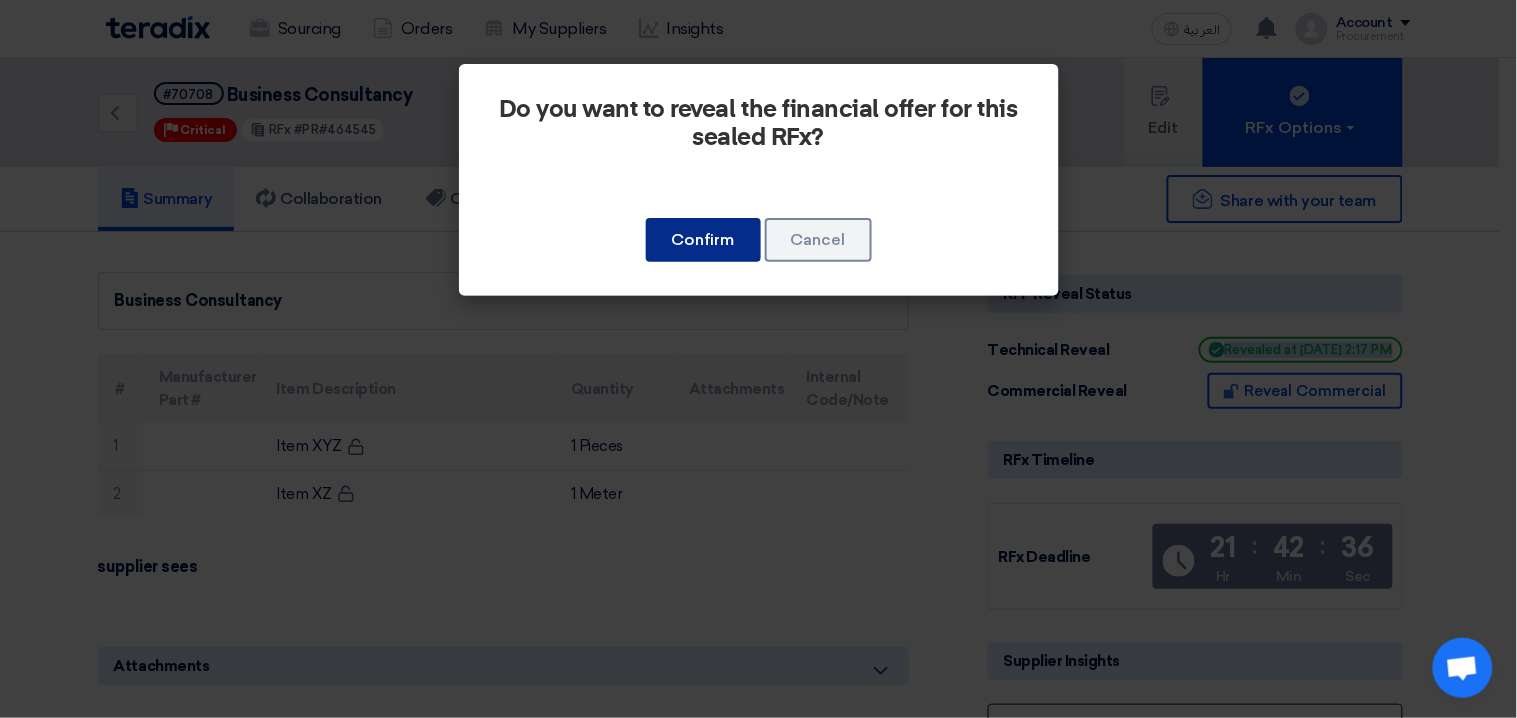 click on "Confirm" 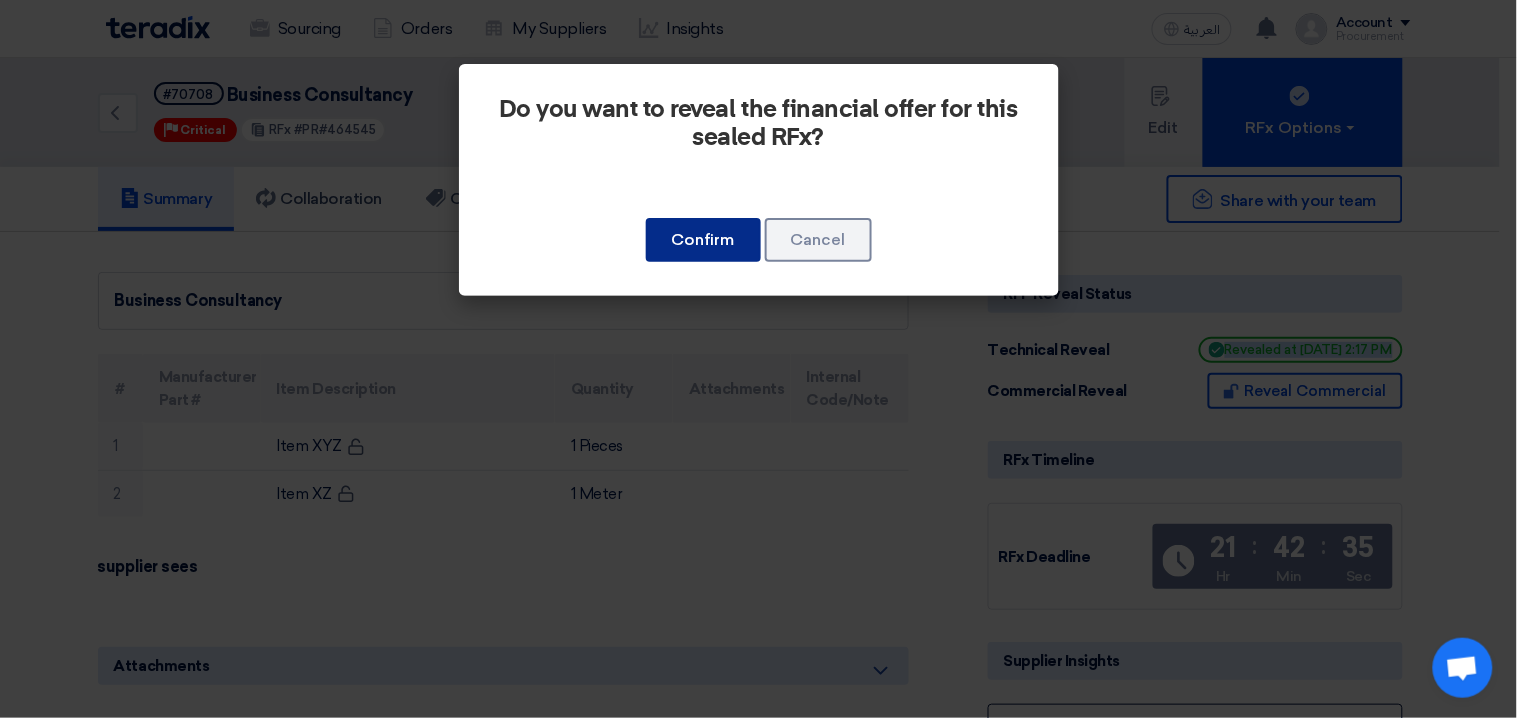 click on "Confirm" 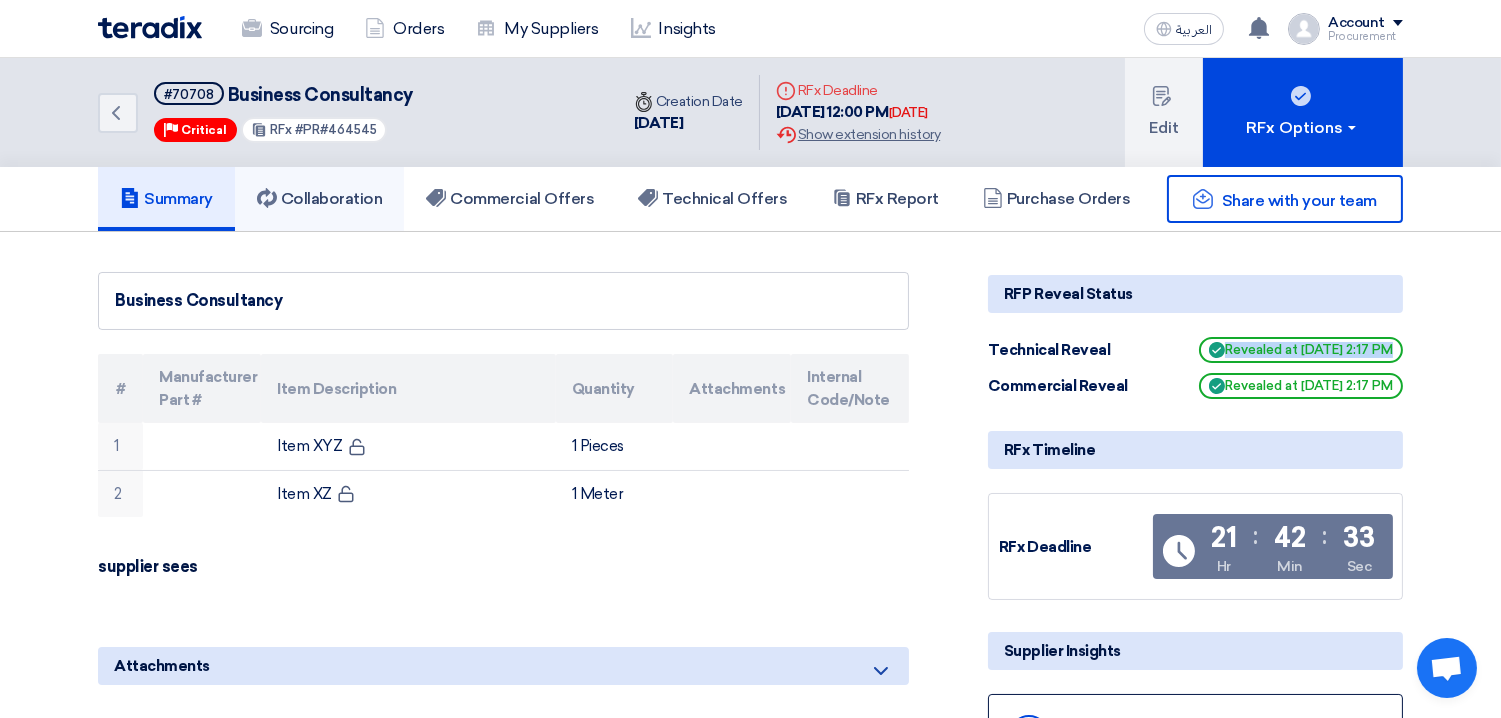 click on "Collaboration" 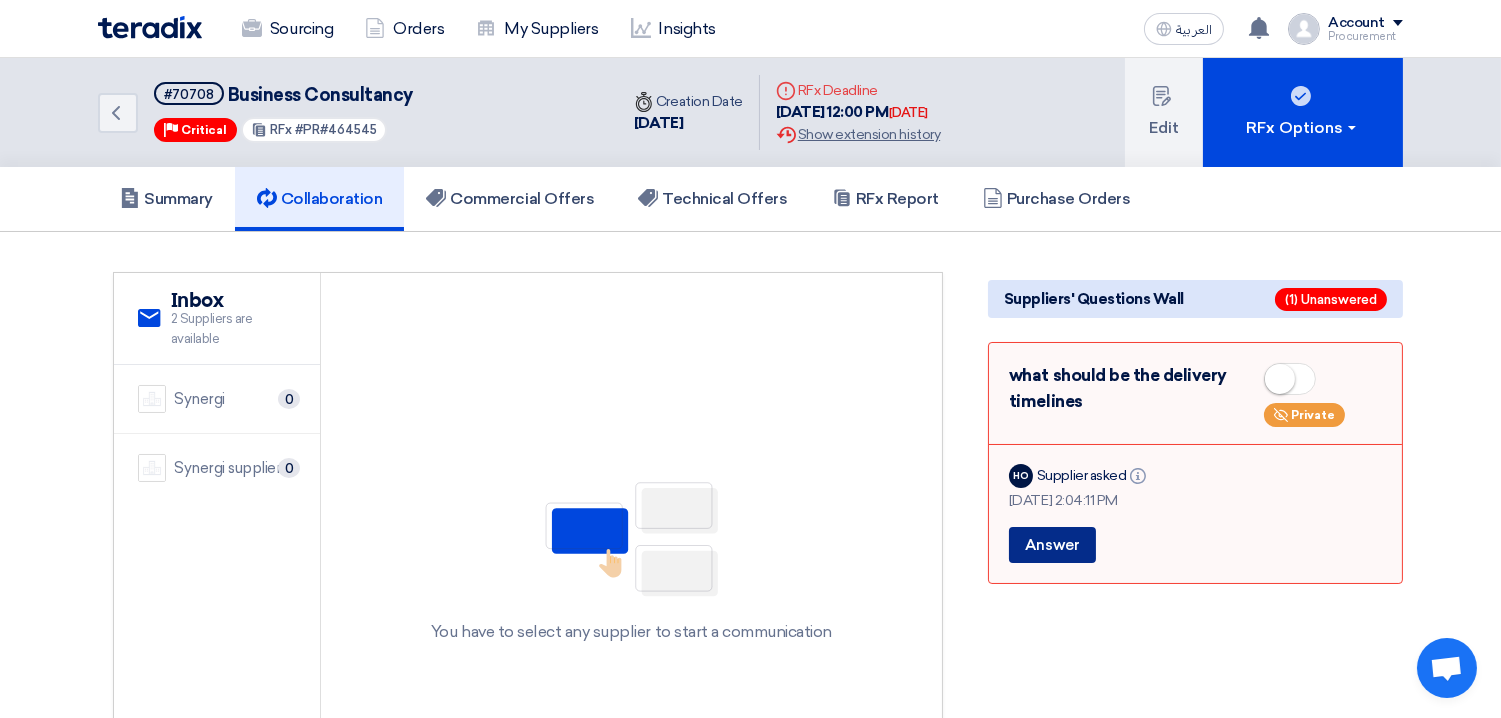 click on "Answer" 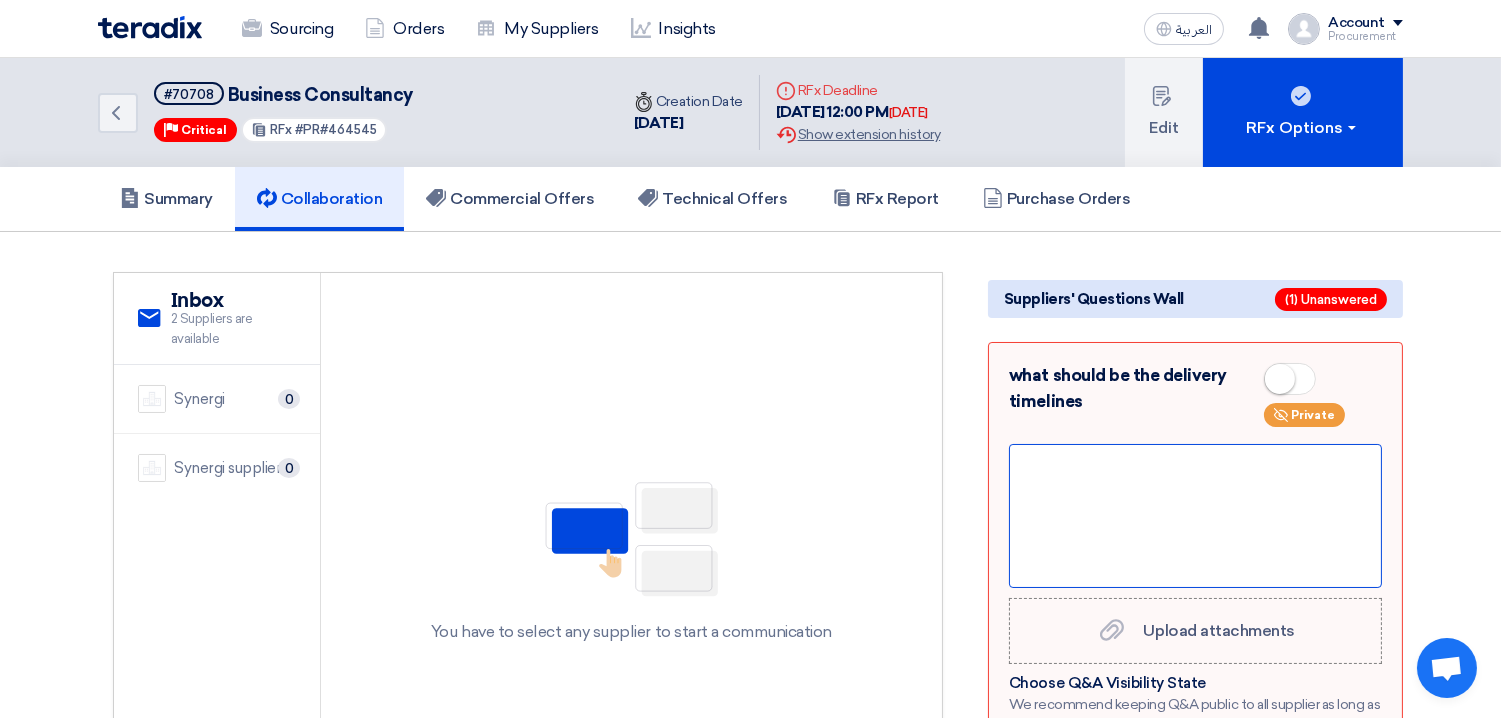 click 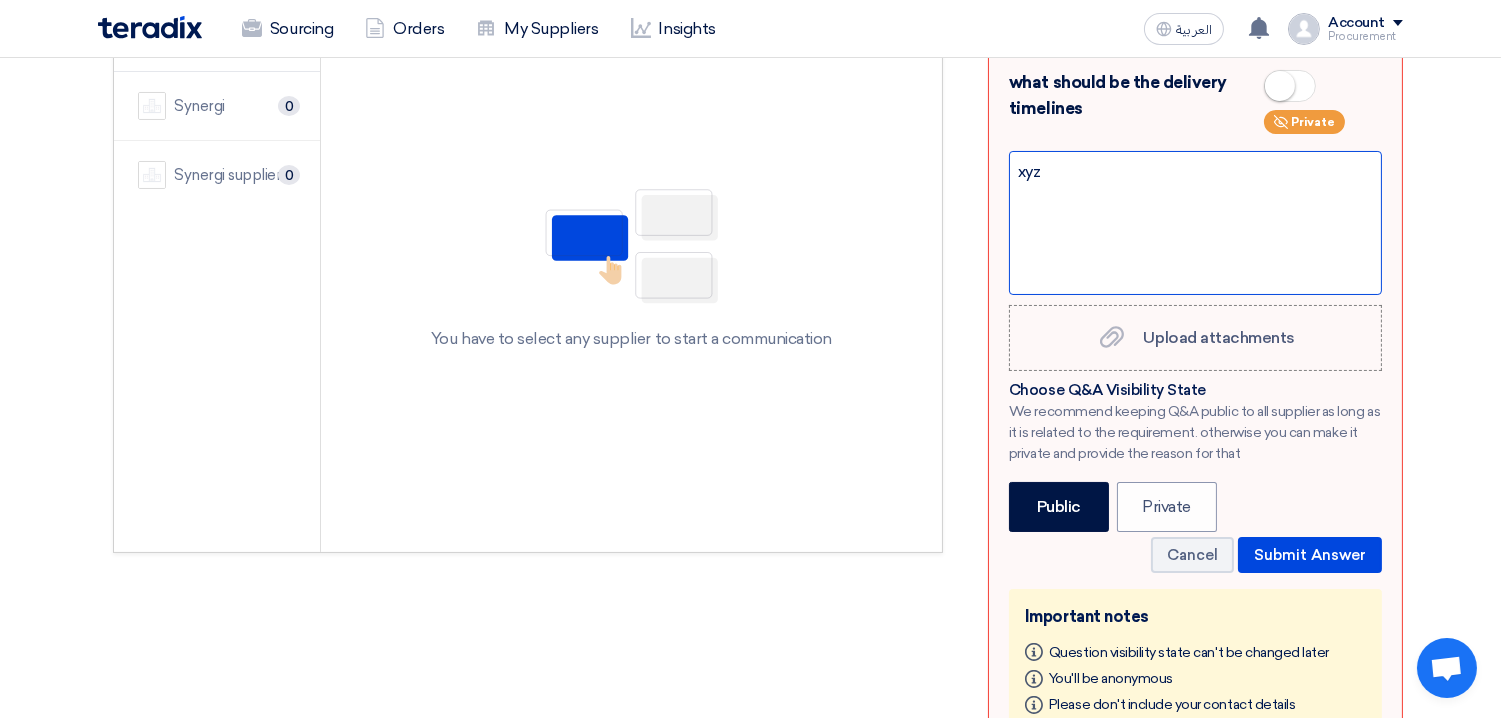 scroll, scrollTop: 307, scrollLeft: 0, axis: vertical 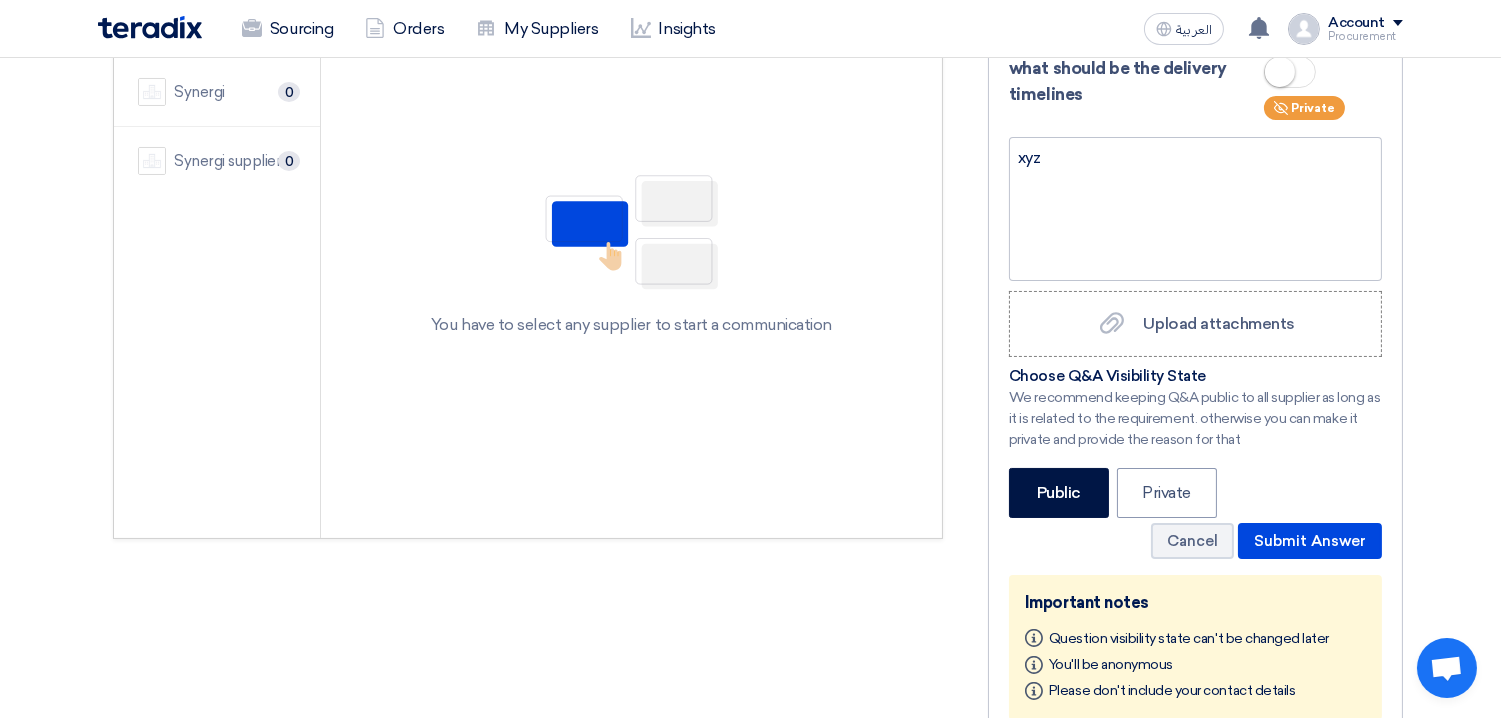 click on "Choose Q&A Visibility State" 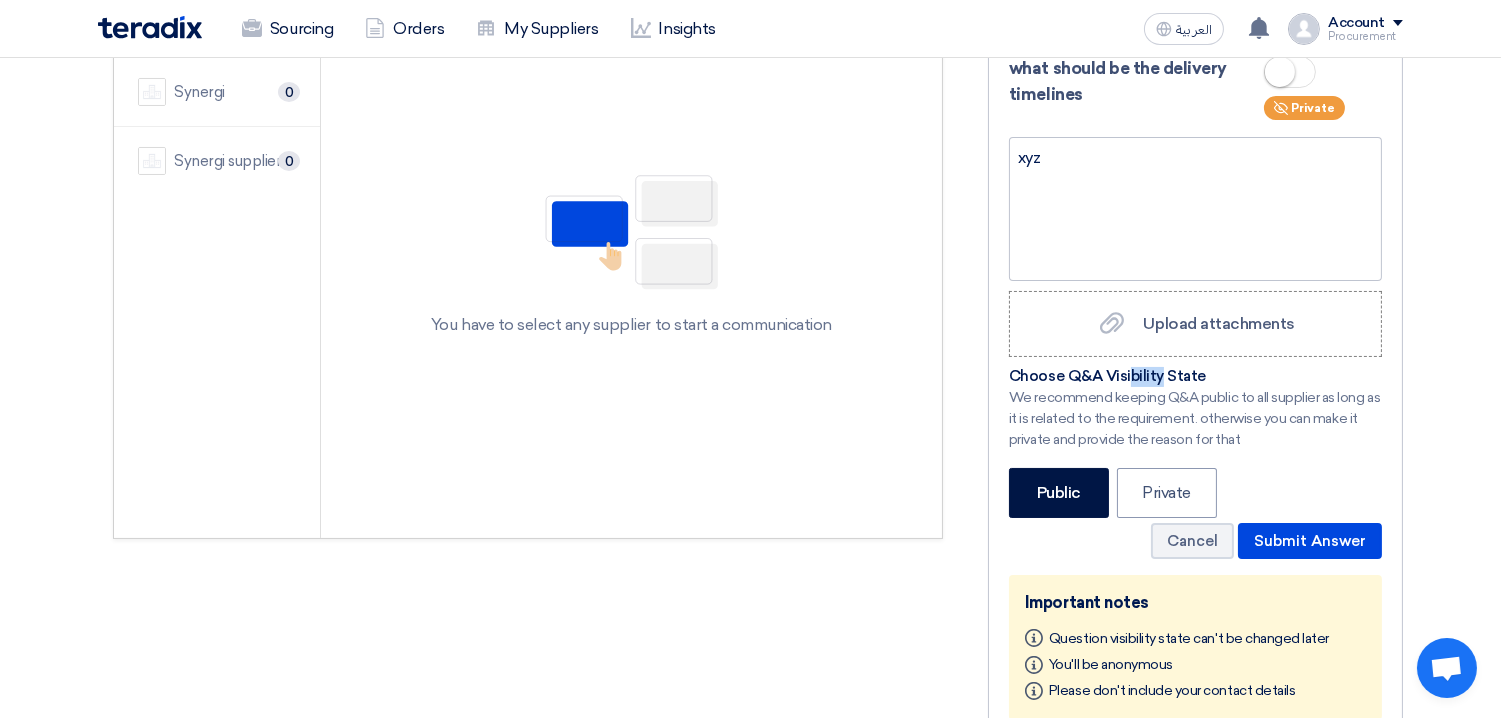 click on "Choose Q&A Visibility State" 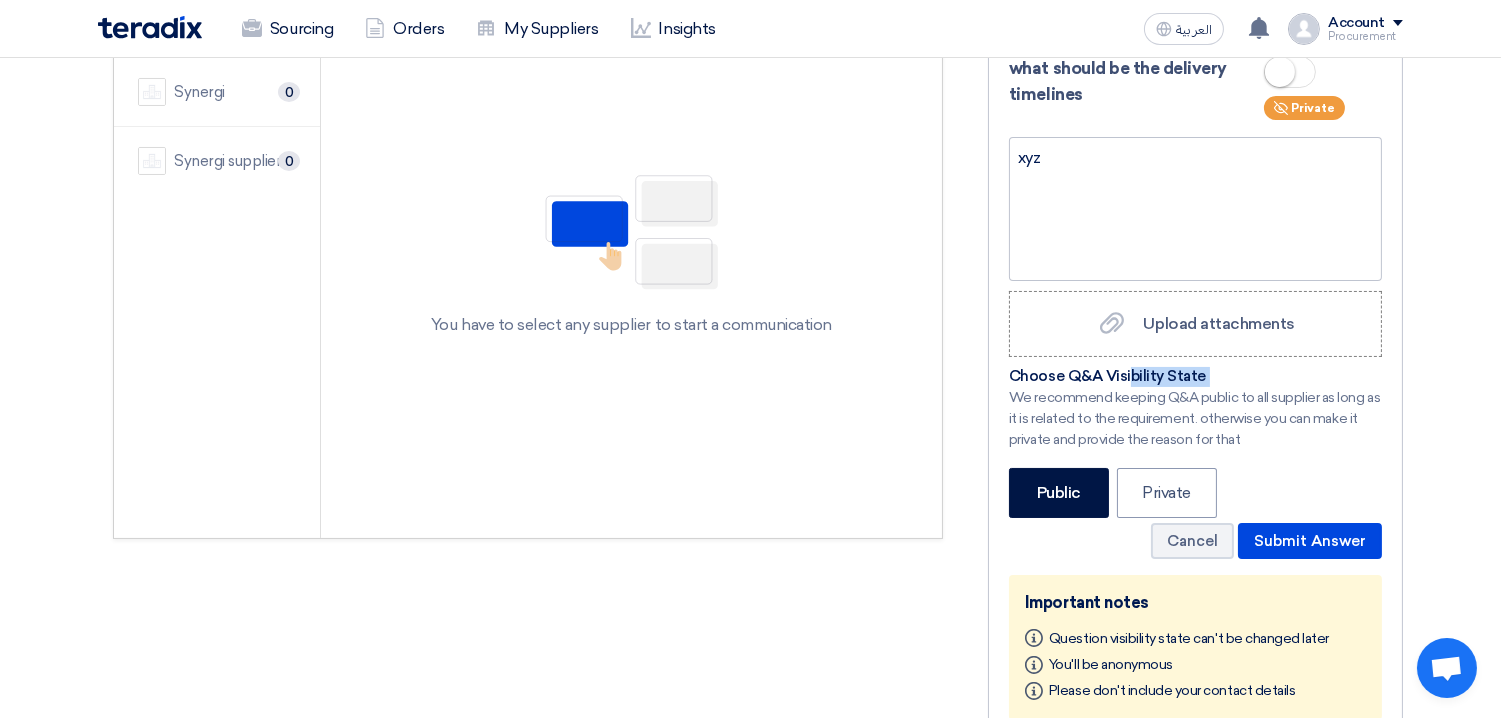 click on "Choose Q&A Visibility State" 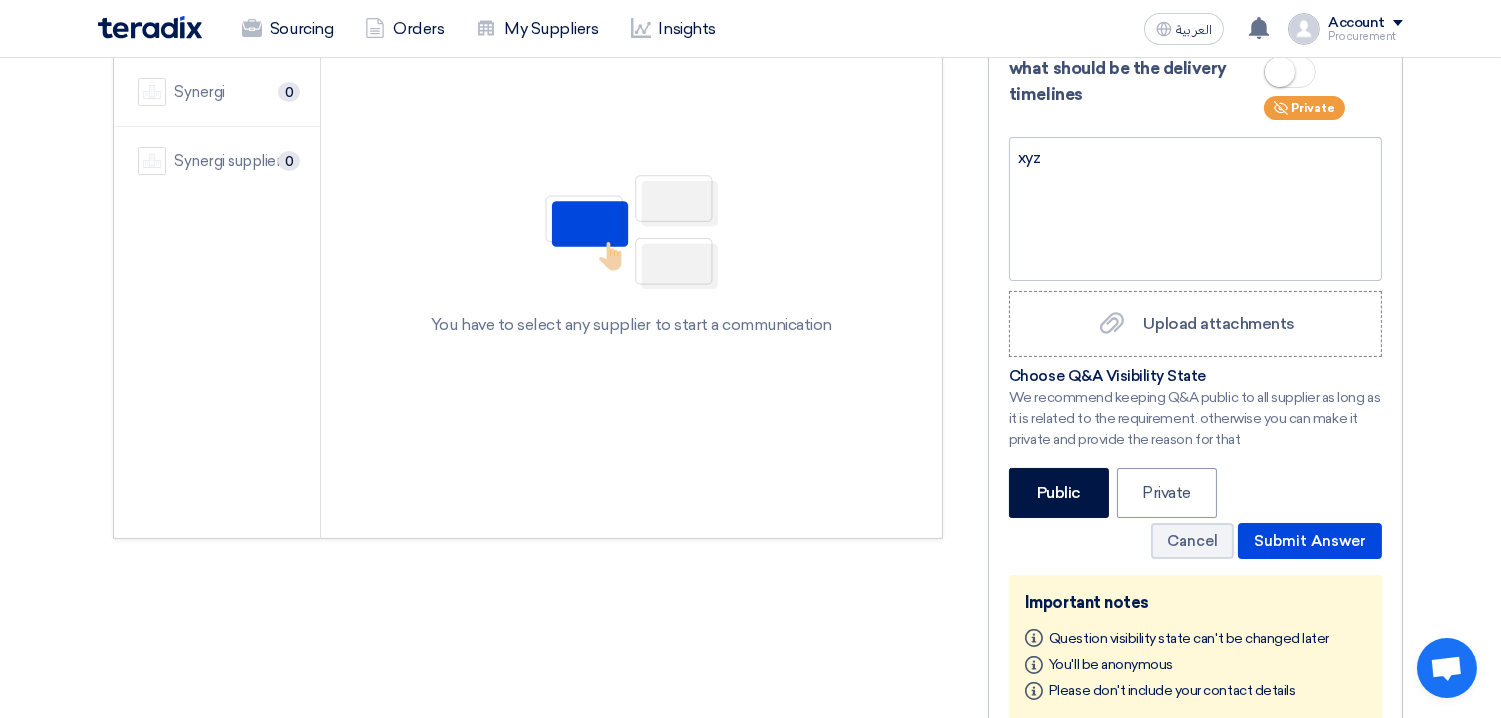 click on "We recommend keeping Q&A public to all supplier as long as it is related to the requirement. otherwise you can make it private and provide the reason for that" 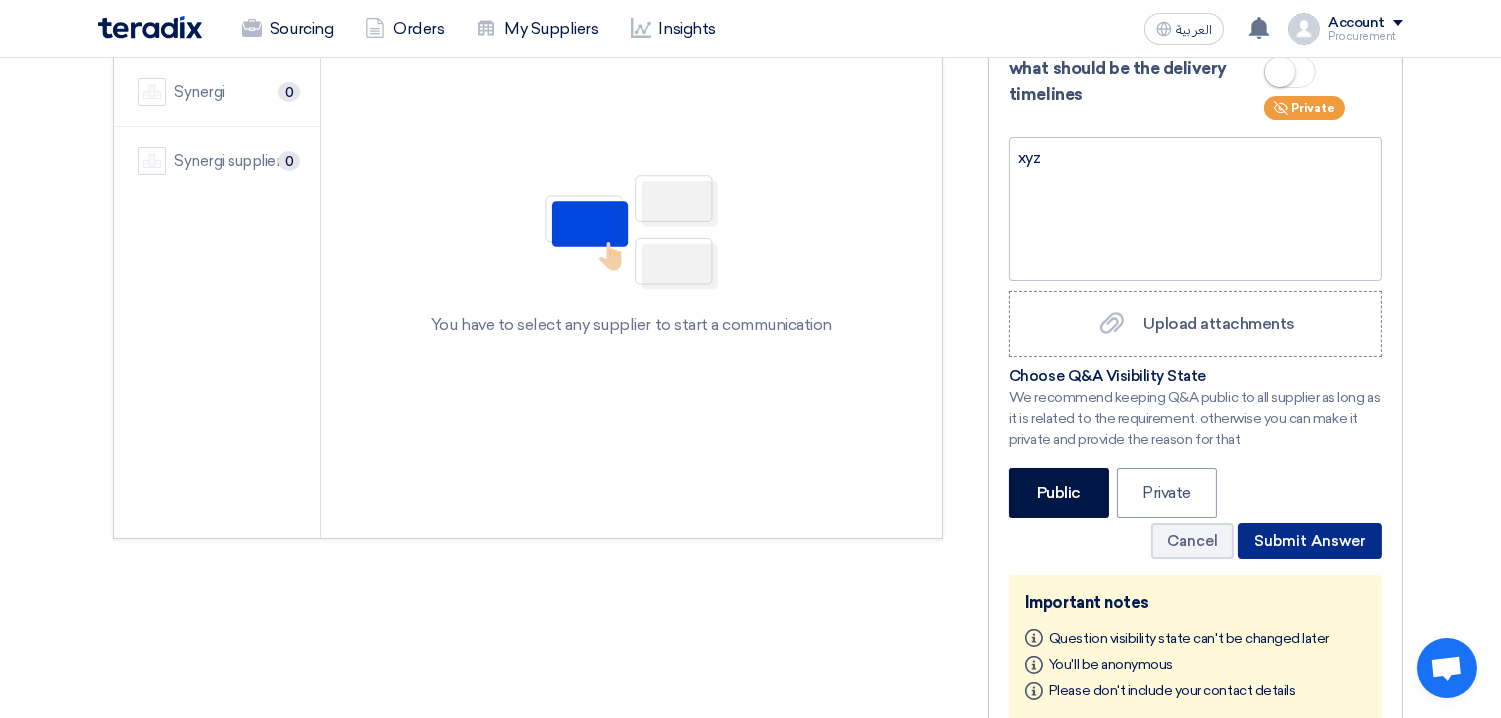 click on "Submit Answer" 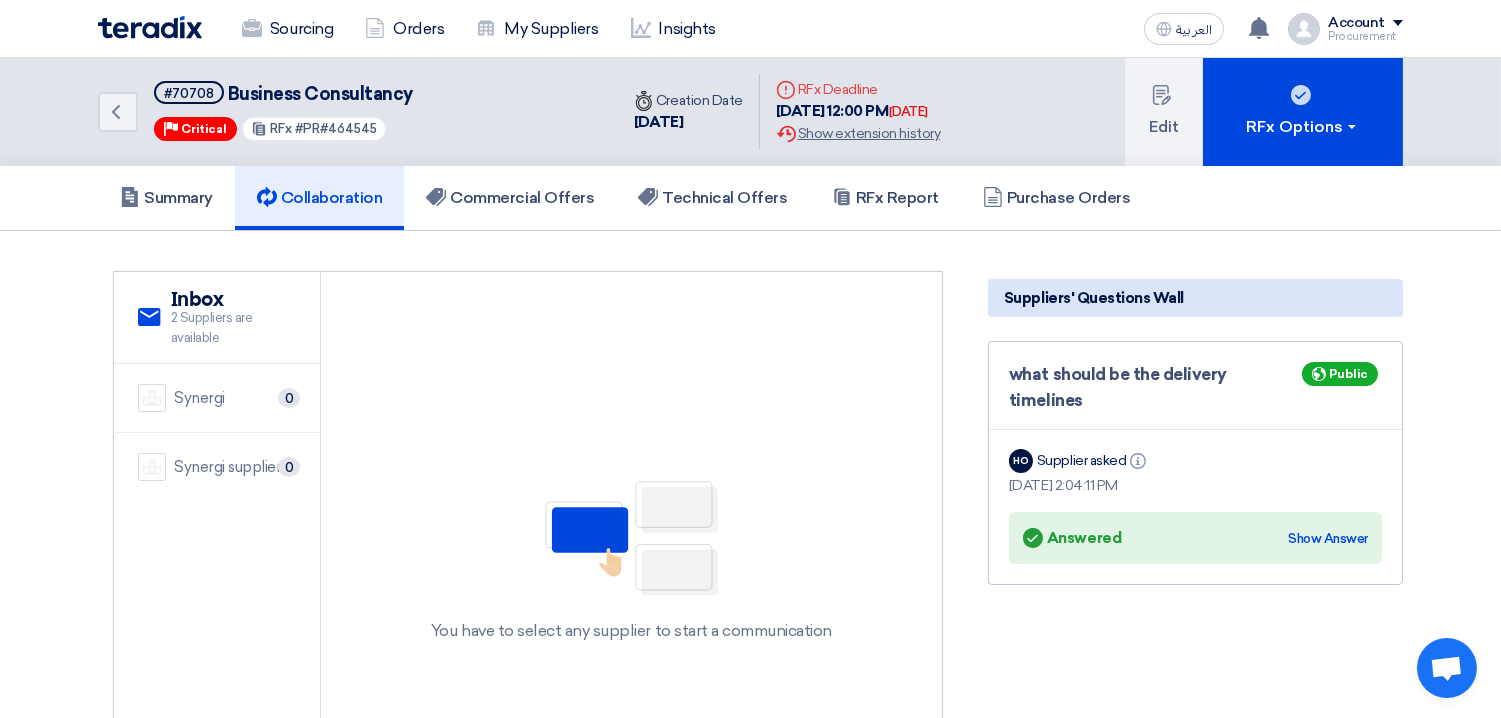 scroll, scrollTop: 0, scrollLeft: 0, axis: both 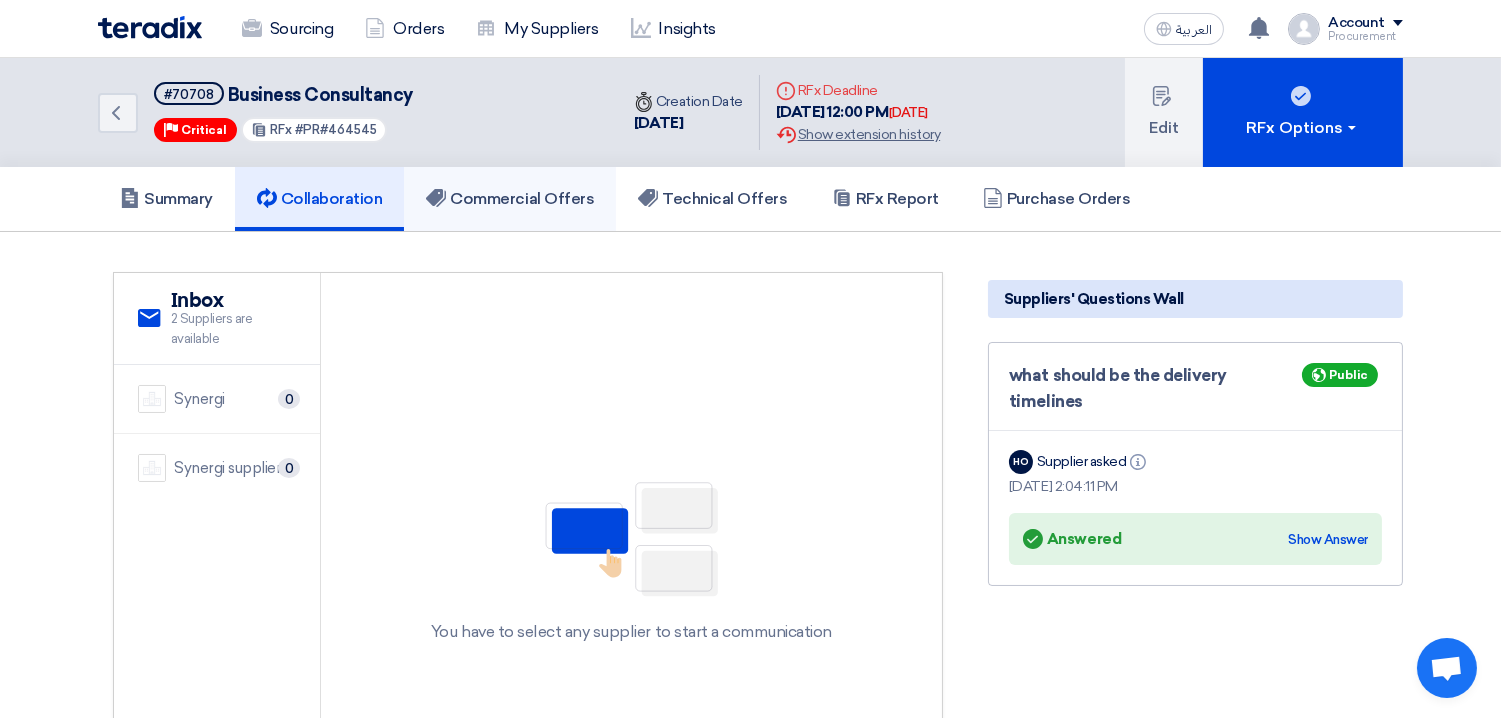 click on "Commercial Offers" 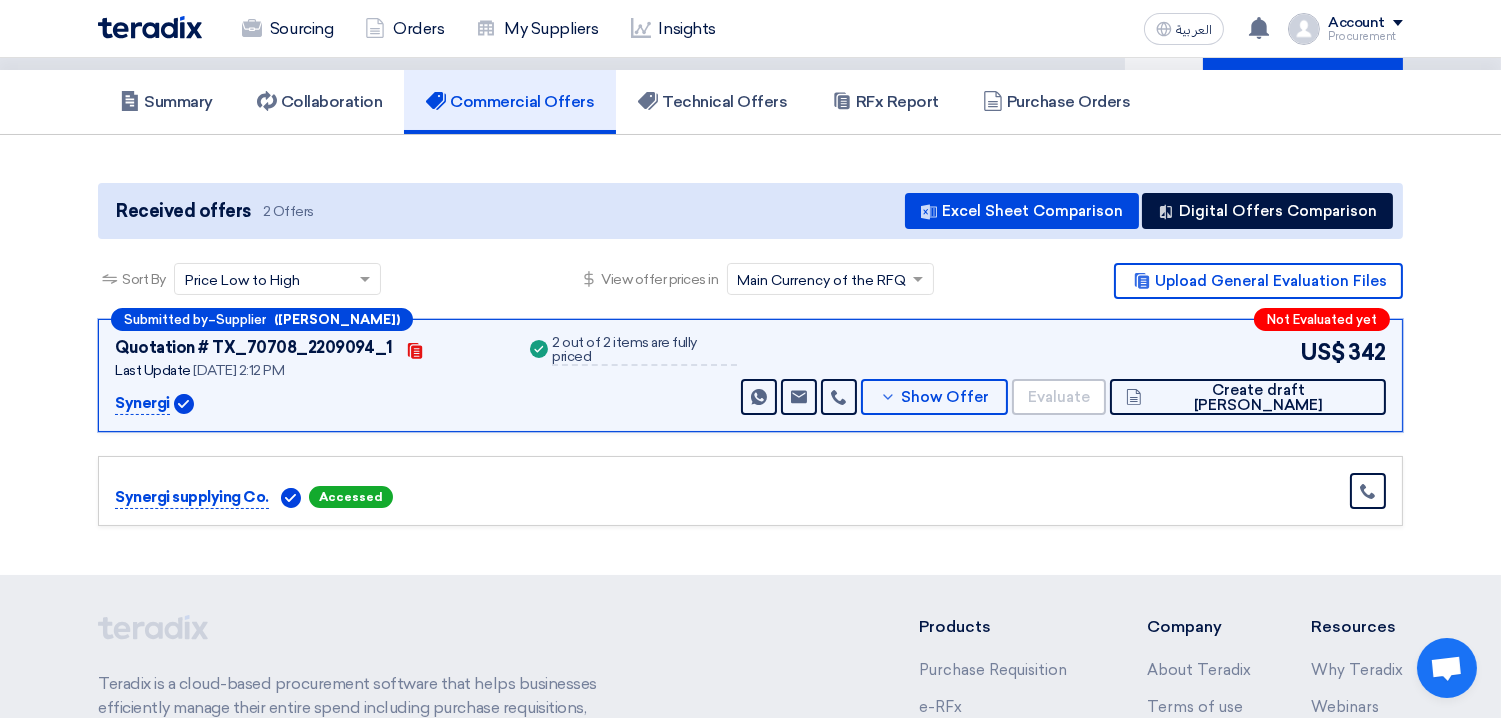 scroll, scrollTop: 94, scrollLeft: 0, axis: vertical 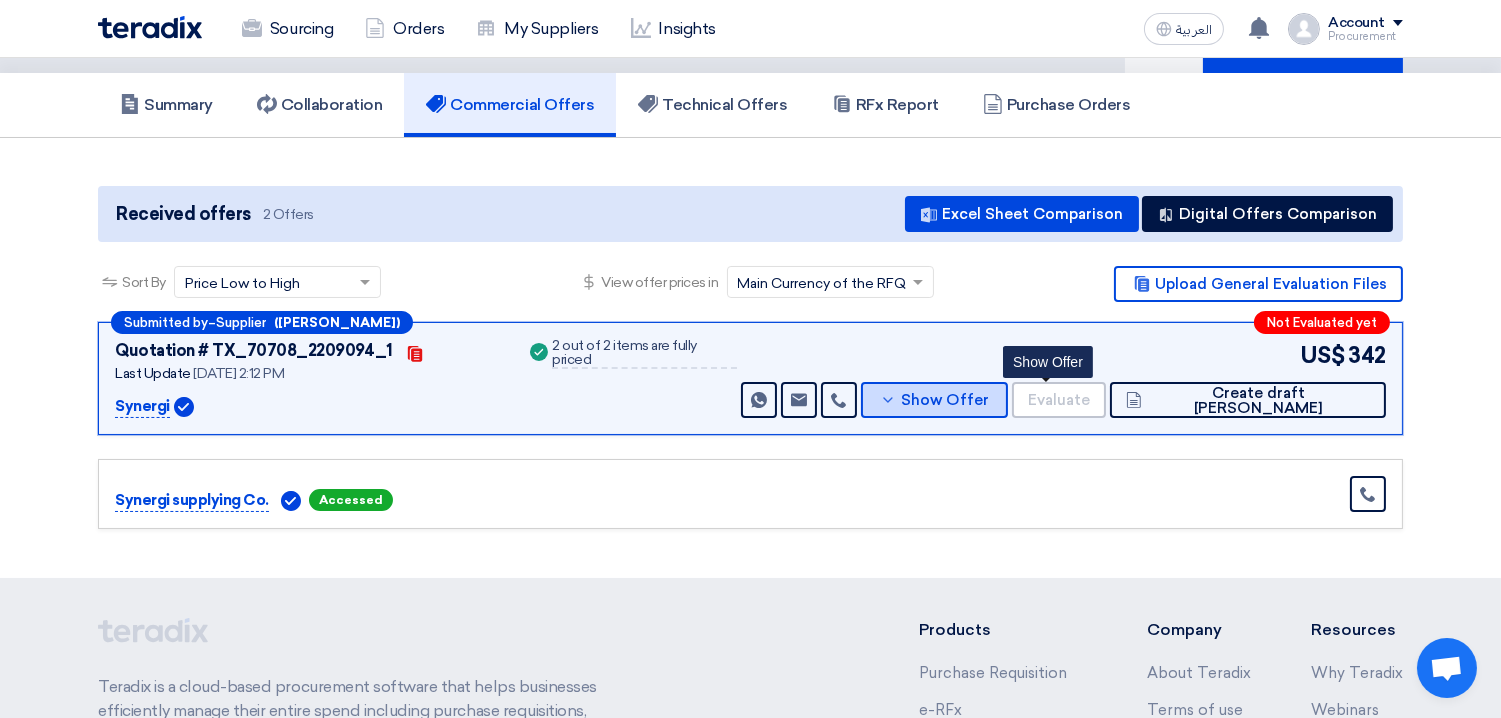 click on "Show Offer" at bounding box center (934, 400) 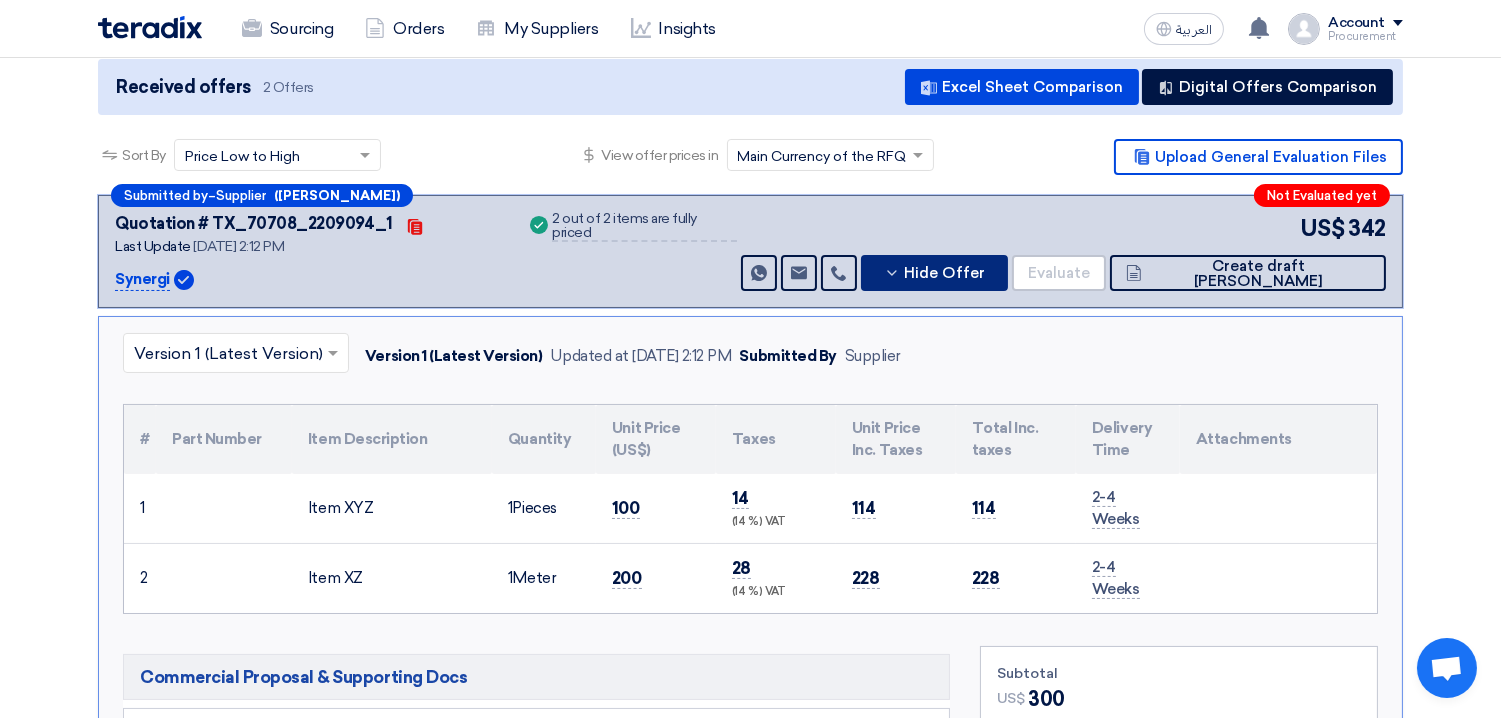 scroll, scrollTop: 225, scrollLeft: 0, axis: vertical 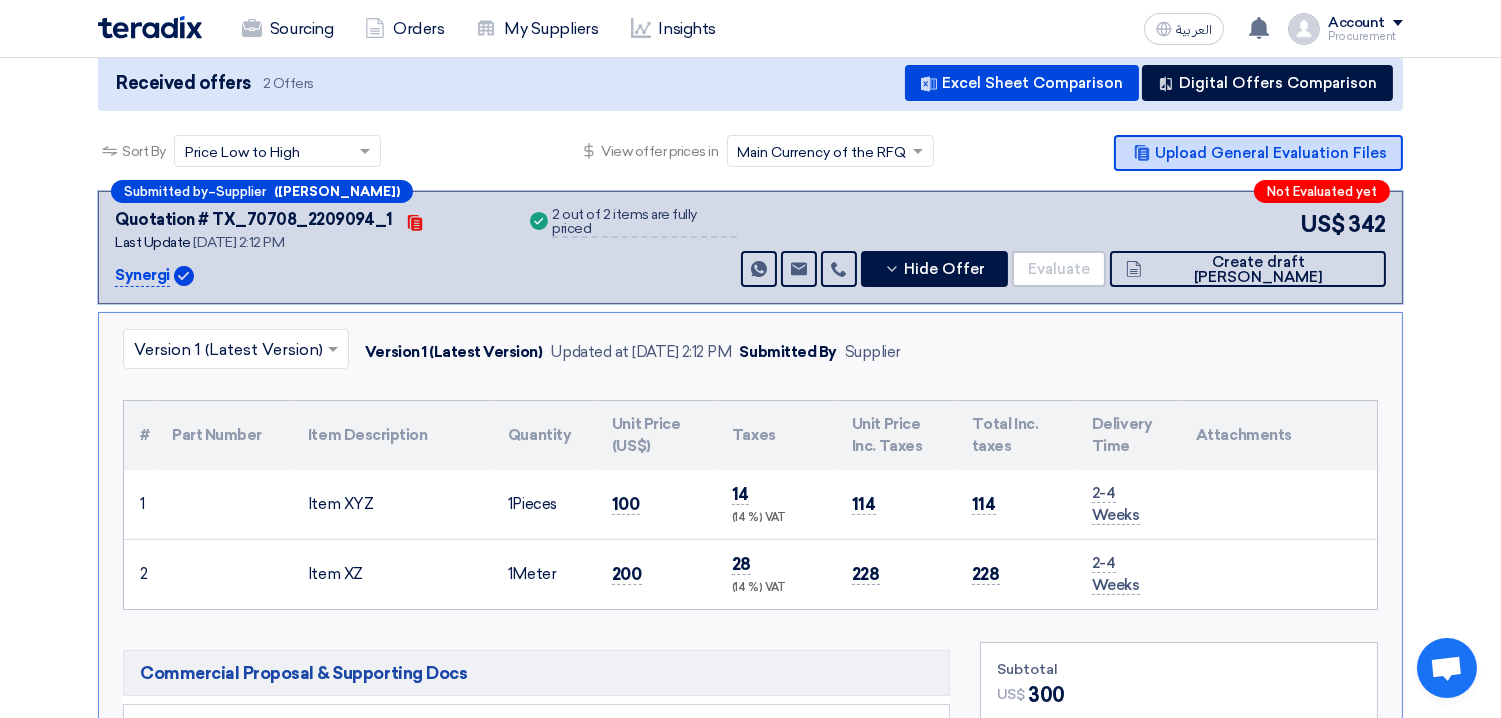 click on "Upload General Evaluation Files" 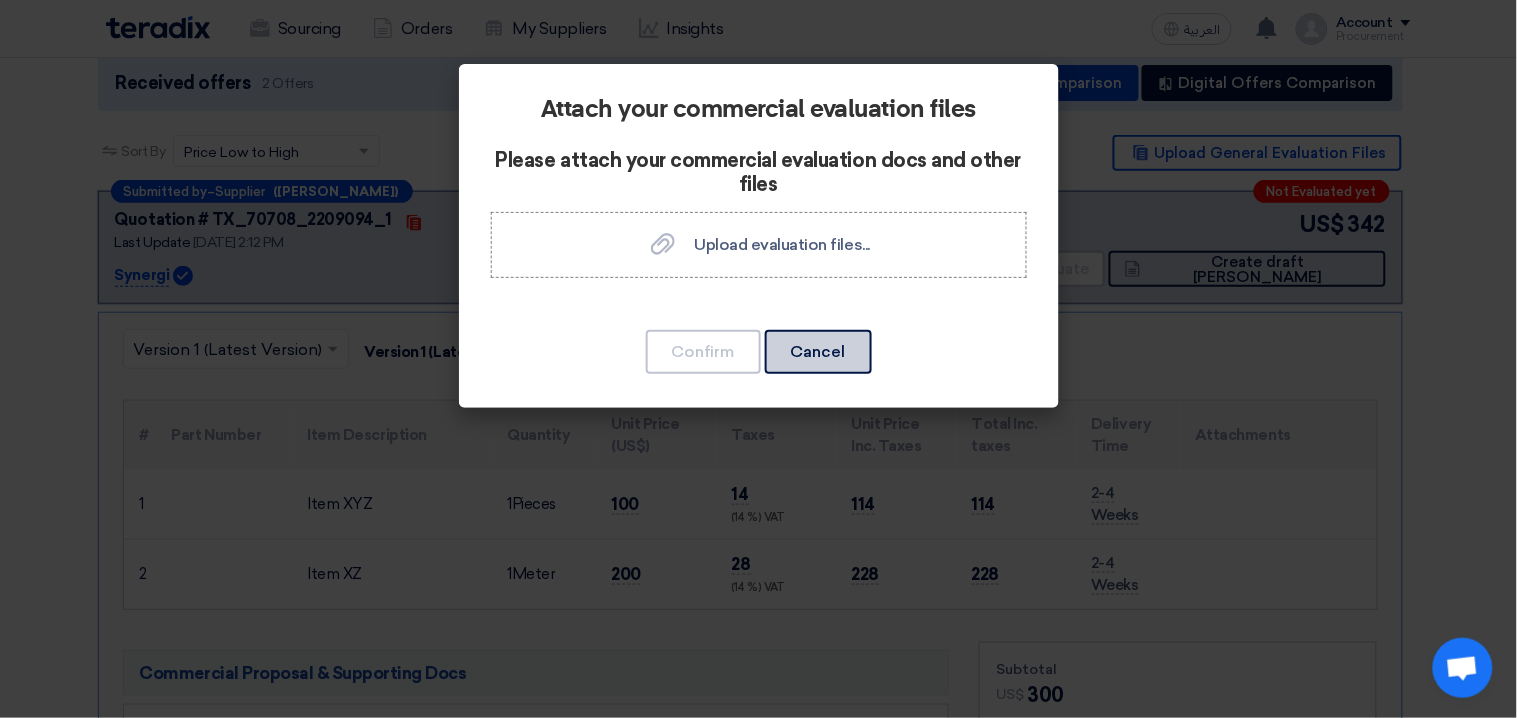 click on "Cancel" 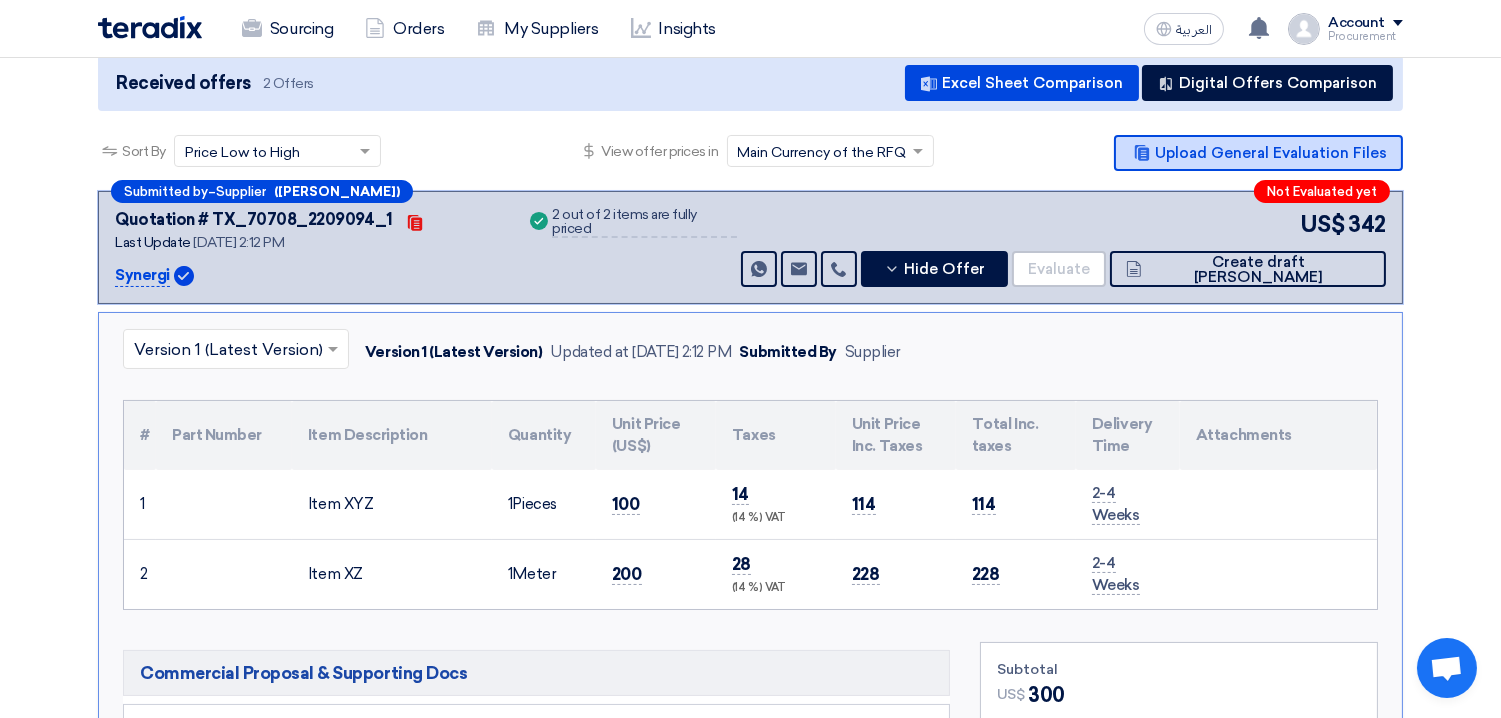 click on "Upload General Evaluation Files" 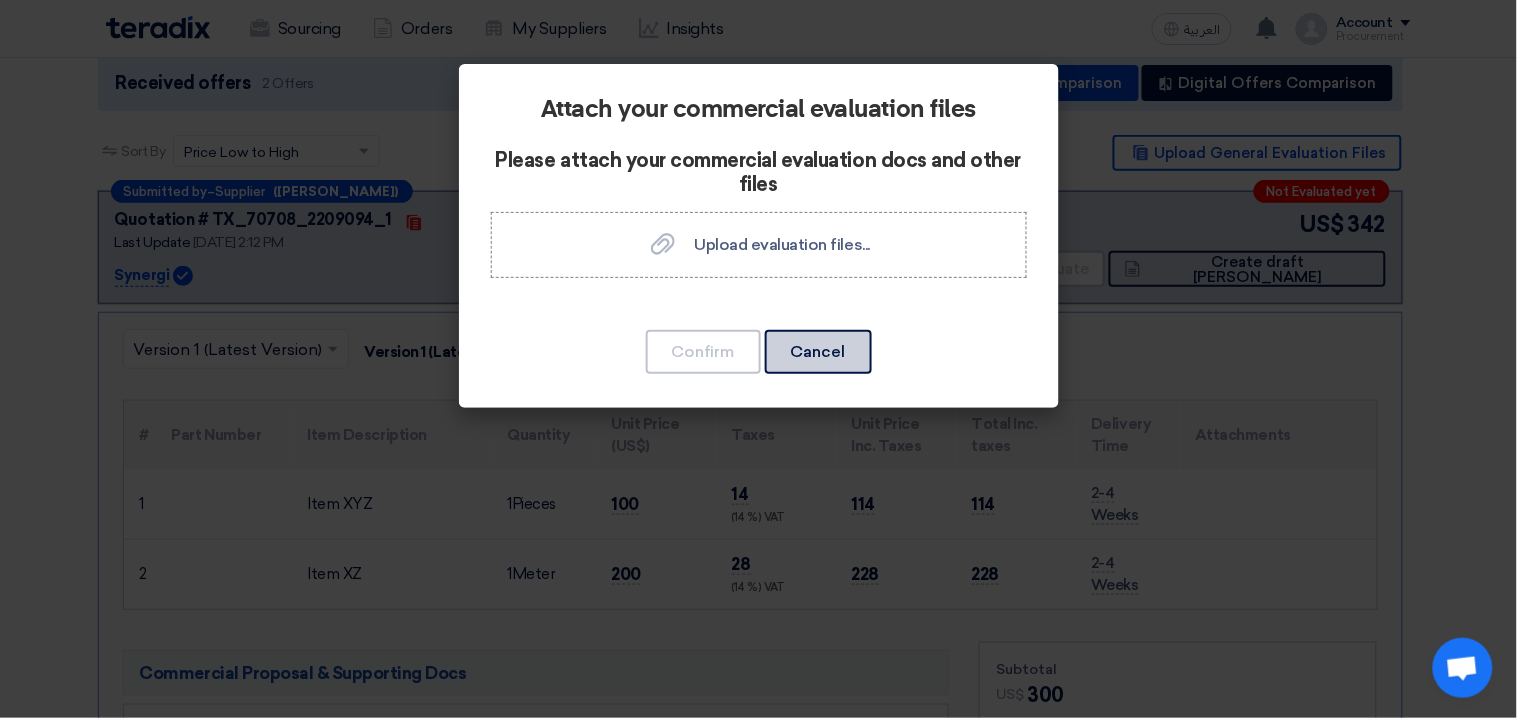 click on "Cancel" 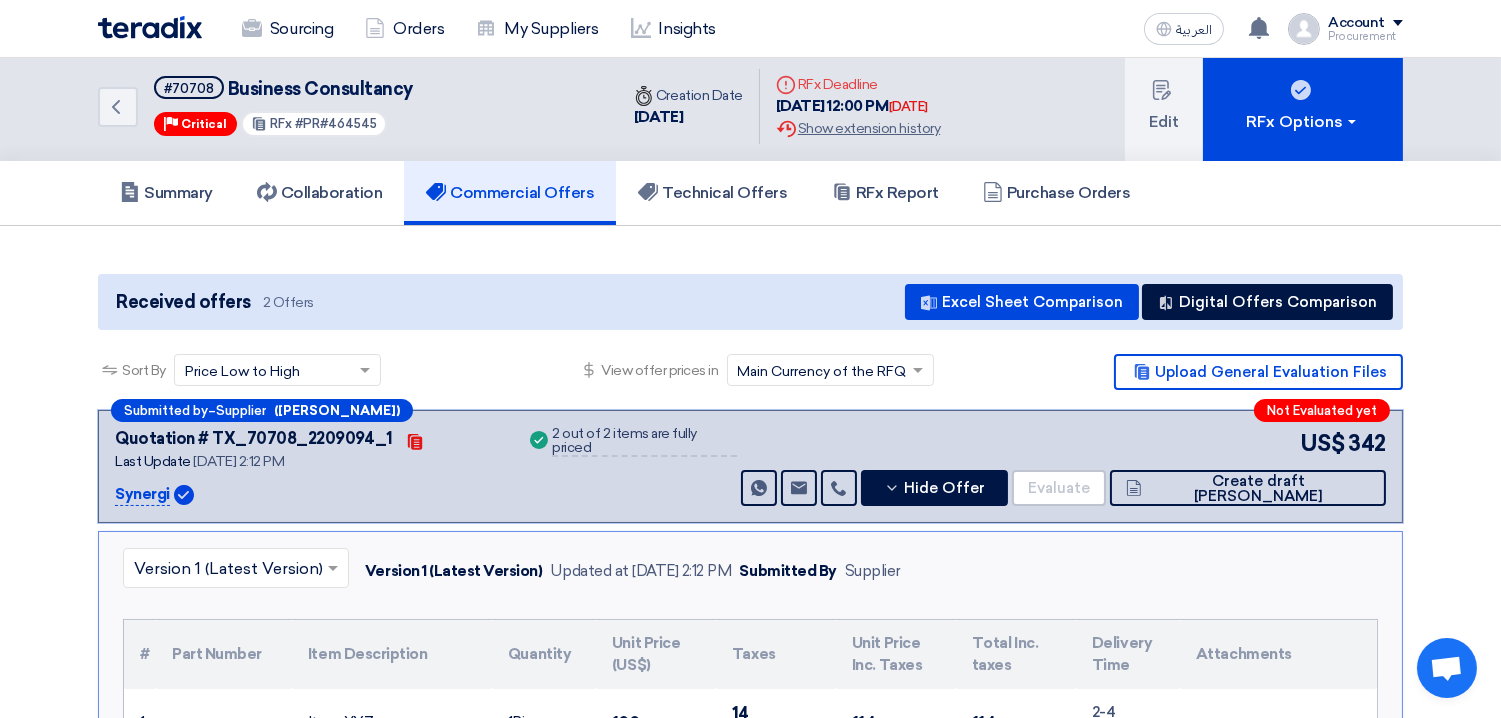 scroll, scrollTop: 0, scrollLeft: 0, axis: both 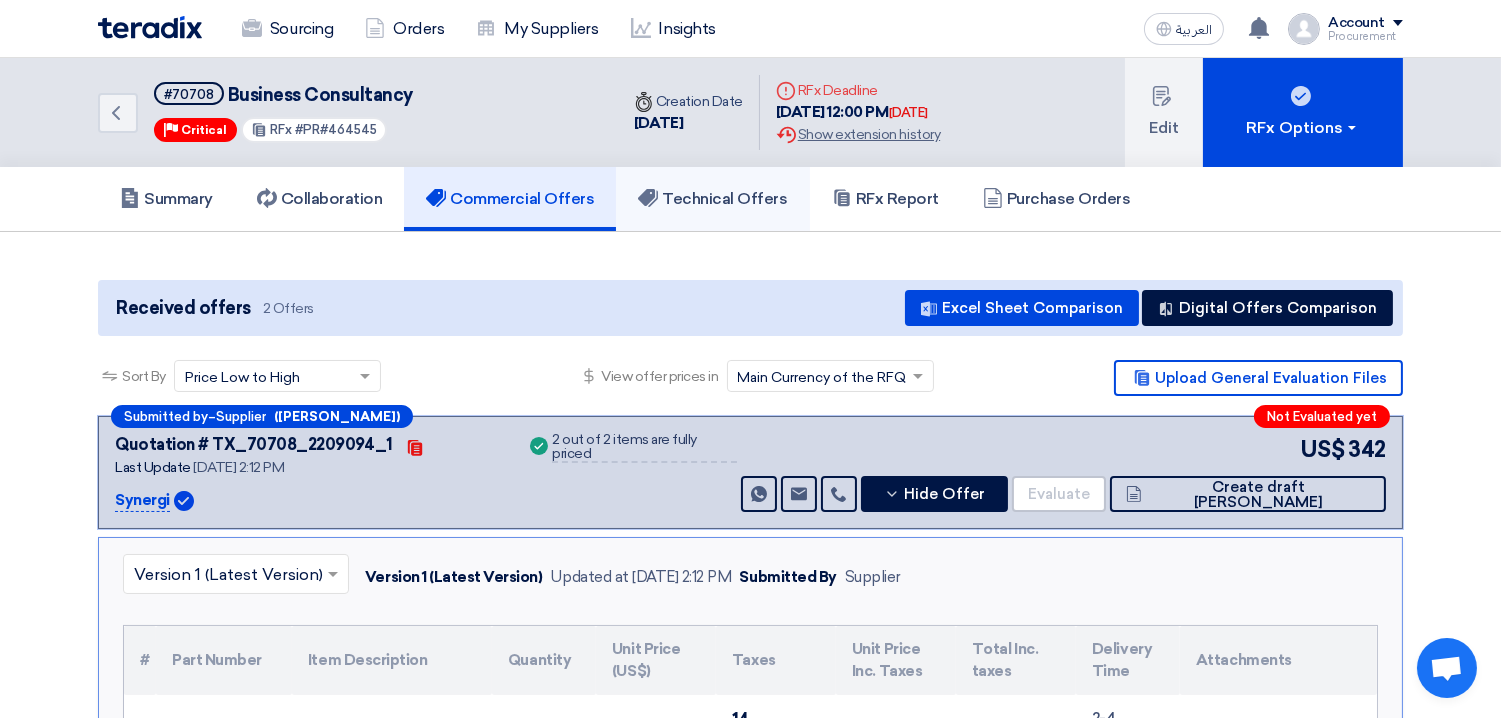 click on "Technical Offers" 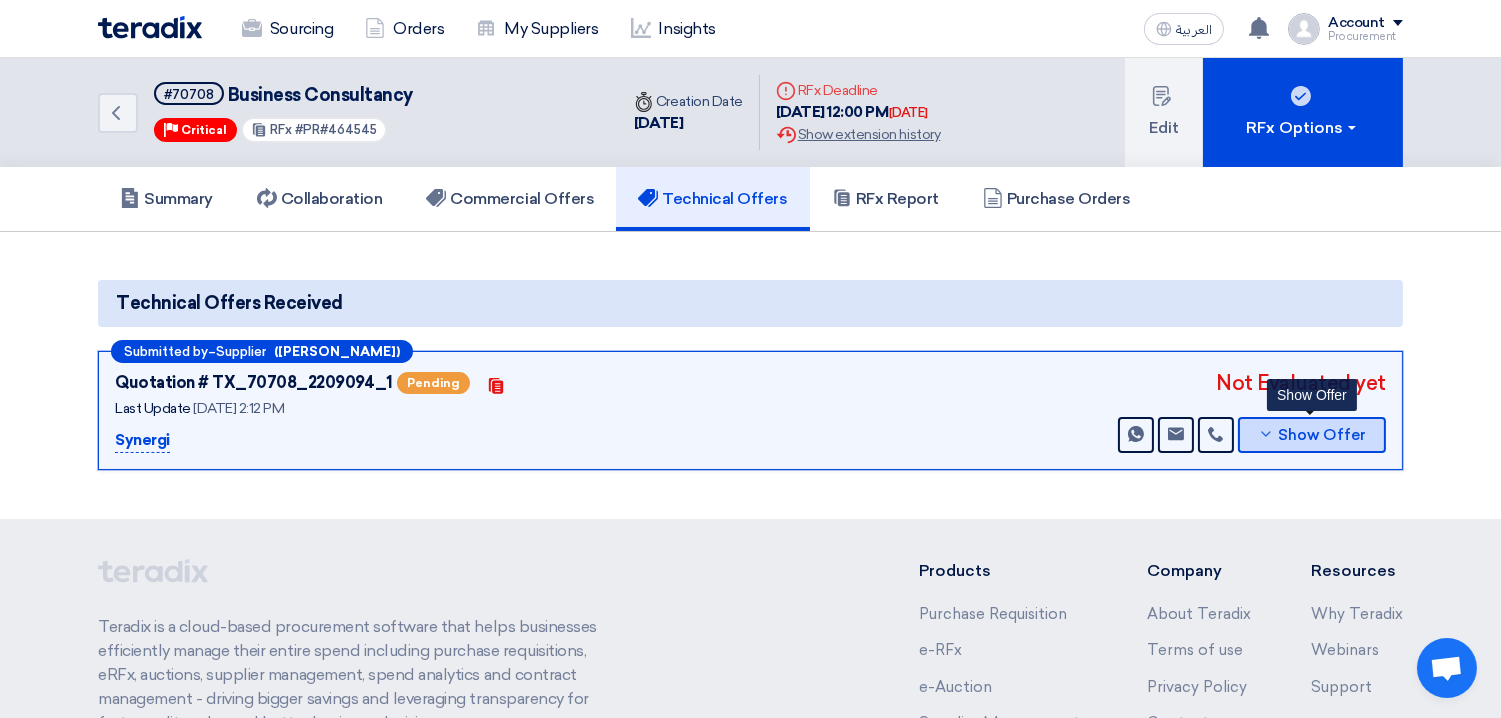 click on "Show Offer" at bounding box center (1323, 435) 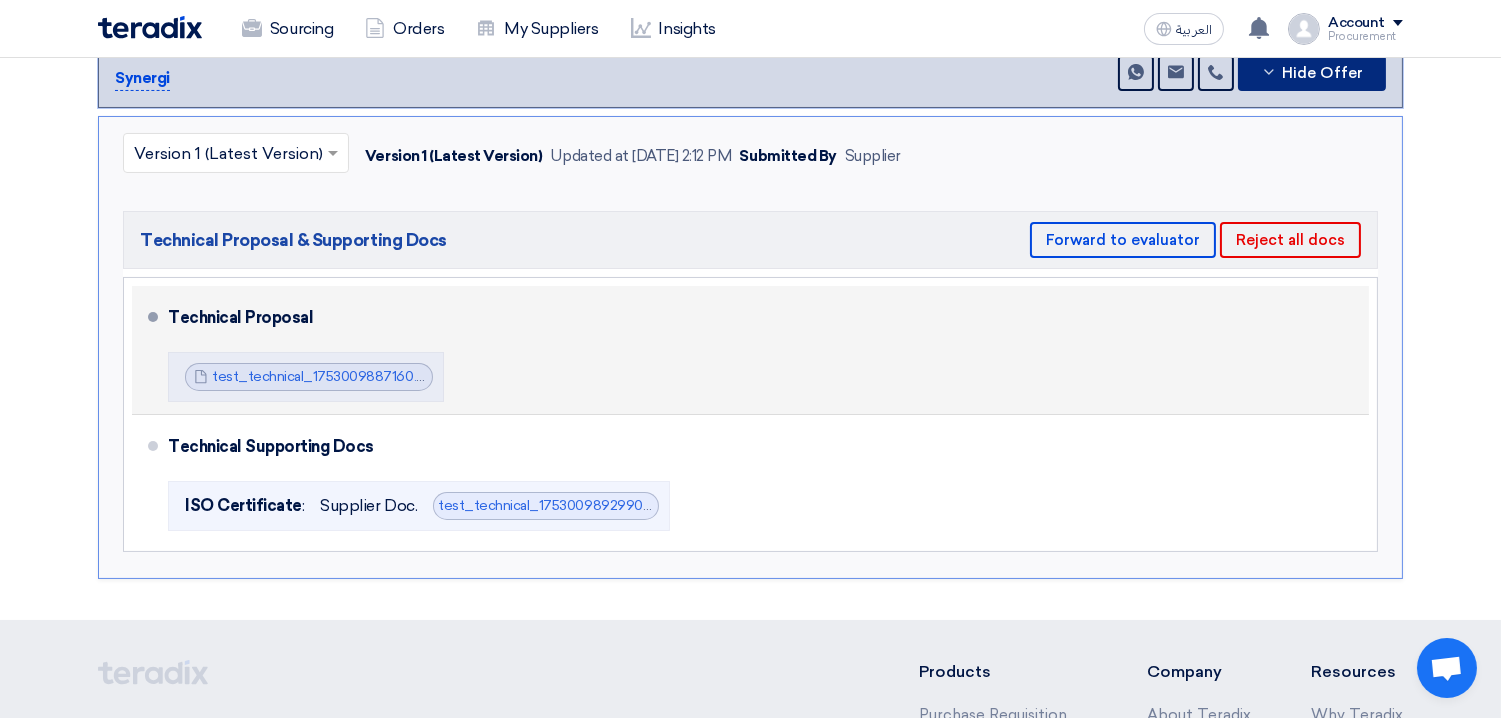 scroll, scrollTop: 366, scrollLeft: 0, axis: vertical 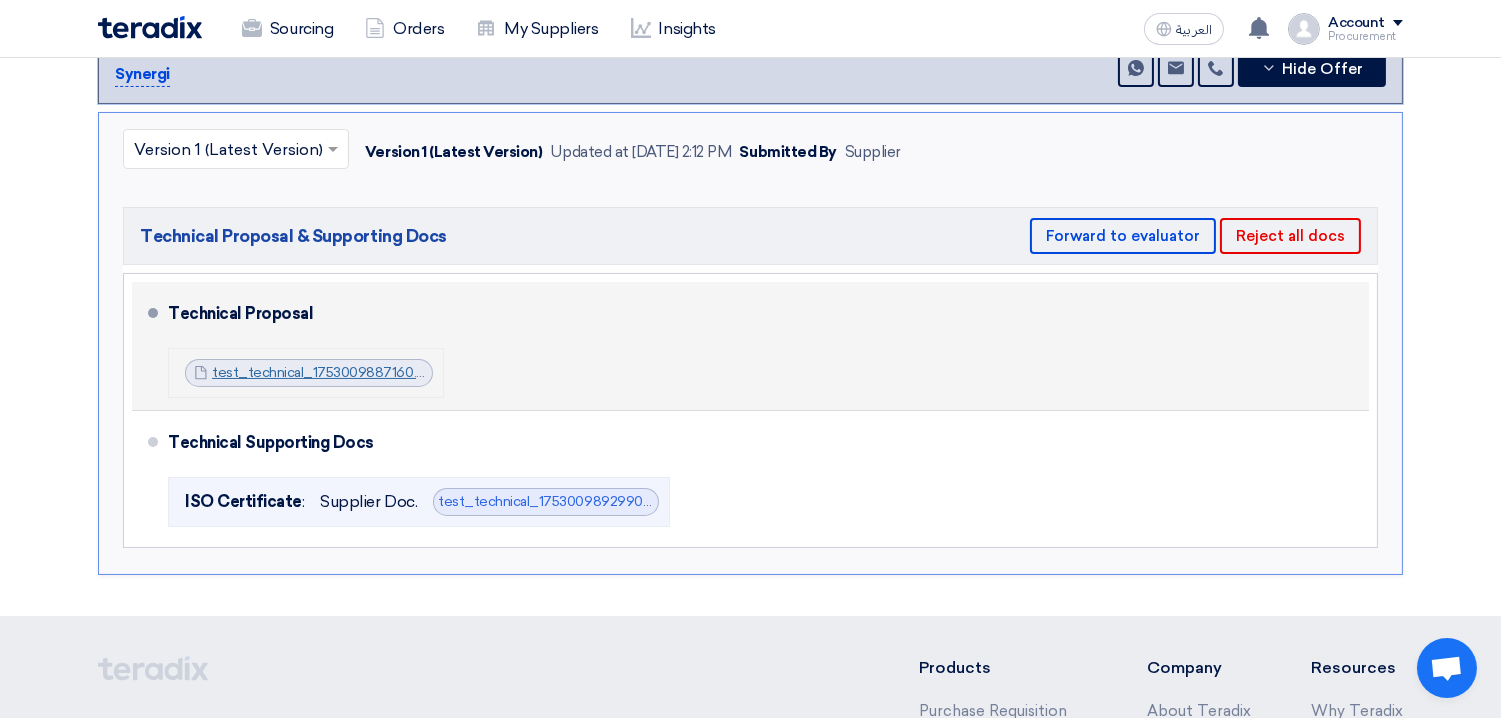 click on "test_technical_1753009887160.docx" at bounding box center (329, 372) 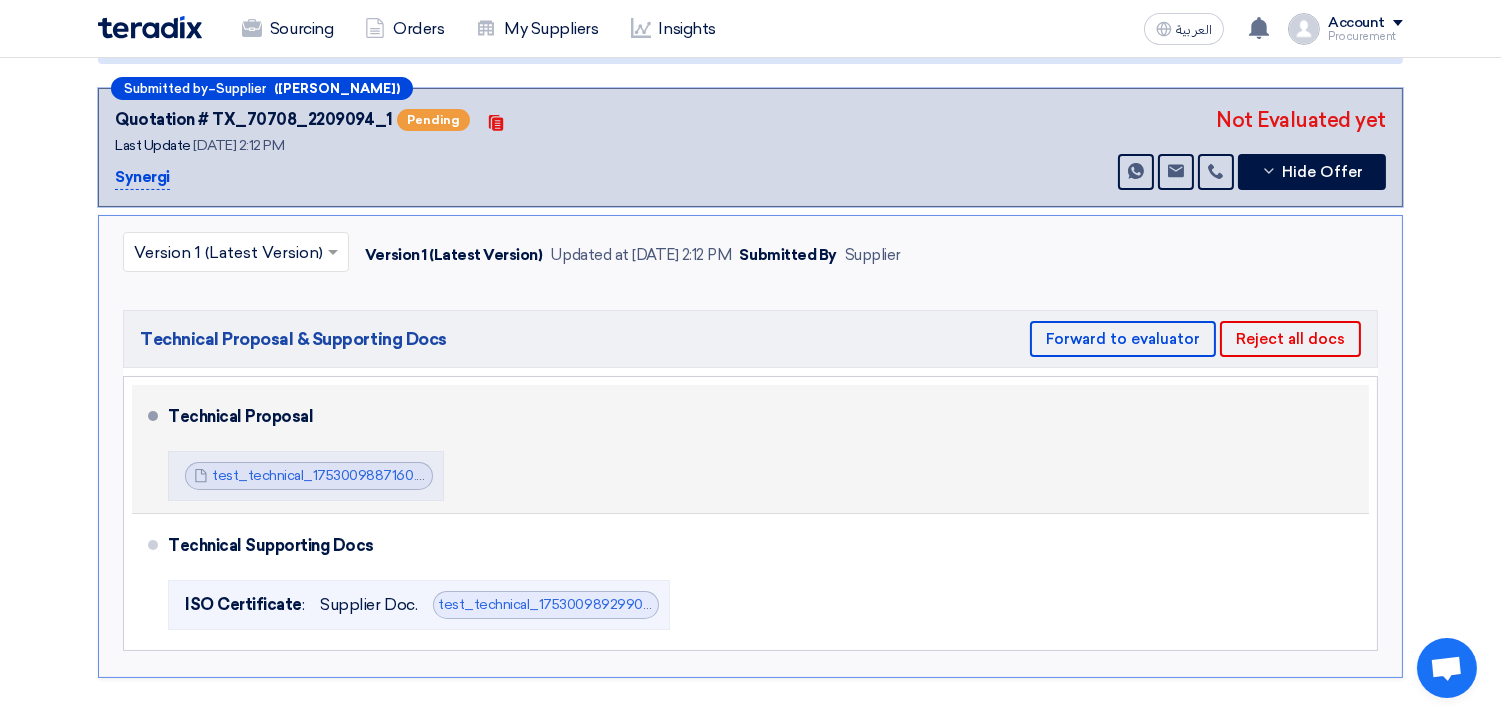 scroll, scrollTop: 270, scrollLeft: 0, axis: vertical 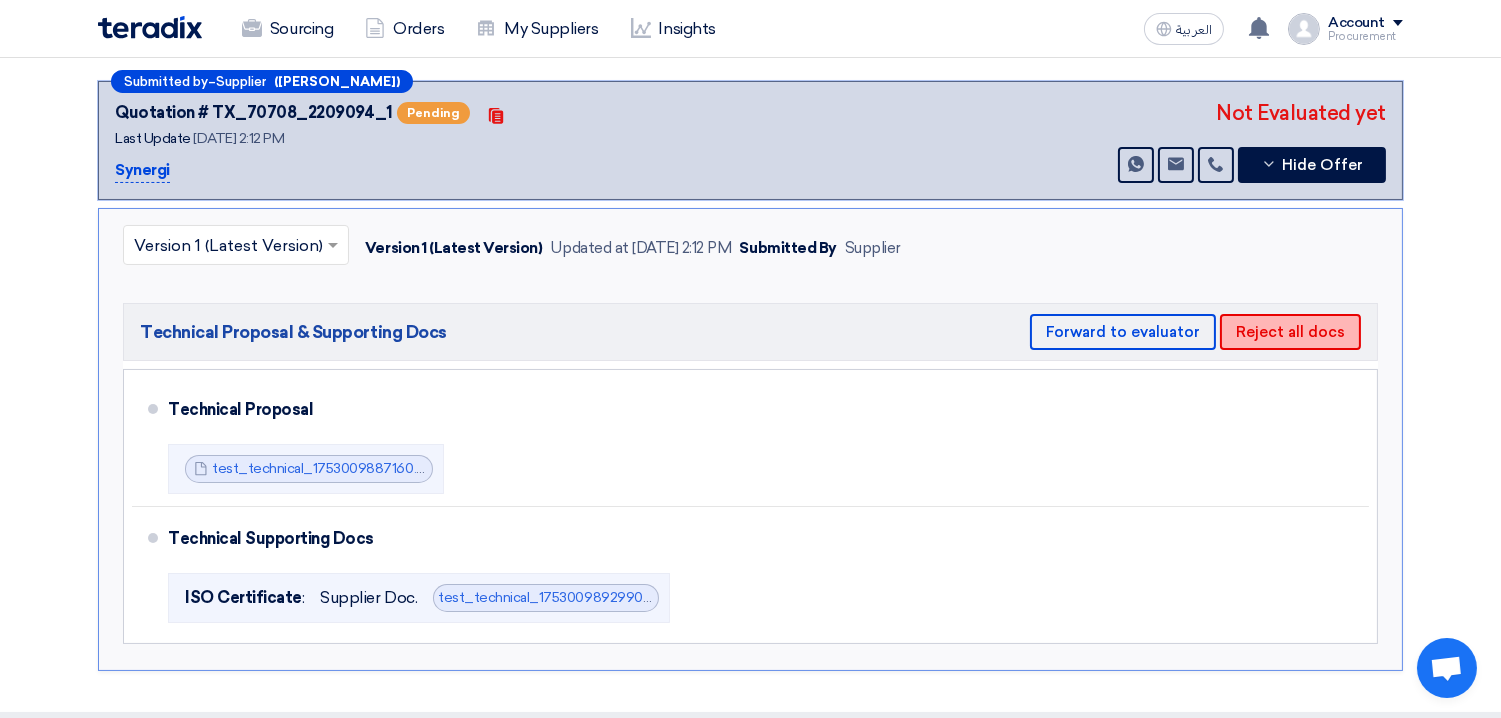 click on "Reject all docs" at bounding box center [1290, 332] 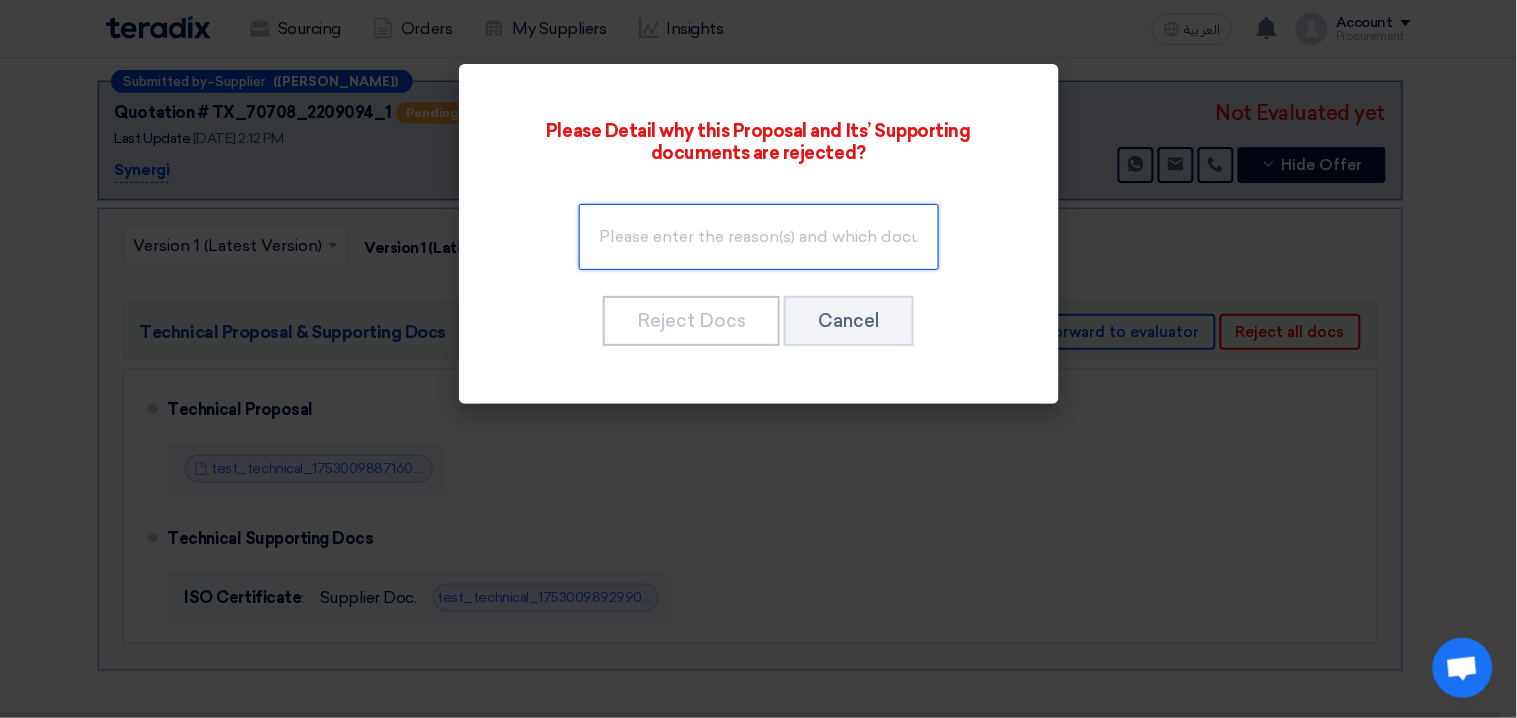 click 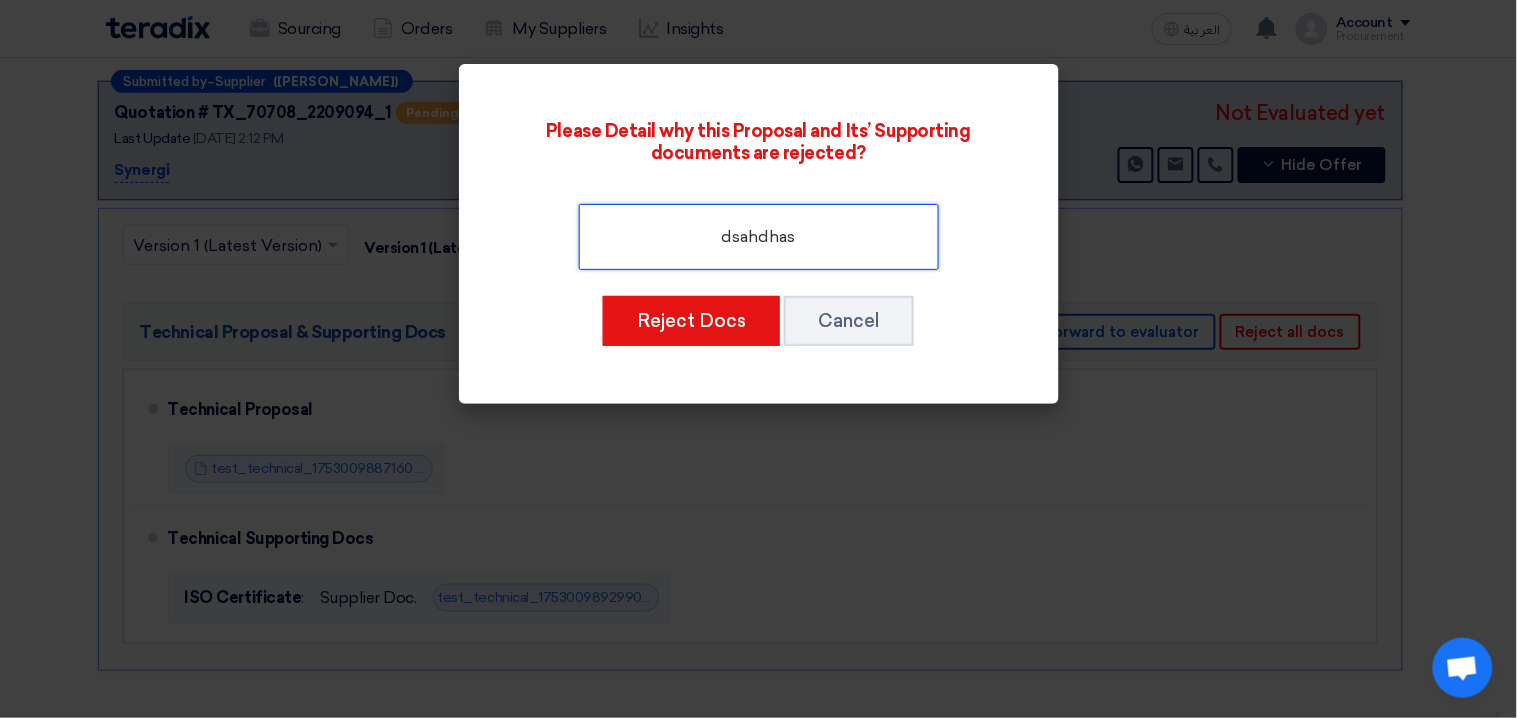 type on "dsahdhasd" 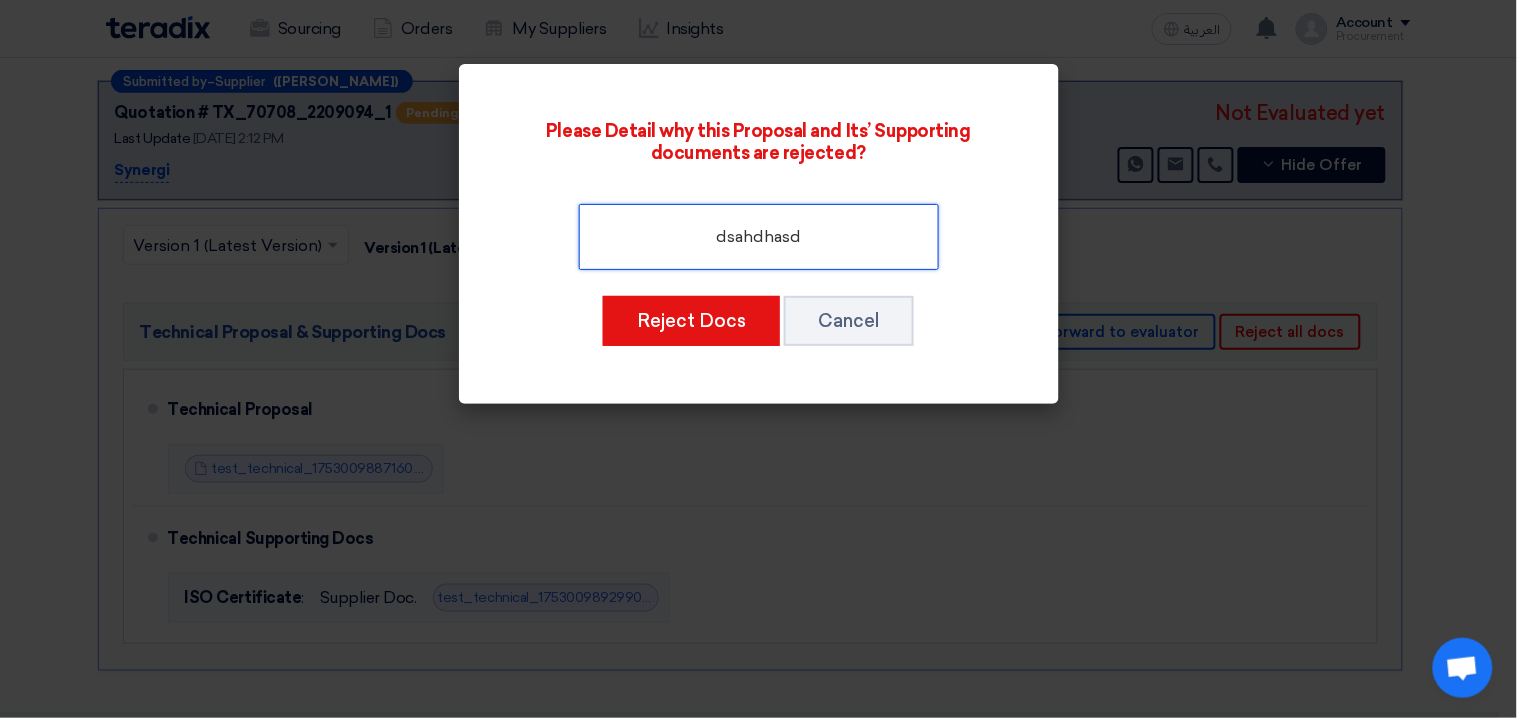 type 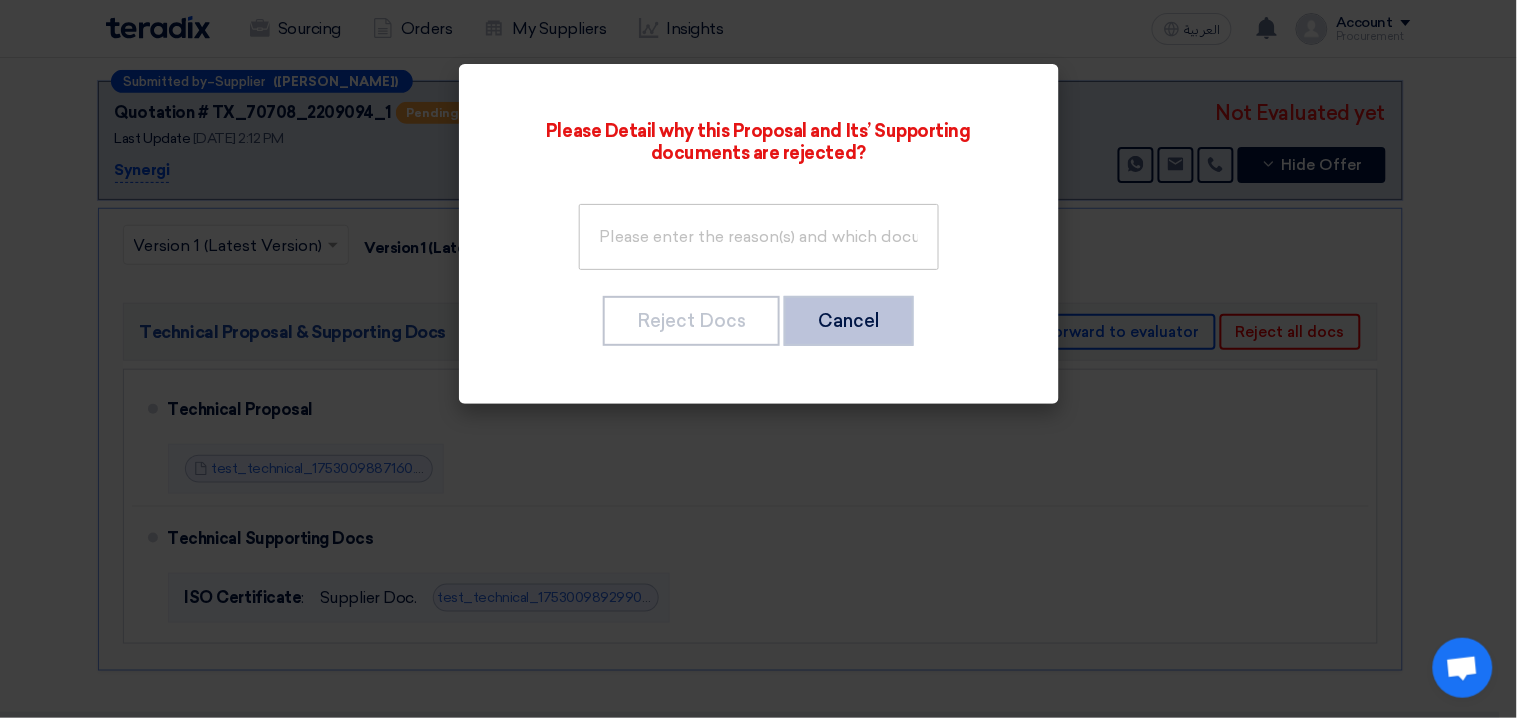 click on "Cancel" 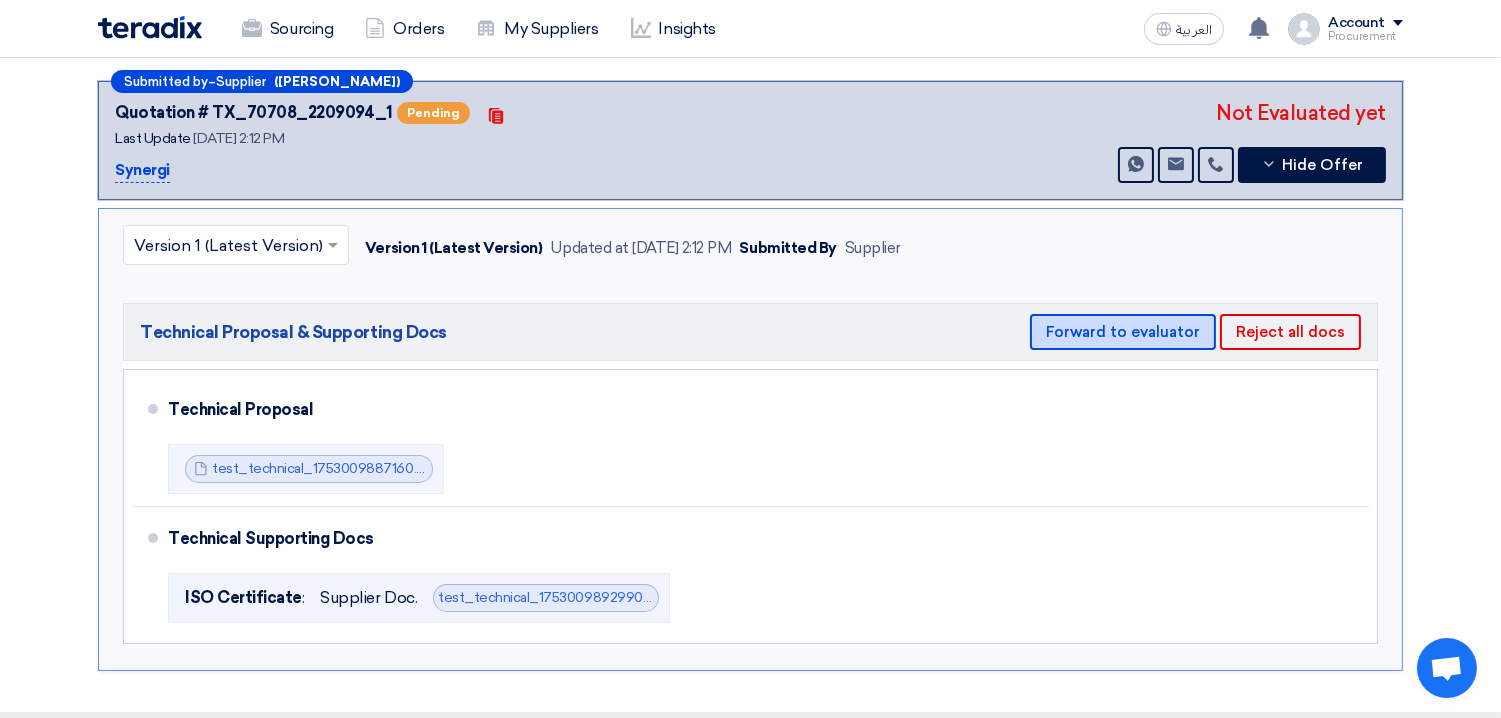 click on "Forward to evaluator" at bounding box center [1123, 332] 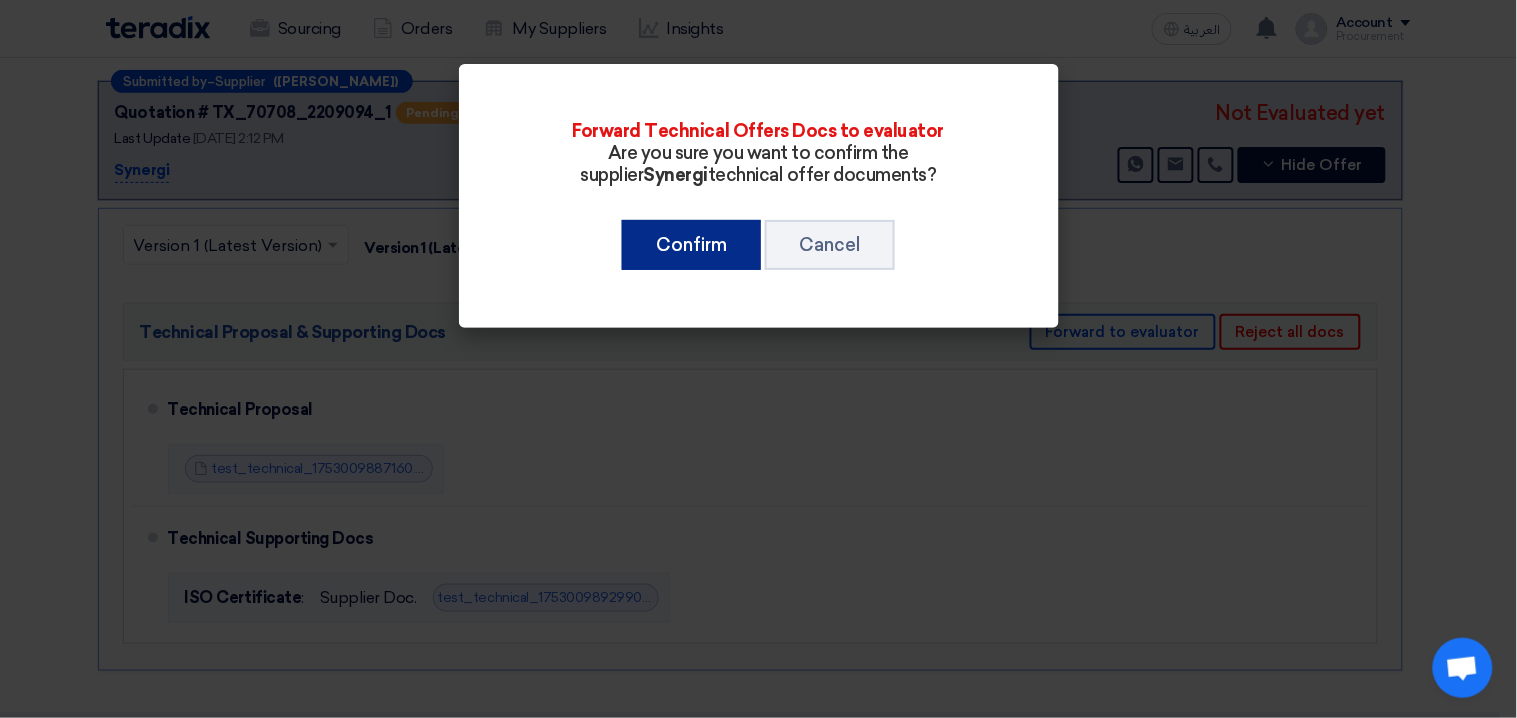 click on "Confirm" 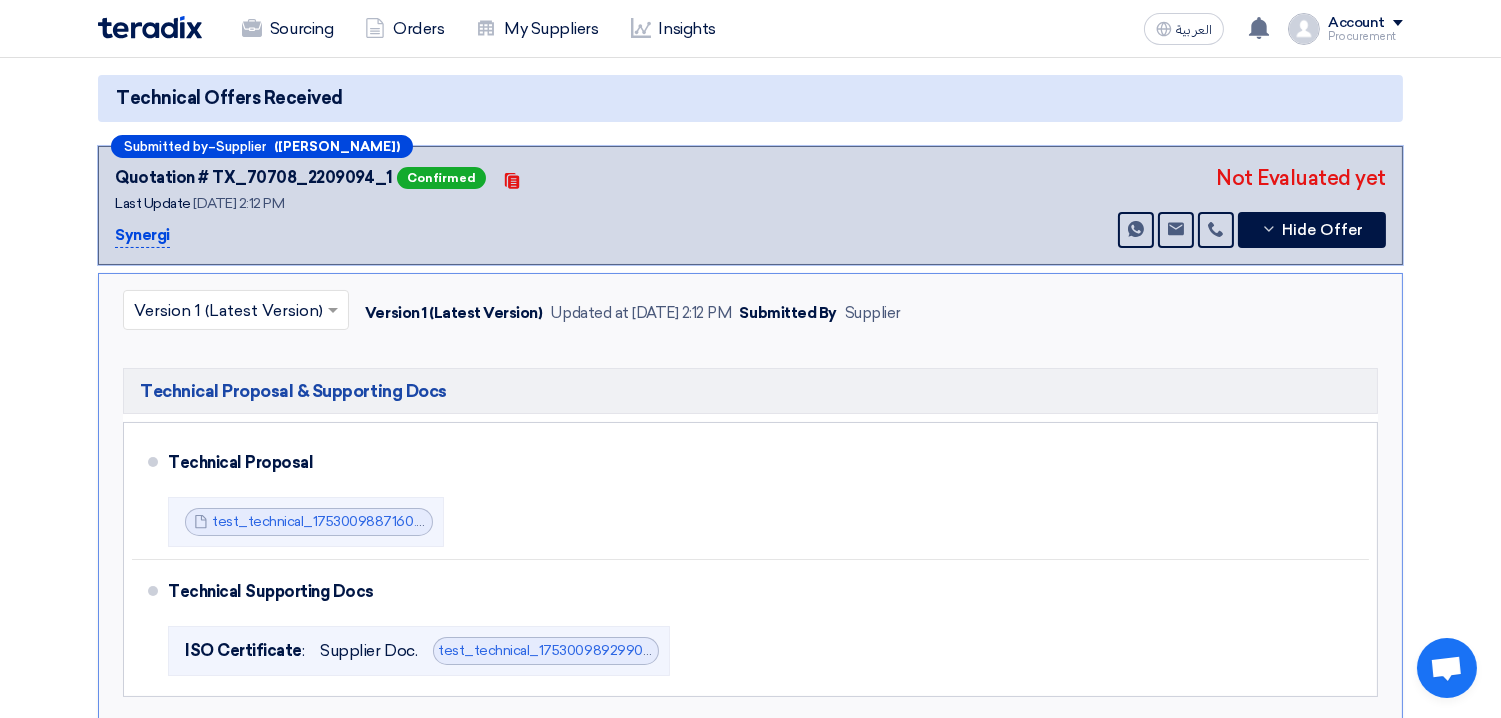 scroll, scrollTop: 182, scrollLeft: 0, axis: vertical 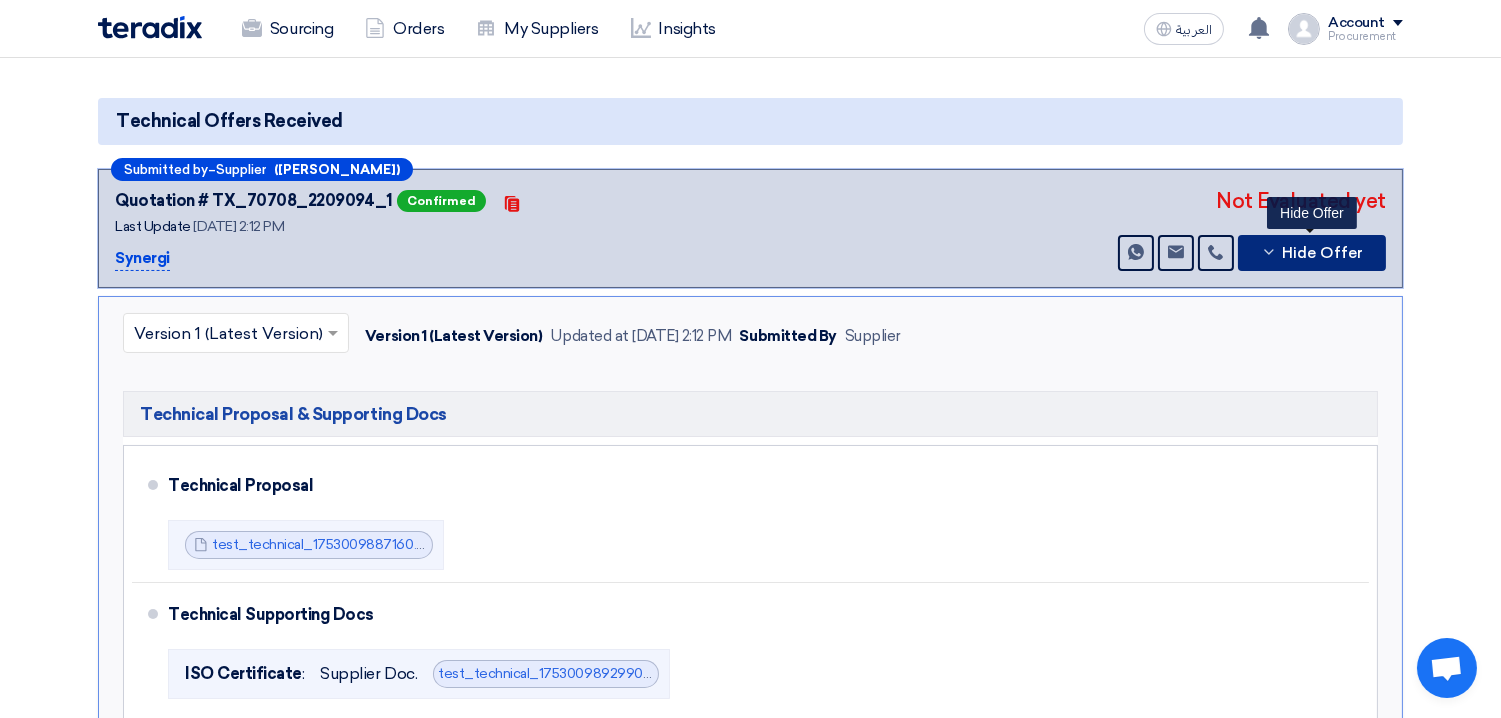 click on "Hide Offer" at bounding box center [1322, 253] 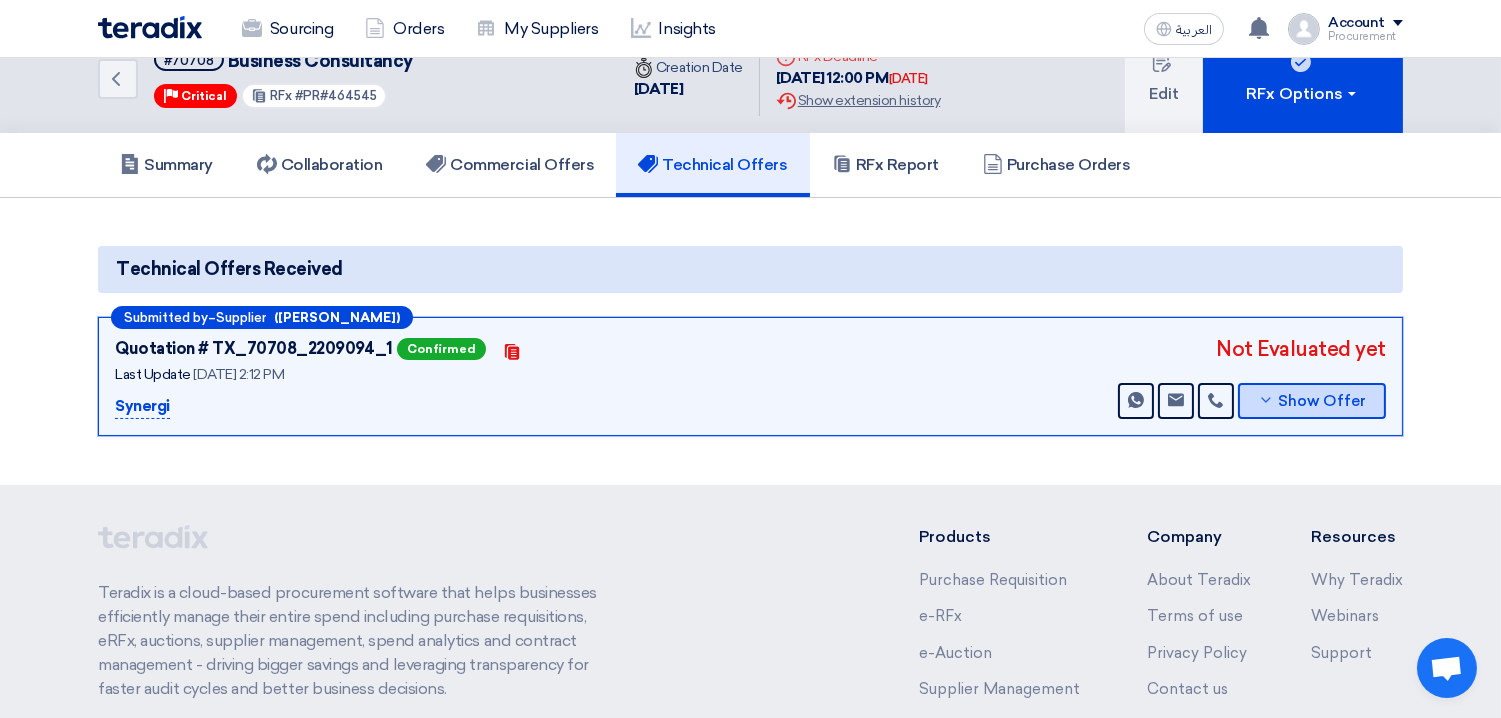 scroll, scrollTop: 40, scrollLeft: 0, axis: vertical 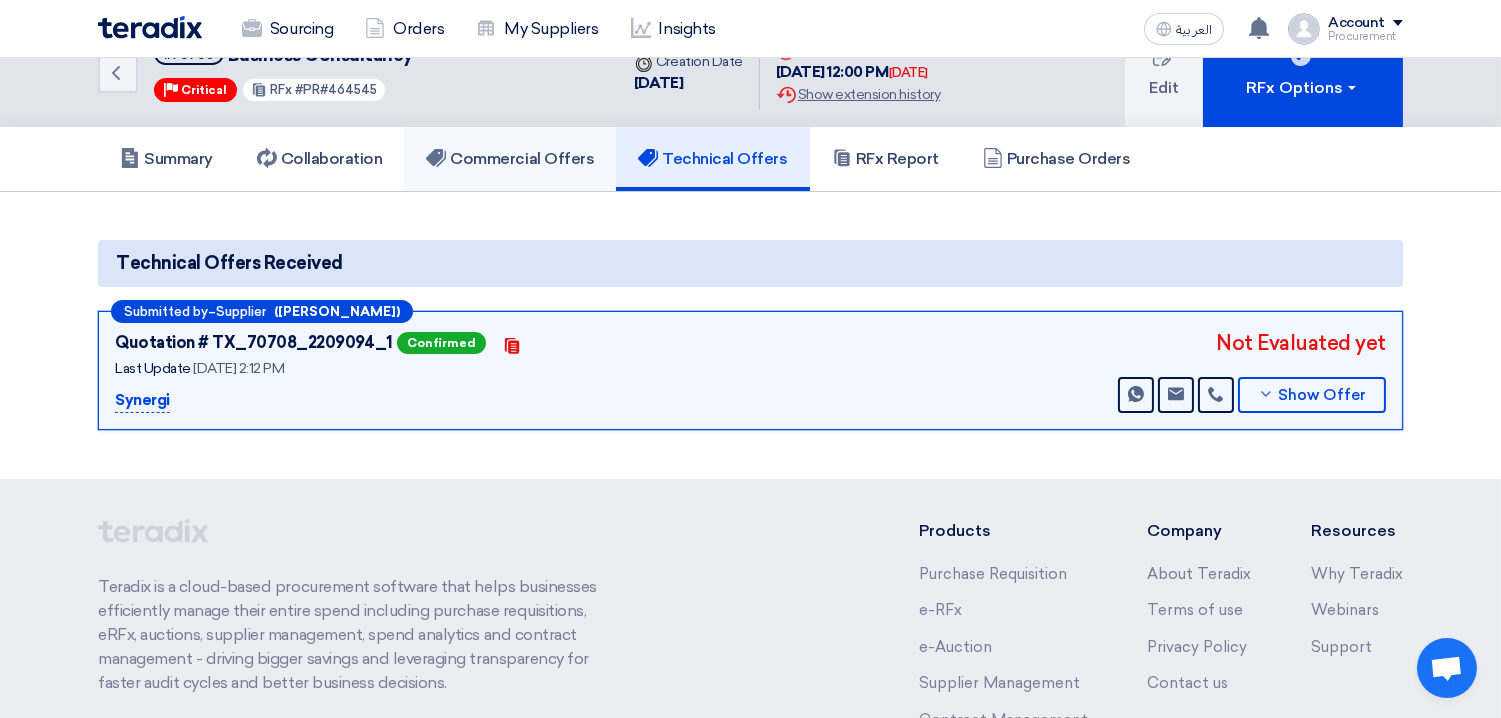 click on "Commercial Offers" 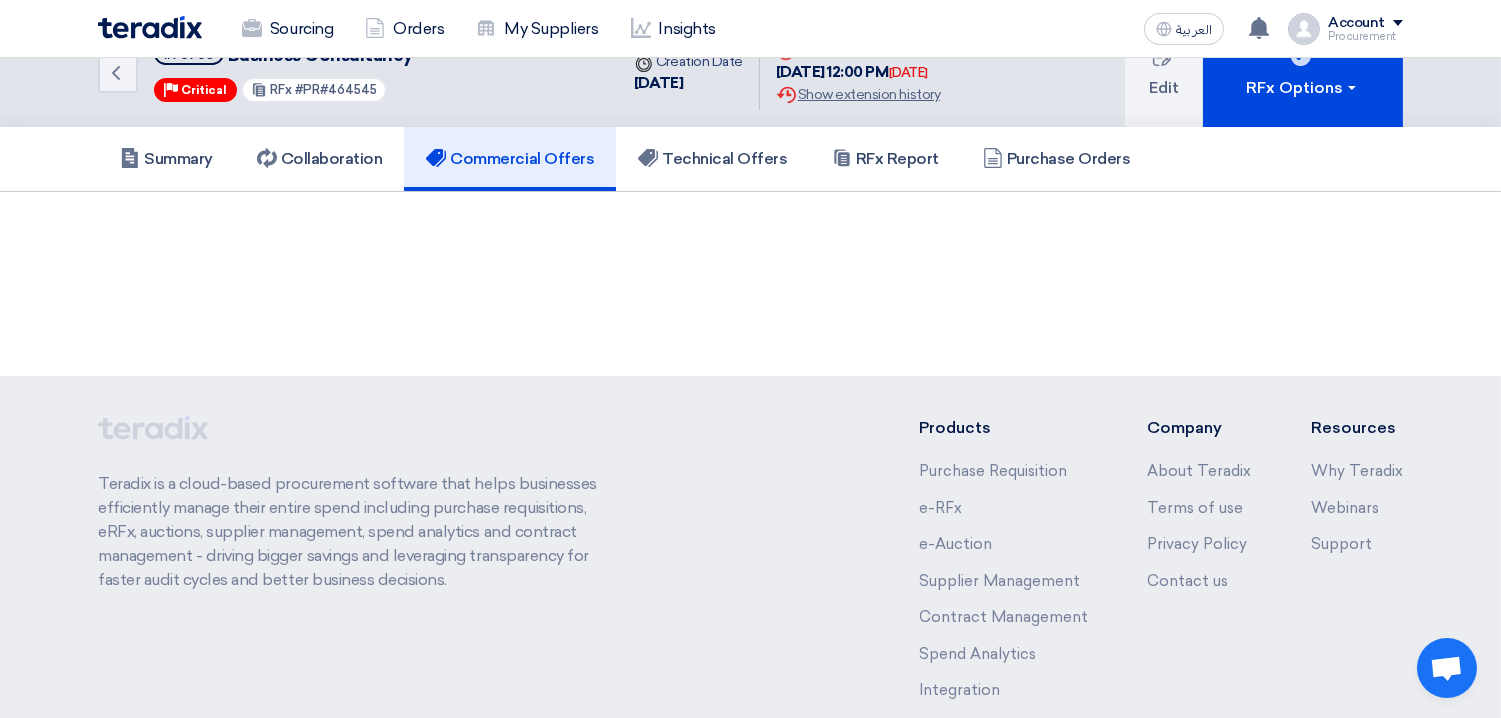scroll, scrollTop: 0, scrollLeft: 0, axis: both 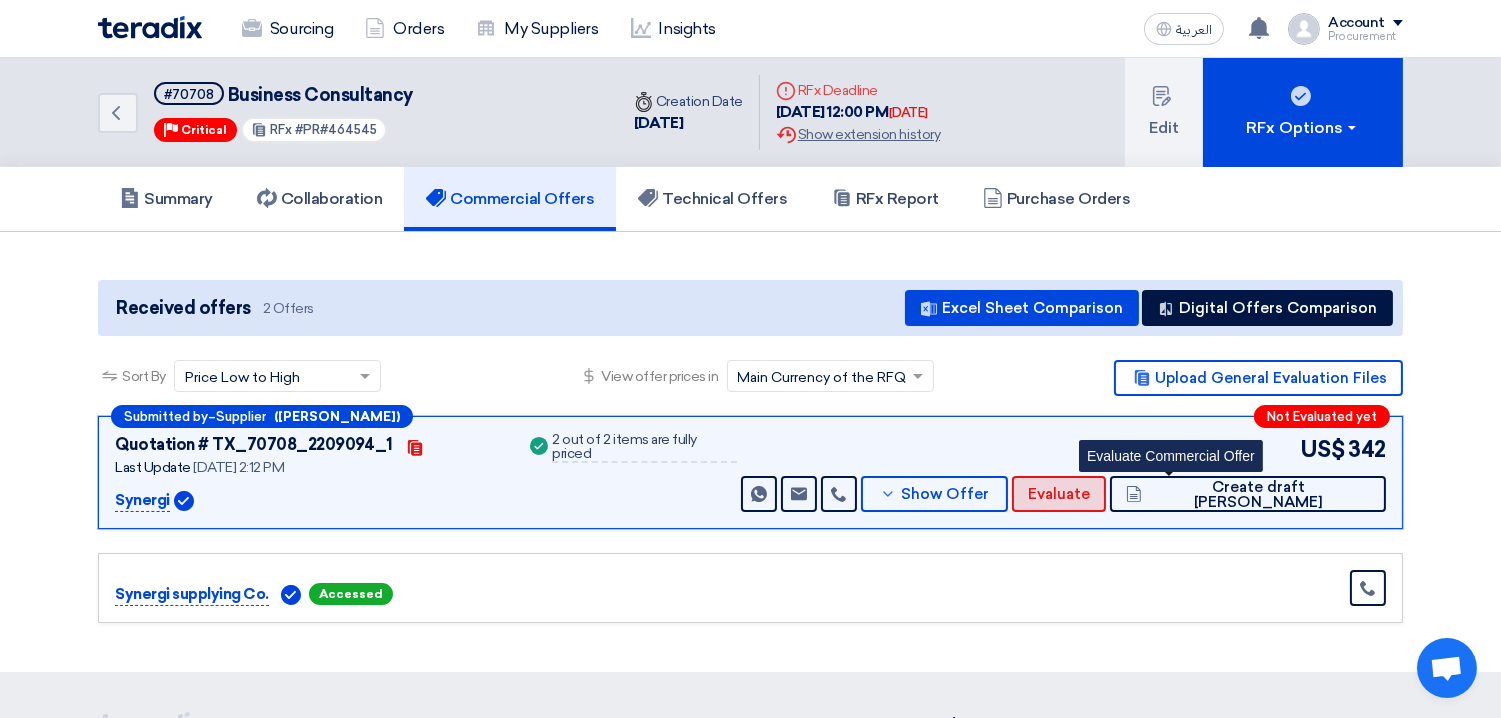 click on "Evaluate" at bounding box center (1059, 494) 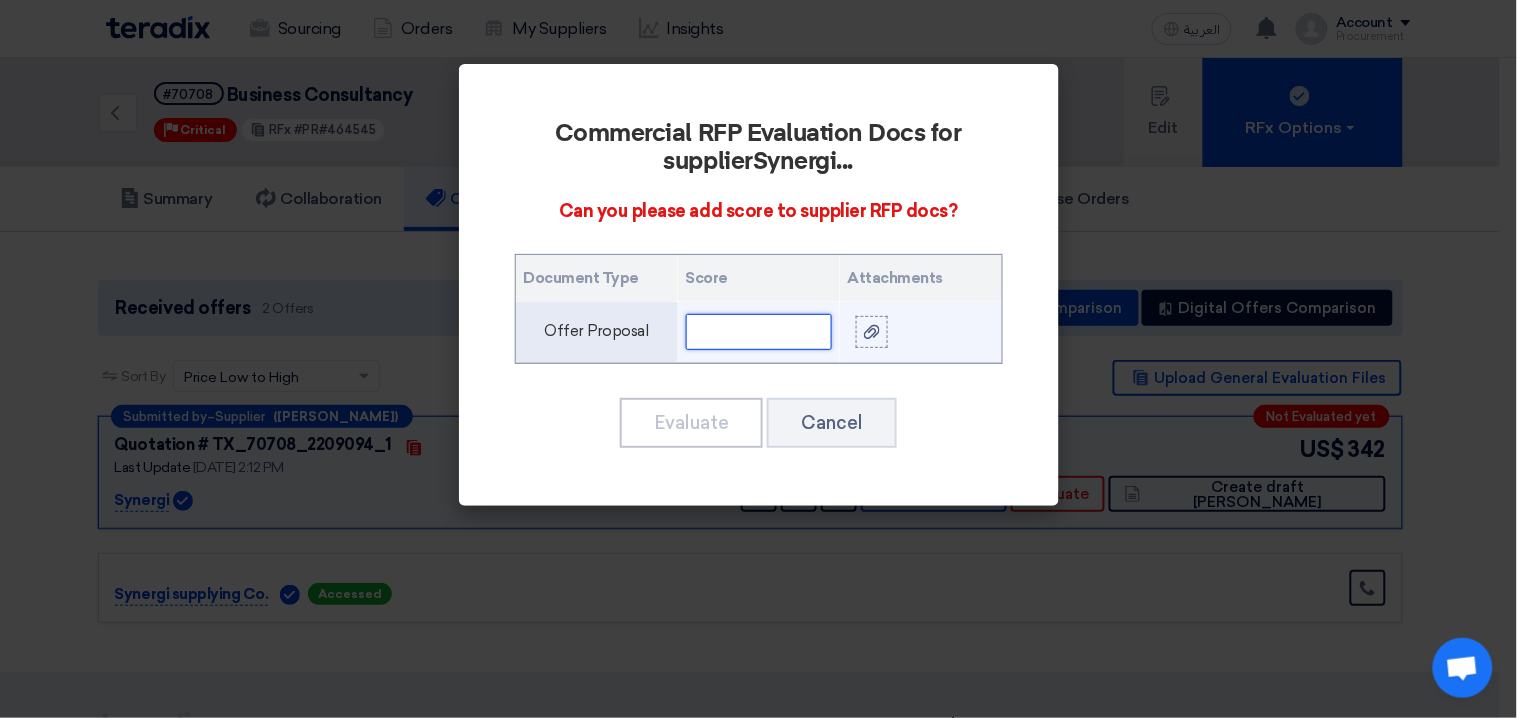 click 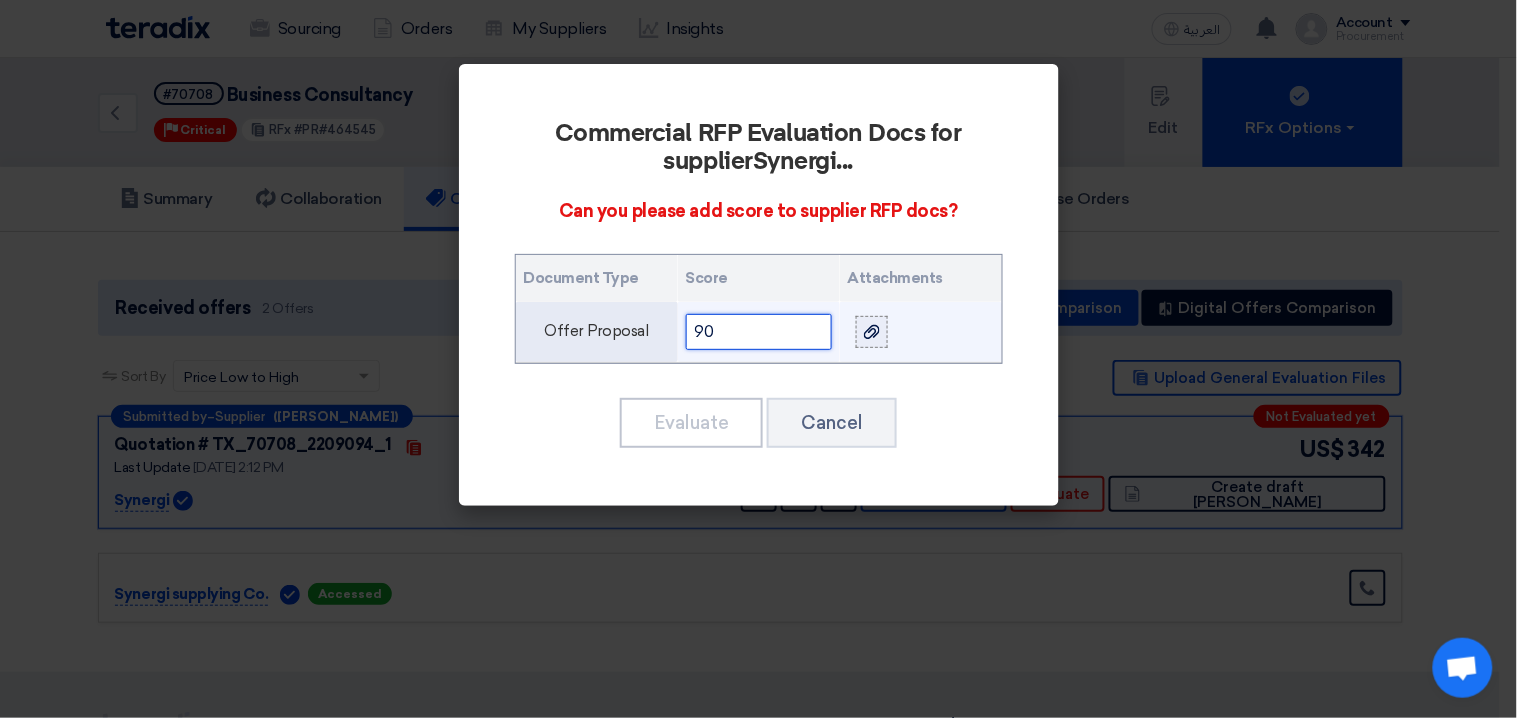 type on "90" 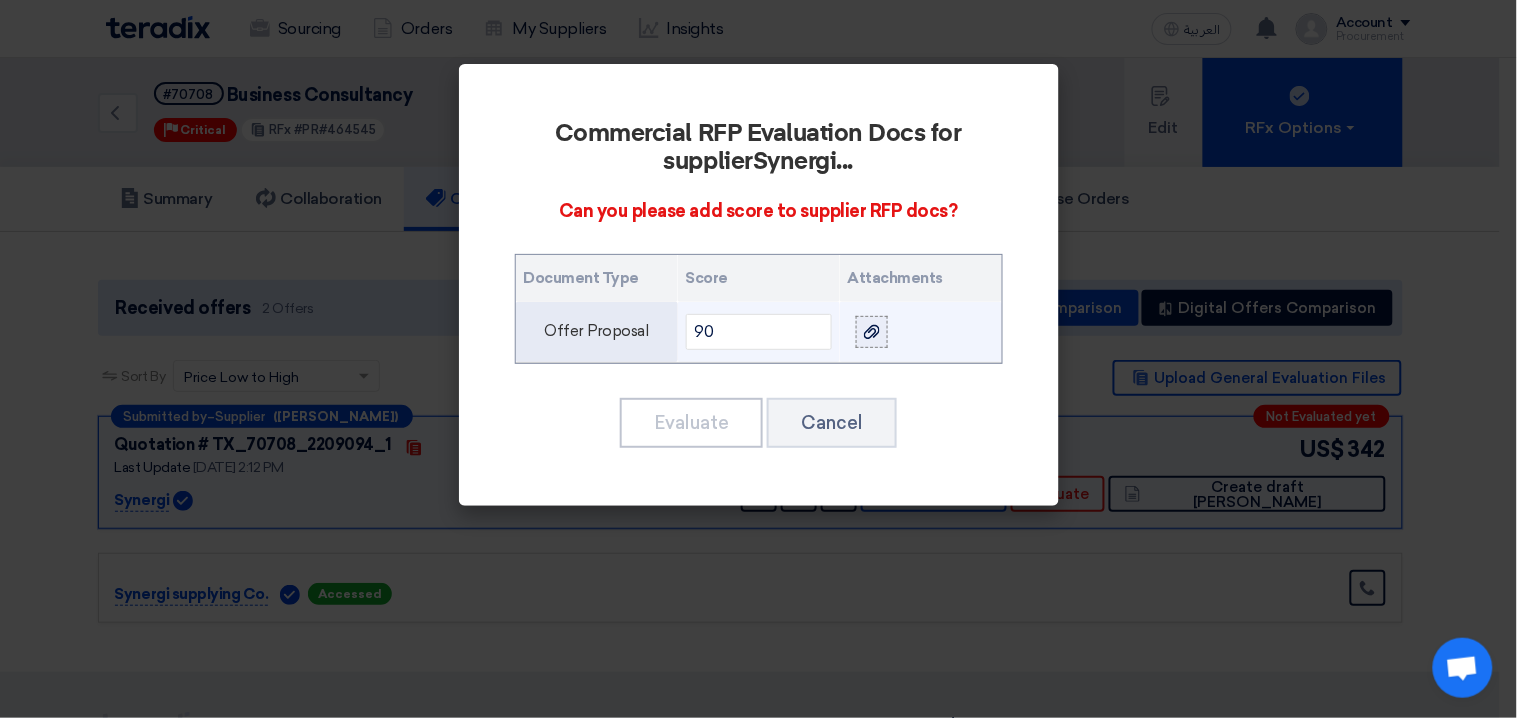 click 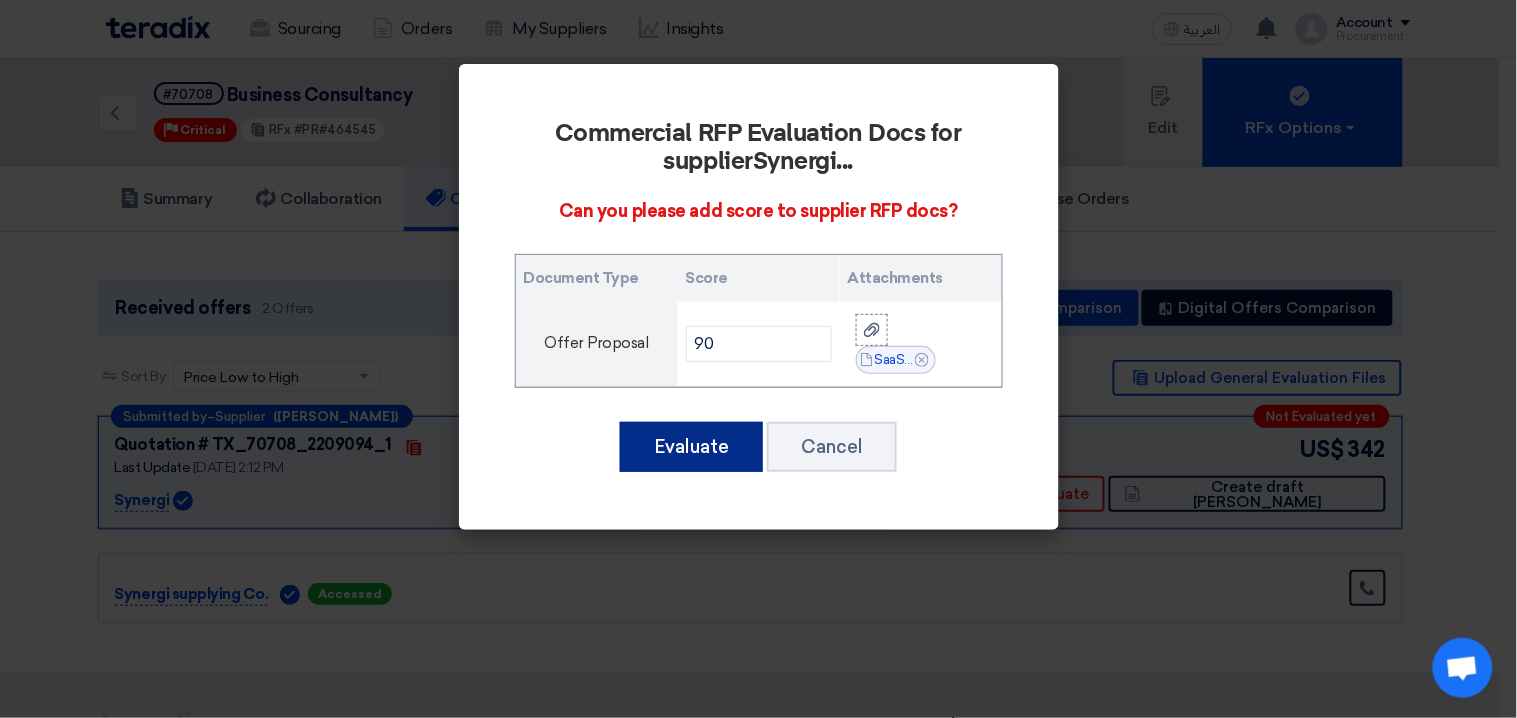 click on "Evaluate" 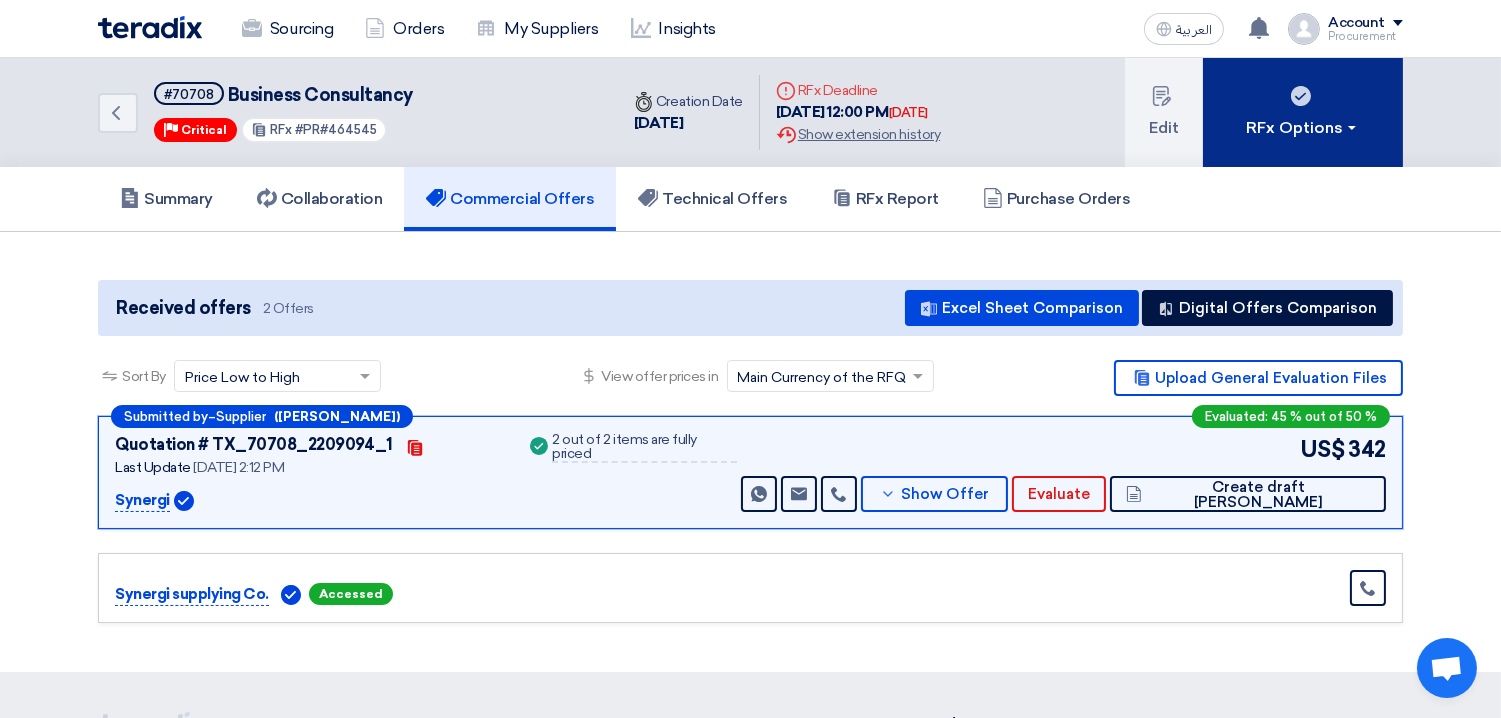 click on "RFx Options" at bounding box center [1303, 112] 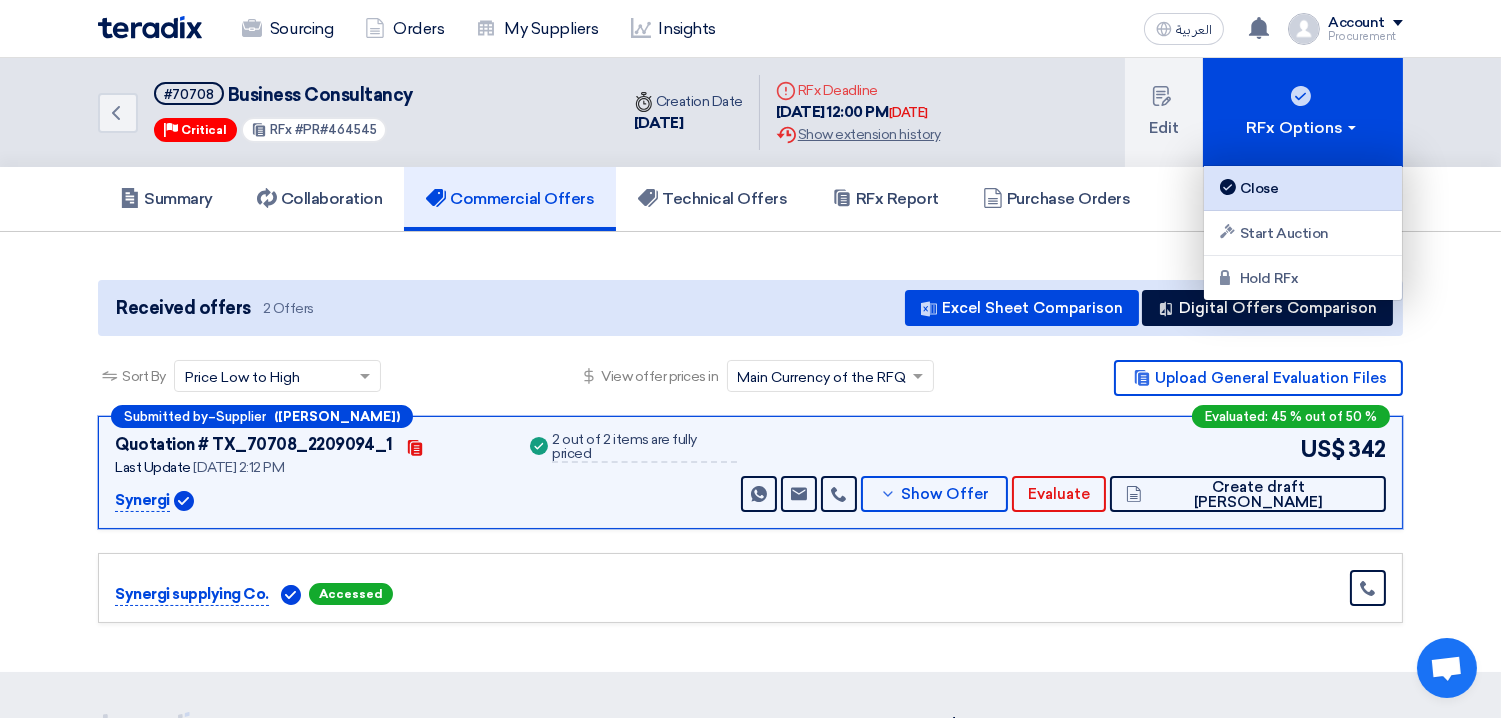 click on "Close" 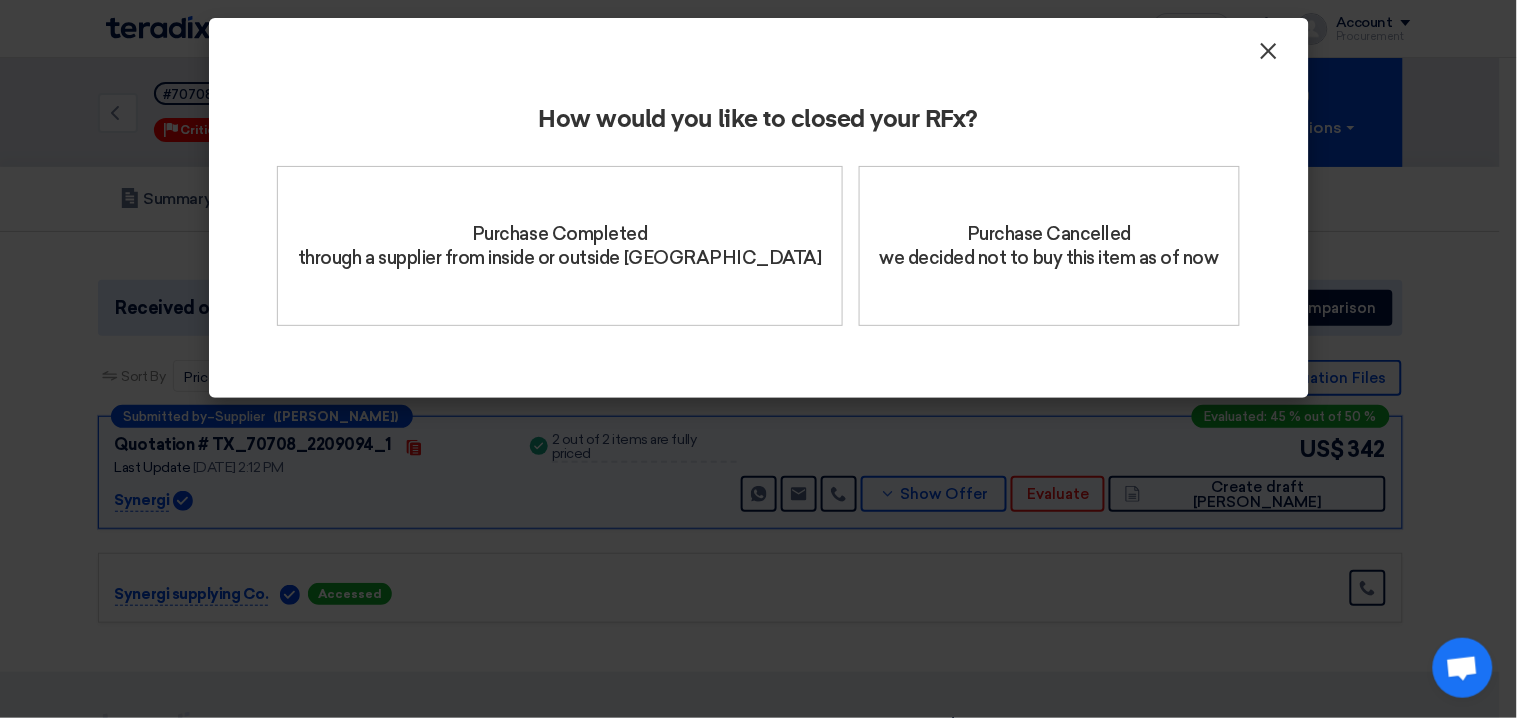 click on "×" 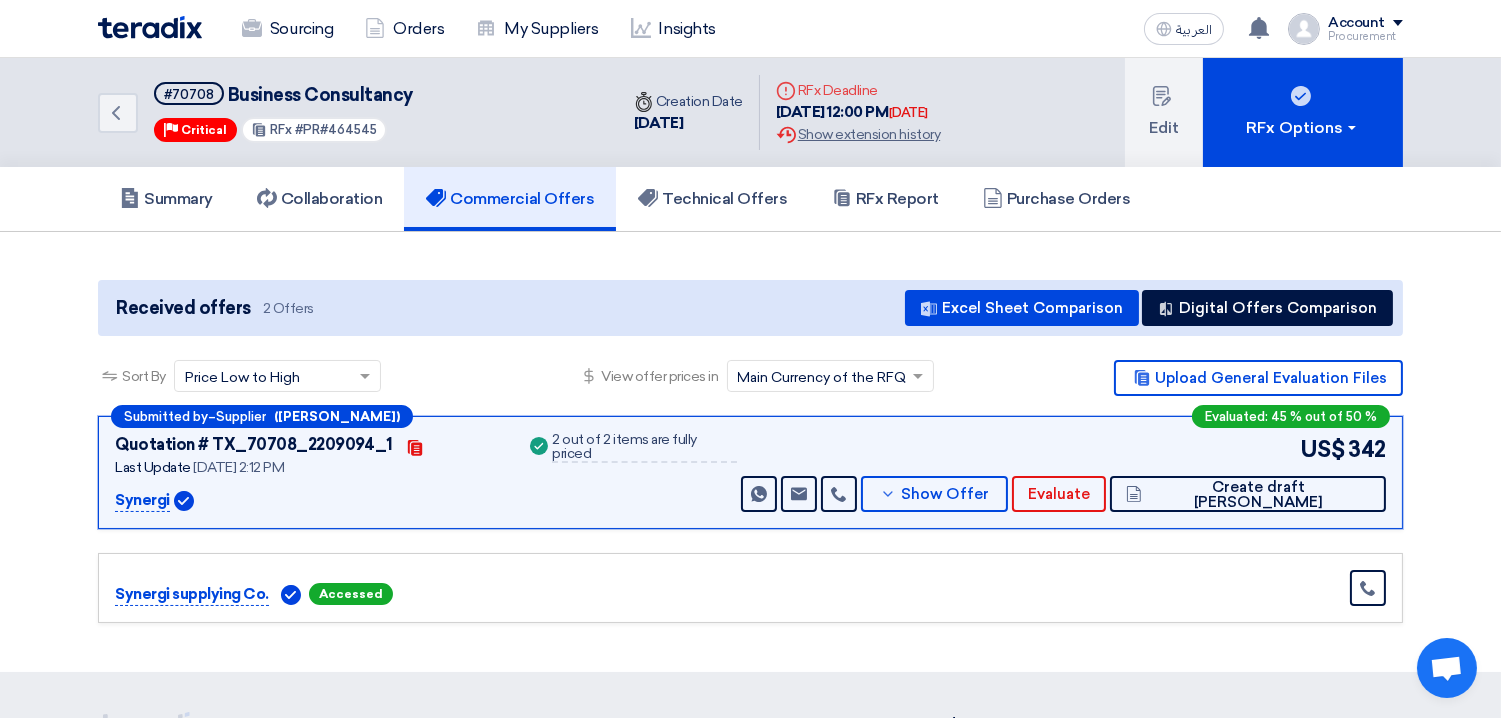 click 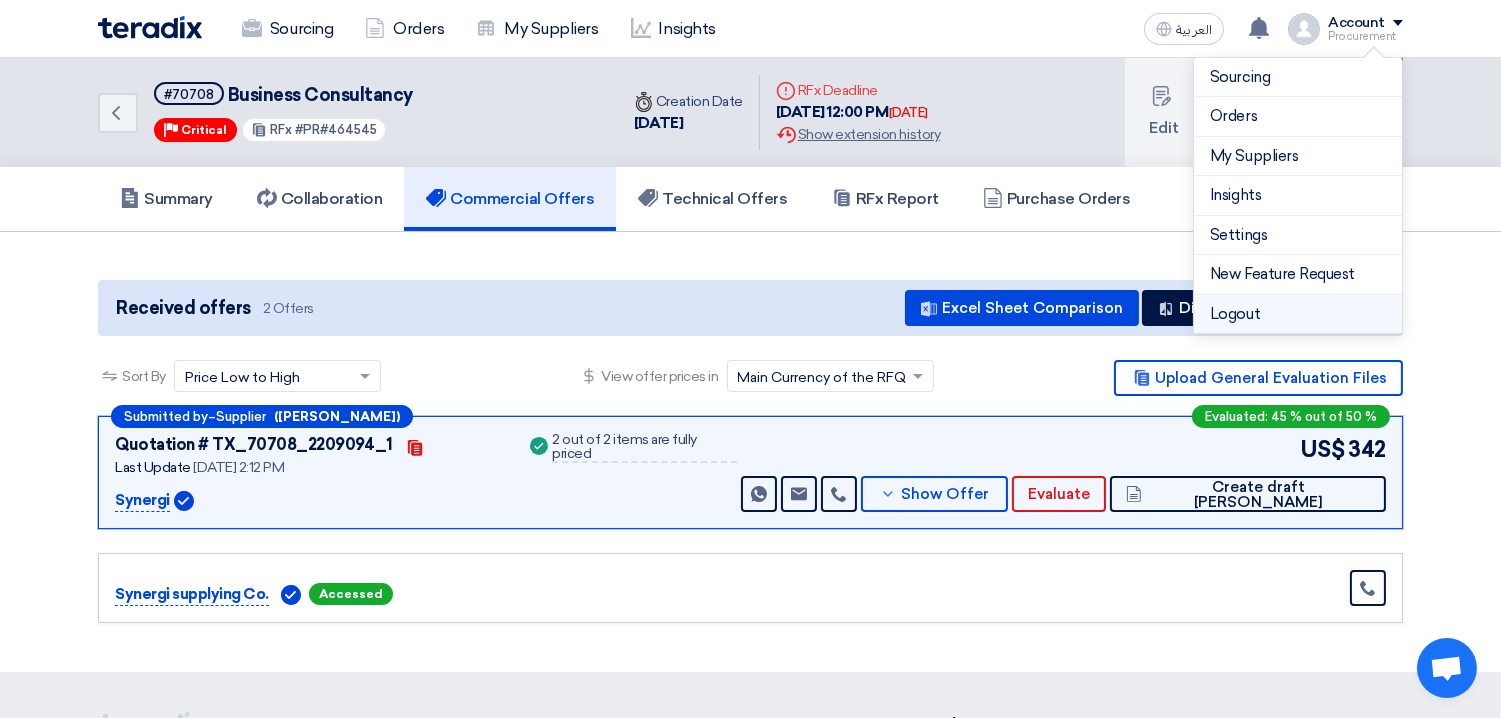 click on "Logout" 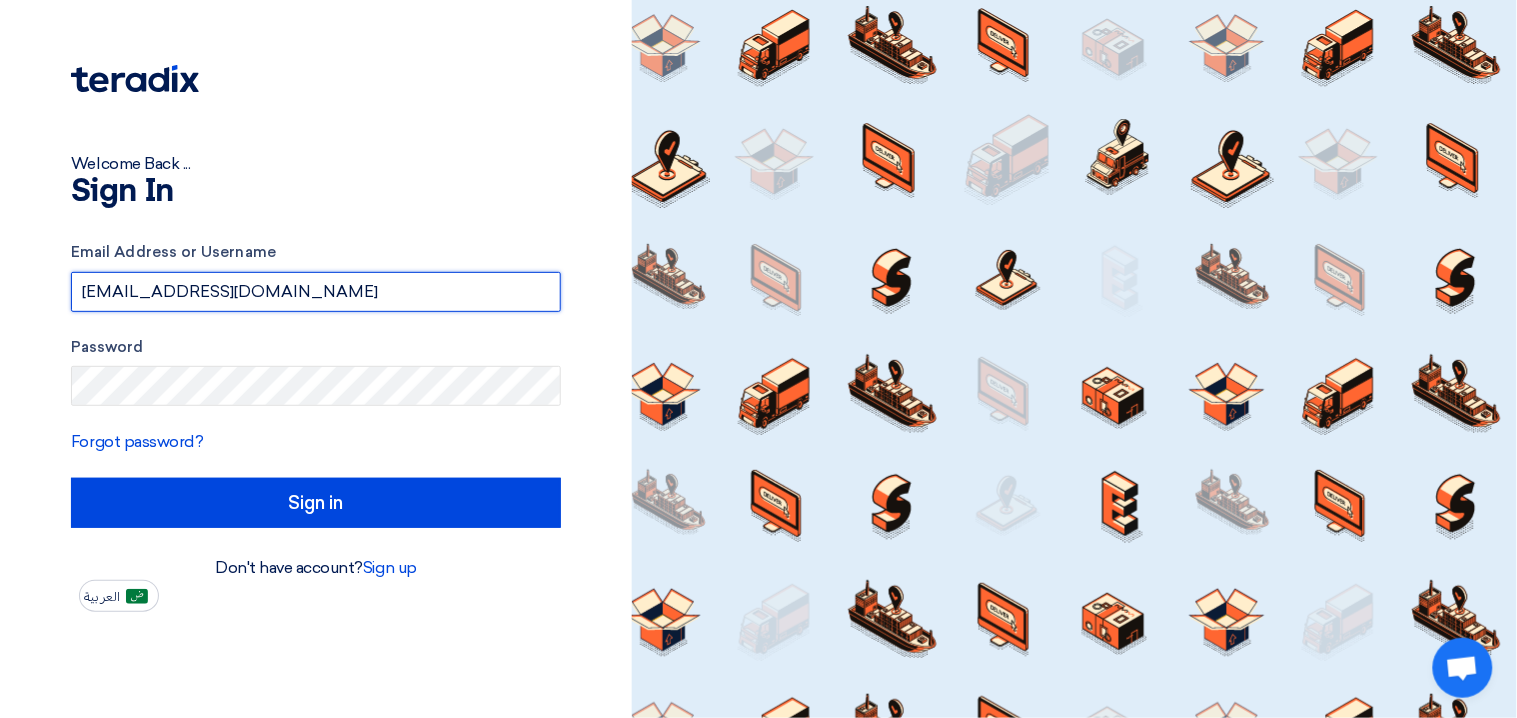 click on "[EMAIL_ADDRESS][DOMAIN_NAME]" at bounding box center [316, 292] 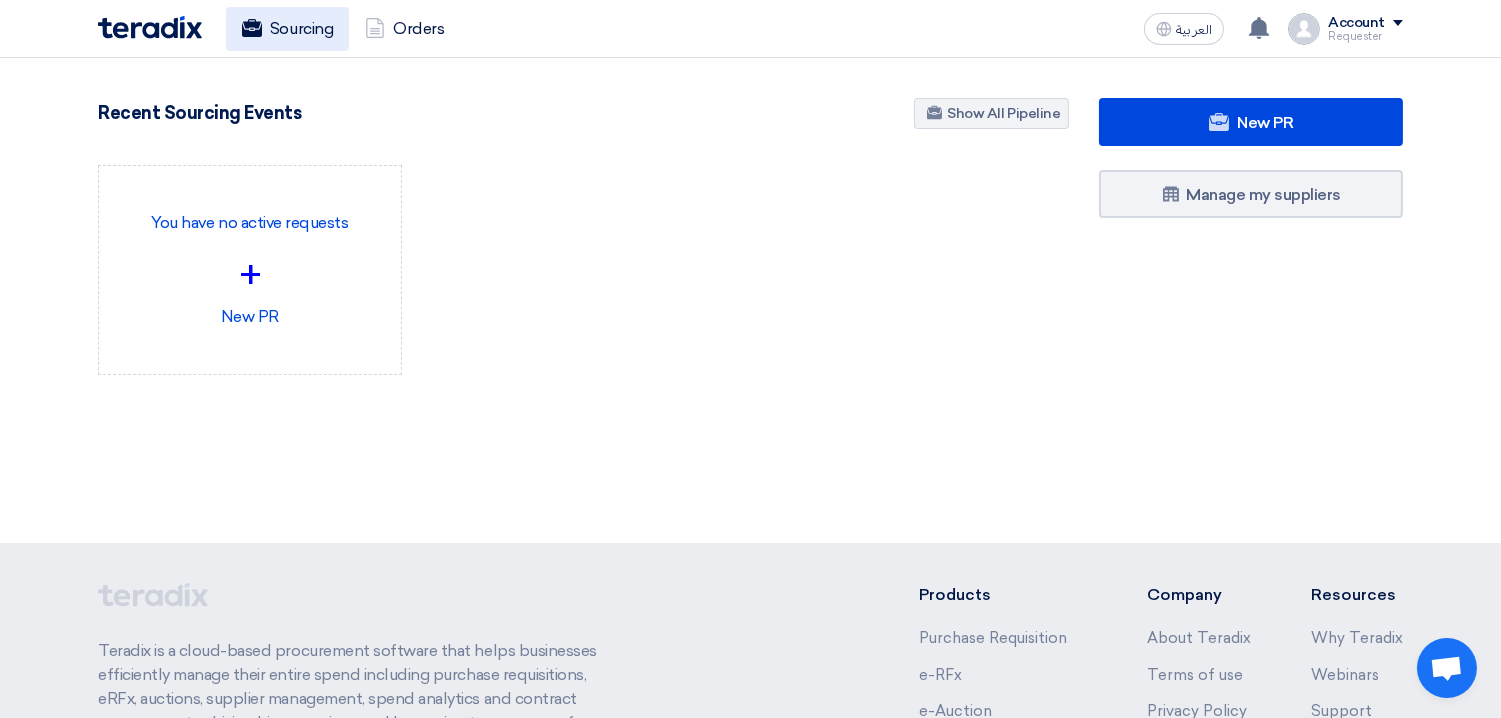 click on "Sourcing" 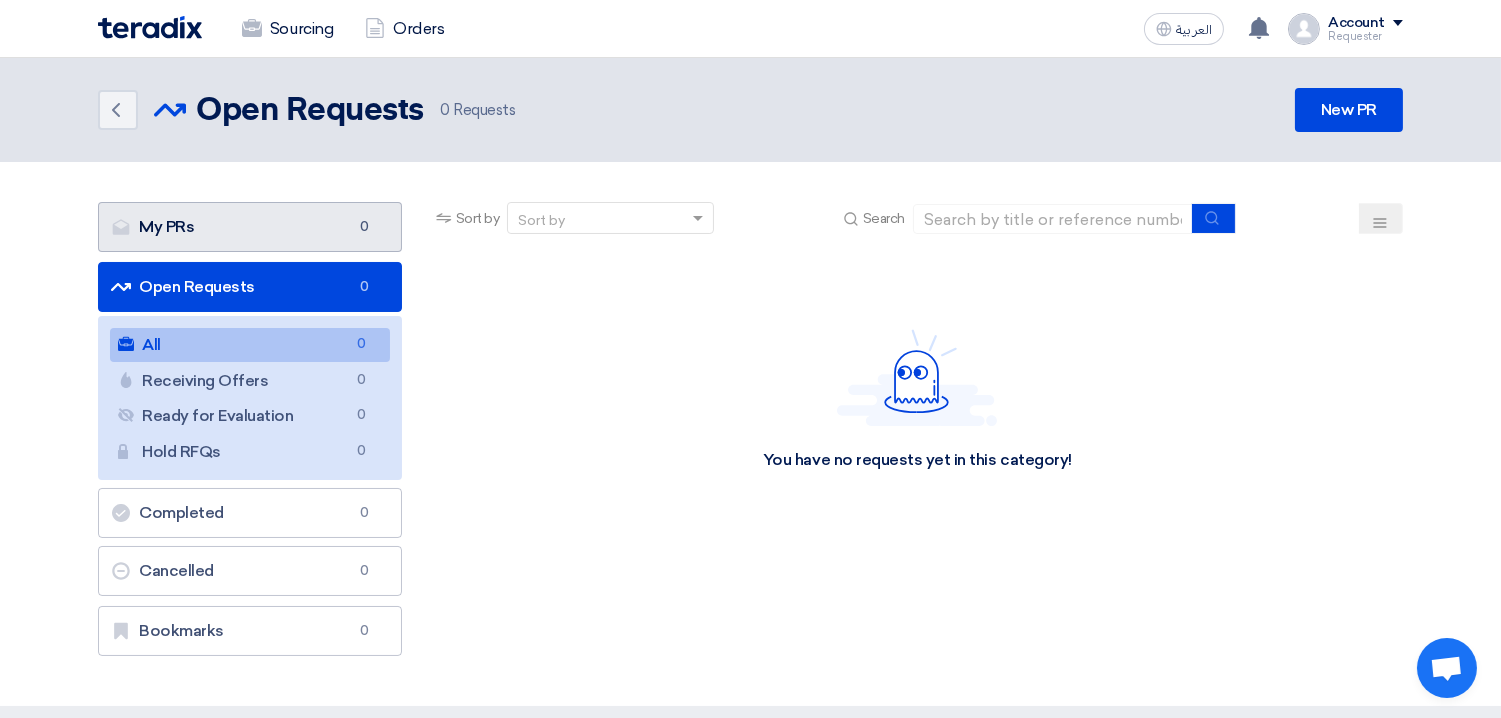 click on "My PRs
My PRs
0" 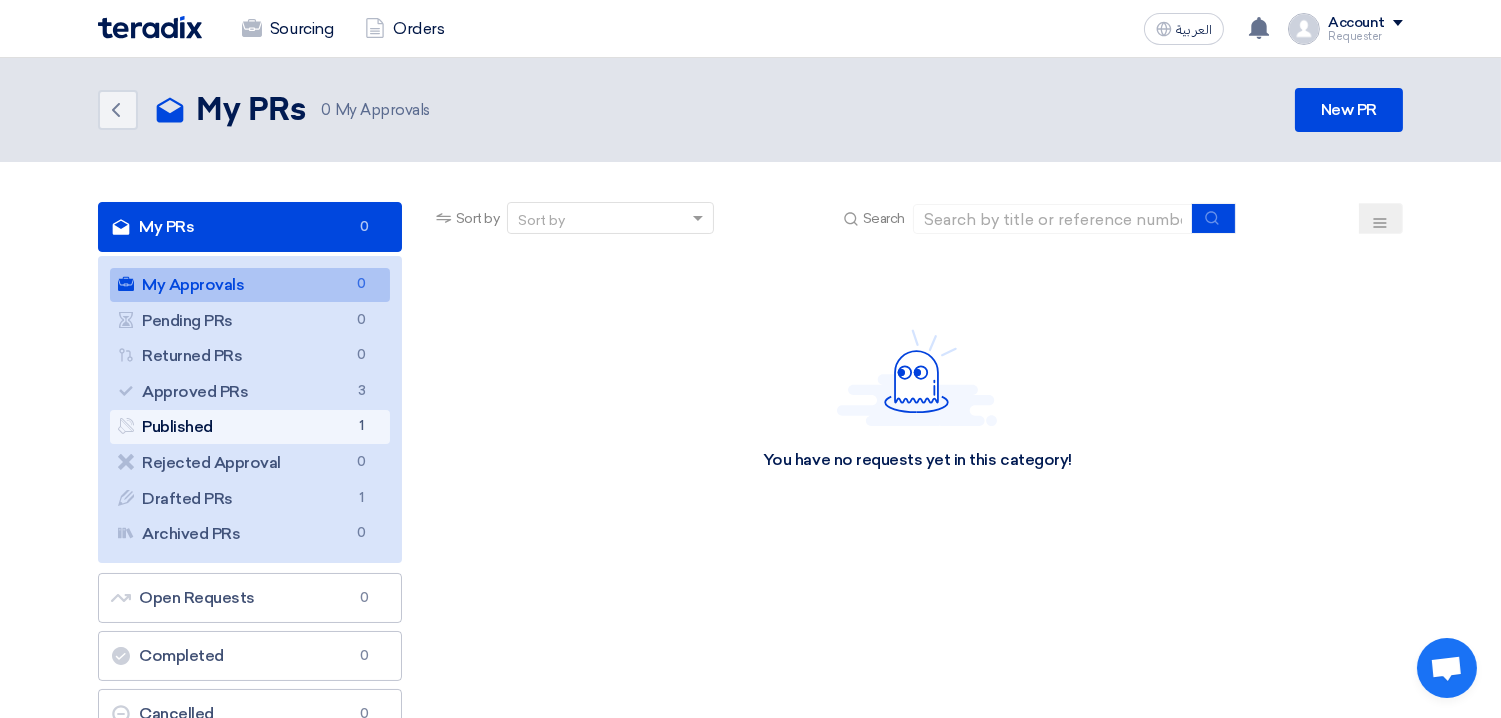 click on "Published
Published
1" 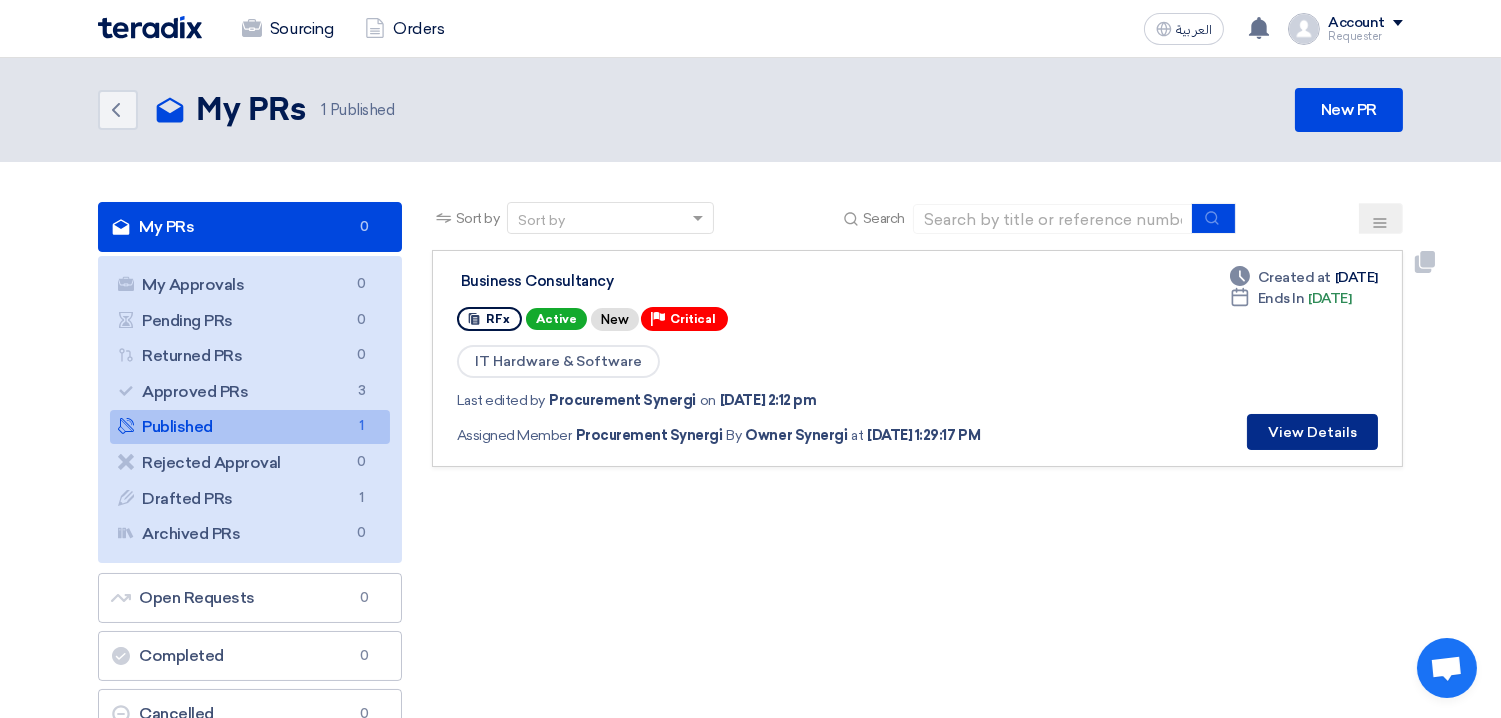 click on "View Details" 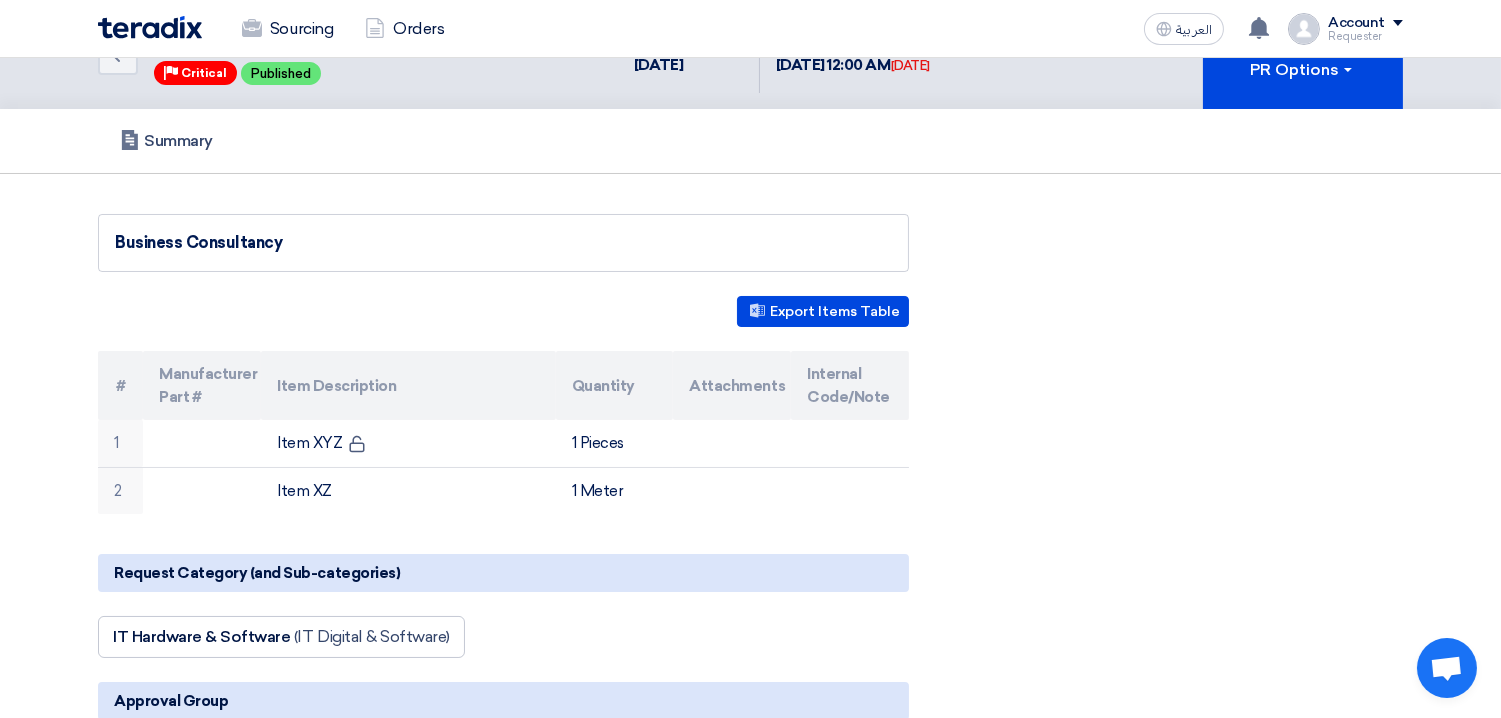 scroll, scrollTop: 0, scrollLeft: 0, axis: both 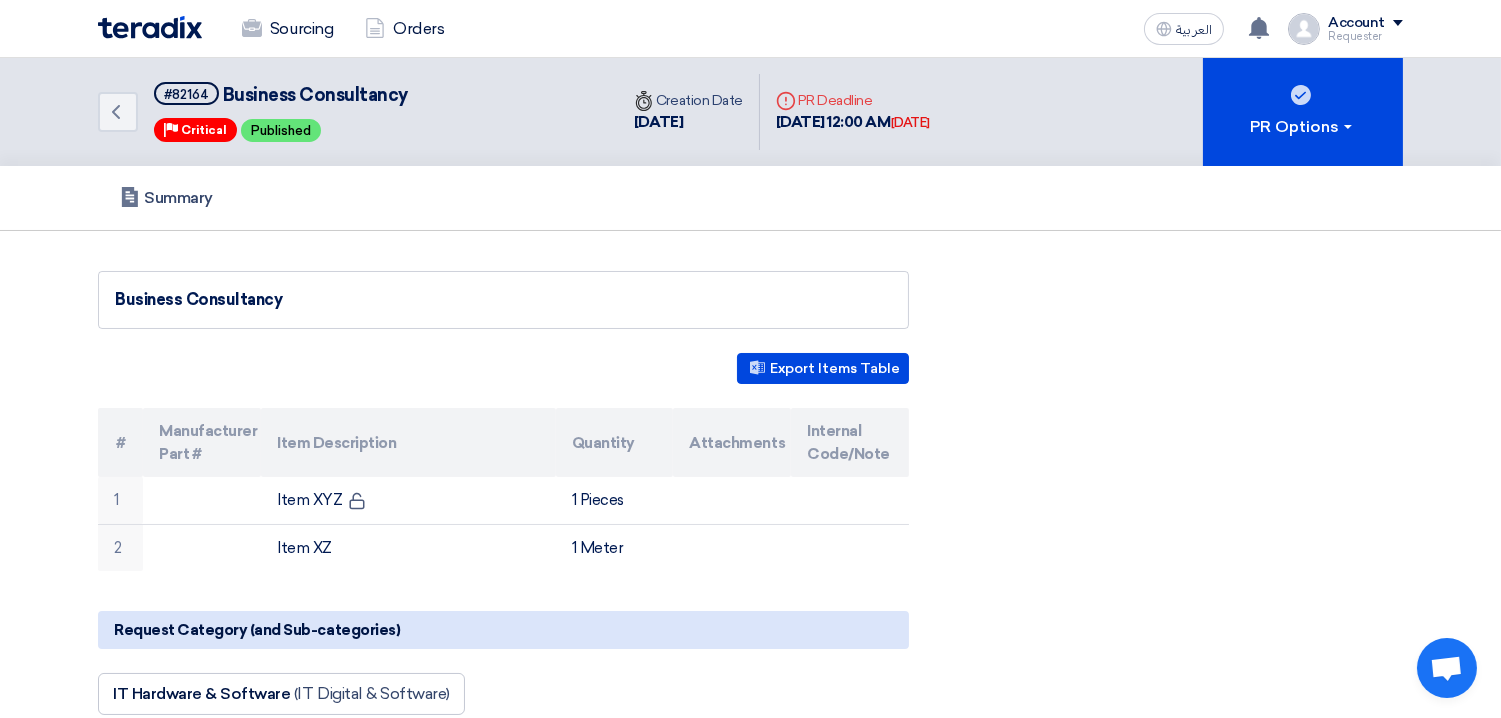click 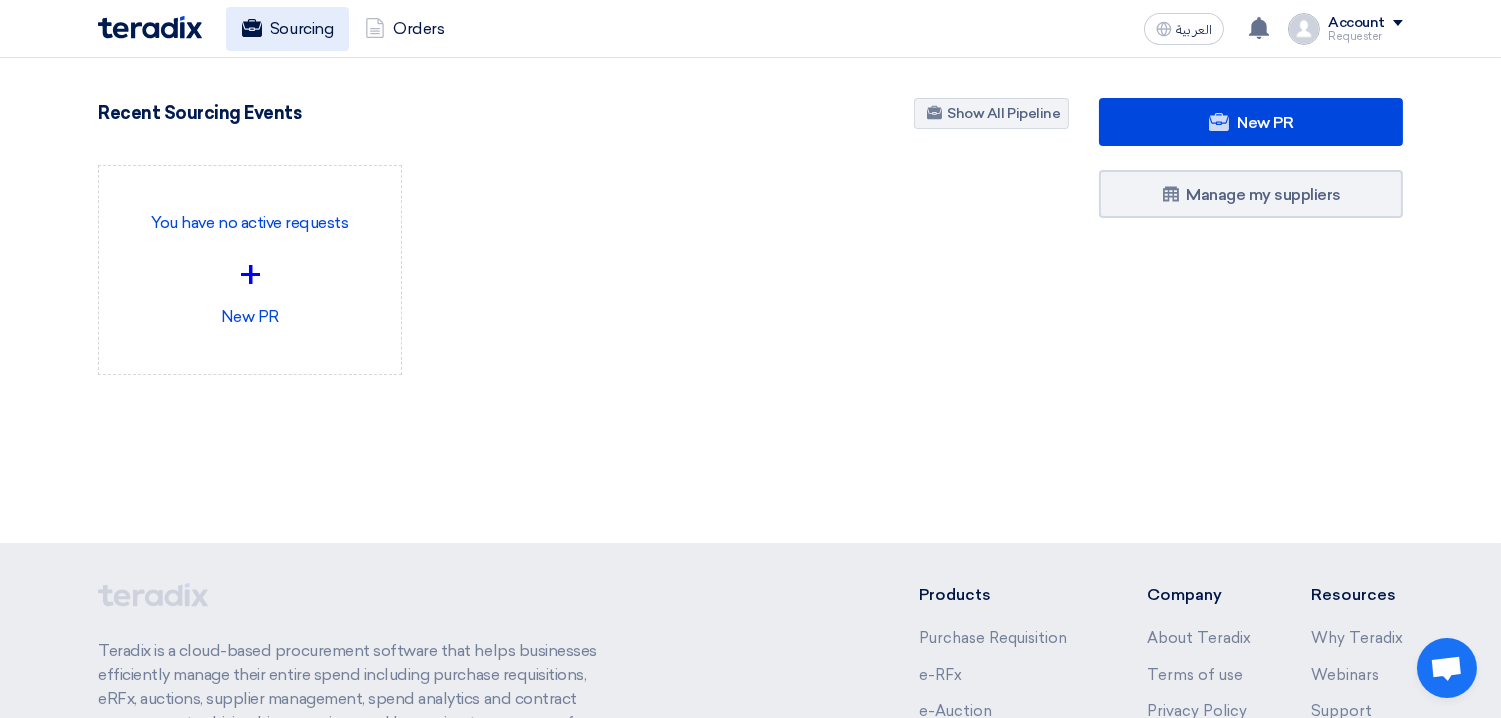 click on "Sourcing" 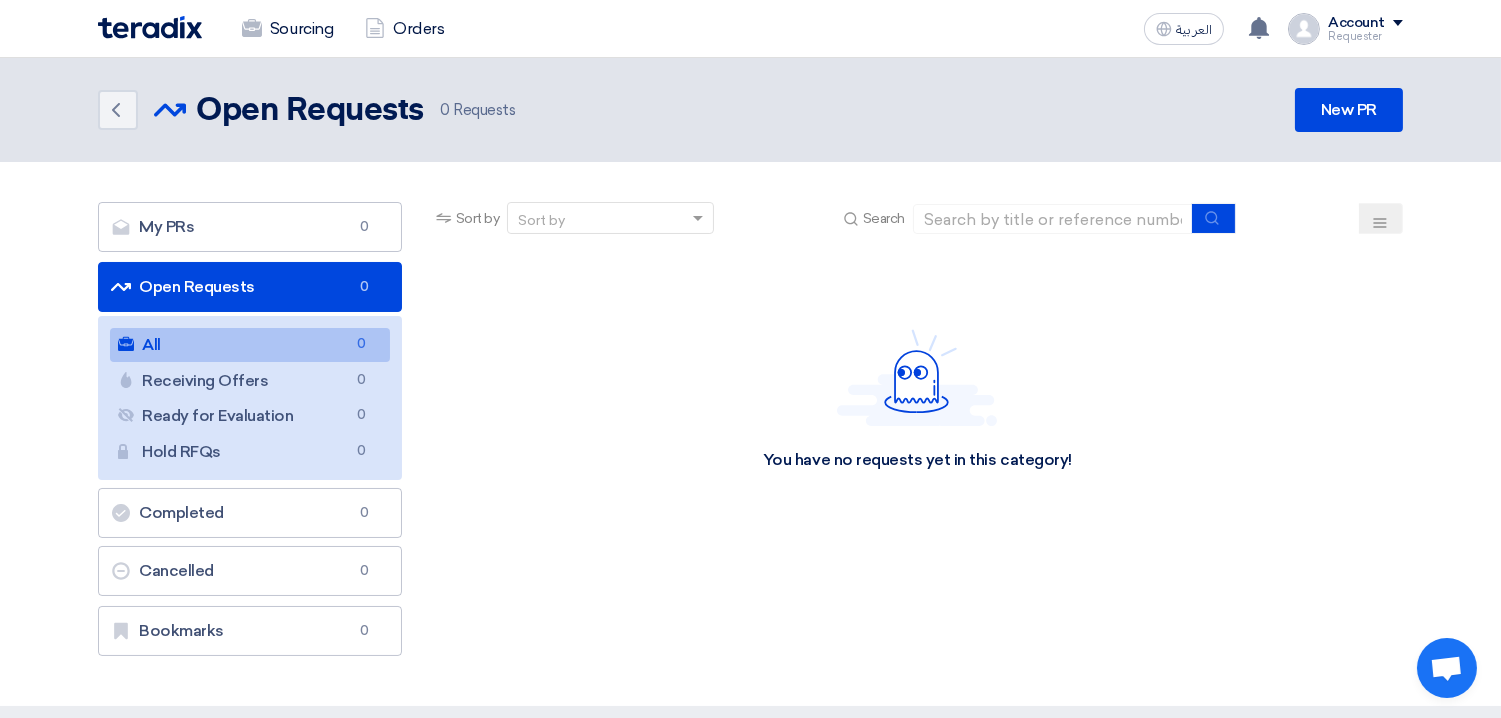click on "Requester" 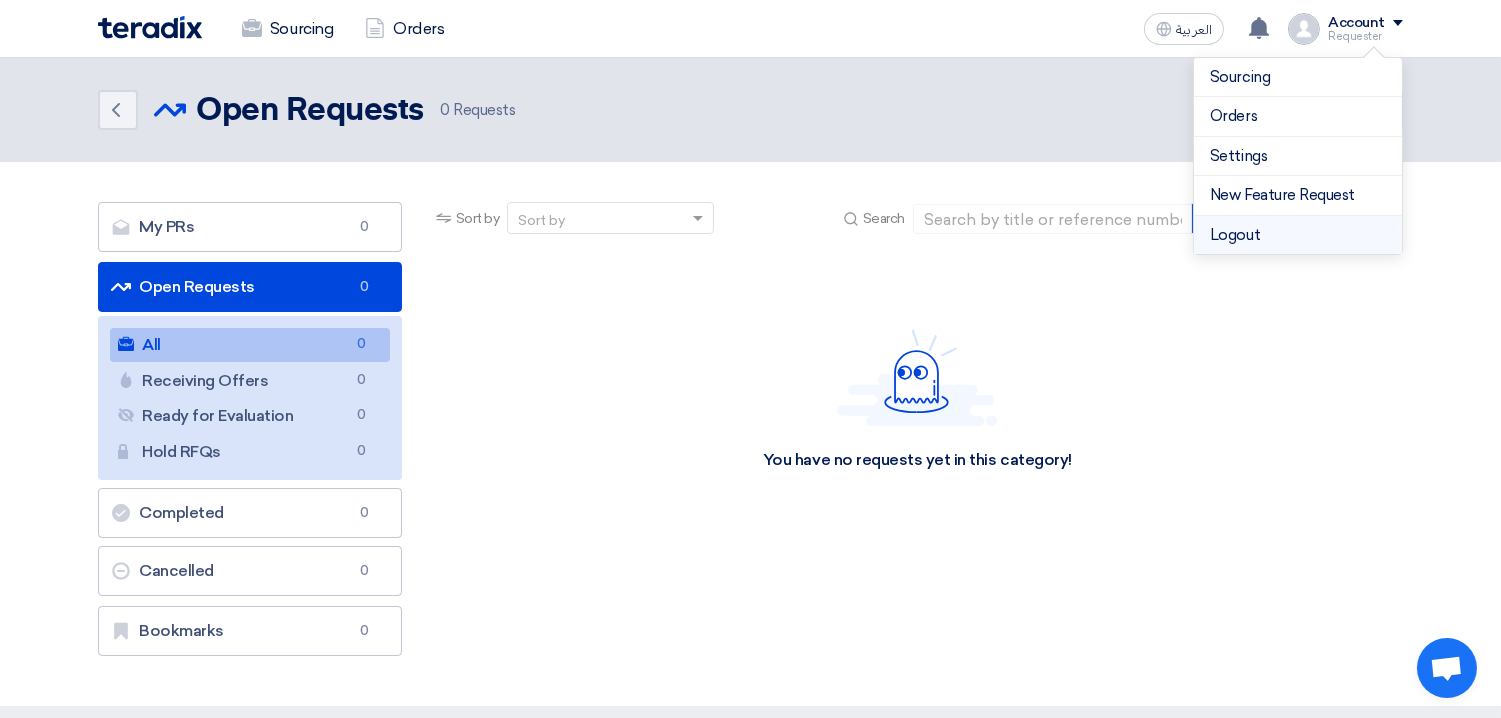 click on "Logout" 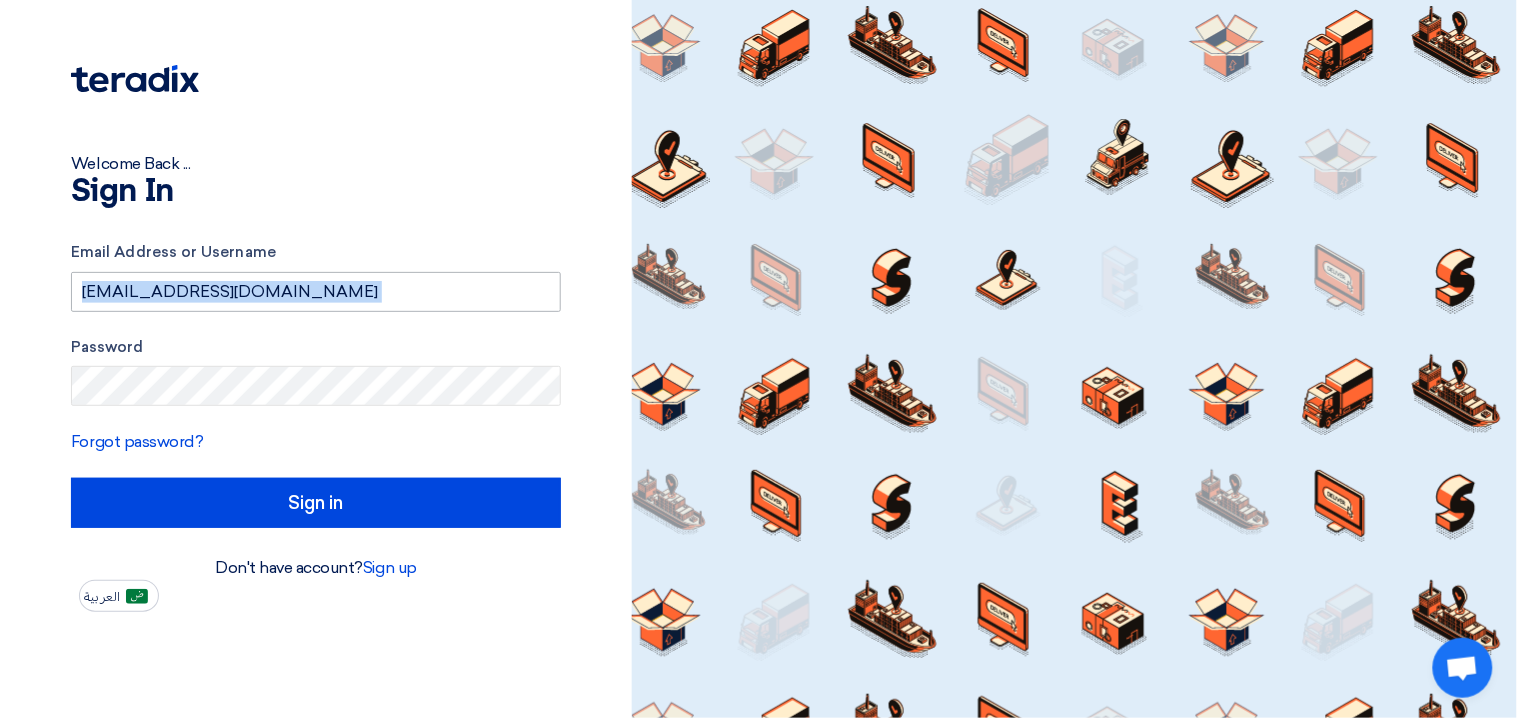 drag, startPoint x: 420, startPoint y: 312, endPoint x: 444, endPoint y: 281, distance: 39.20459 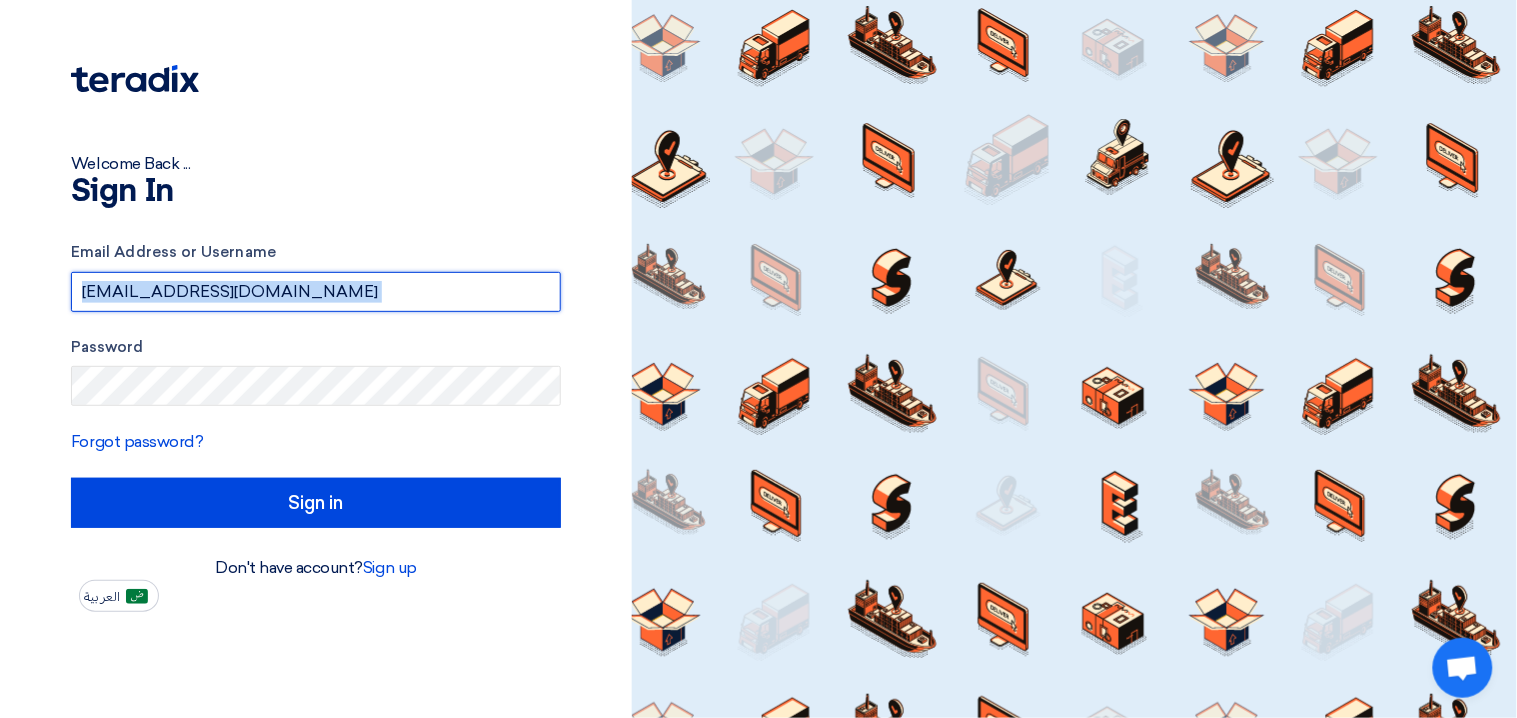 click on "[EMAIL_ADDRESS][DOMAIN_NAME]" at bounding box center [316, 292] 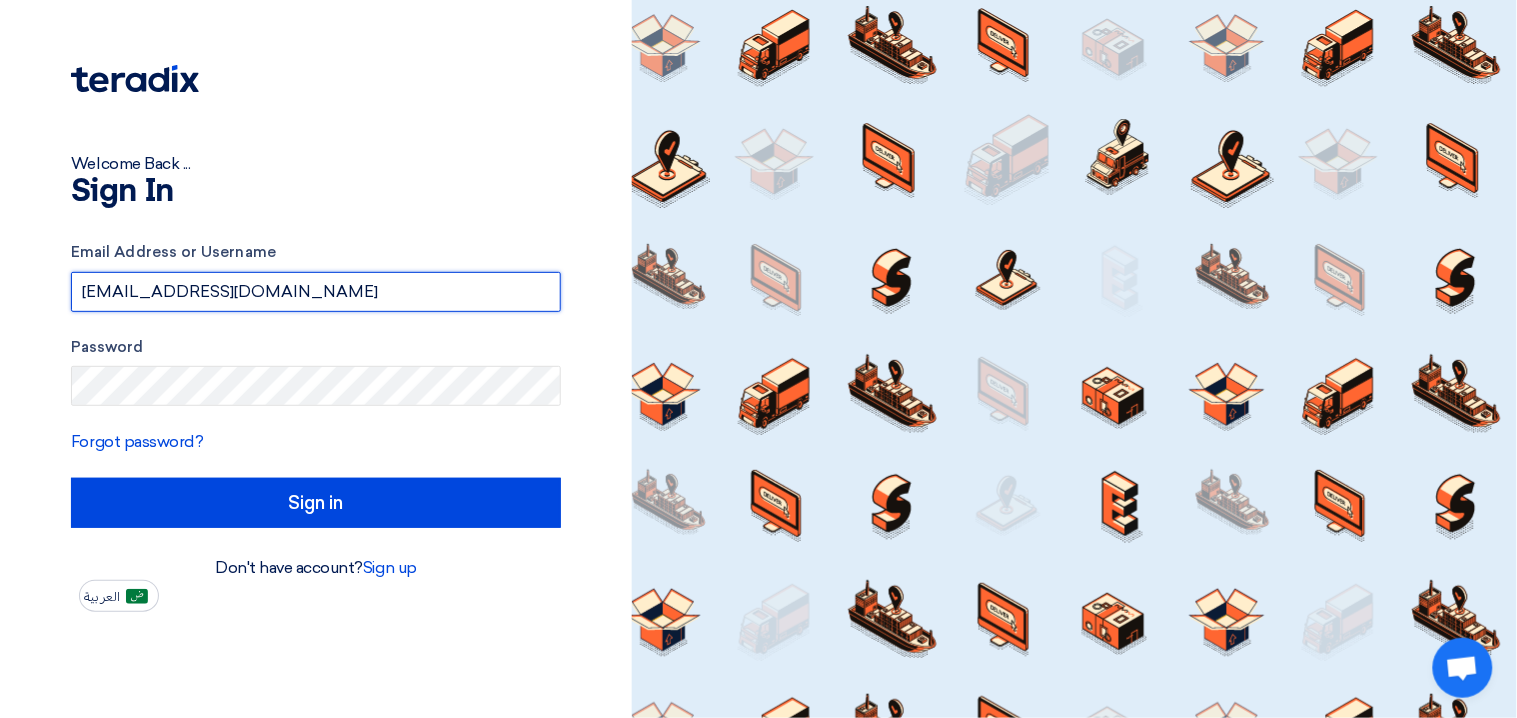 paste on "vorkofokna@gufum" 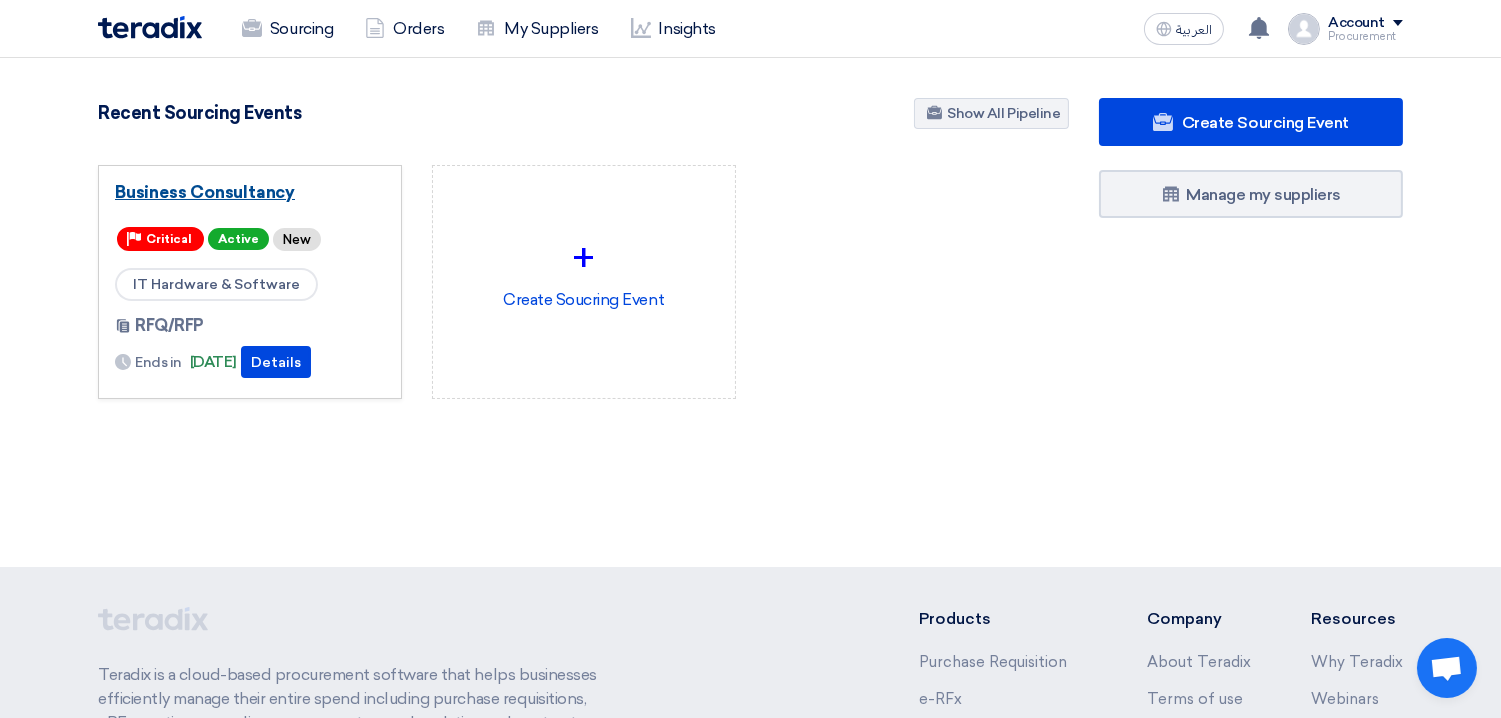 click on "Business Consultancy" 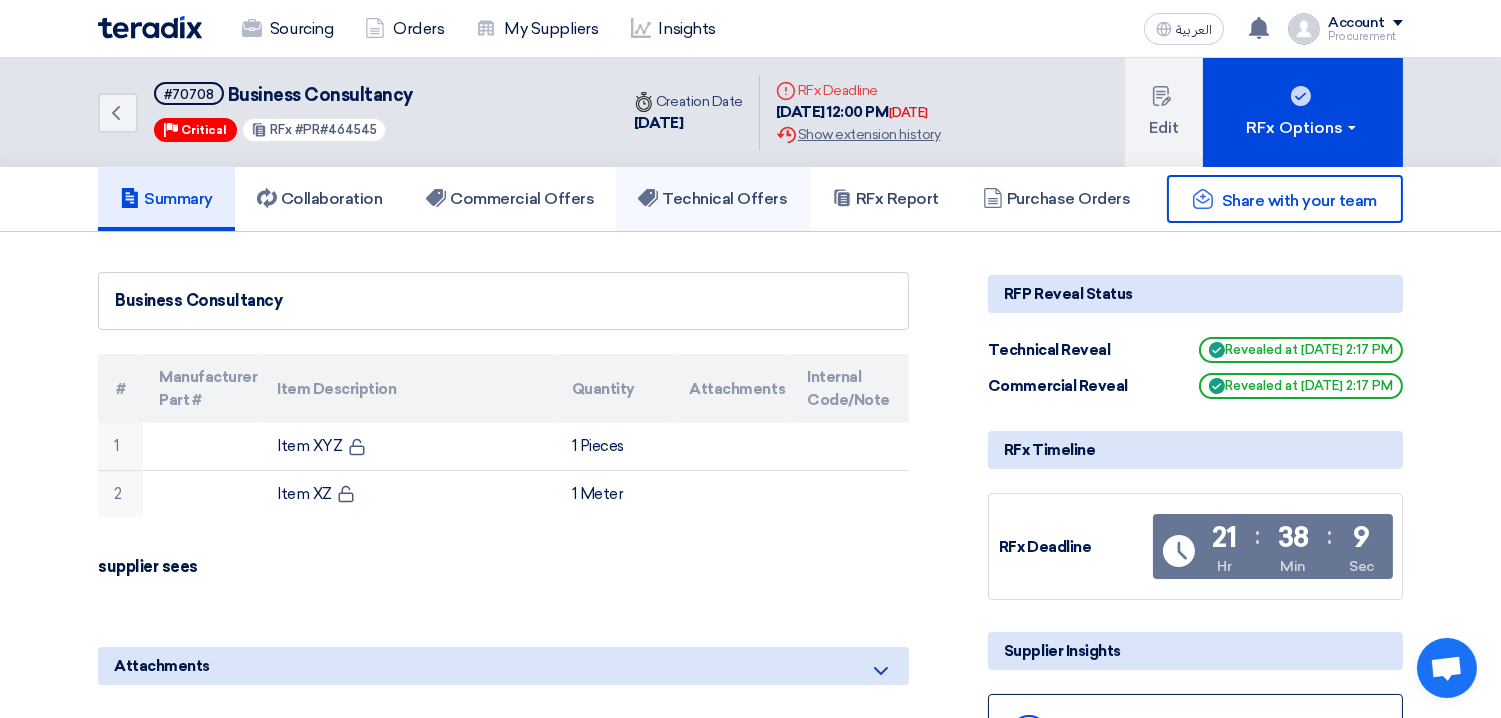 click on "Technical Offers" 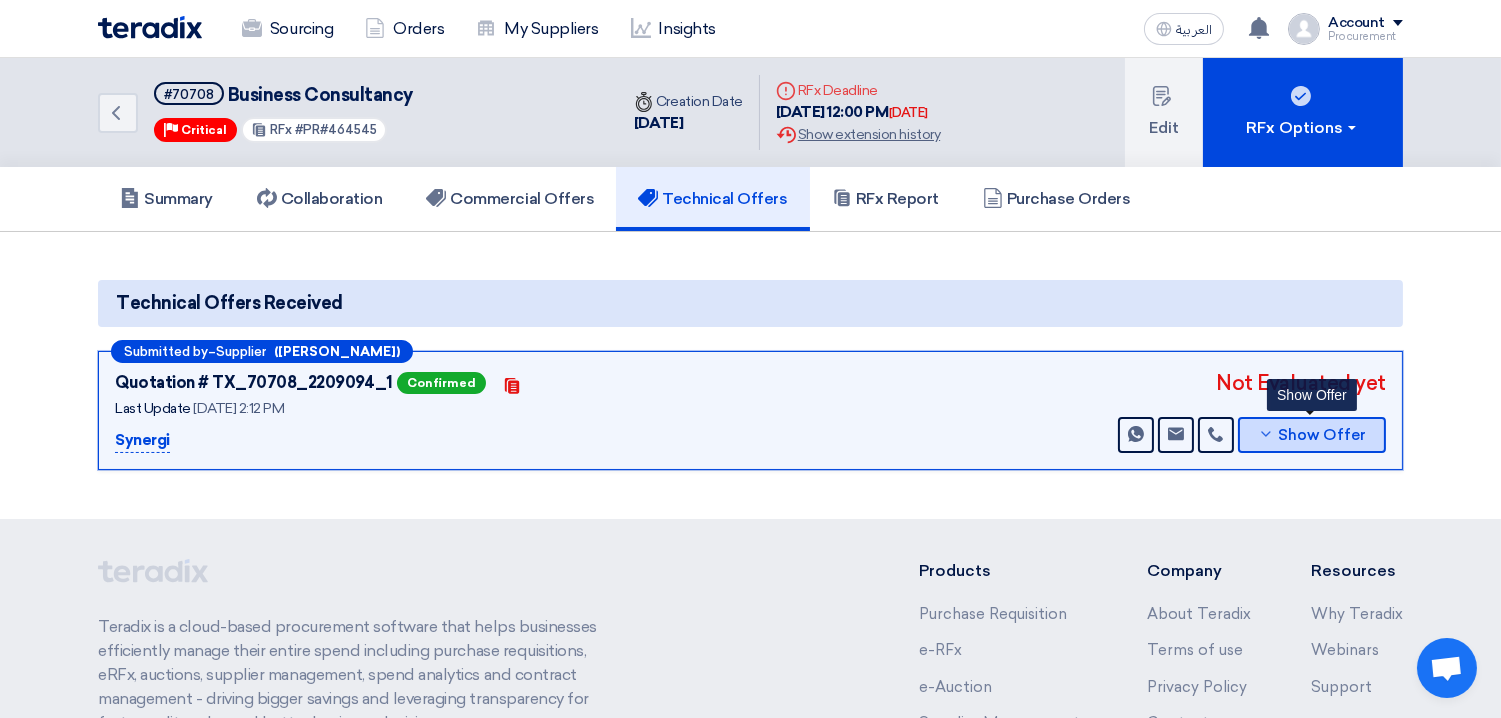 click on "Show Offer" at bounding box center (1323, 435) 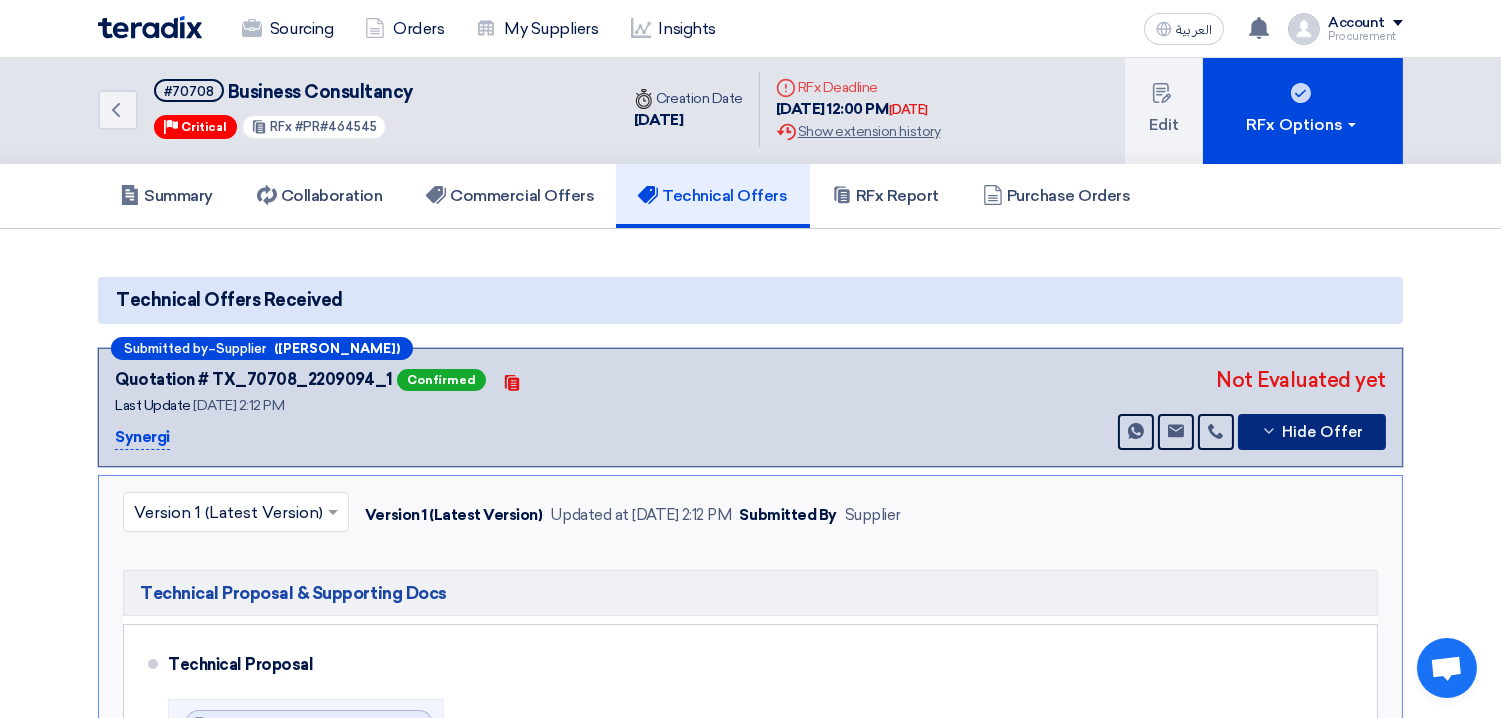 scroll, scrollTop: 4, scrollLeft: 0, axis: vertical 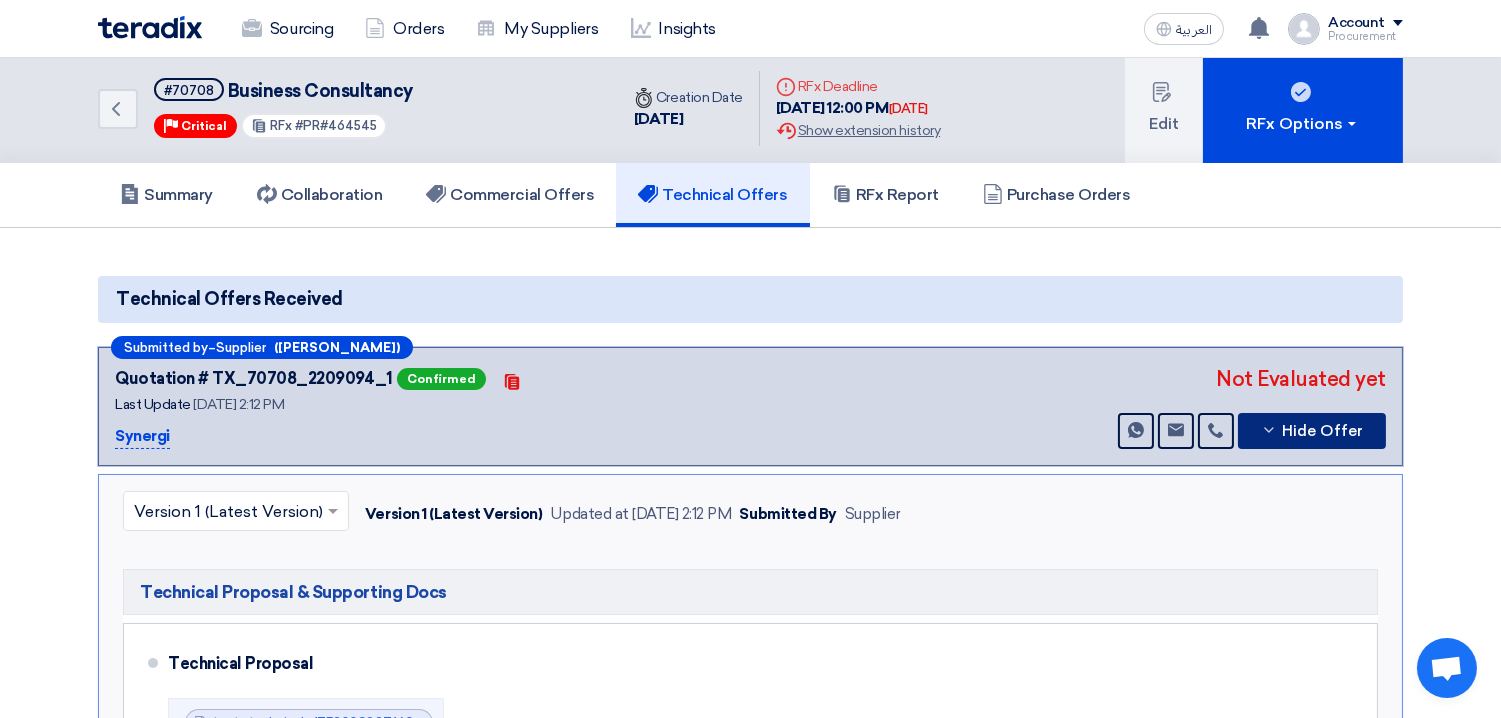 type 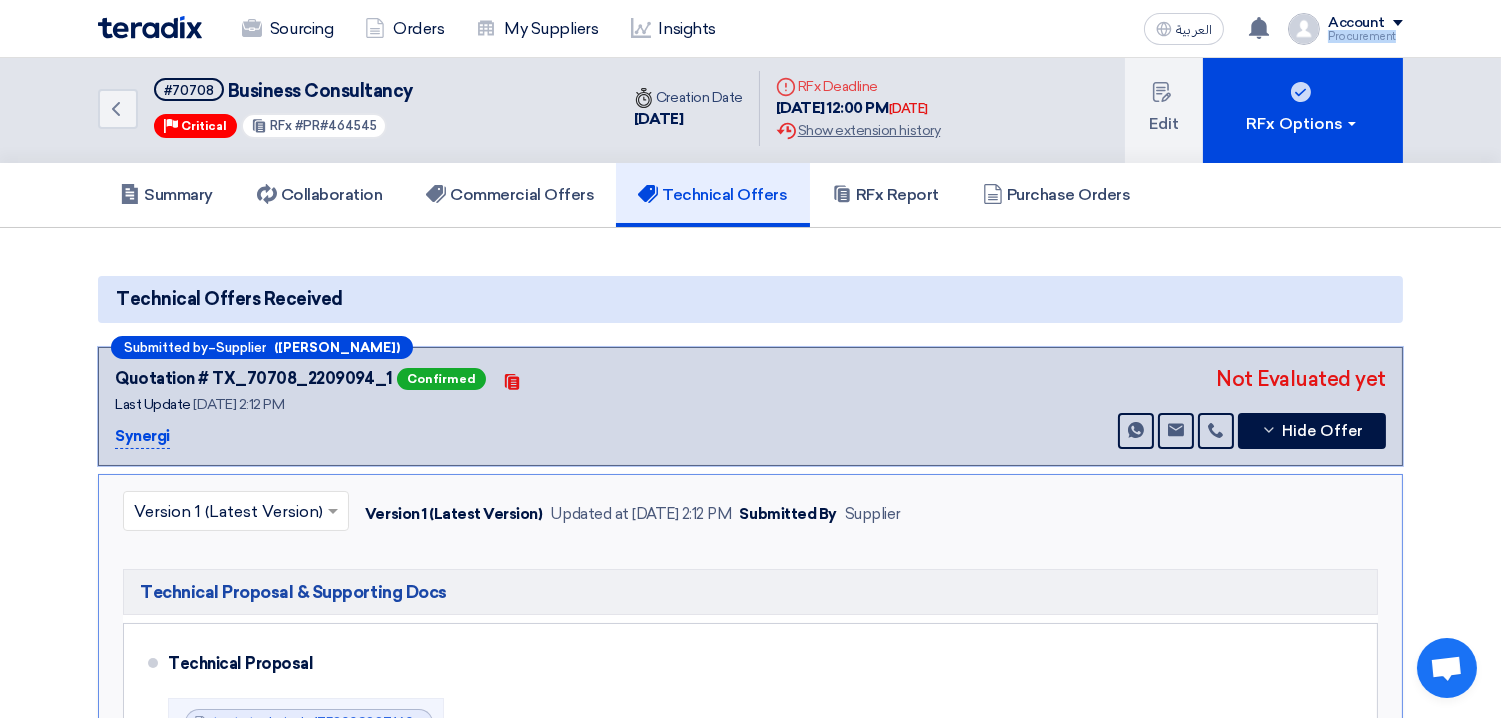drag, startPoint x: 1400, startPoint y: 31, endPoint x: 1382, endPoint y: 40, distance: 20.12461 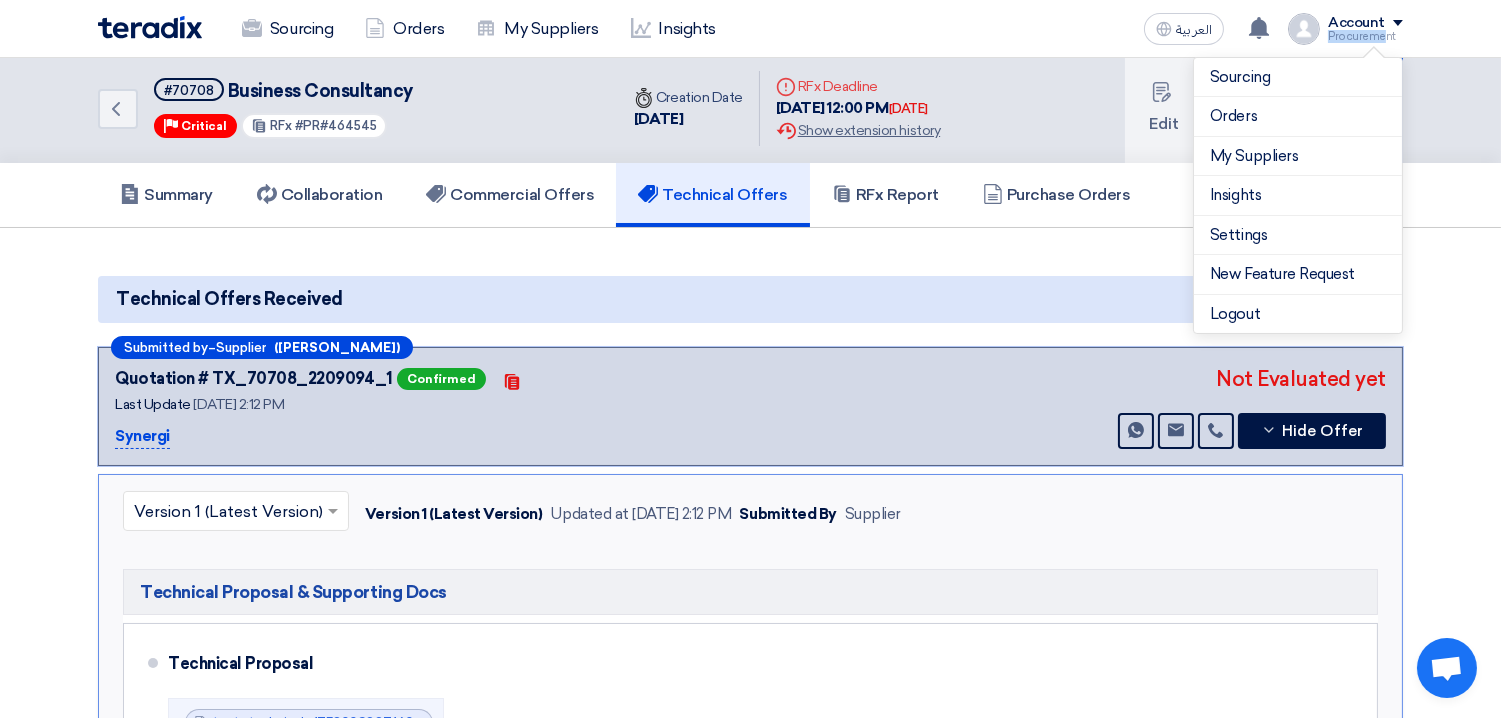 click on "Procurement" 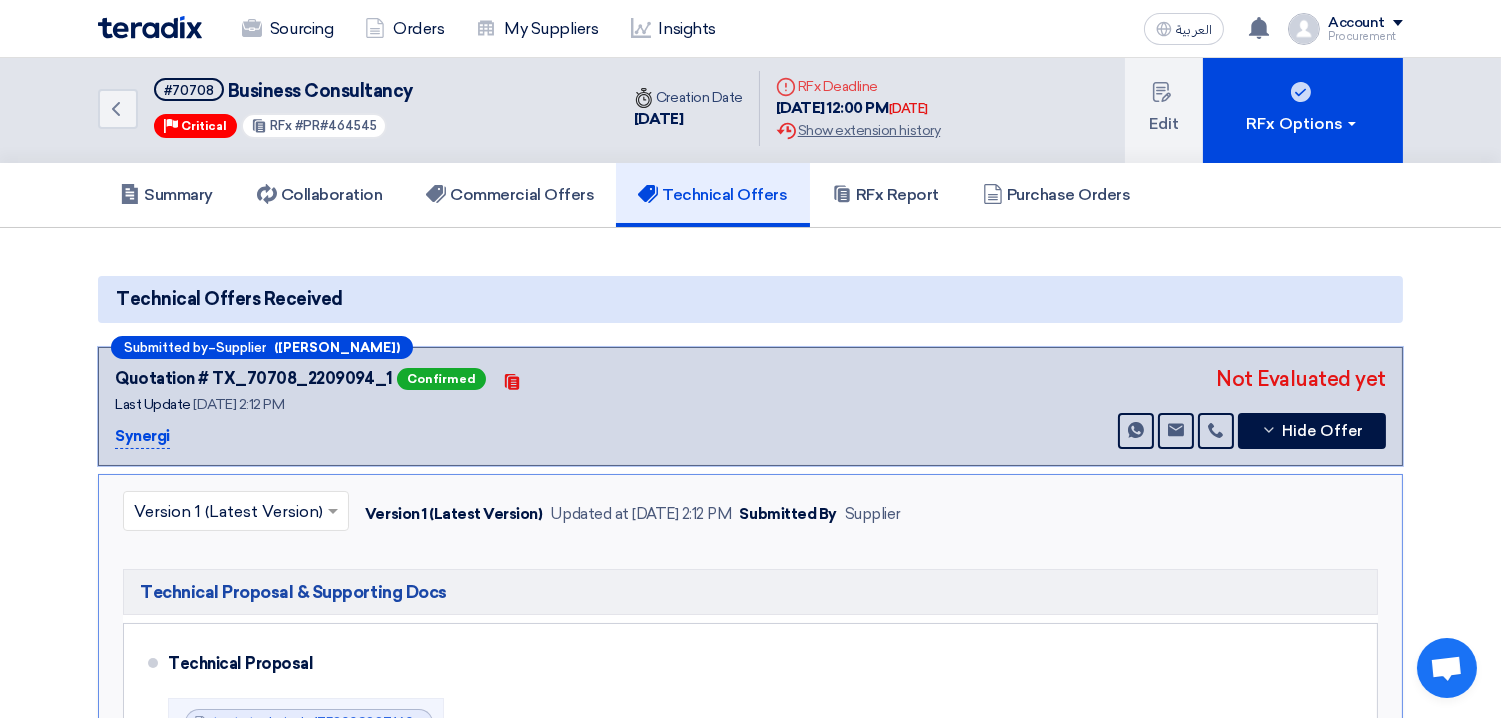 click on "Procurement" 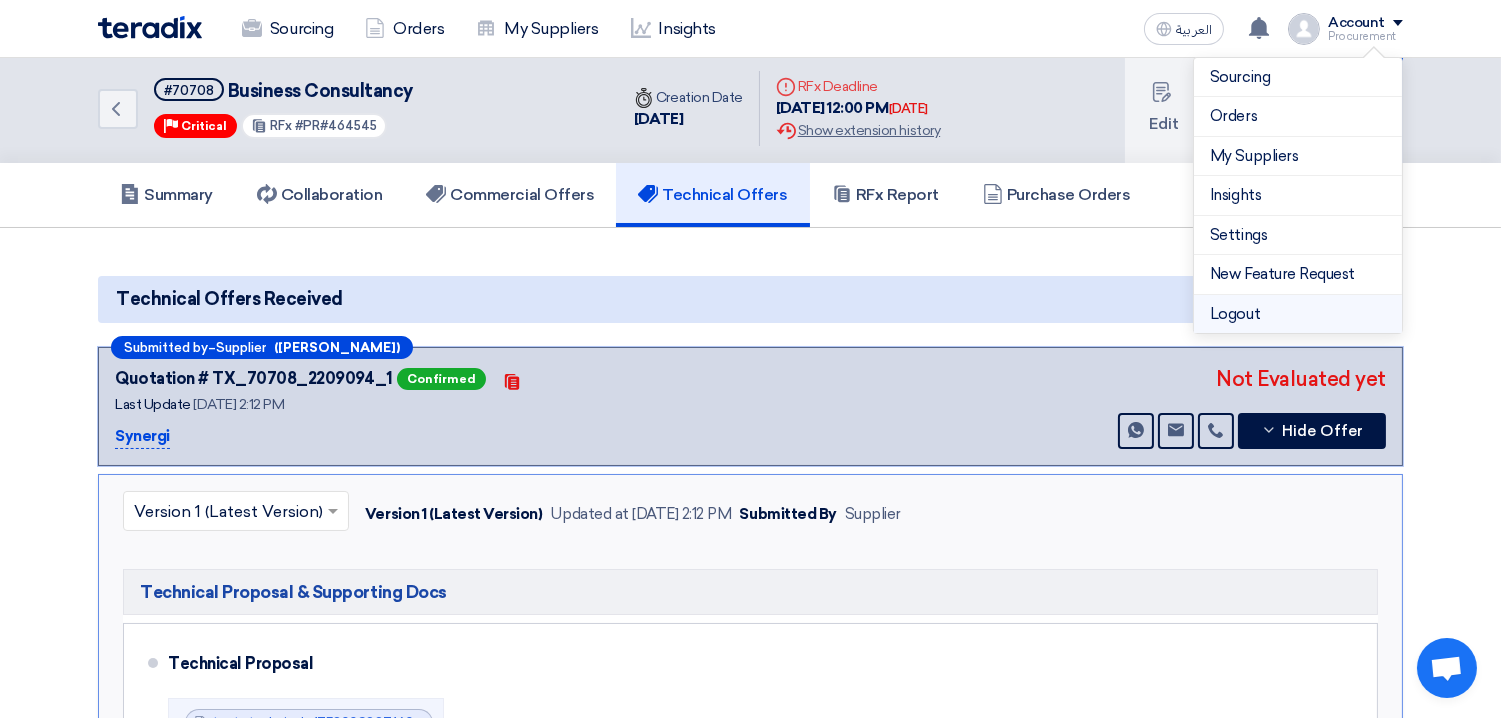 click on "Logout" 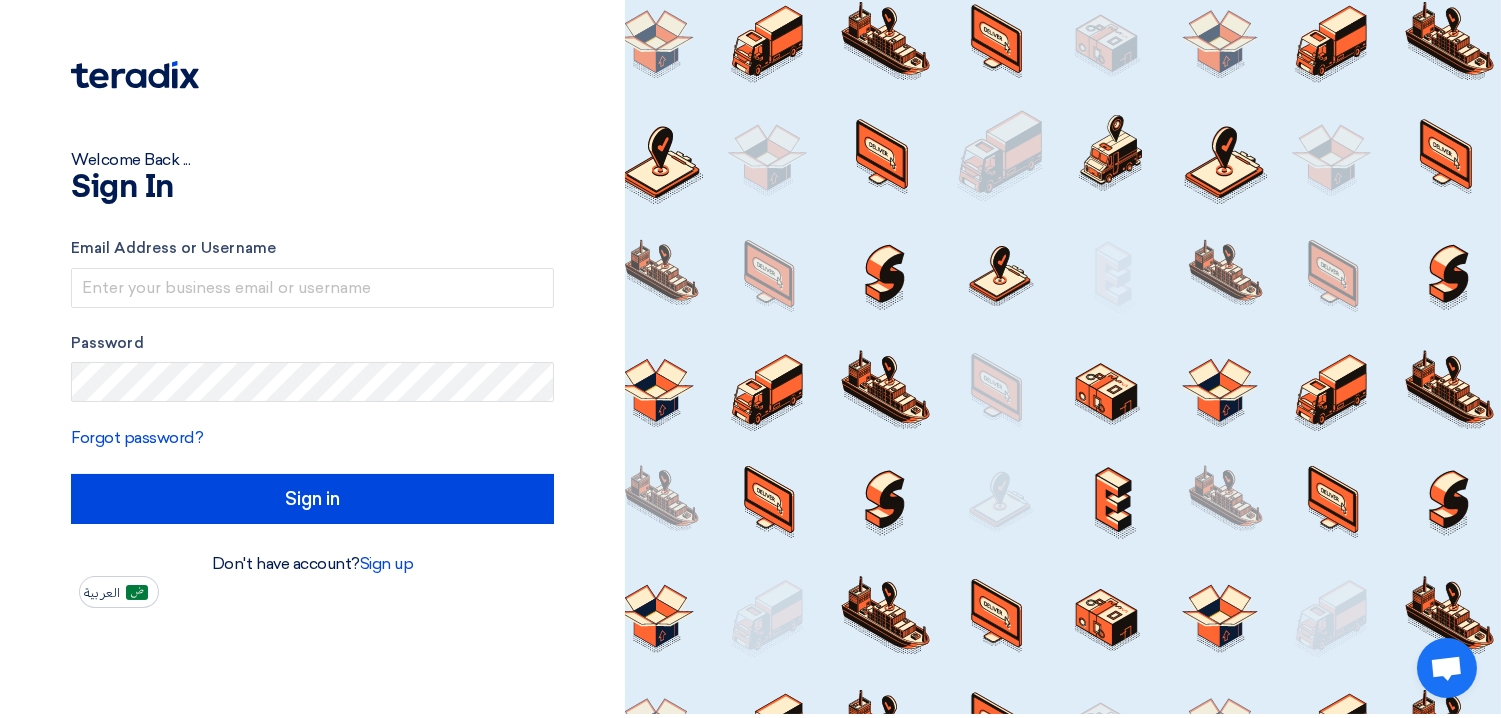 scroll, scrollTop: 0, scrollLeft: 0, axis: both 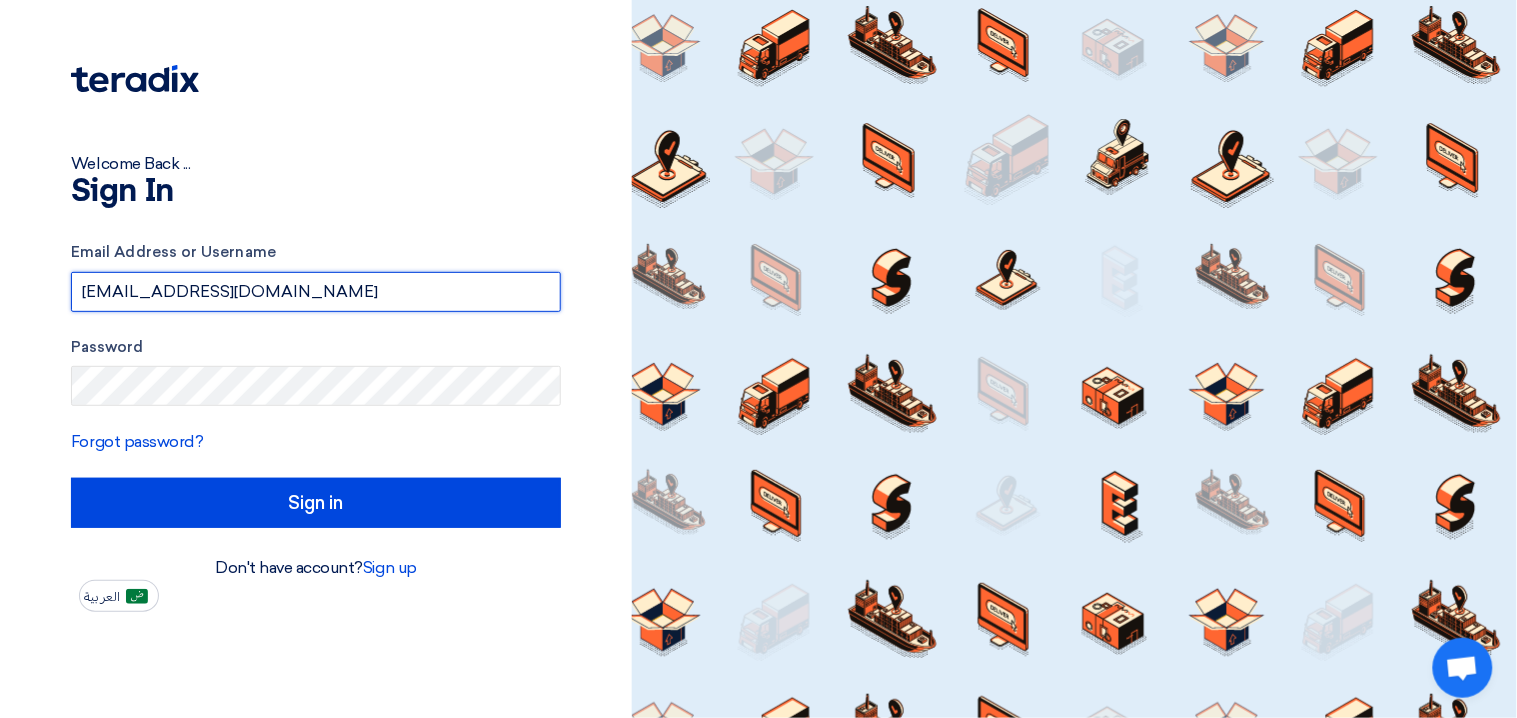 click on "[EMAIL_ADDRESS][DOMAIN_NAME]" at bounding box center (316, 292) 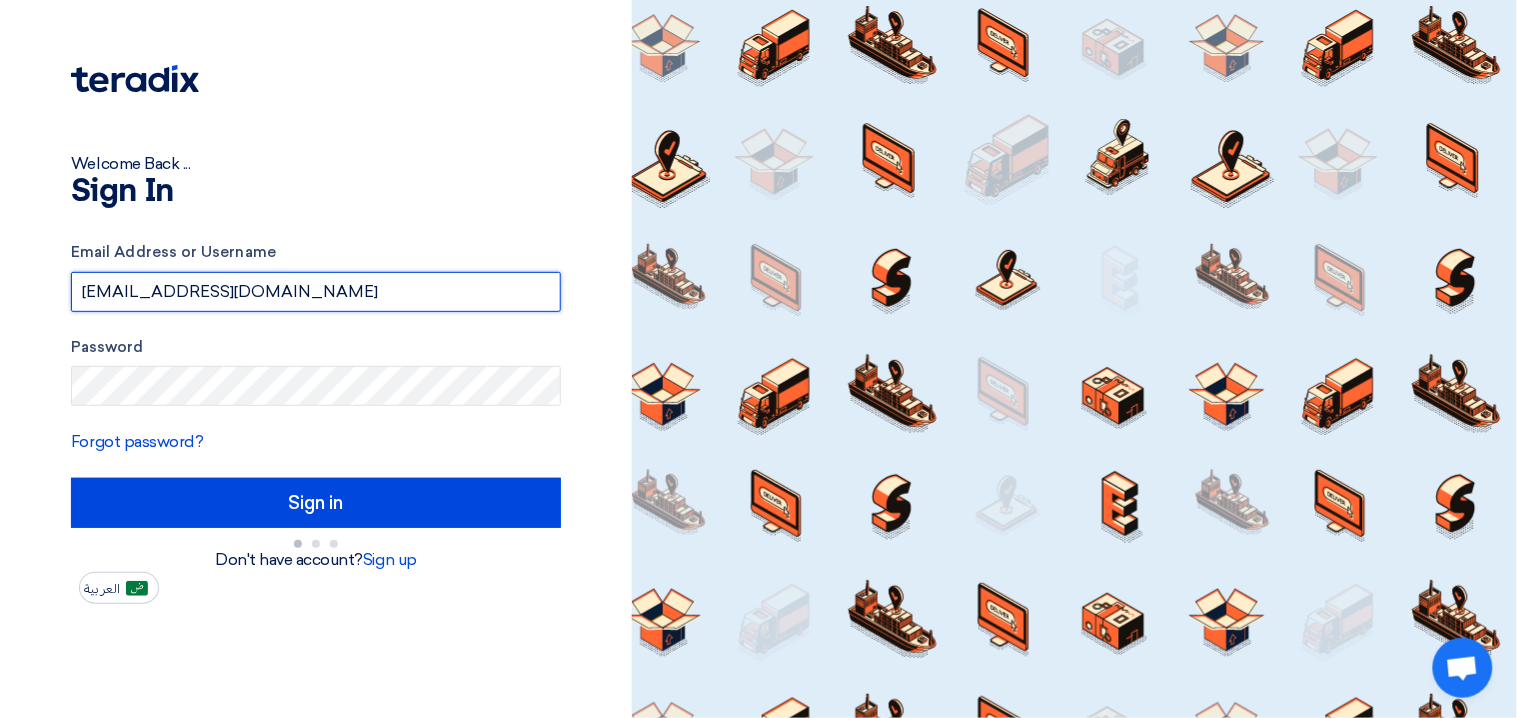 click on "Sign in" 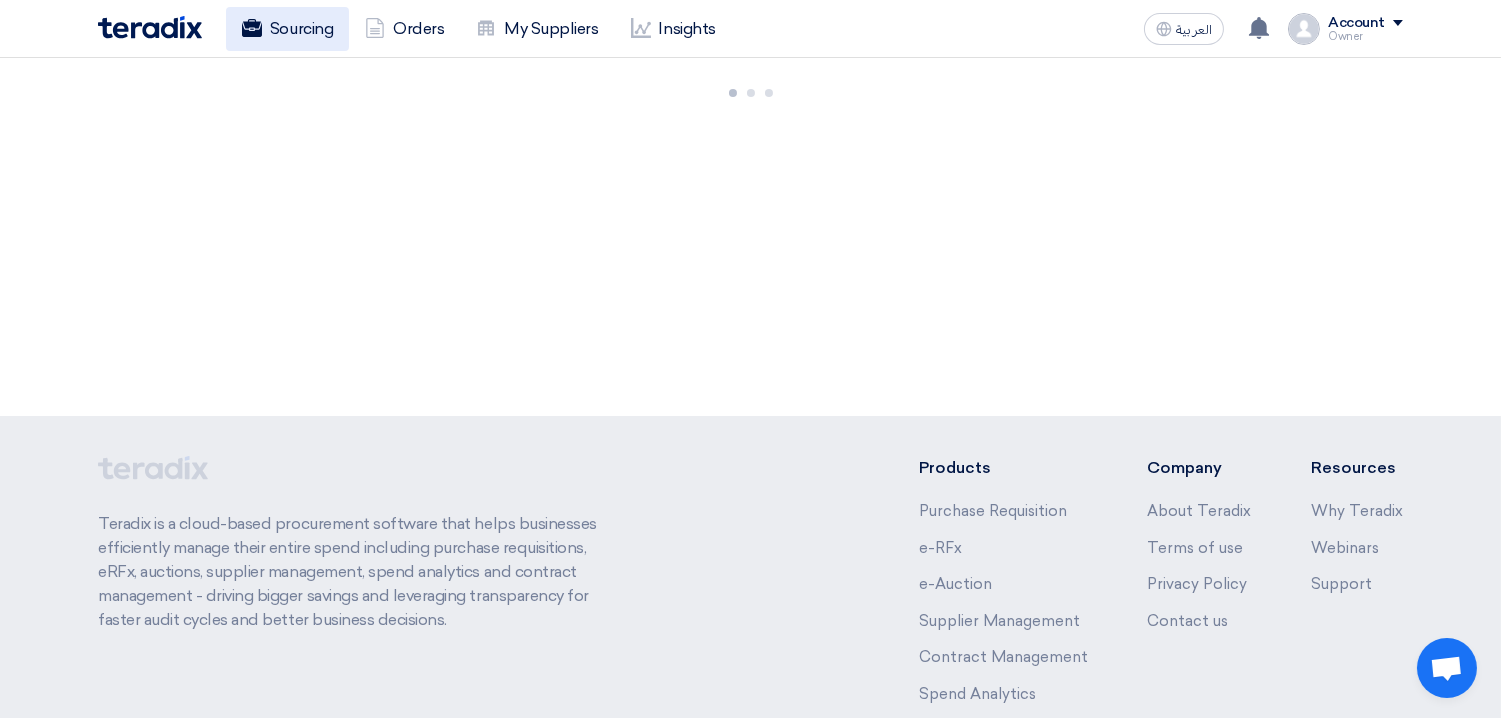 click on "Sourcing" 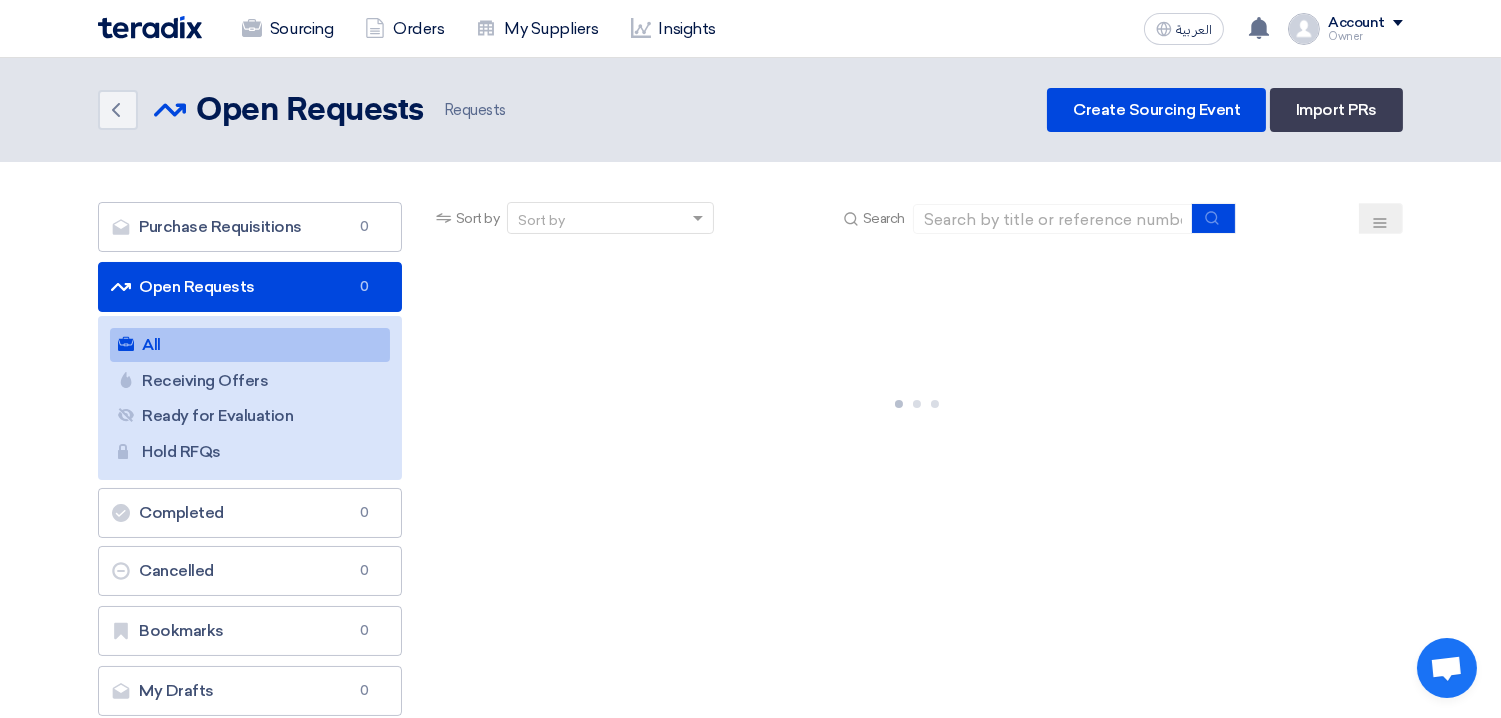 click on "Sourcing" 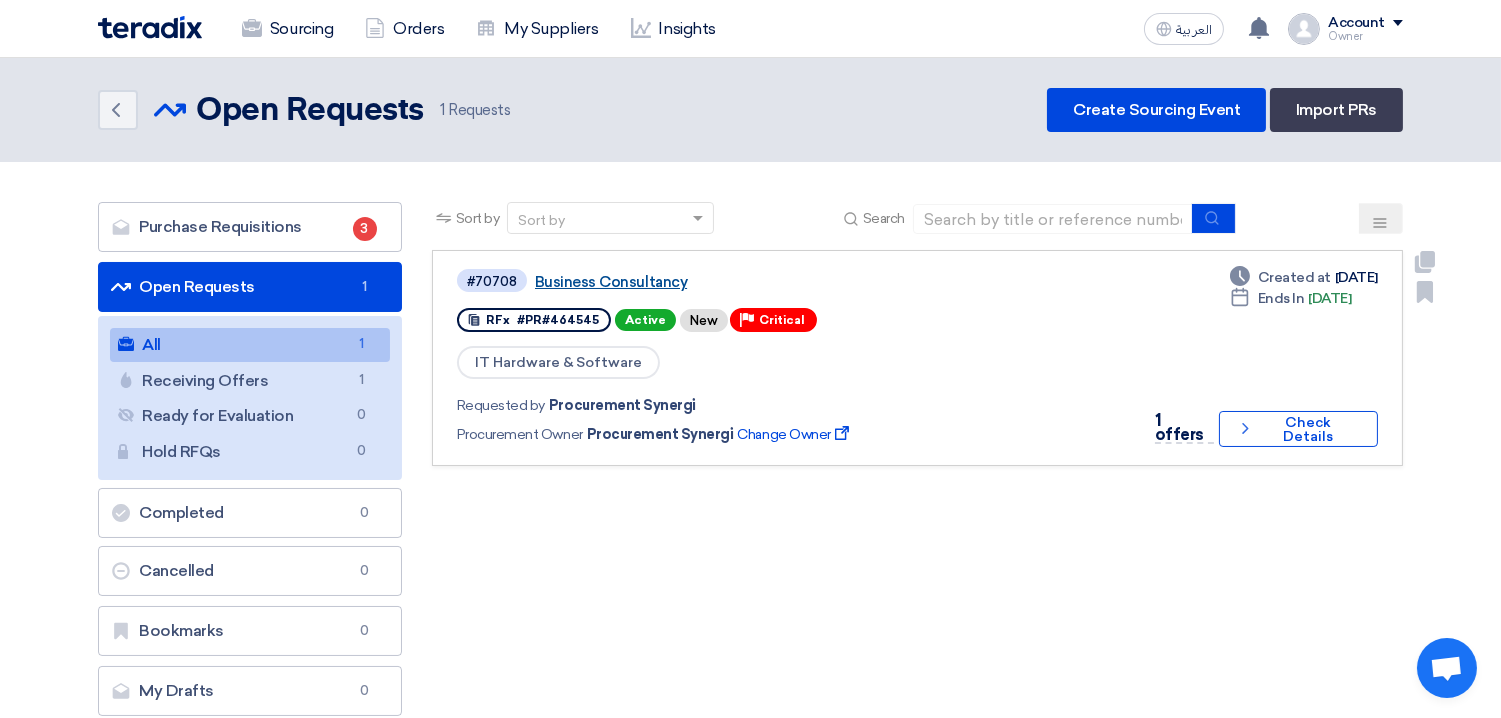 click on "Business Consultancy" 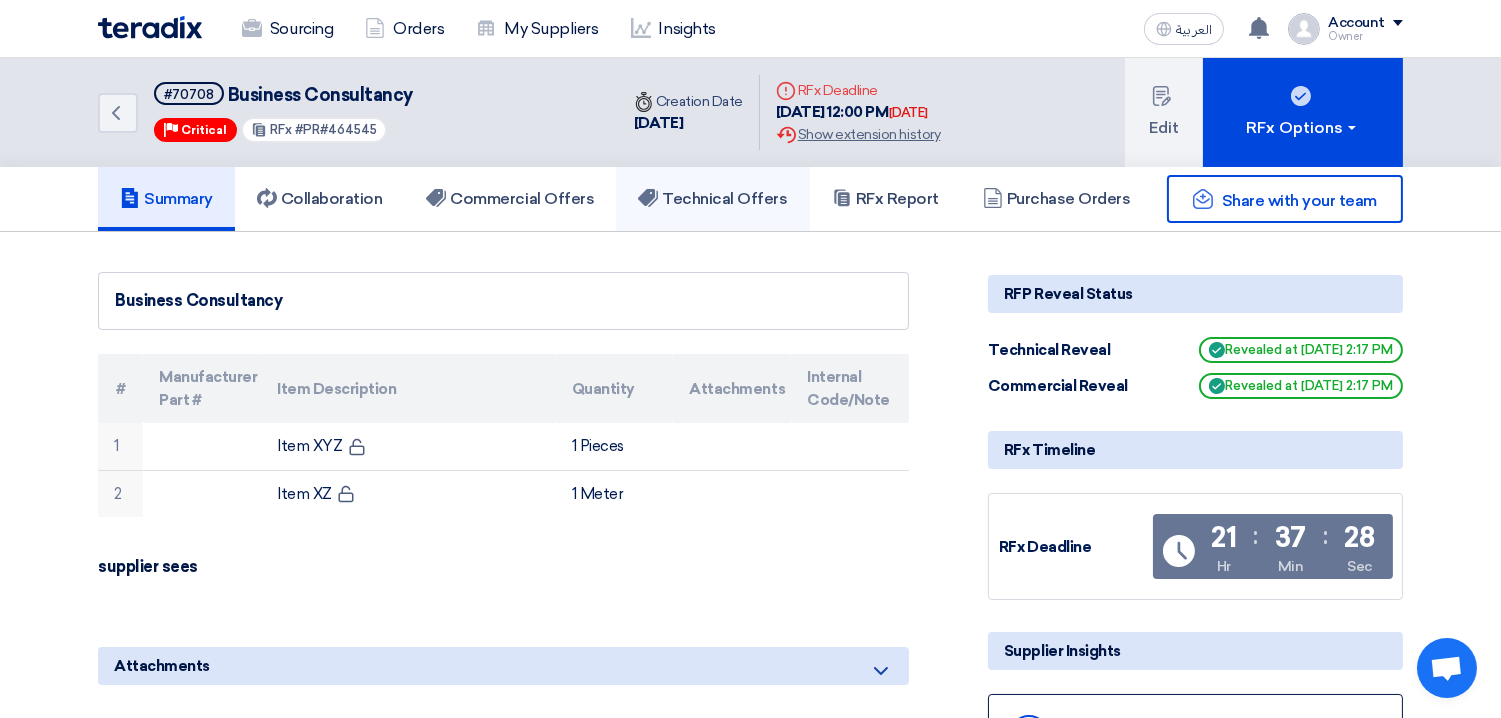 click on "Technical Offers" 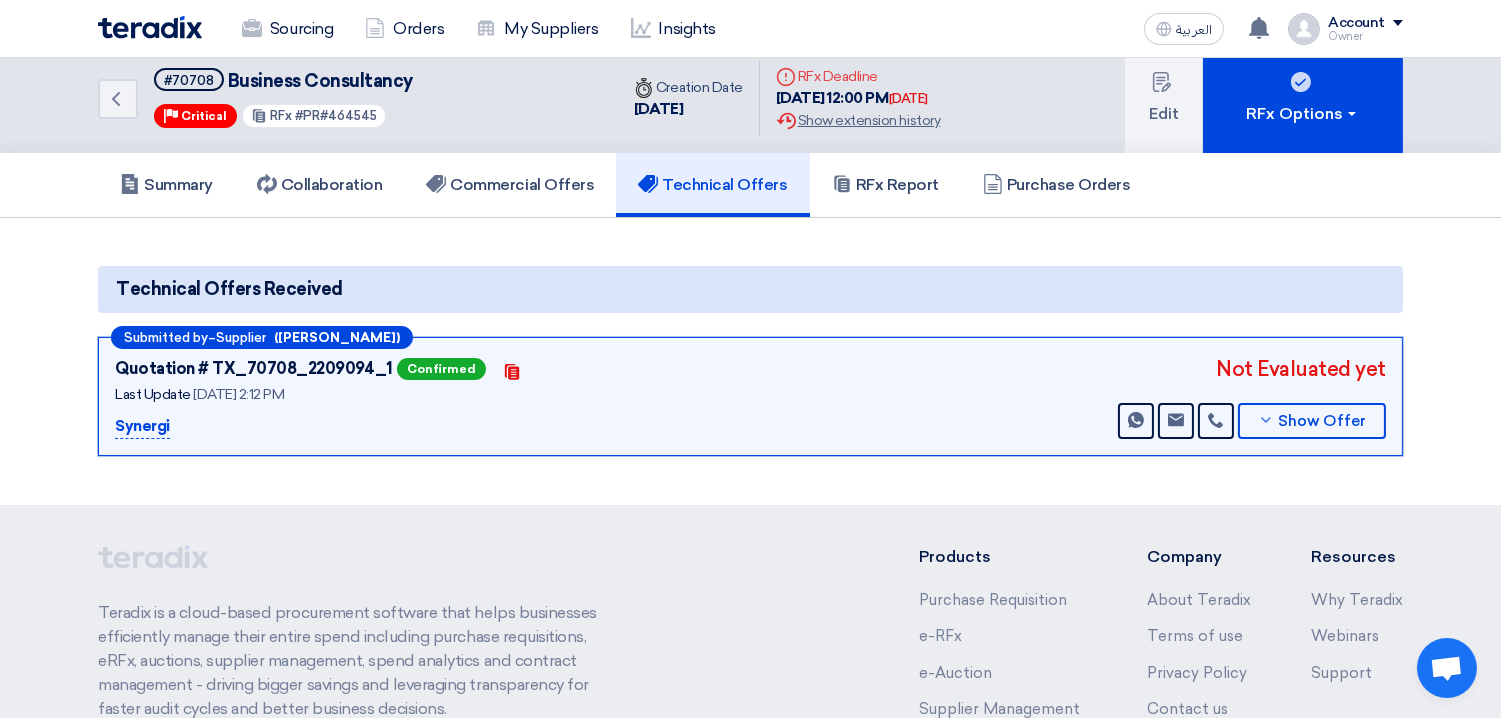 scroll, scrollTop: 0, scrollLeft: 0, axis: both 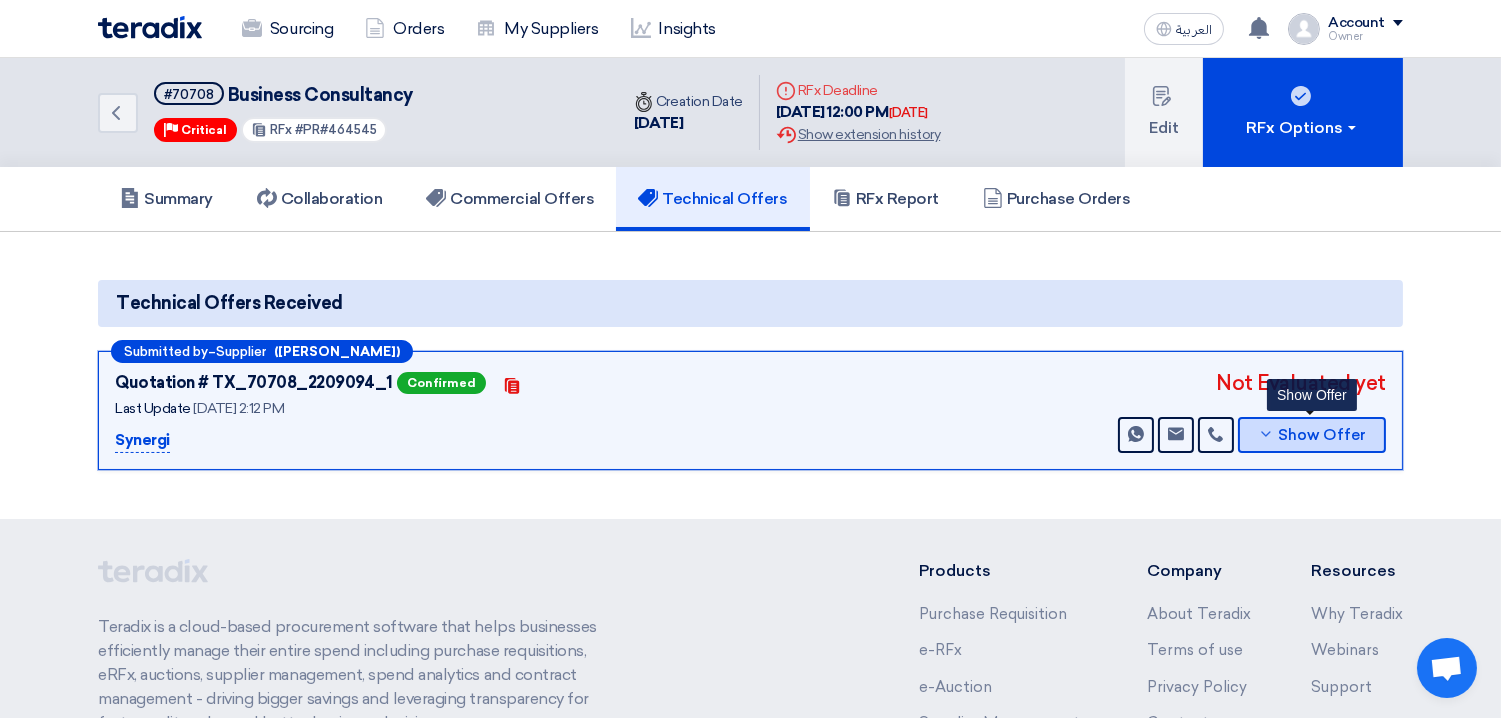 click on "Show Offer" at bounding box center (1323, 435) 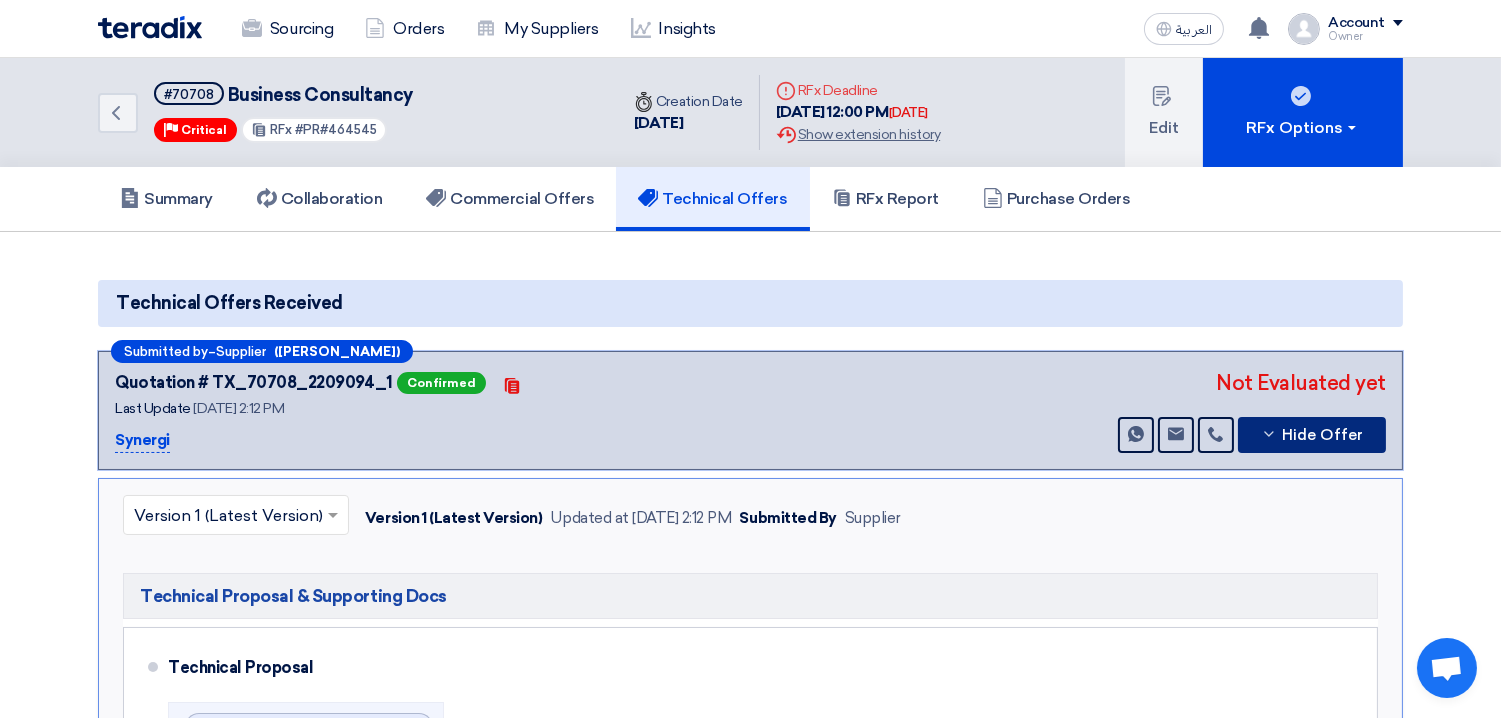 scroll, scrollTop: 13, scrollLeft: 0, axis: vertical 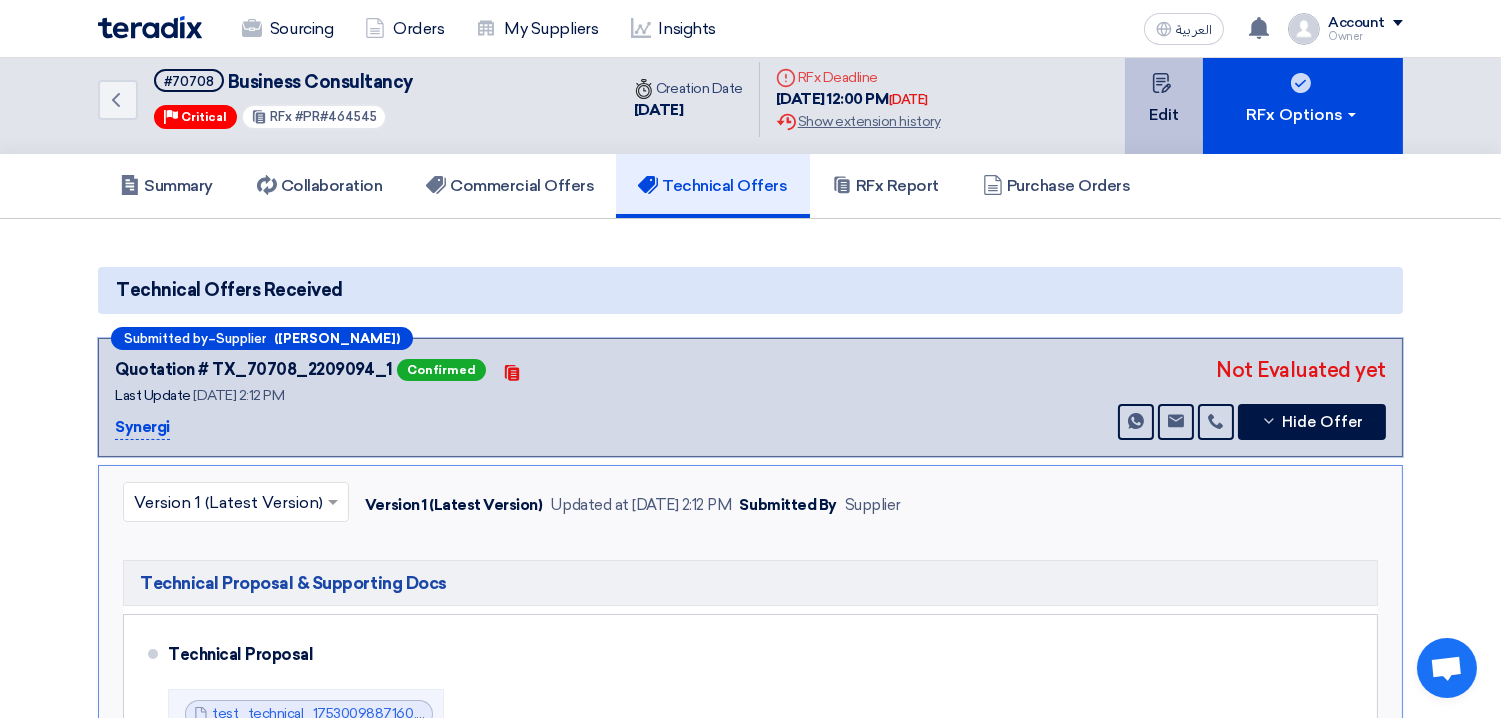 click on "Edit" 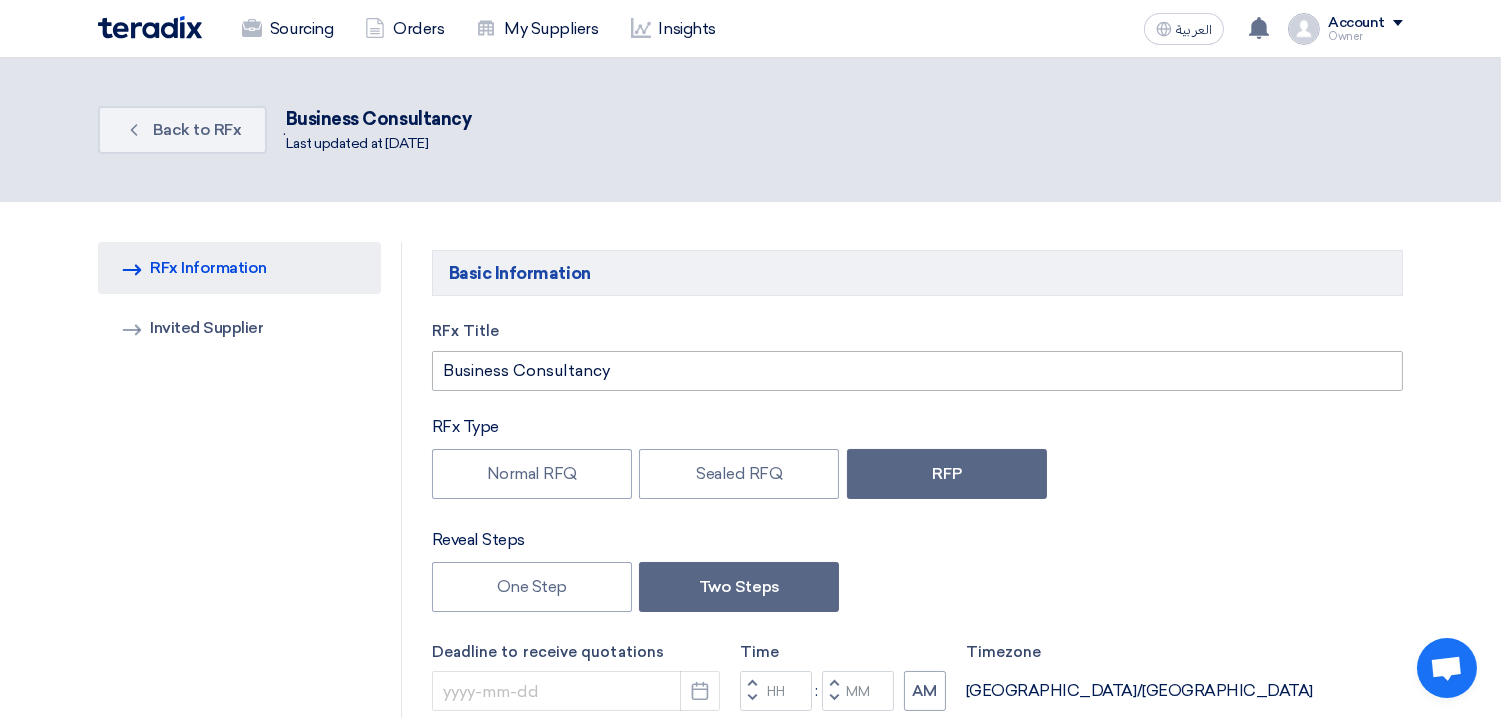 type on "[DATE]" 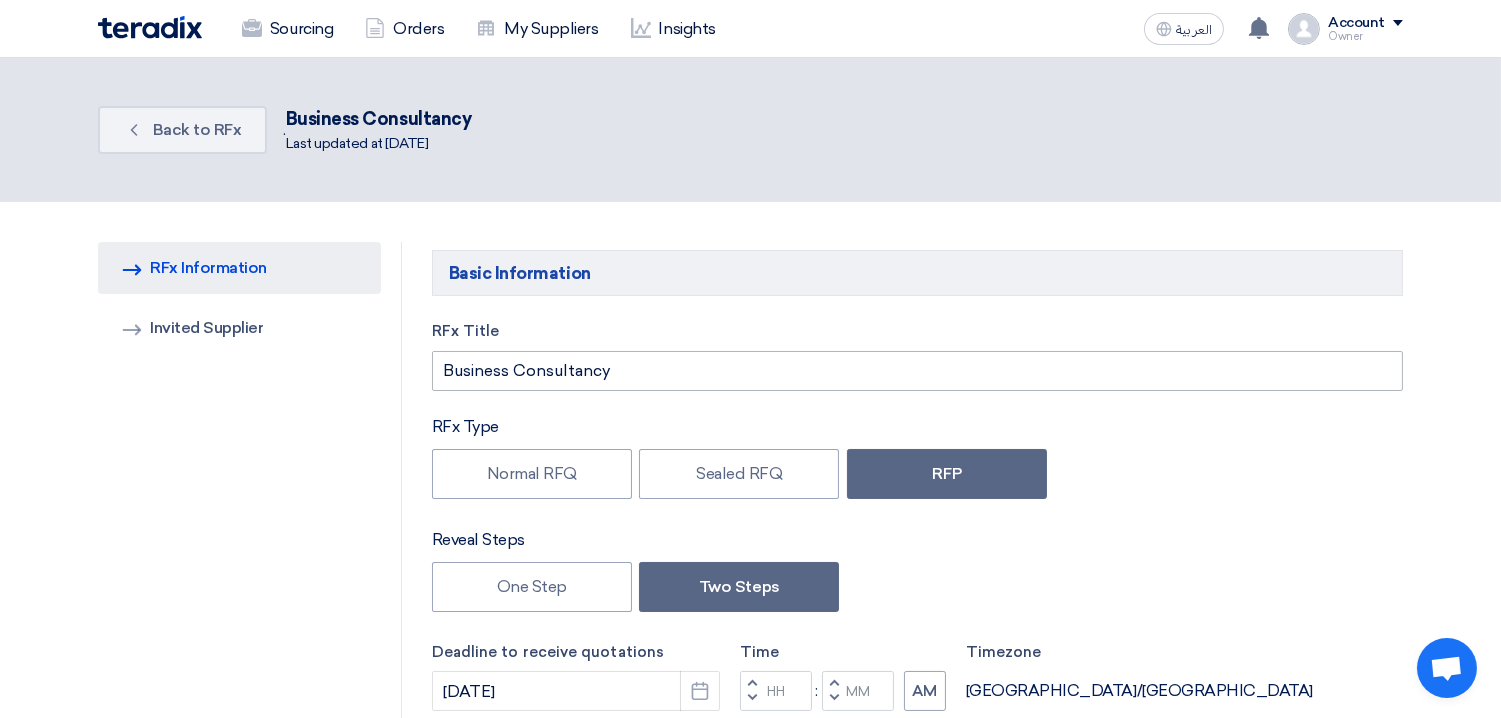 type on "12" 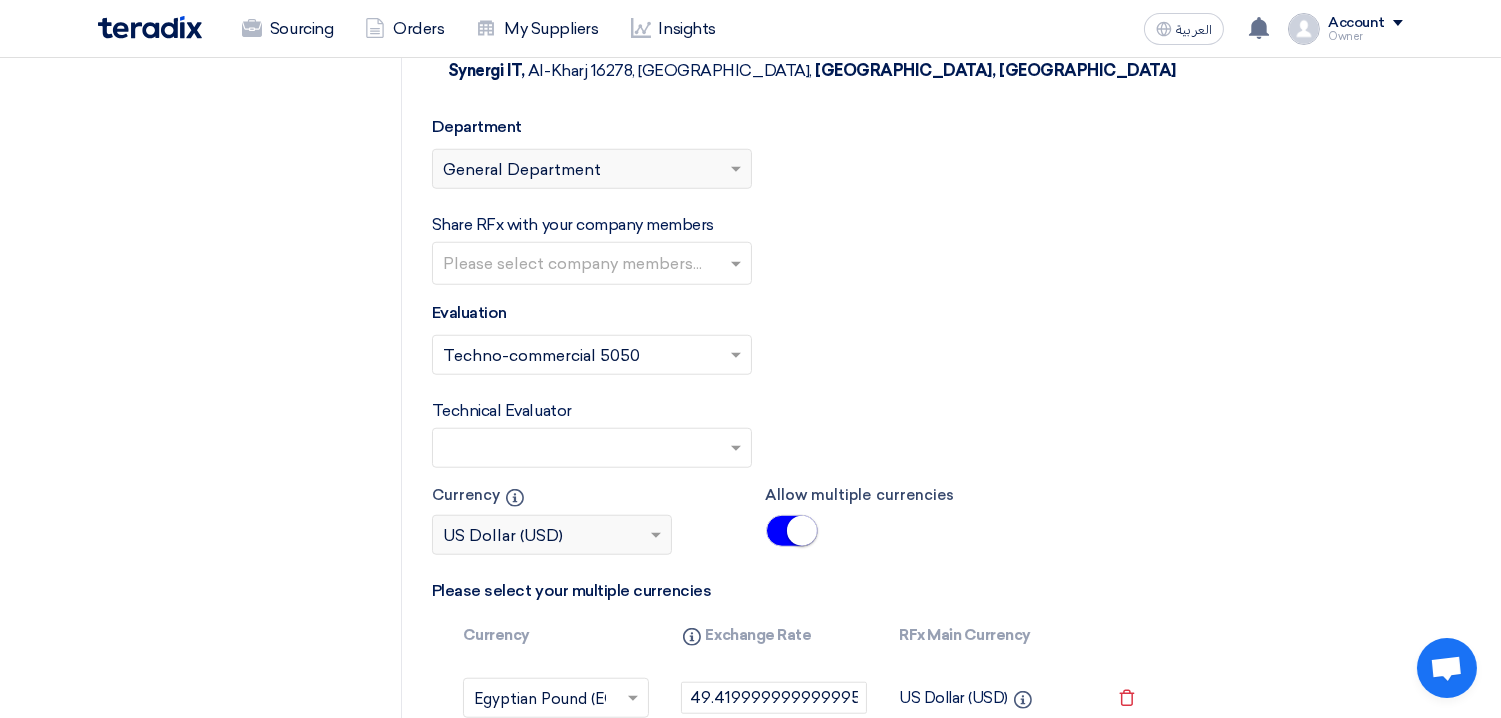 scroll, scrollTop: 3253, scrollLeft: 0, axis: vertical 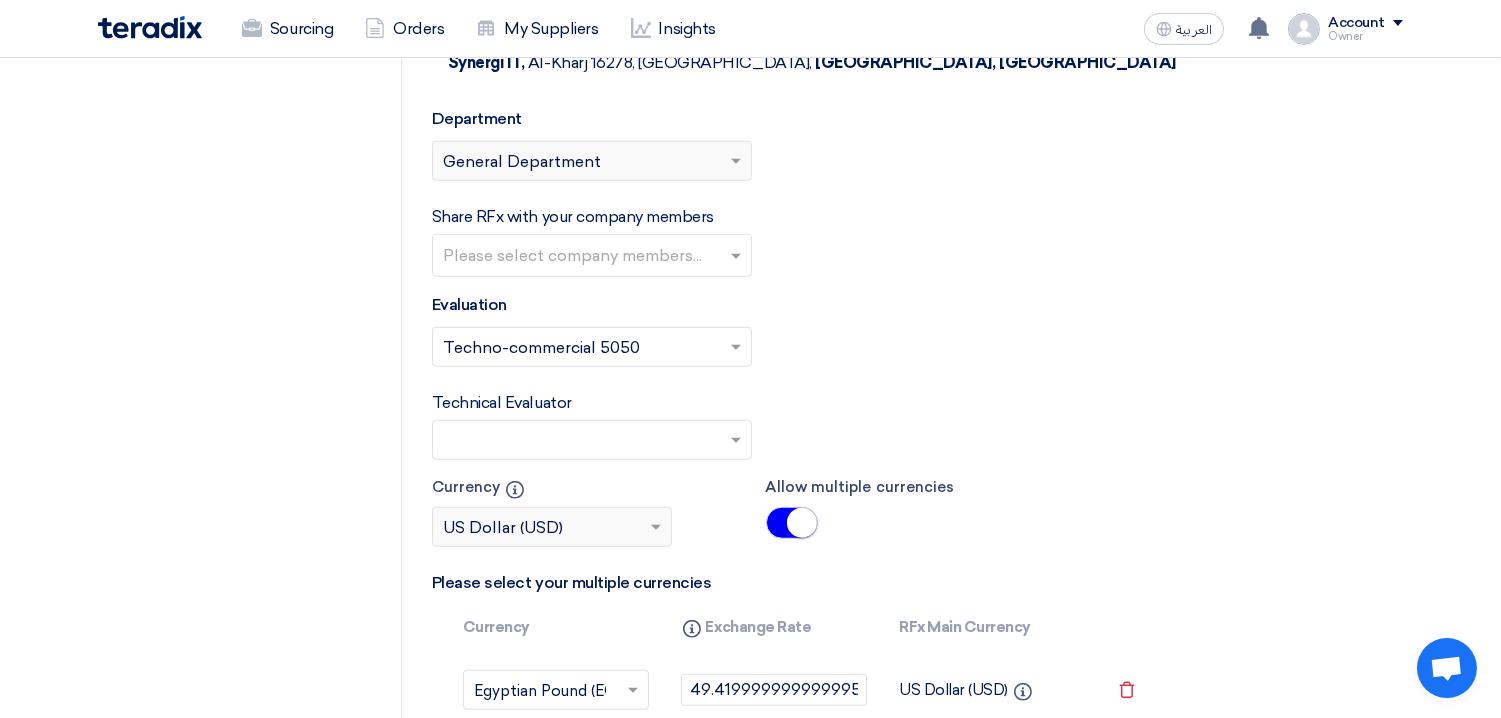 click at bounding box center (582, 442) 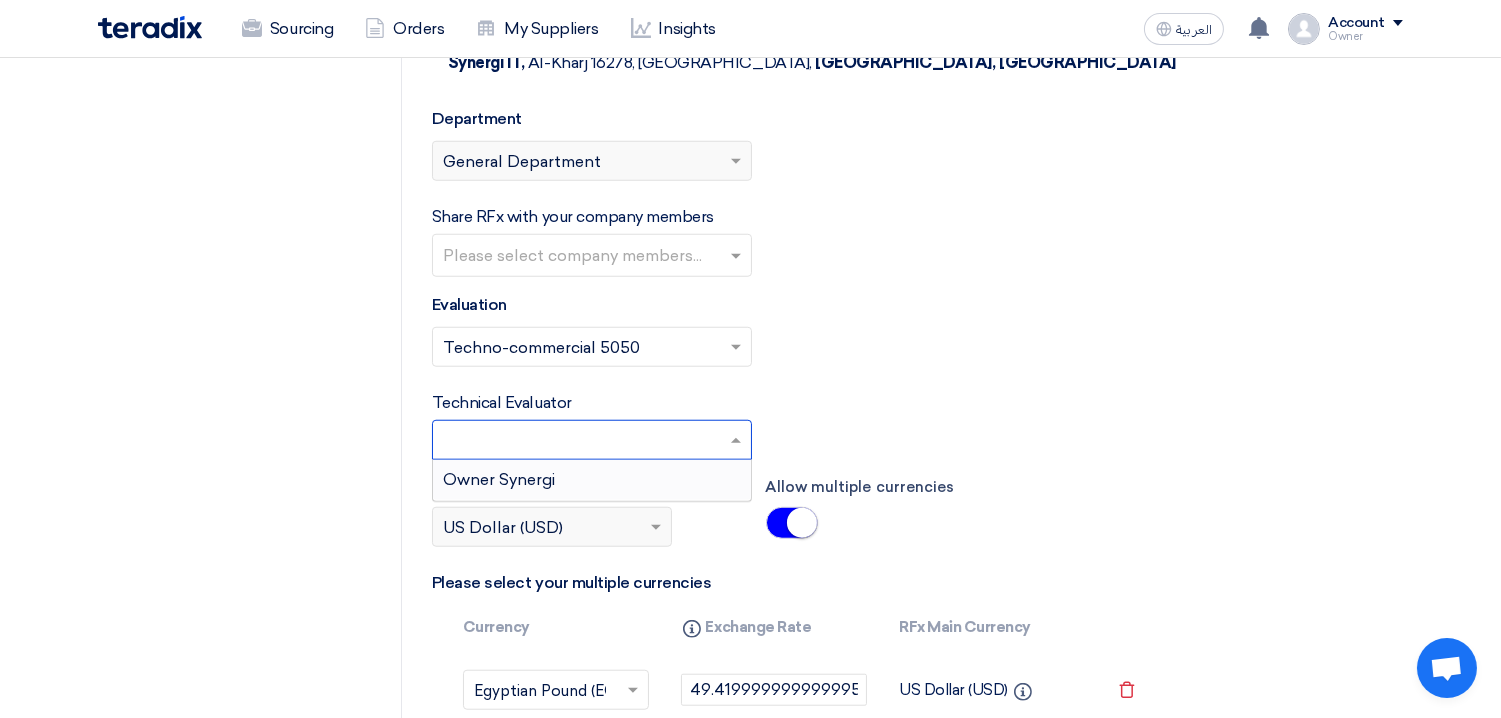 click on "Owner Synergi" at bounding box center (592, 480) 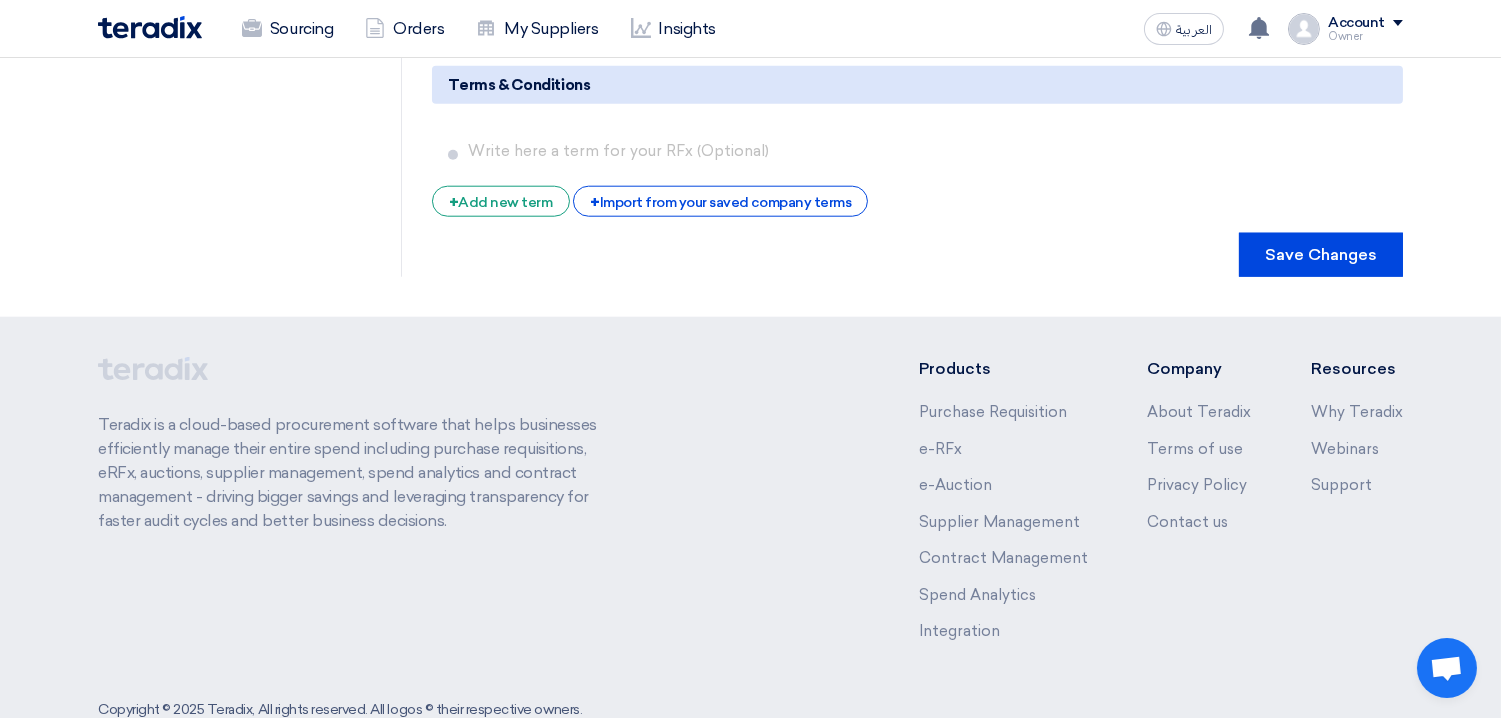 scroll, scrollTop: 4002, scrollLeft: 0, axis: vertical 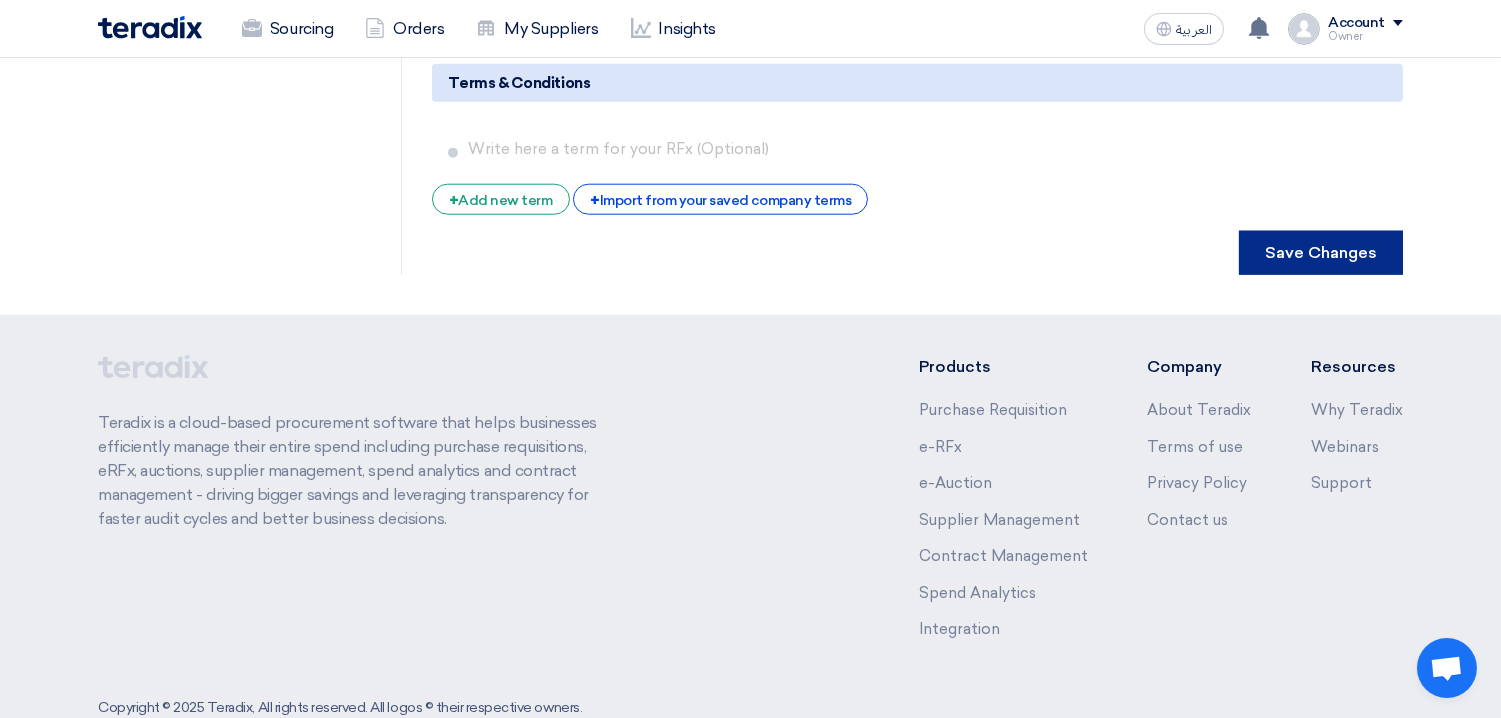 click on "Save Changes" 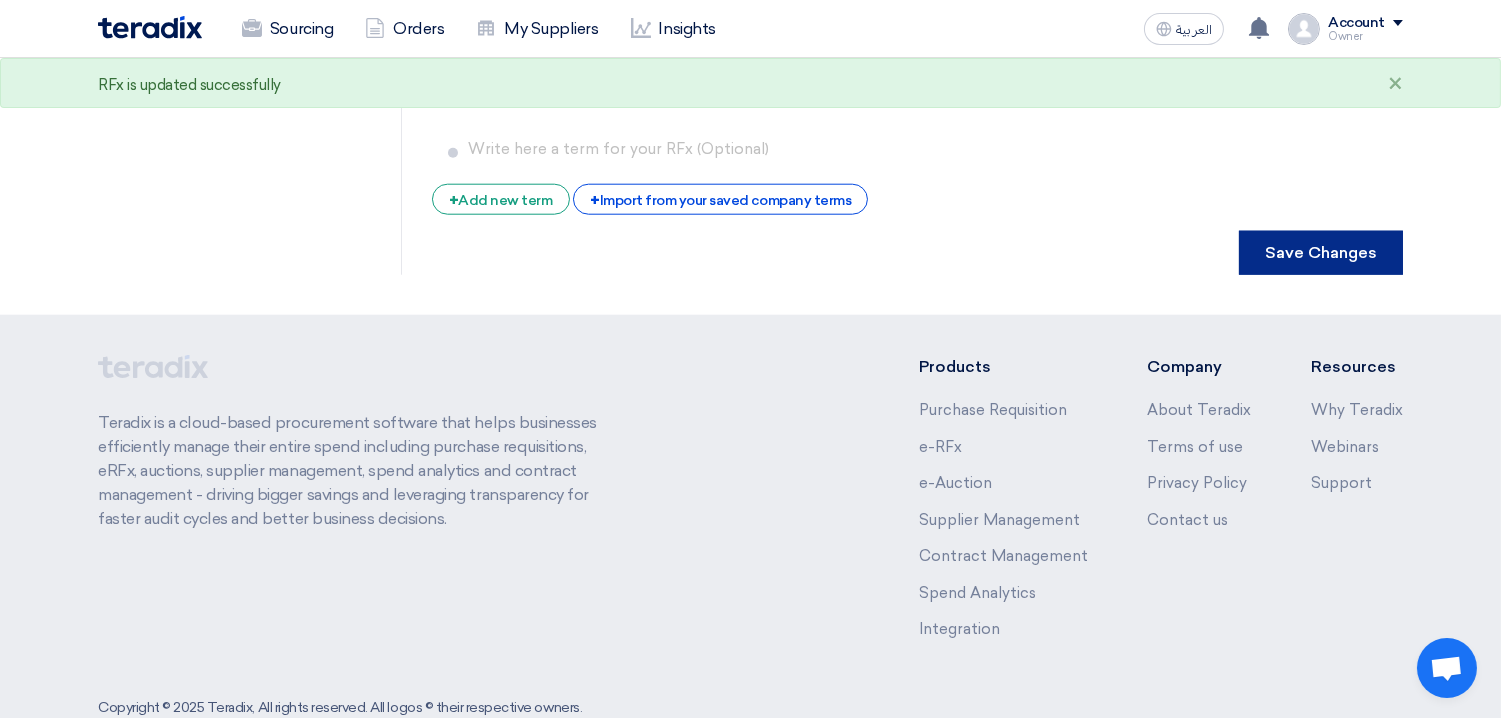 scroll, scrollTop: 0, scrollLeft: 0, axis: both 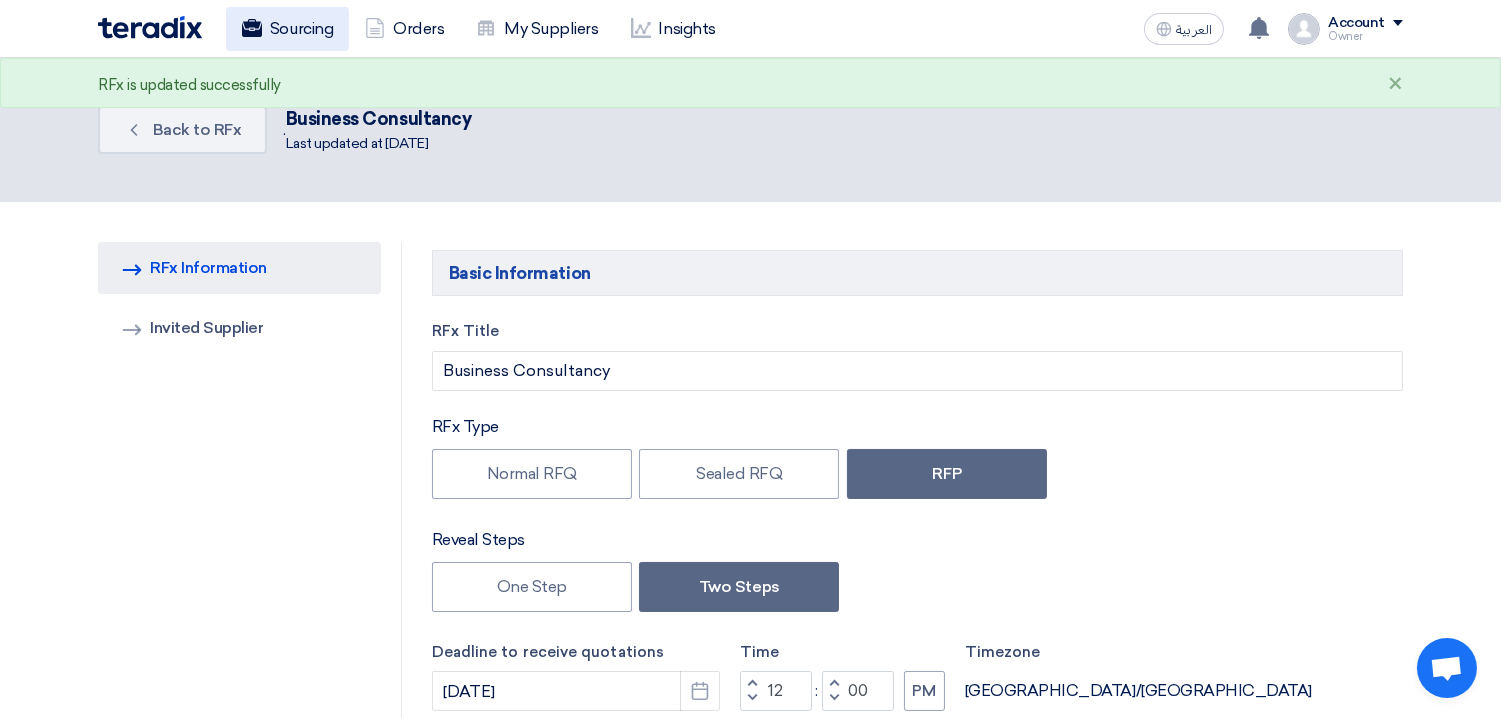 click on "Sourcing" 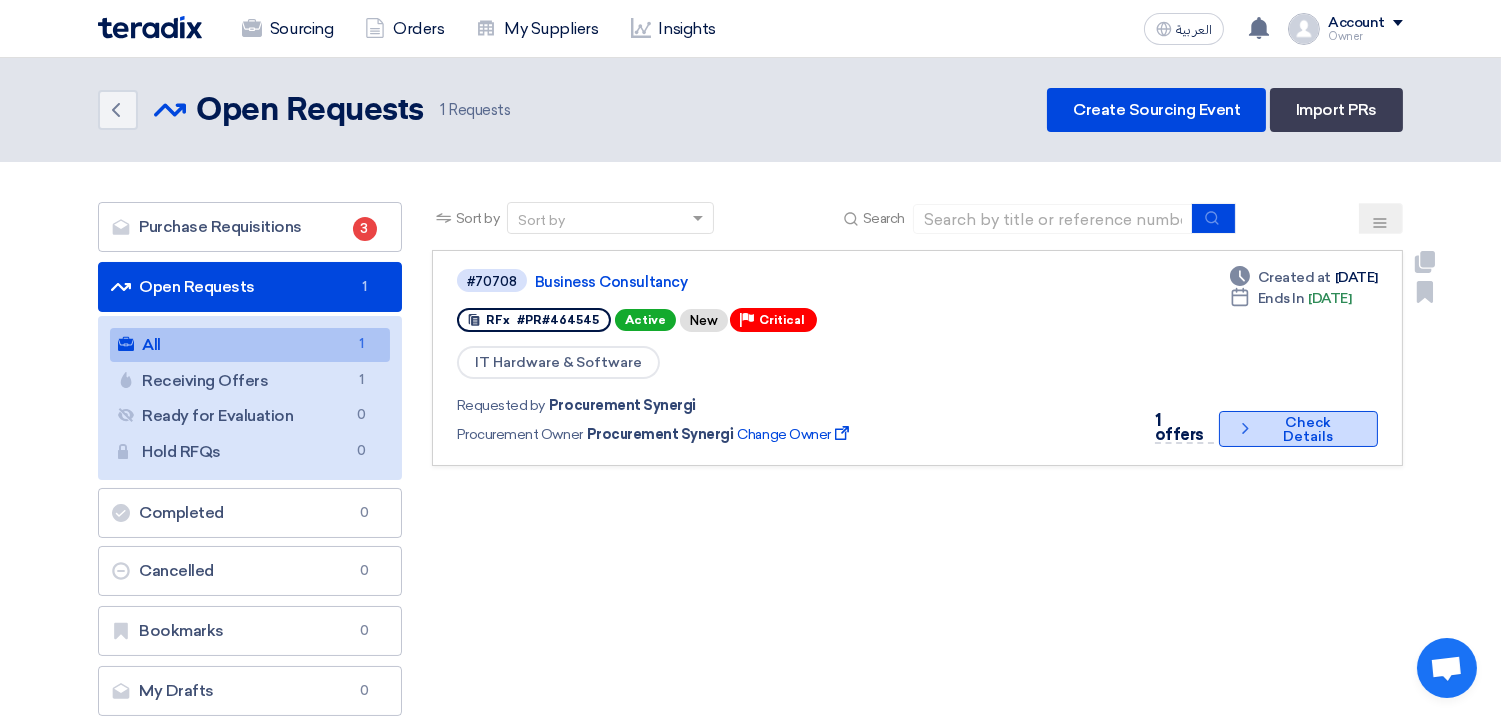 click on "Check details
Check Details" 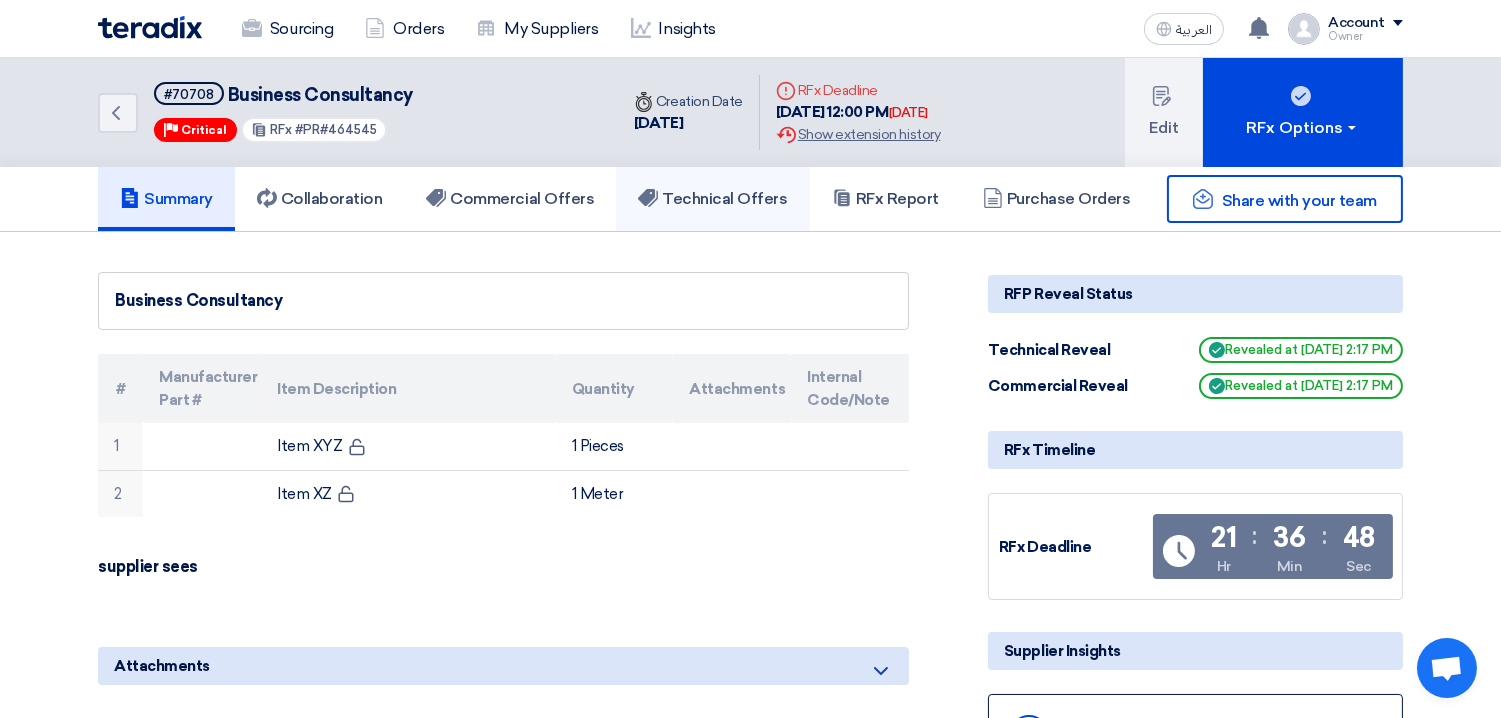 click on "Technical Offers" 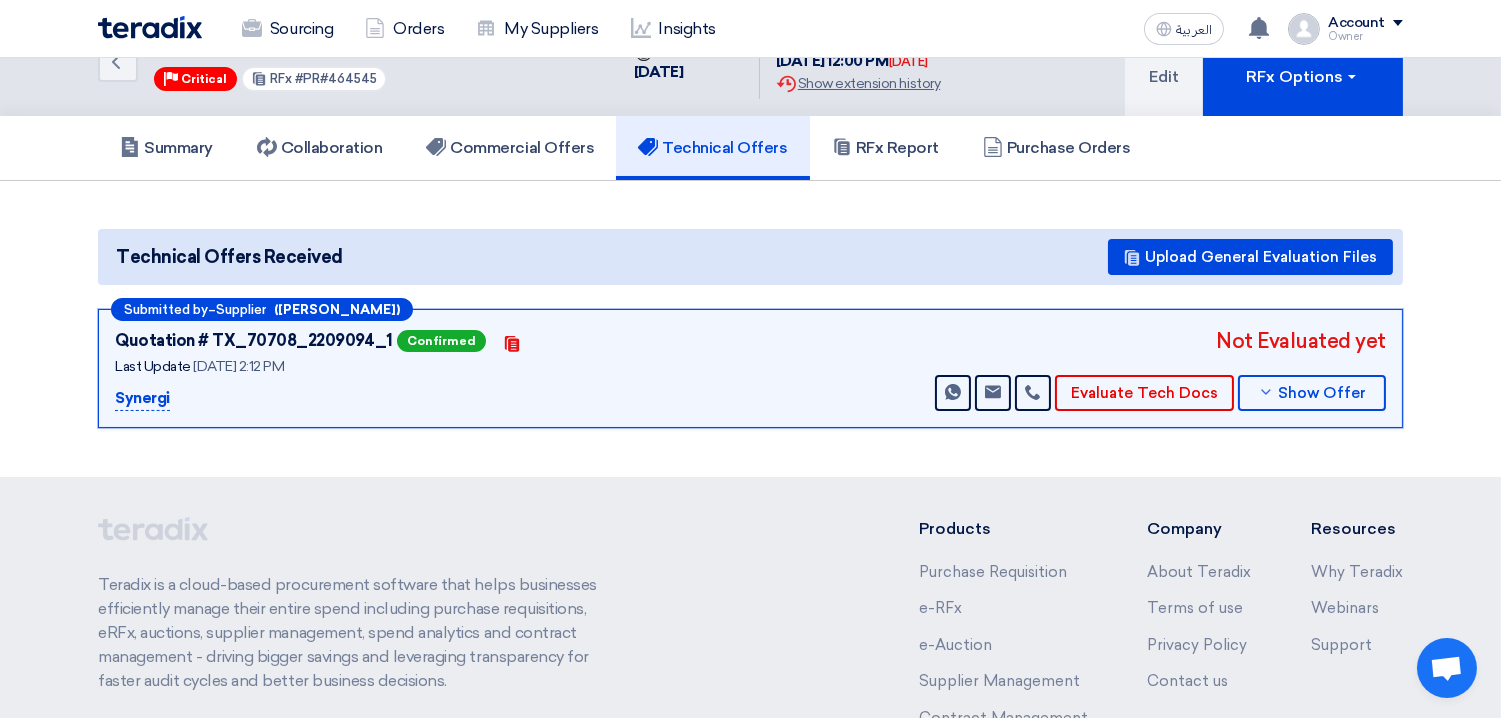scroll, scrollTop: 48, scrollLeft: 0, axis: vertical 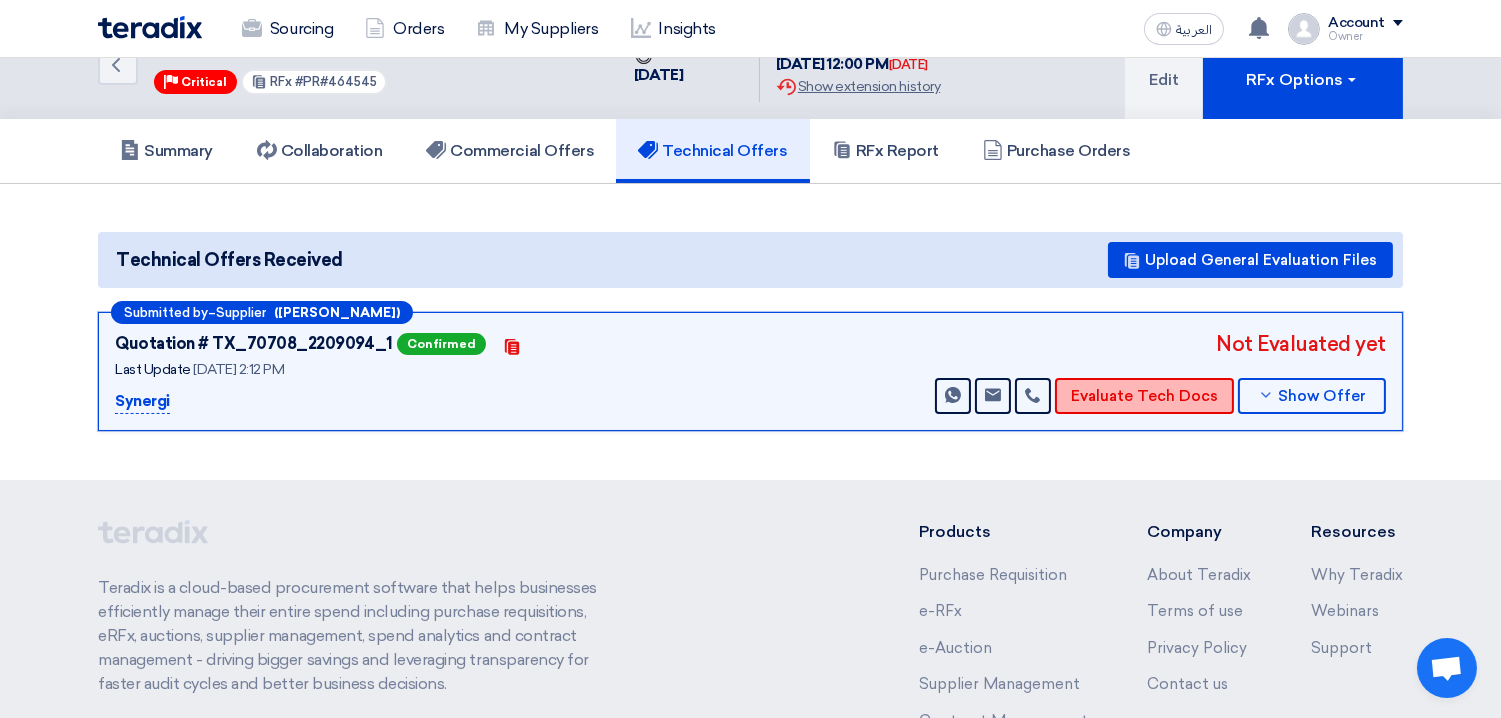 click on "Evaluate Tech Docs" at bounding box center [1144, 396] 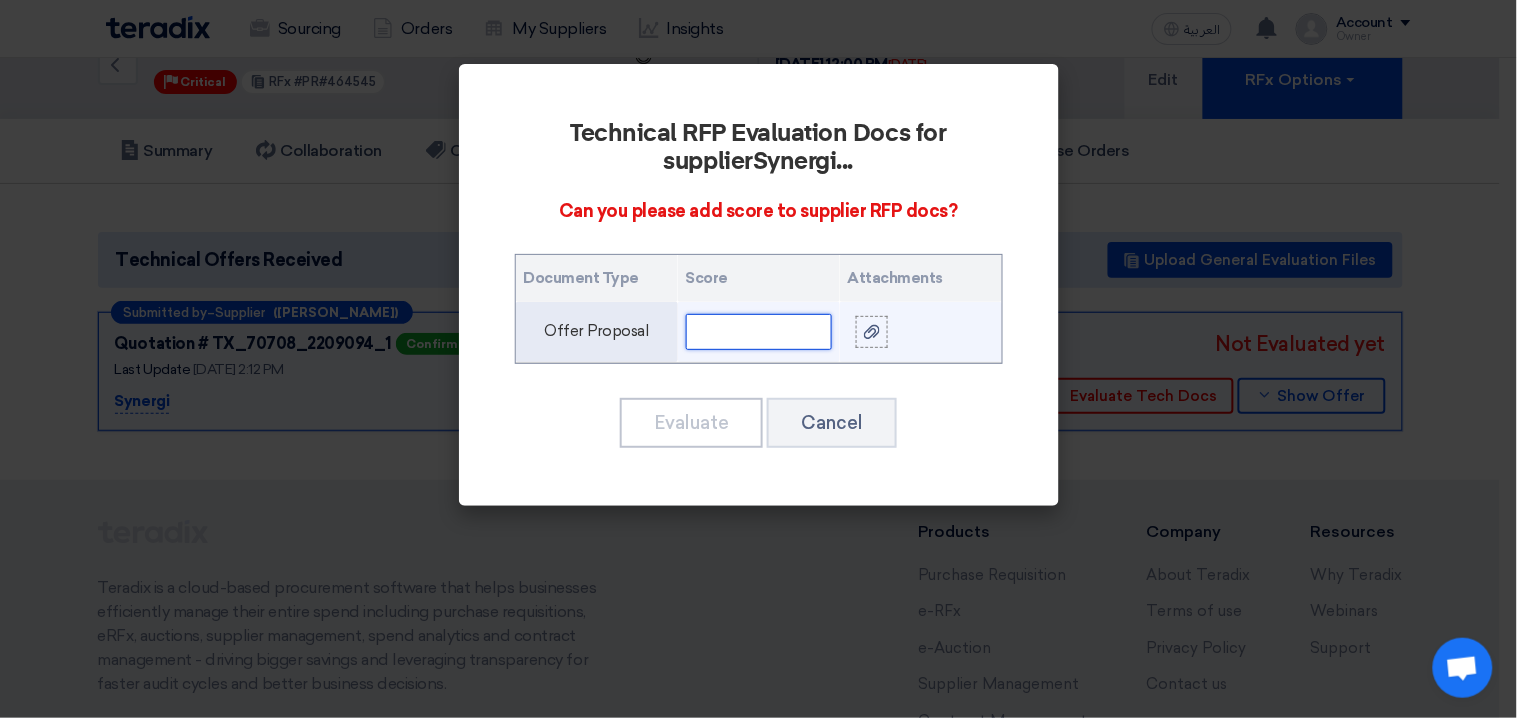 click 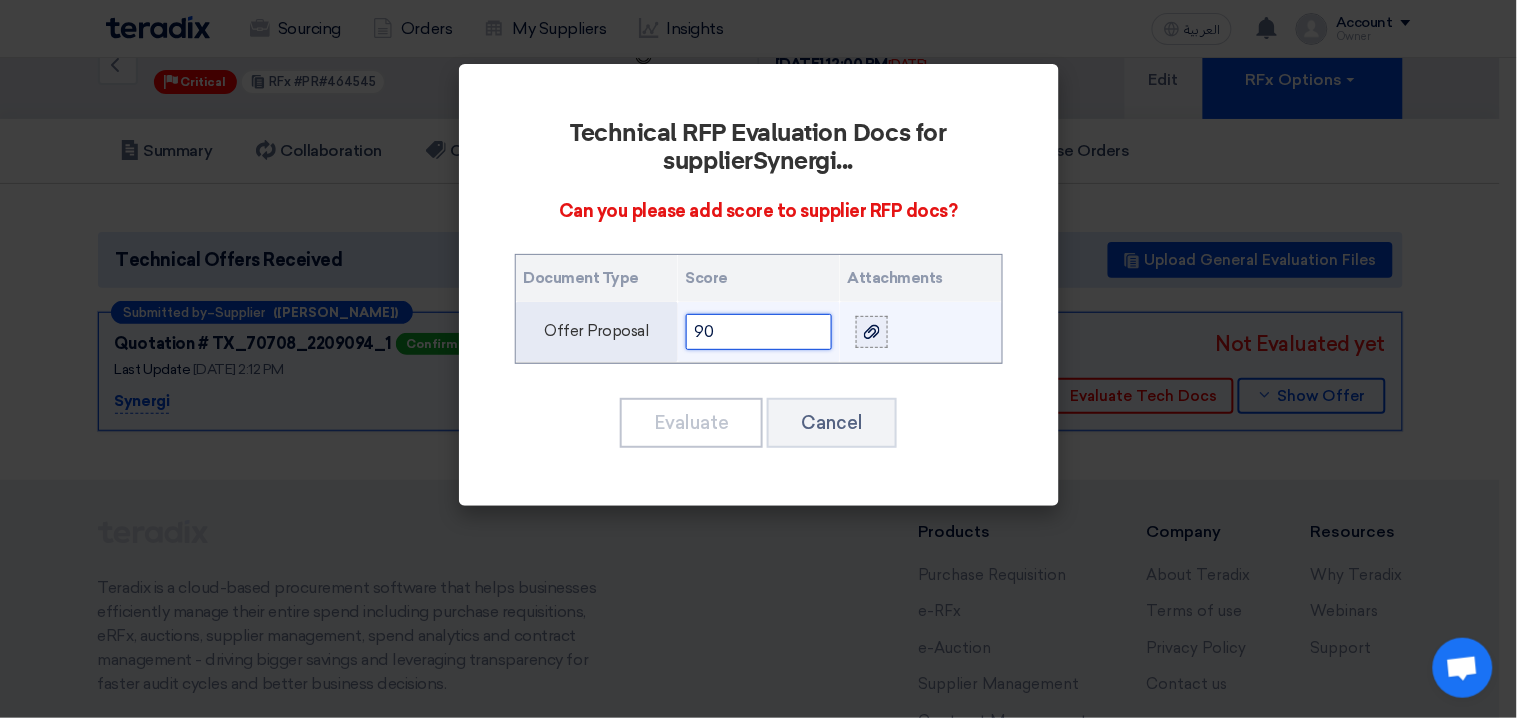 type on "90" 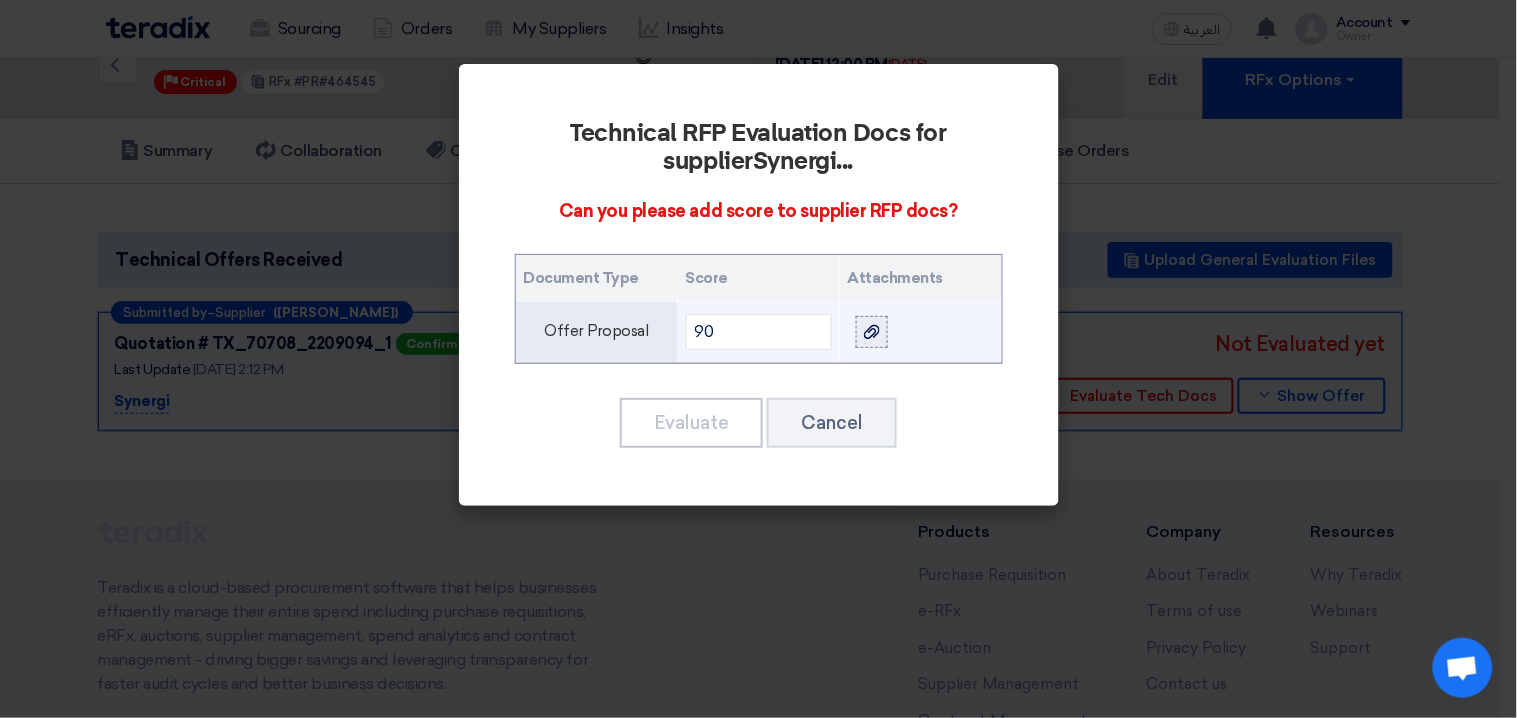 click 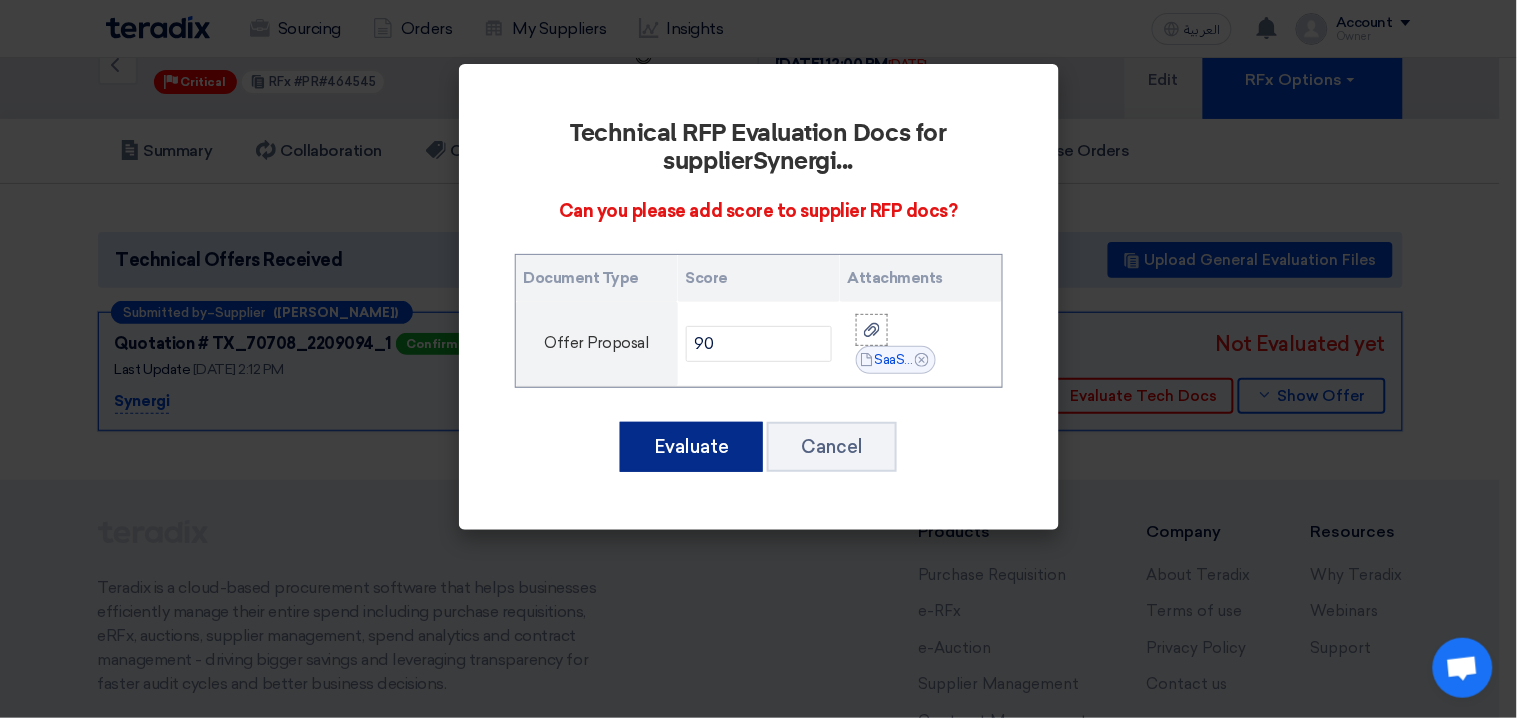 click on "Evaluate" 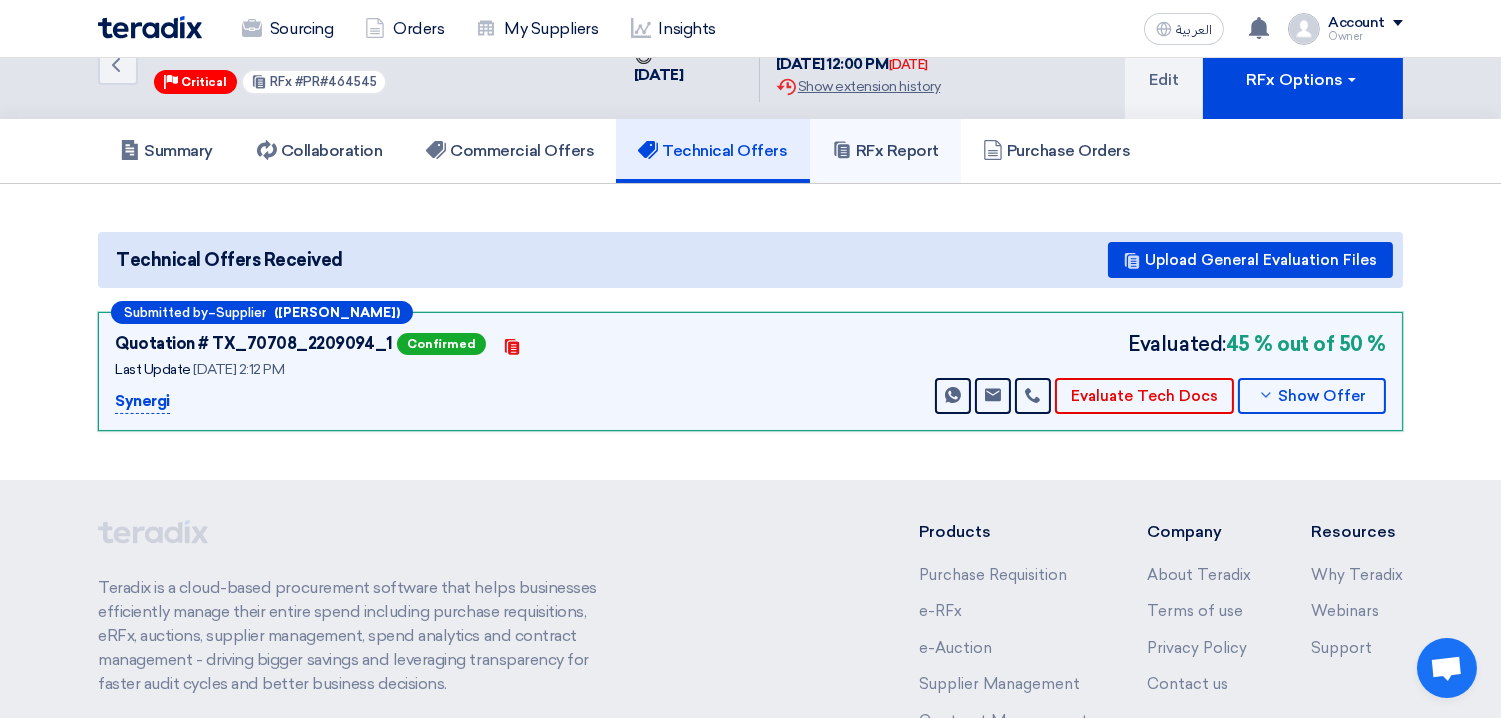 click on "RFx Report" 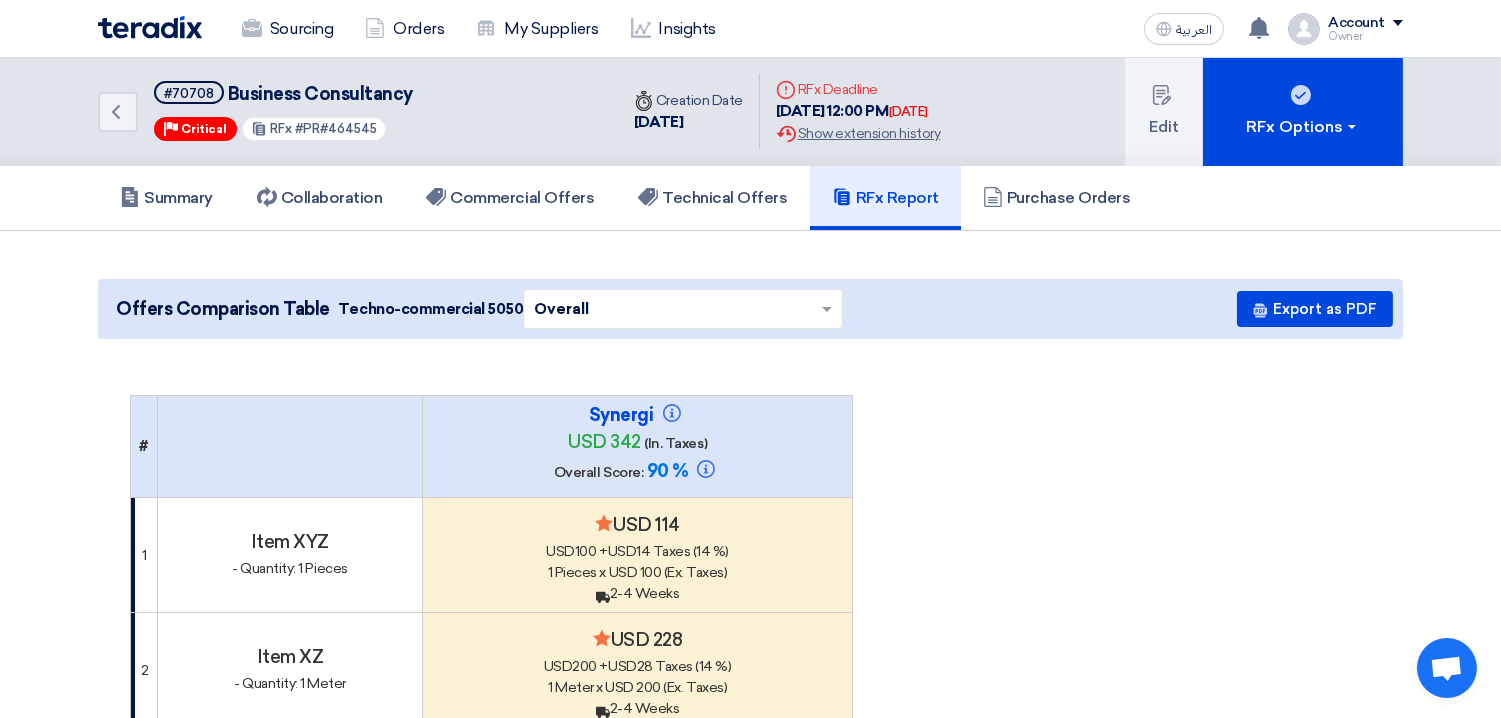 scroll, scrollTop: 4, scrollLeft: 0, axis: vertical 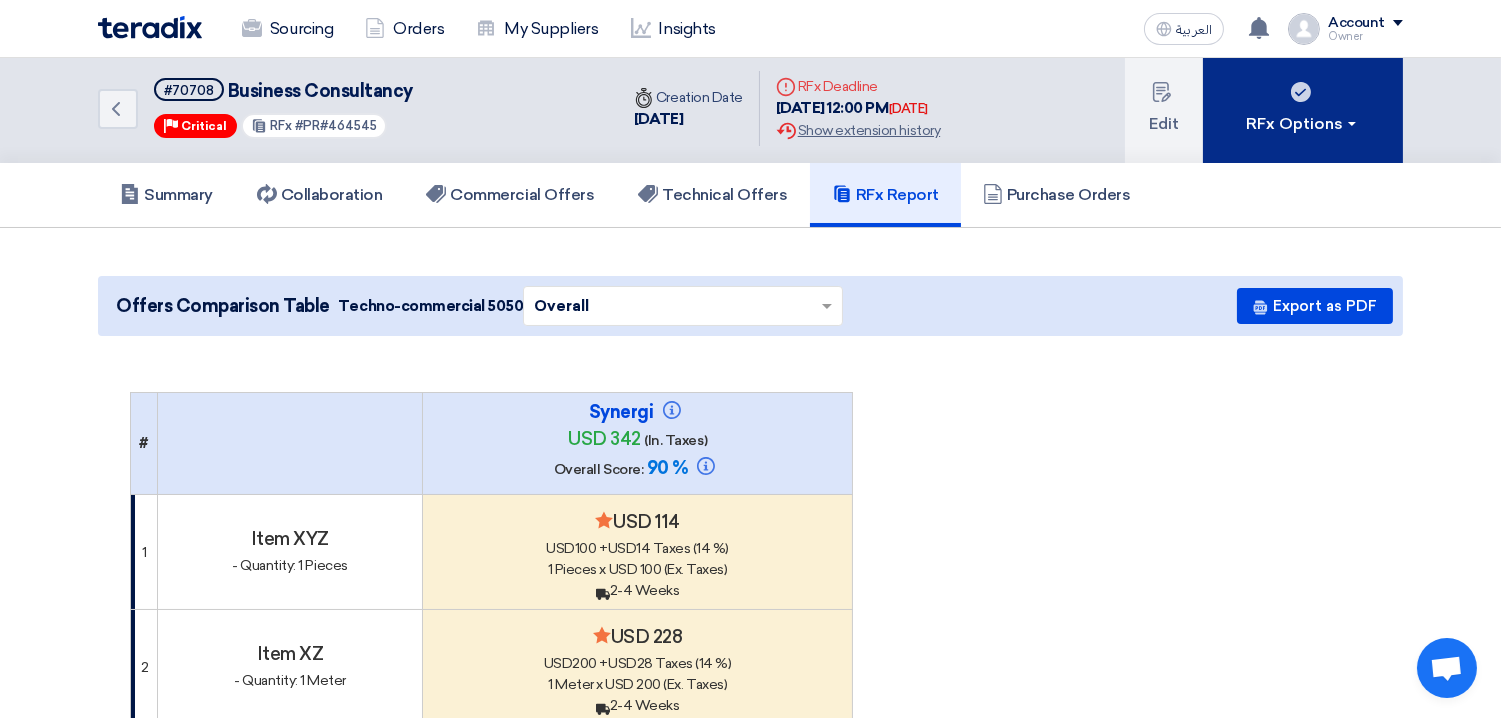 click on "RFx Options" at bounding box center (1303, 124) 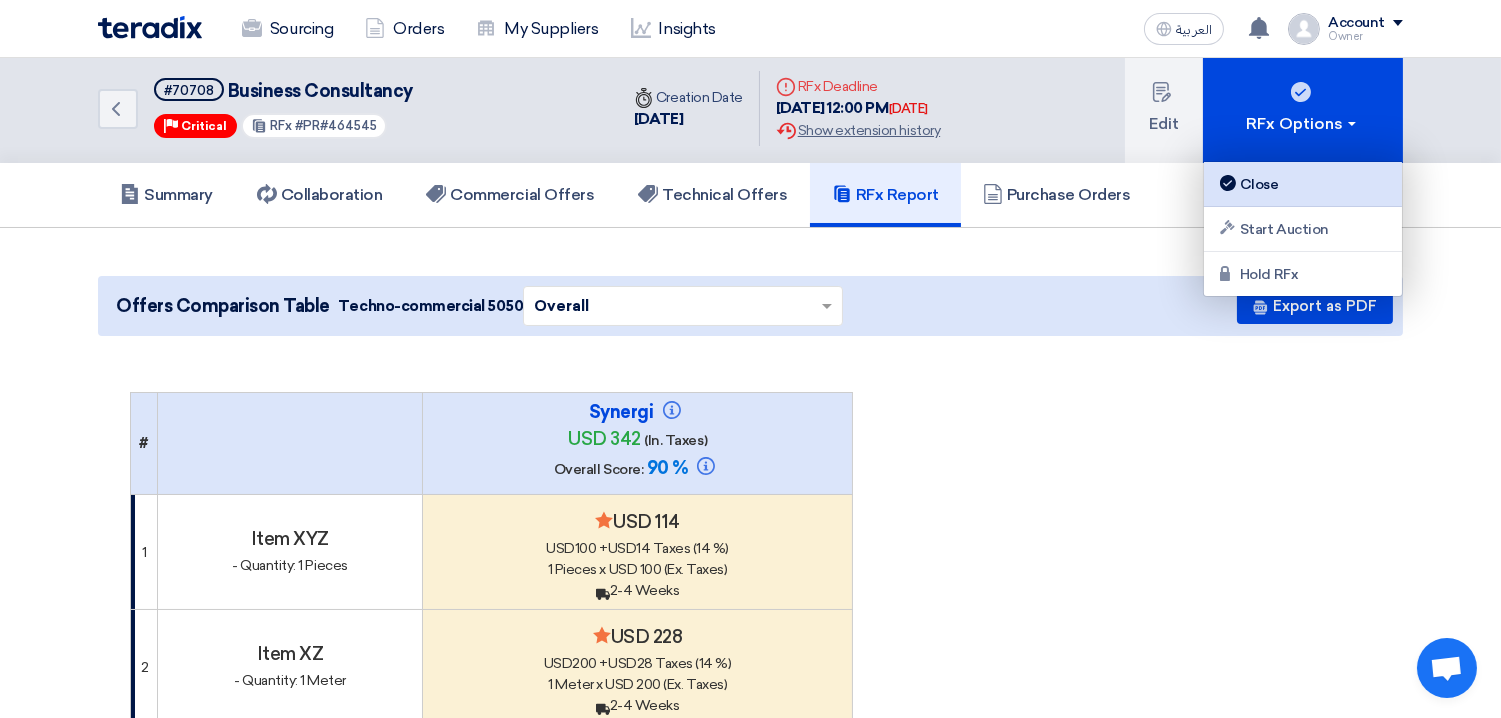 click on "Close" 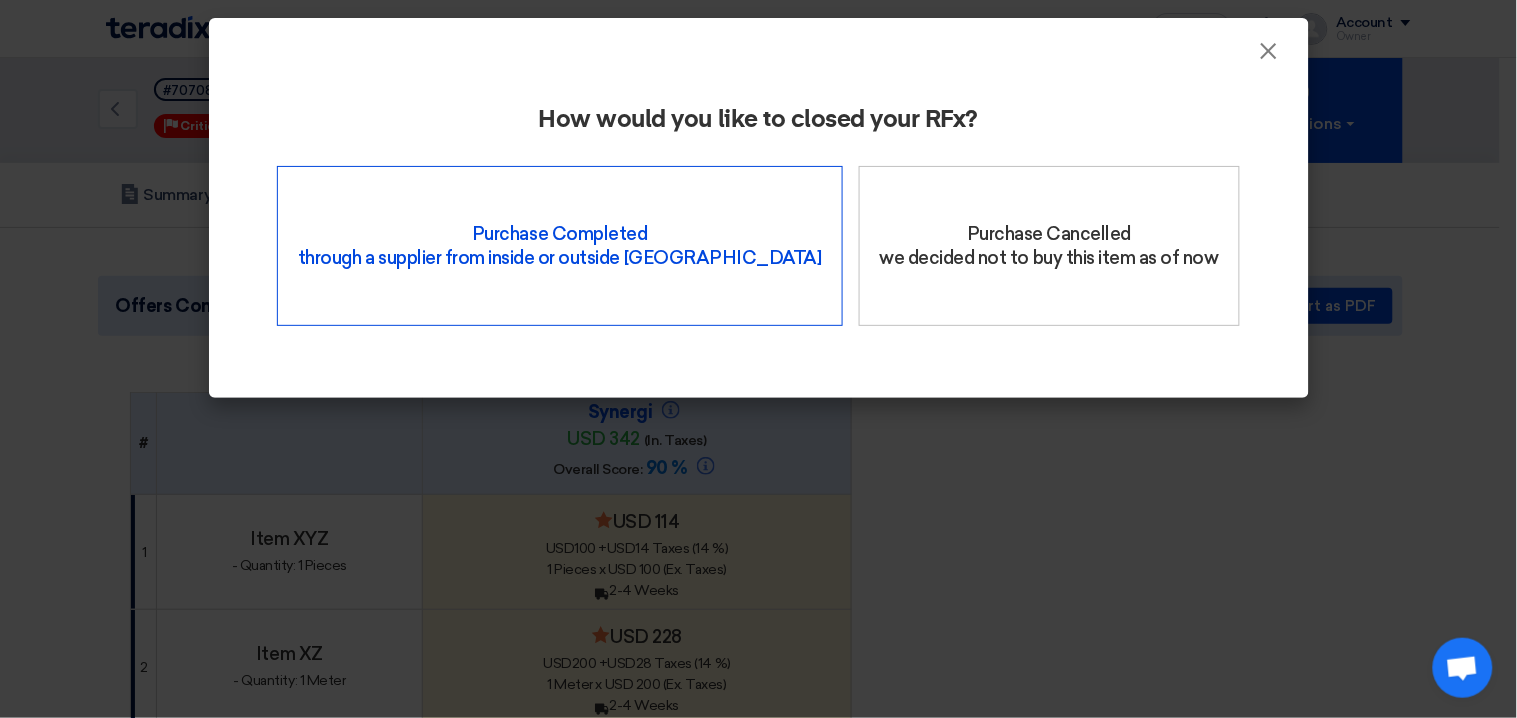 click on "Purchase Completed   through a supplier from inside or outside Teradix" 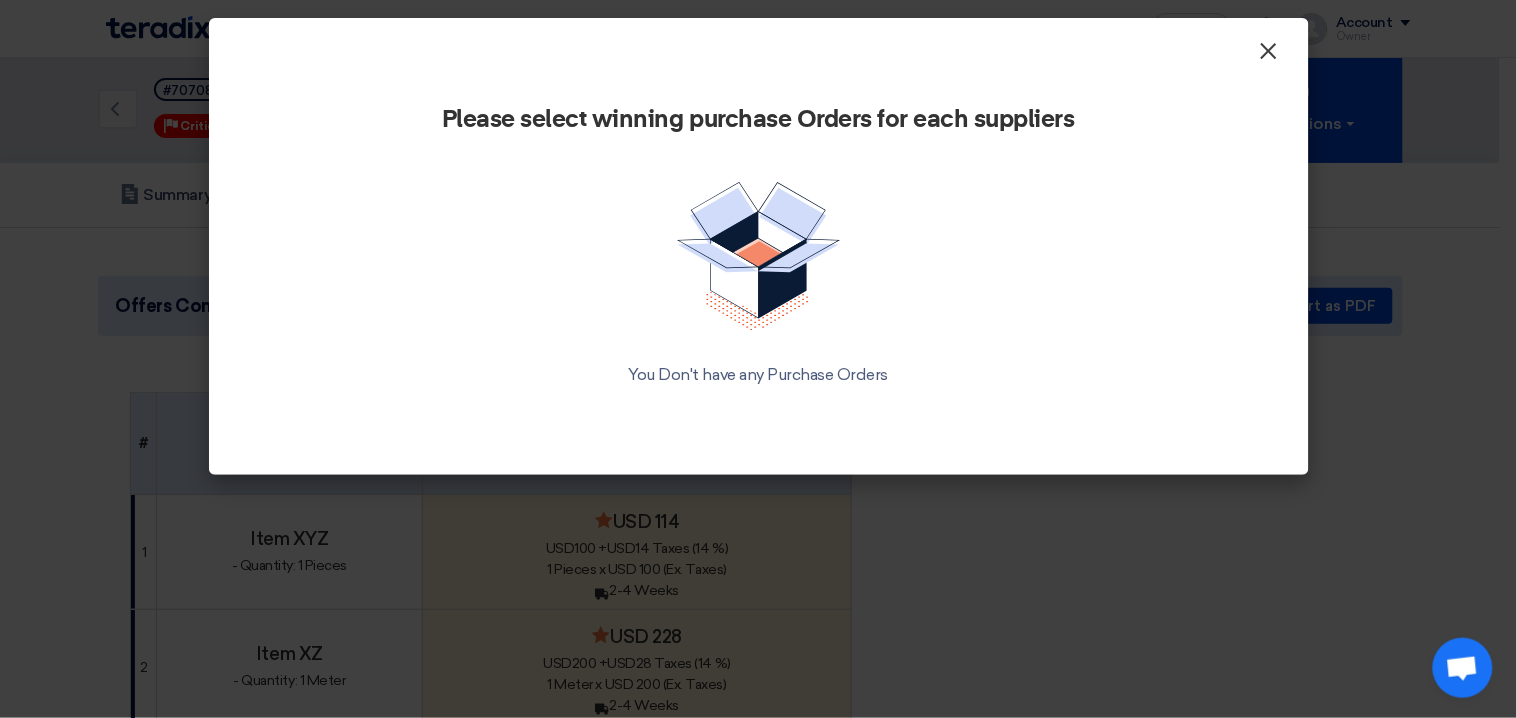 click on "×" 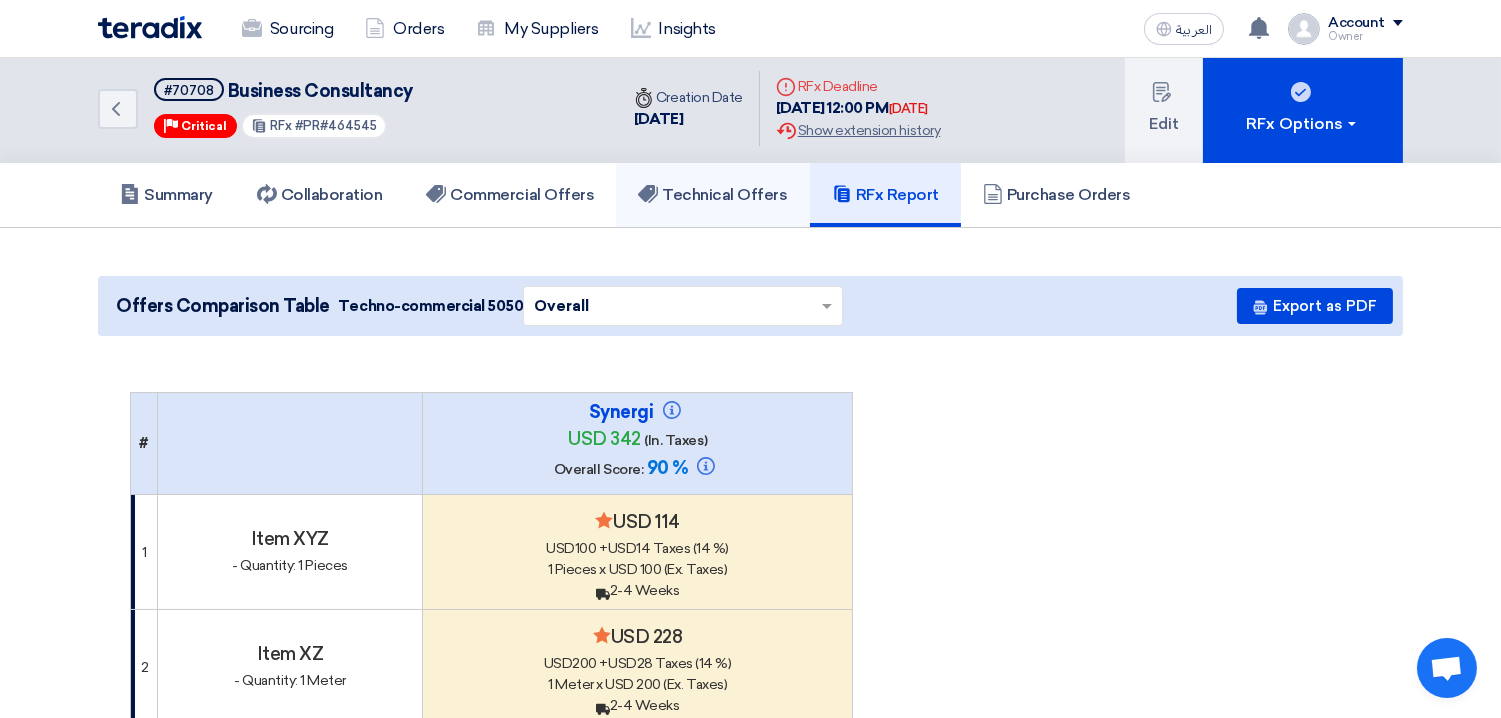 click on "Technical Offers" 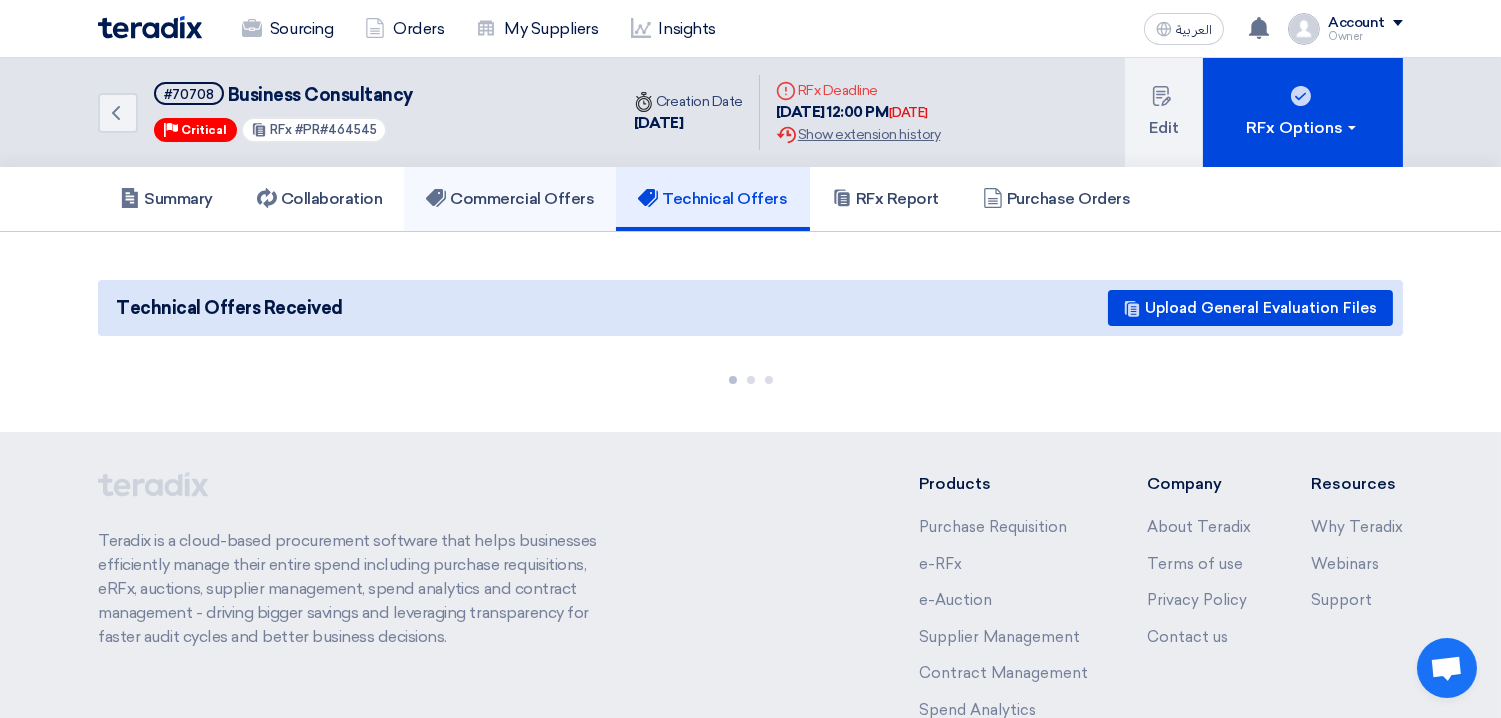 click on "Commercial Offers" 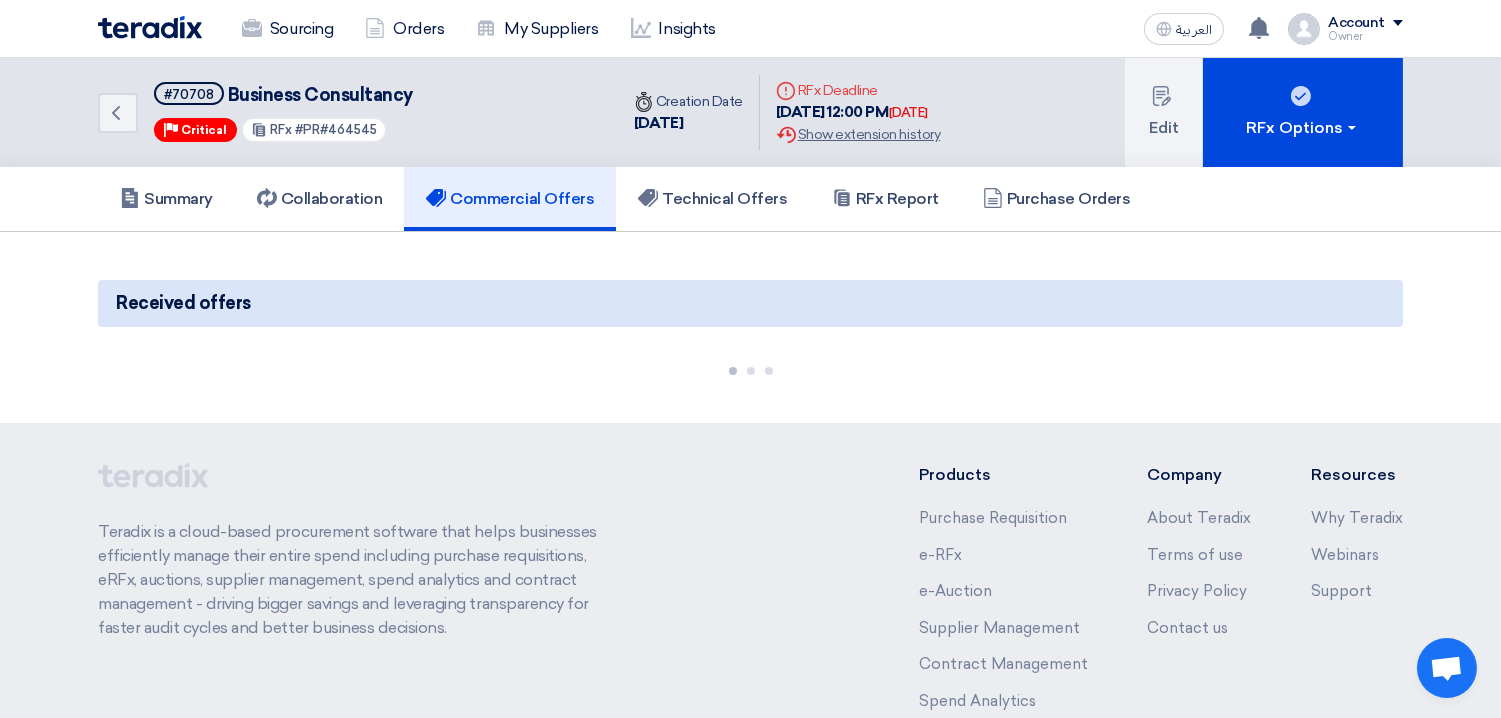 click on "Commercial Offers" 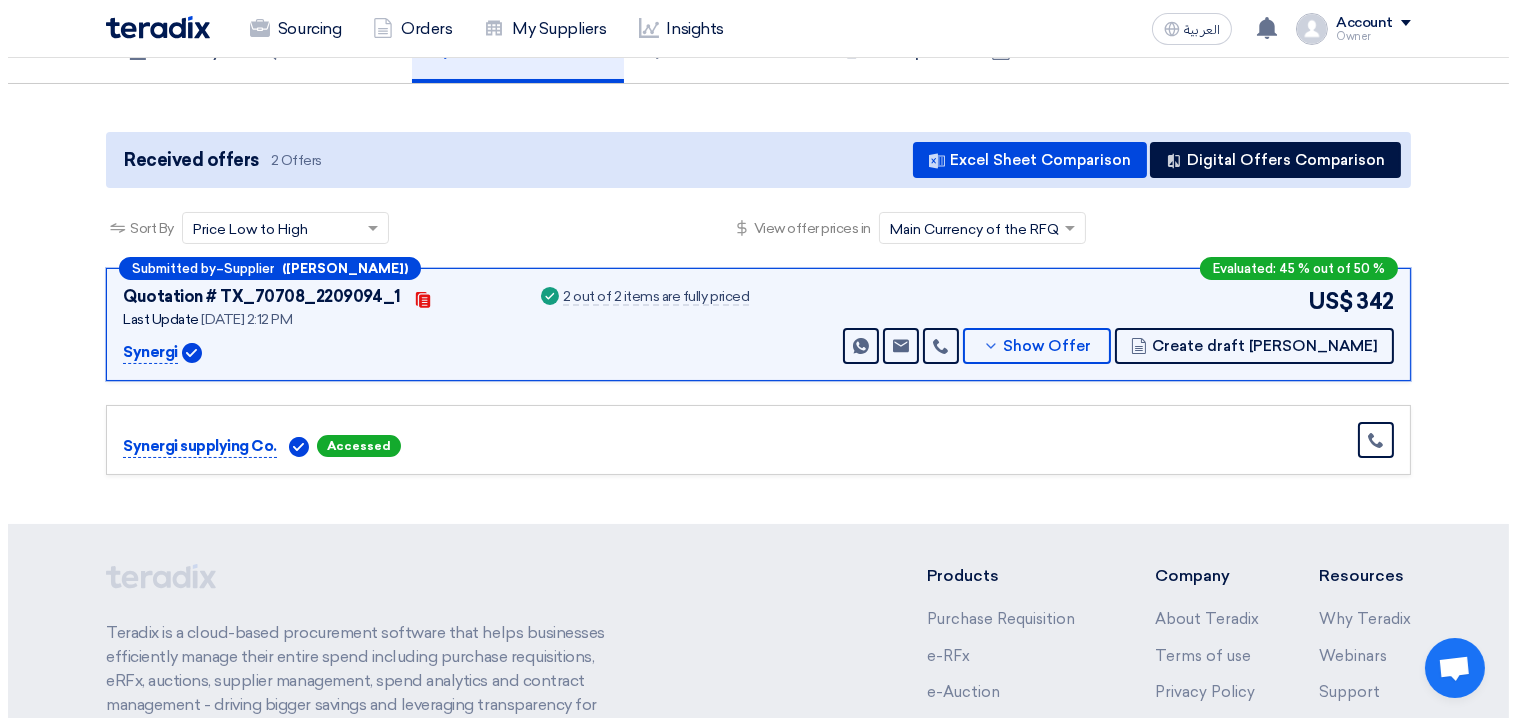 scroll, scrollTop: 142, scrollLeft: 0, axis: vertical 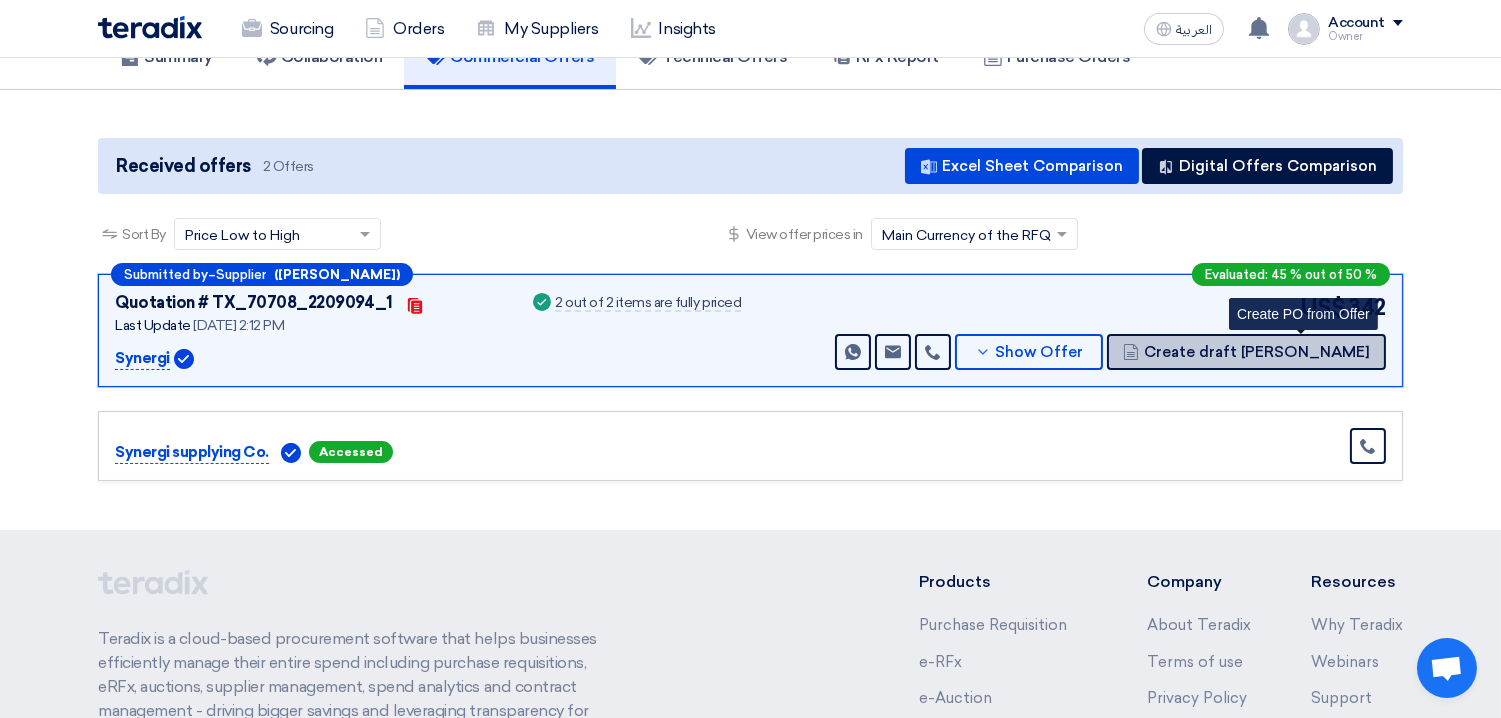 click on "Create draft [PERSON_NAME]" at bounding box center [1257, 352] 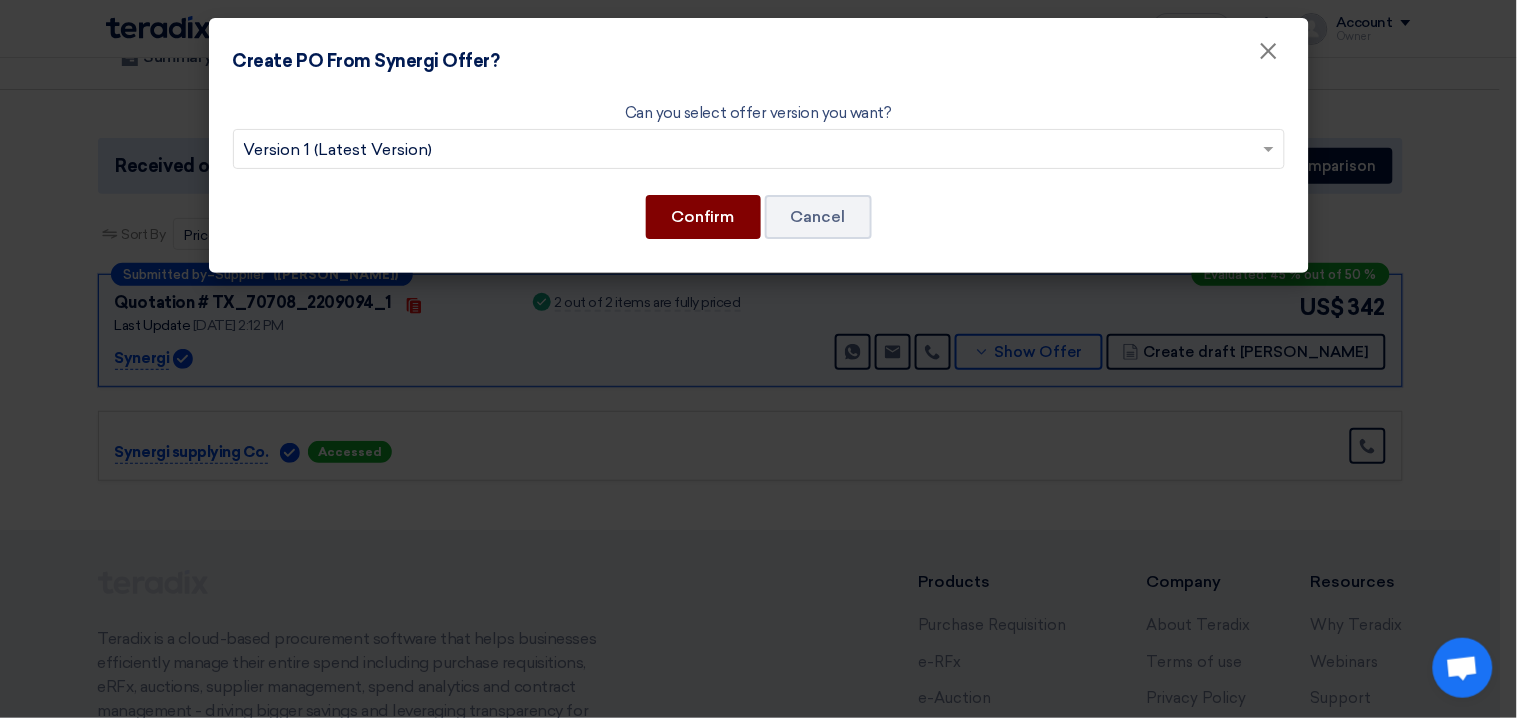 click on "Confirm" 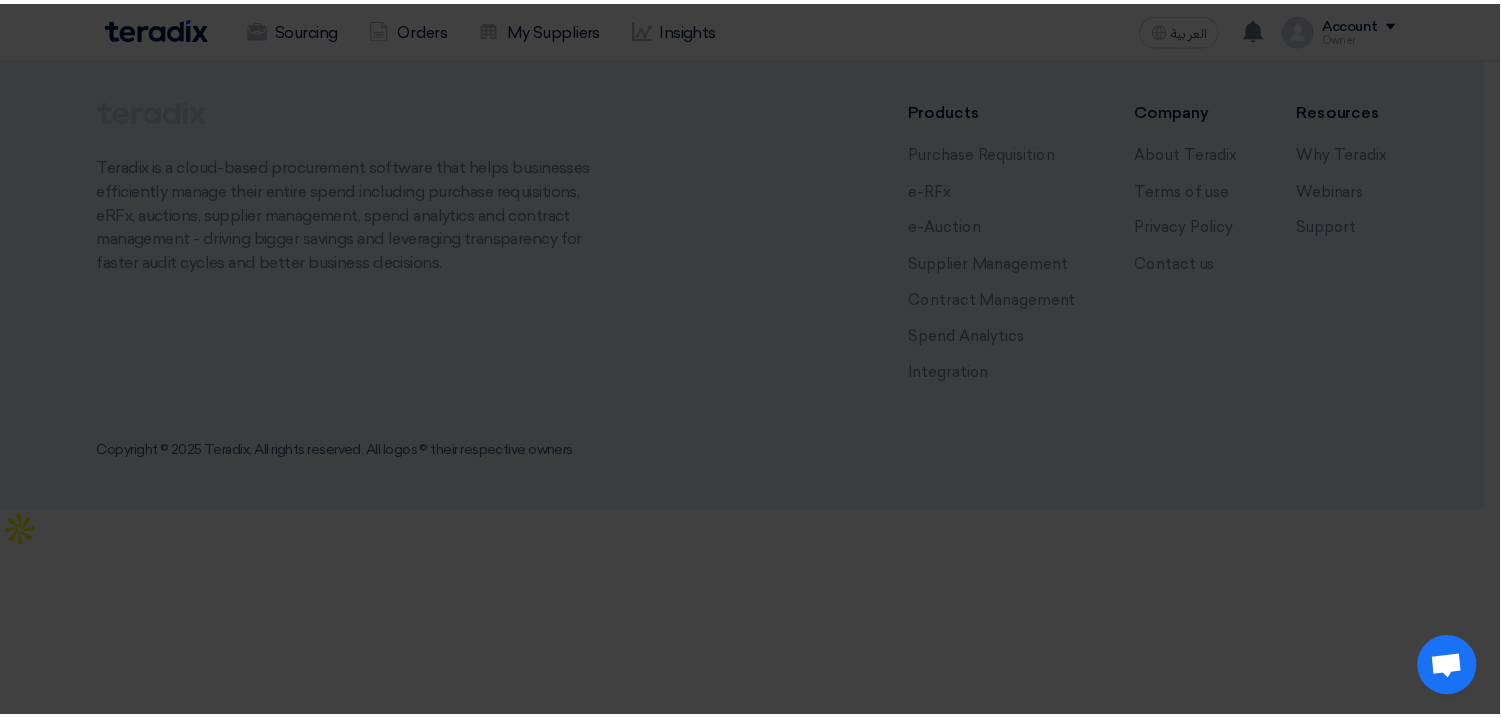 scroll, scrollTop: 0, scrollLeft: 0, axis: both 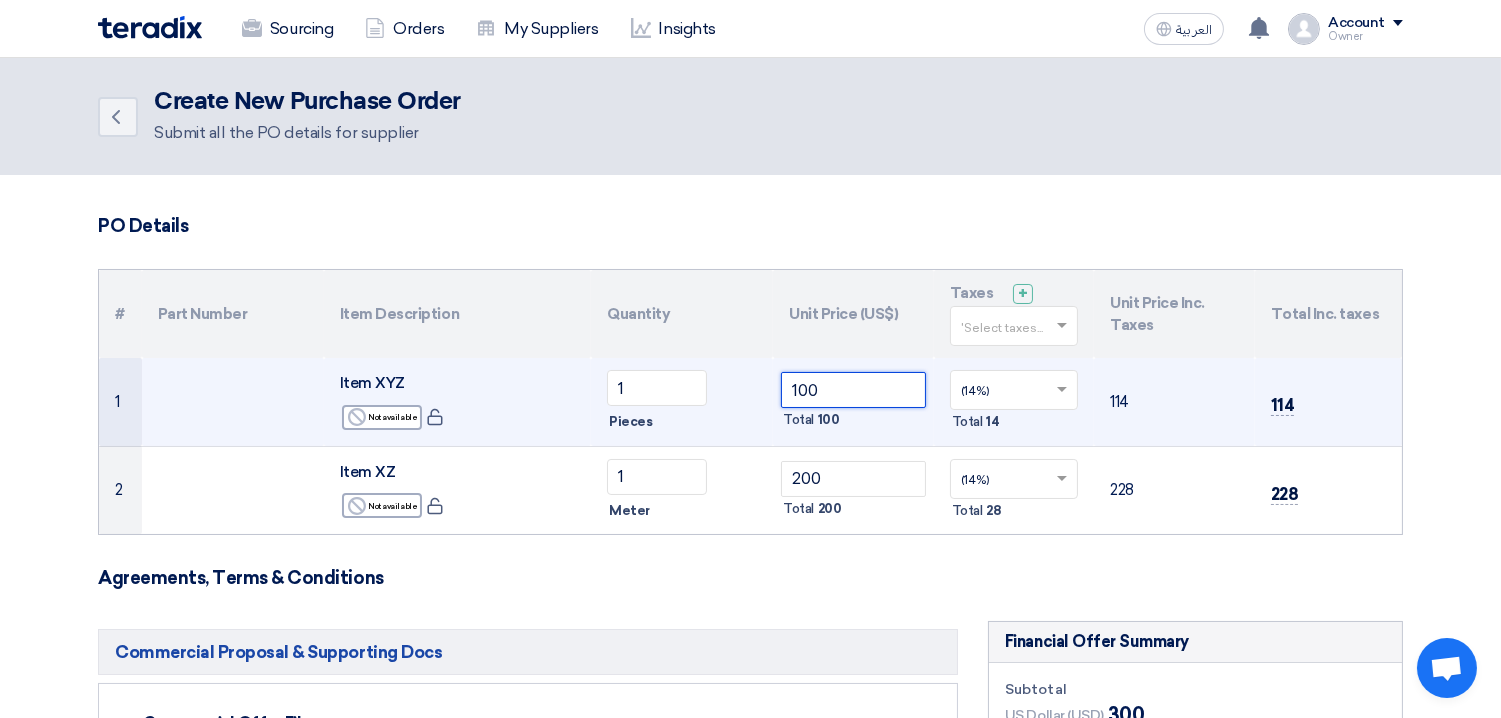 click on "100" 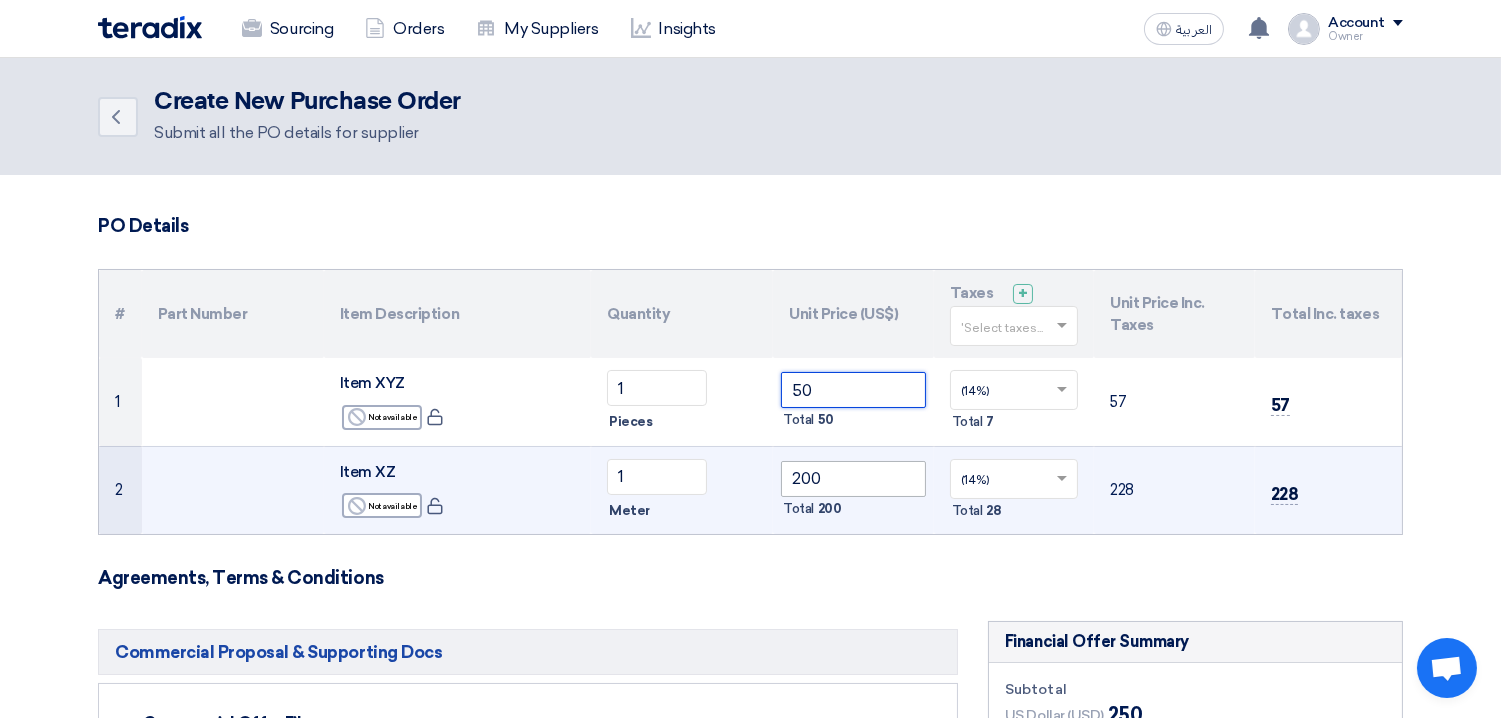 type on "50" 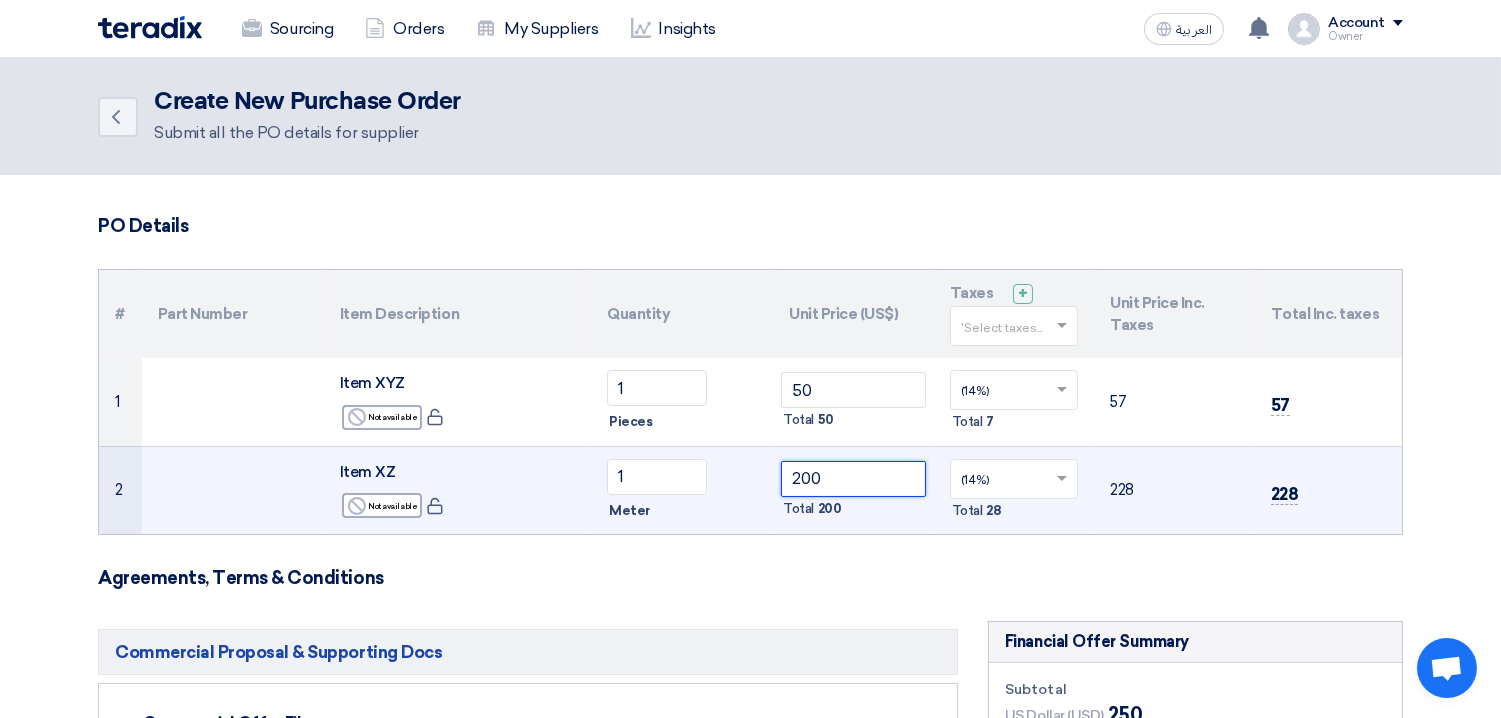 click on "200" 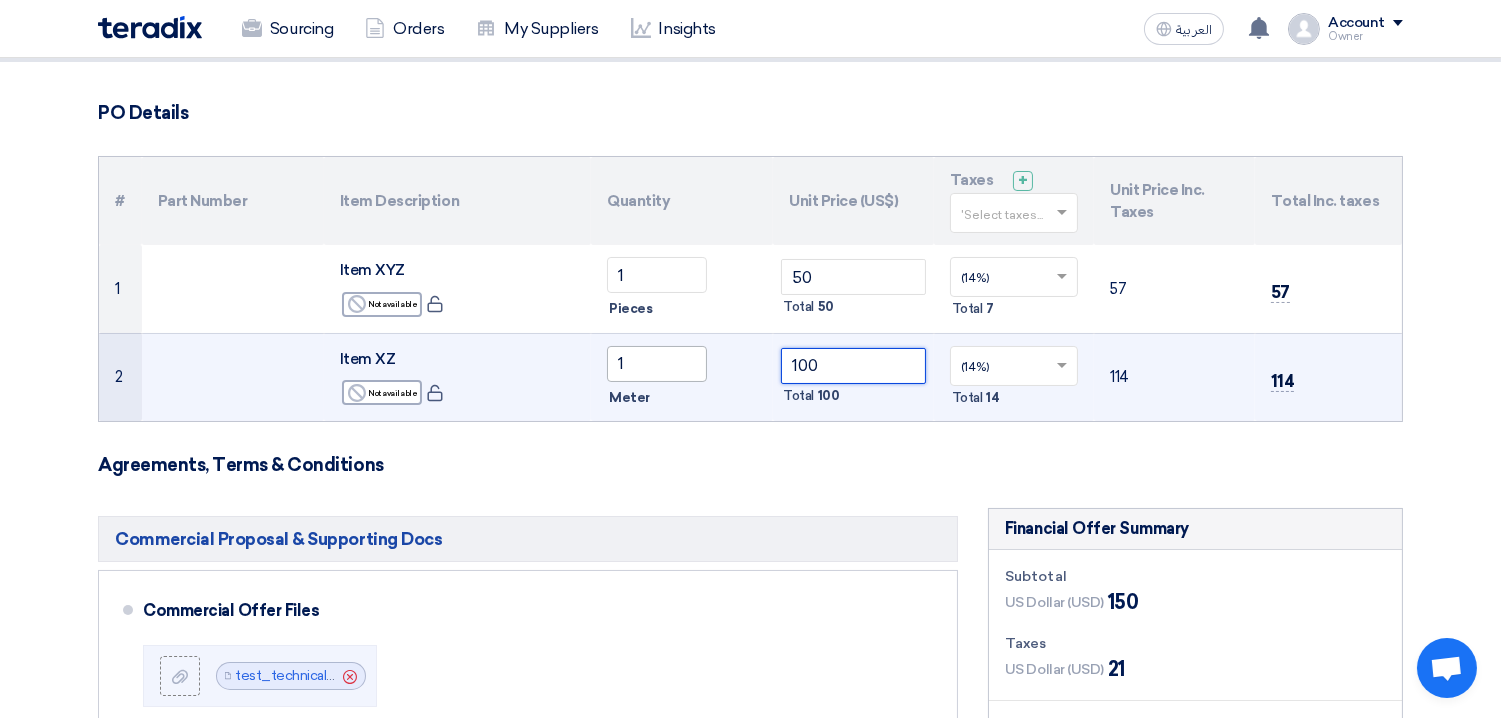scroll, scrollTop: 34, scrollLeft: 0, axis: vertical 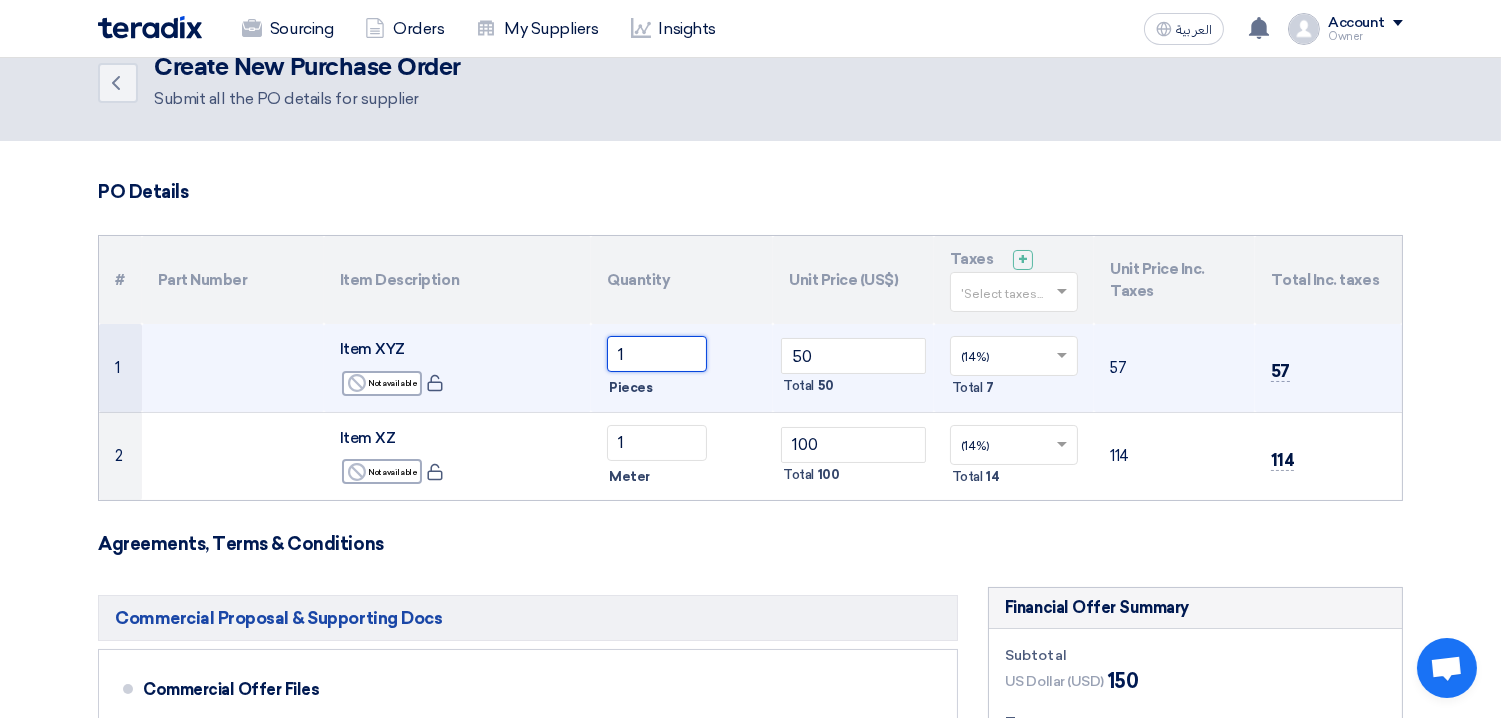 click on "1" 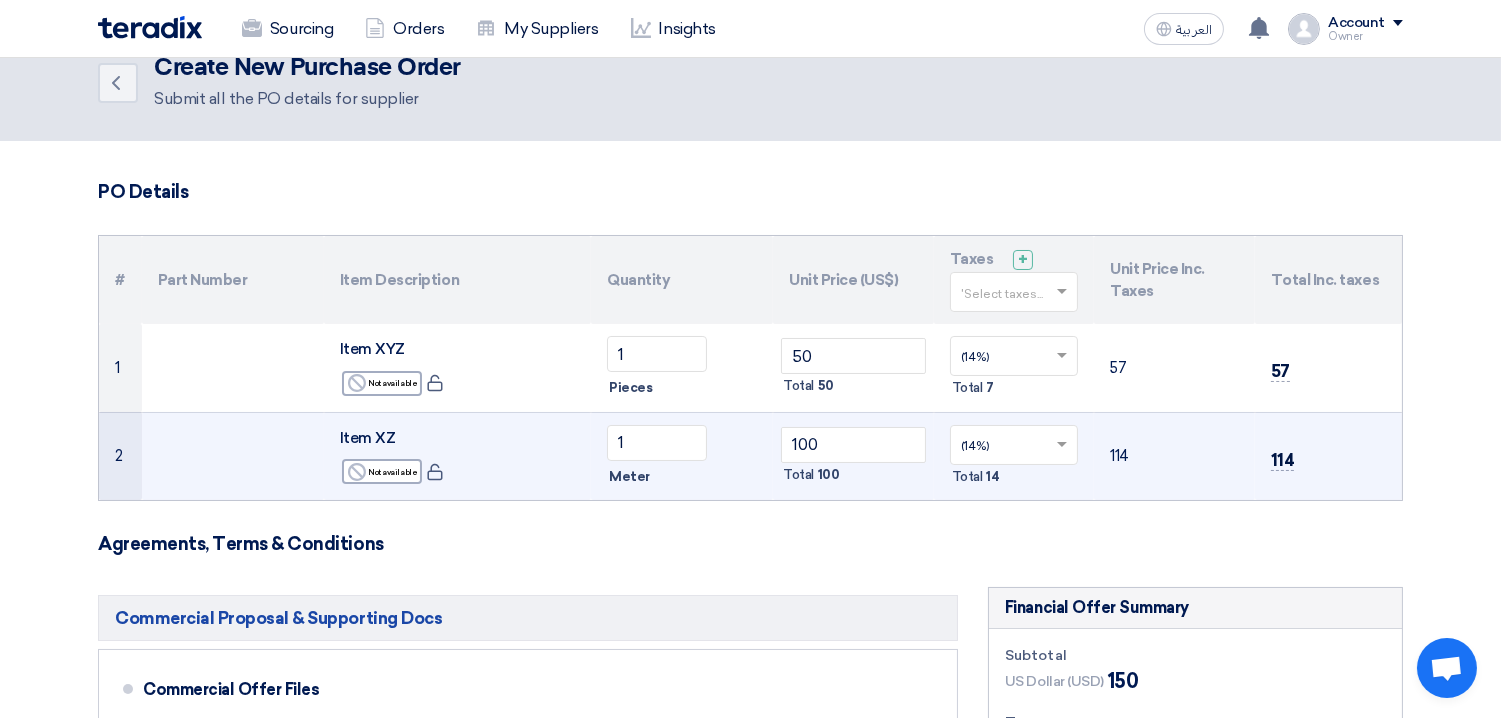 click on "Item XZ" 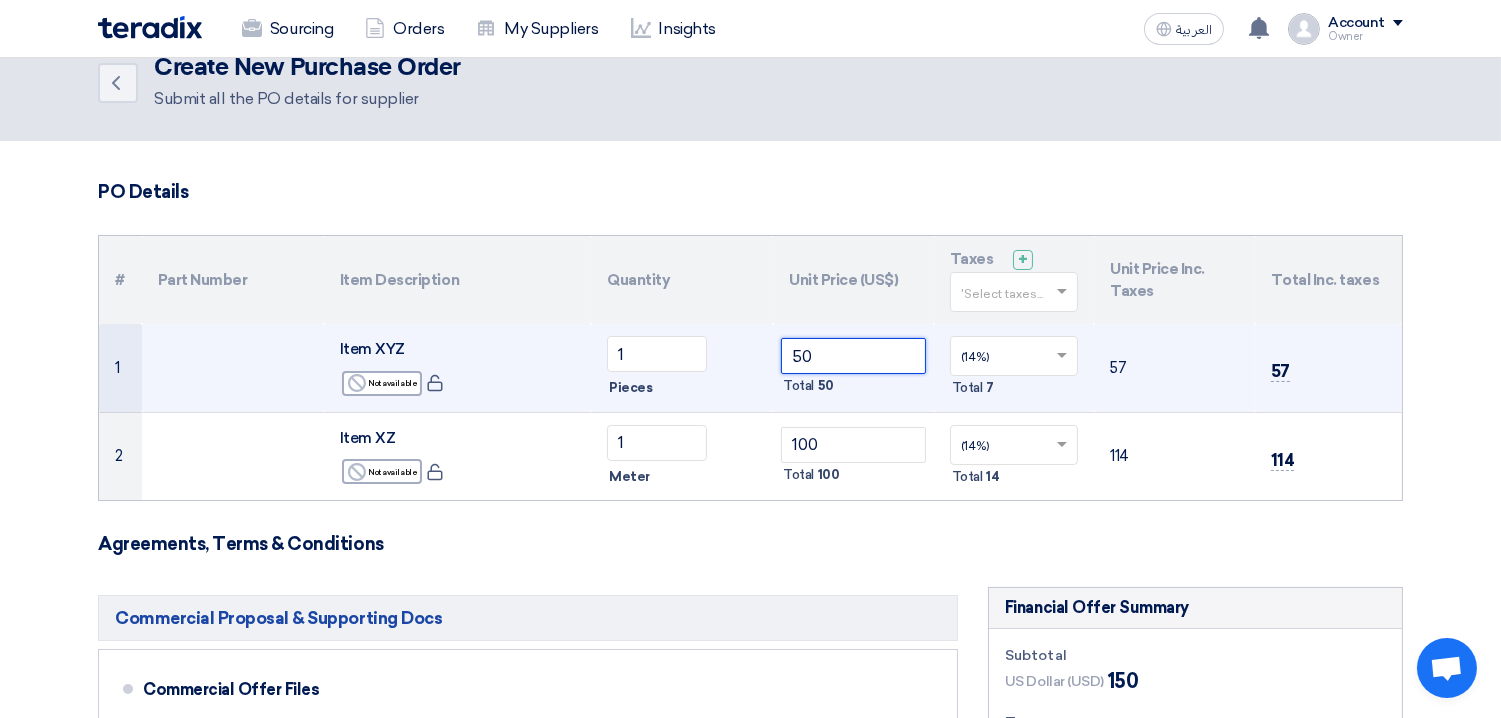 click on "50" 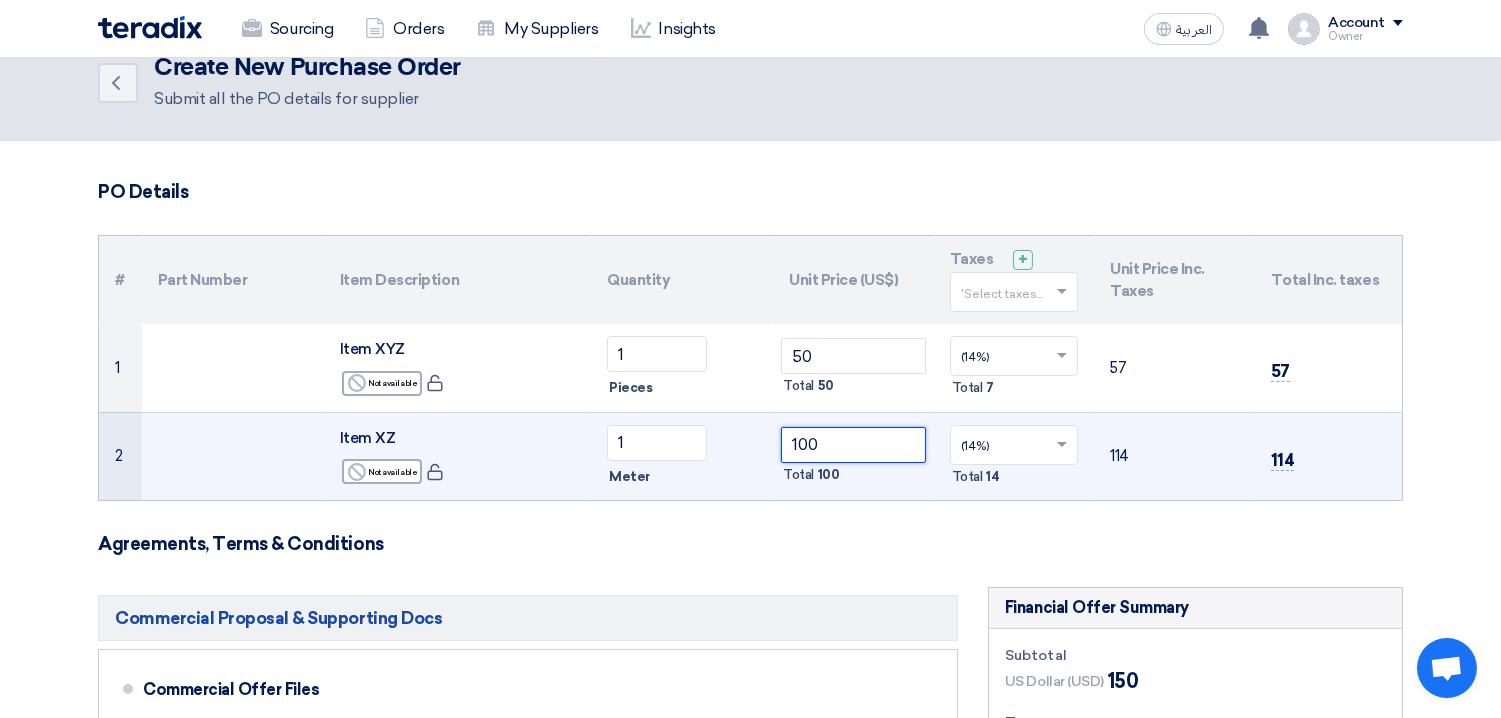 click on "100" 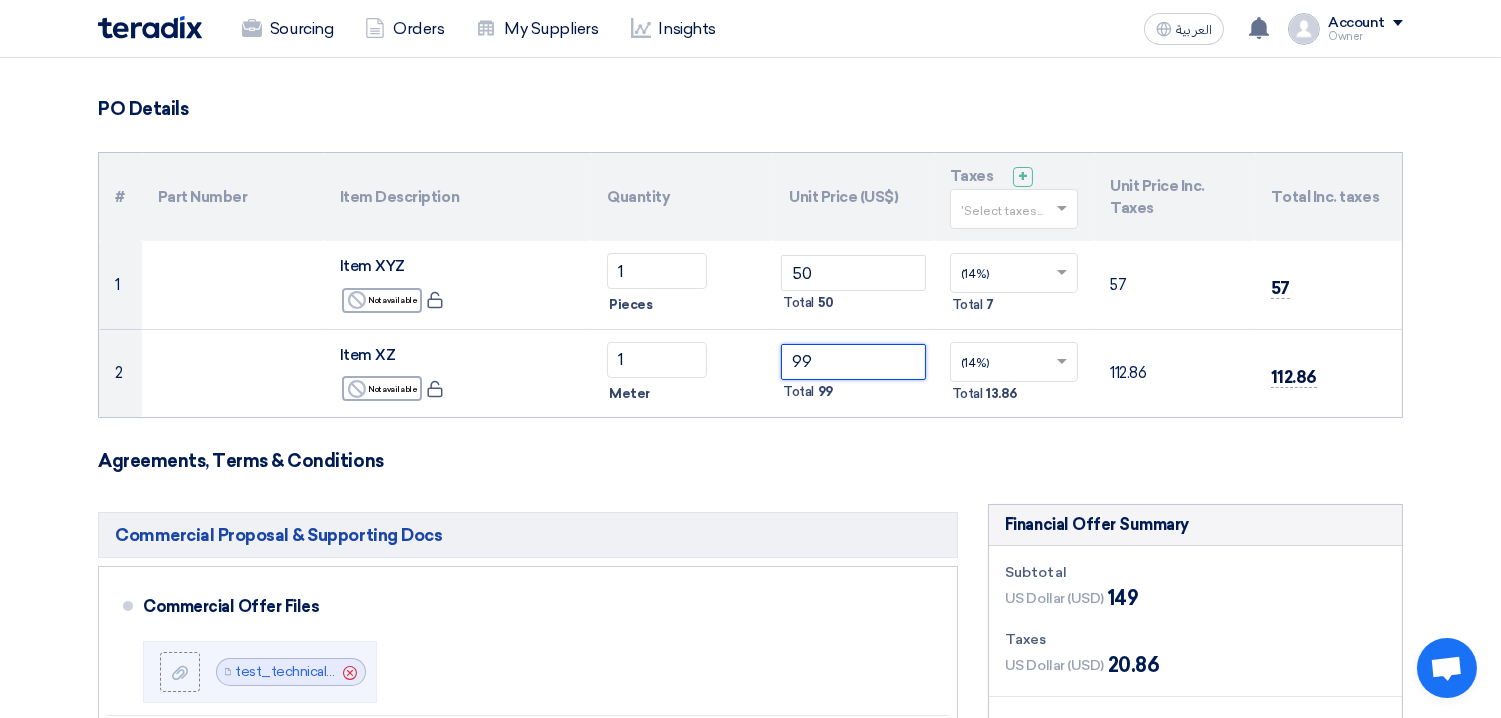scroll, scrollTop: 0, scrollLeft: 0, axis: both 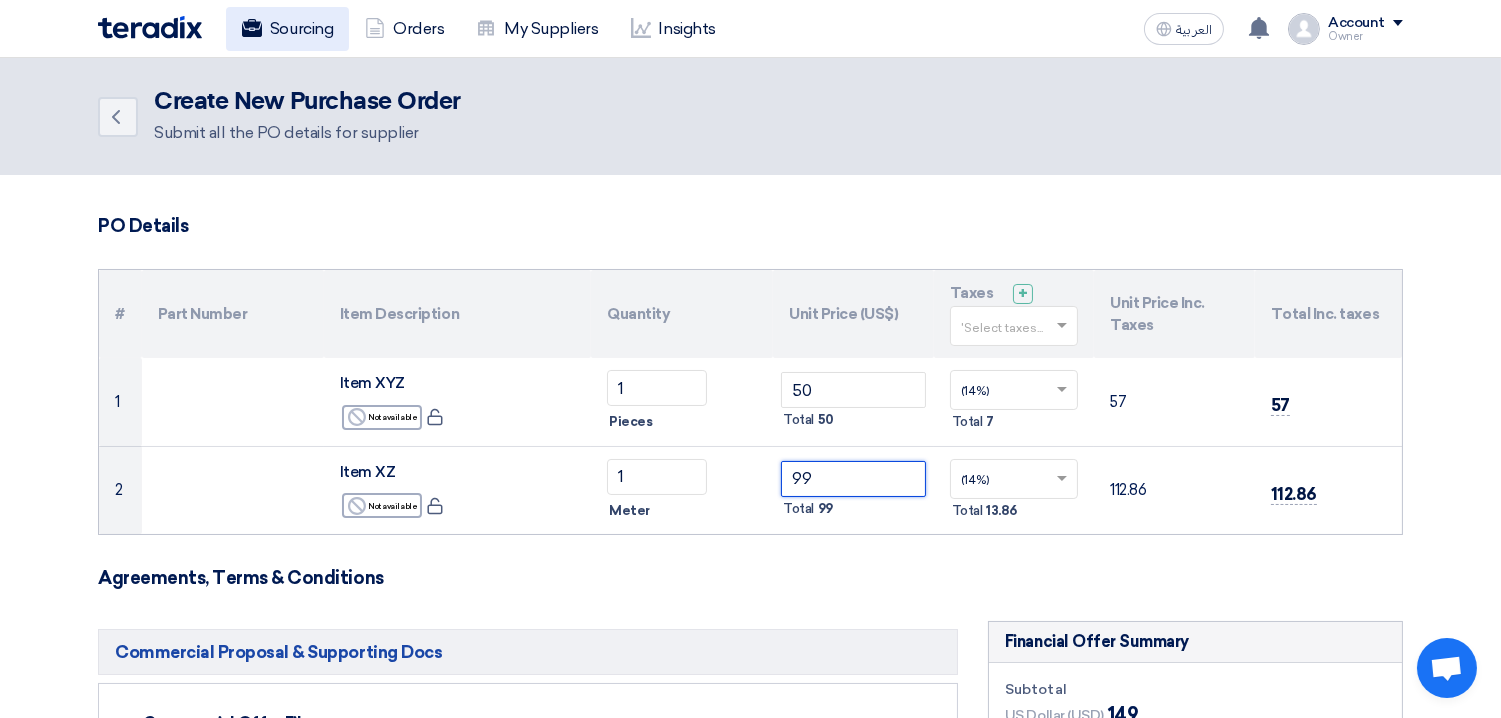 type on "99" 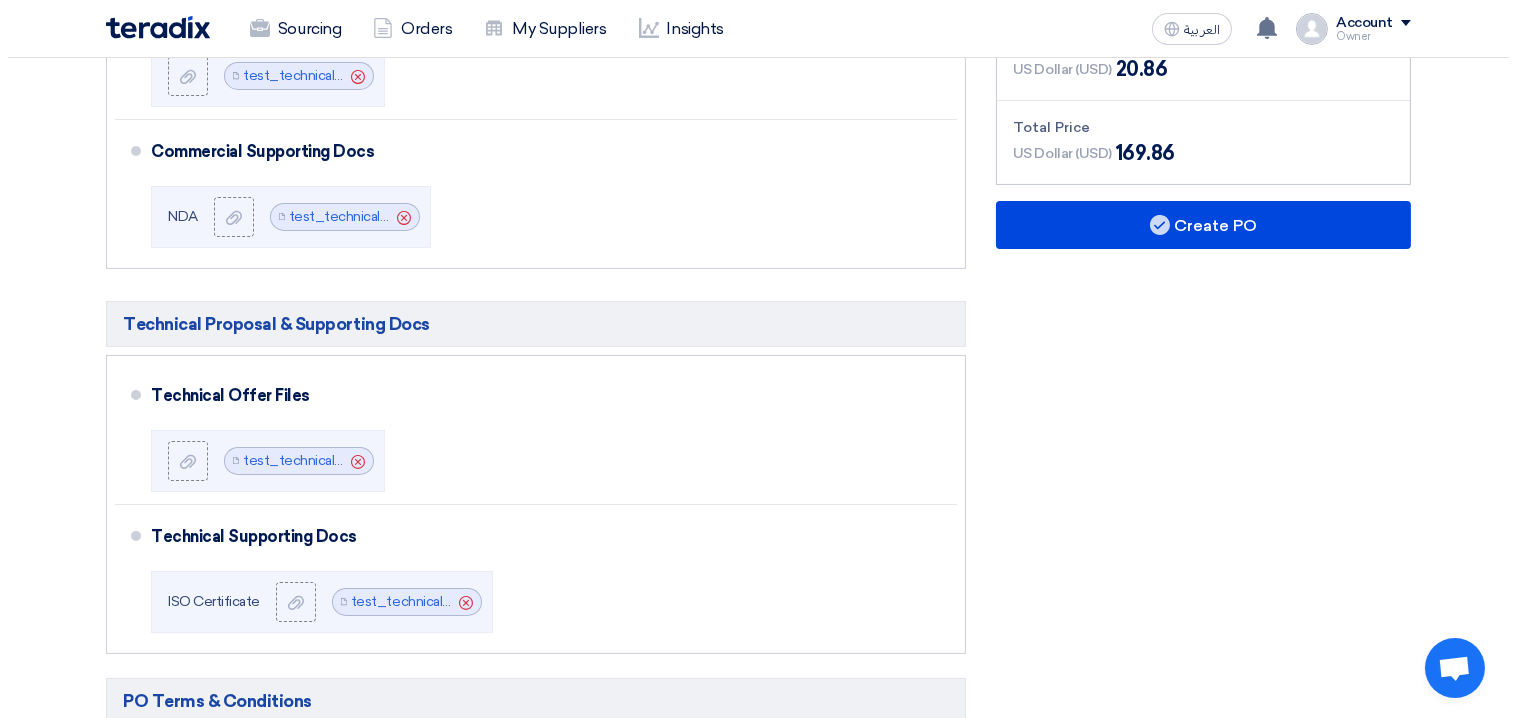 scroll, scrollTop: 672, scrollLeft: 0, axis: vertical 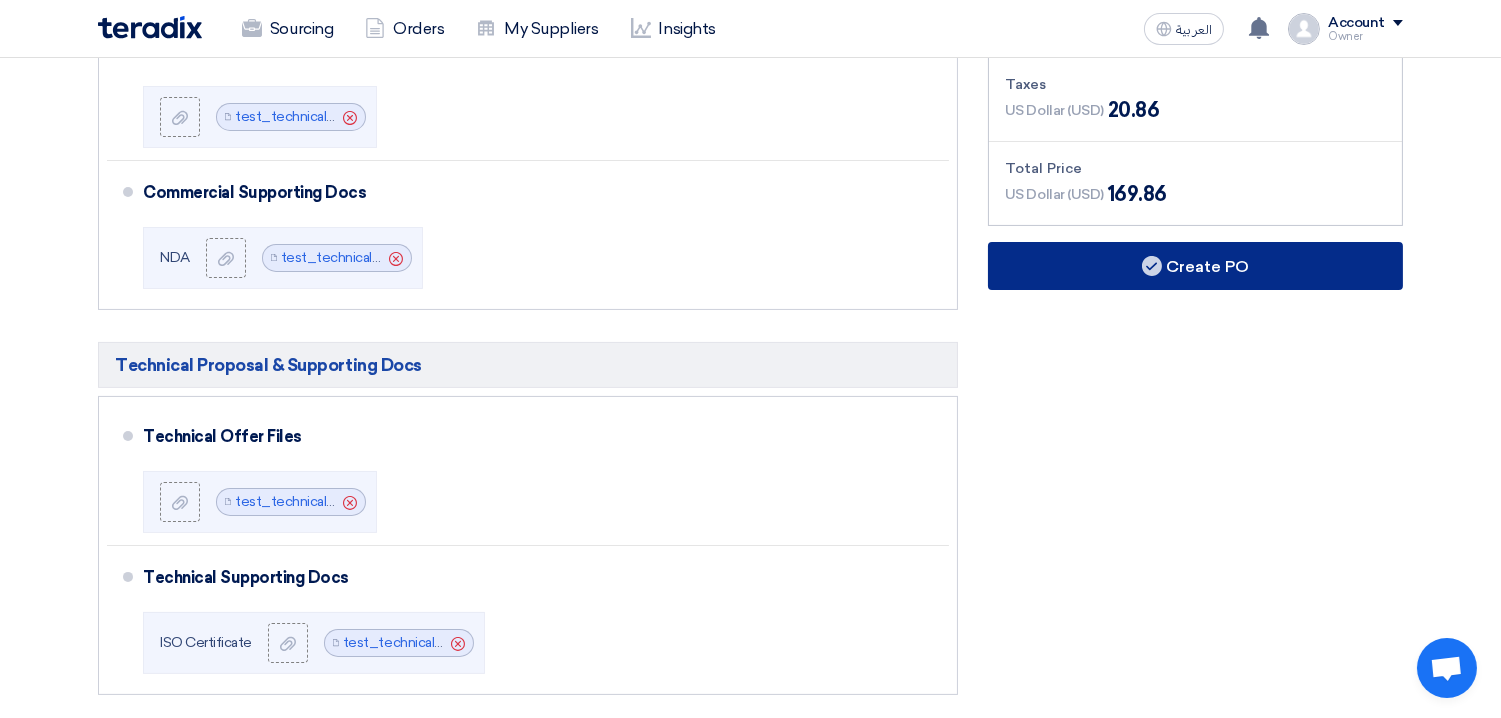 click on "Create PO" 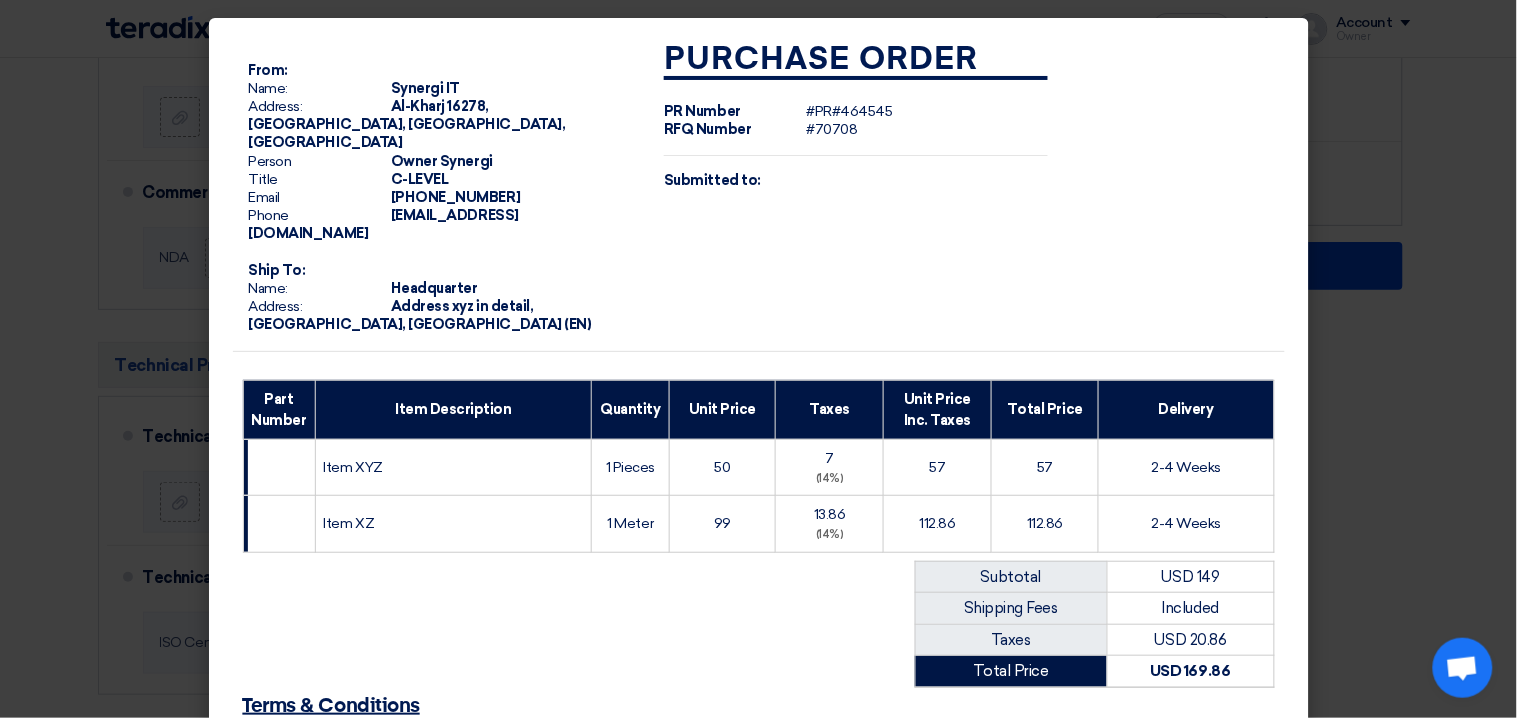 scroll, scrollTop: 767, scrollLeft: 0, axis: vertical 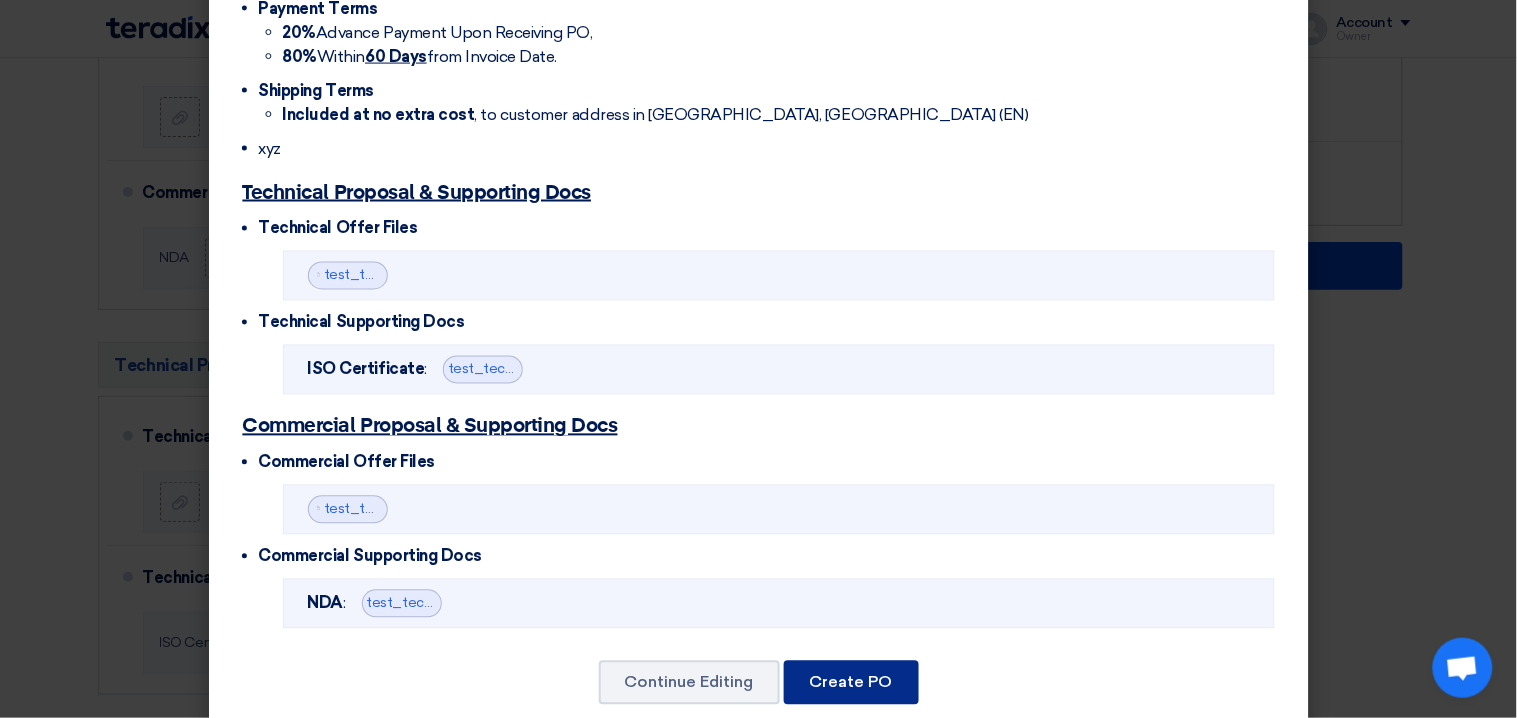 click on "Create PO" 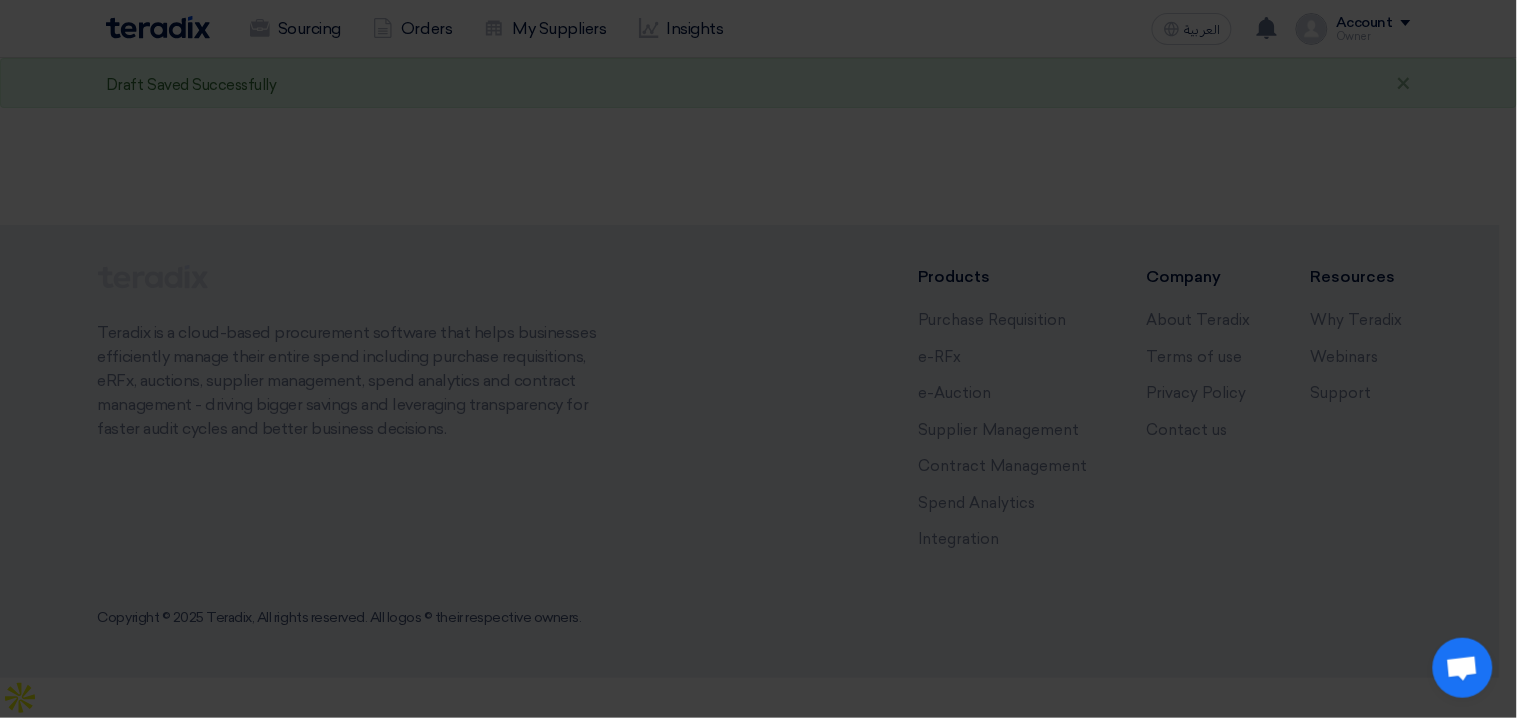 scroll, scrollTop: 0, scrollLeft: 0, axis: both 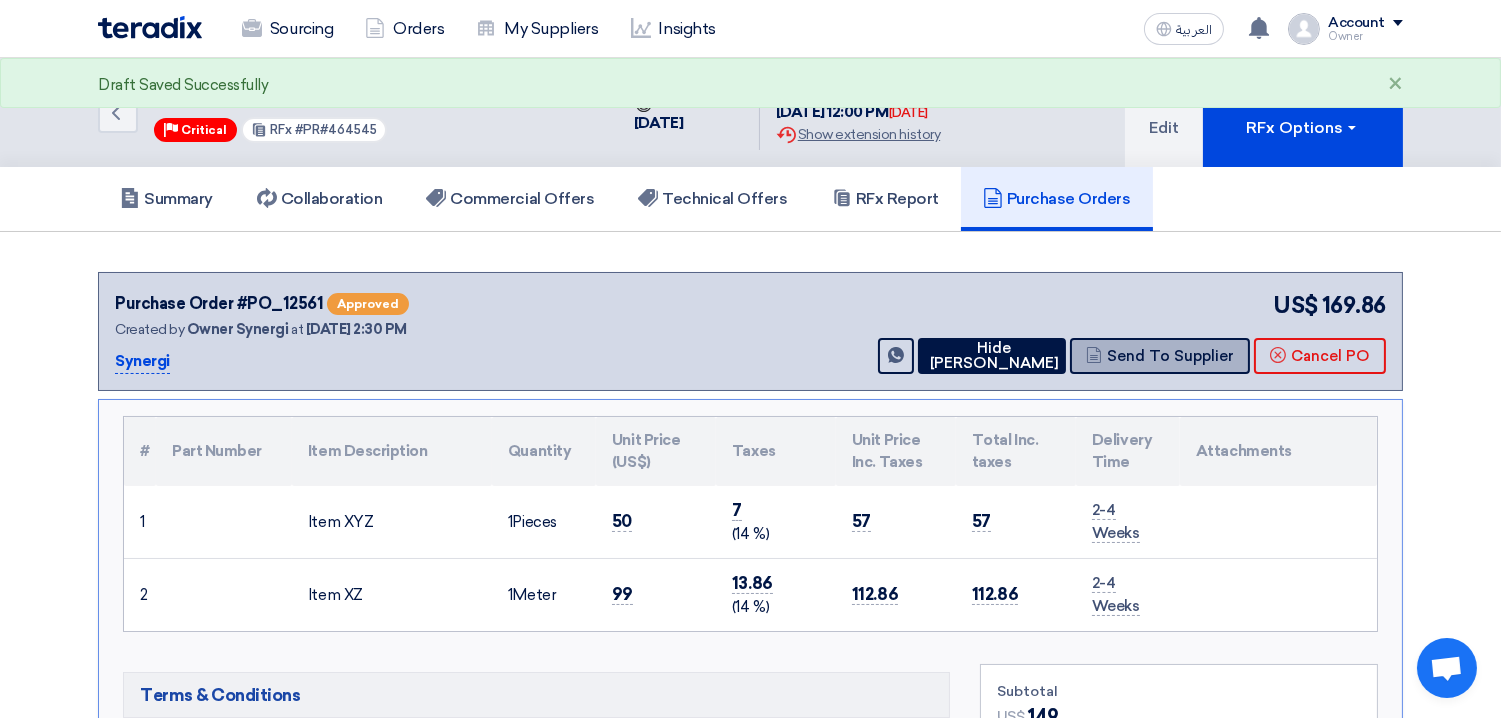 click on "Send To Supplier" at bounding box center (1160, 356) 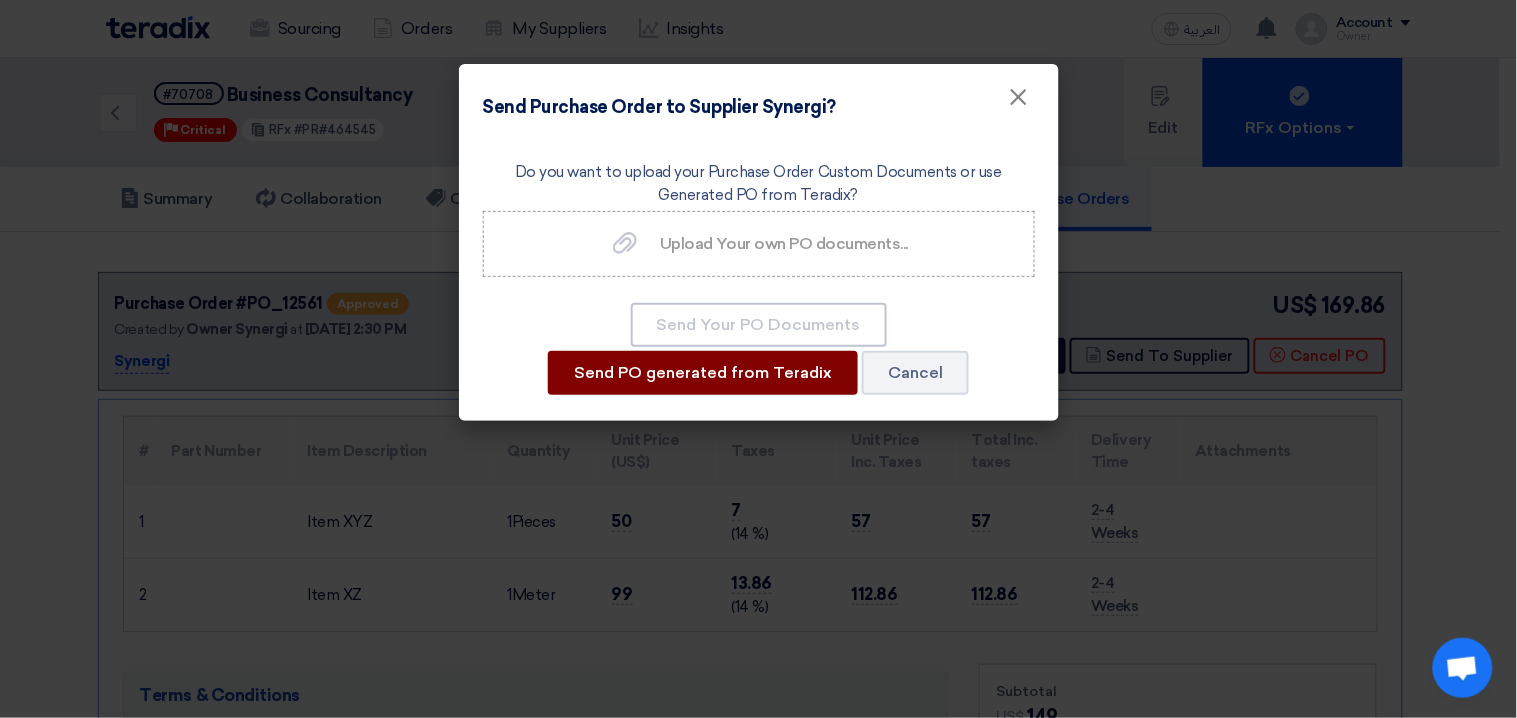 click on "Send PO generated from Teradix" 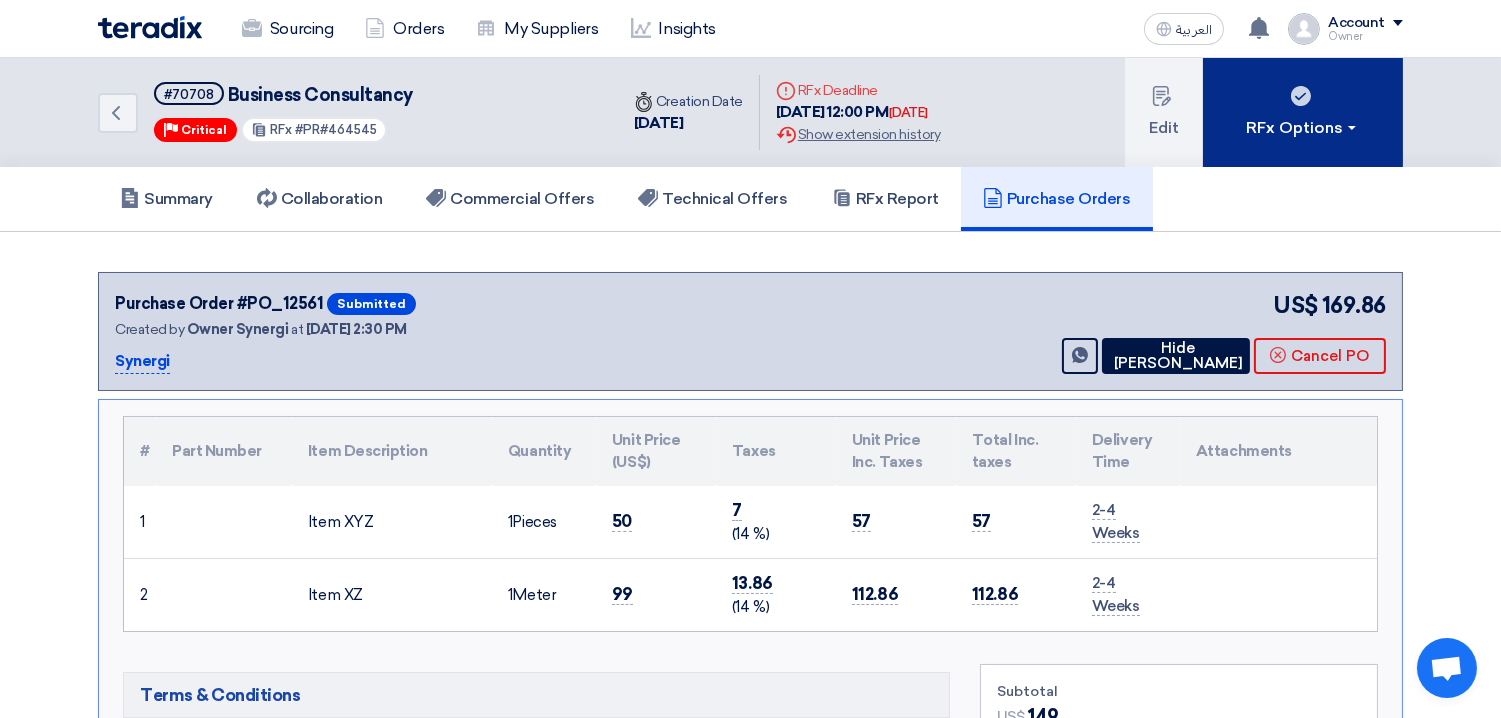 click on "RFx Options" at bounding box center [1303, 128] 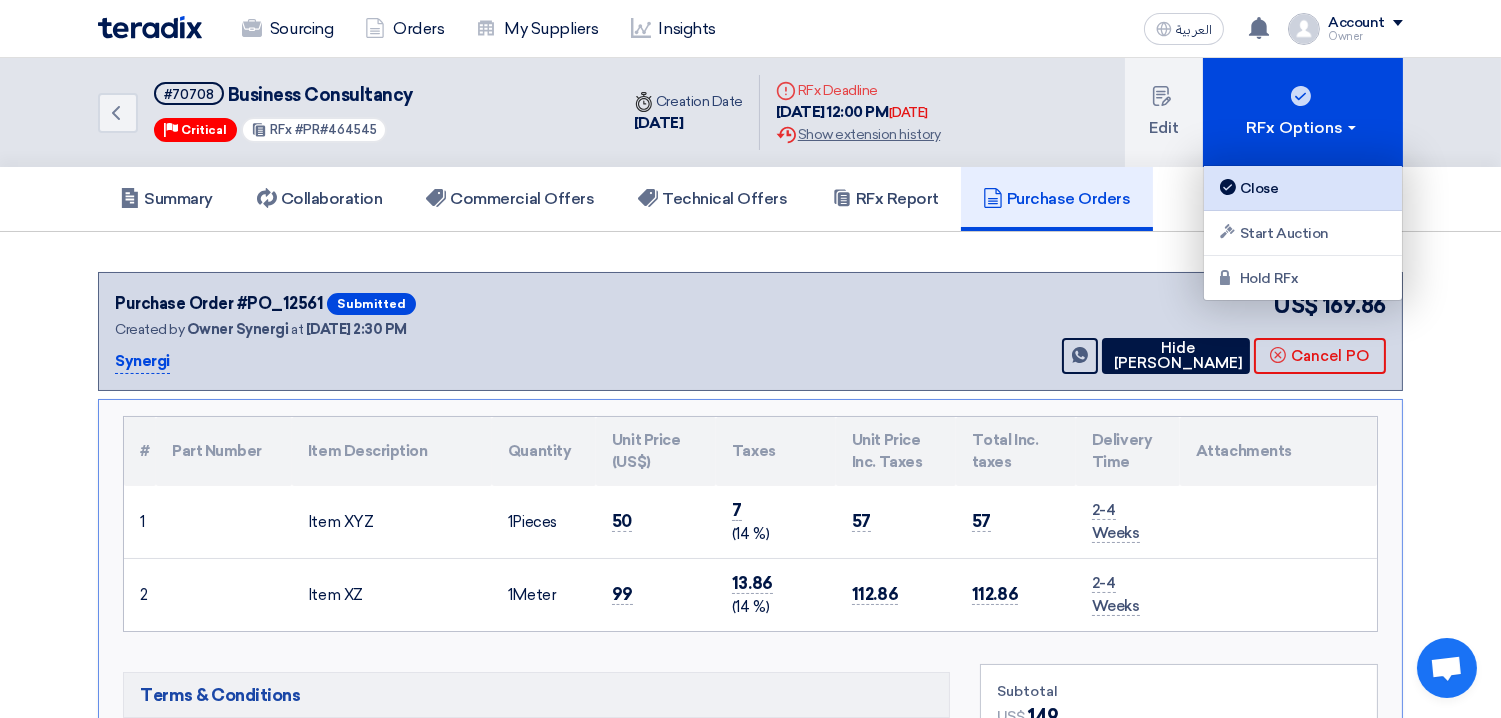 click on "Close" 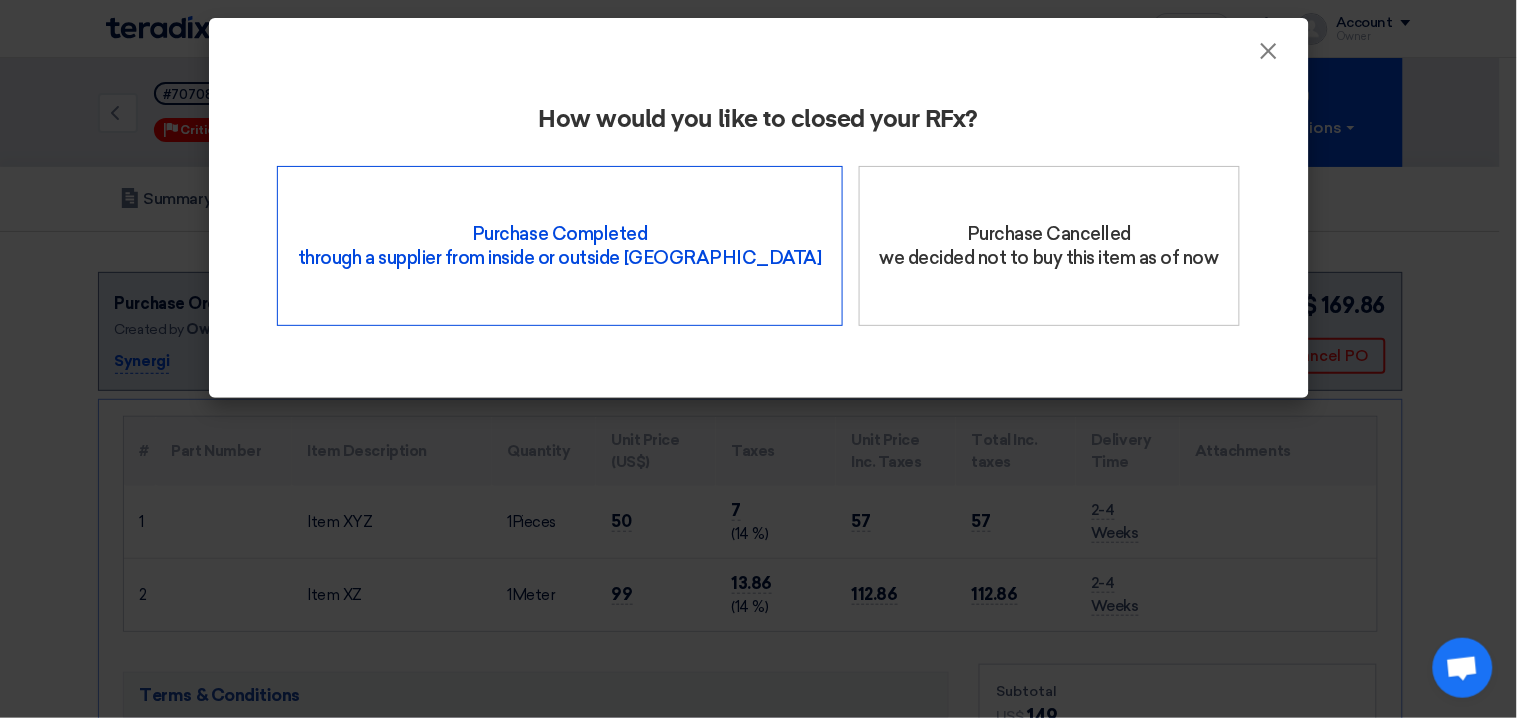 click on "Purchase Completed   through a supplier from inside or outside Teradix" 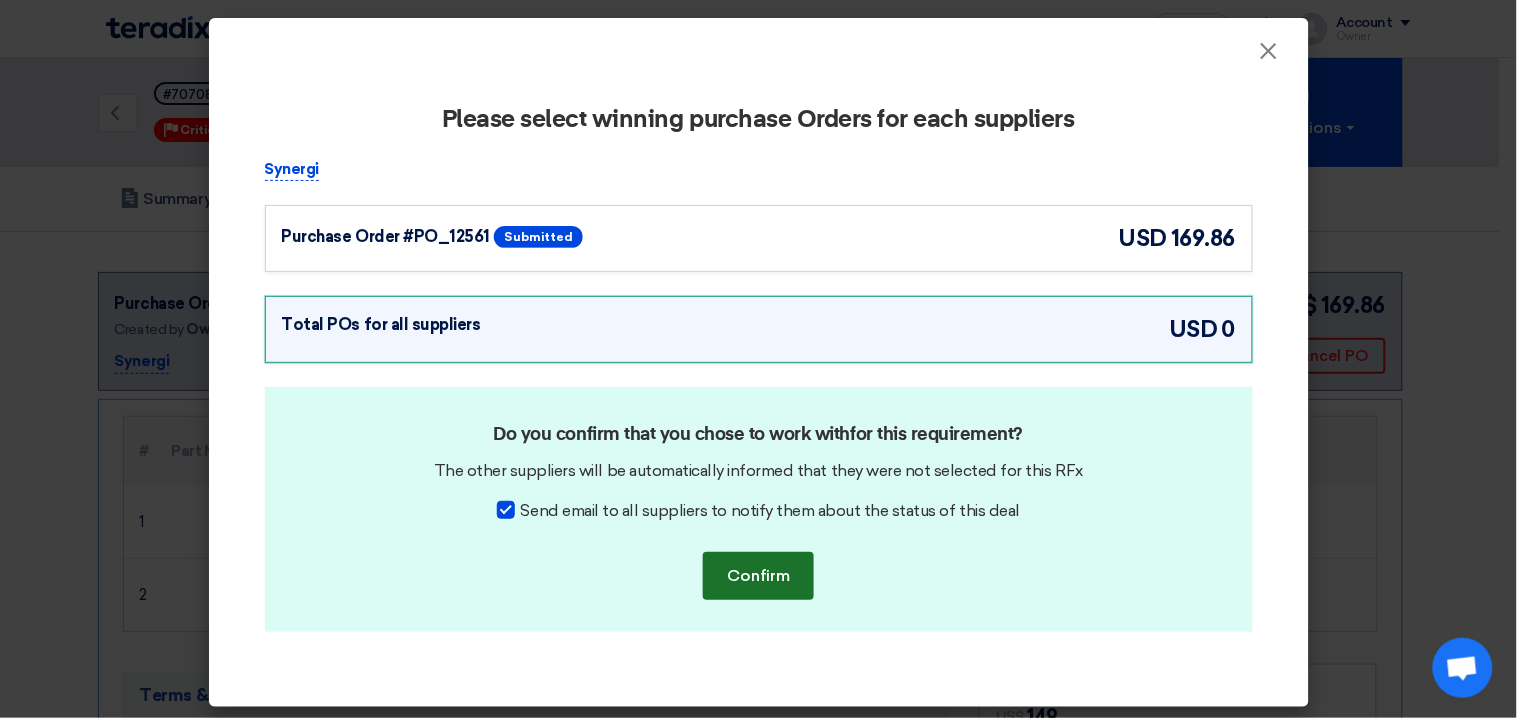 click on "Confirm" 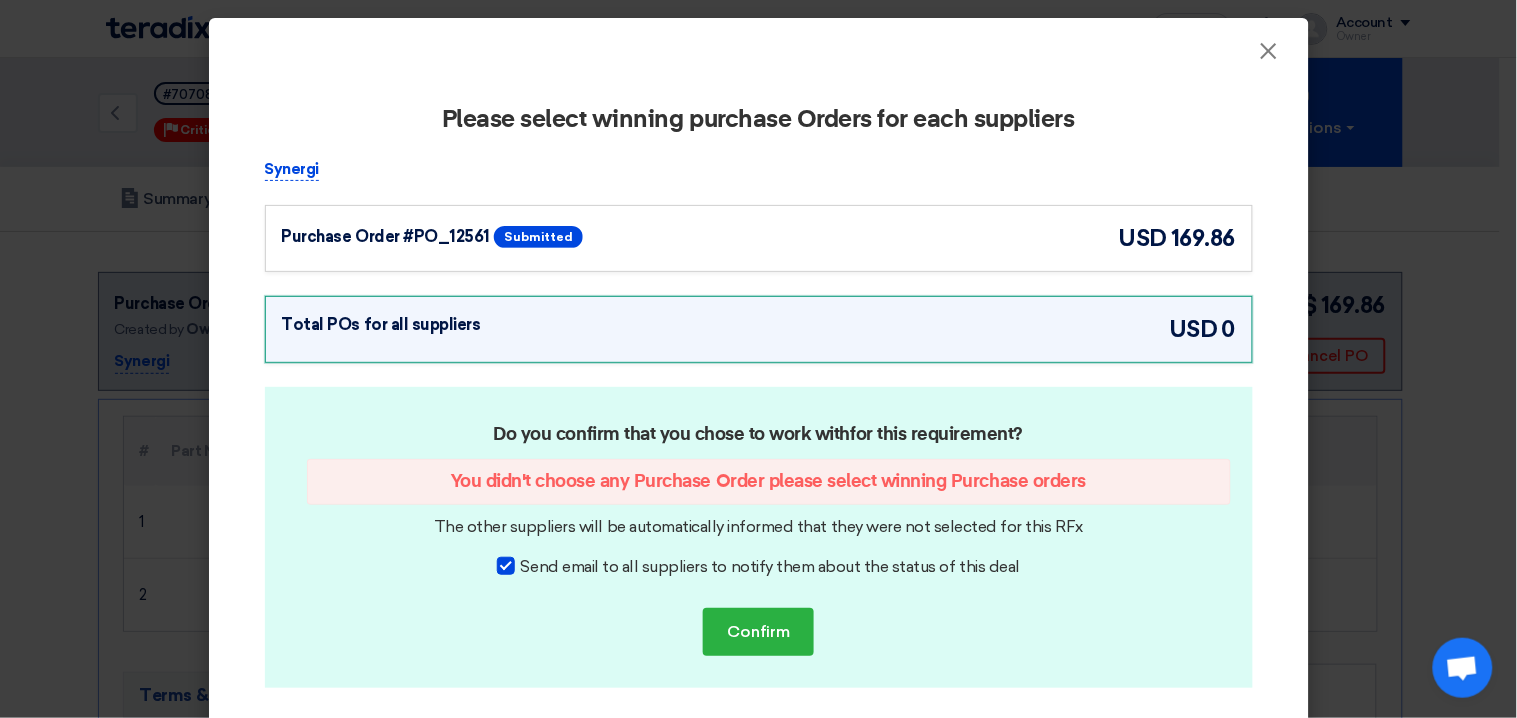 click on "Purchase Order #PO_12561
Submitted
usd
169.86" 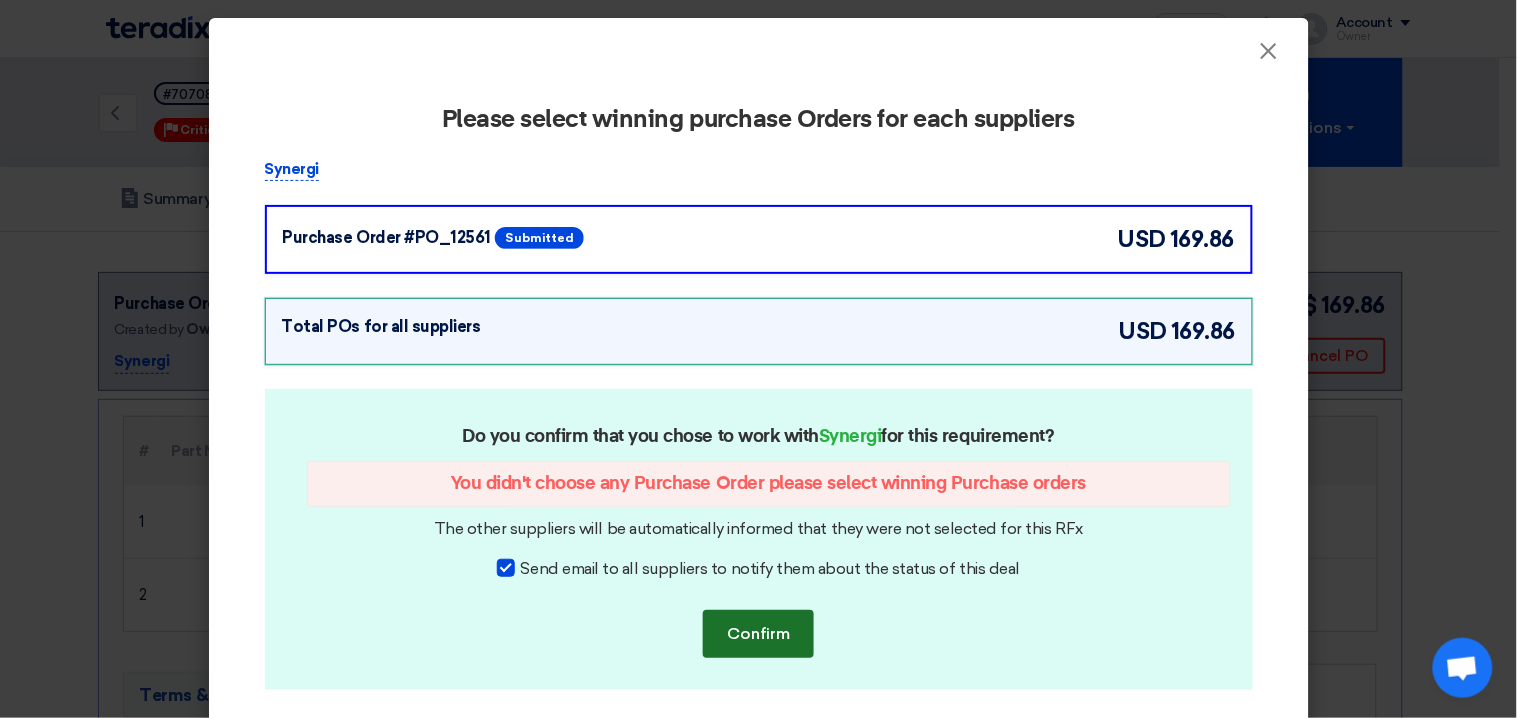 click on "Confirm" 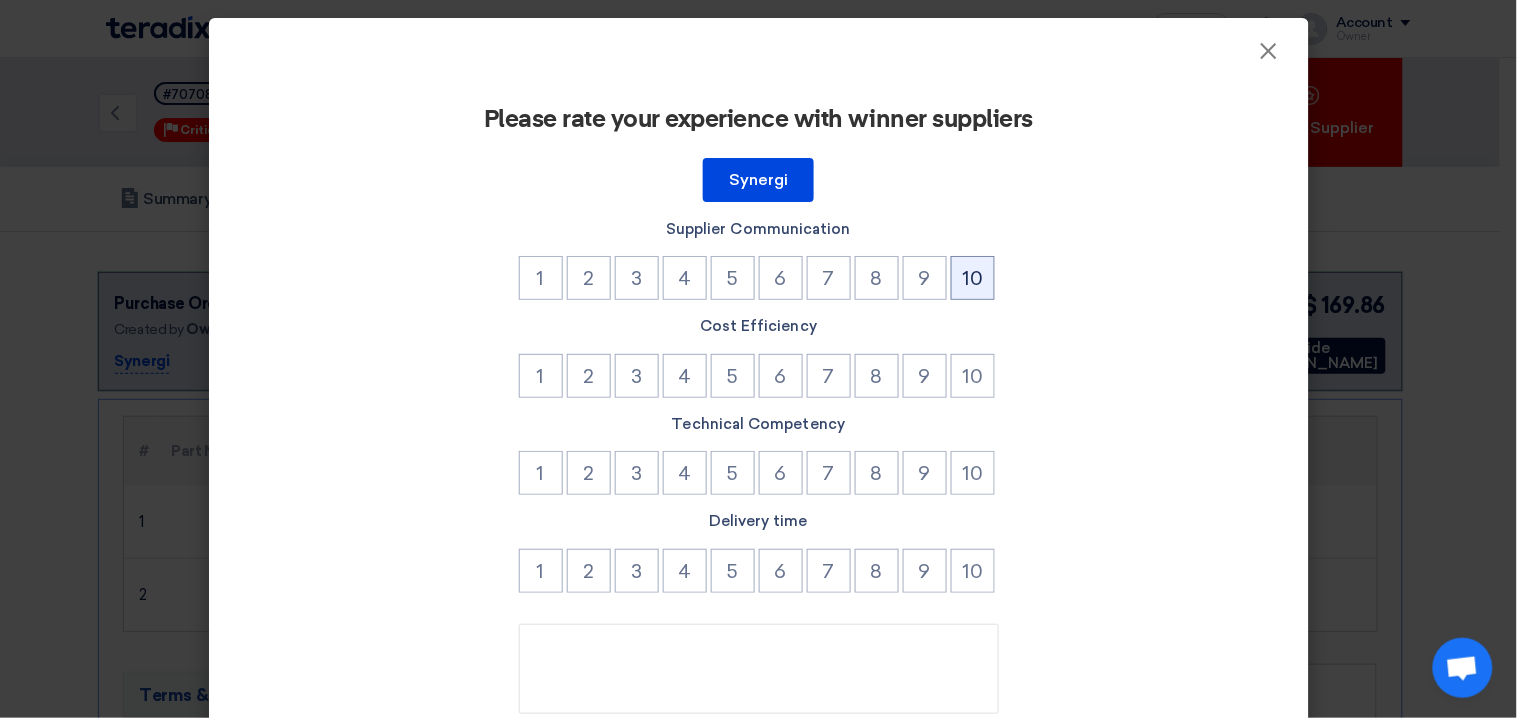 click on "10" 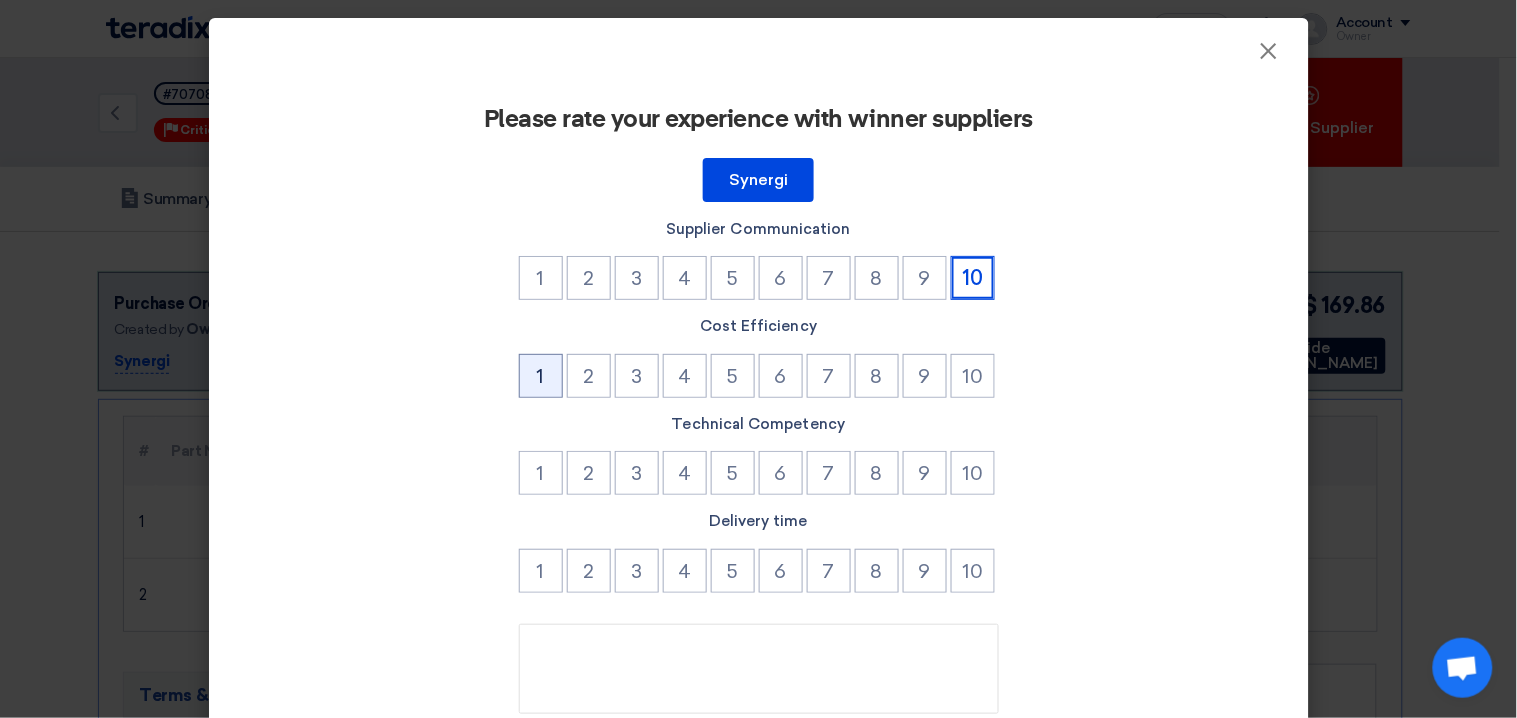 click on "1" 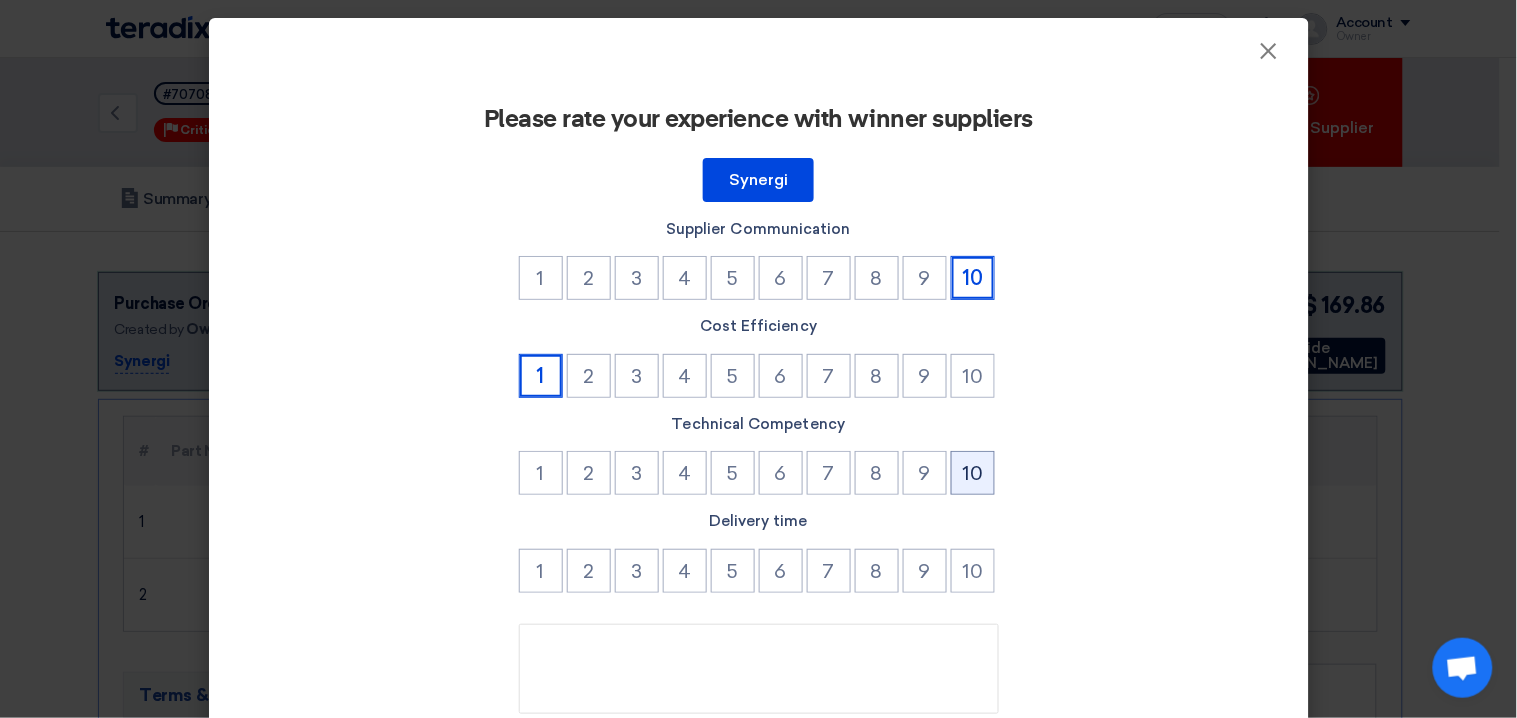 click on "10" 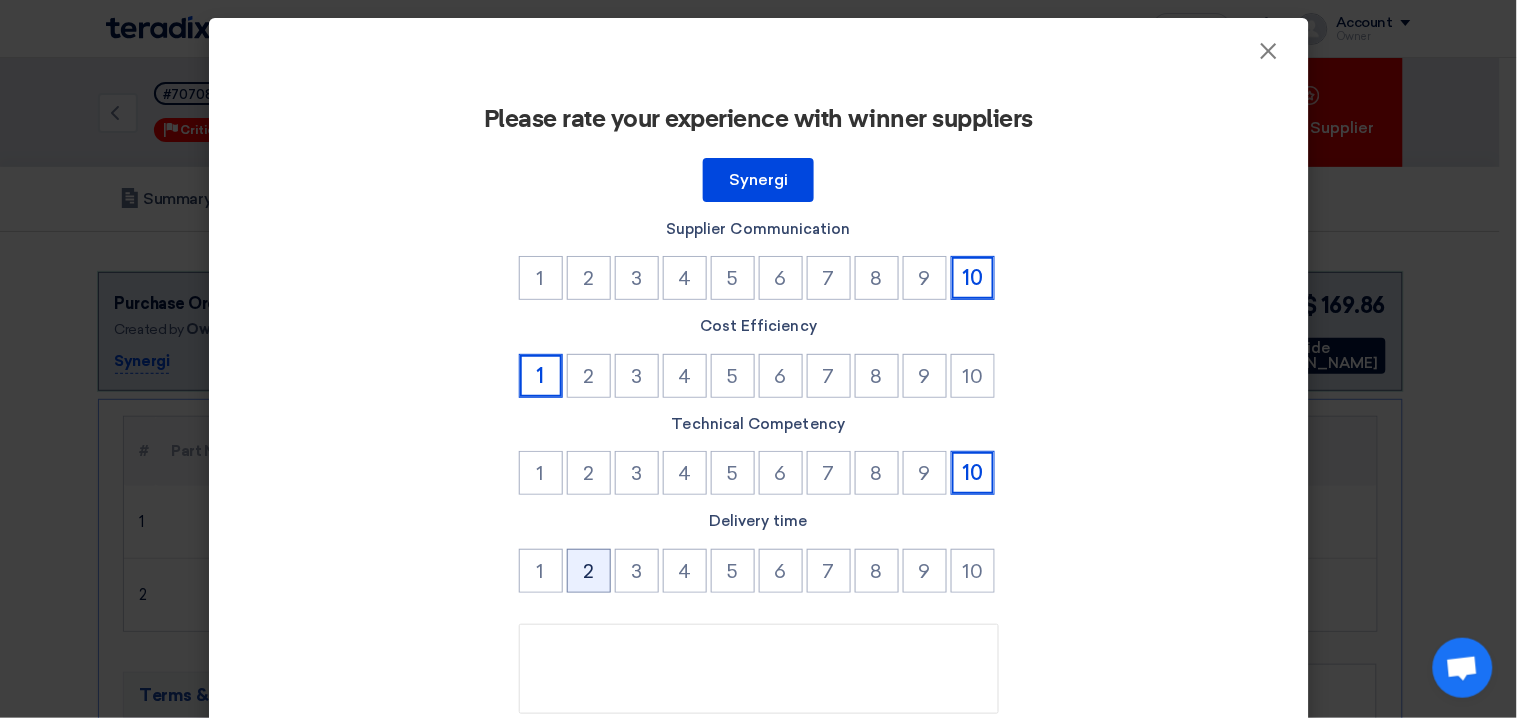 click on "2" 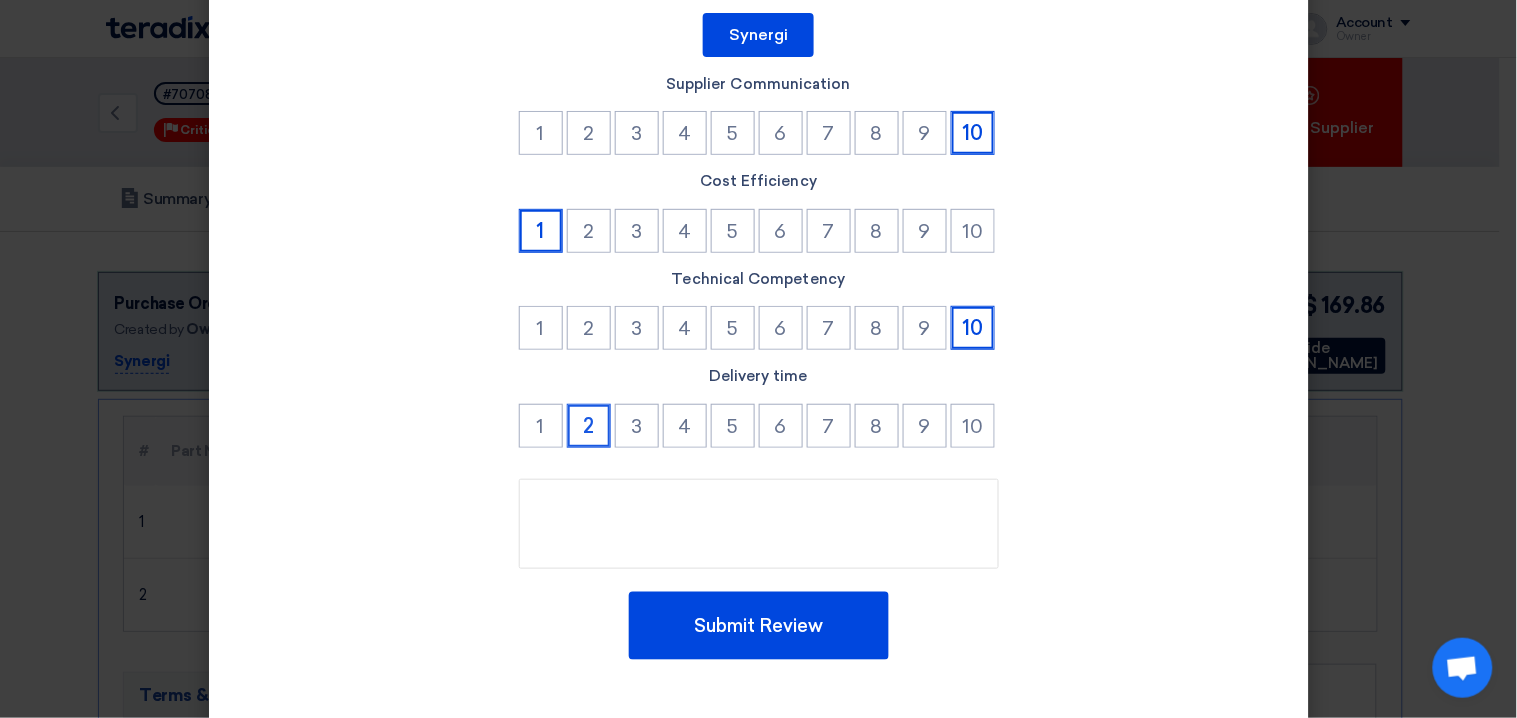 scroll, scrollTop: 164, scrollLeft: 0, axis: vertical 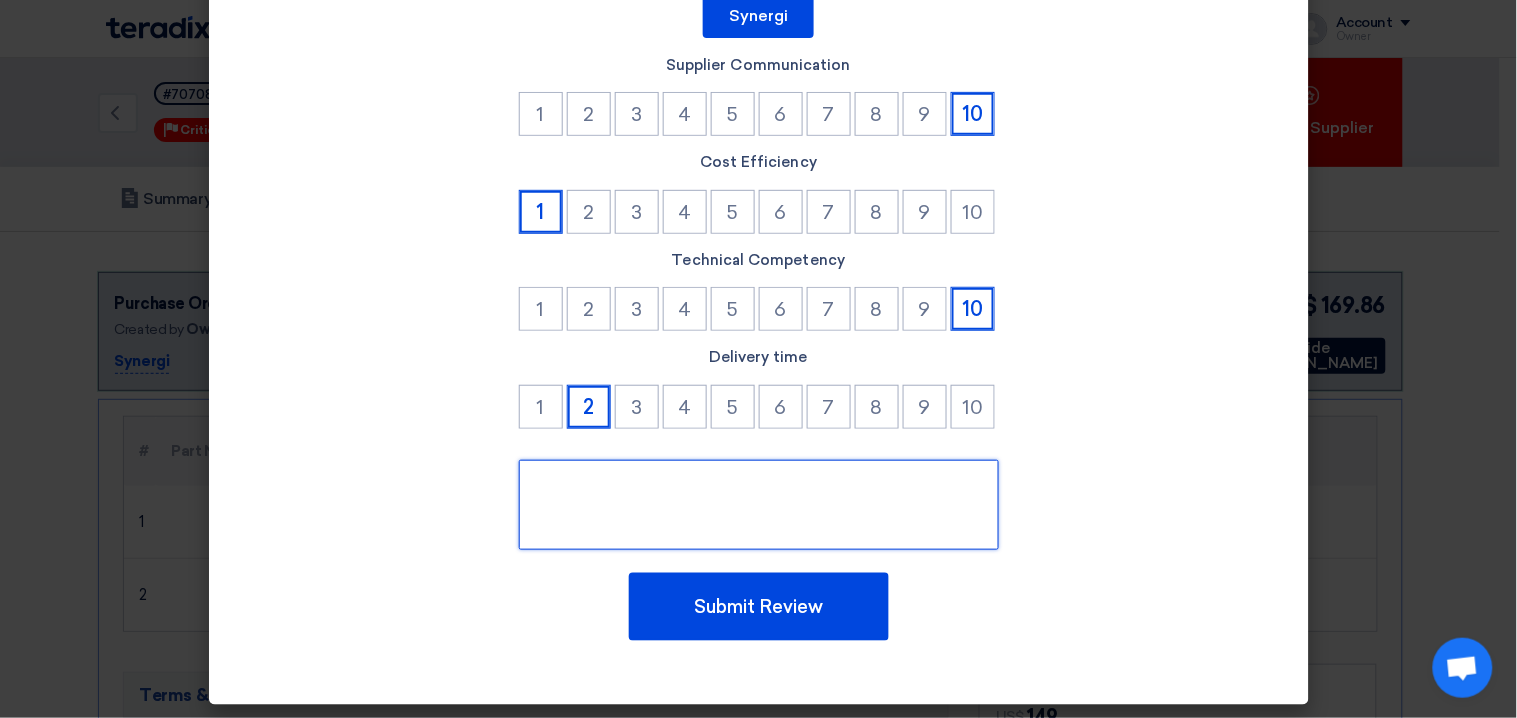click 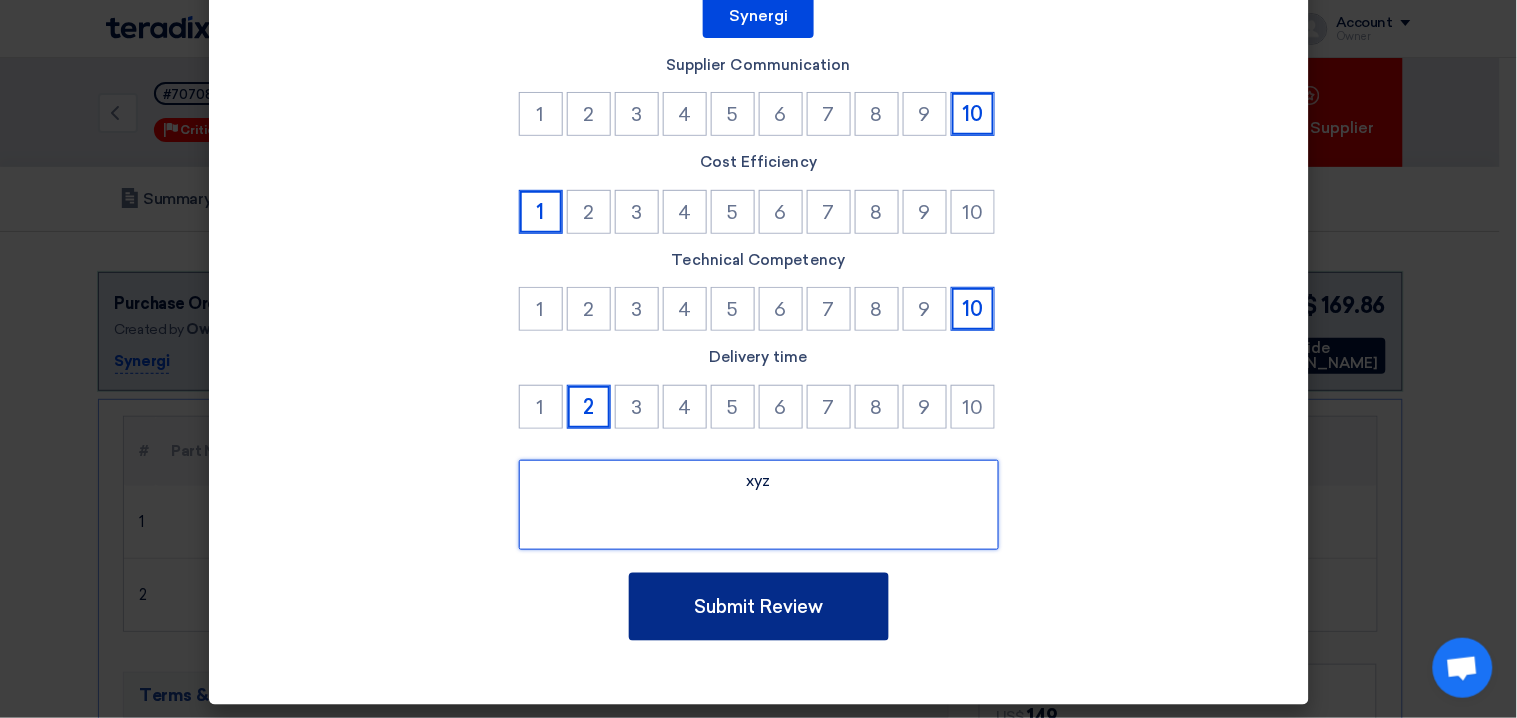 type on "xyz" 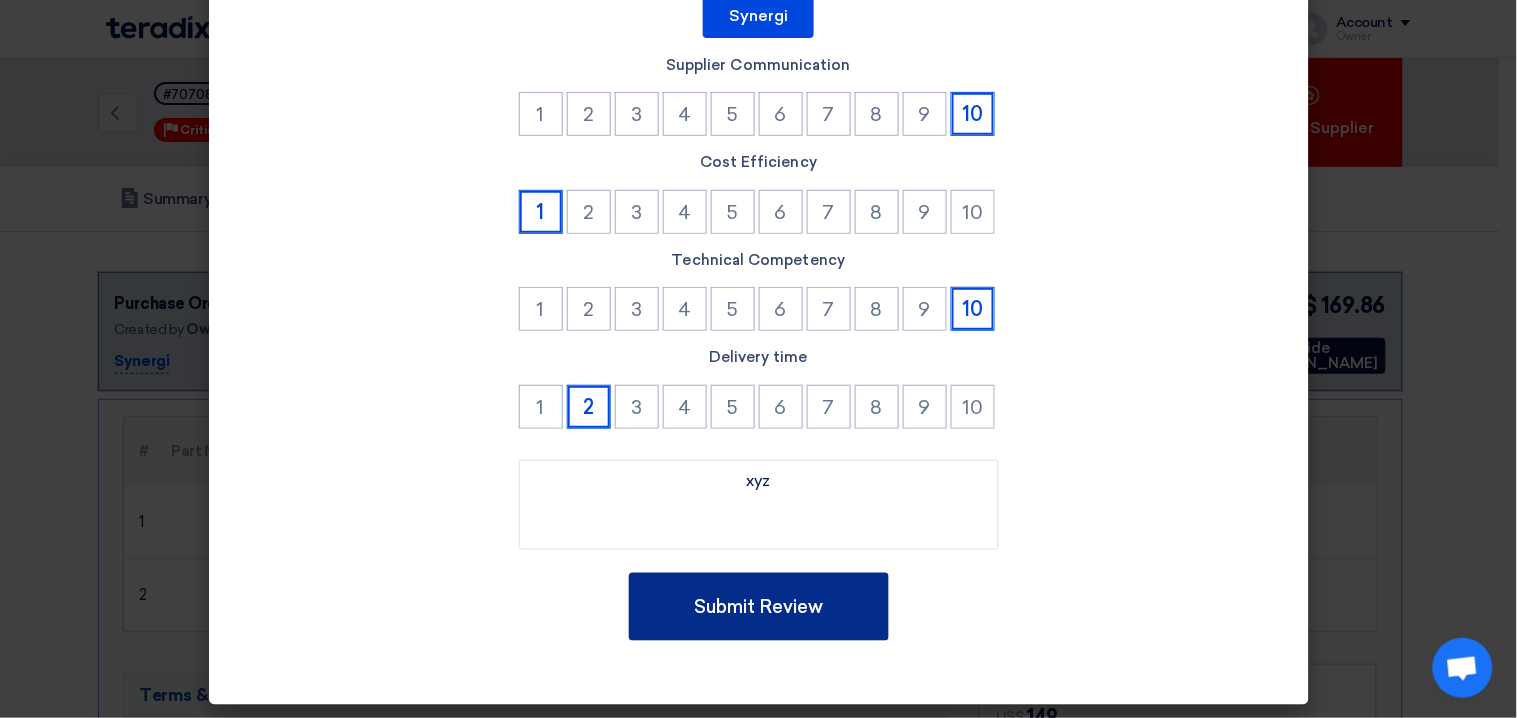 click on "Submit Review" 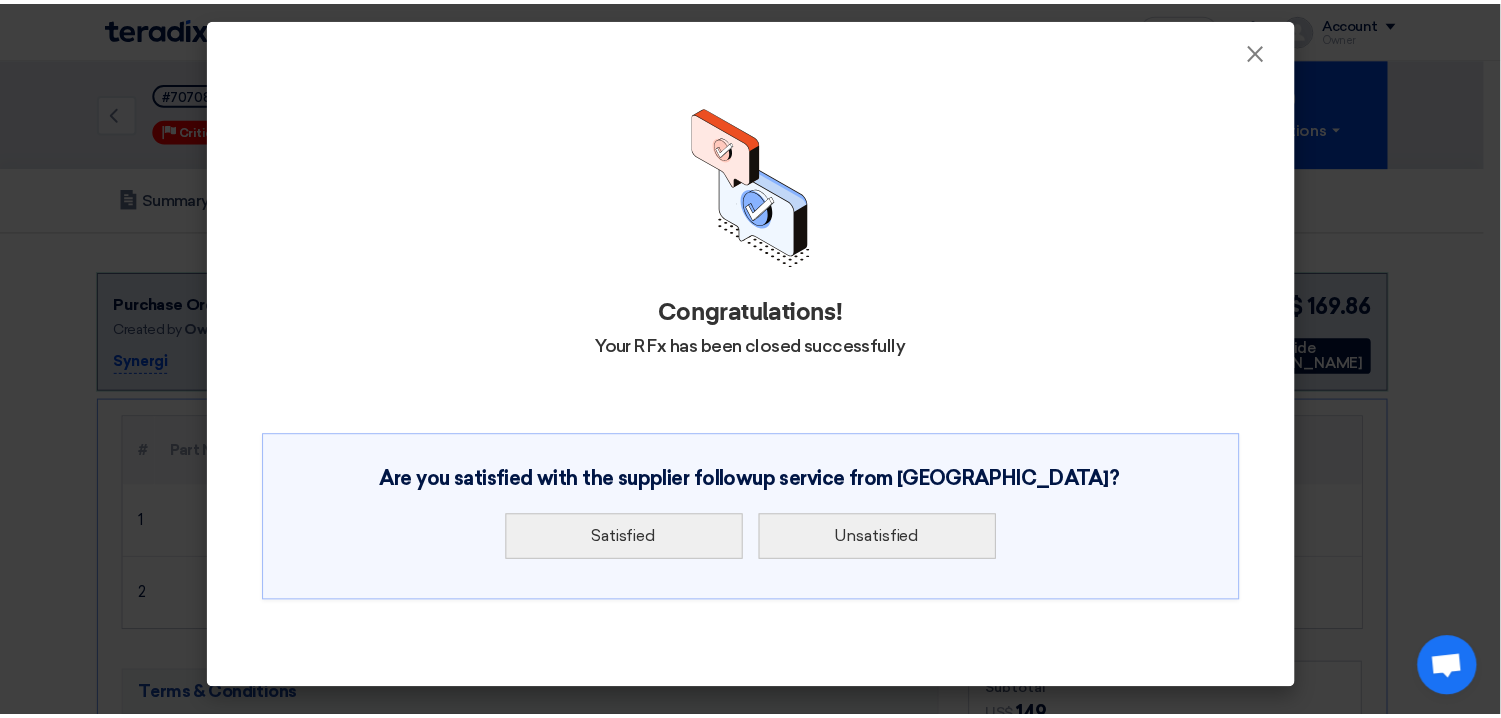 scroll, scrollTop: 0, scrollLeft: 0, axis: both 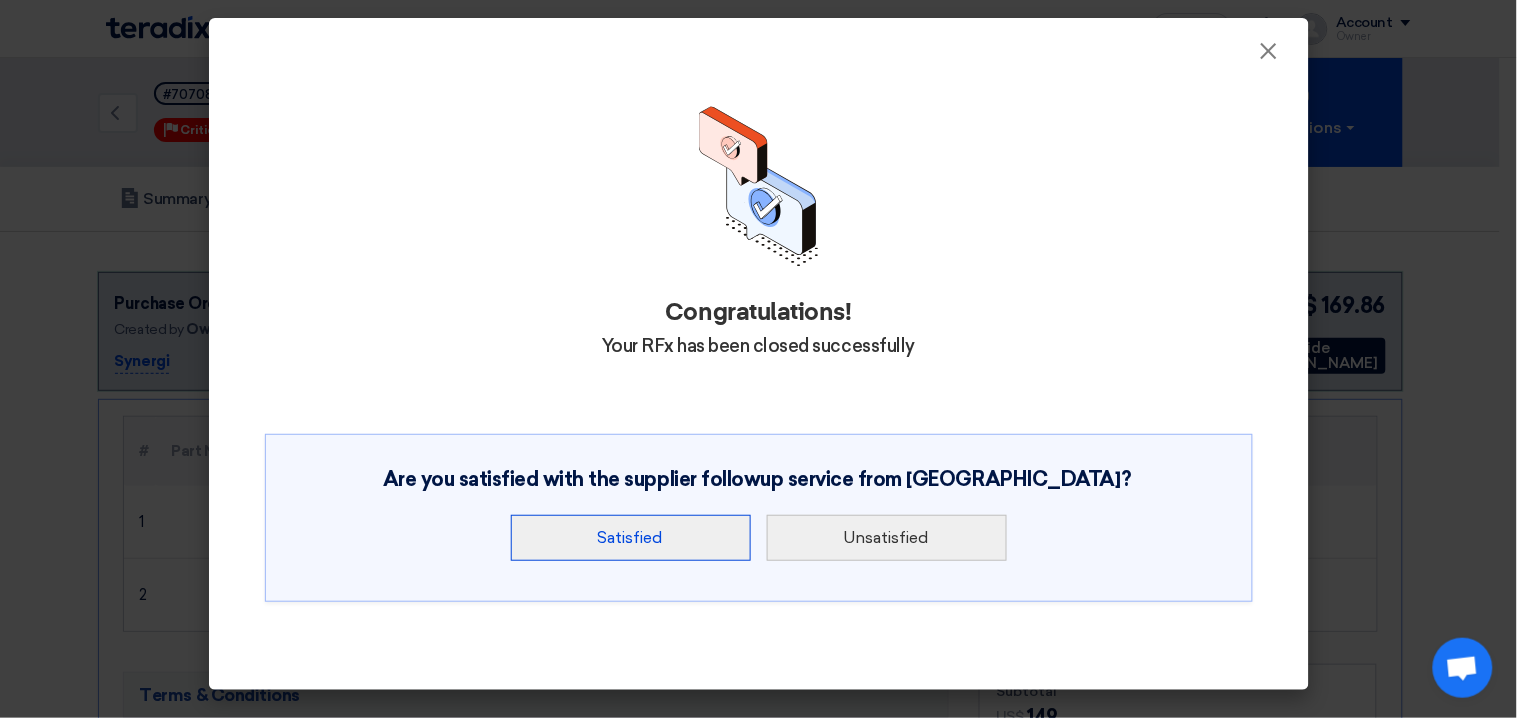 click on "Satisfied" 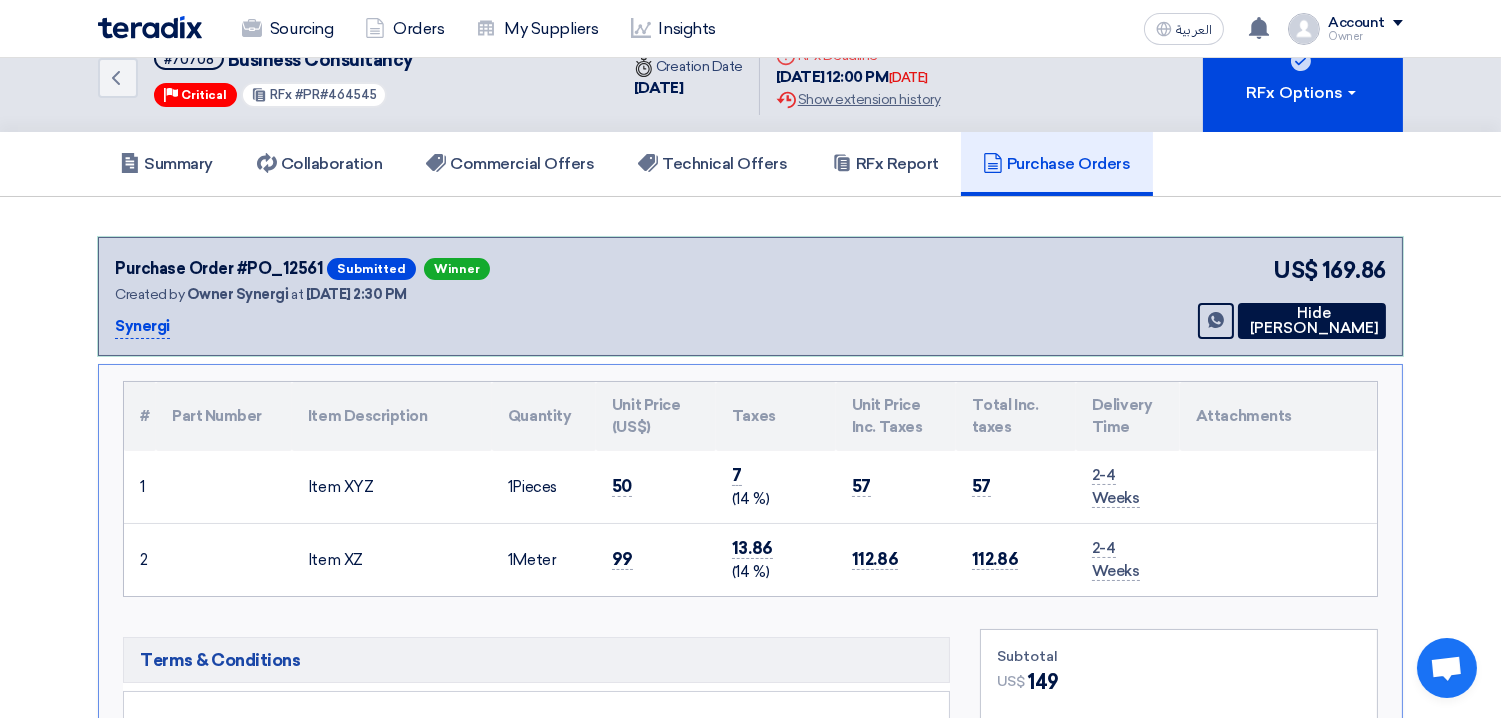 scroll, scrollTop: 0, scrollLeft: 0, axis: both 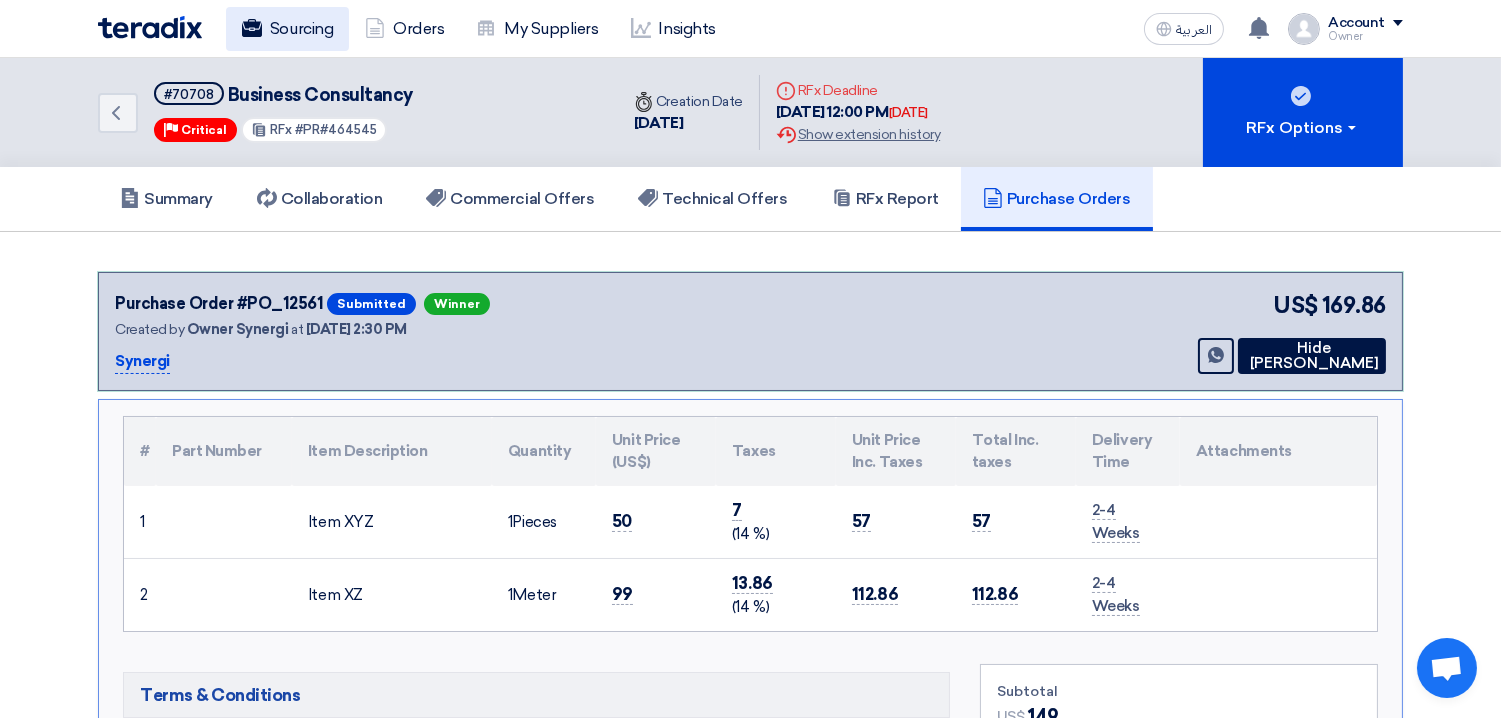 click on "Sourcing" 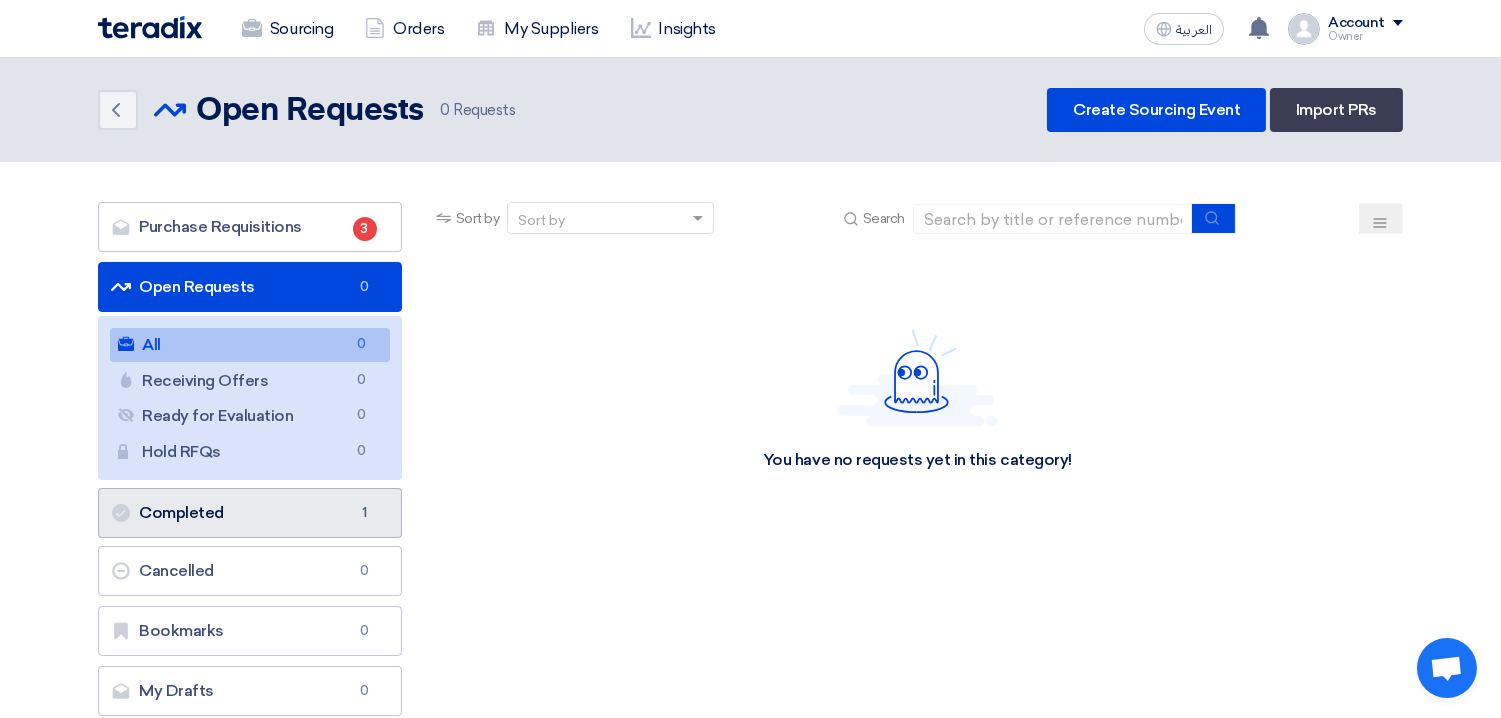 click on "Completed
Completed
1" 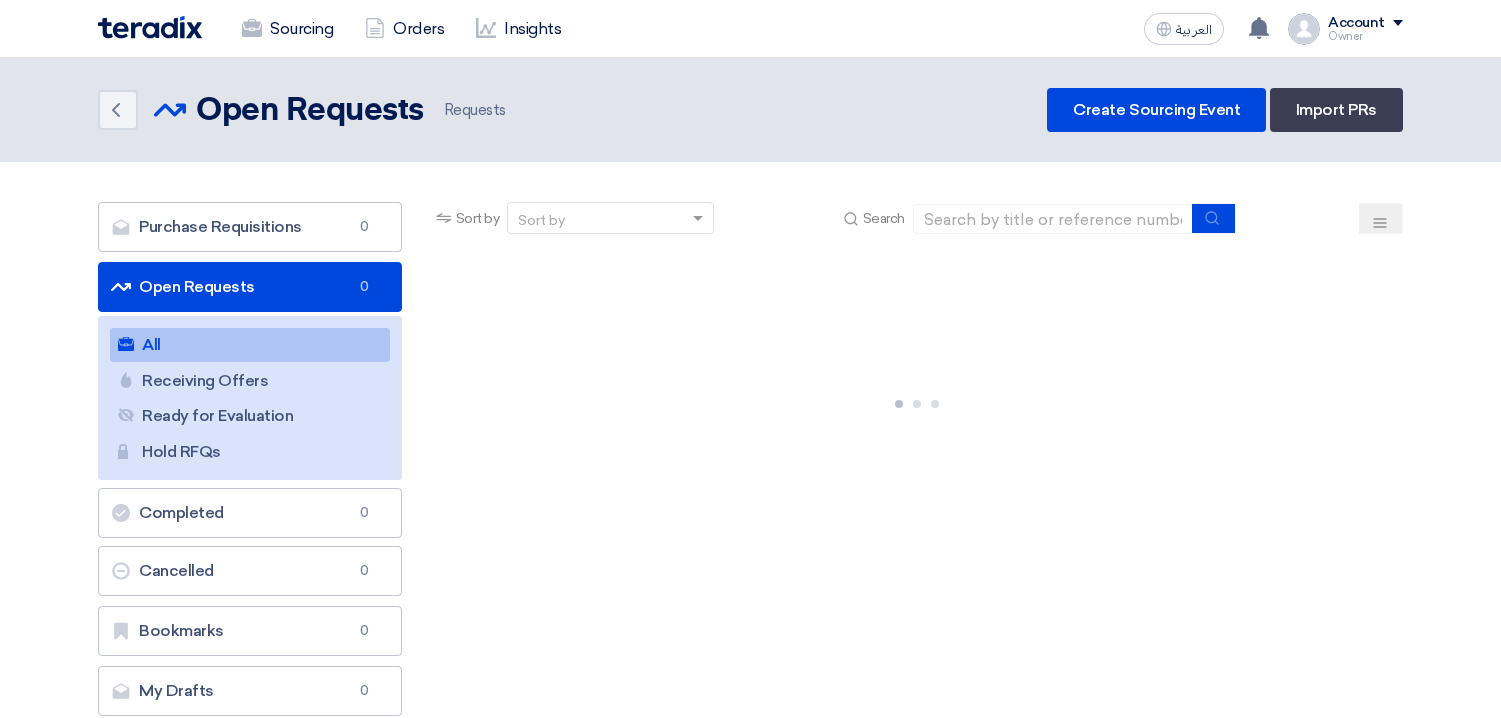 scroll, scrollTop: 0, scrollLeft: 0, axis: both 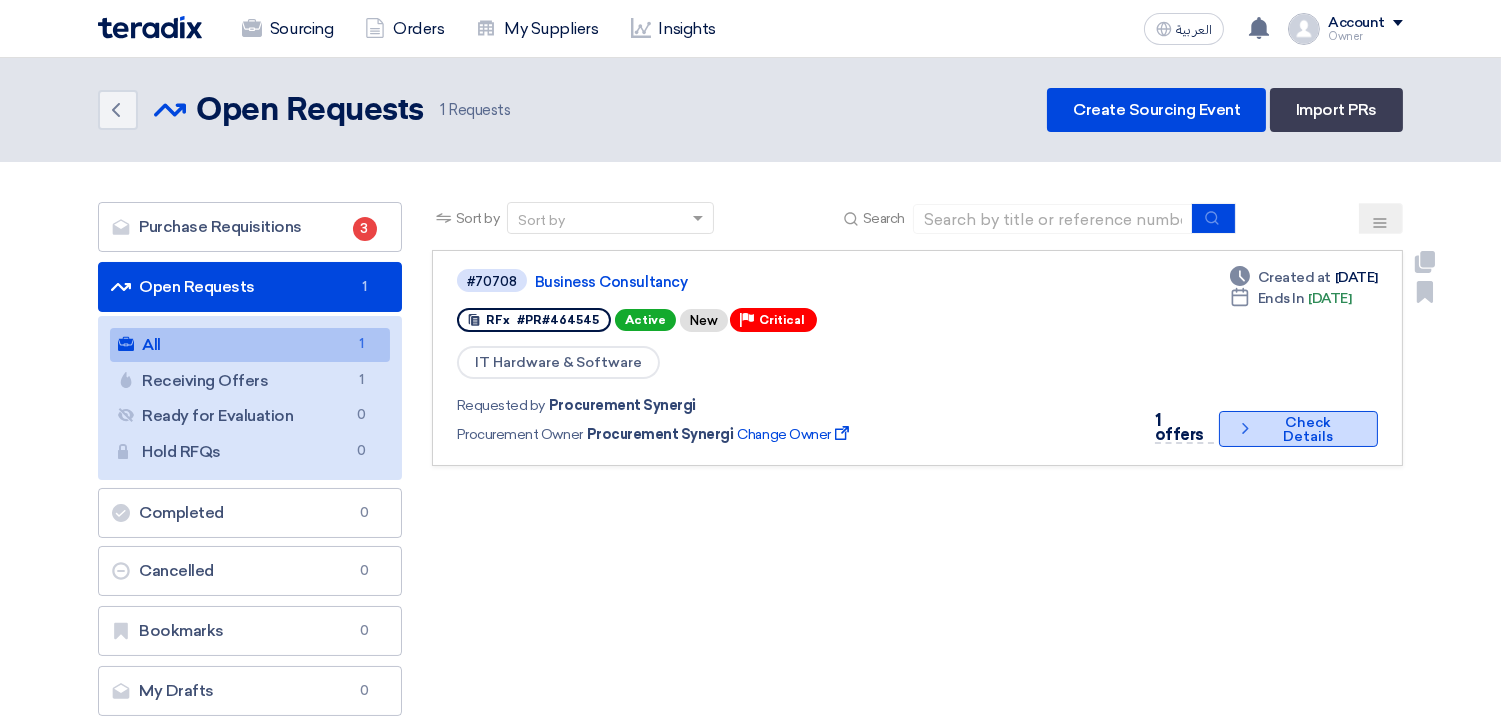click on "Check details
Check Details" 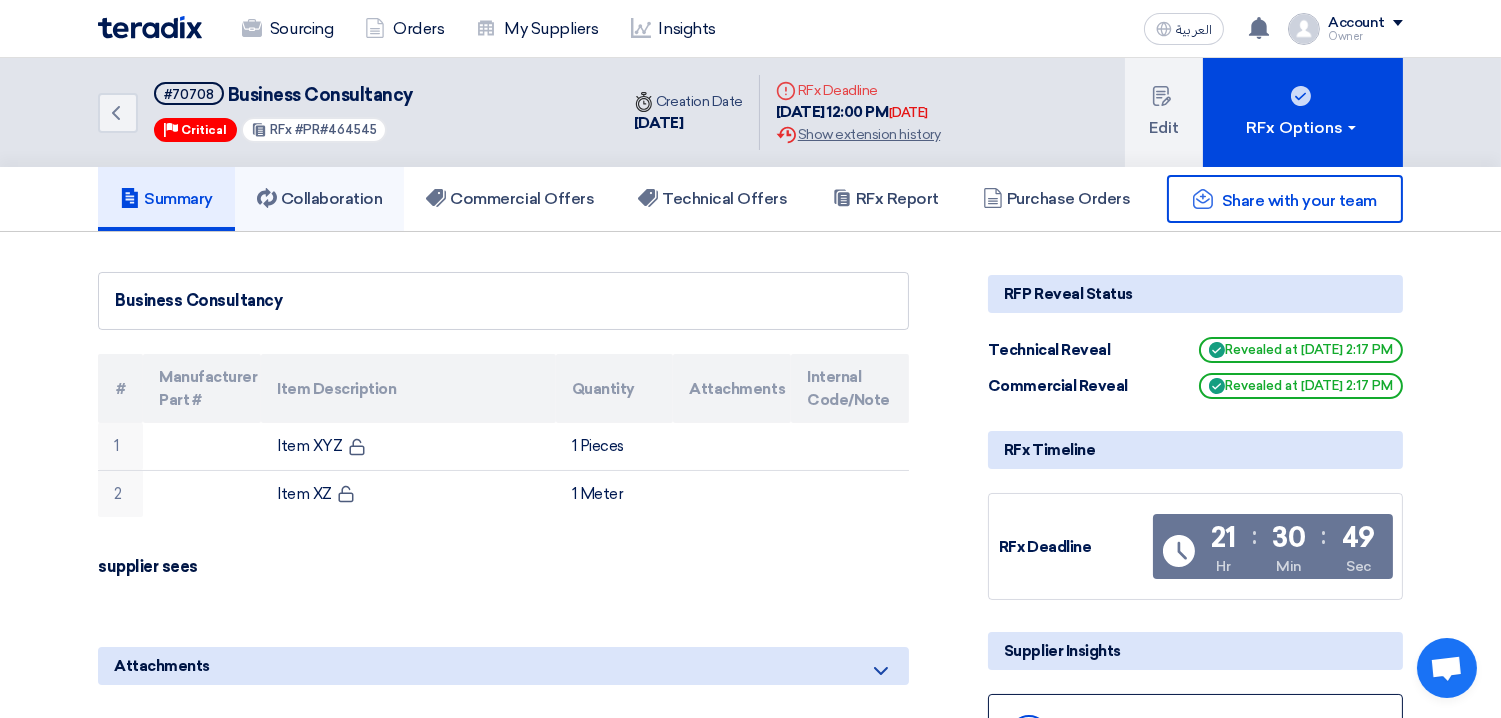 click on "Collaboration" 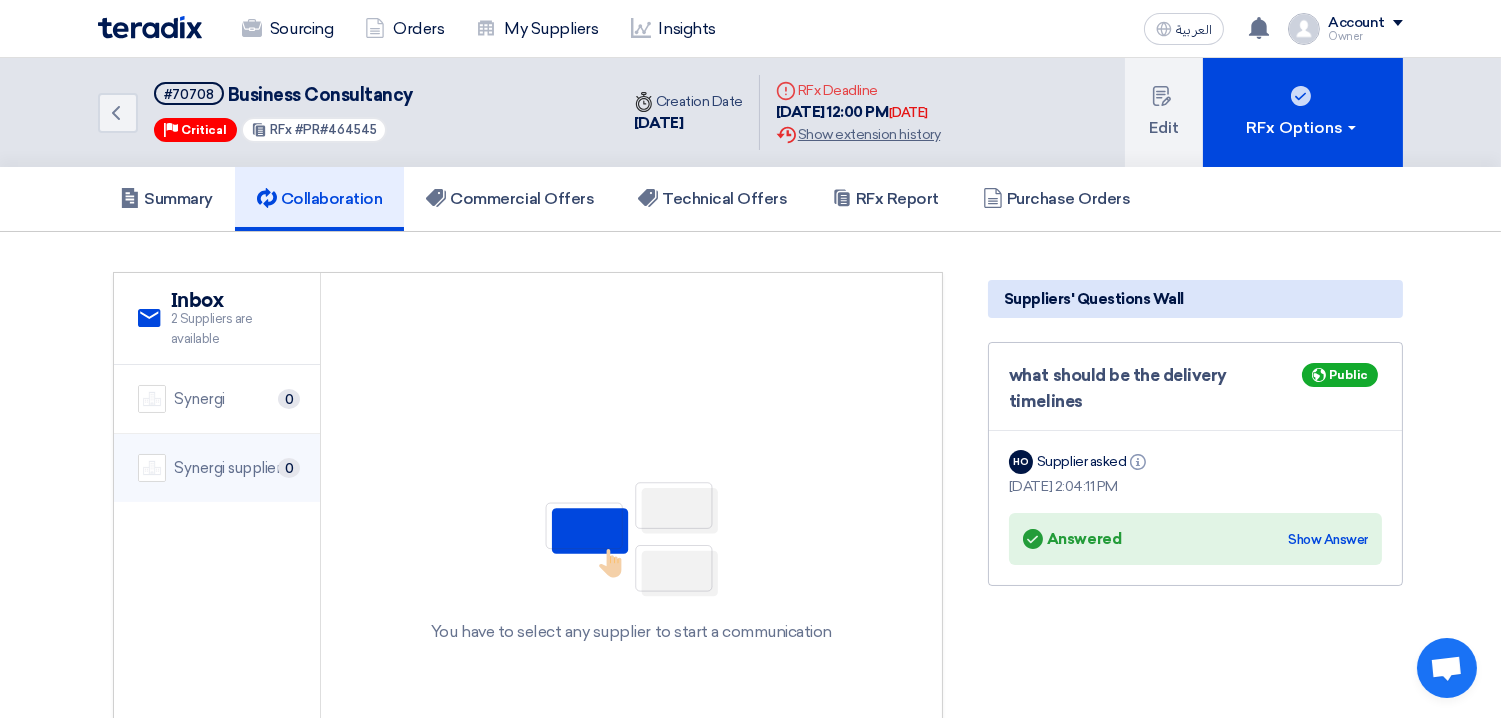click on "Synergi supplier testing" at bounding box center (235, 468) 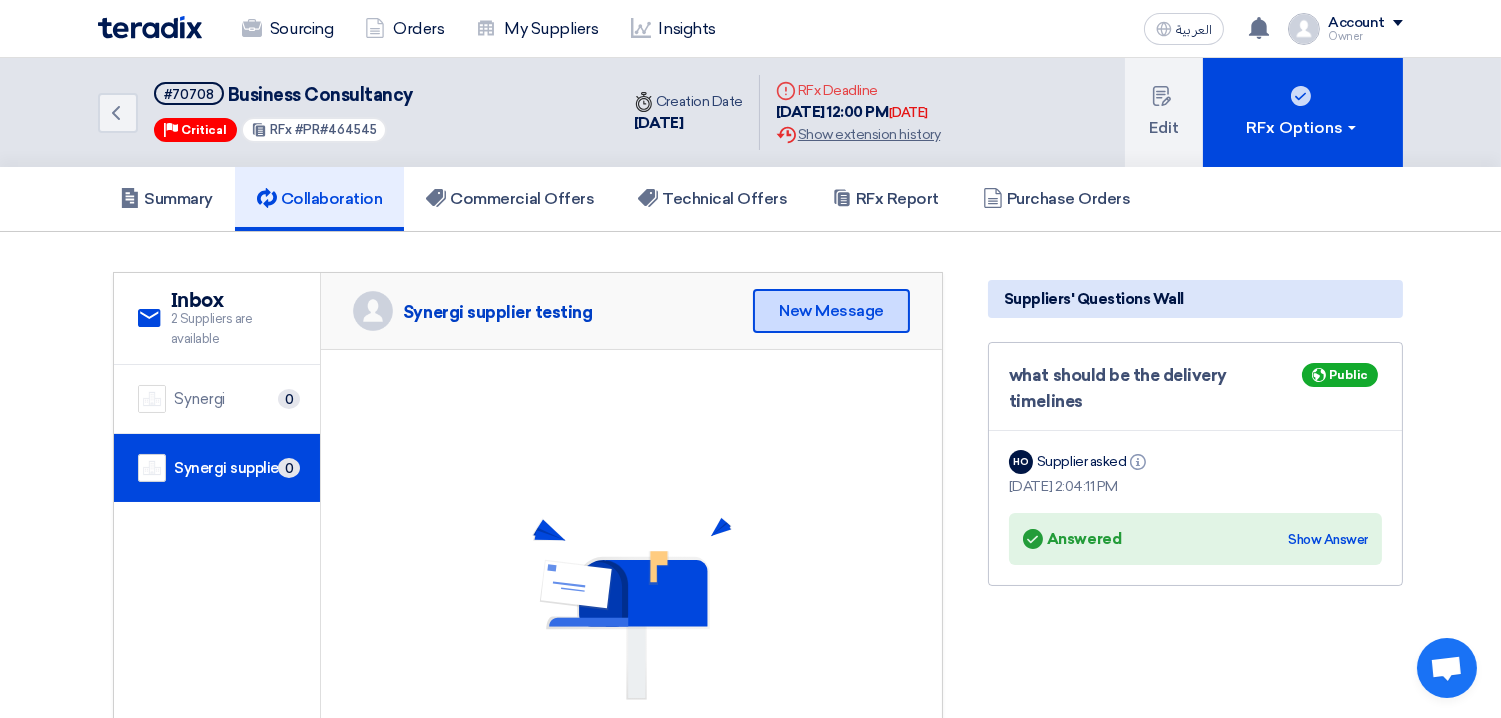 click on "New Message" at bounding box center (831, 311) 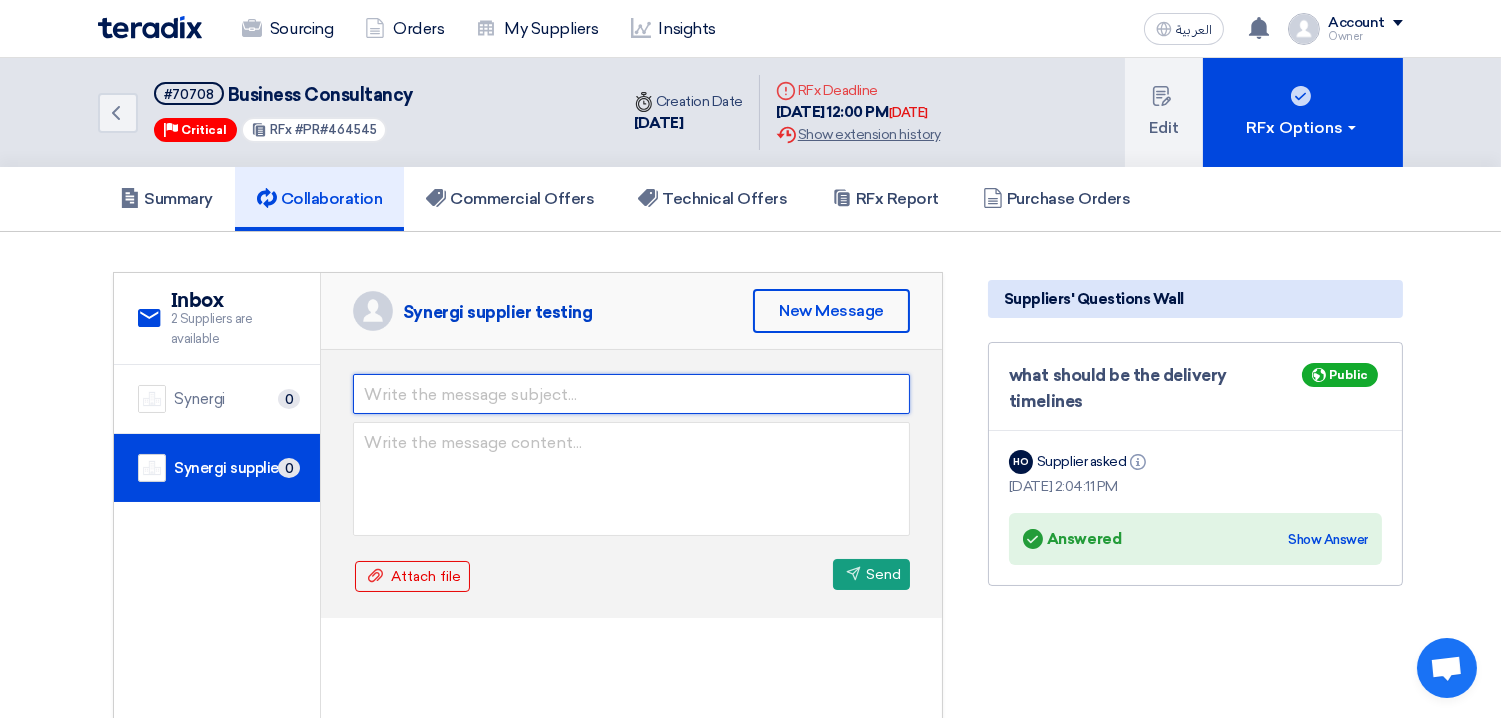 click at bounding box center [631, 394] 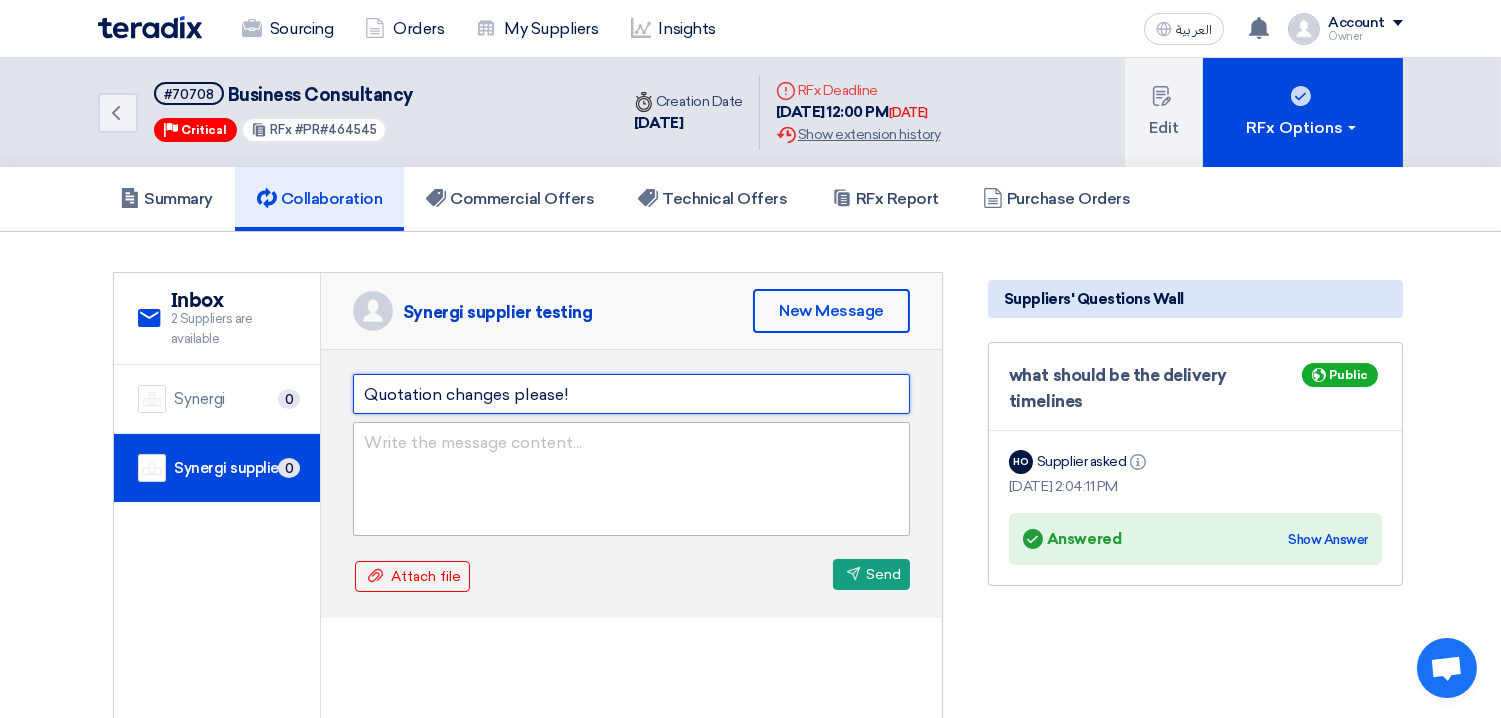 type on "Quotation changes please!" 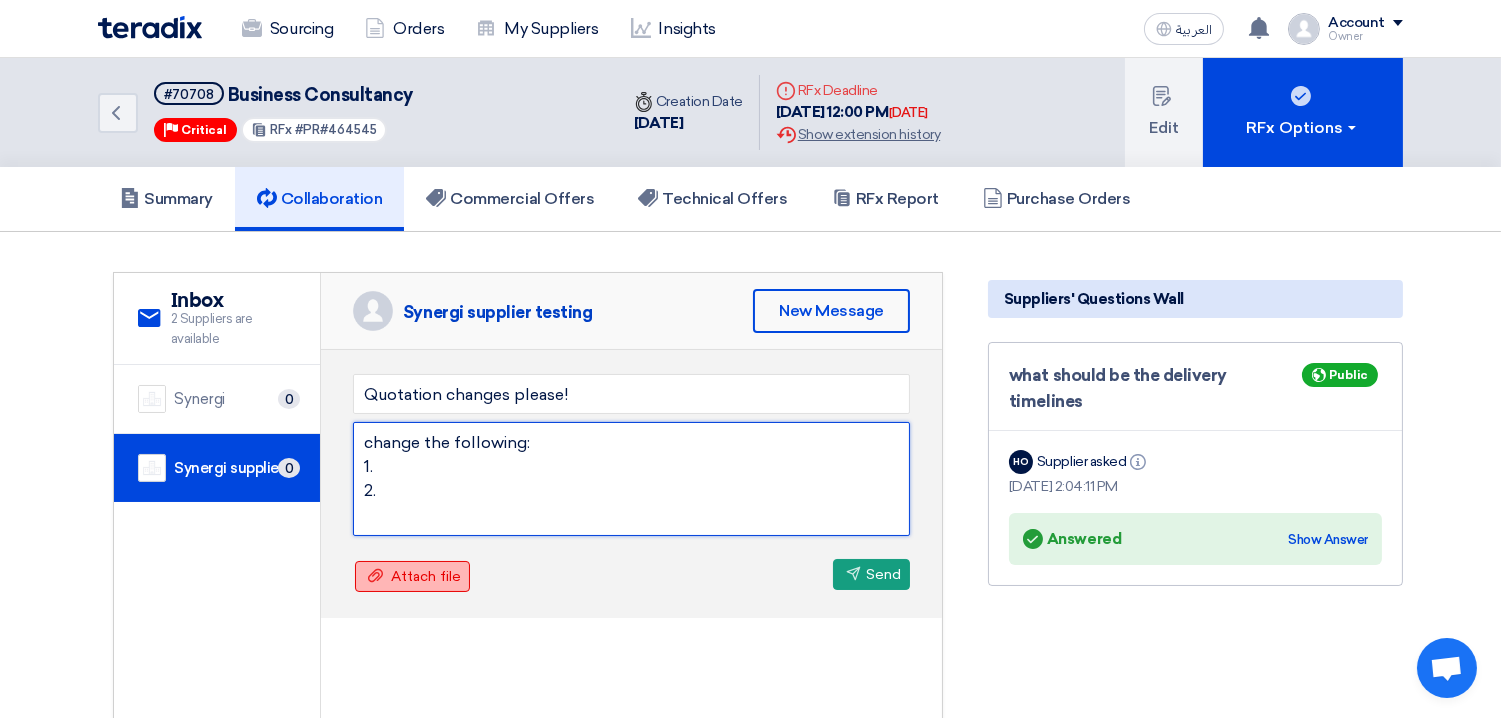 type on "change the following:
1.
2." 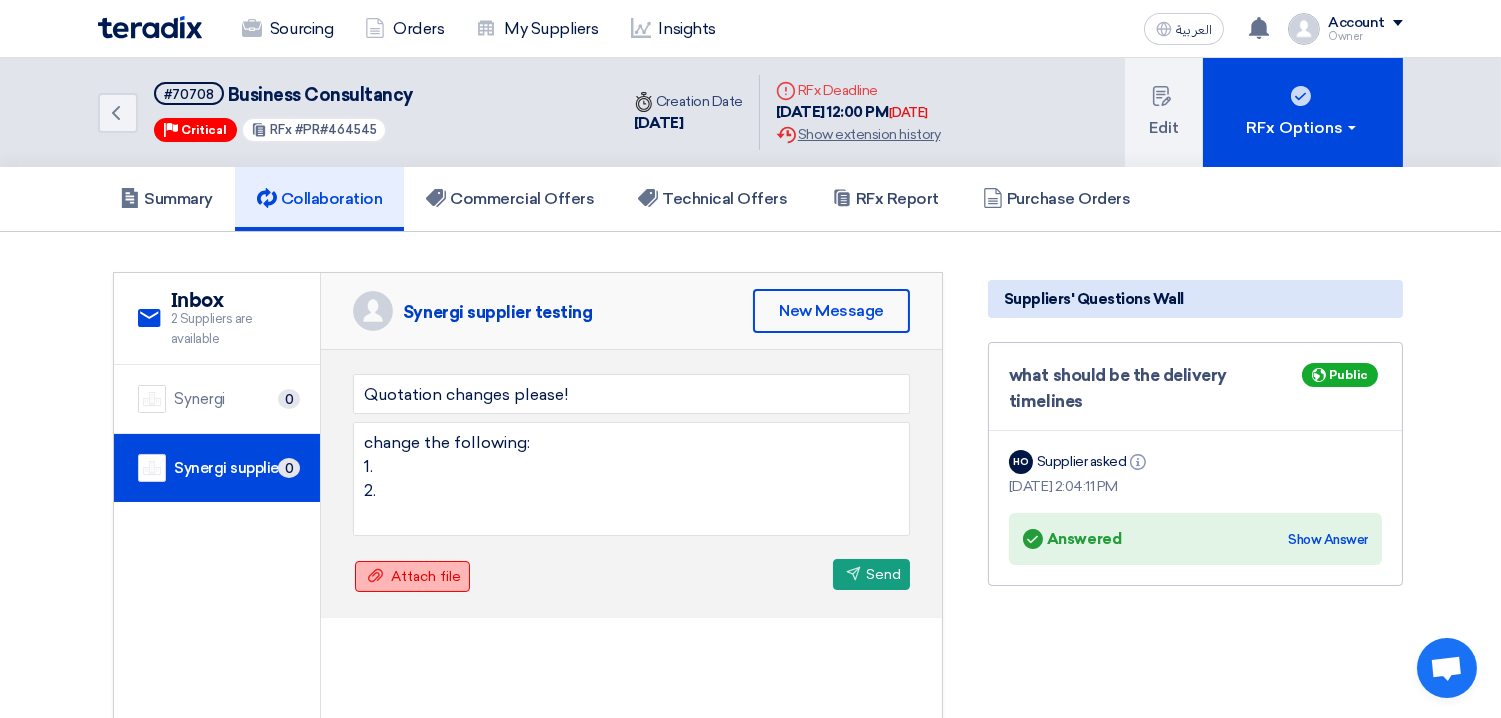 click on "Attach file" at bounding box center [426, 576] 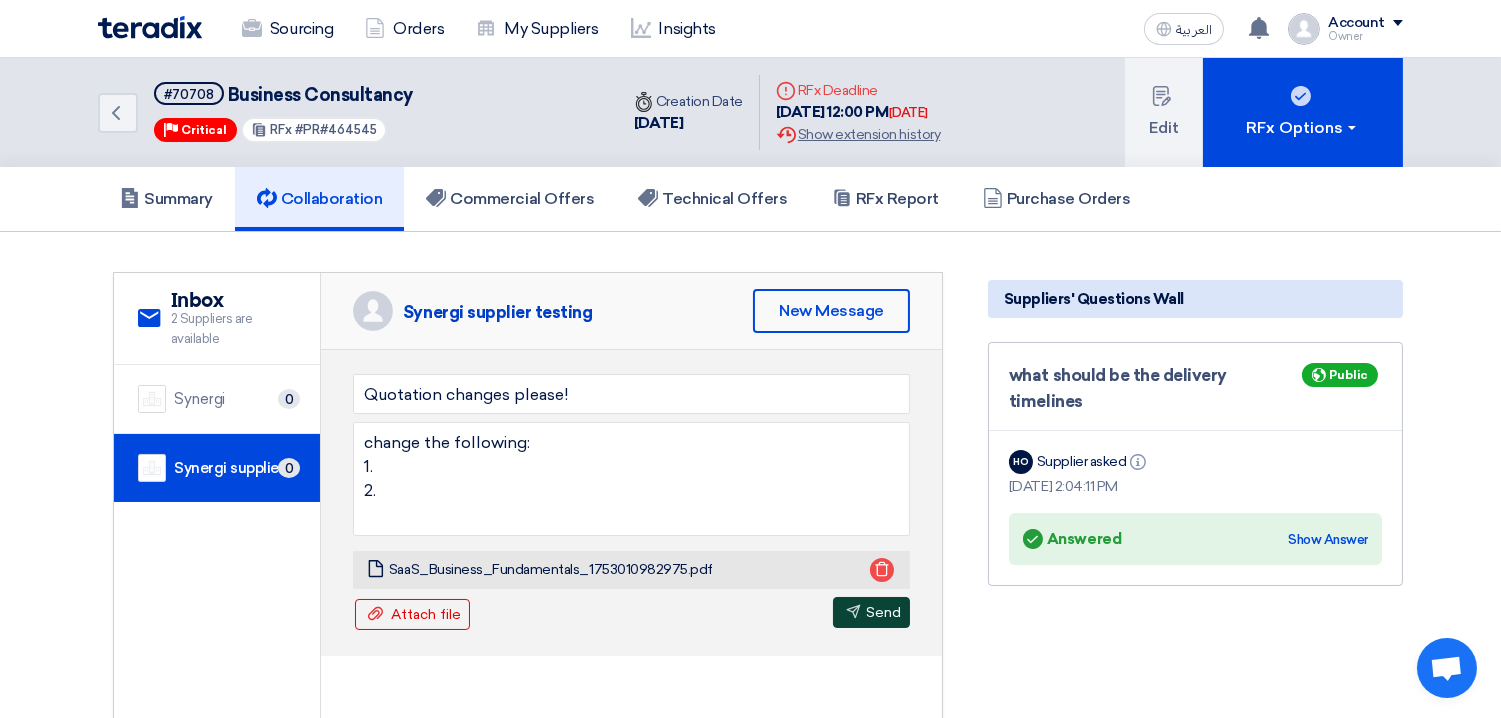 click on "Send
Send" at bounding box center (871, 612) 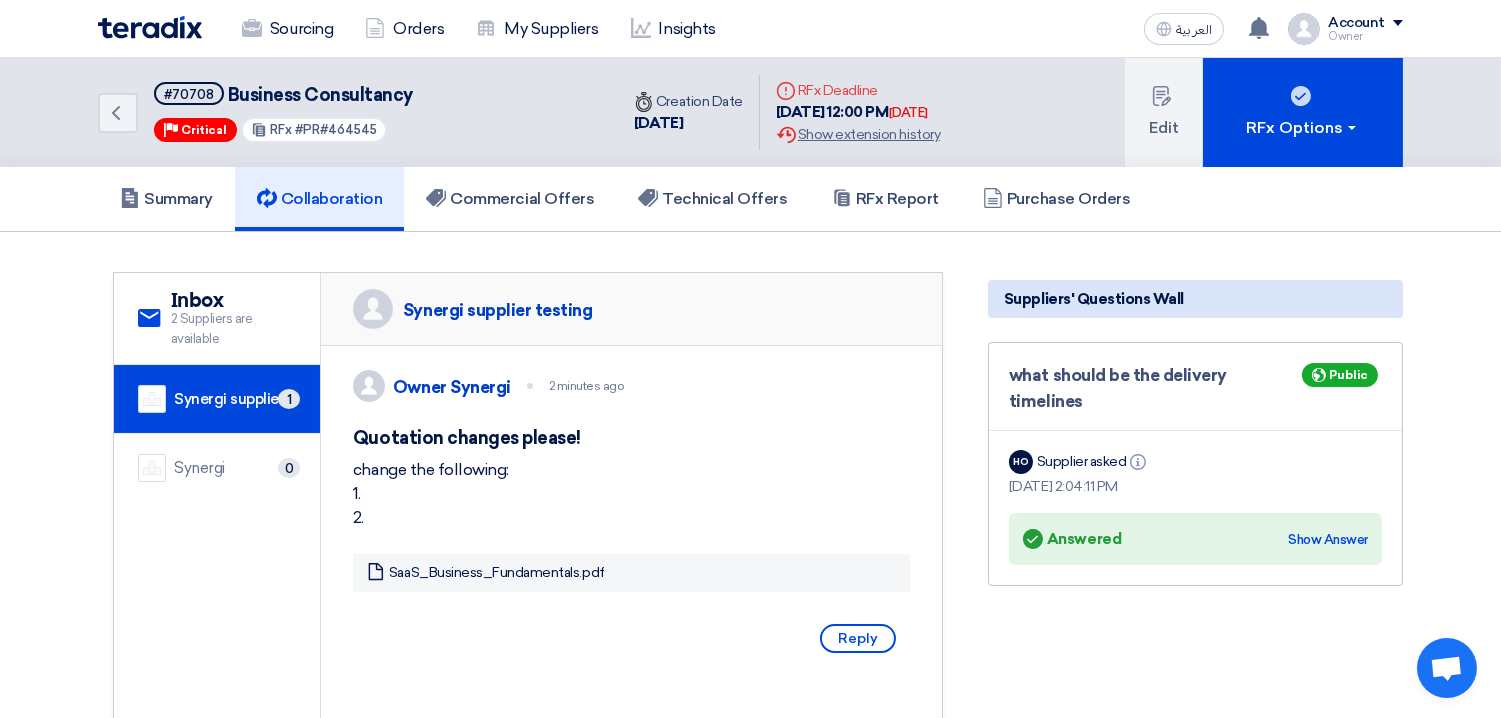 click on "العربية
ع
Your notification list is empty
Account
Owner
Sourcing
Orders
My Suppliers
Insights
Settings
New Feature Request
Logout" 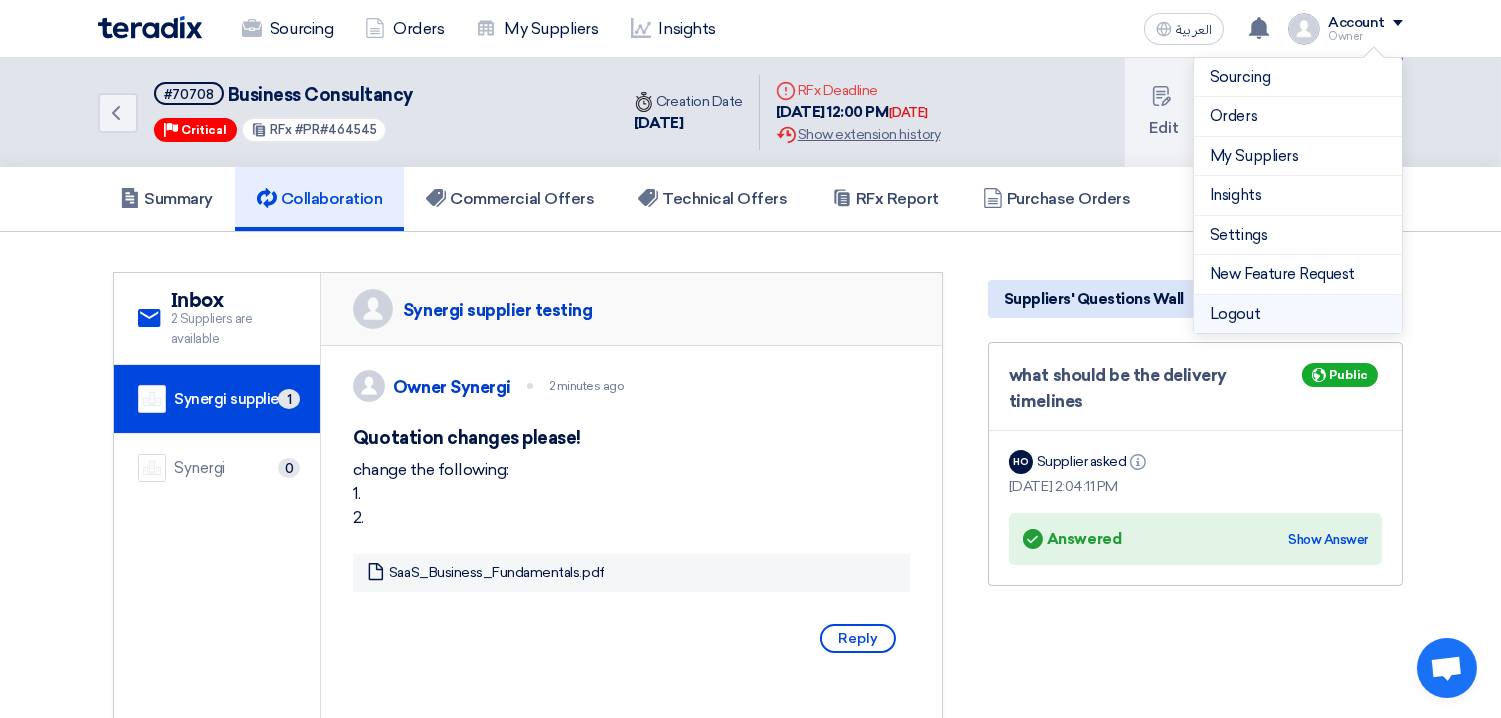 click on "Logout" 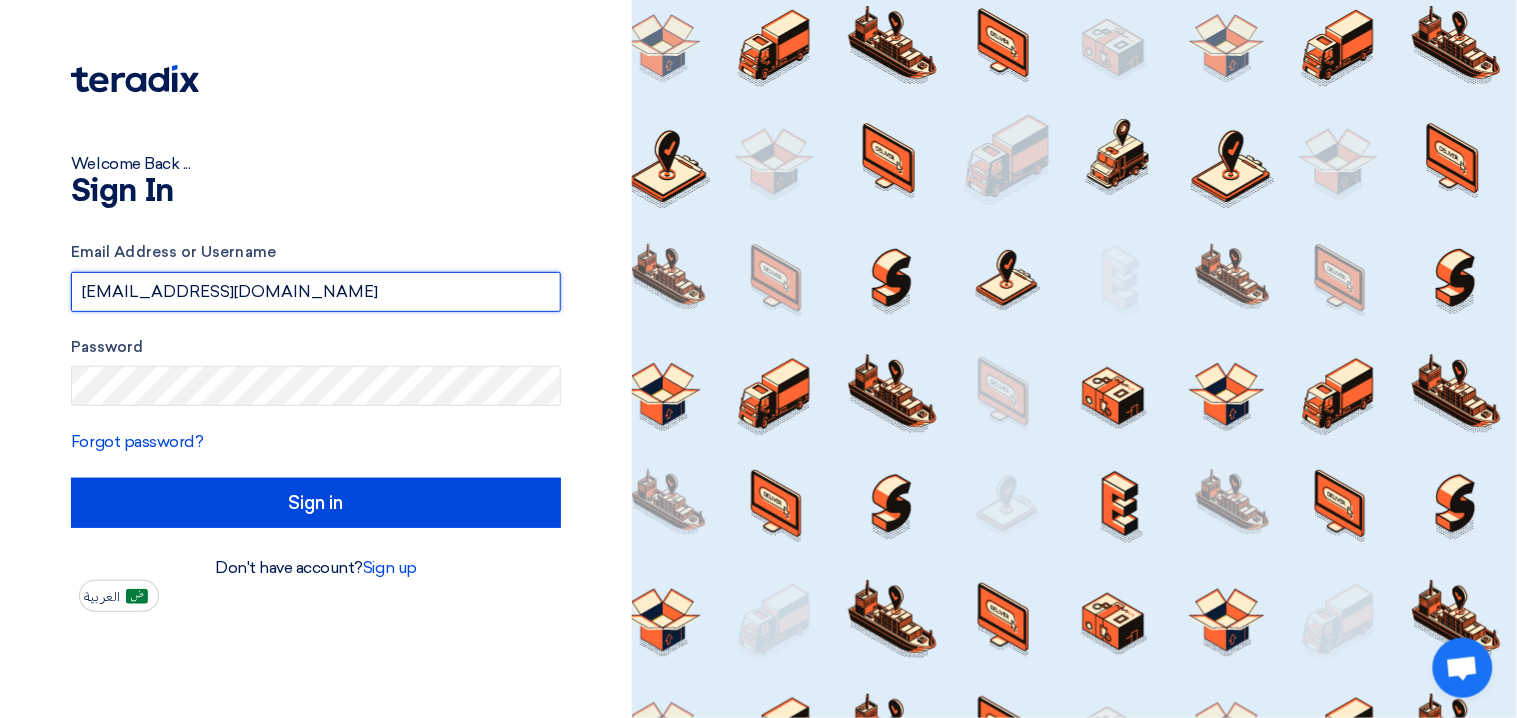 click on "[EMAIL_ADDRESS][DOMAIN_NAME]" at bounding box center (316, 292) 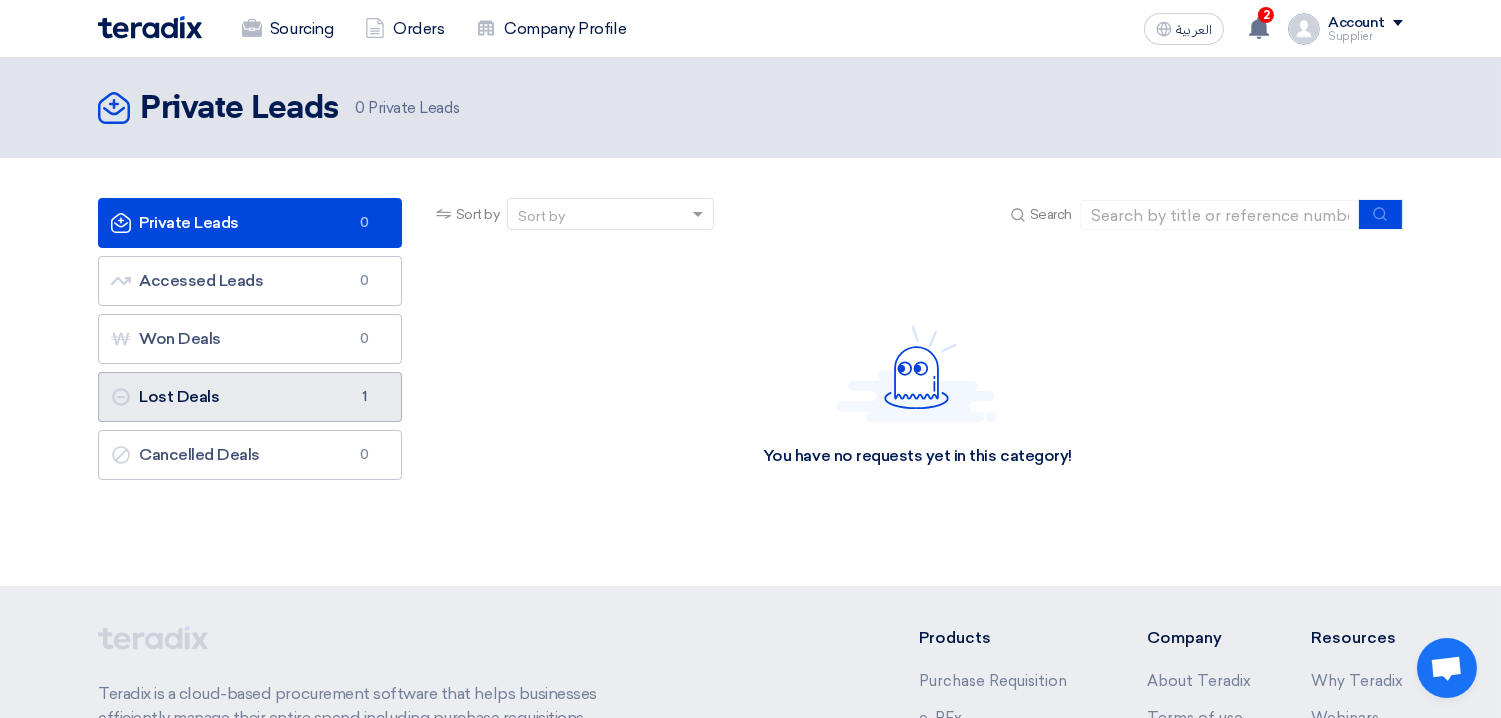 click on "Lost Deals
Lost Deals
1" 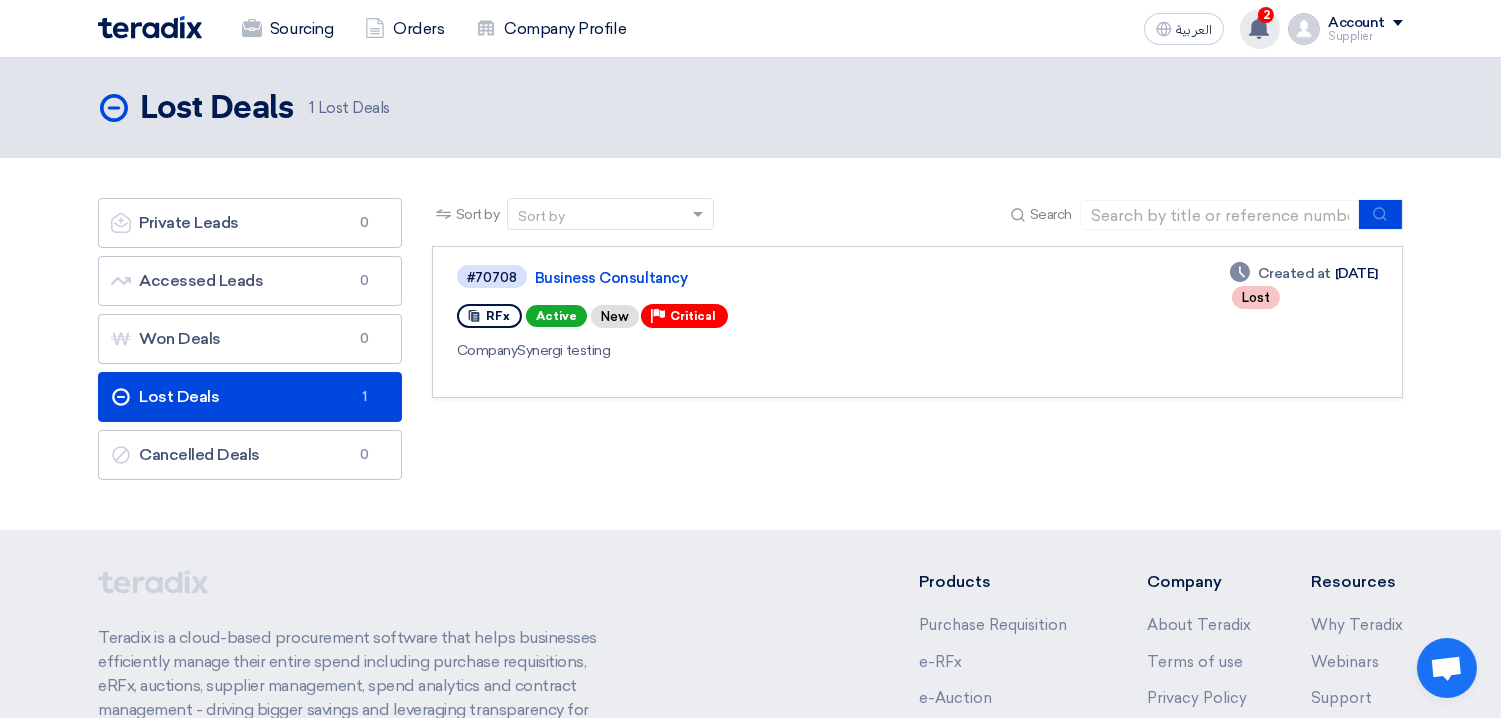 click 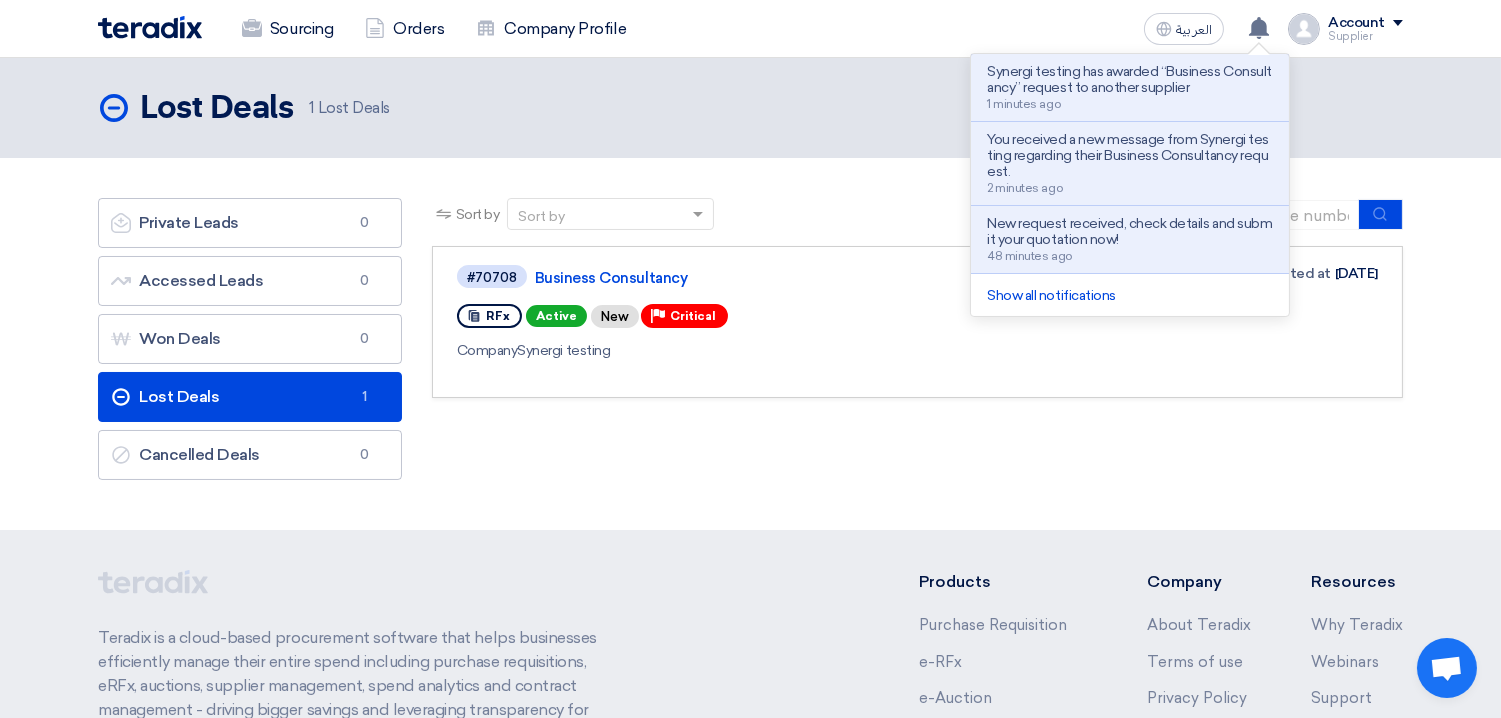 click on "Private Leads
Private Leads
0
Accessed Leads
Accessed Leads
0
Won Deals
Won Deals
0
Lost Deals
Lost Deals
1
Cancelled Deals" 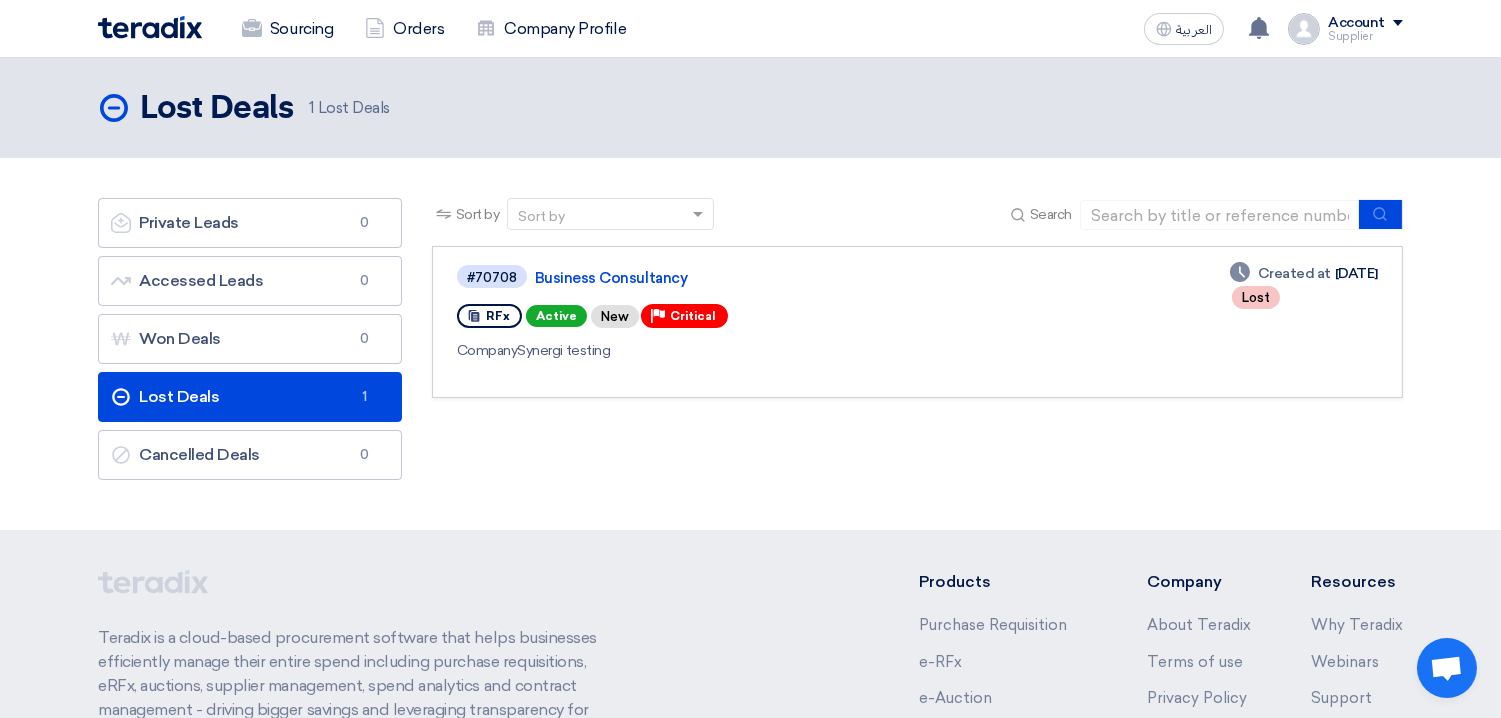 click on "#70708
Business Consultancy" 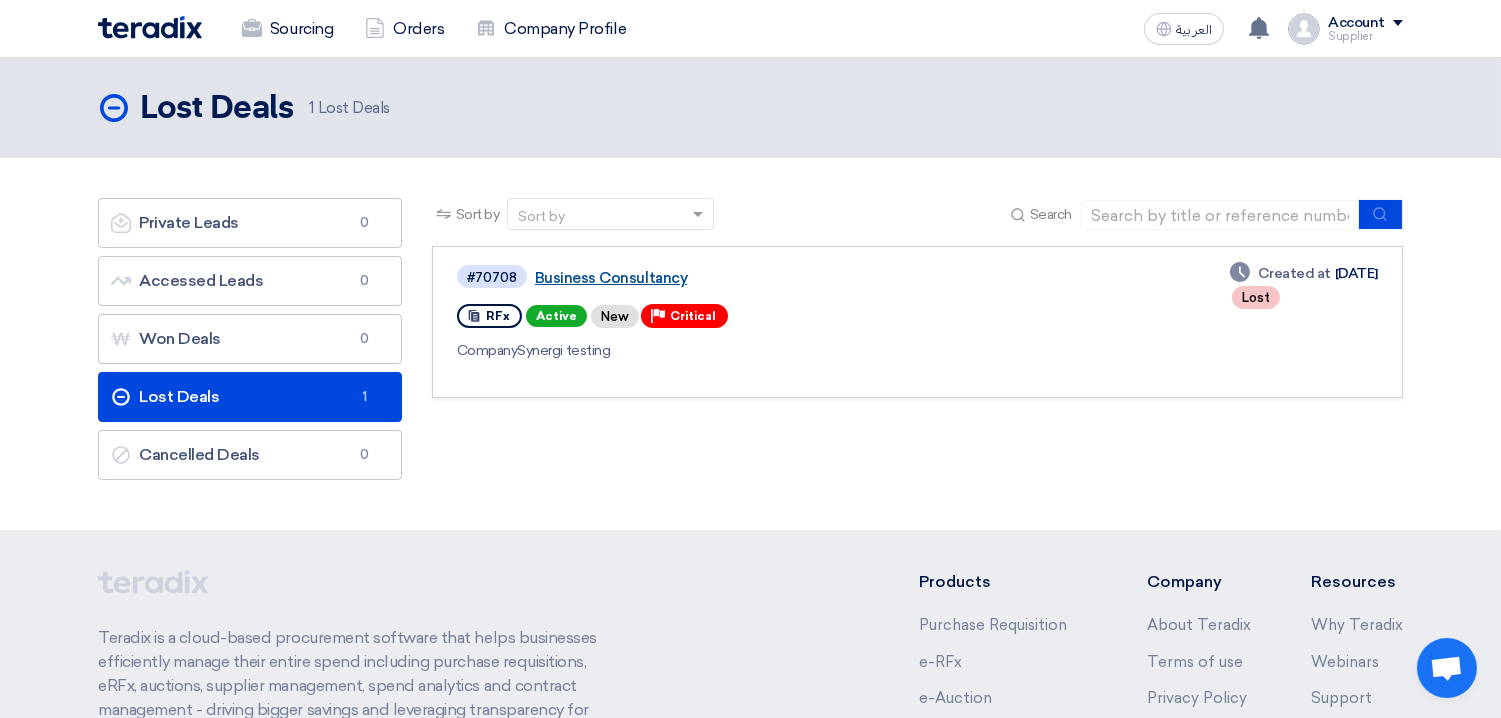 click on "Business Consultancy" 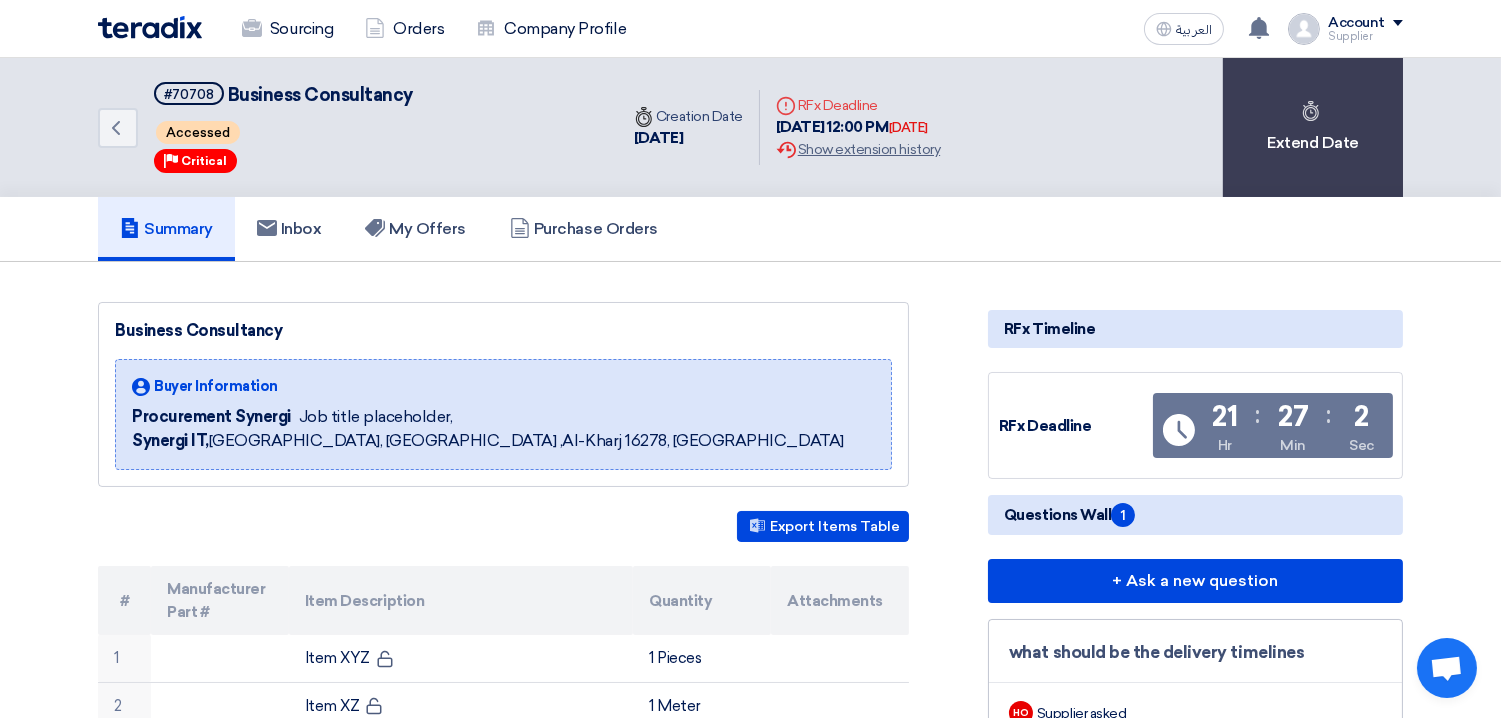 click 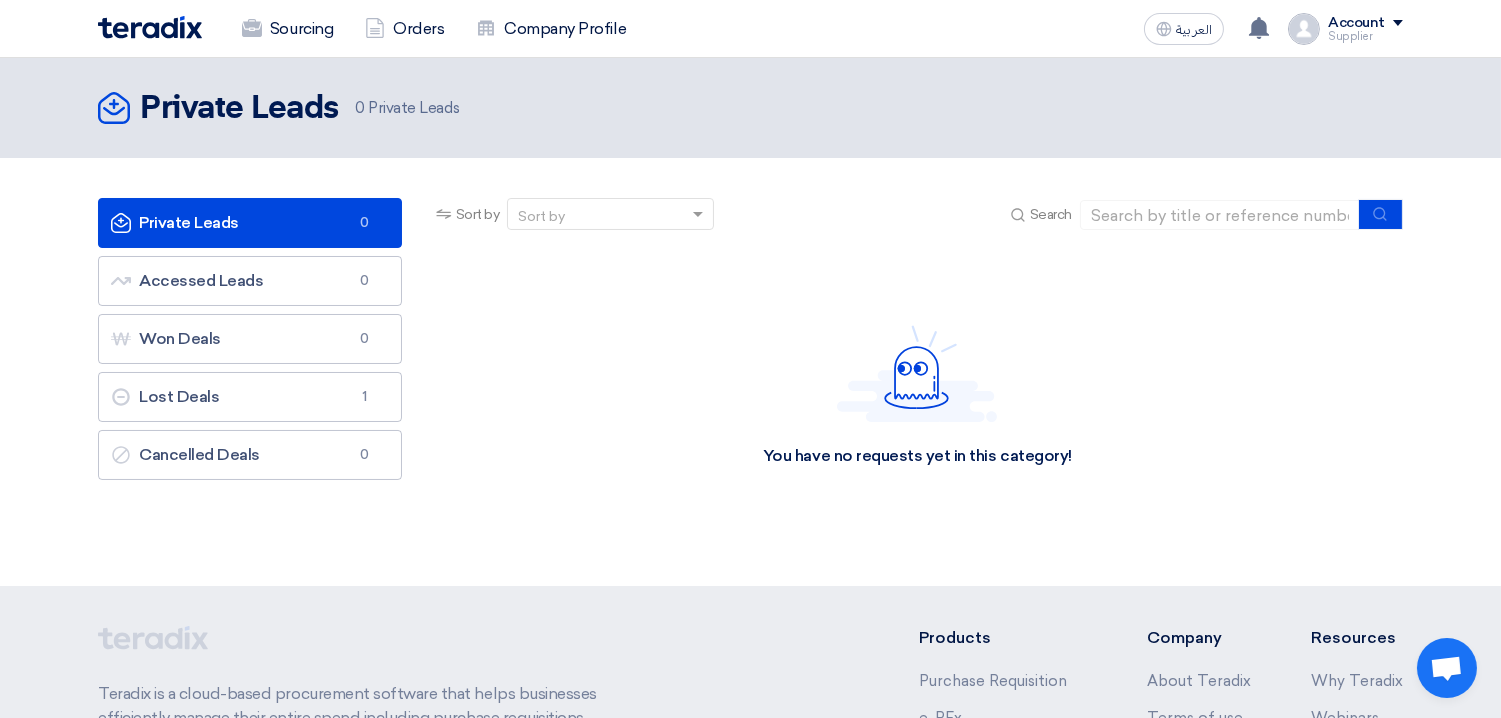 click on "Supplier" 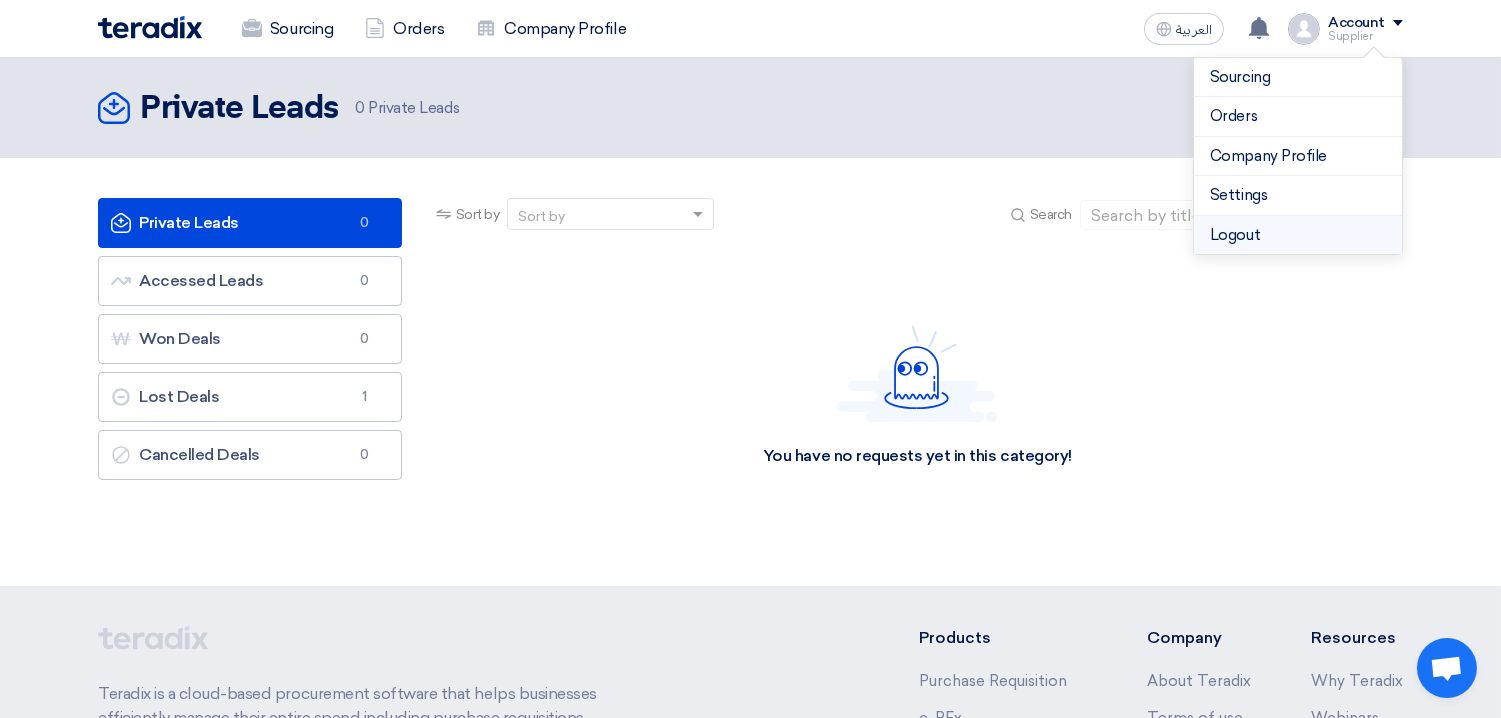 click on "Logout" 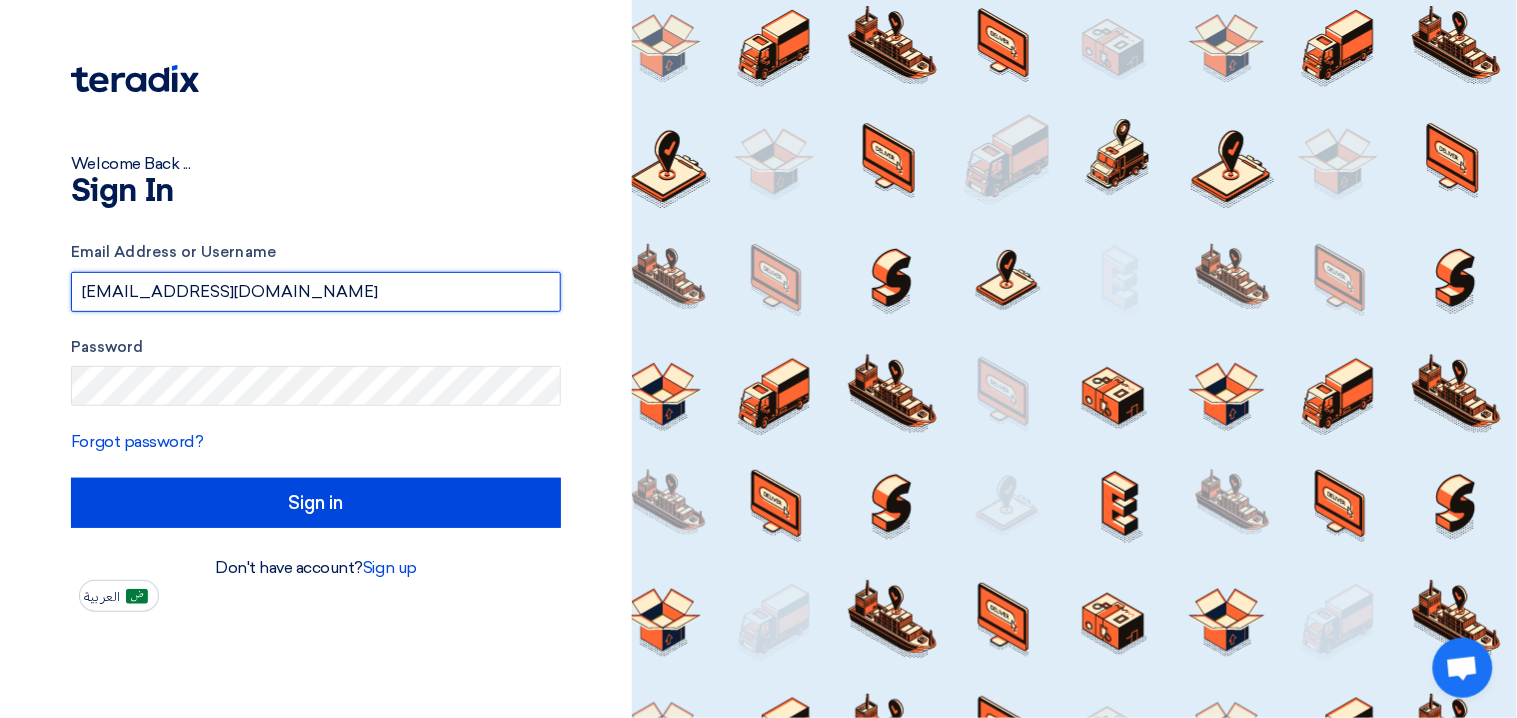 click on "[EMAIL_ADDRESS][DOMAIN_NAME]" at bounding box center (316, 292) 